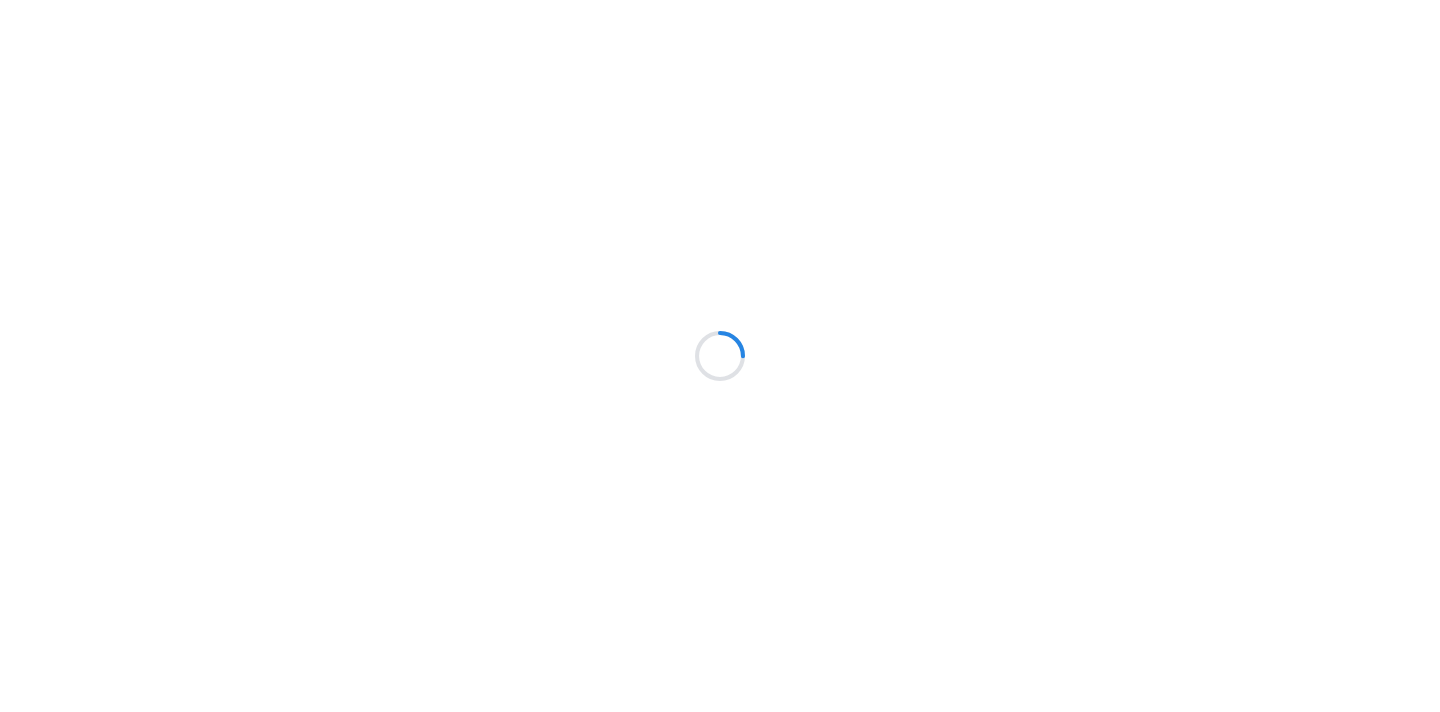 scroll, scrollTop: 0, scrollLeft: 0, axis: both 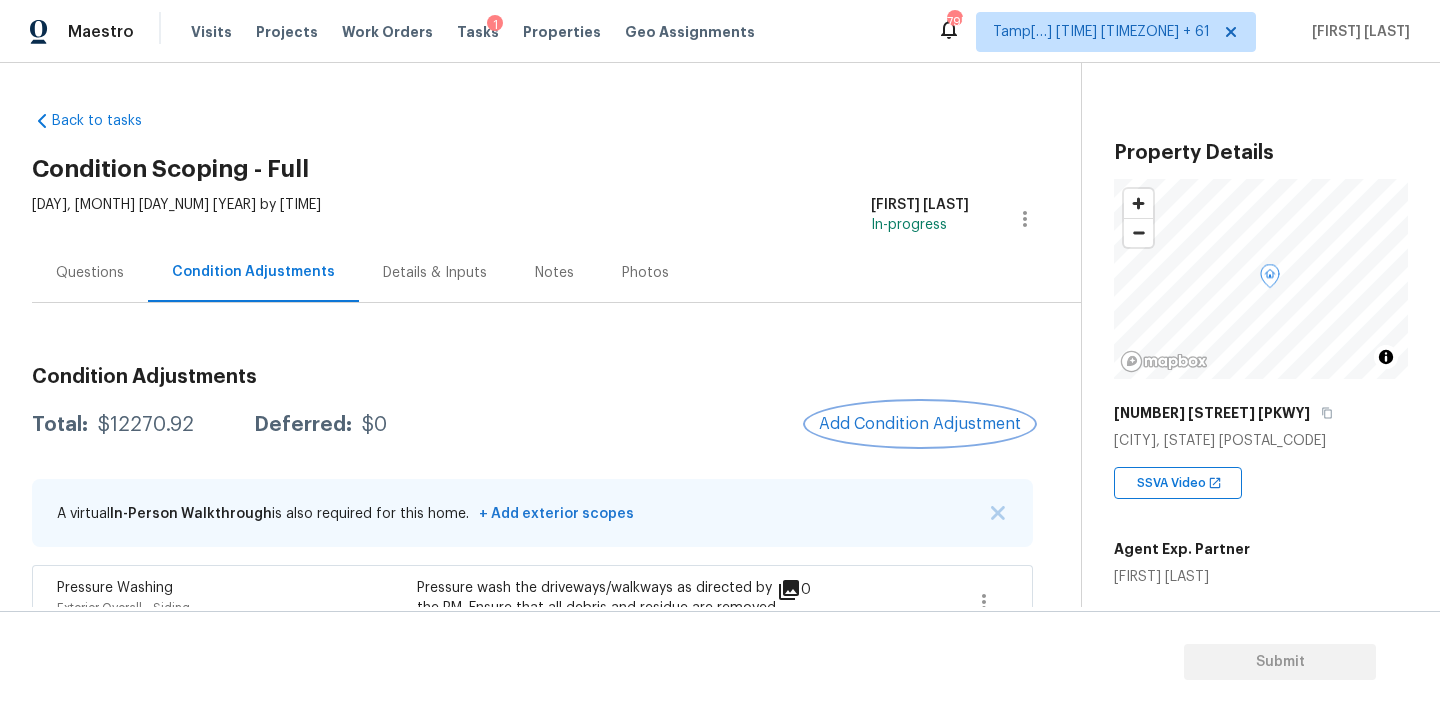 click on "Add Condition Adjustment" at bounding box center [920, 424] 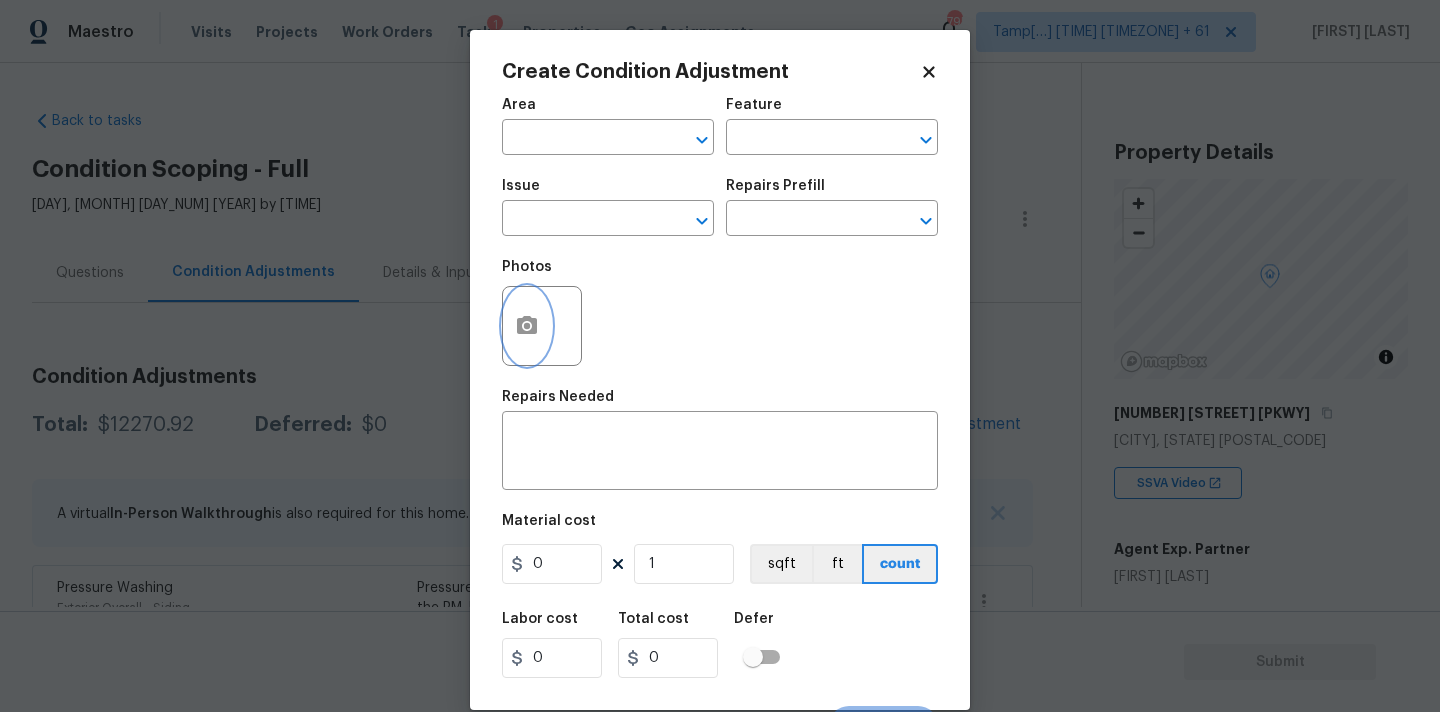 click 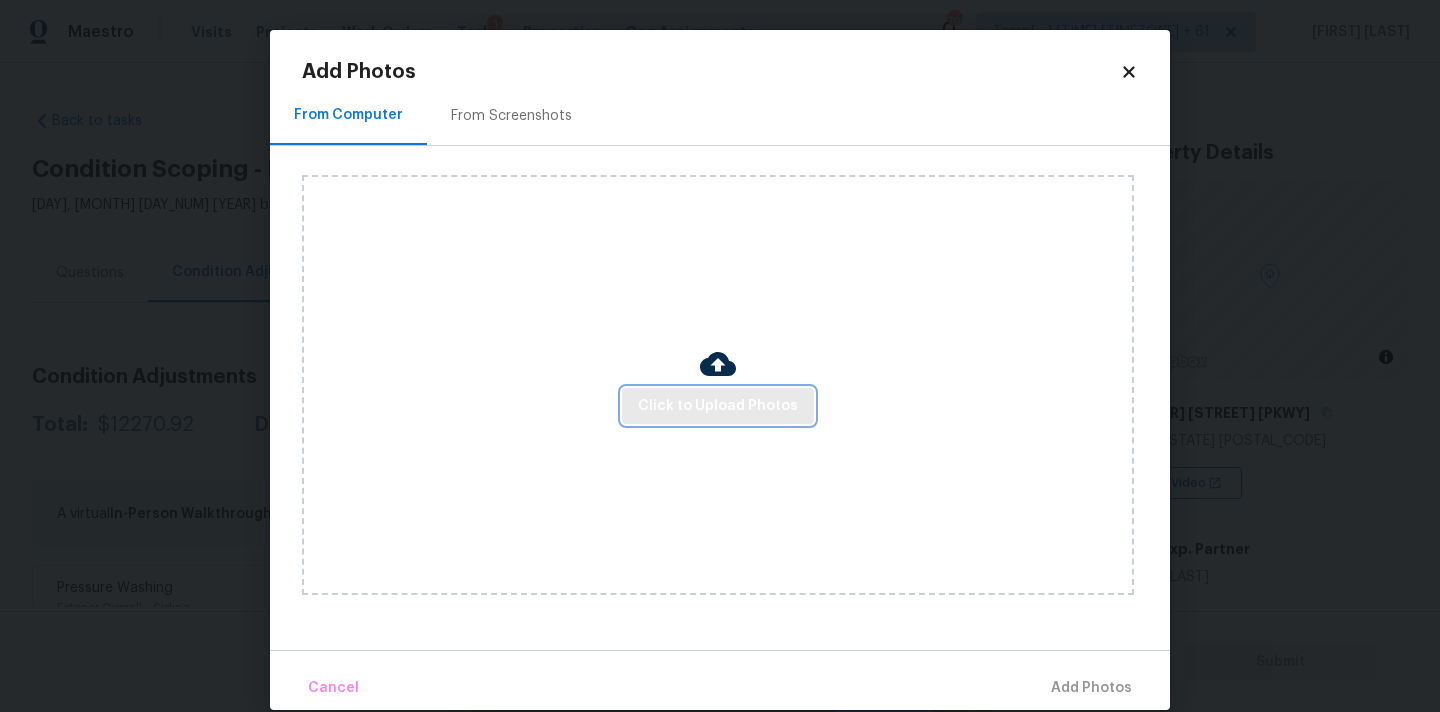 click on "Click to Upload Photos" at bounding box center (718, 406) 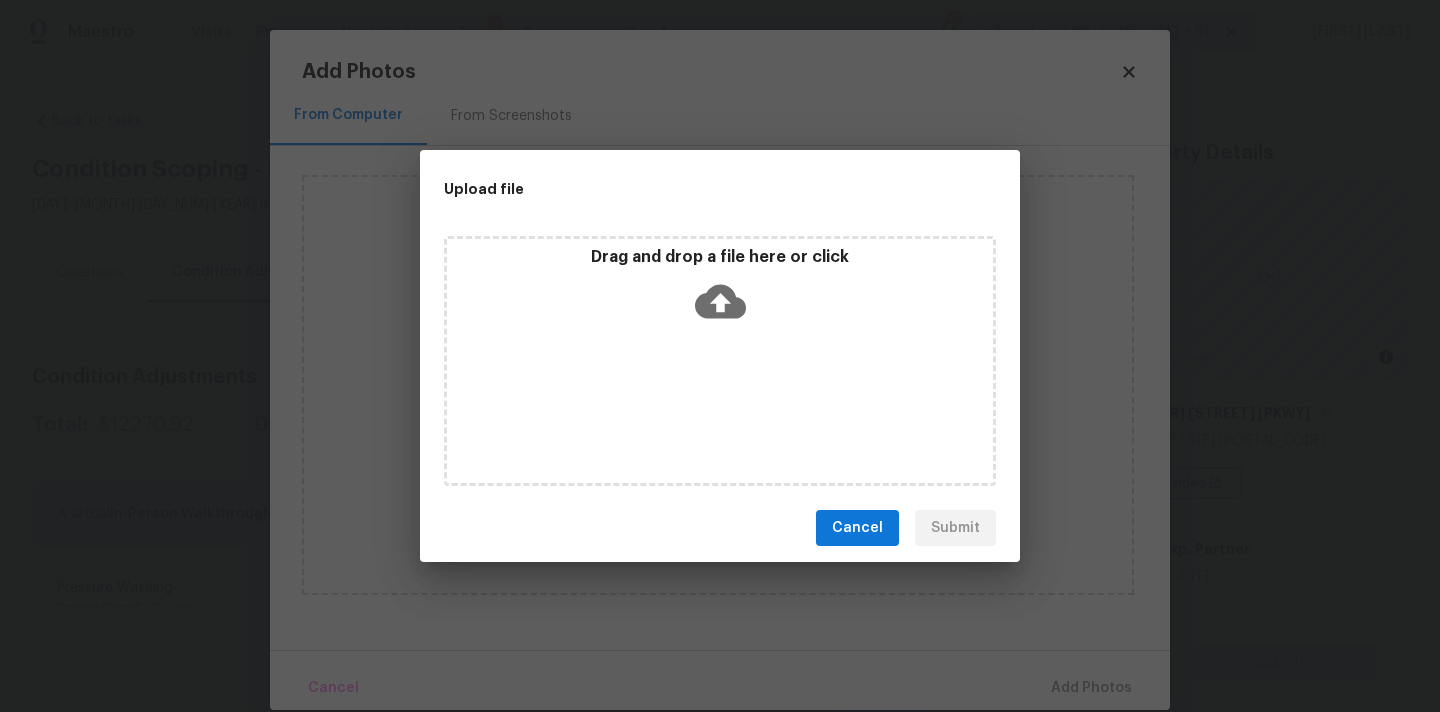 click 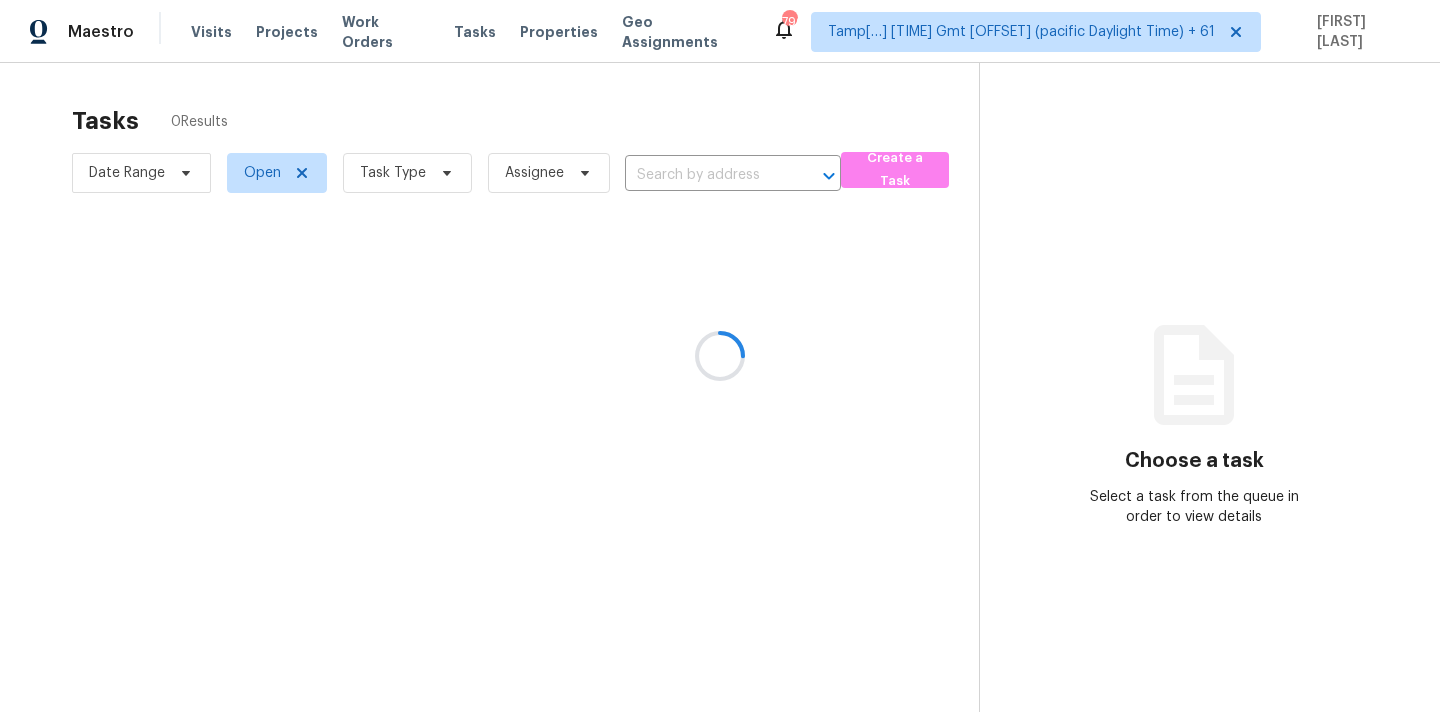 scroll, scrollTop: 0, scrollLeft: 0, axis: both 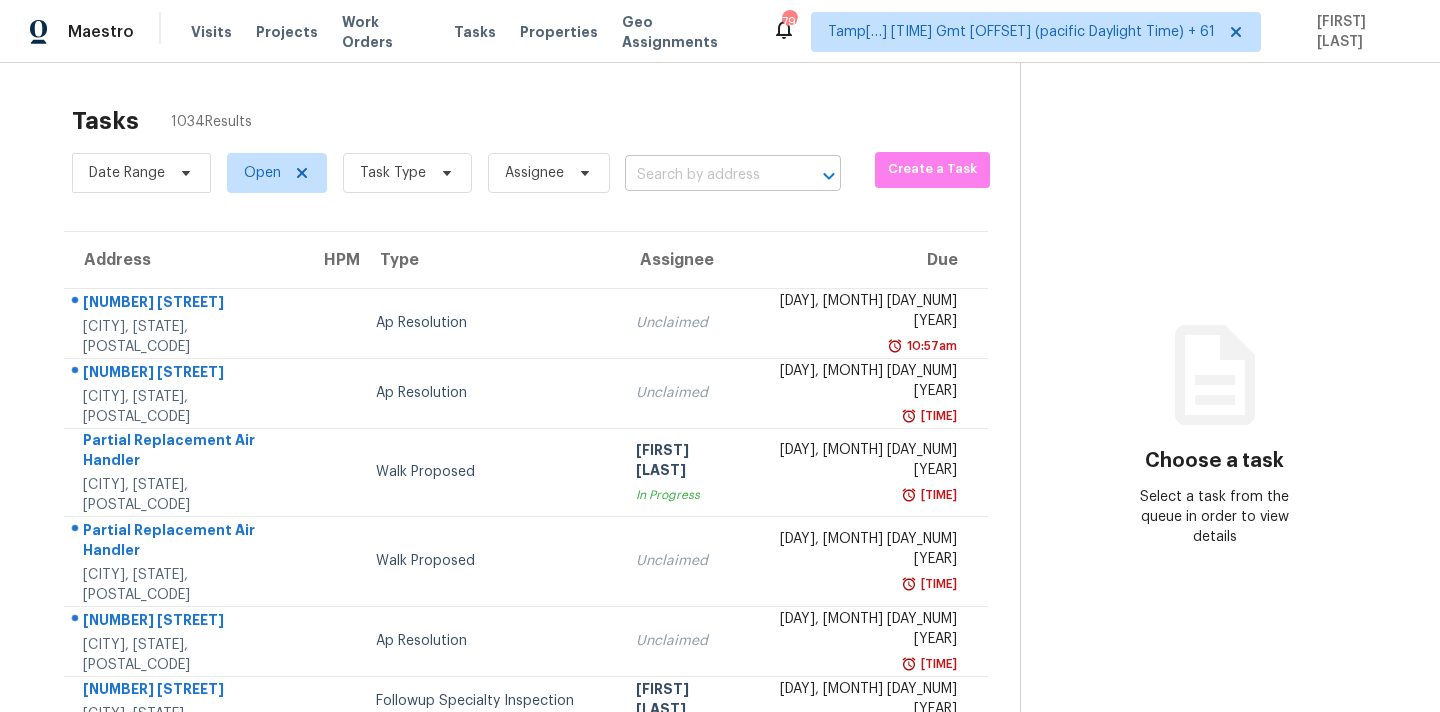 click at bounding box center (705, 175) 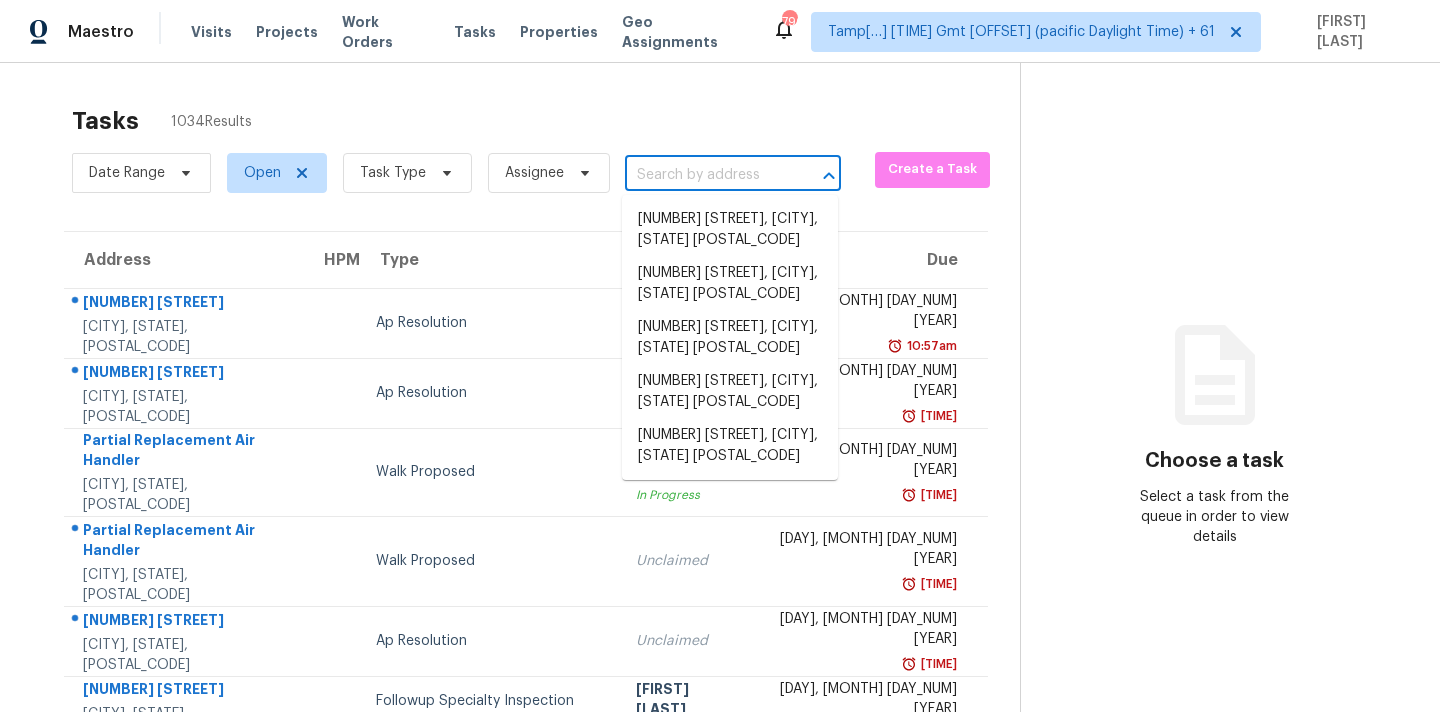 paste on "[NUMBER] [STREET], [CITY], [STATE] [POSTAL_CODE]" 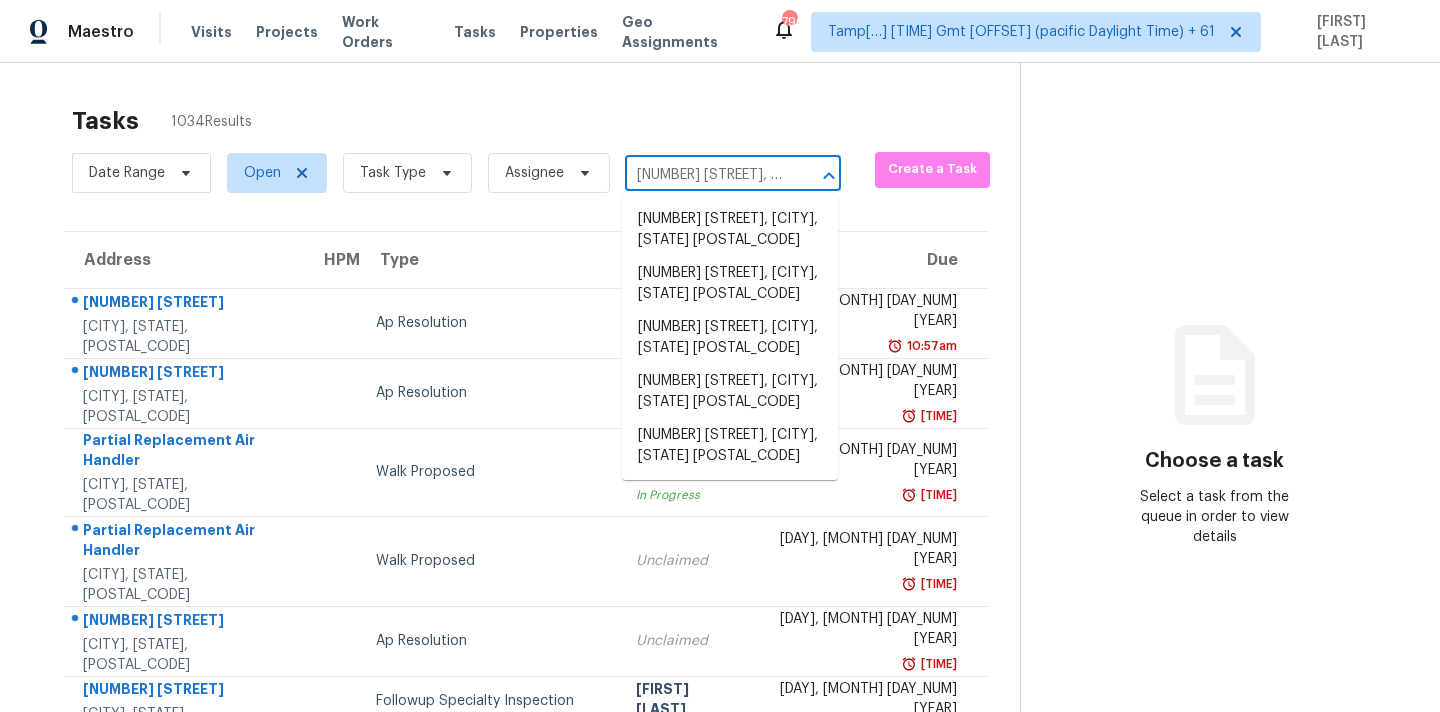 scroll, scrollTop: 0, scrollLeft: 136, axis: horizontal 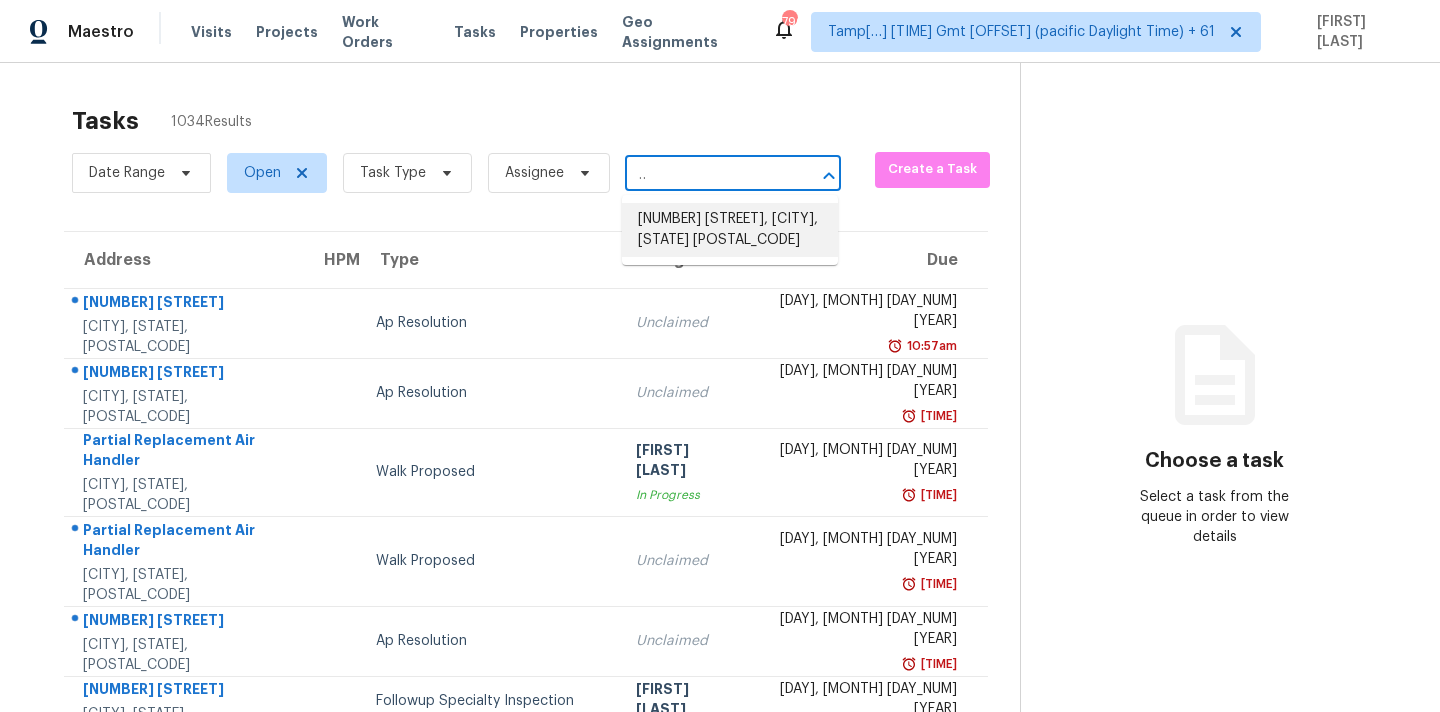 click on "[NUMBER] [STREET], [CITY], [STATE] [POSTAL_CODE]" at bounding box center (730, 230) 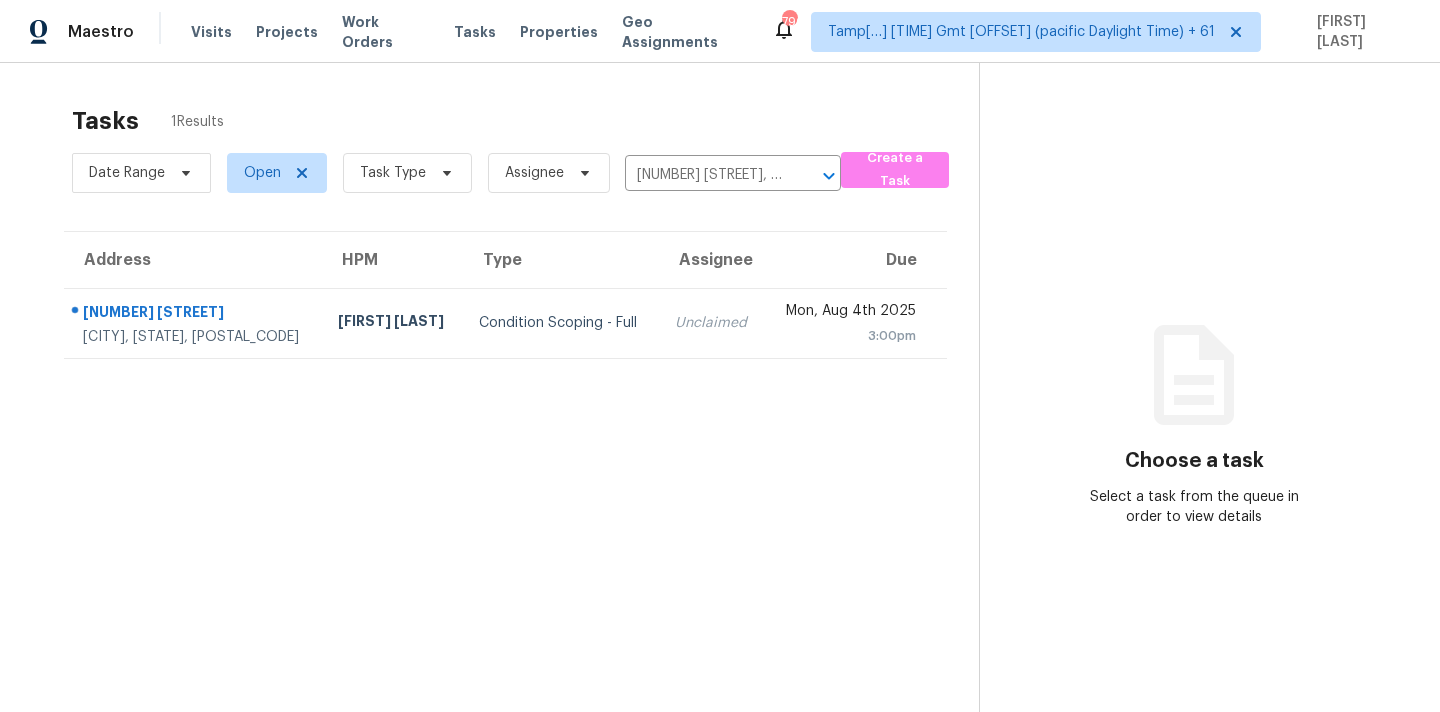 click on "Assignee" at bounding box center (712, 260) 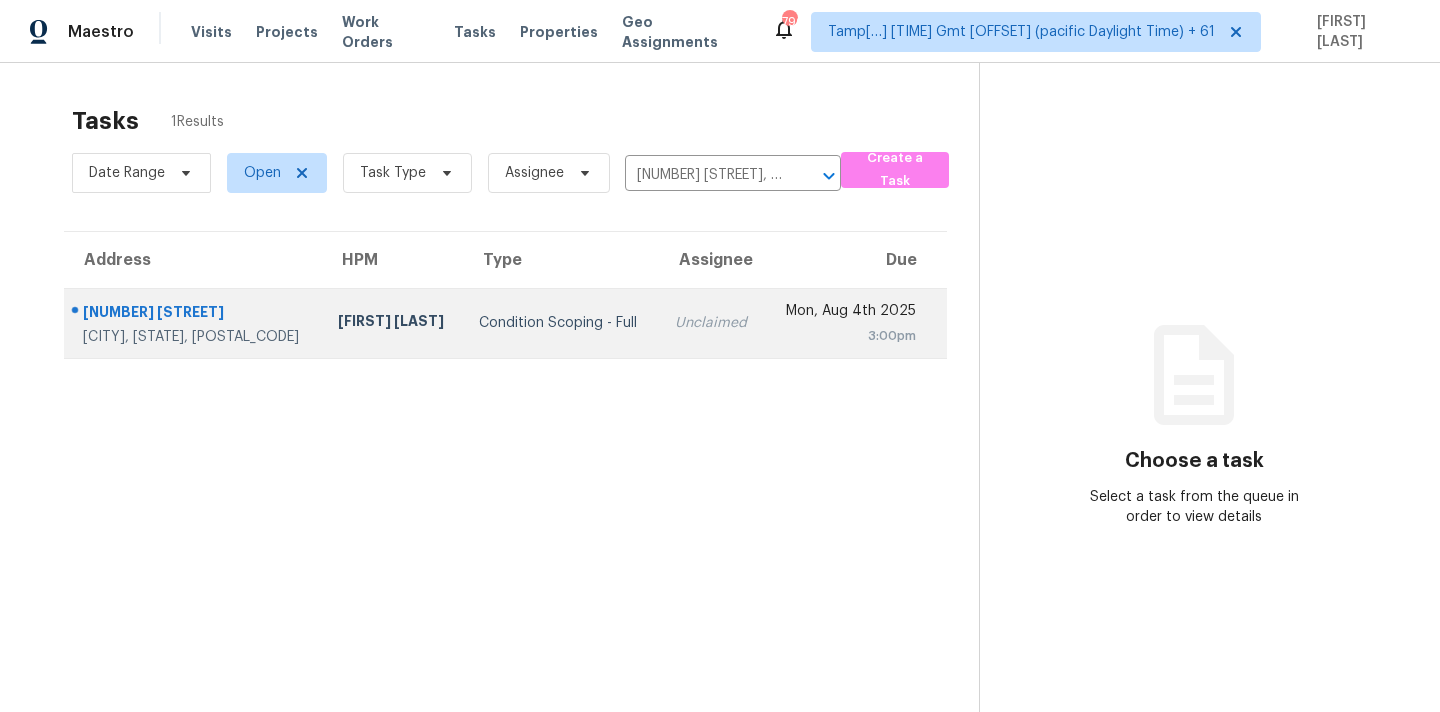 click on "Unclaimed" at bounding box center (712, 323) 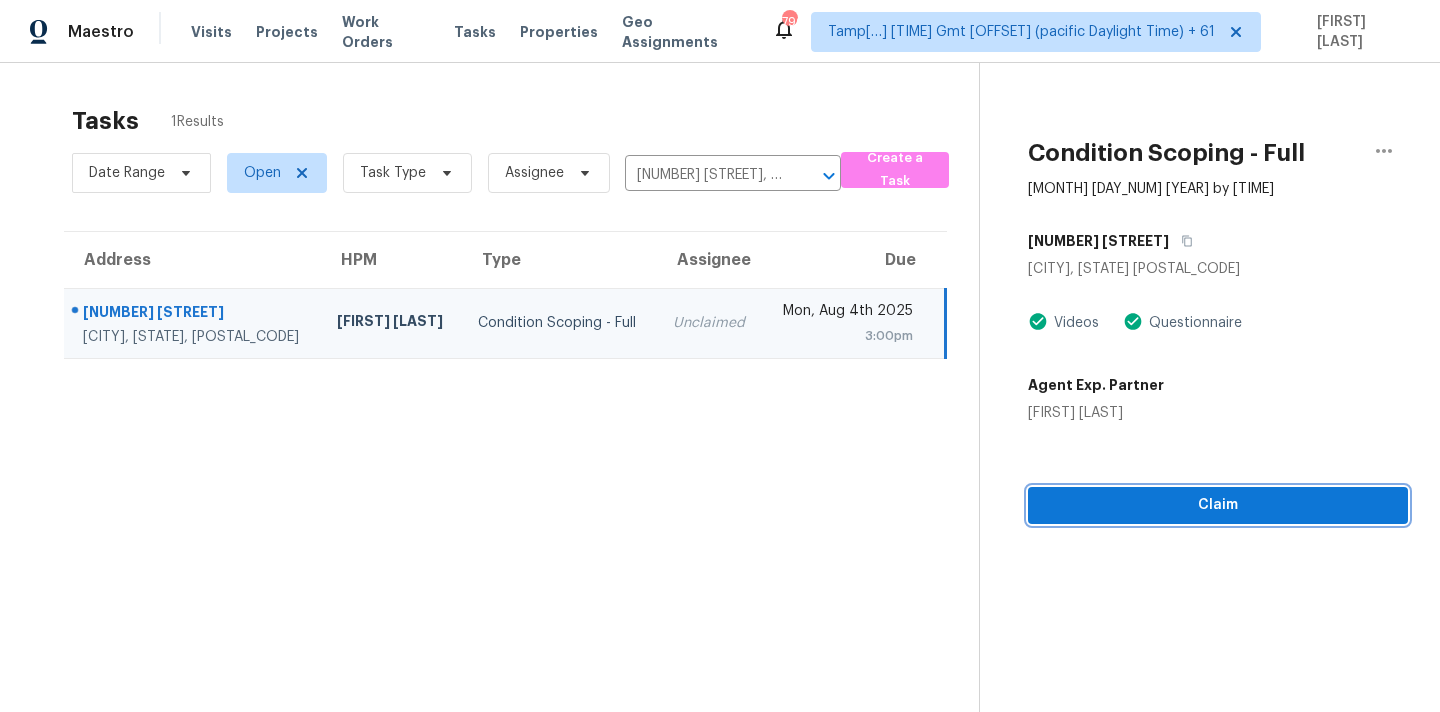 click on "Claim" at bounding box center (1218, 505) 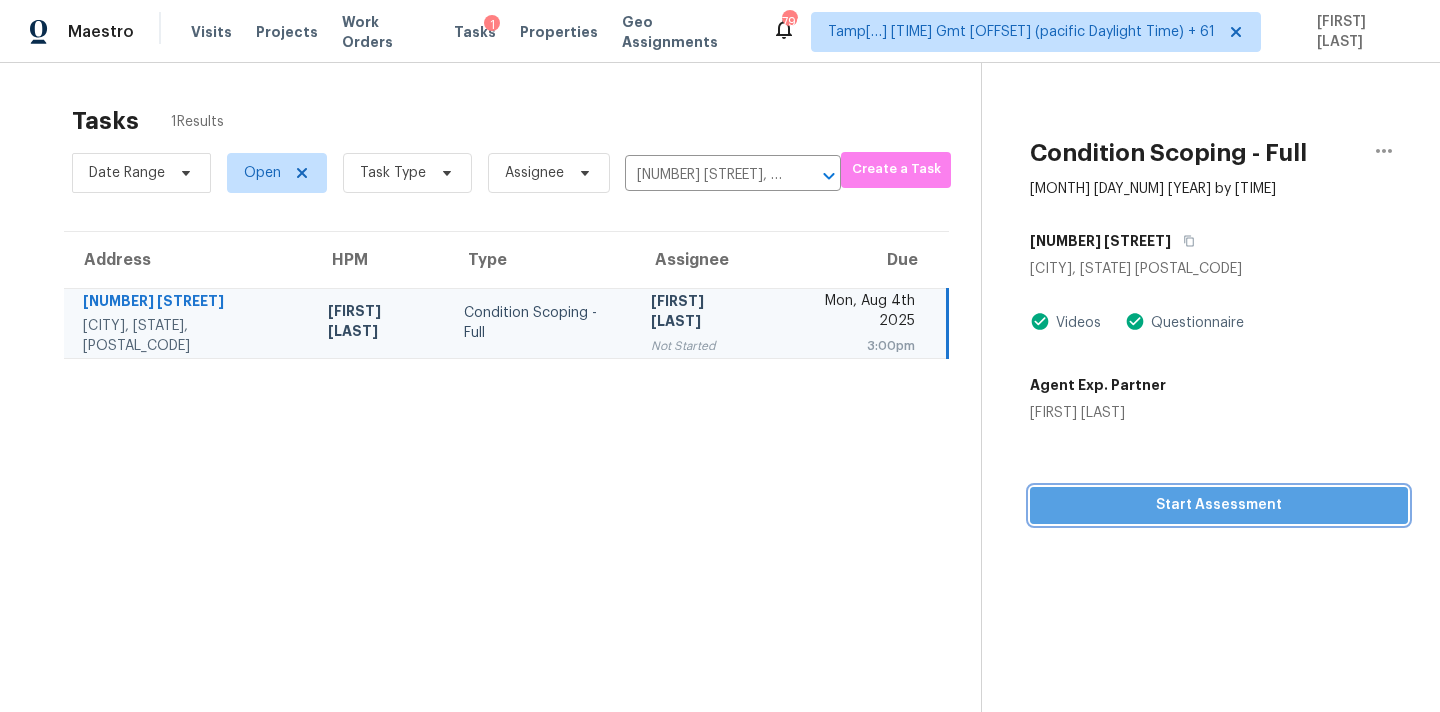click on "Start Assessment" at bounding box center [1219, 505] 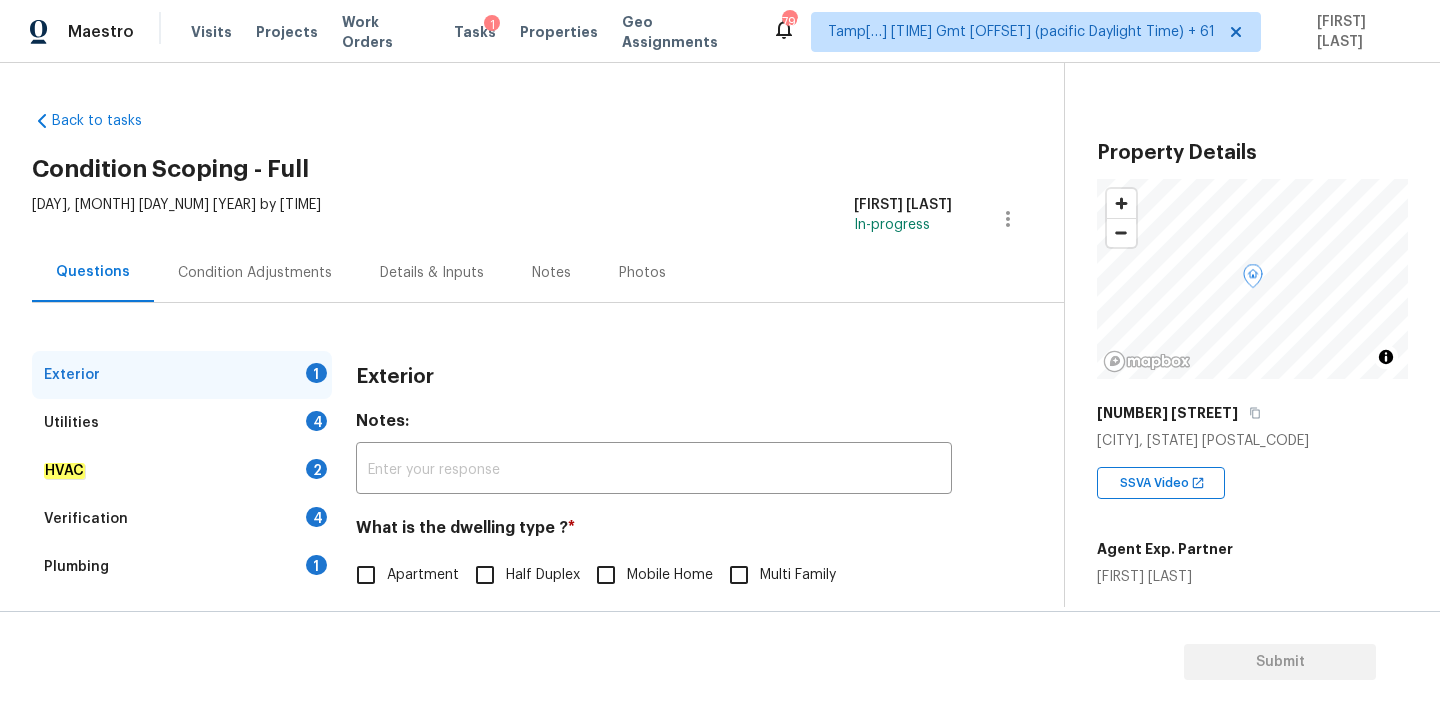 scroll, scrollTop: 203, scrollLeft: 0, axis: vertical 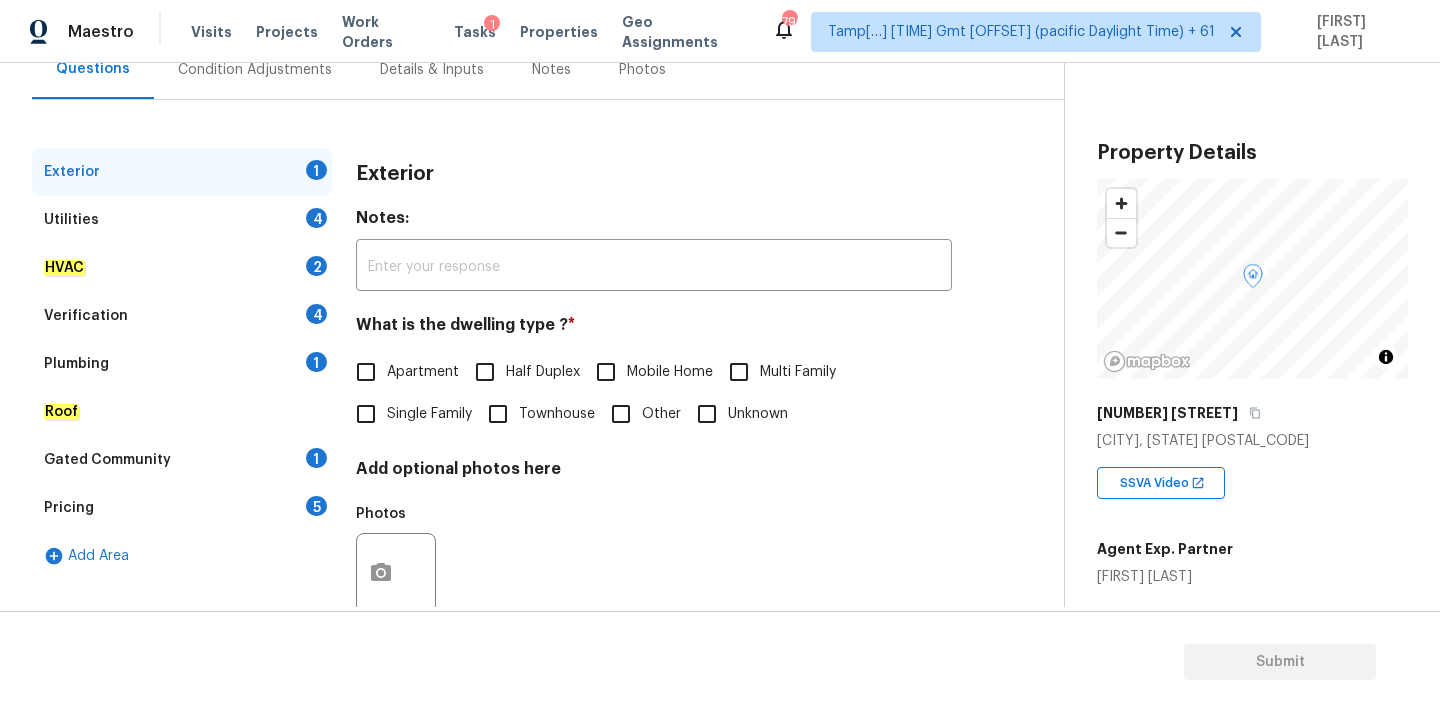 click on "Single Family" at bounding box center (429, 414) 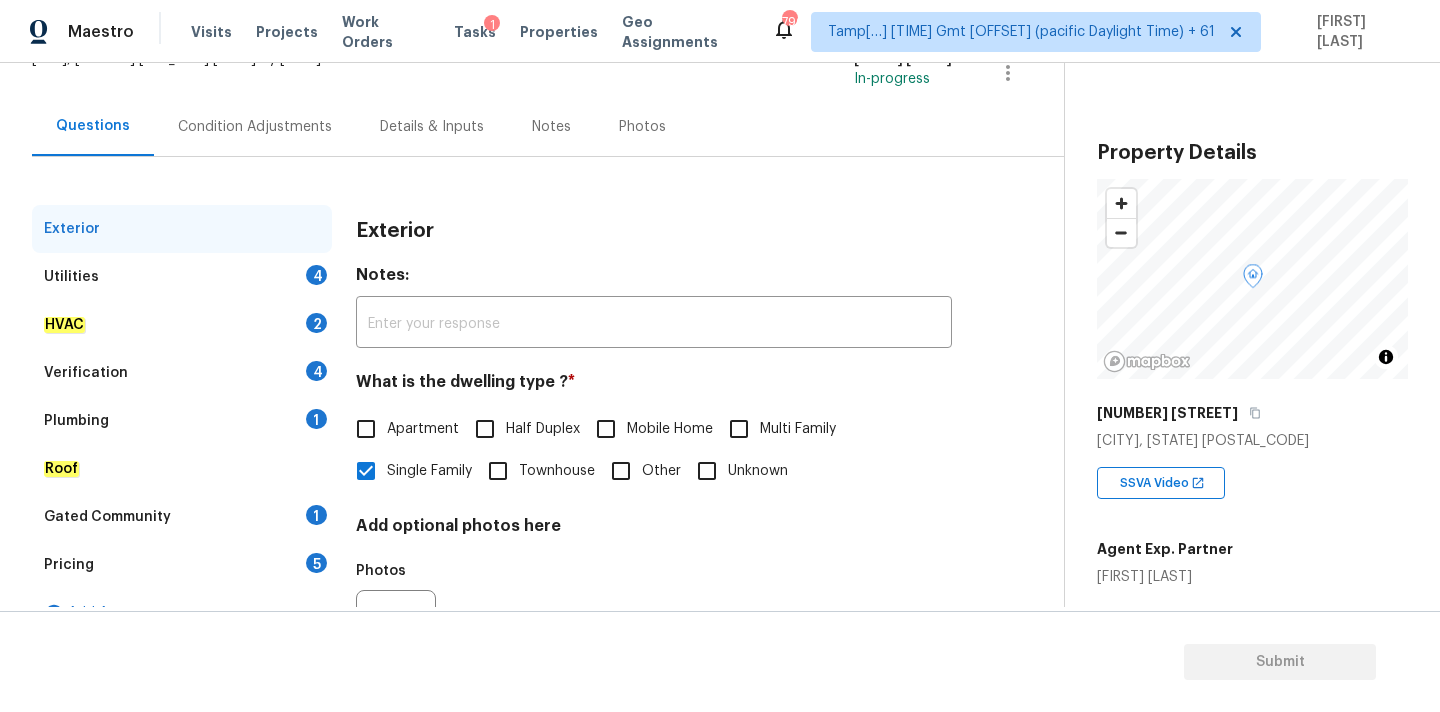 scroll, scrollTop: 96, scrollLeft: 0, axis: vertical 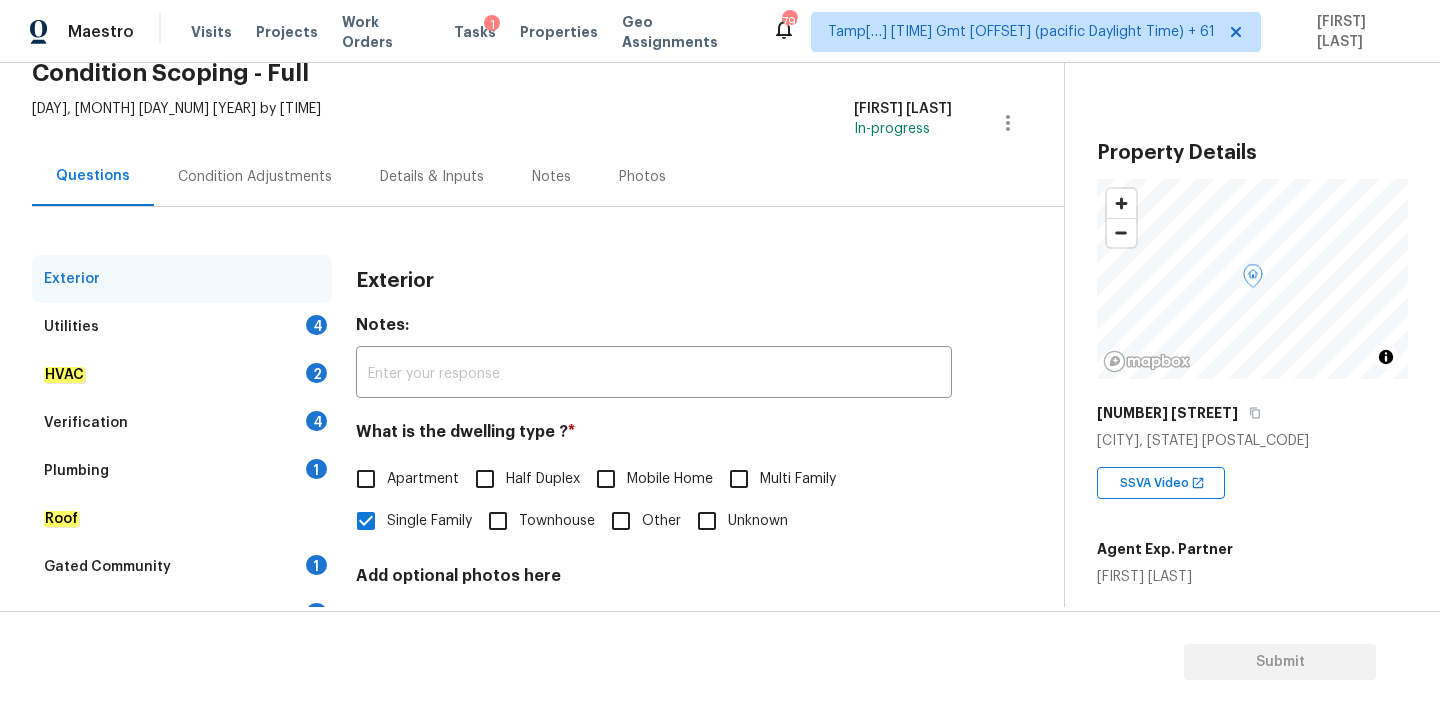 click on "Condition Adjustments" at bounding box center [255, 176] 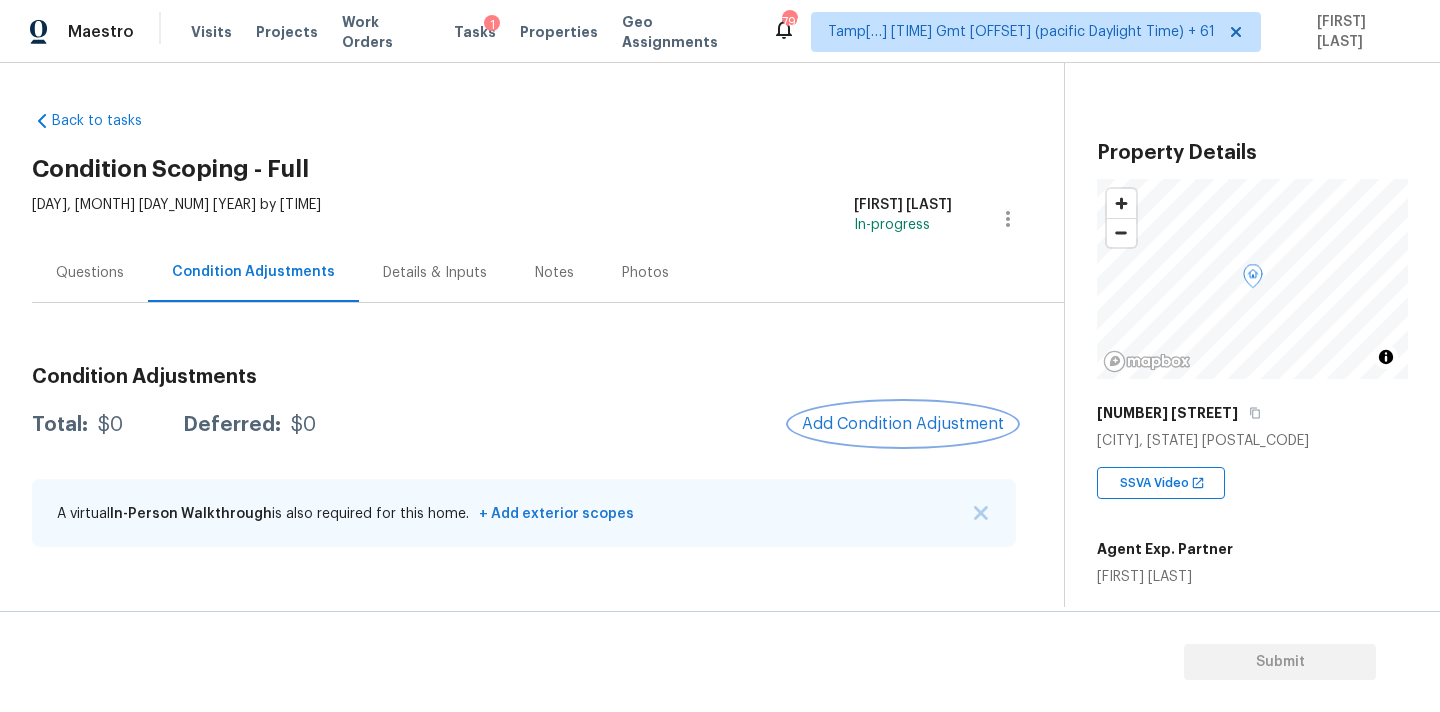 click on "Add Condition Adjustment" at bounding box center (903, 424) 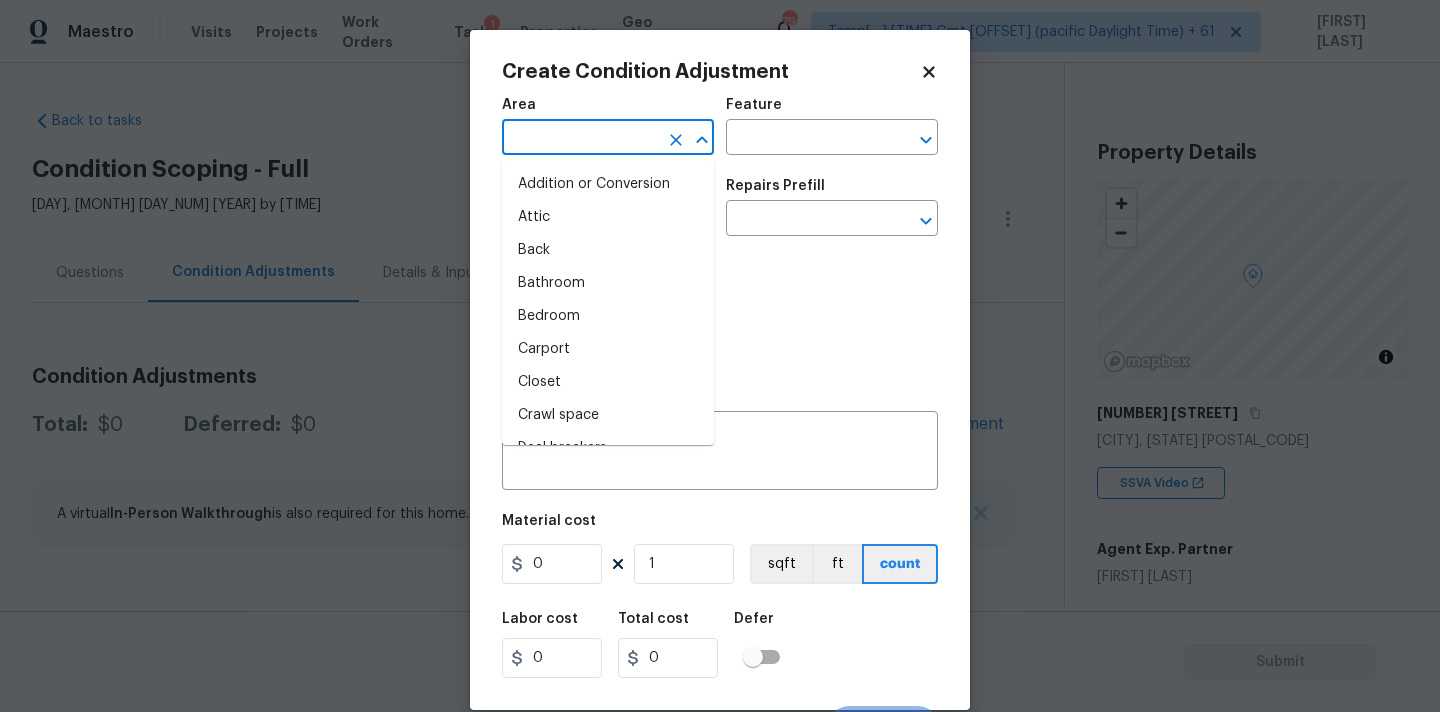 click at bounding box center (580, 139) 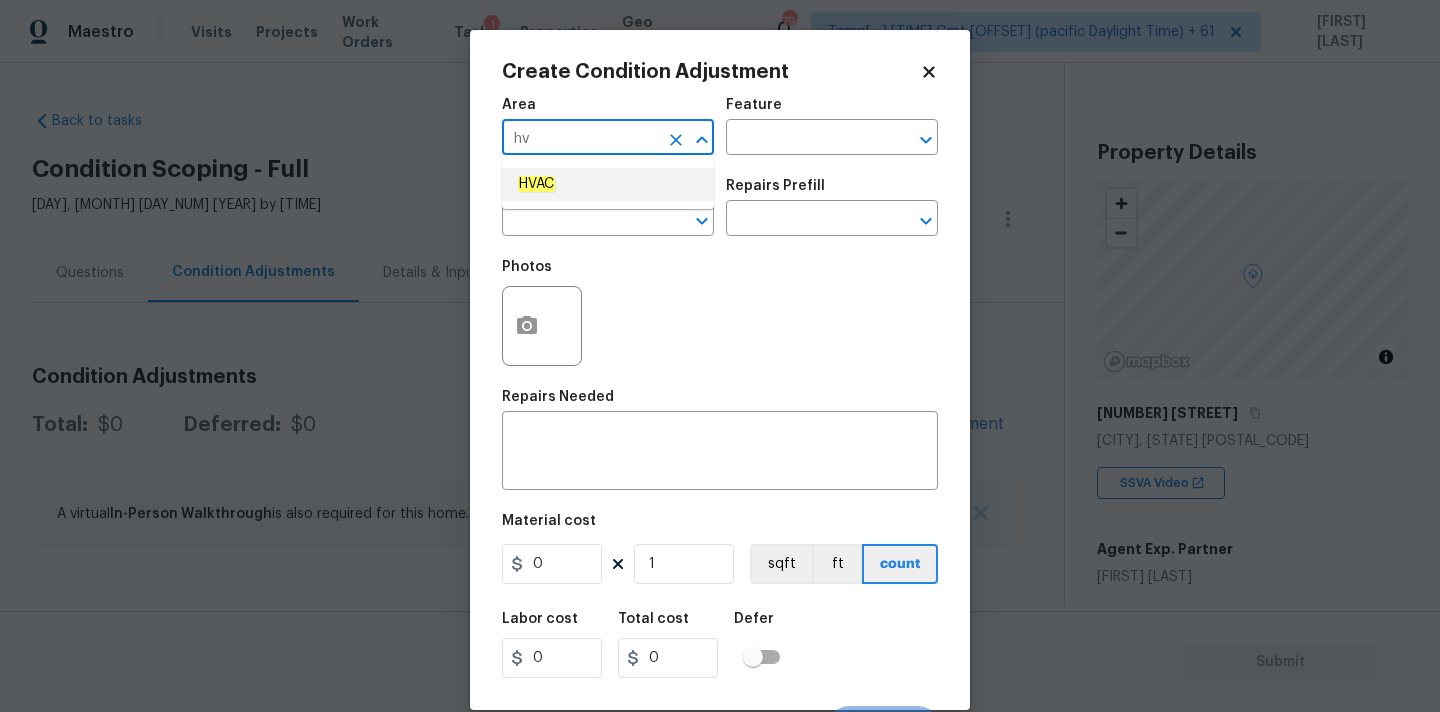 click on "HVAC" at bounding box center [608, 184] 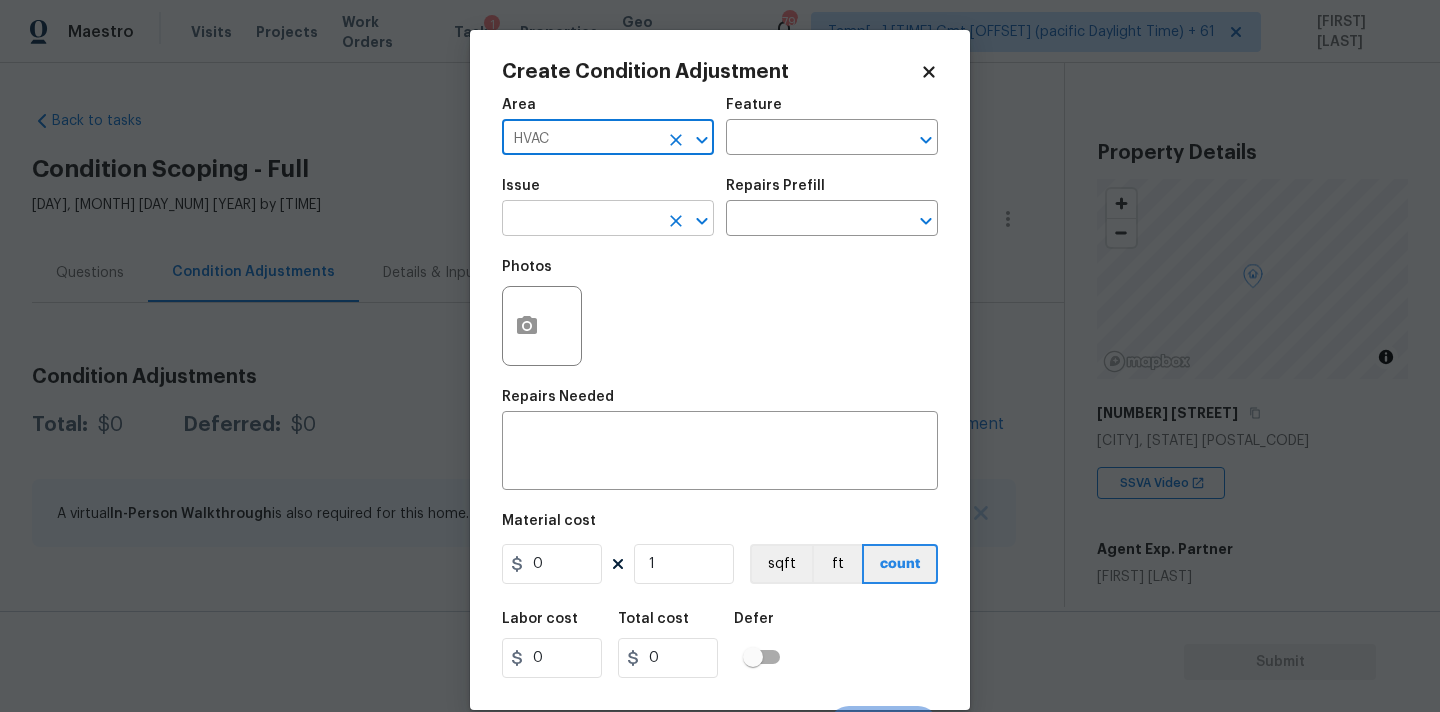 type on "HVAC" 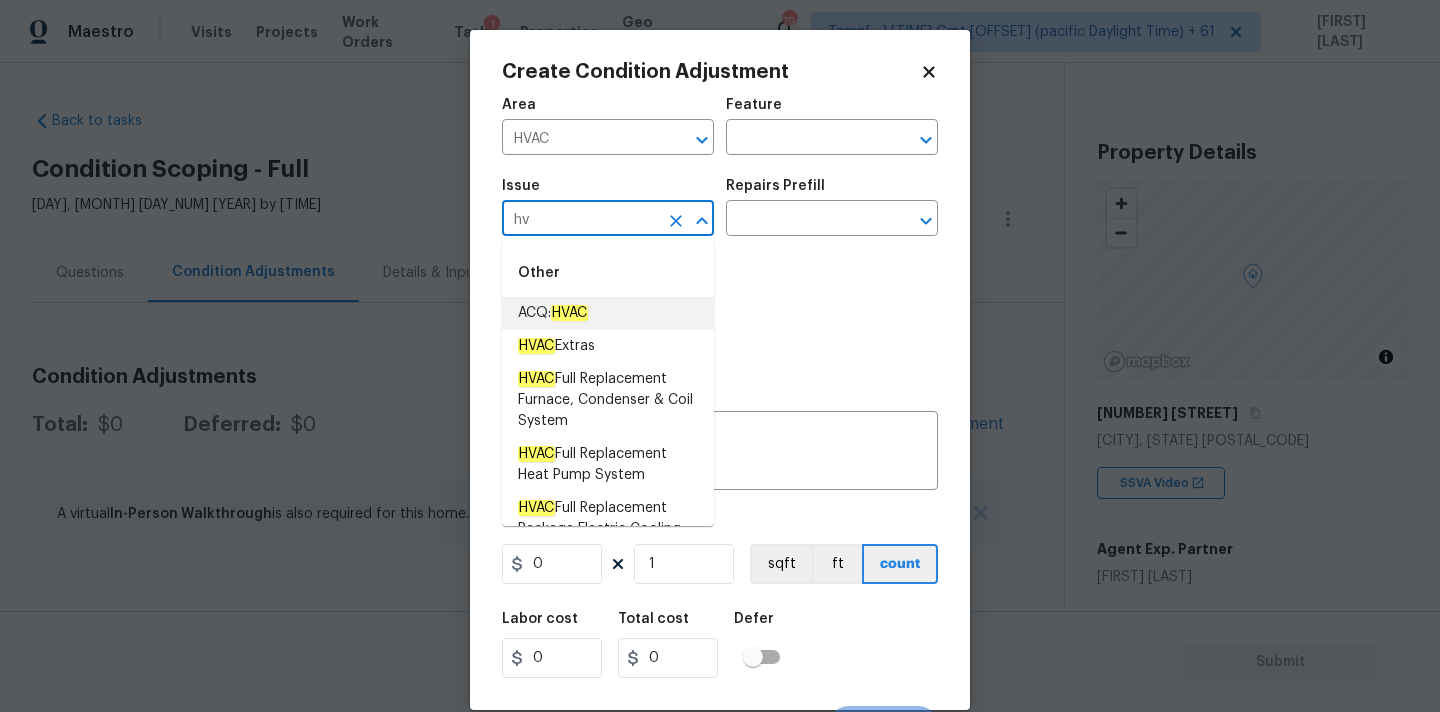 click on "HVAC" at bounding box center [569, 313] 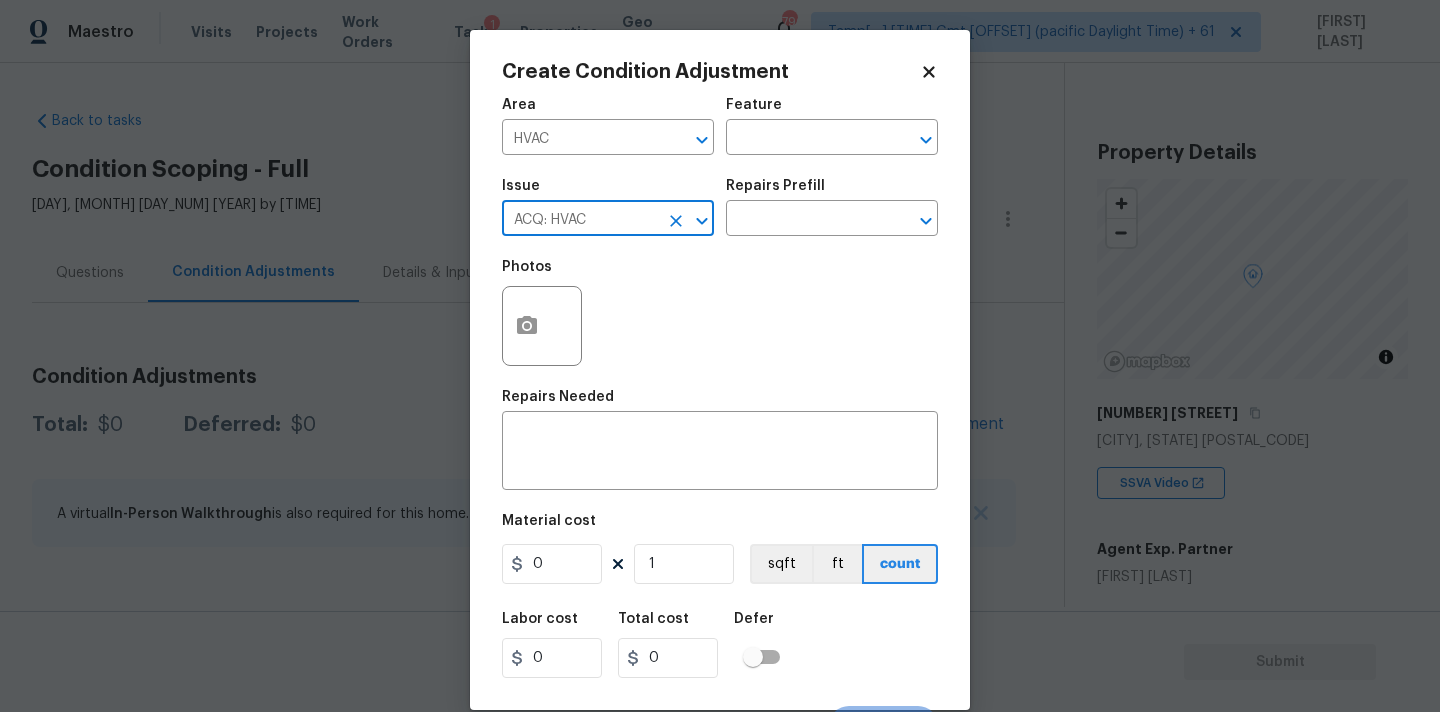 type on "ACQ: HVAC" 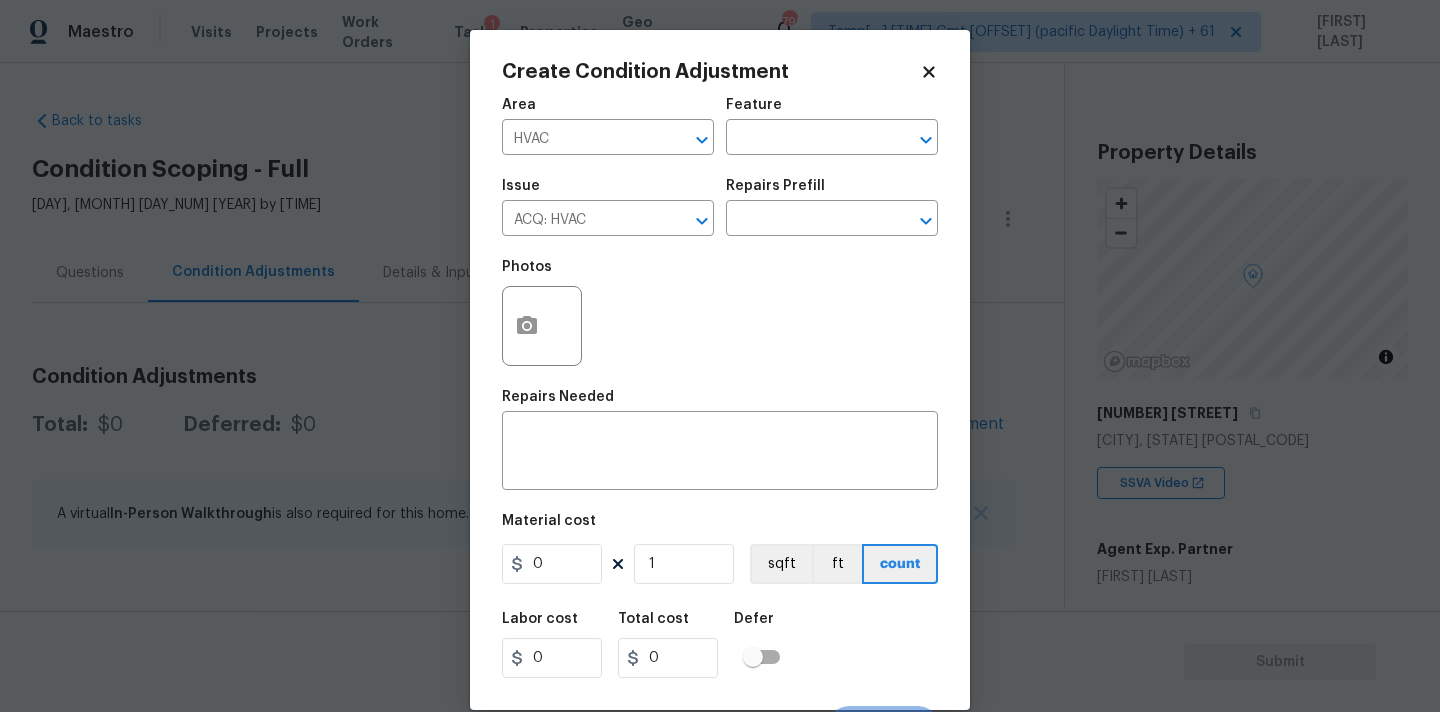 click on "Issue ACQ: HVAC ​ Repairs Prefill ​" at bounding box center [720, 207] 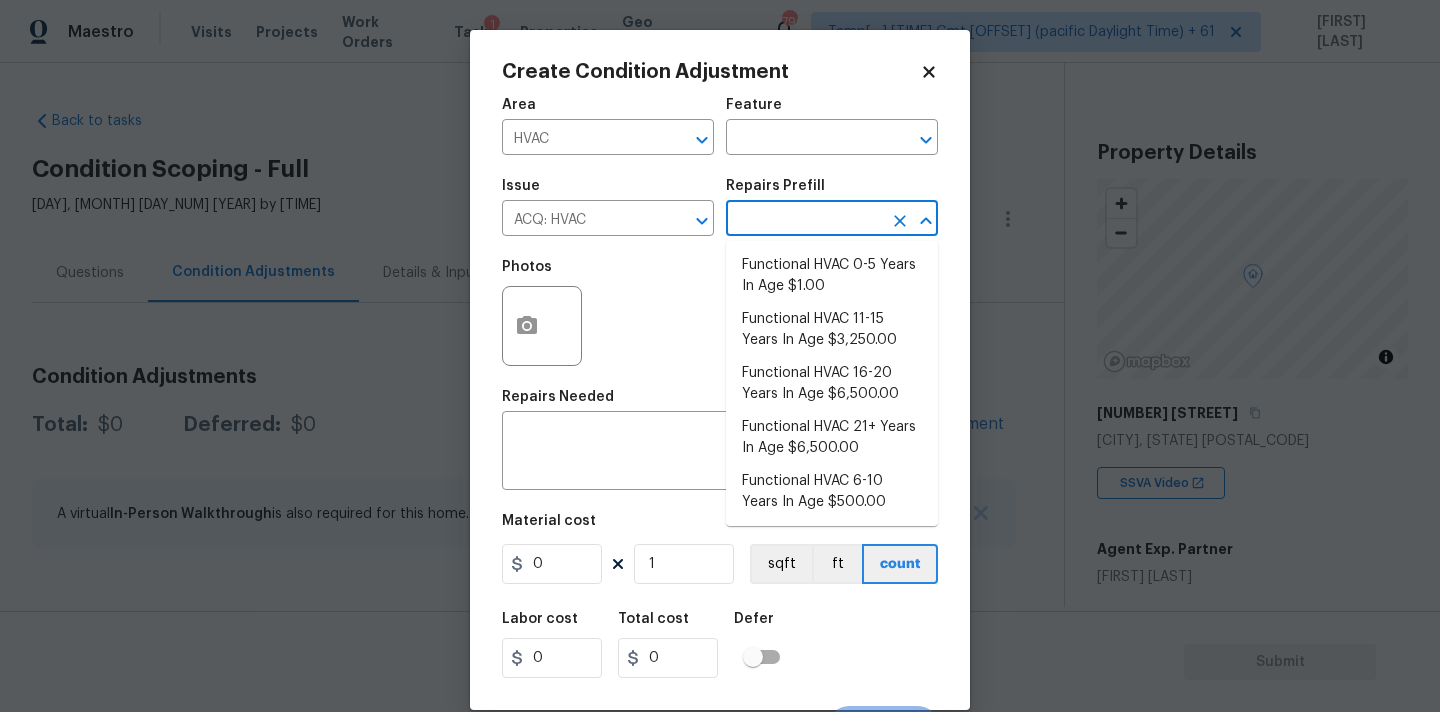 click at bounding box center (804, 220) 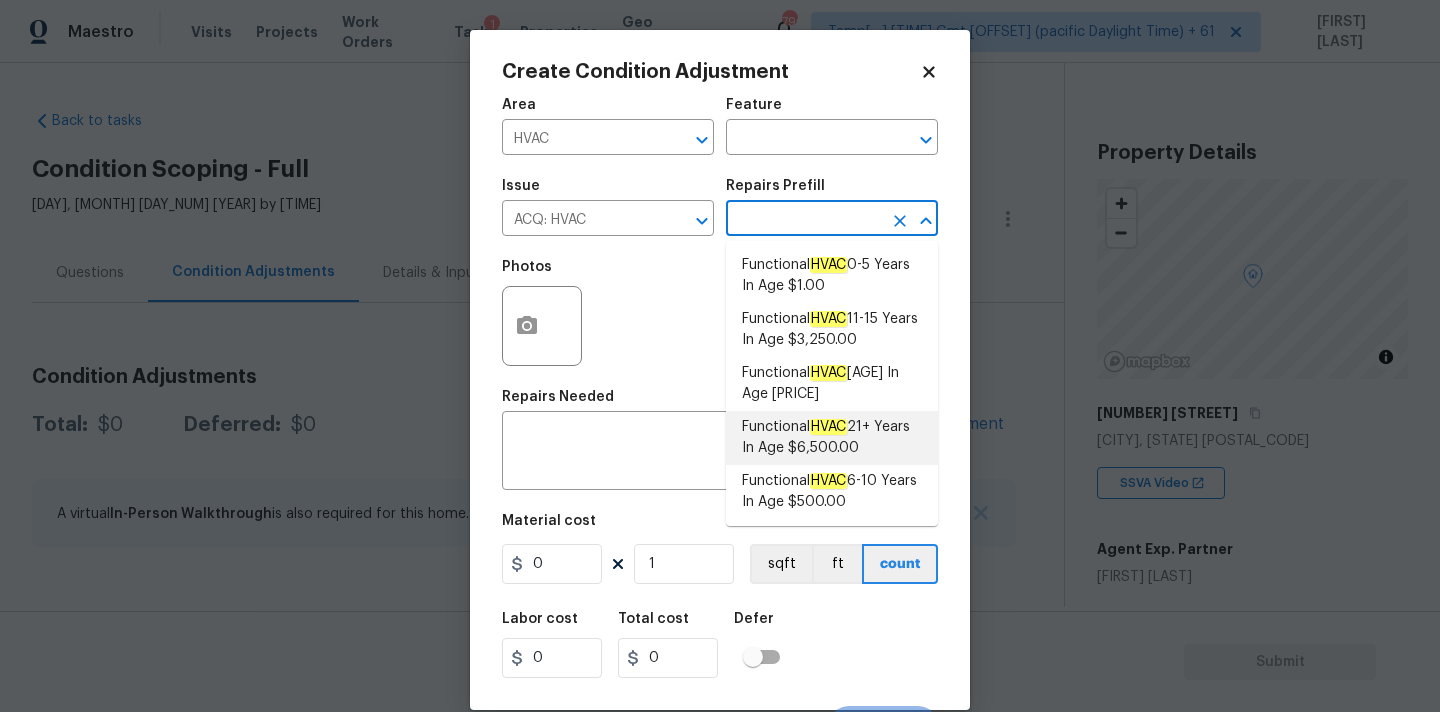 click on "Functional  HVAC  21+ Years In Age $6,500.00" at bounding box center (832, 438) 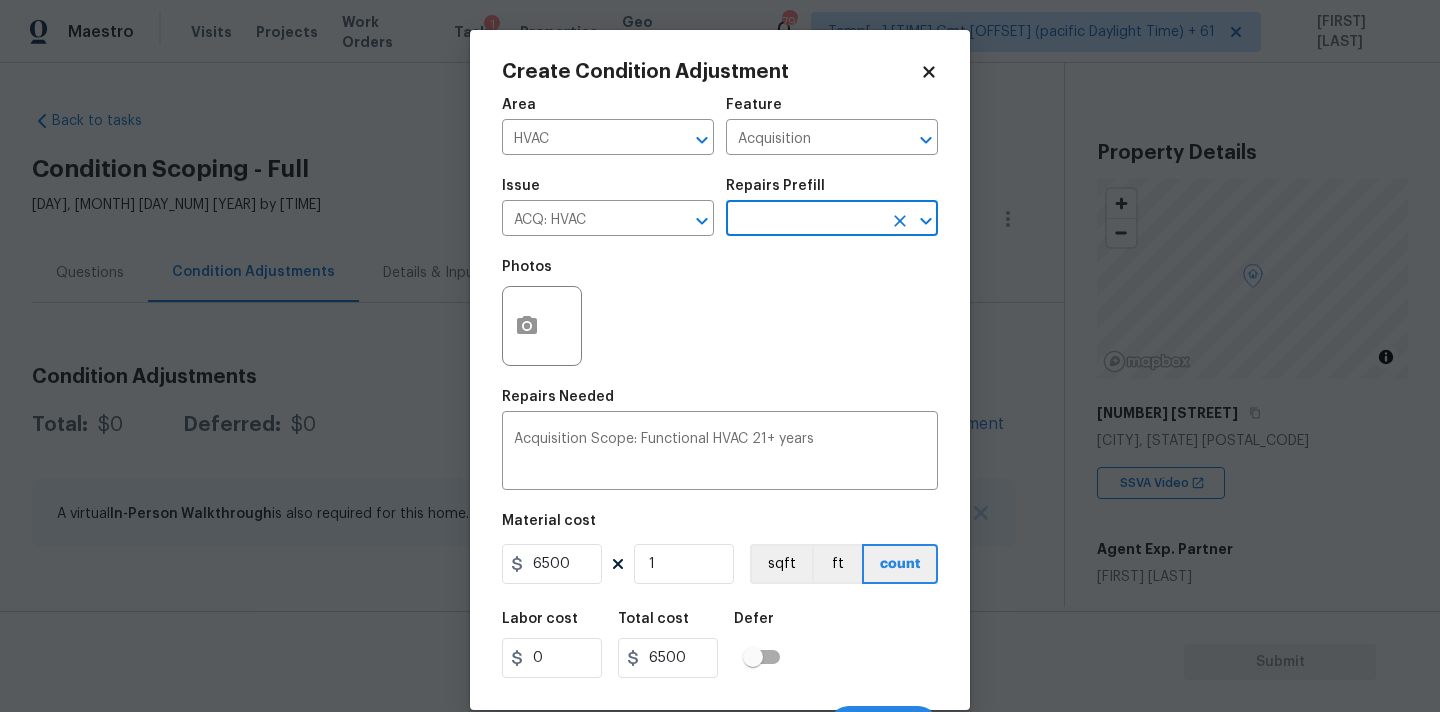 scroll, scrollTop: 35, scrollLeft: 0, axis: vertical 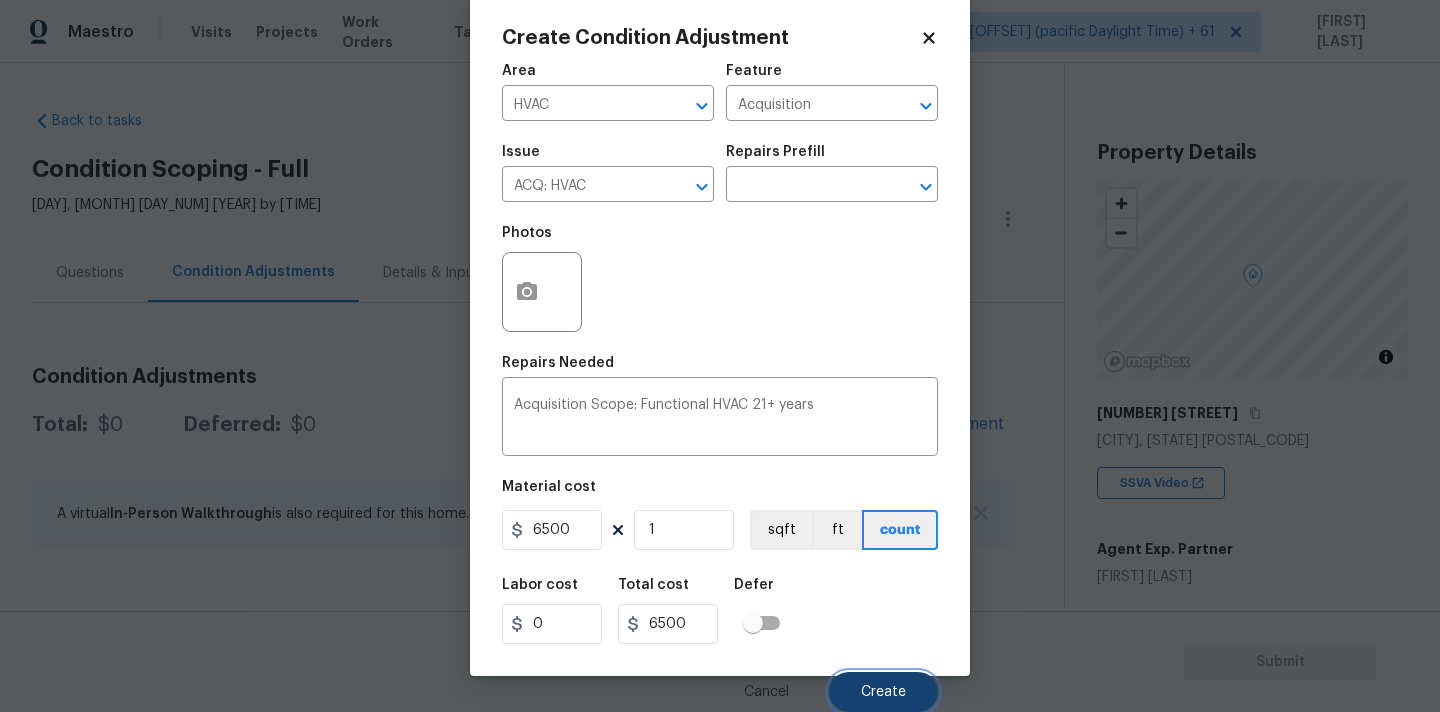 click on "Create" at bounding box center (883, 692) 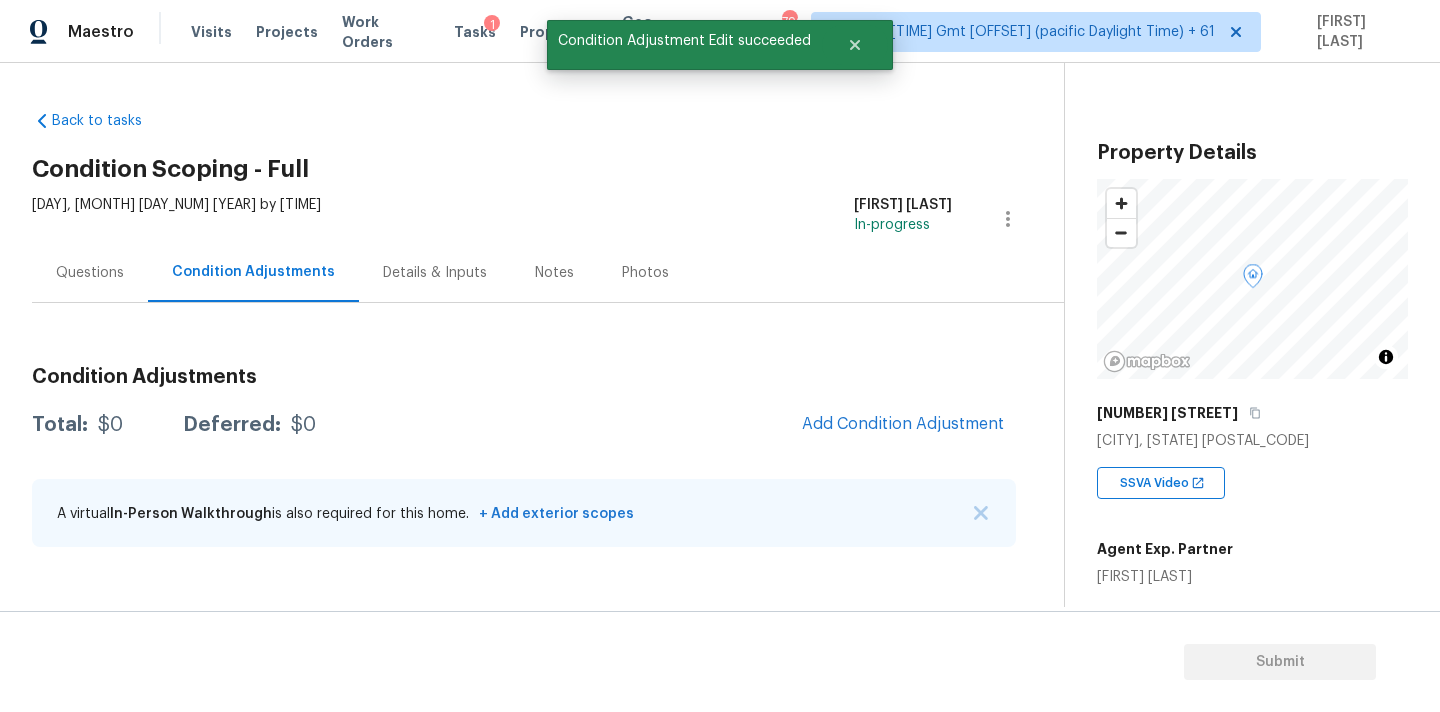 scroll, scrollTop: 28, scrollLeft: 0, axis: vertical 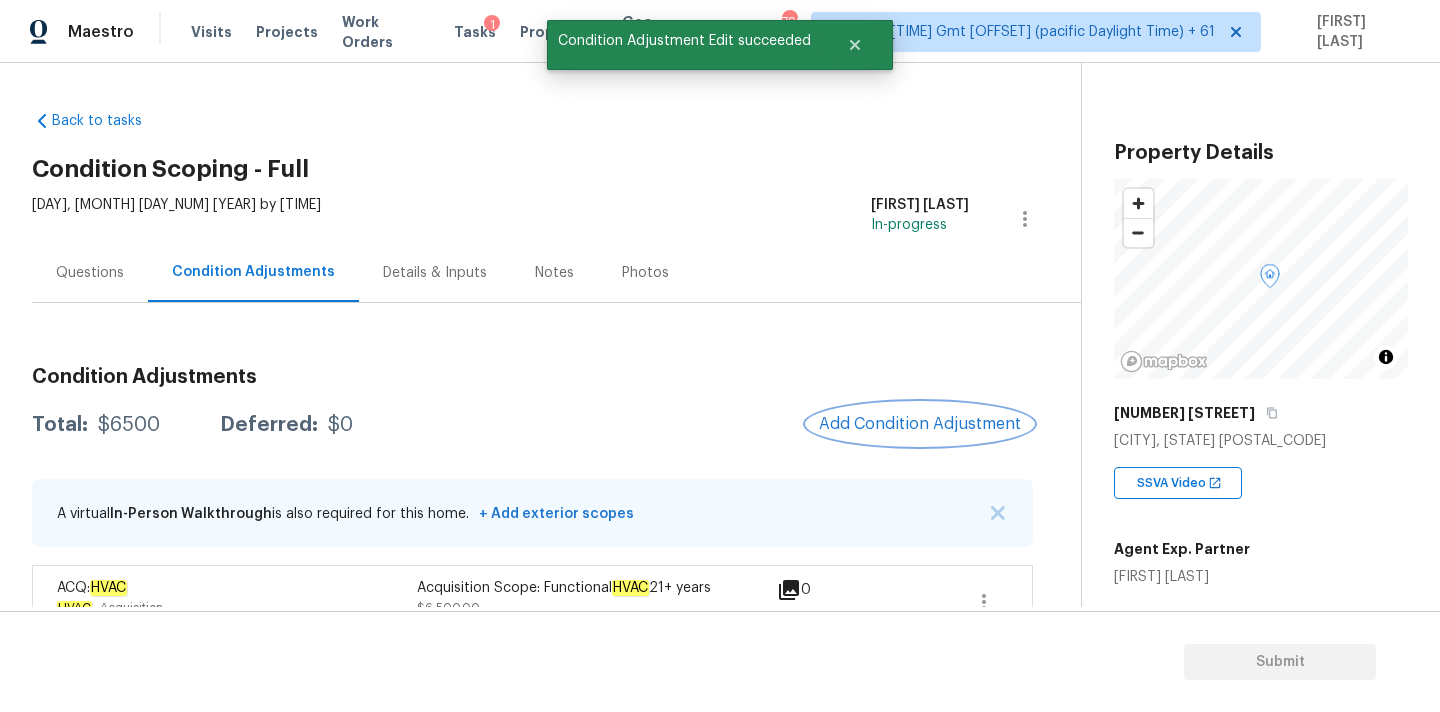 click on "Add Condition Adjustment" at bounding box center (920, 424) 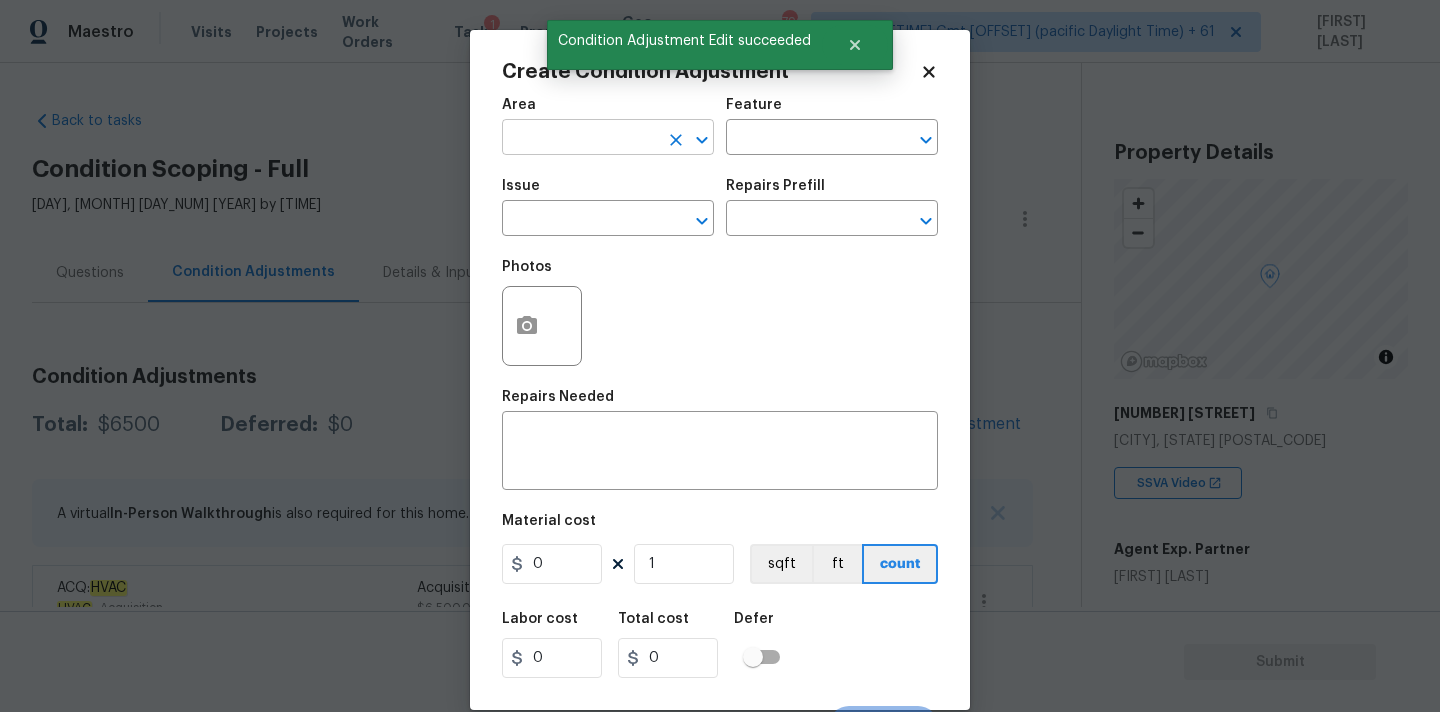 click at bounding box center [580, 139] 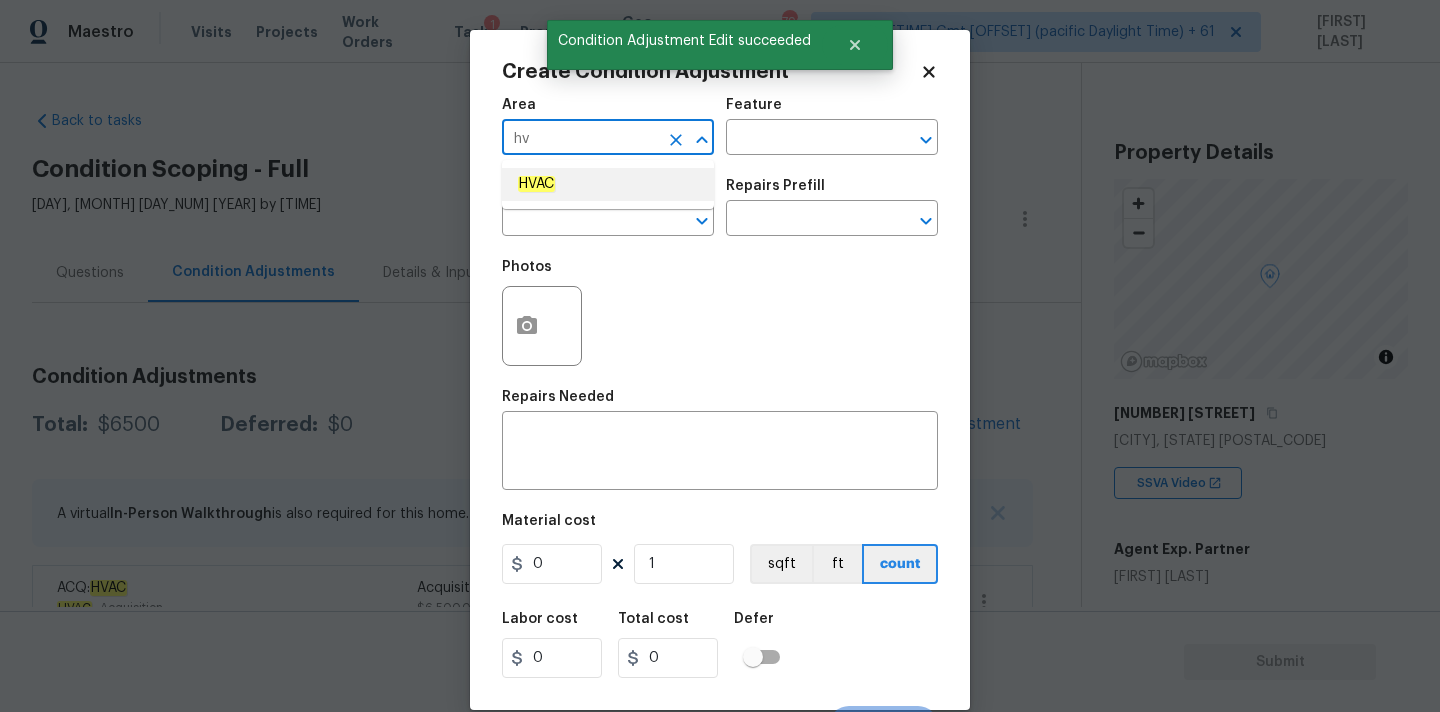 click on "HVAC" at bounding box center (608, 184) 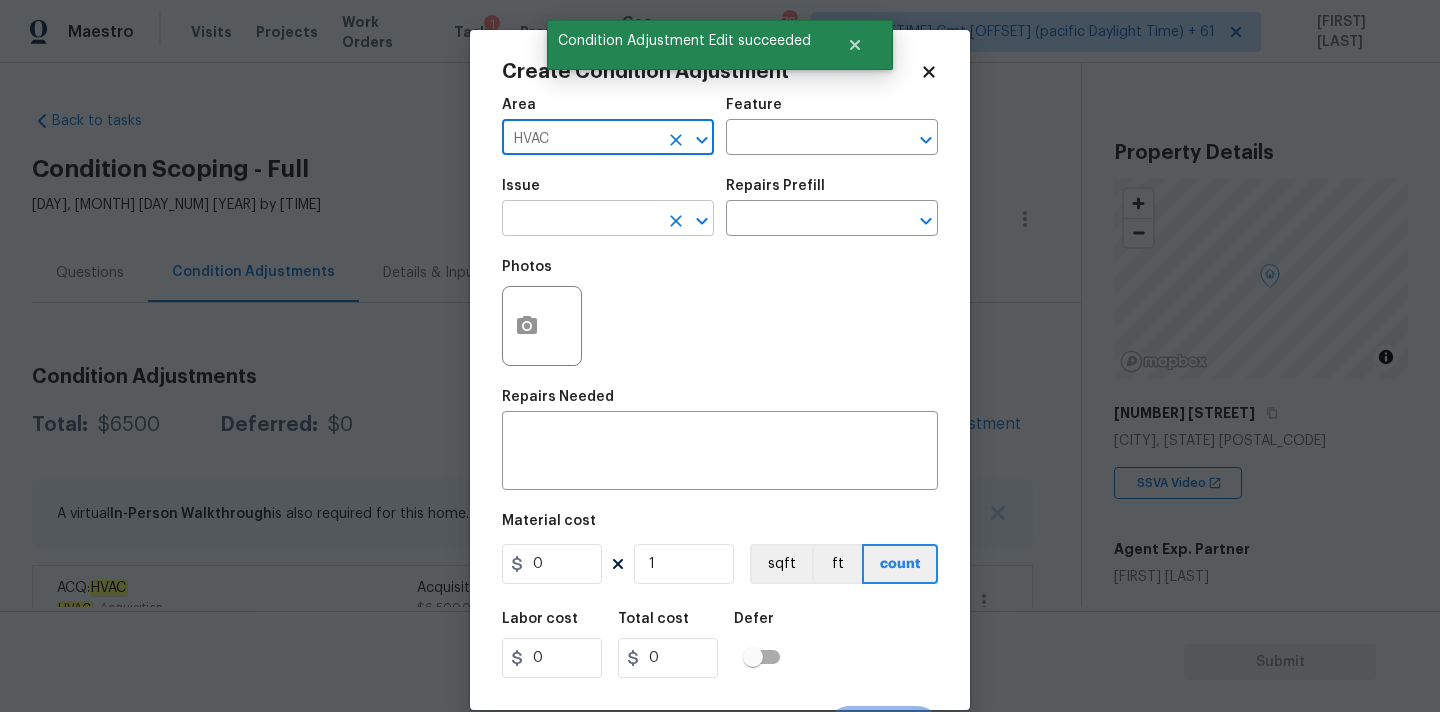 type on "HVAC" 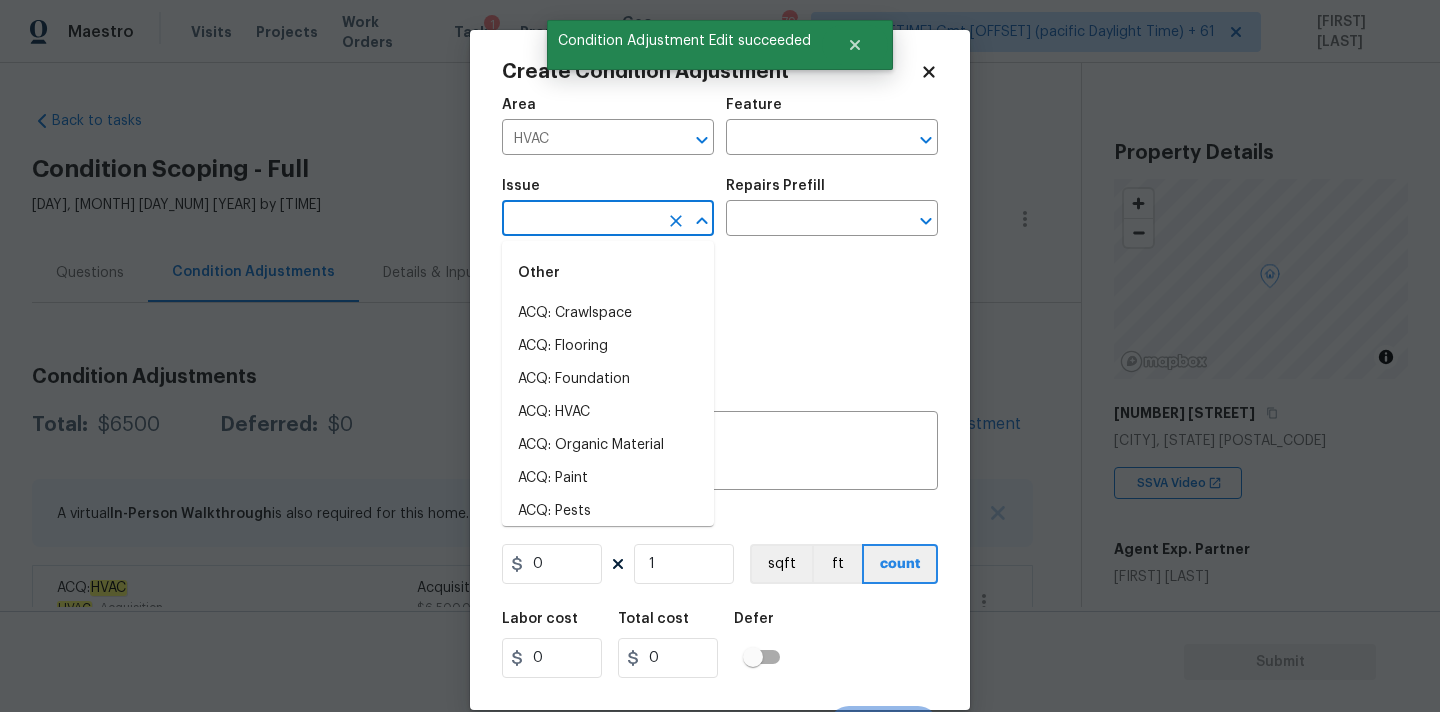 click at bounding box center [580, 220] 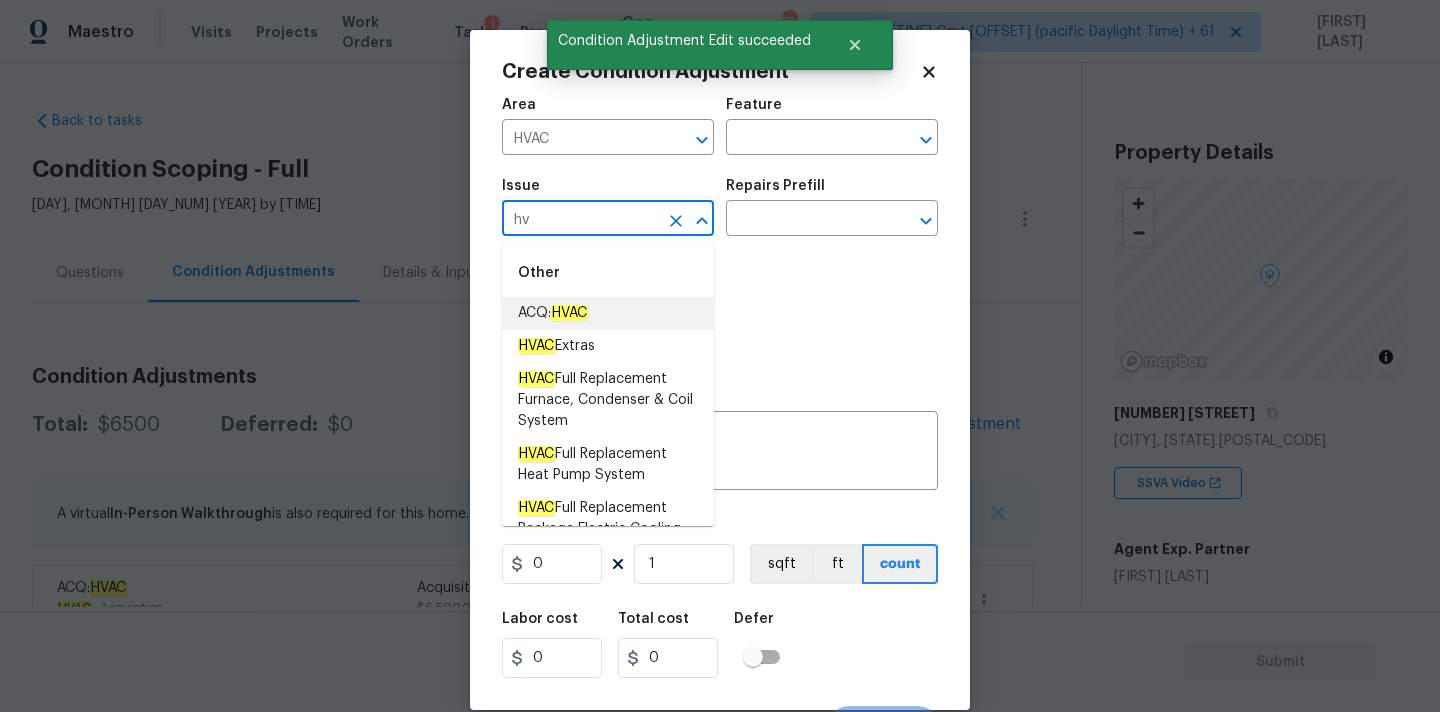 click on "ACQ:  HVAC" at bounding box center (608, 313) 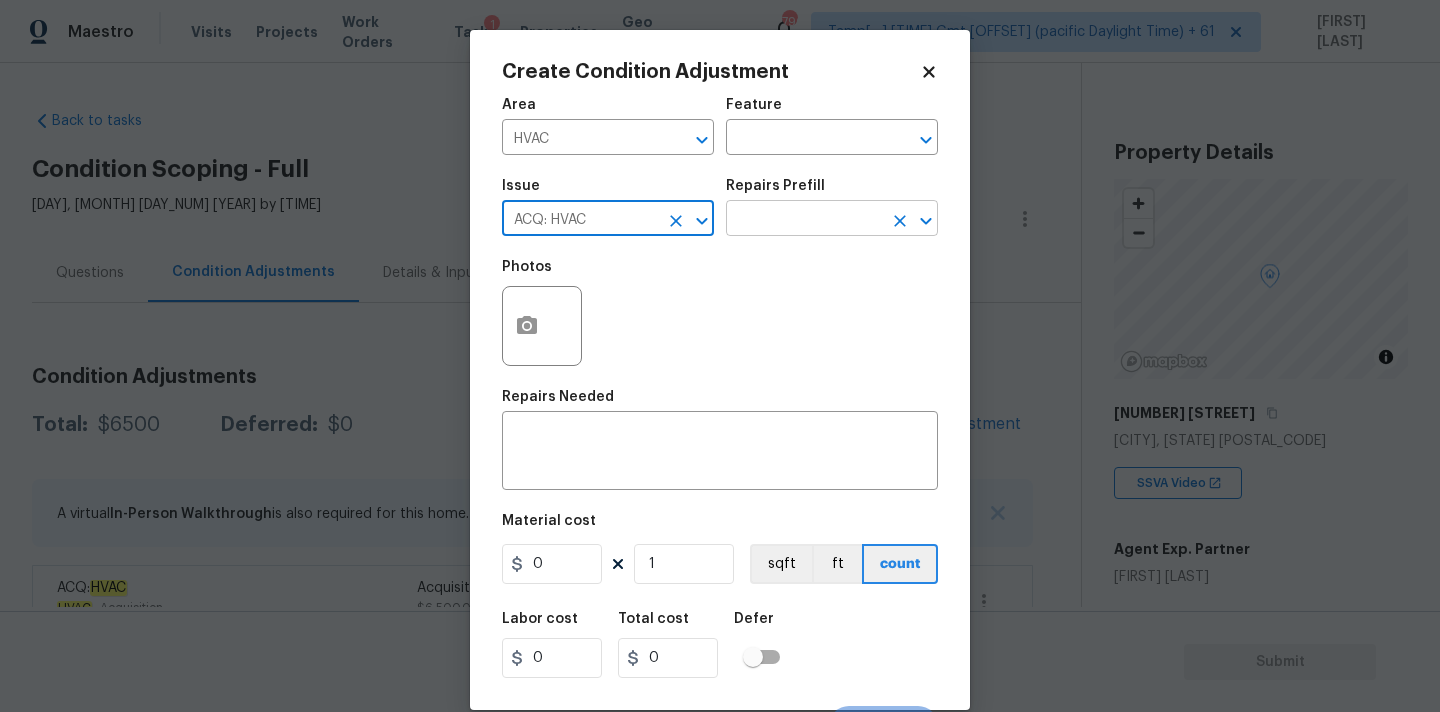 type on "ACQ: HVAC" 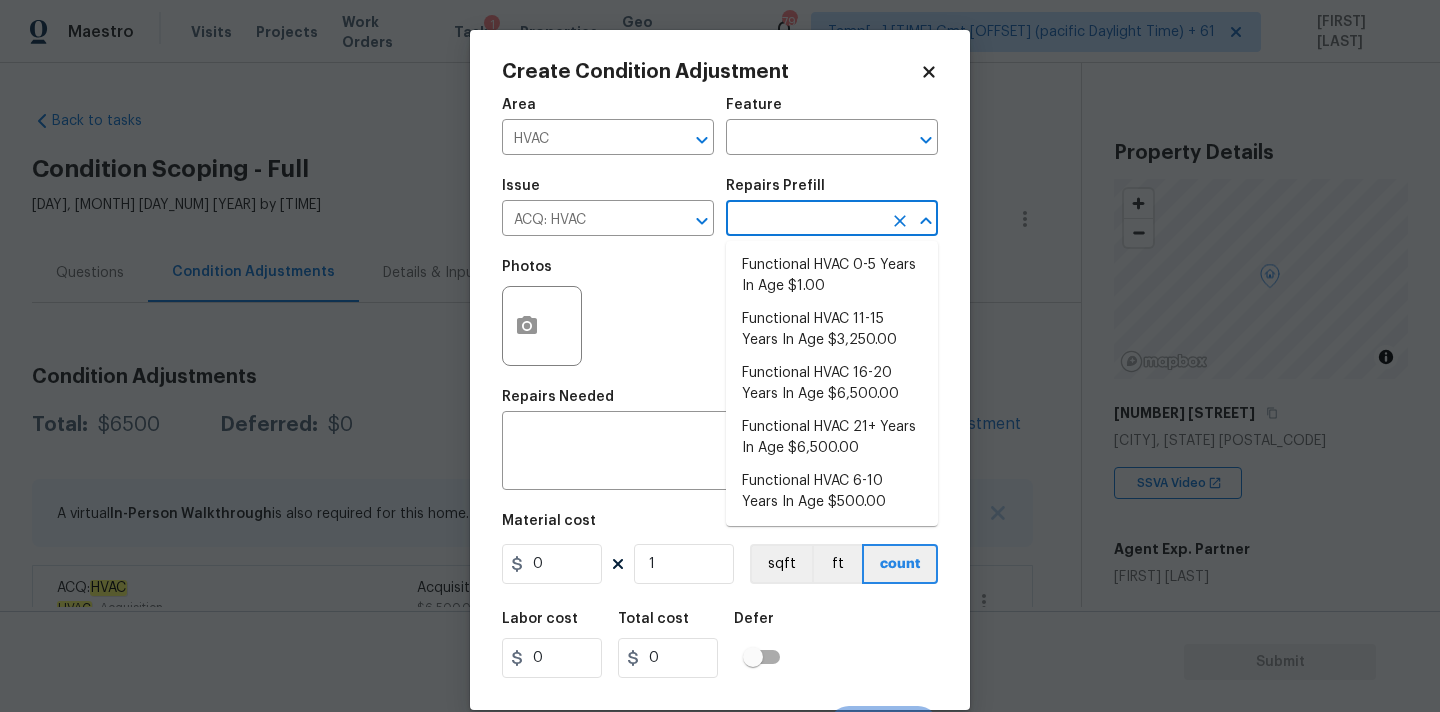 click at bounding box center [804, 220] 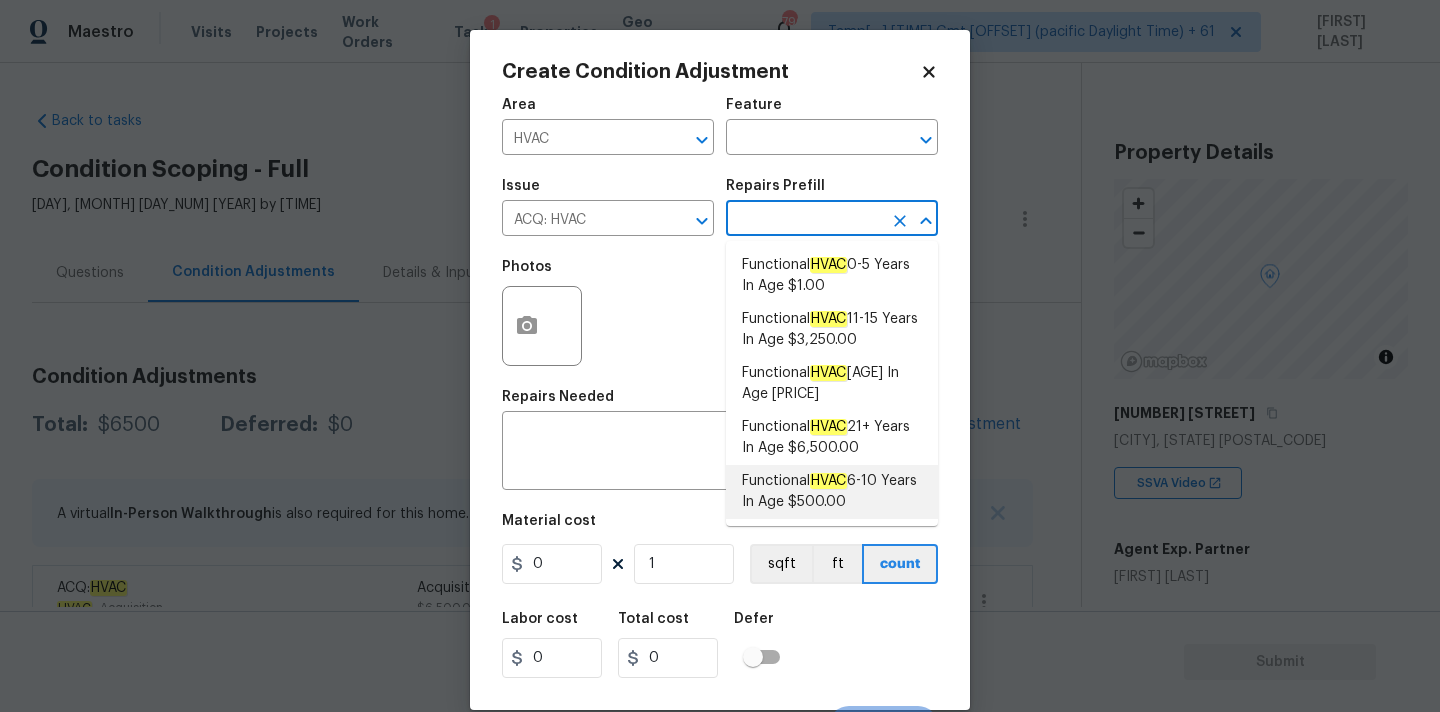 click on "HVAC" at bounding box center [828, 481] 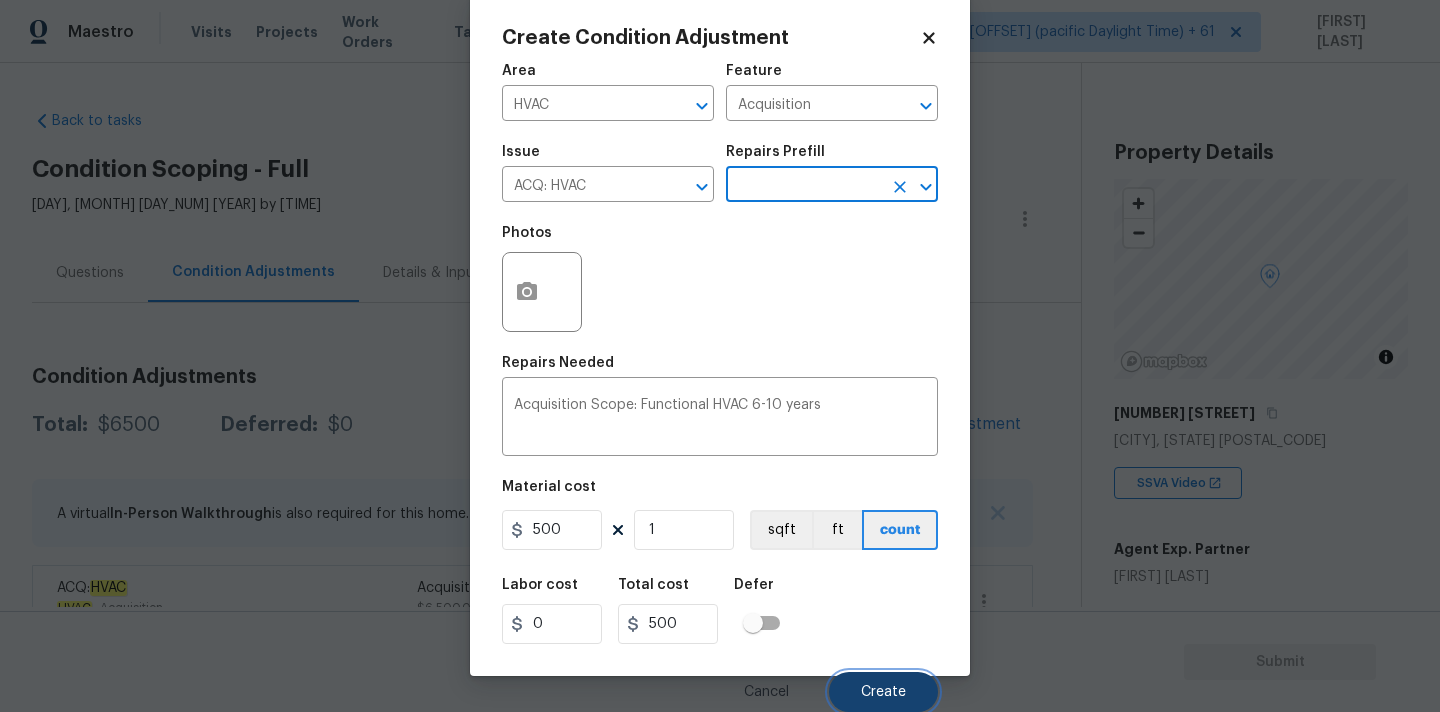 click on "Create" at bounding box center [883, 692] 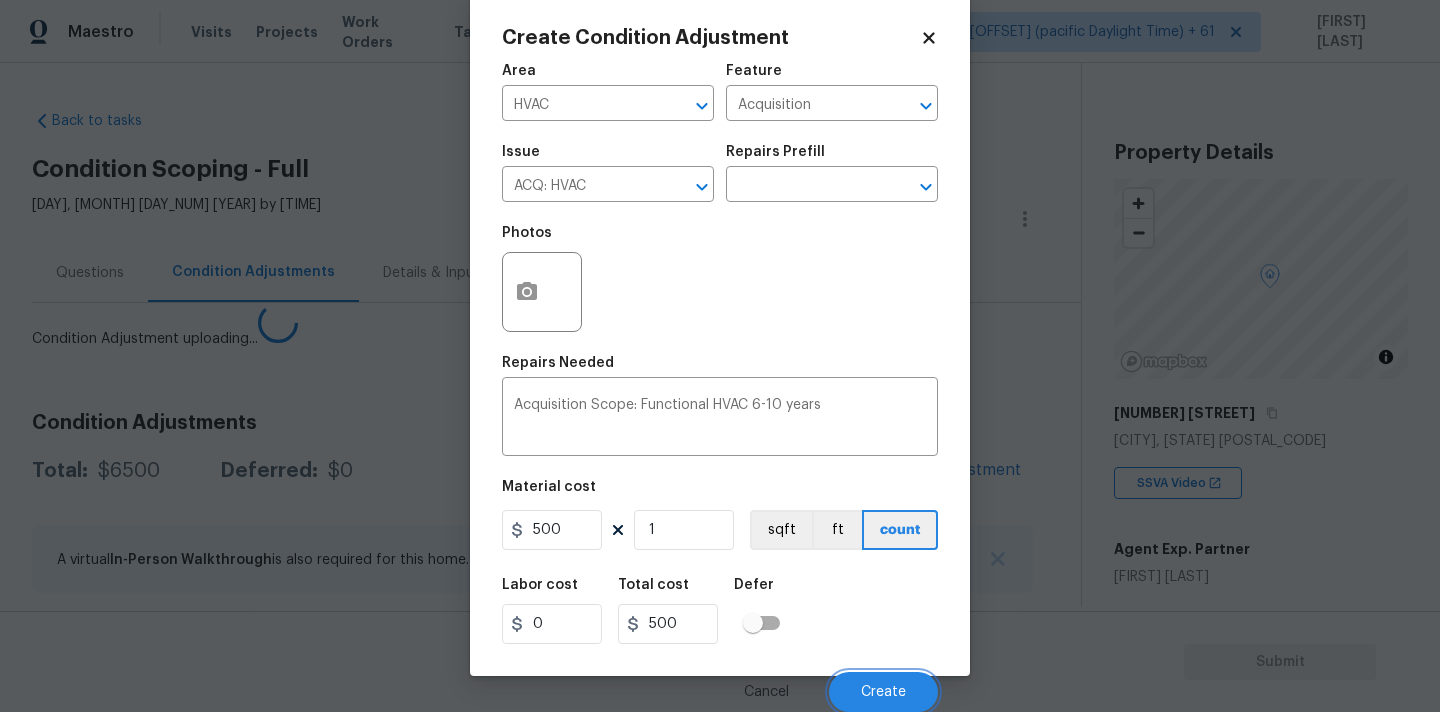 scroll, scrollTop: 28, scrollLeft: 0, axis: vertical 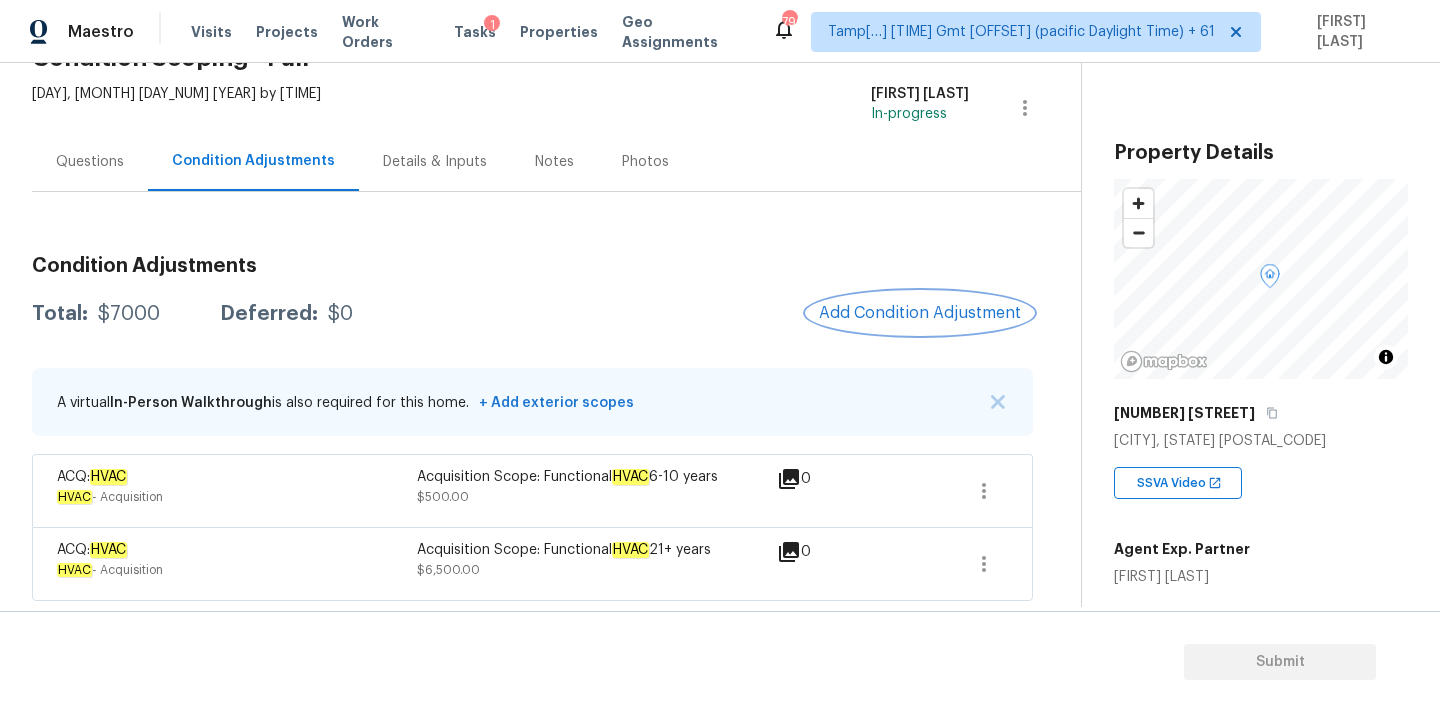 click on "Add Condition Adjustment" at bounding box center [920, 313] 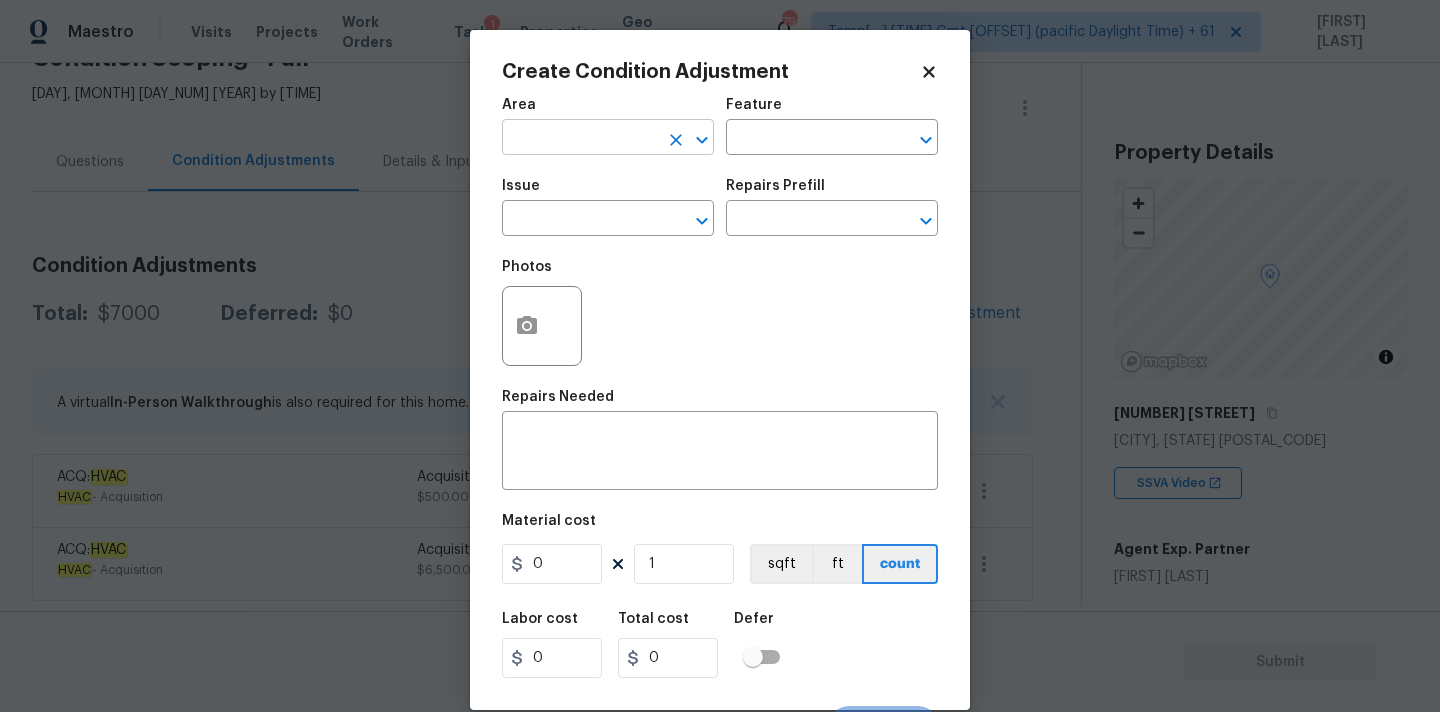 click at bounding box center (580, 139) 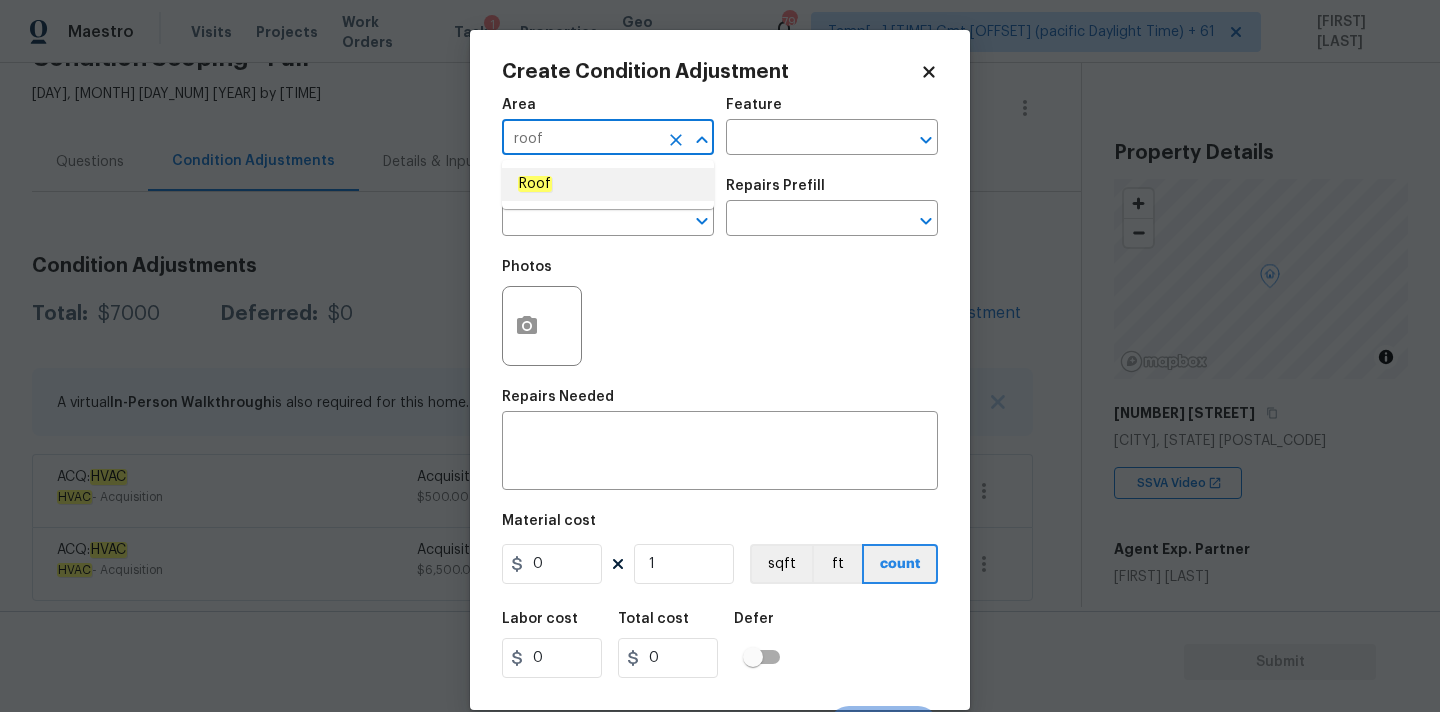 click on "Roof" 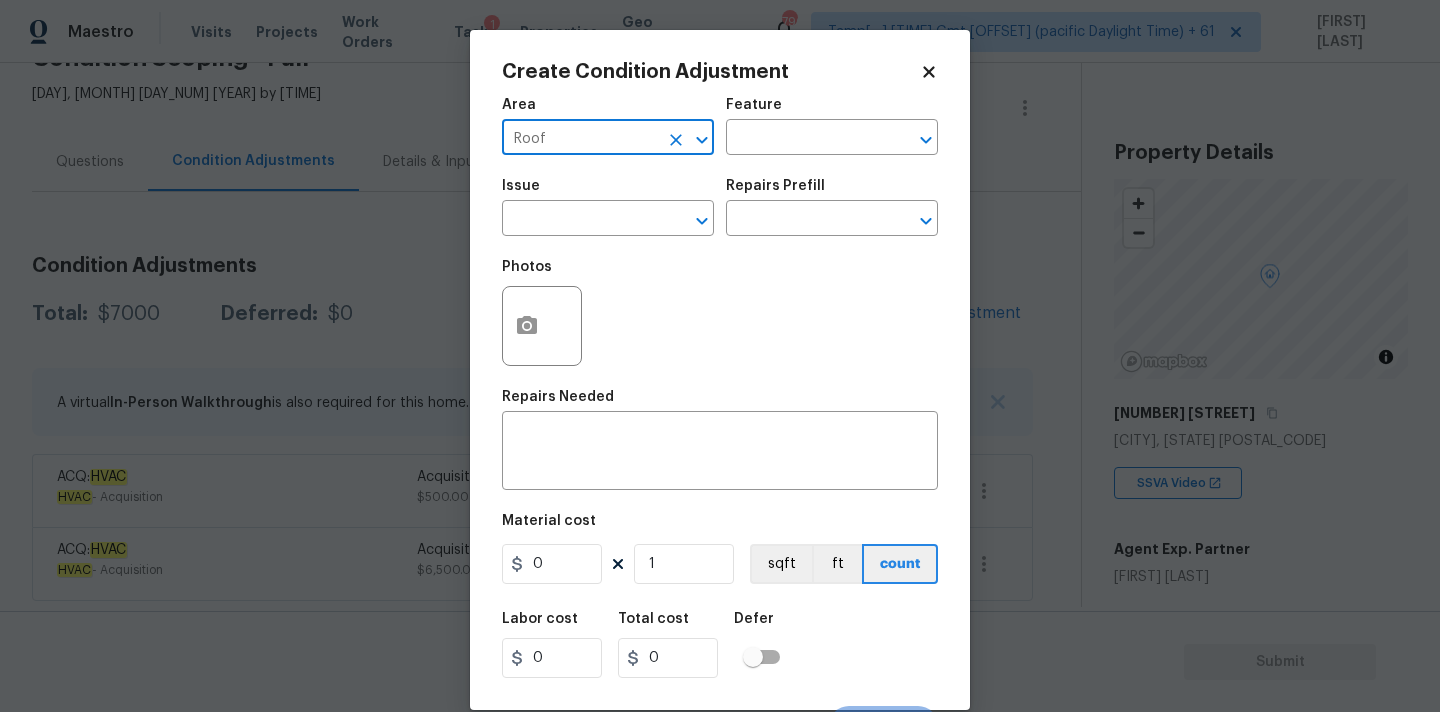 type on "Roof" 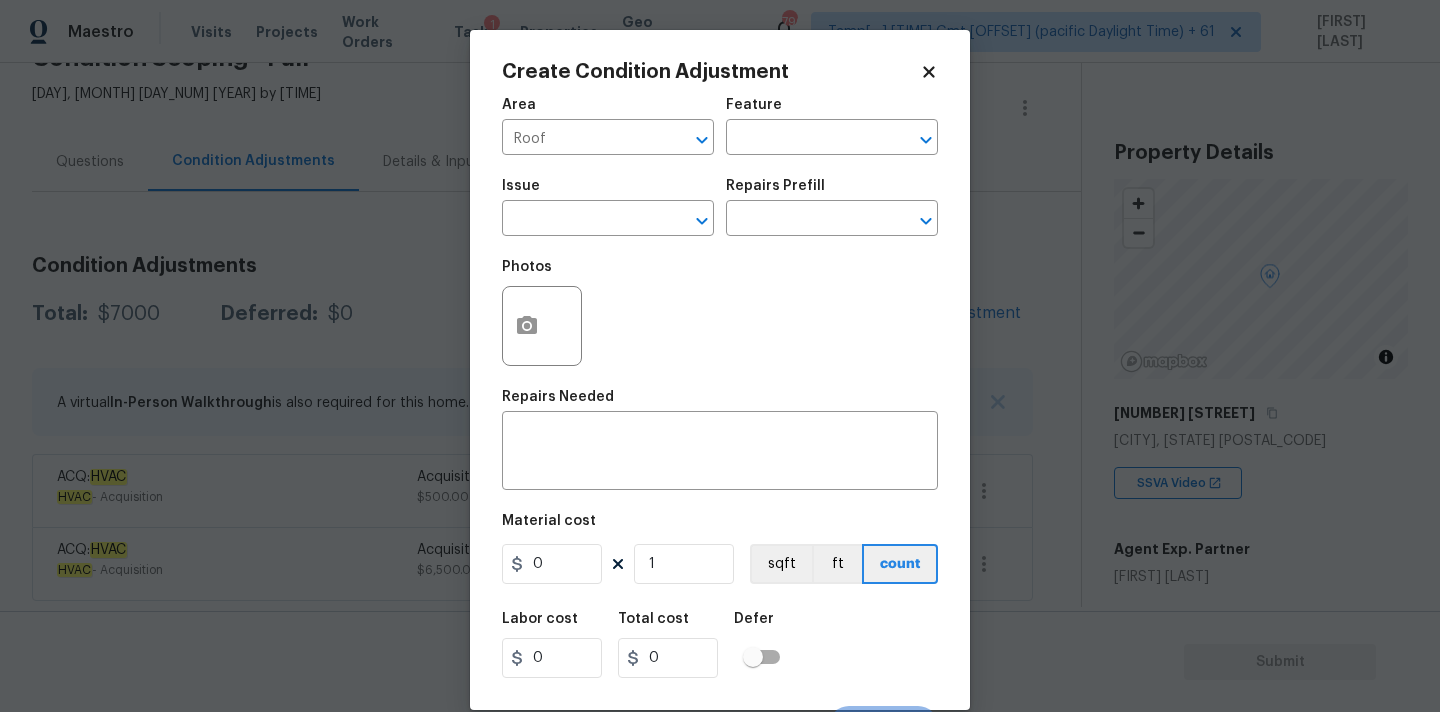 click on "Issue ​" at bounding box center (608, 207) 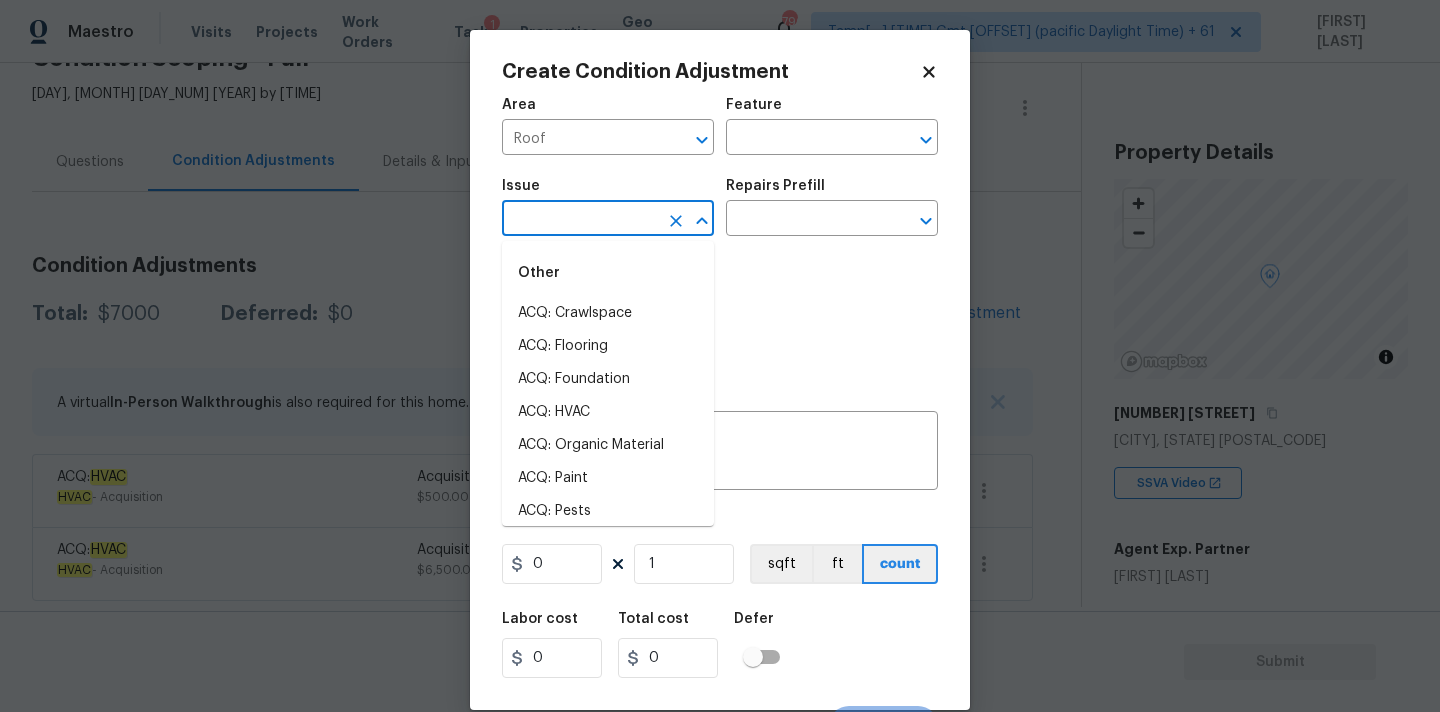 click at bounding box center [580, 220] 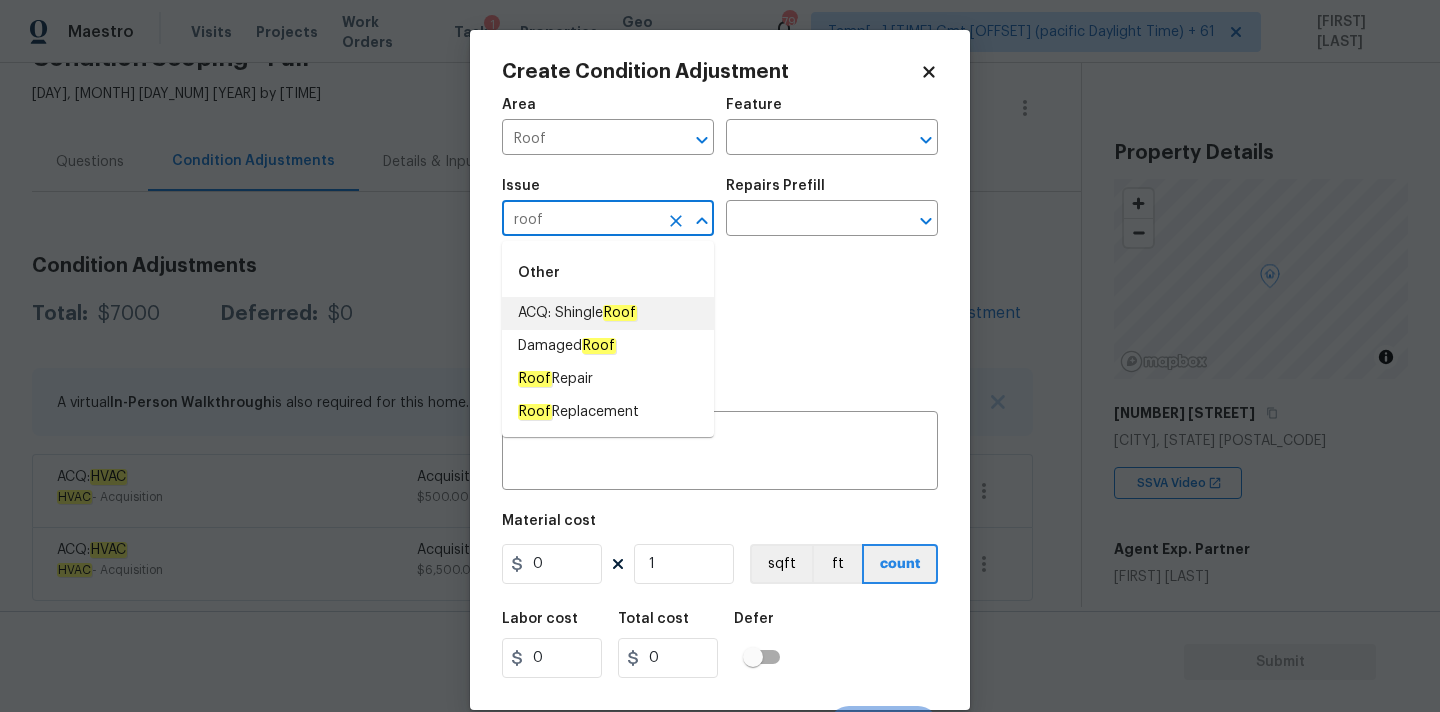 click on "ACQ: Shingle  Roof" at bounding box center [577, 313] 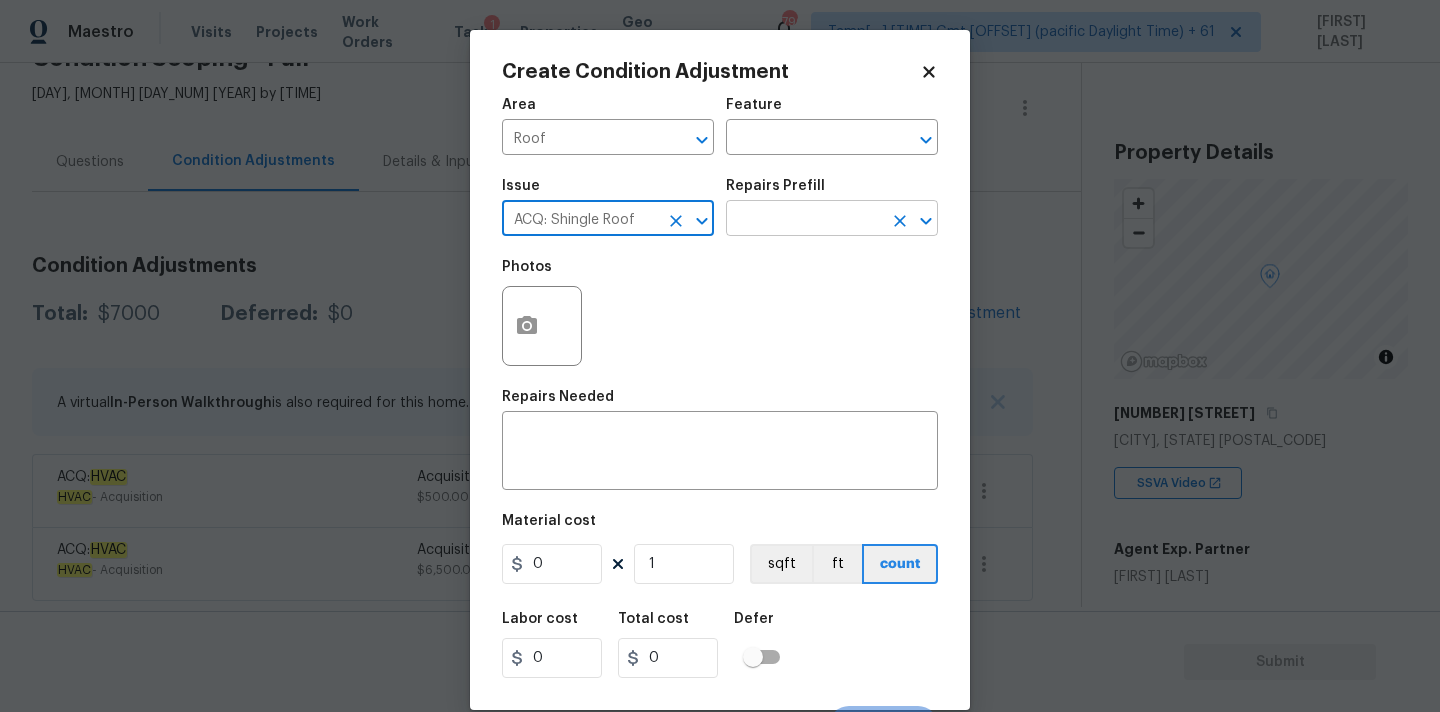 type on "ACQ: Shingle Roof" 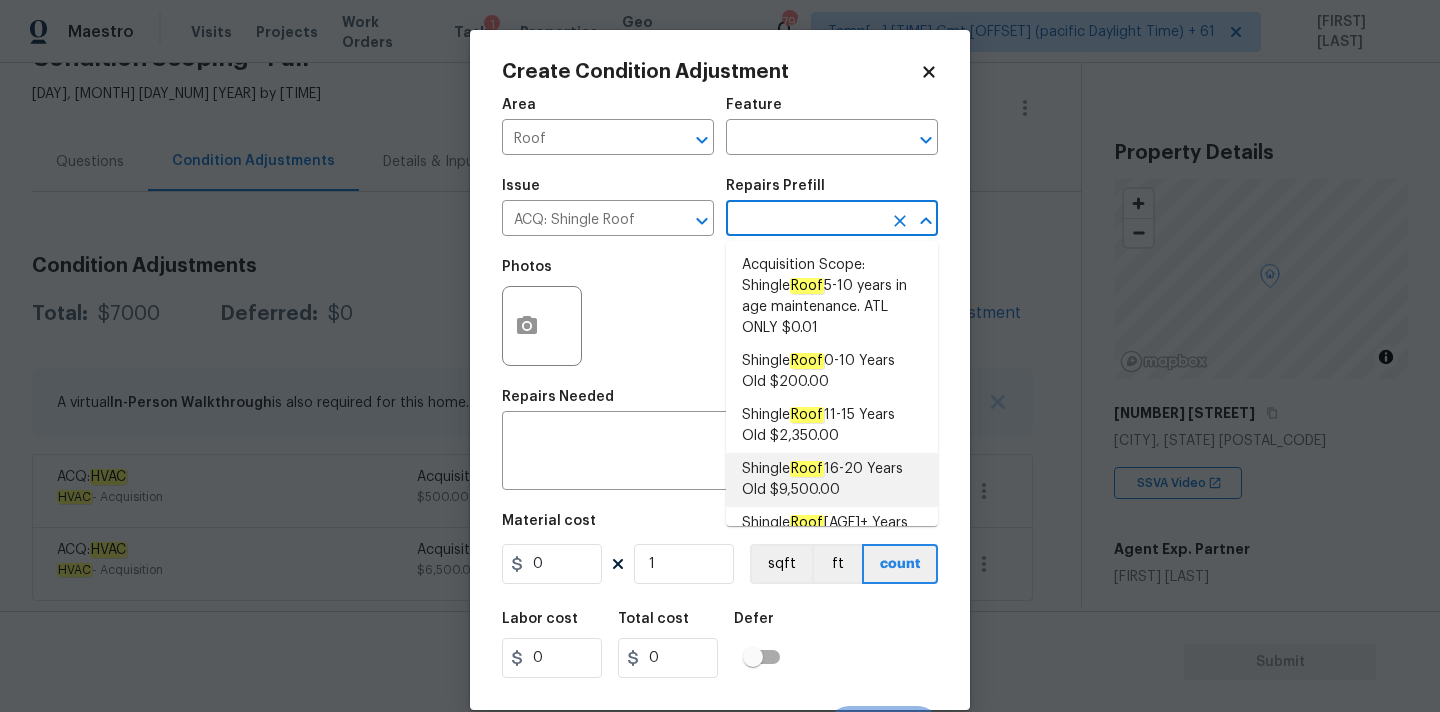 scroll, scrollTop: 43, scrollLeft: 0, axis: vertical 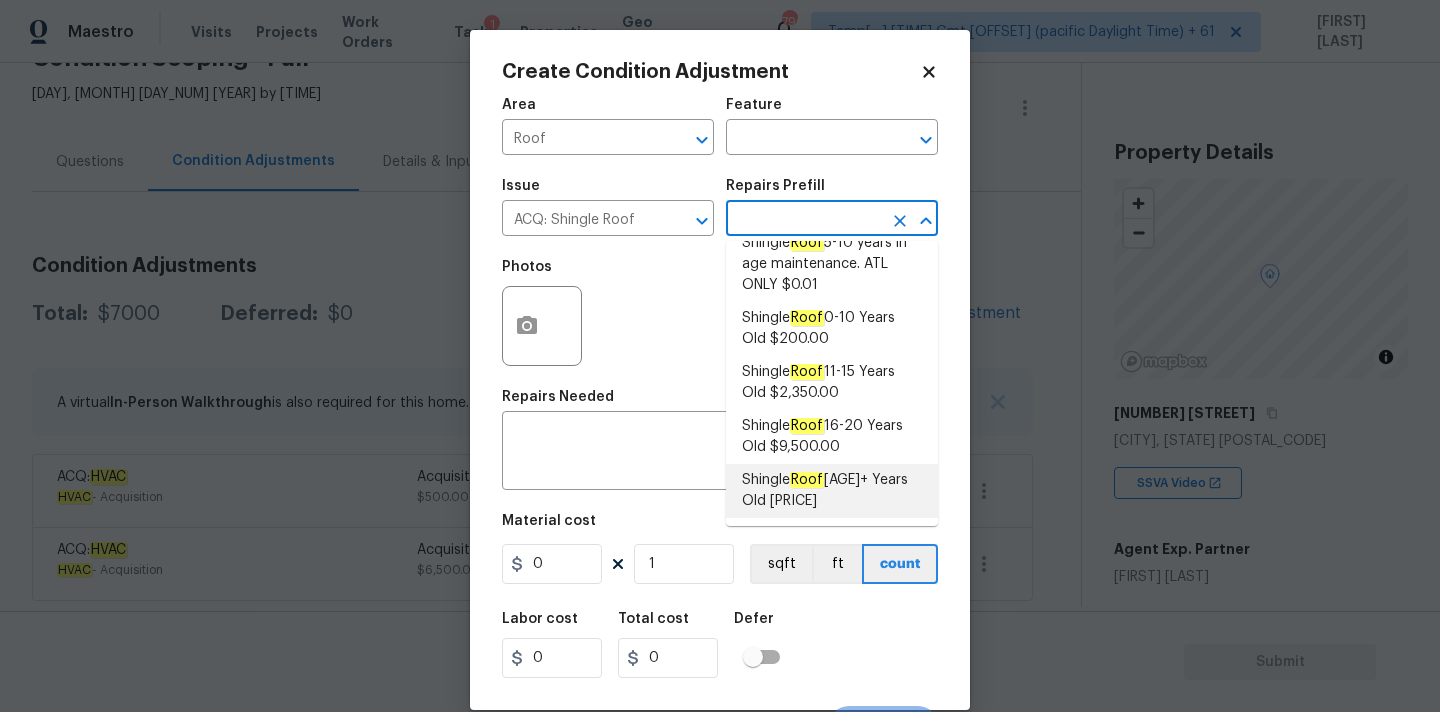 click on "Roof" at bounding box center [807, 480] 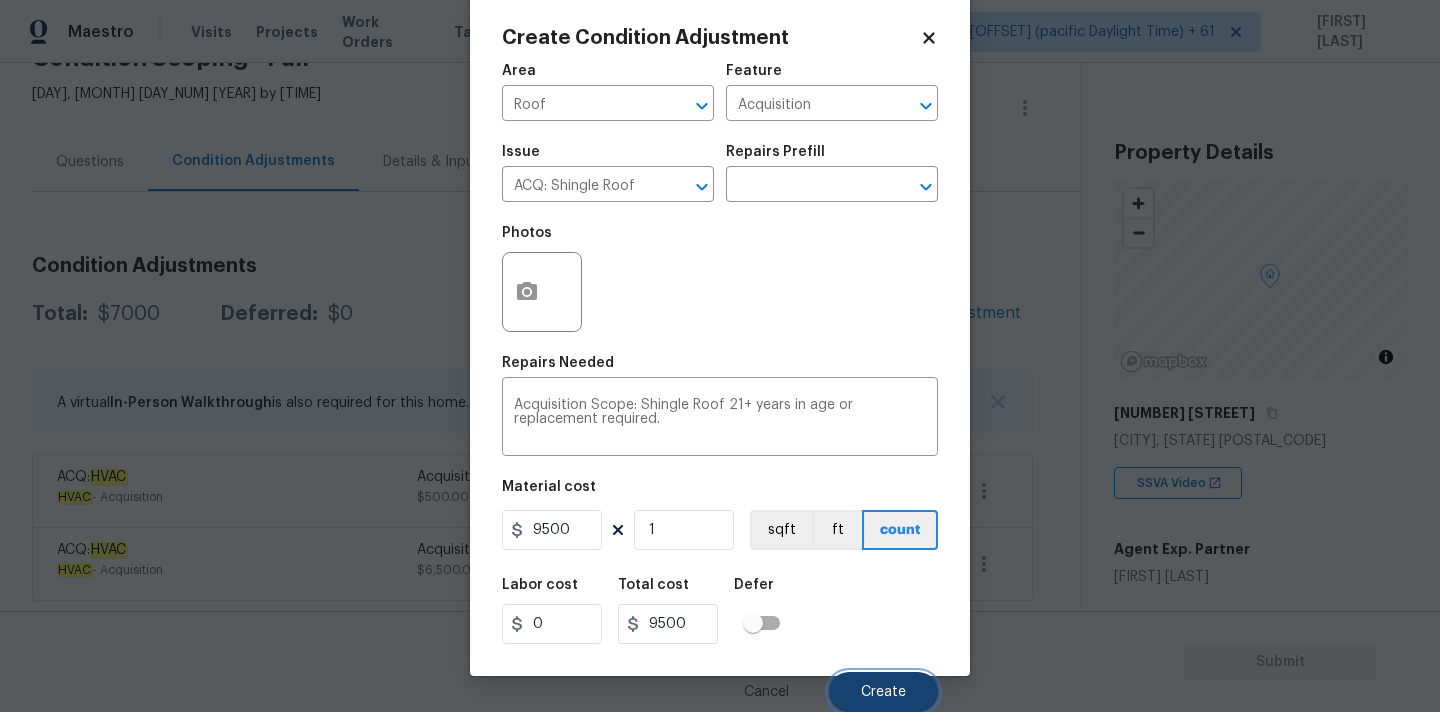 click on "Create" at bounding box center [883, 692] 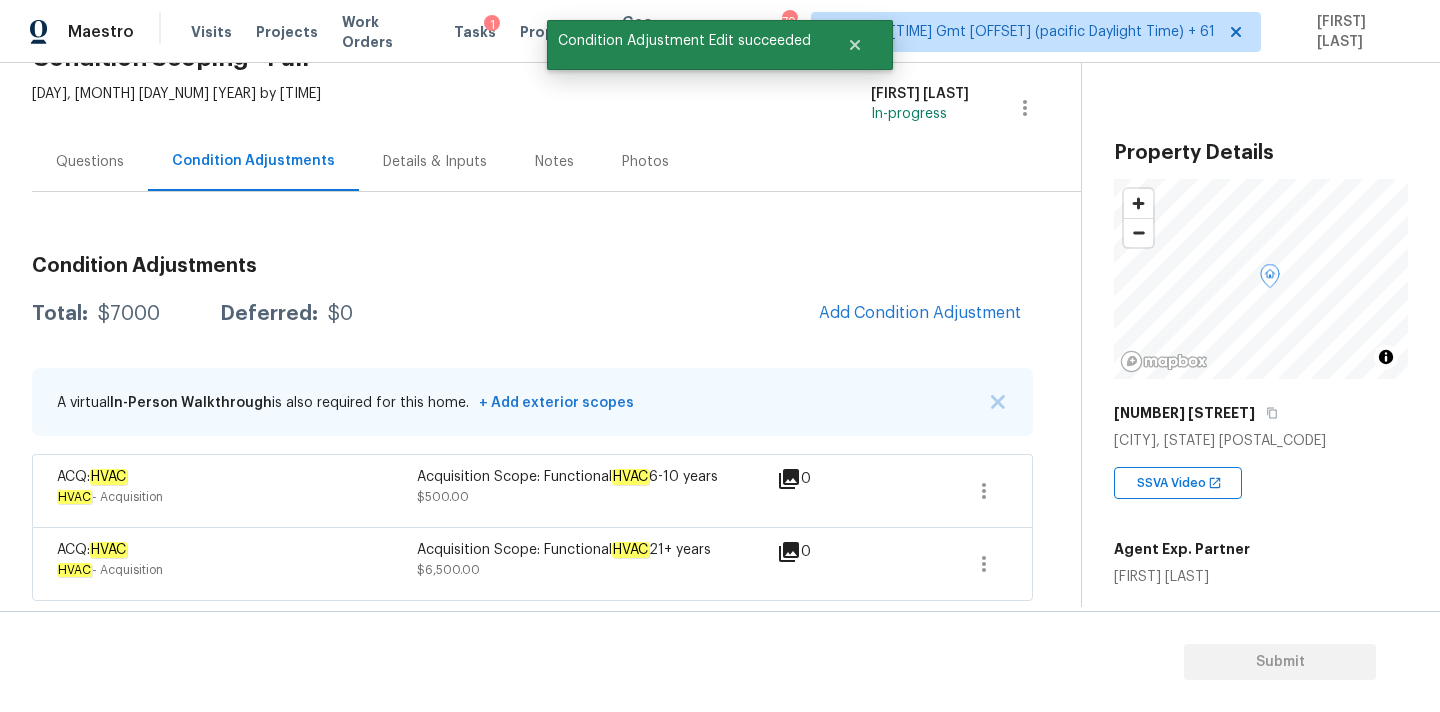 scroll, scrollTop: 28, scrollLeft: 0, axis: vertical 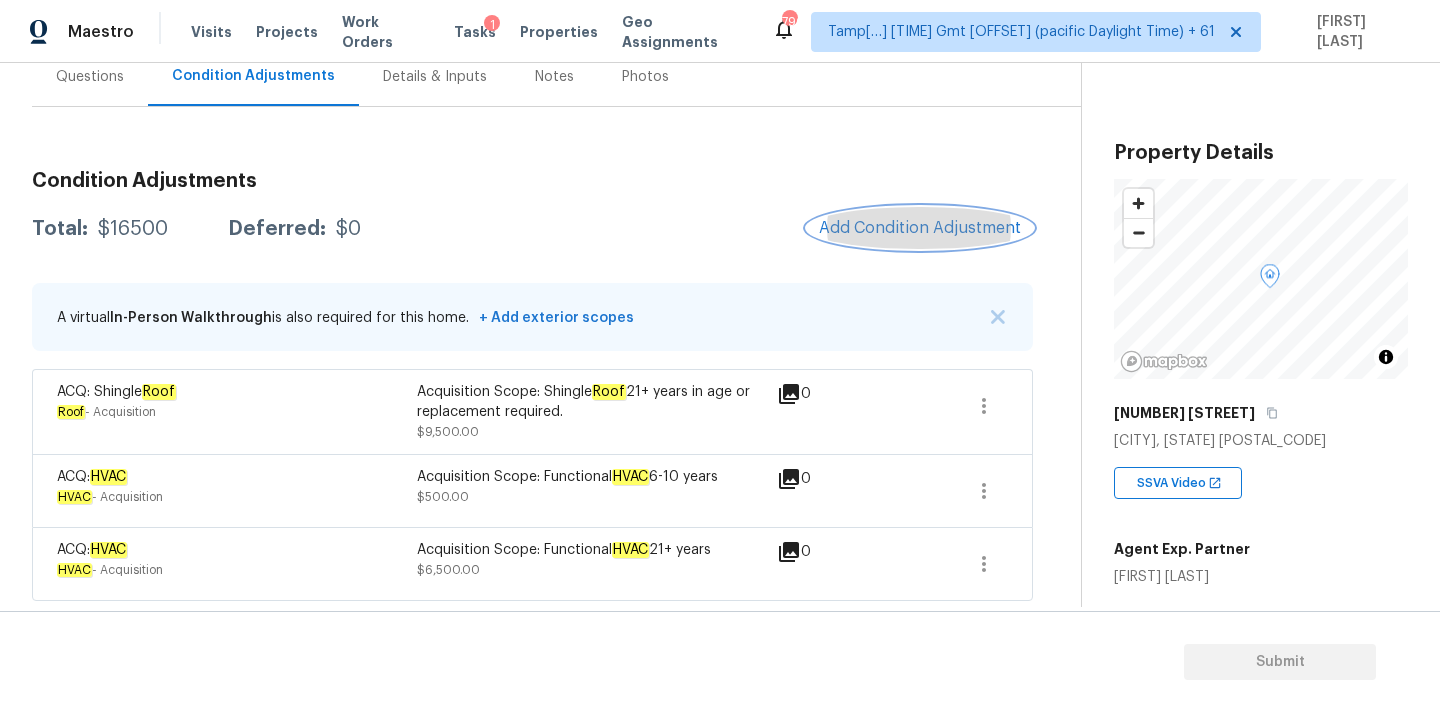 click on "Add Condition Adjustment" at bounding box center [920, 228] 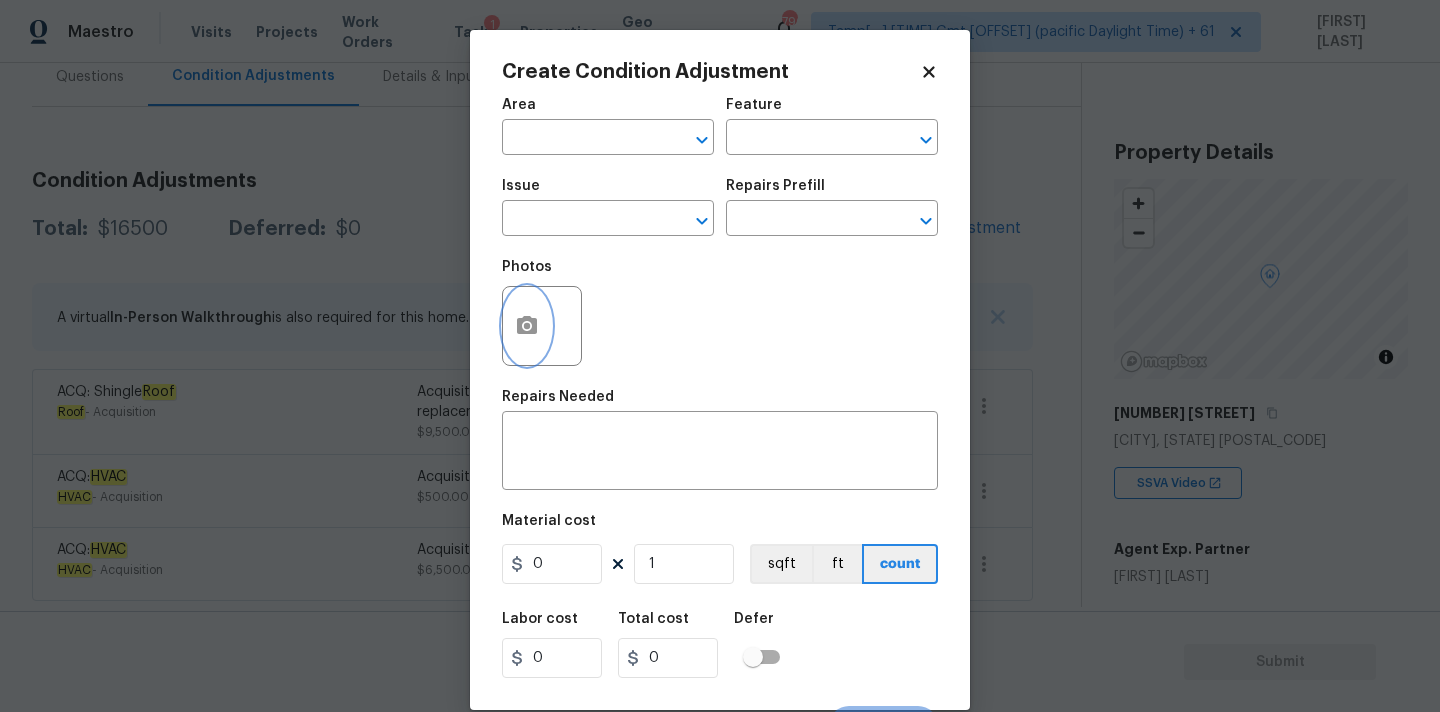 click 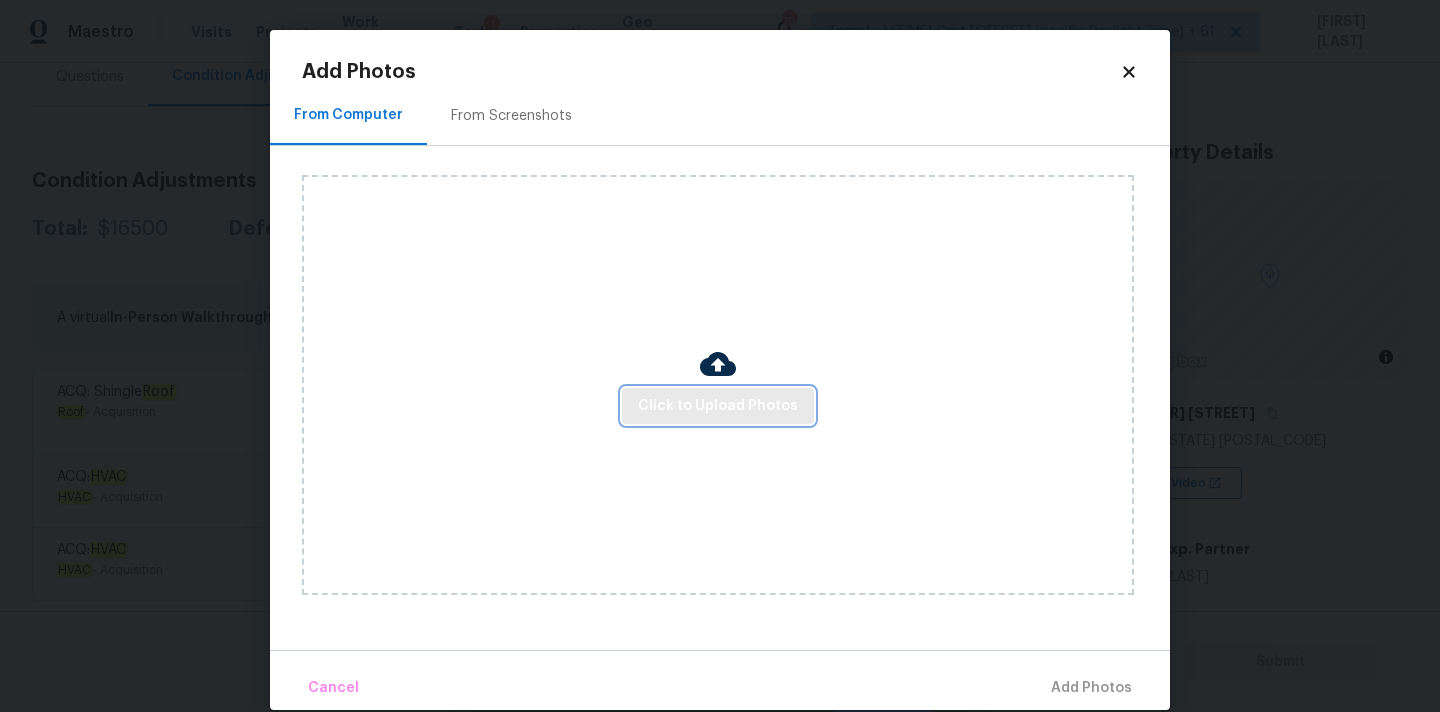 click on "Click to Upload Photos" at bounding box center (718, 406) 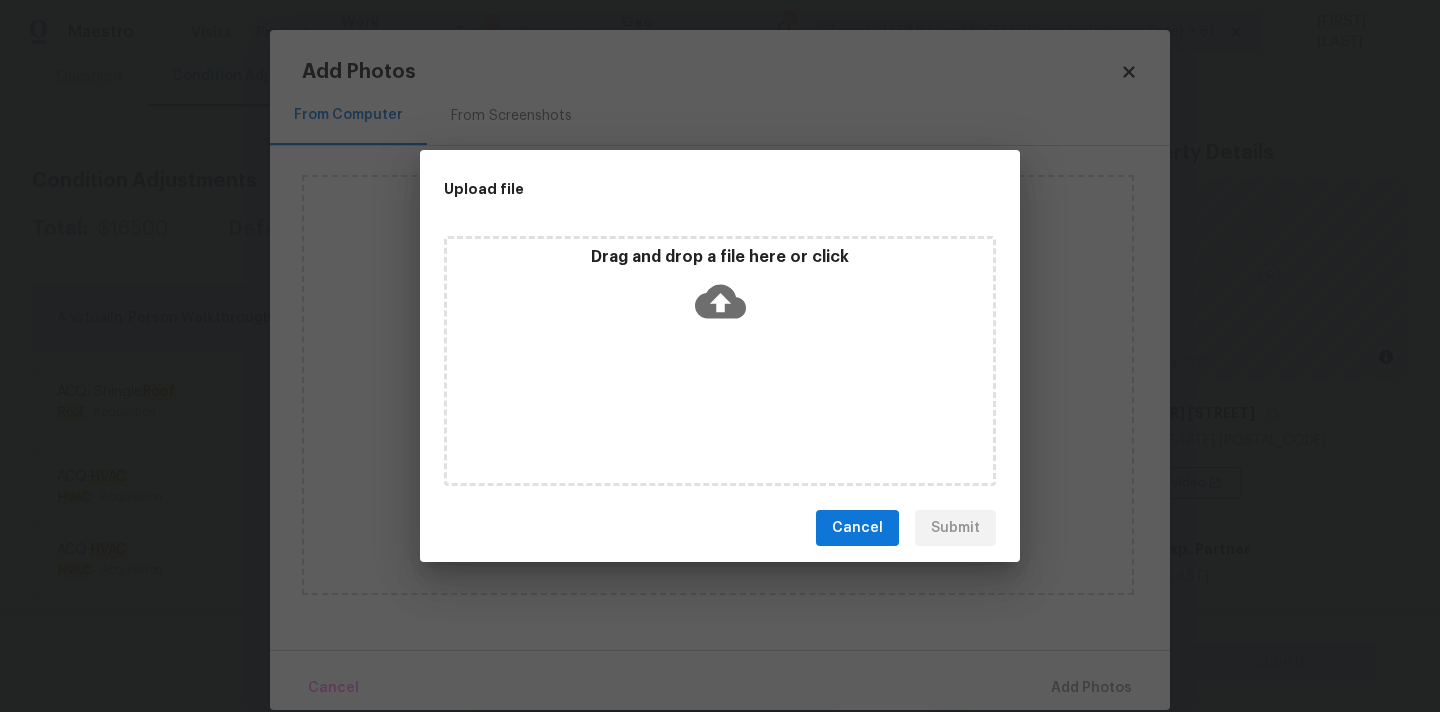 click 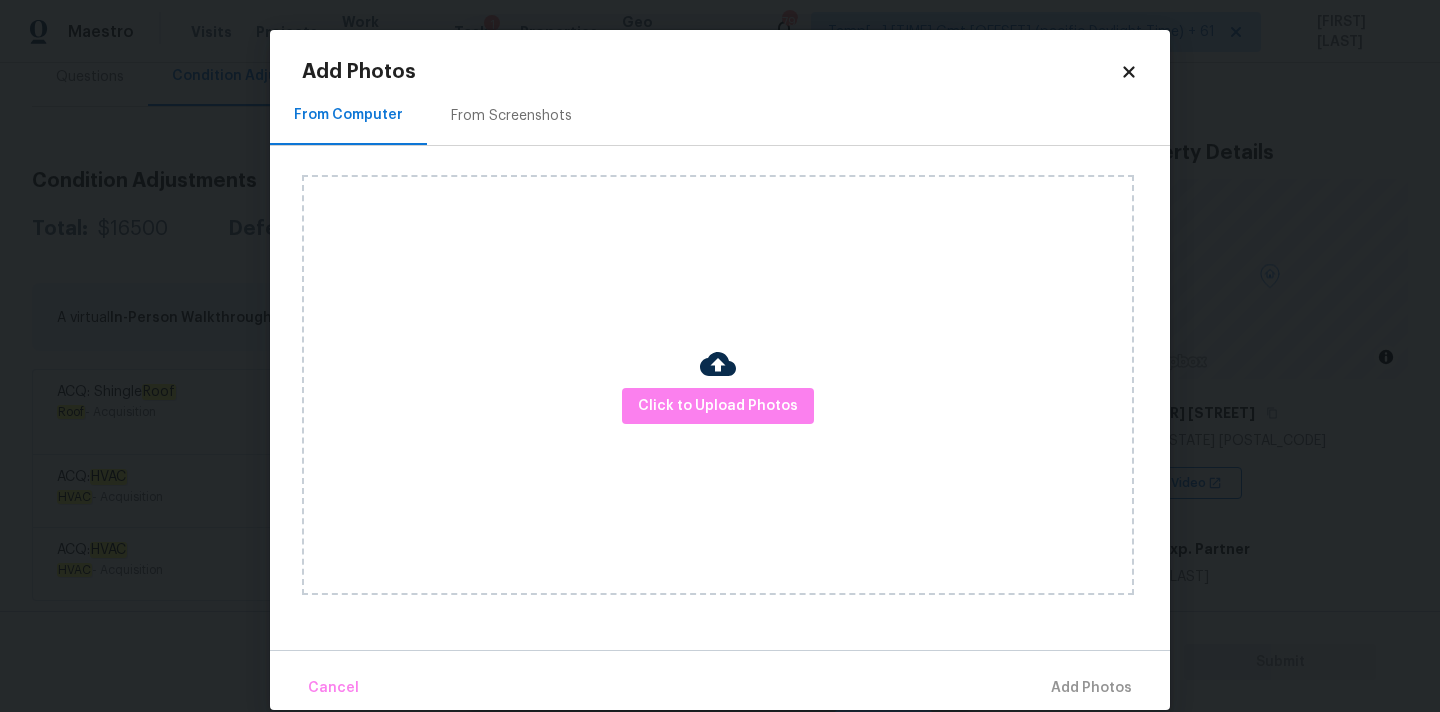 click on "From Screenshots" at bounding box center (511, 116) 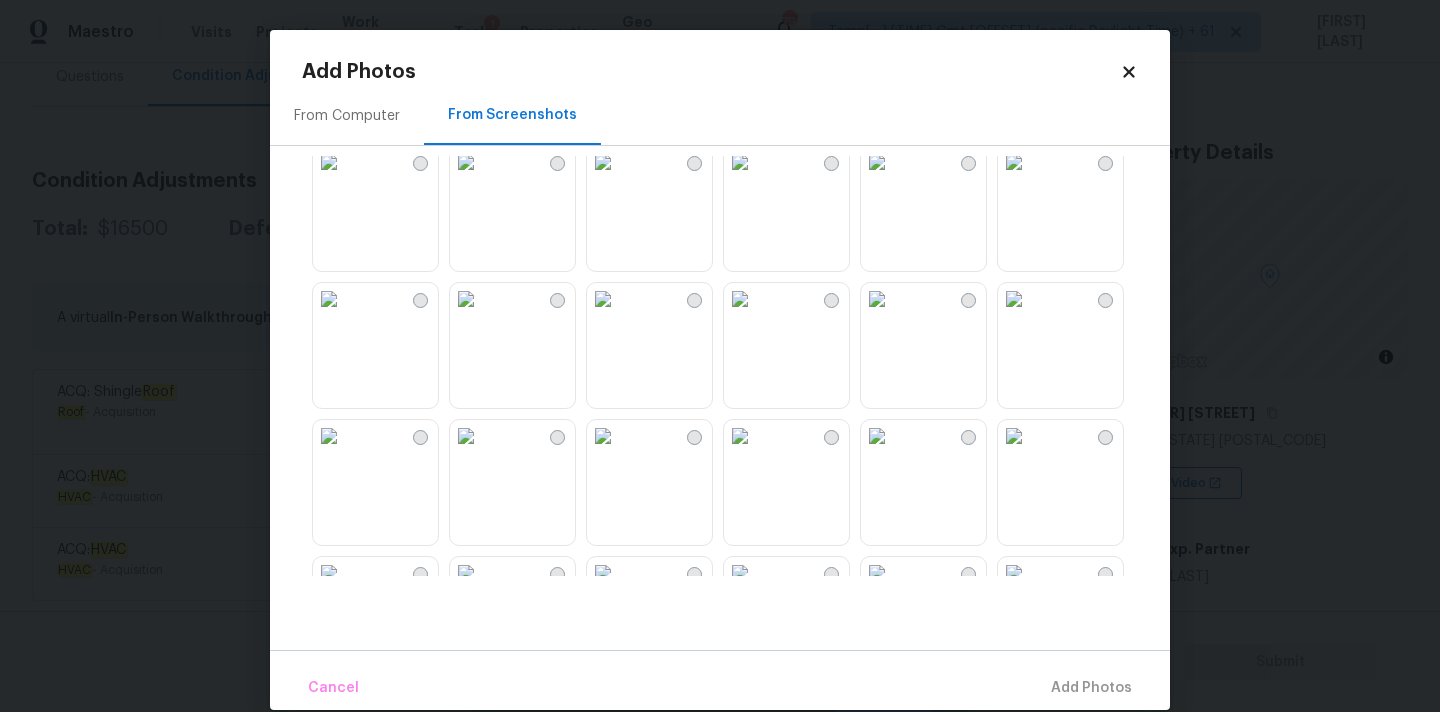 scroll, scrollTop: 334, scrollLeft: 0, axis: vertical 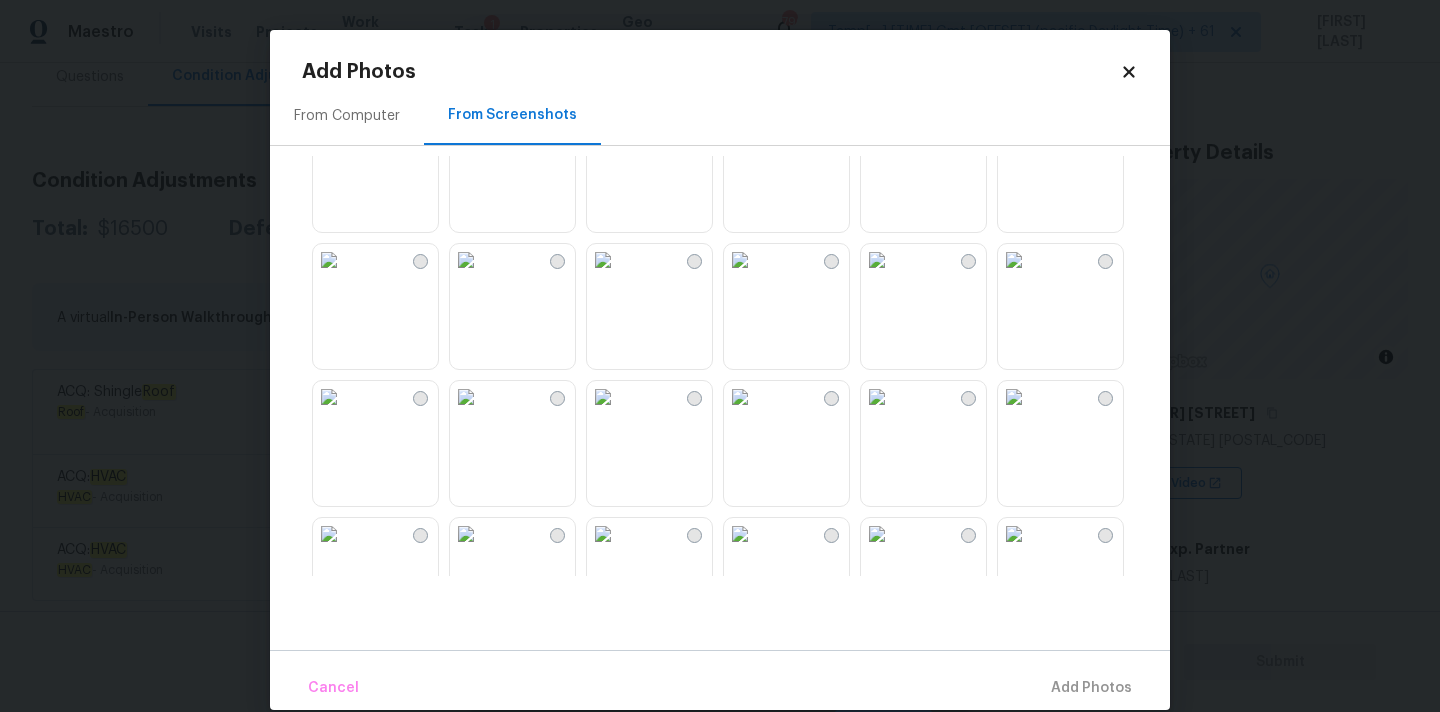 click at bounding box center (877, 123) 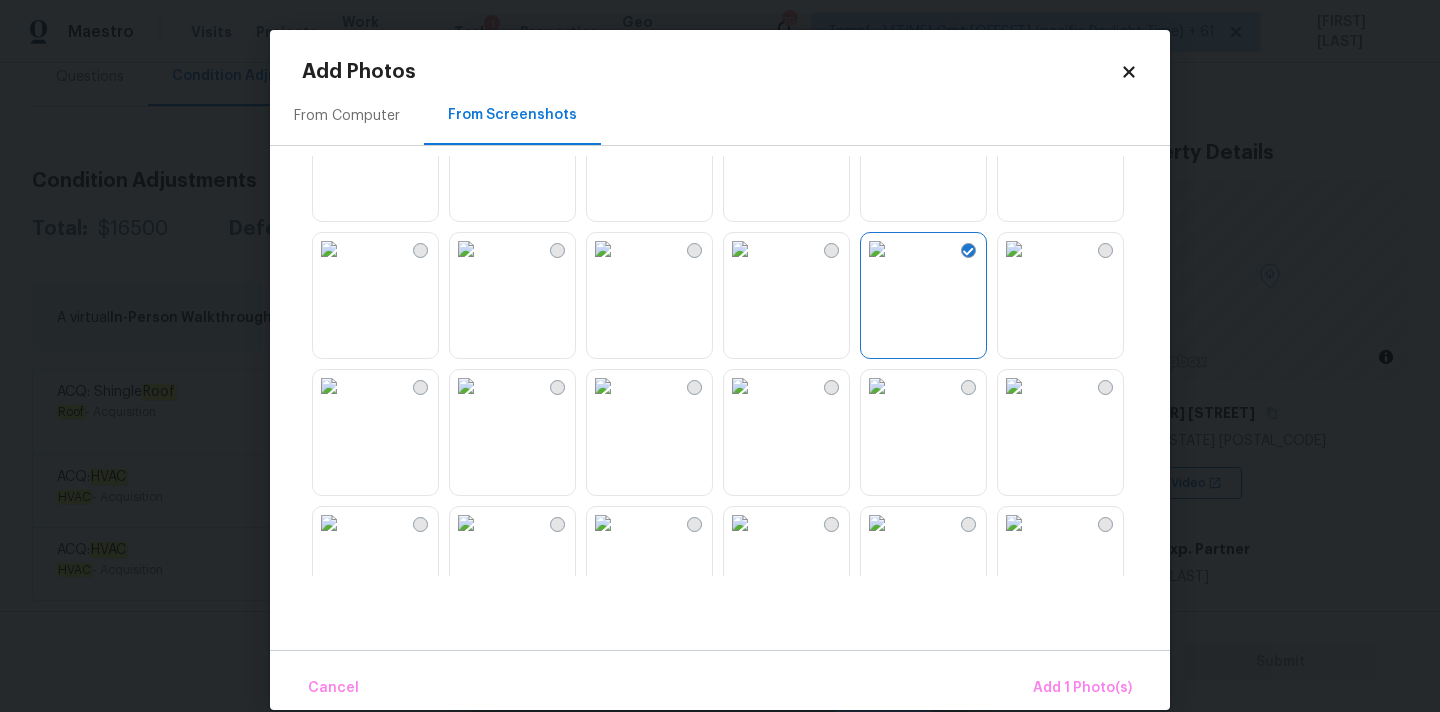 scroll, scrollTop: 206, scrollLeft: 0, axis: vertical 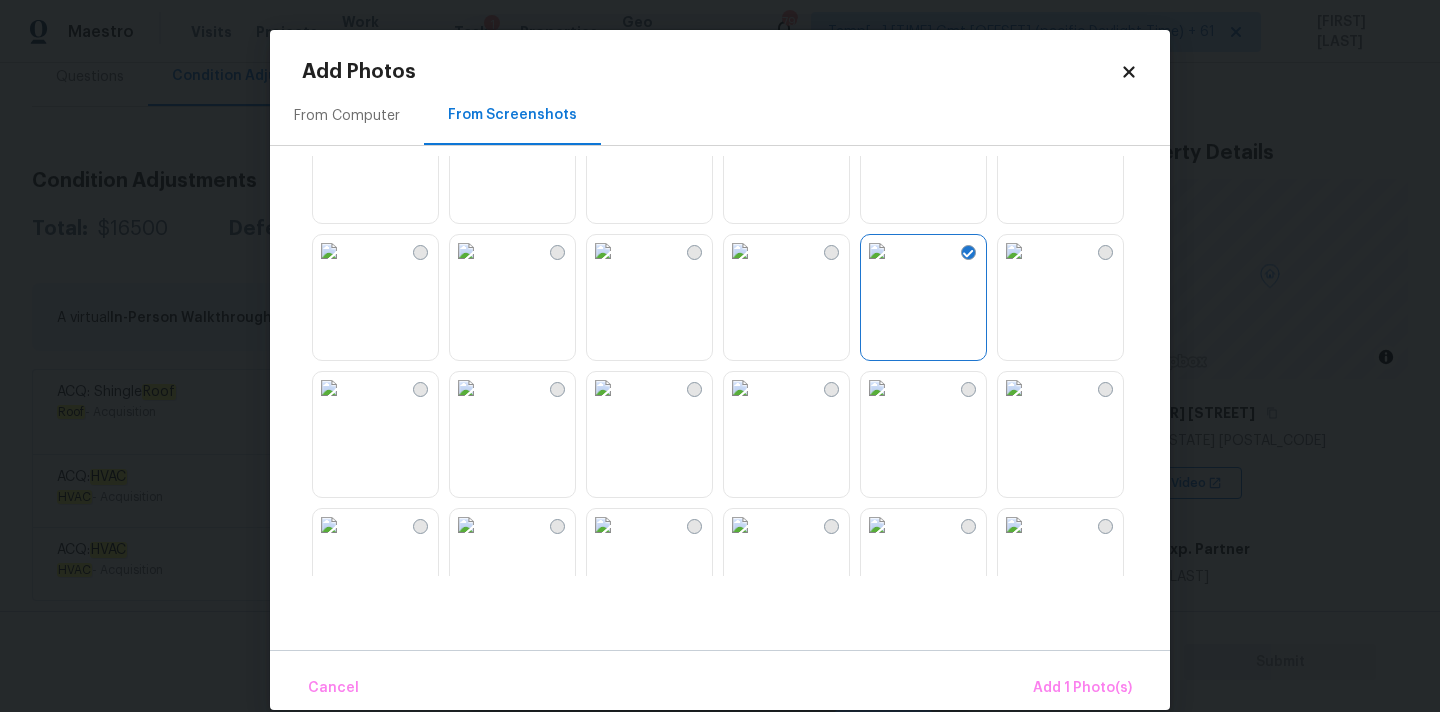 click at bounding box center [877, 388] 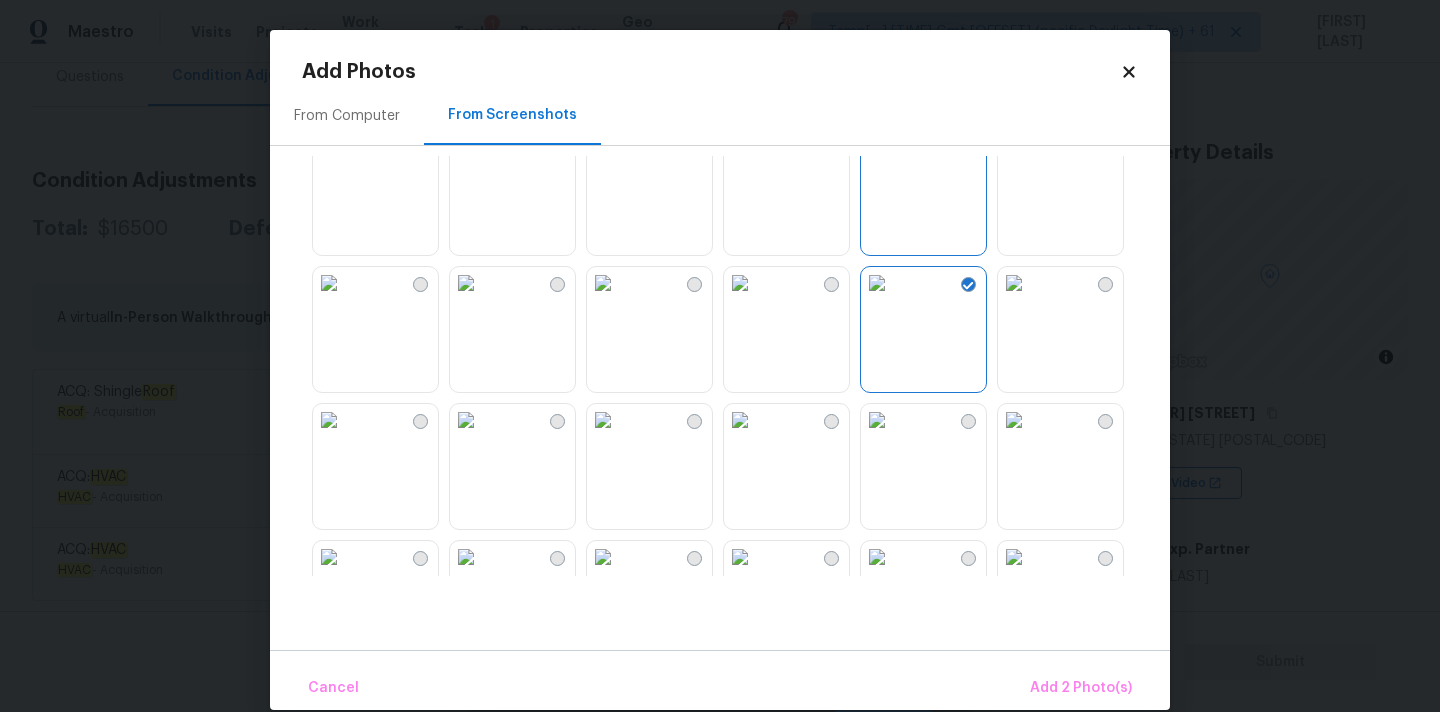 scroll, scrollTop: 328, scrollLeft: 0, axis: vertical 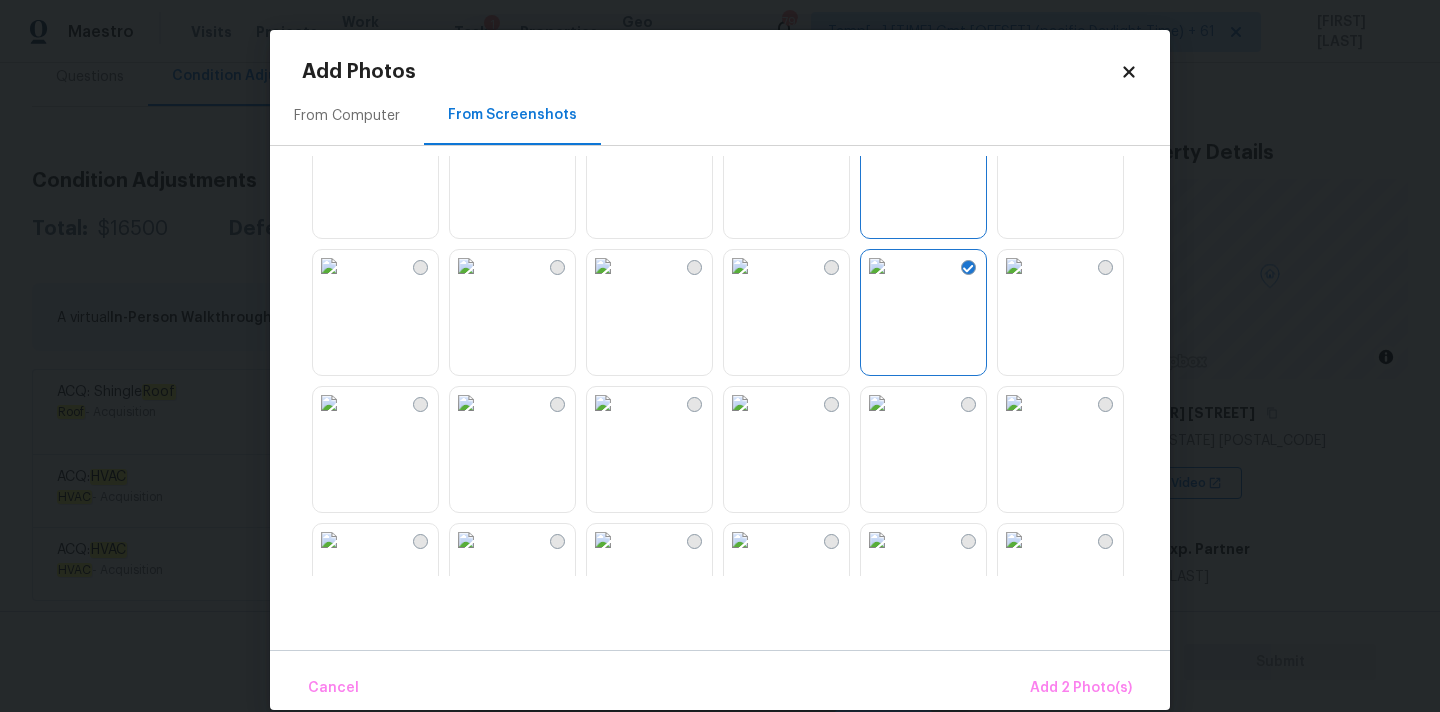 click at bounding box center [1014, 266] 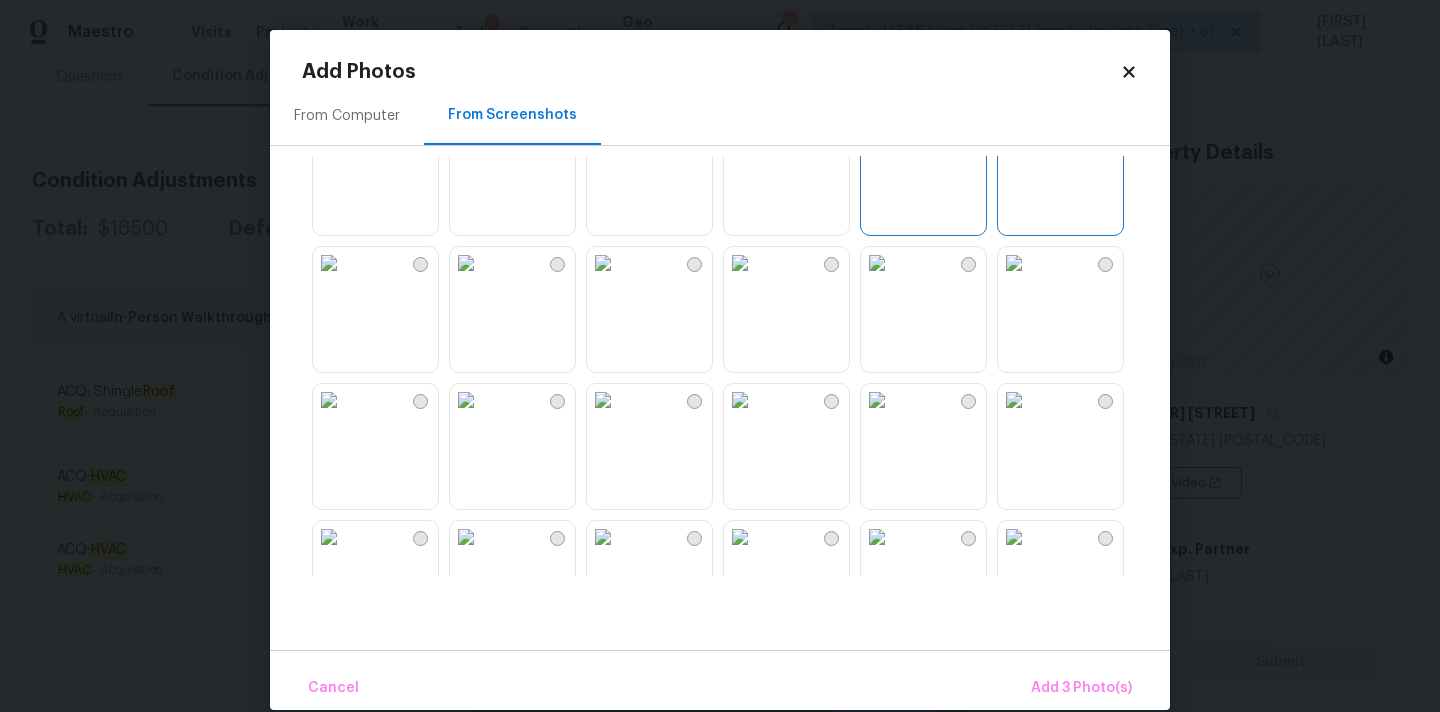 scroll, scrollTop: 484, scrollLeft: 0, axis: vertical 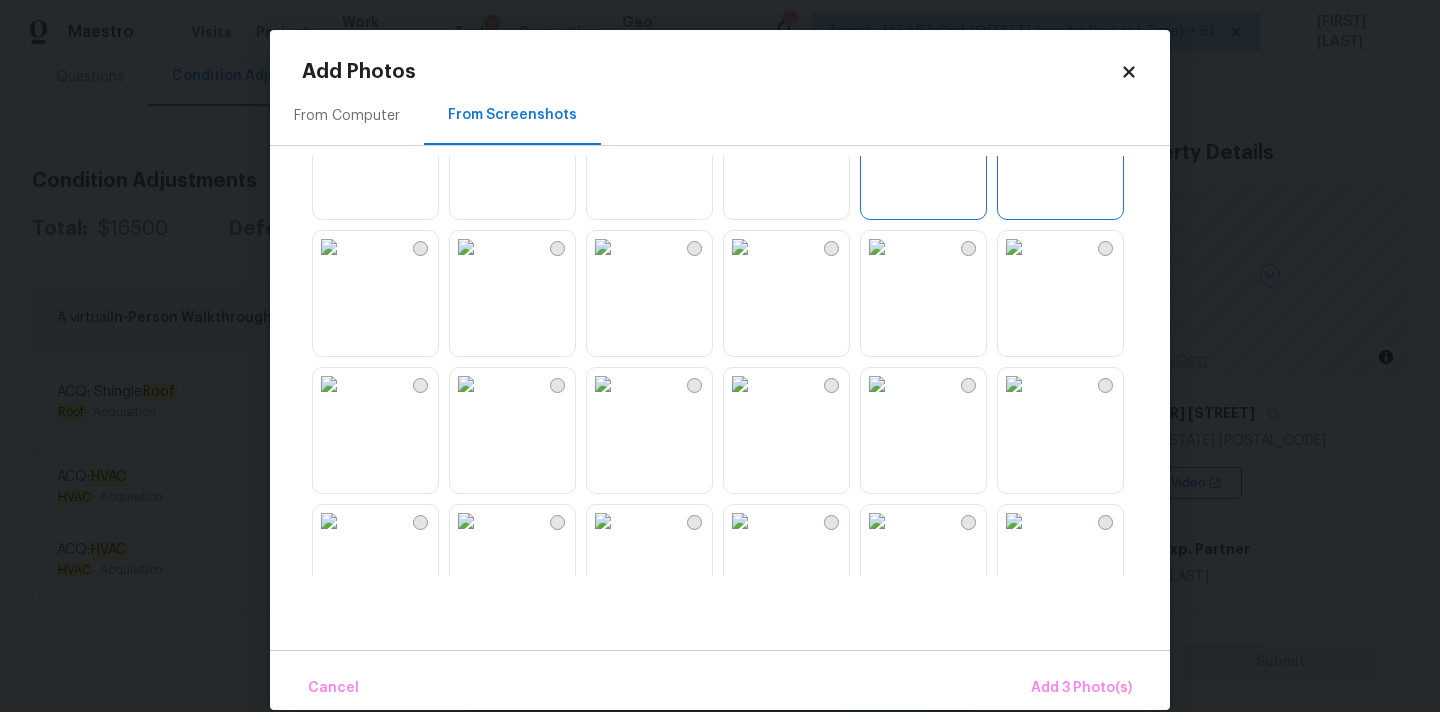 click at bounding box center [329, 384] 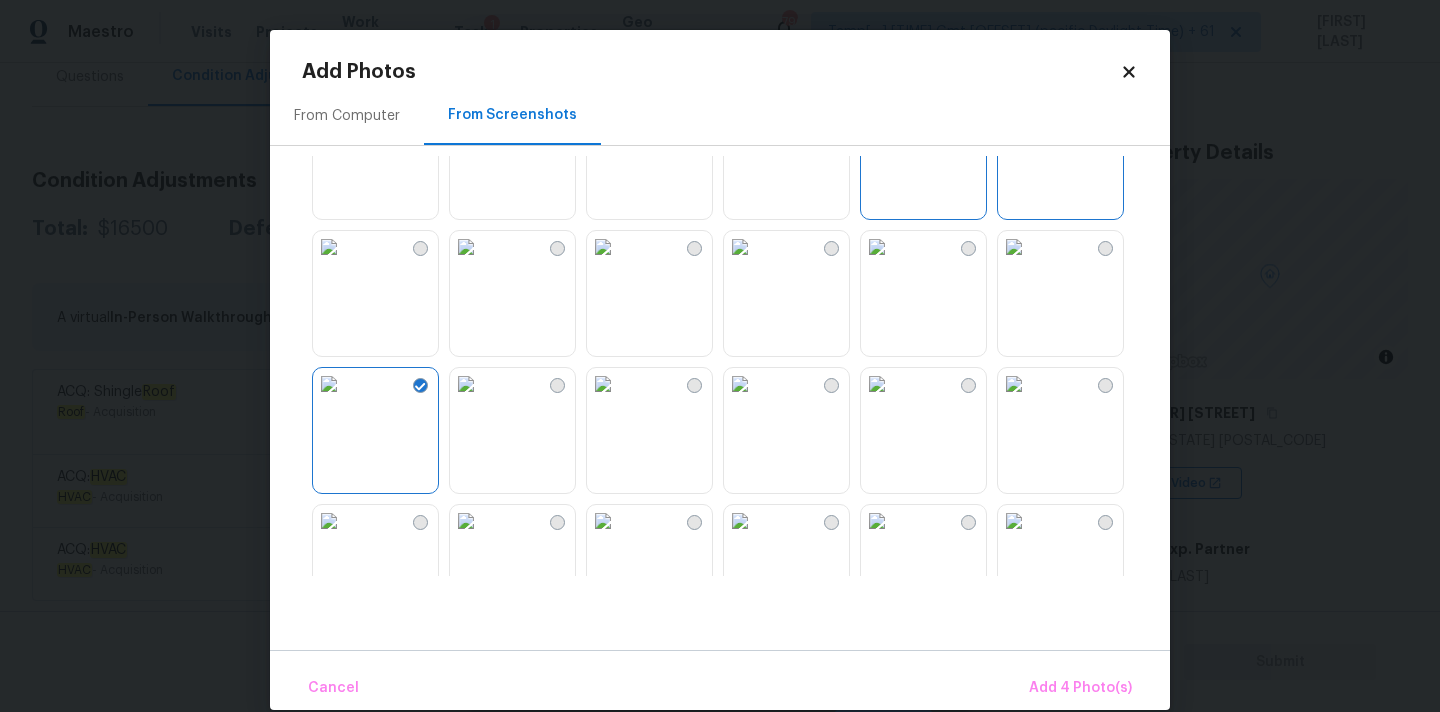click at bounding box center [329, 247] 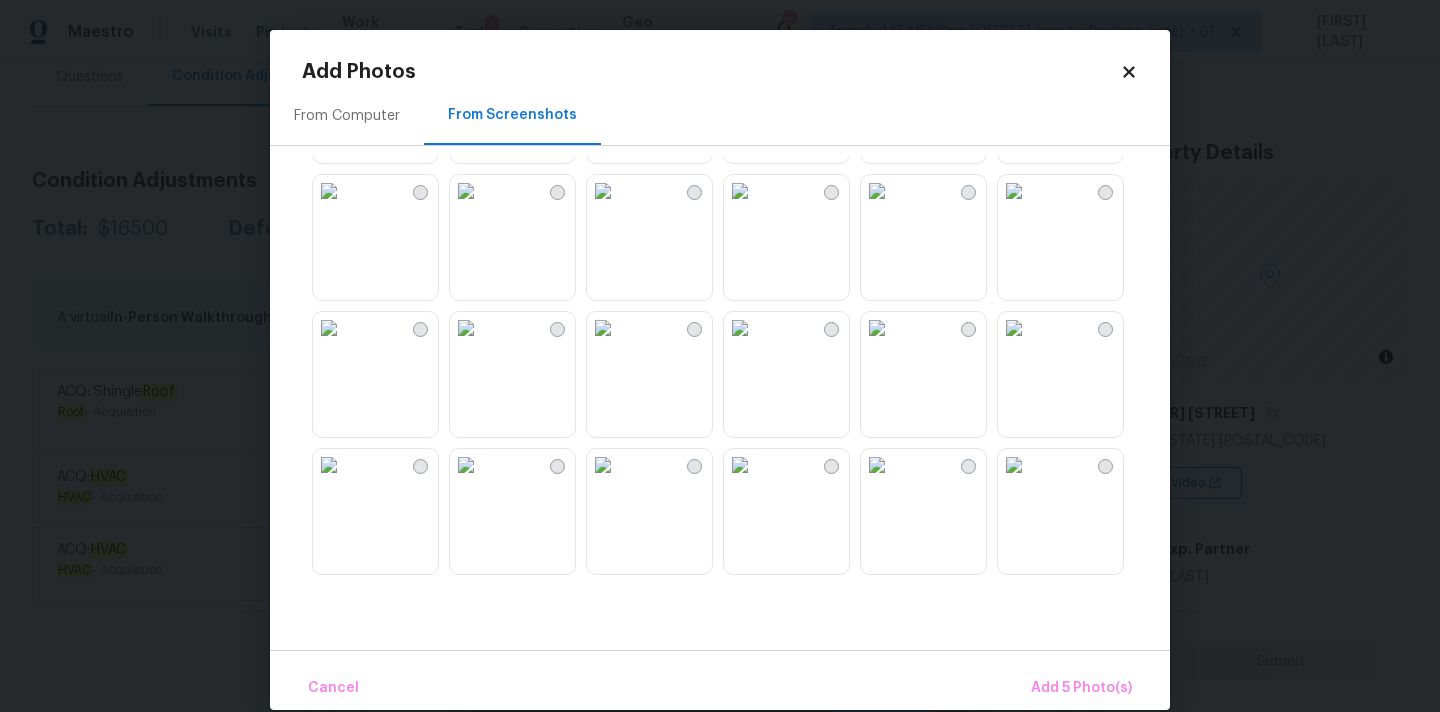 scroll, scrollTop: 1092, scrollLeft: 0, axis: vertical 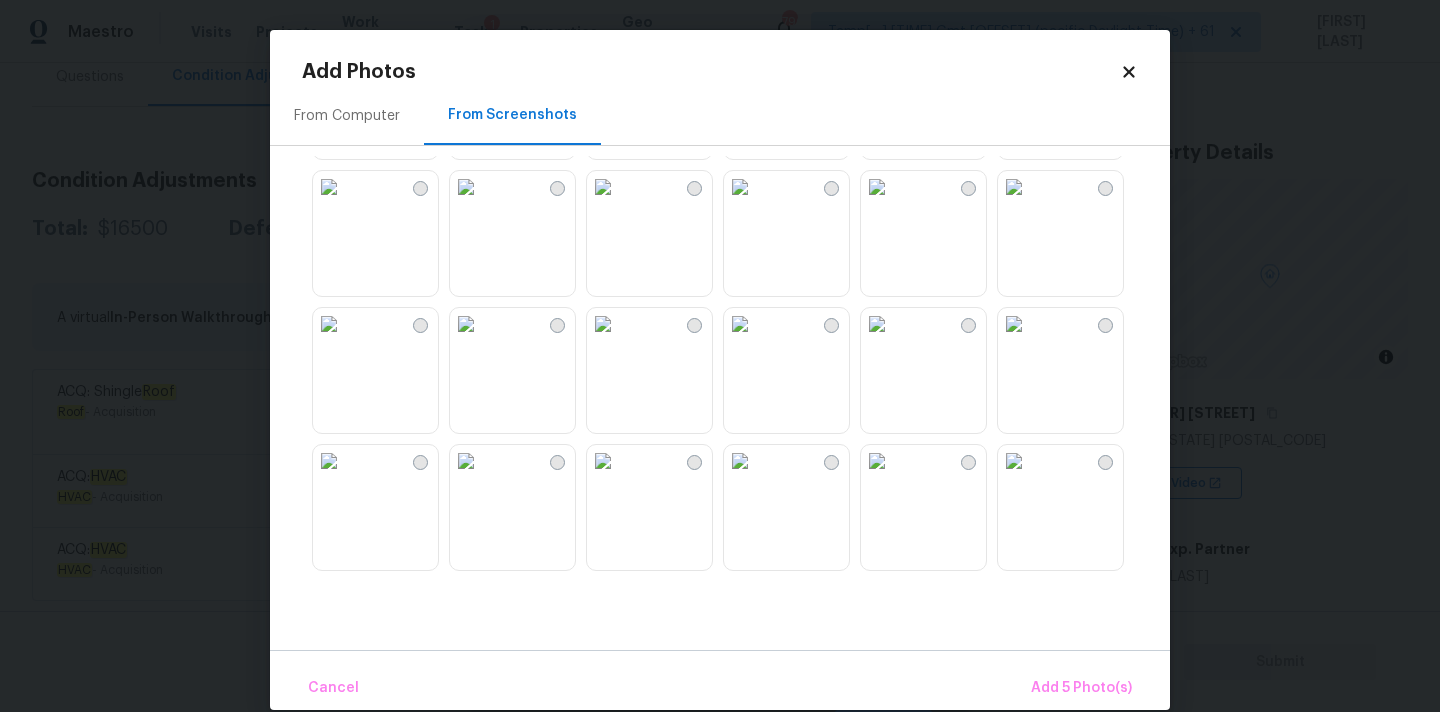 click at bounding box center [740, 187] 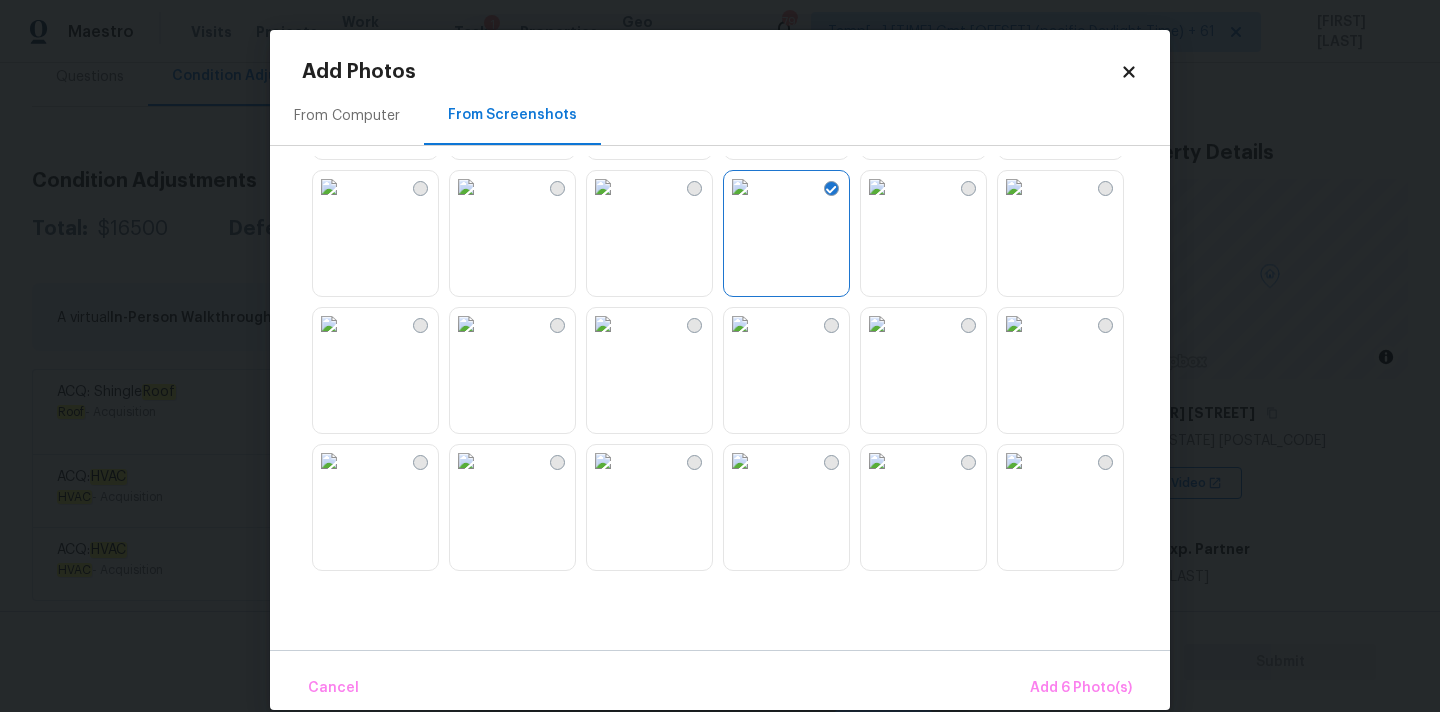 click at bounding box center [466, 187] 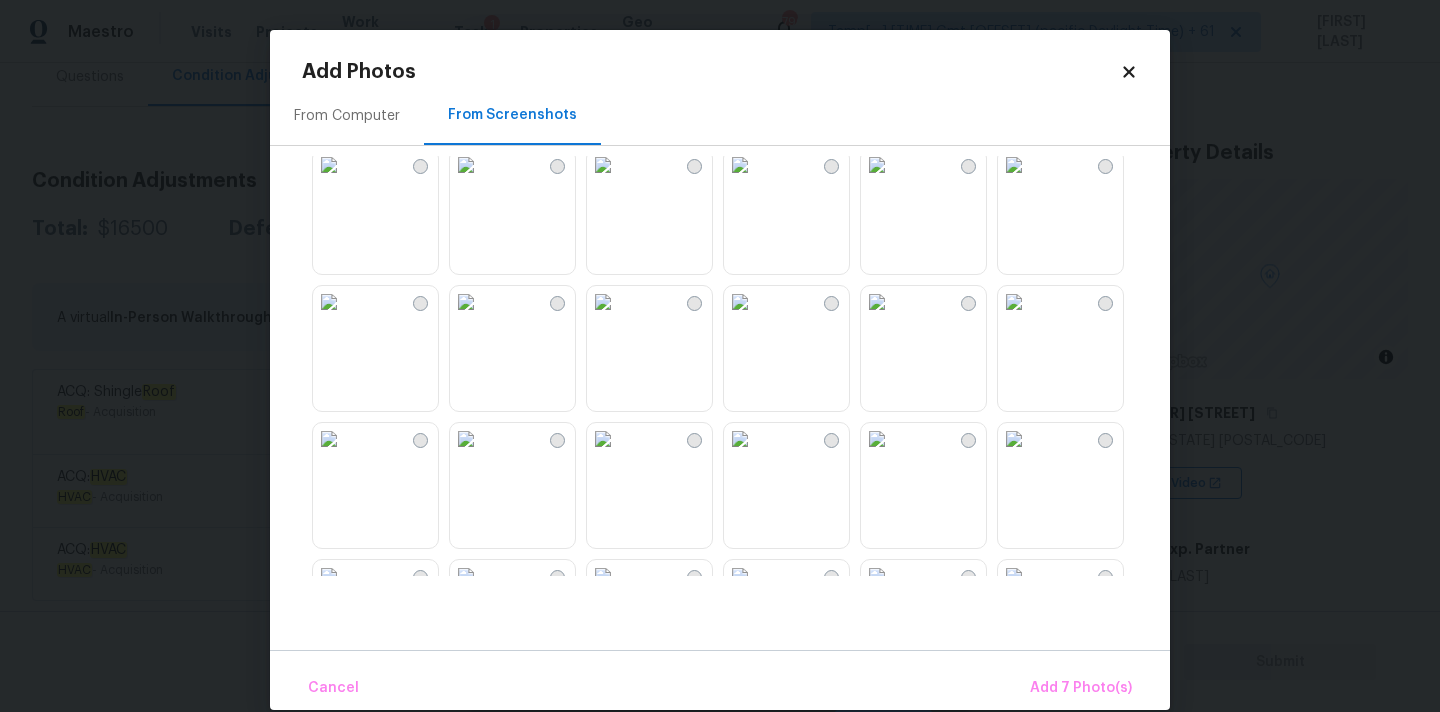 scroll, scrollTop: 1544, scrollLeft: 0, axis: vertical 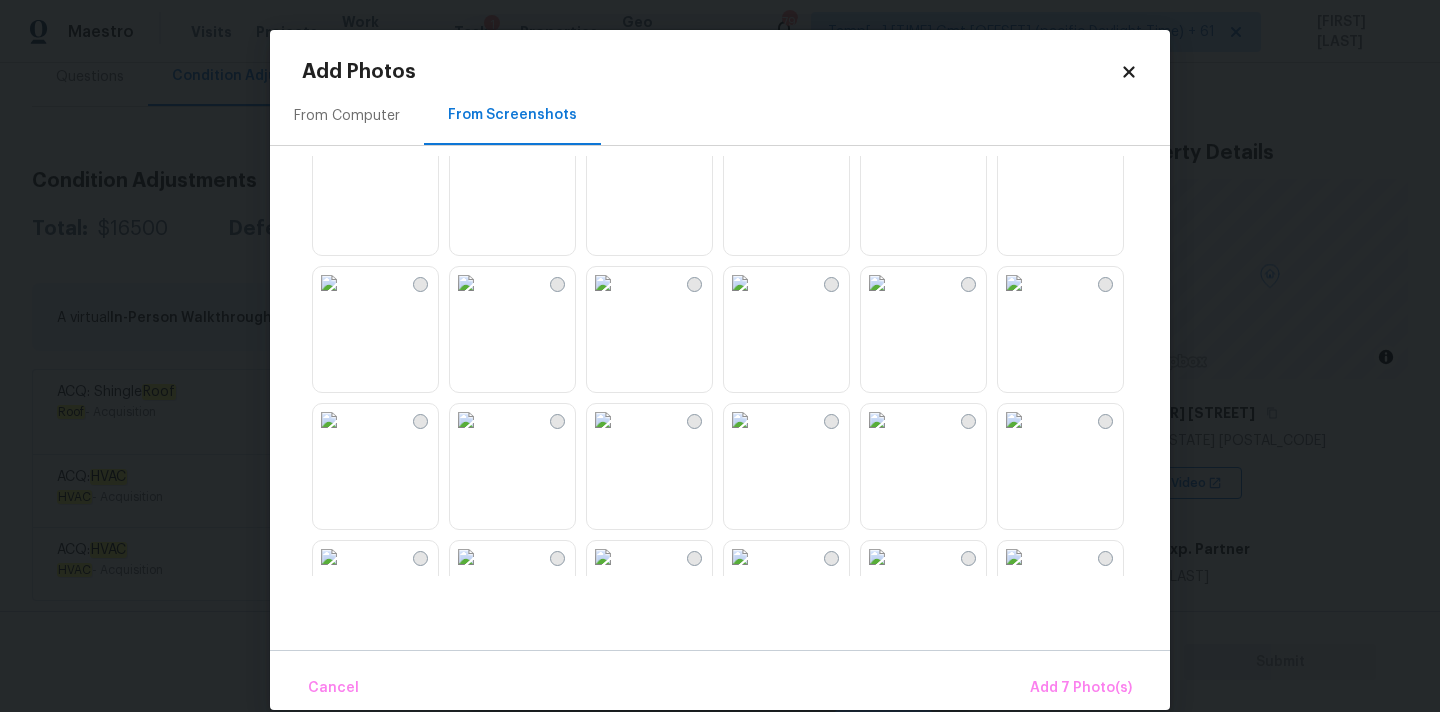 click at bounding box center (466, 283) 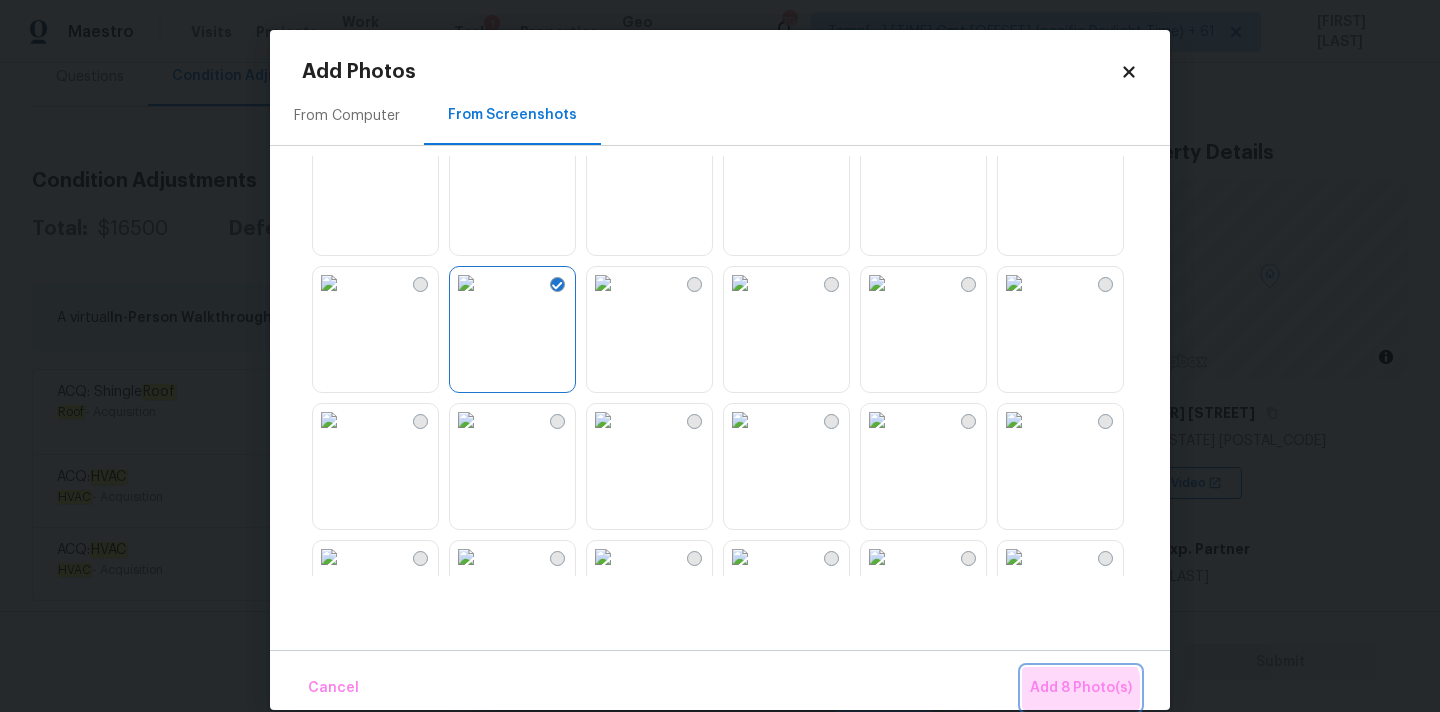 click on "Add 8 Photo(s)" at bounding box center (1081, 688) 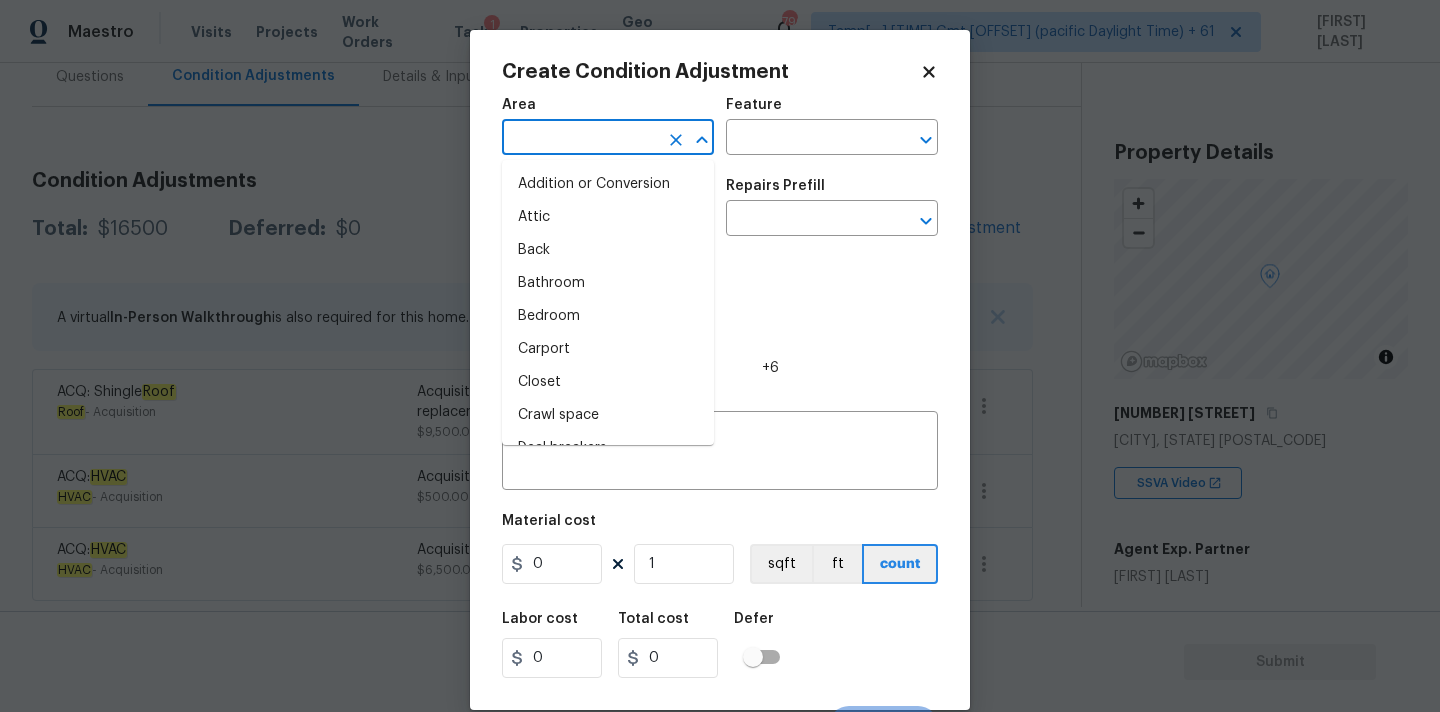 click at bounding box center [580, 139] 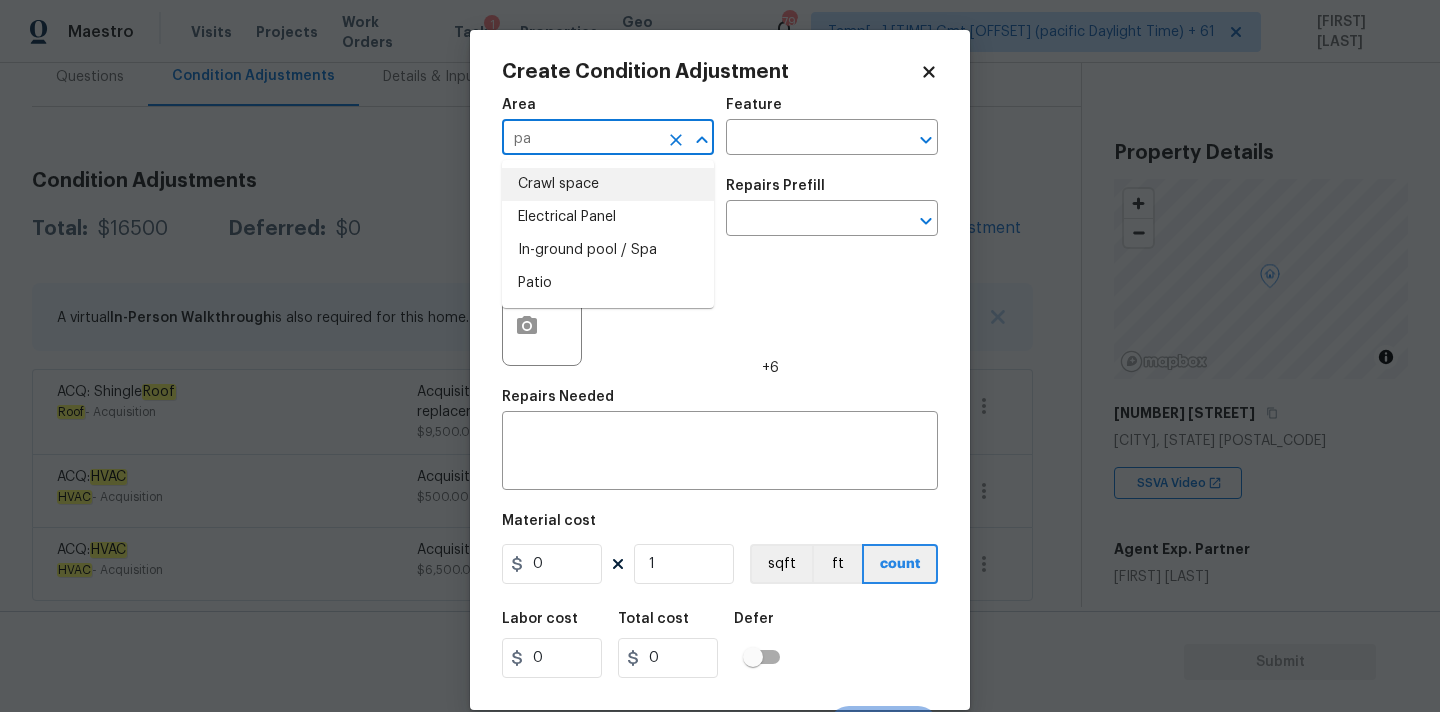 type on "p" 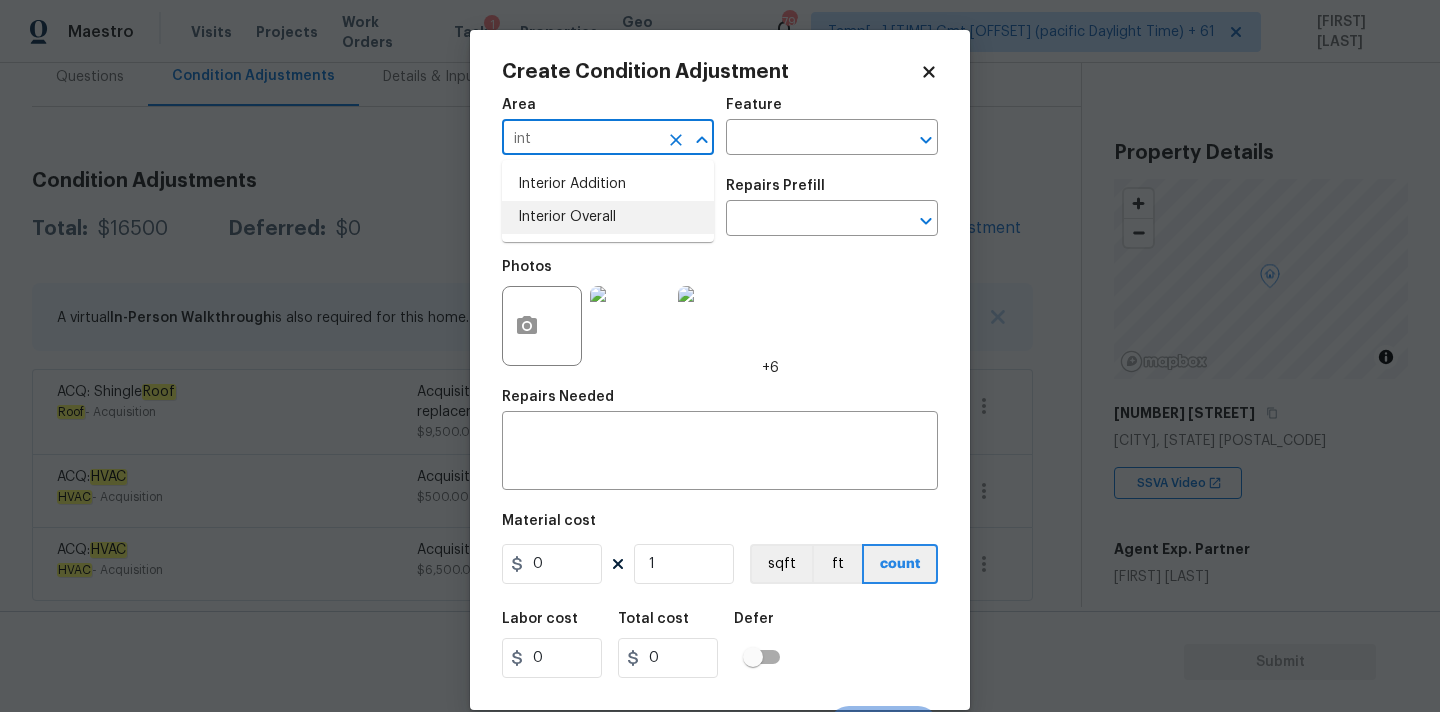 click on "Interior Overall" at bounding box center [608, 217] 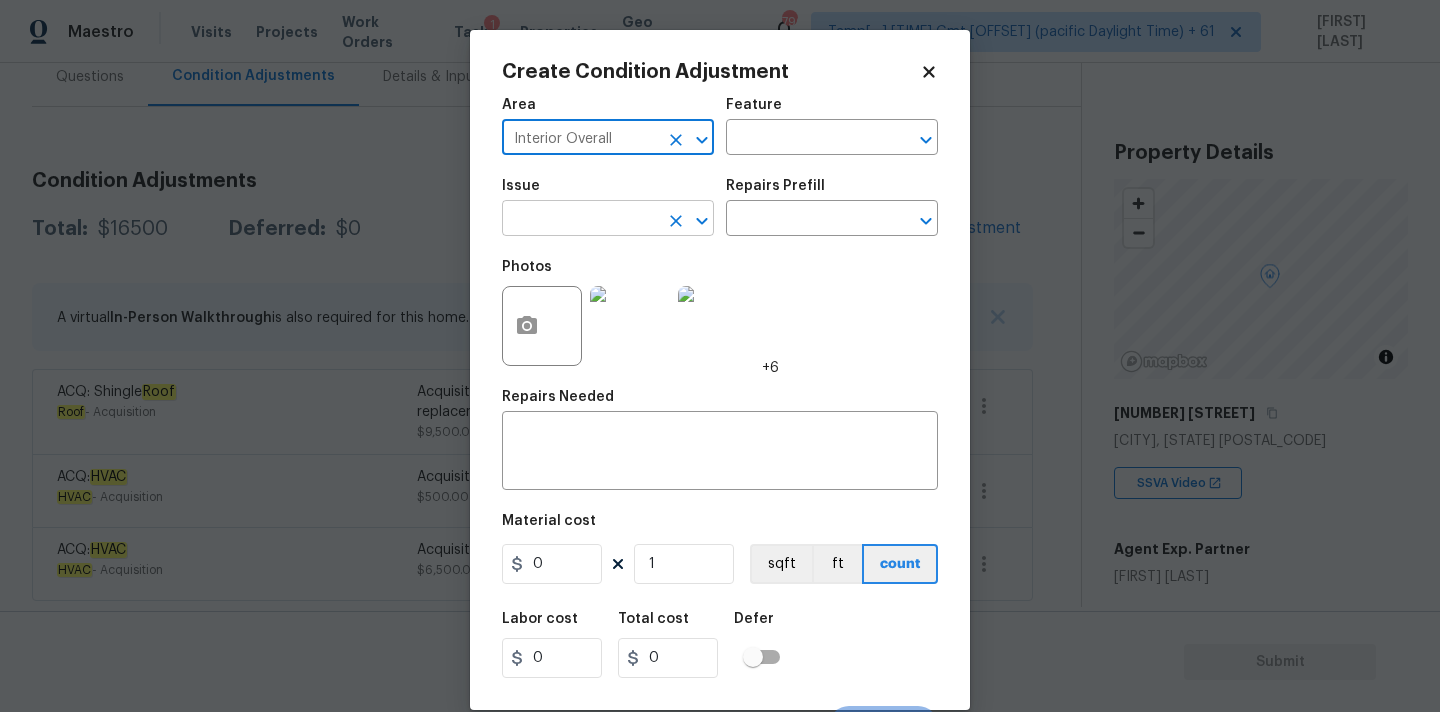 type on "Interior Overall" 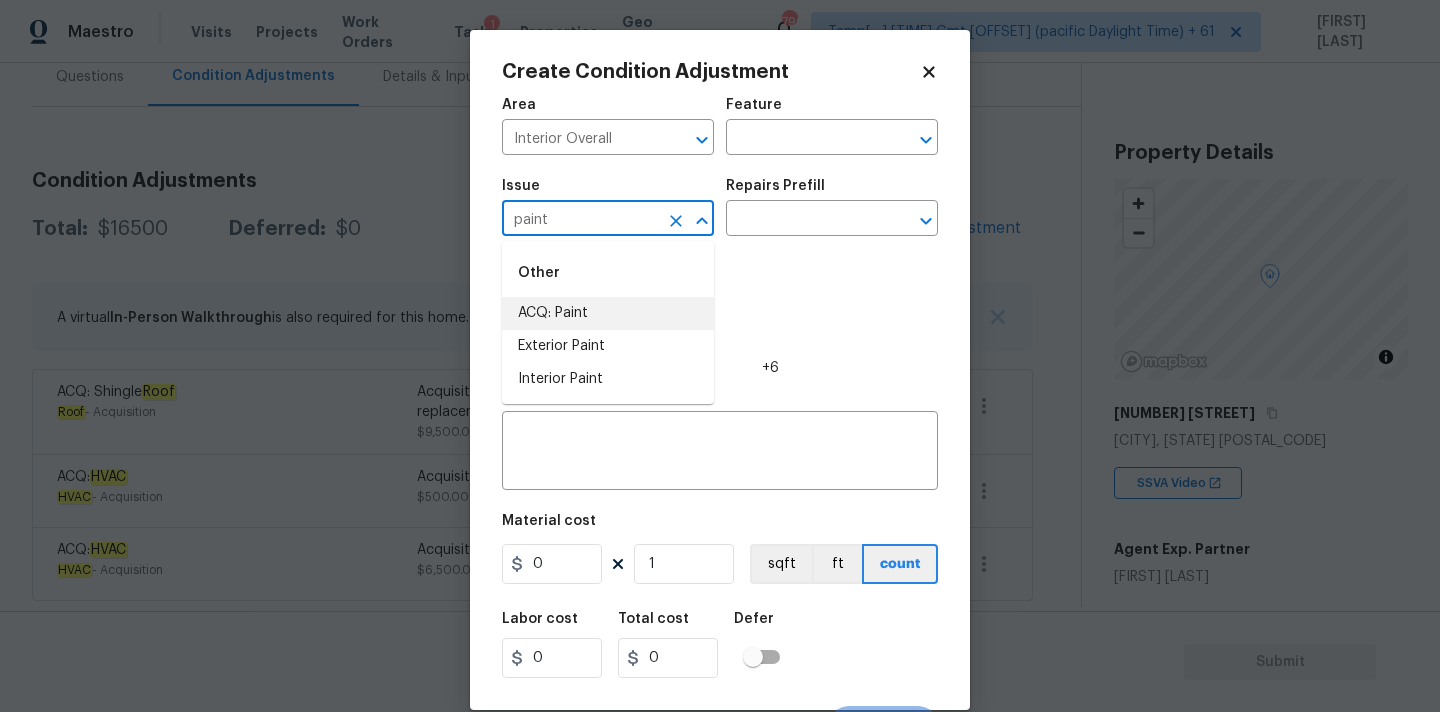 click on "ACQ: Paint" at bounding box center [608, 313] 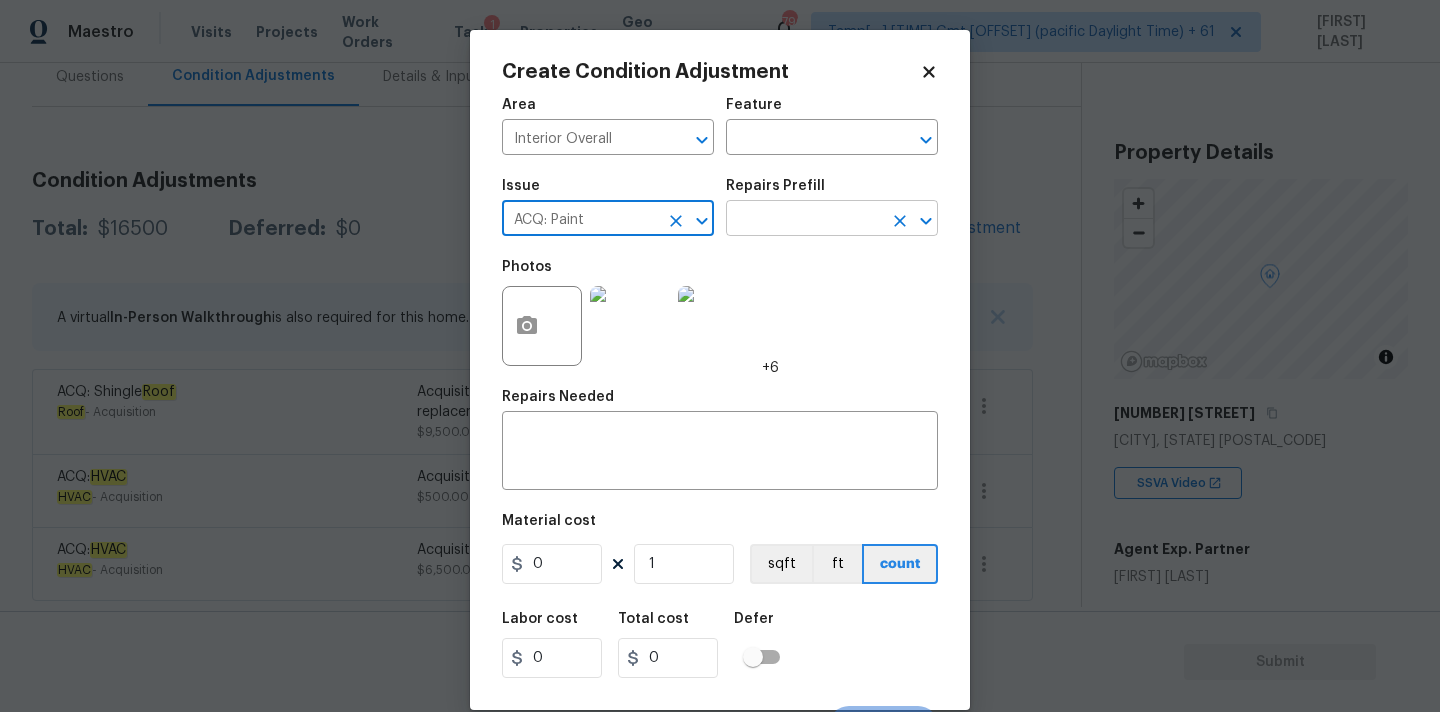 type on "ACQ: Paint" 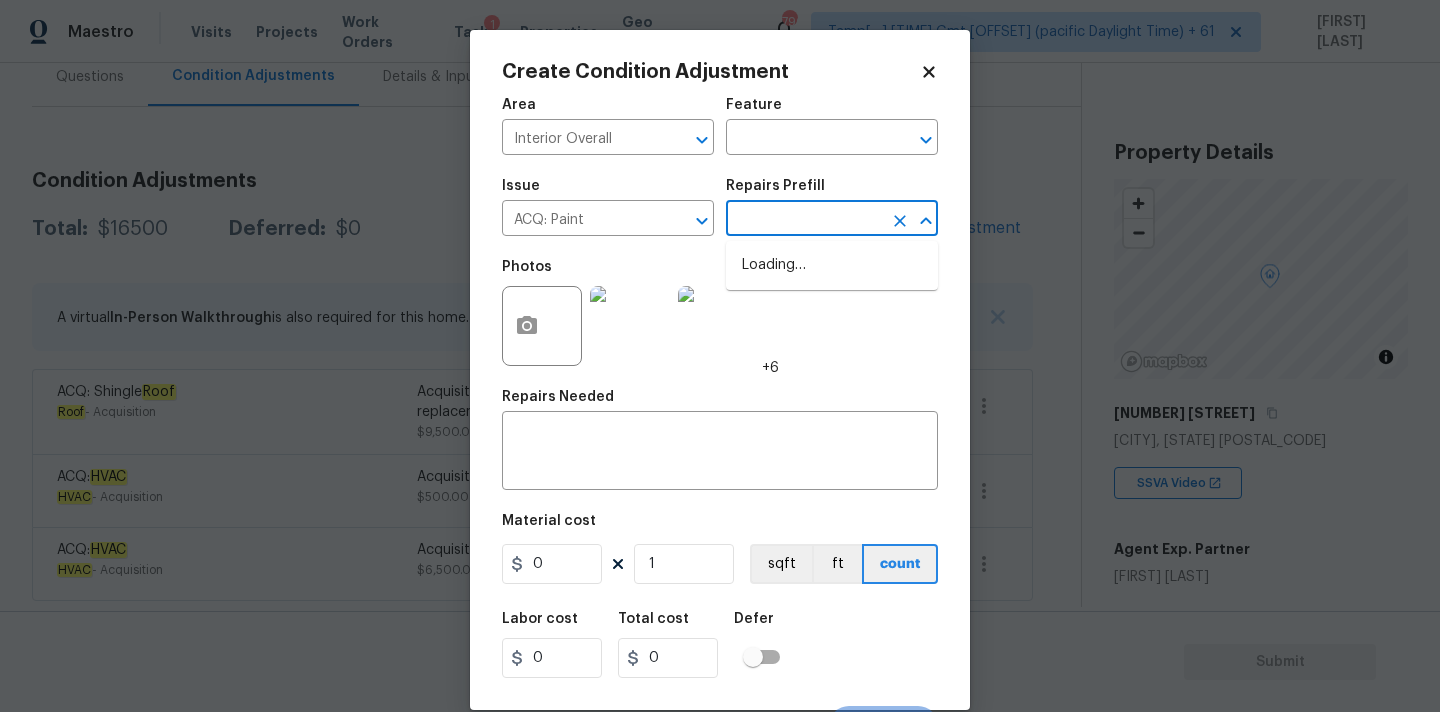 click at bounding box center [804, 220] 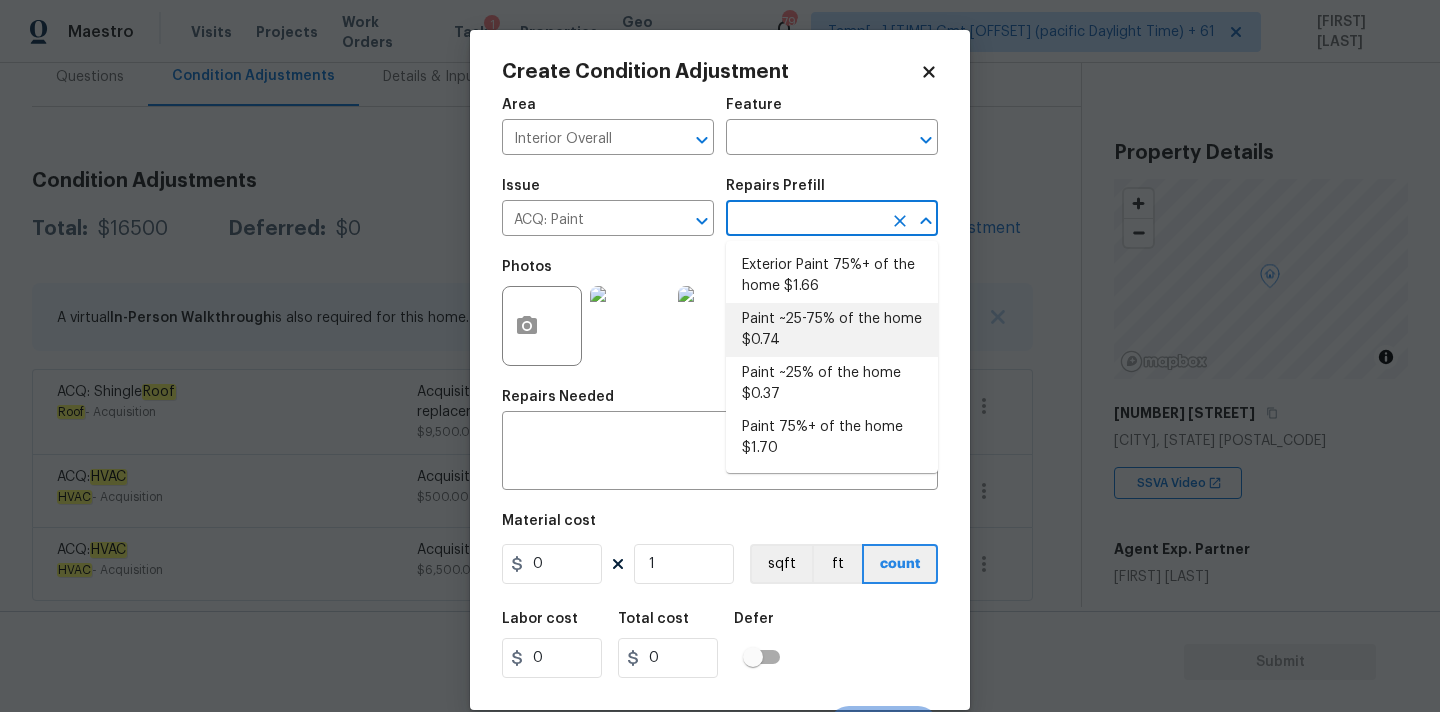 click on "Paint ~25-75% of the home $0.74" at bounding box center [832, 330] 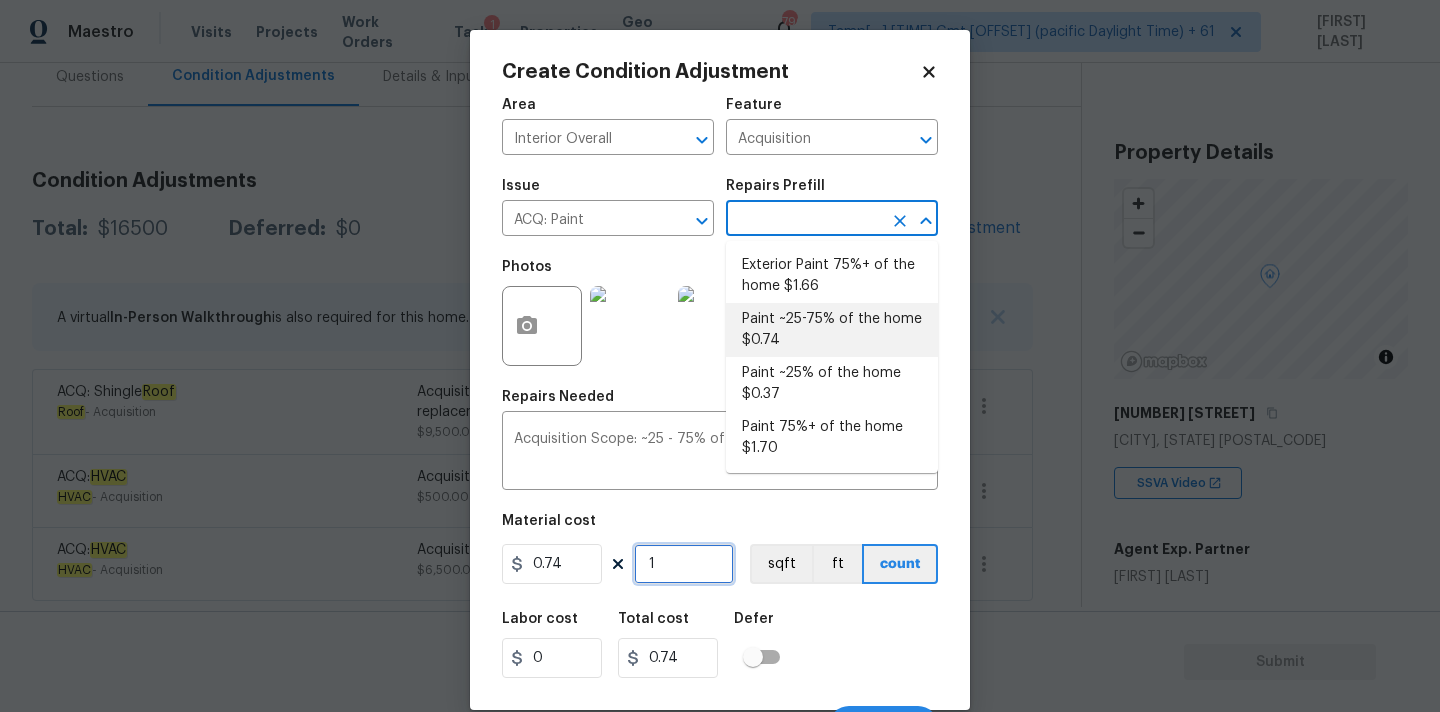 click on "1" at bounding box center [684, 564] 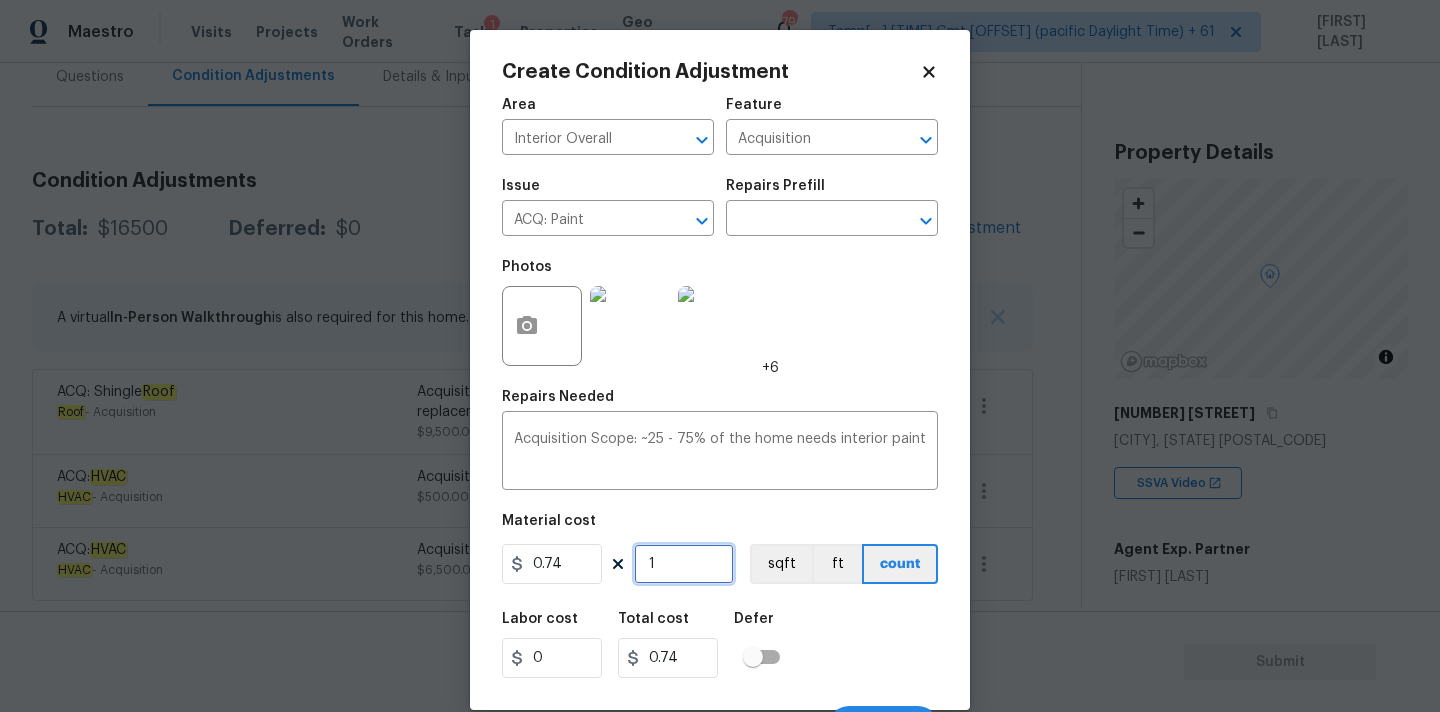 click on "1" at bounding box center (684, 564) 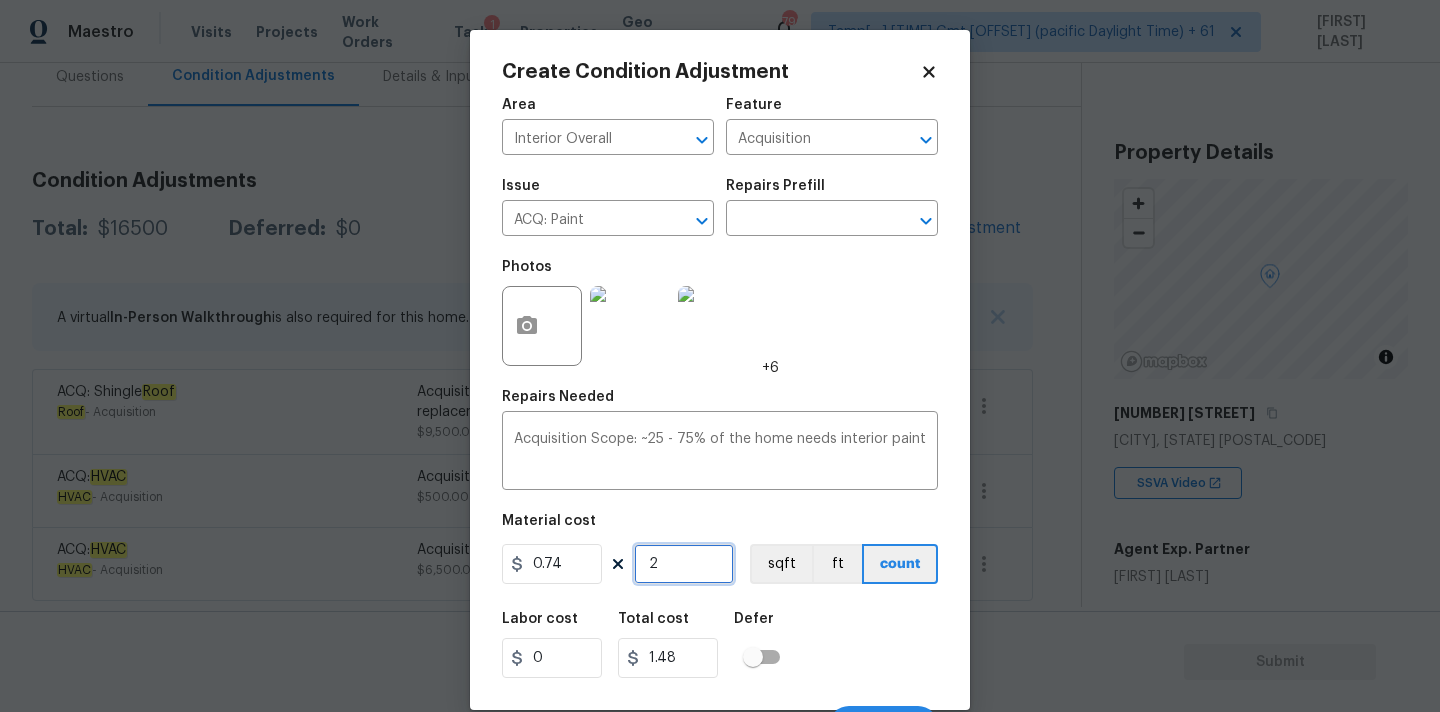 type on "26" 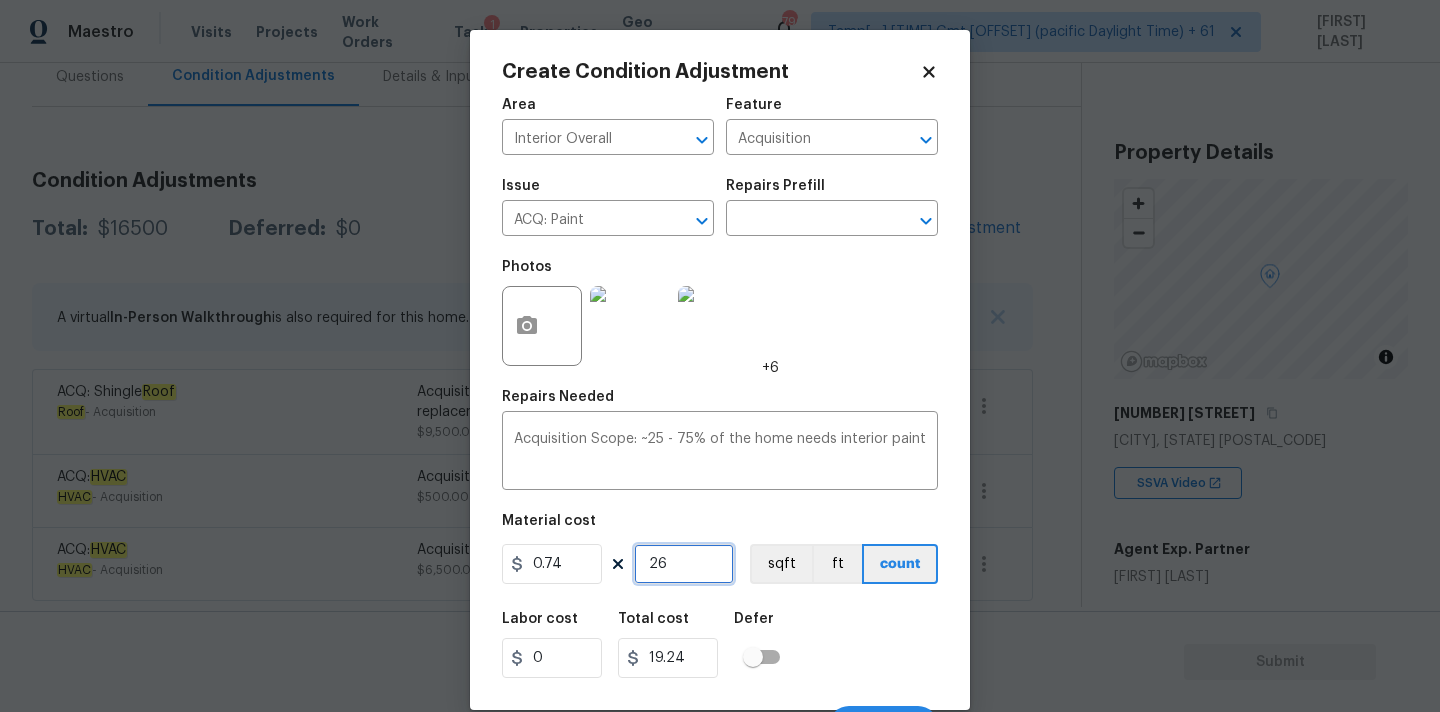 type on "265" 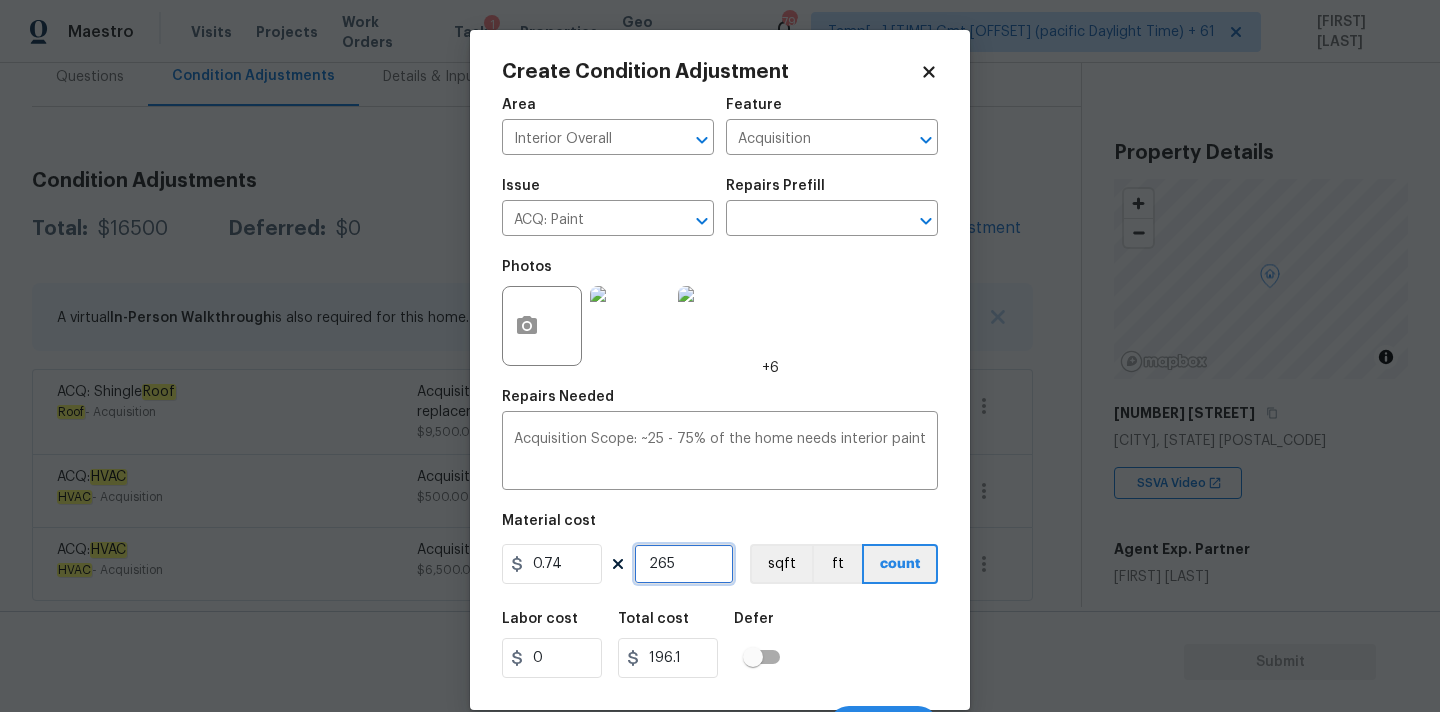 type on "2656" 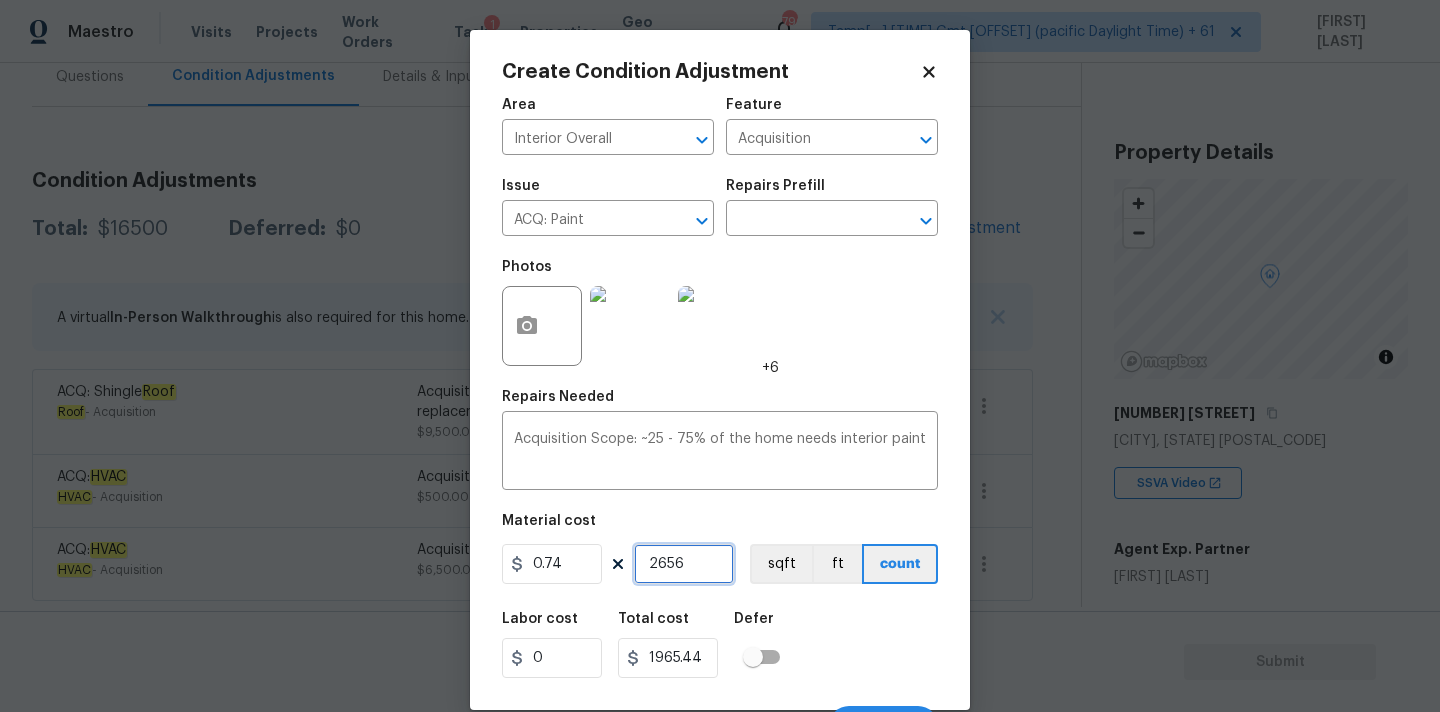 scroll, scrollTop: 35, scrollLeft: 0, axis: vertical 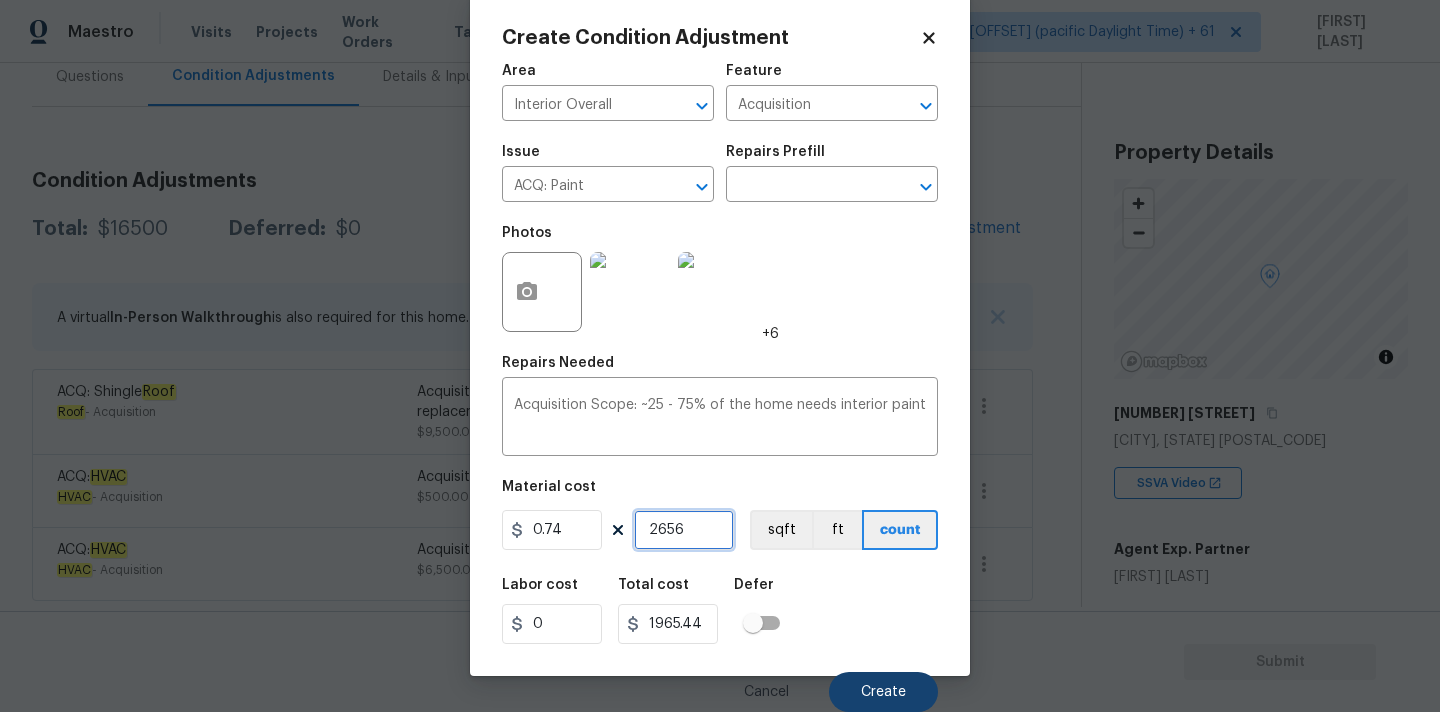type on "2656" 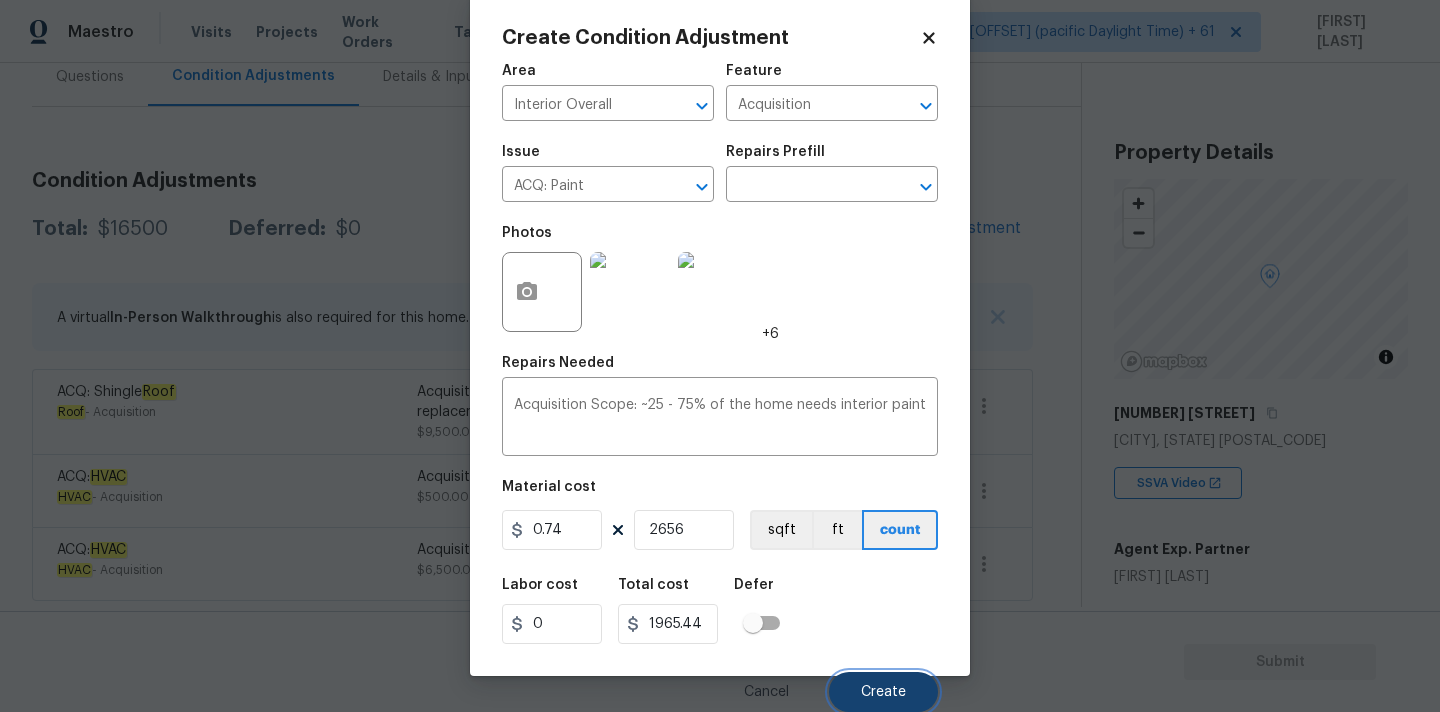 click on "Create" at bounding box center [883, 692] 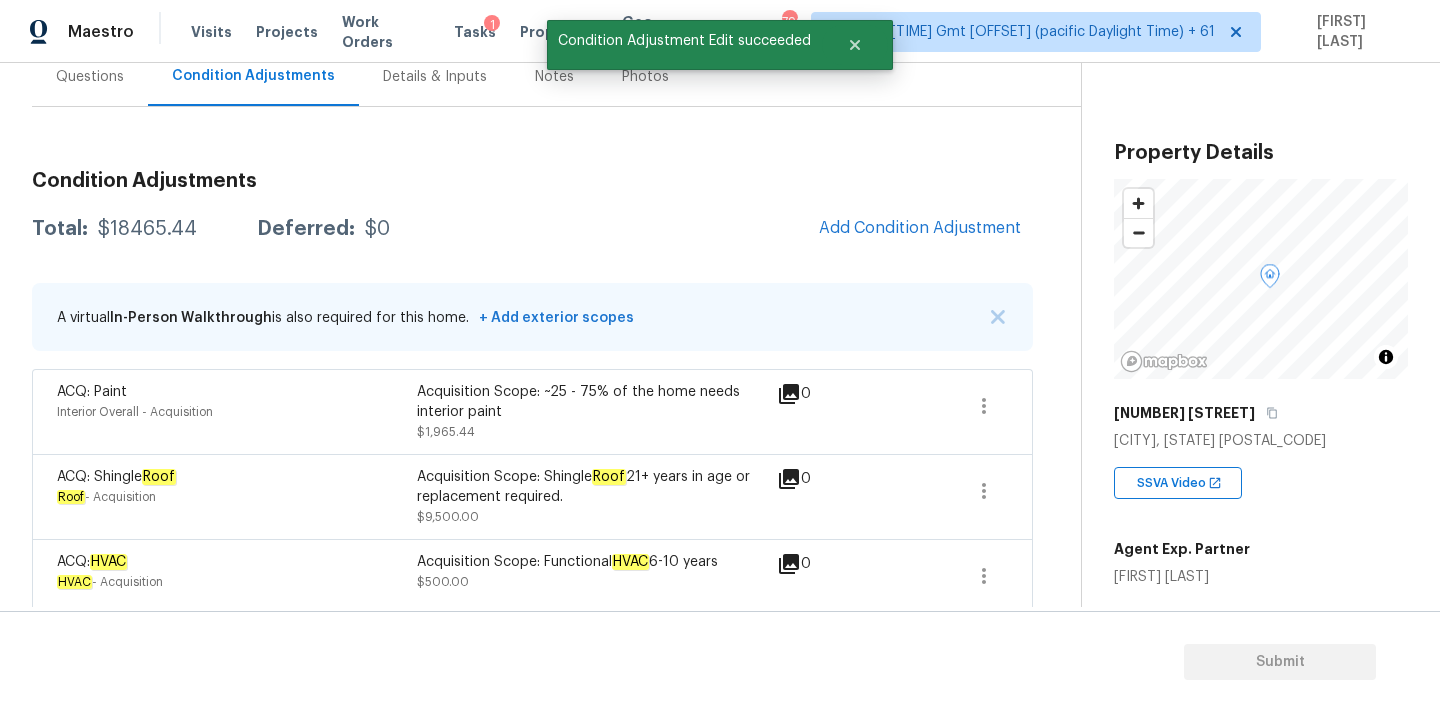 scroll, scrollTop: 28, scrollLeft: 0, axis: vertical 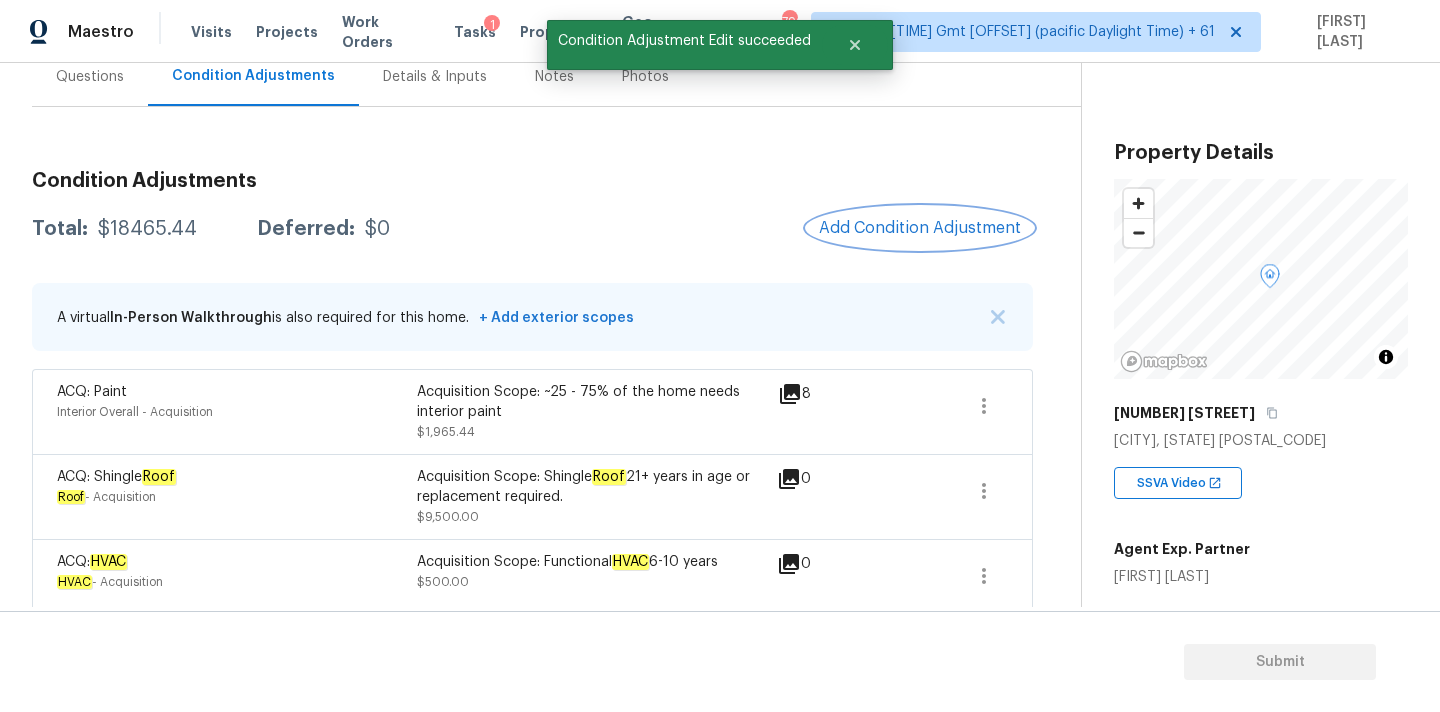 click on "Add Condition Adjustment" at bounding box center [920, 228] 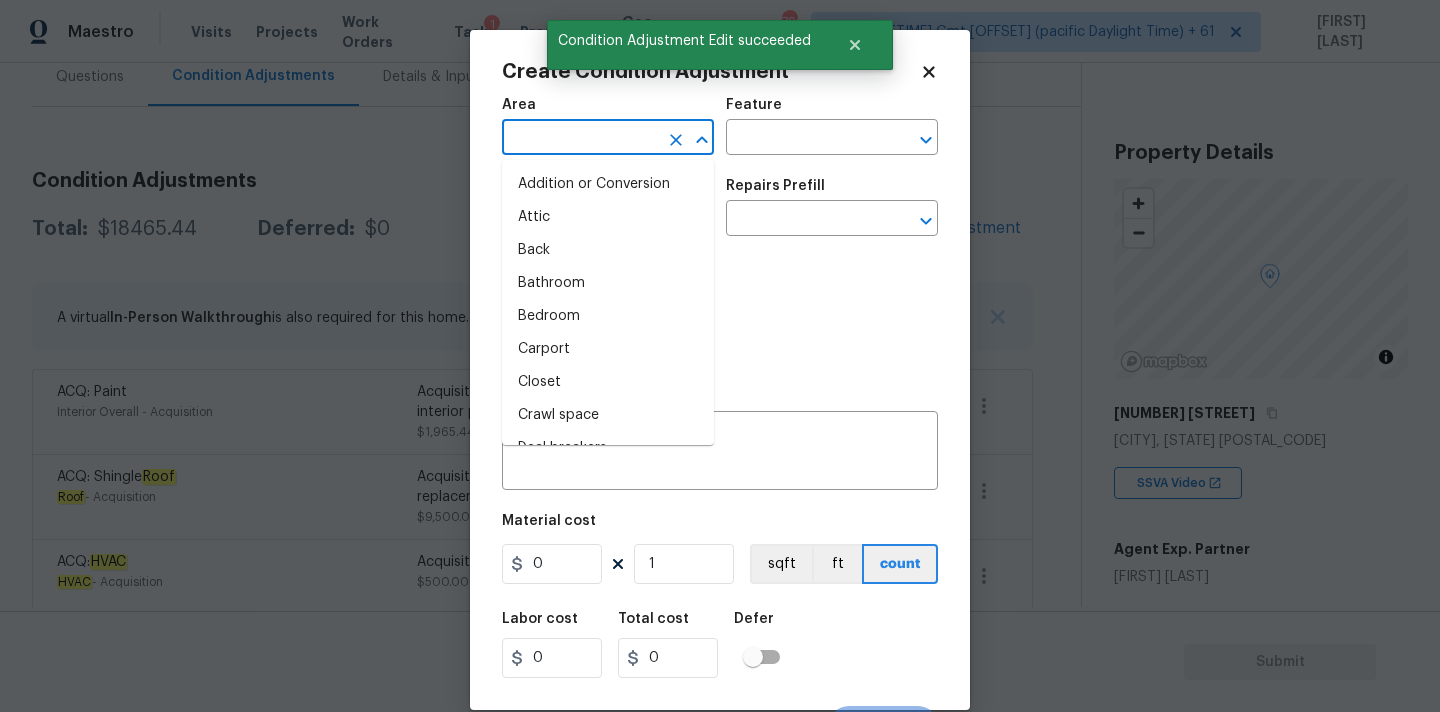click at bounding box center (580, 139) 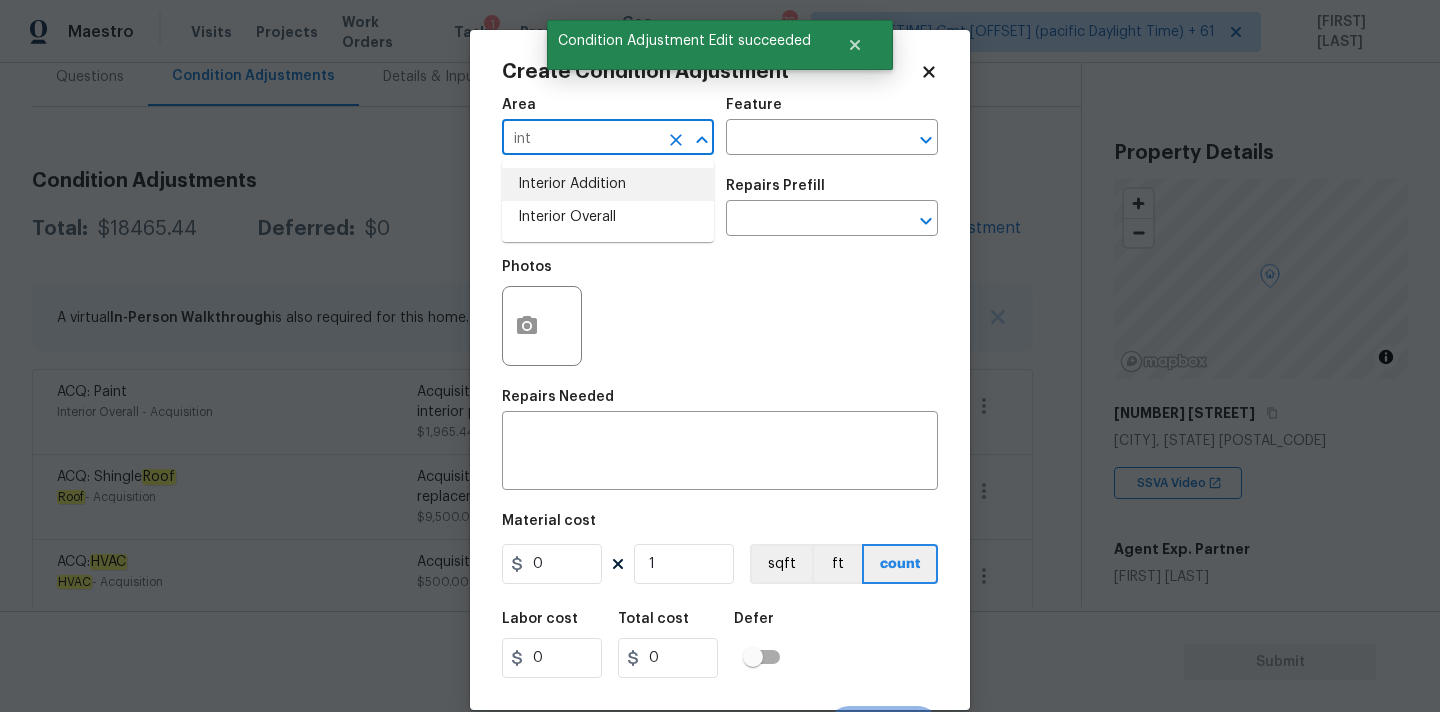 click on "Interior Overall" at bounding box center [608, 217] 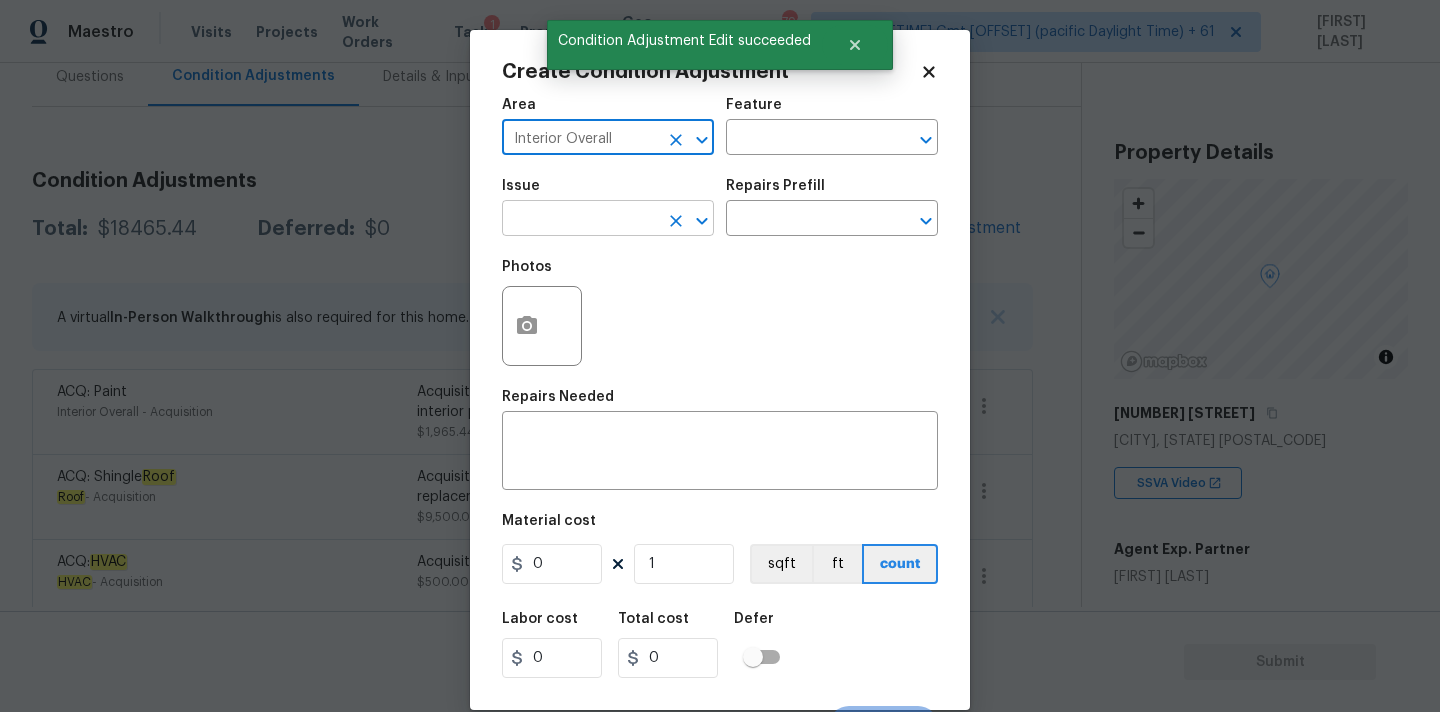 type on "Interior Overall" 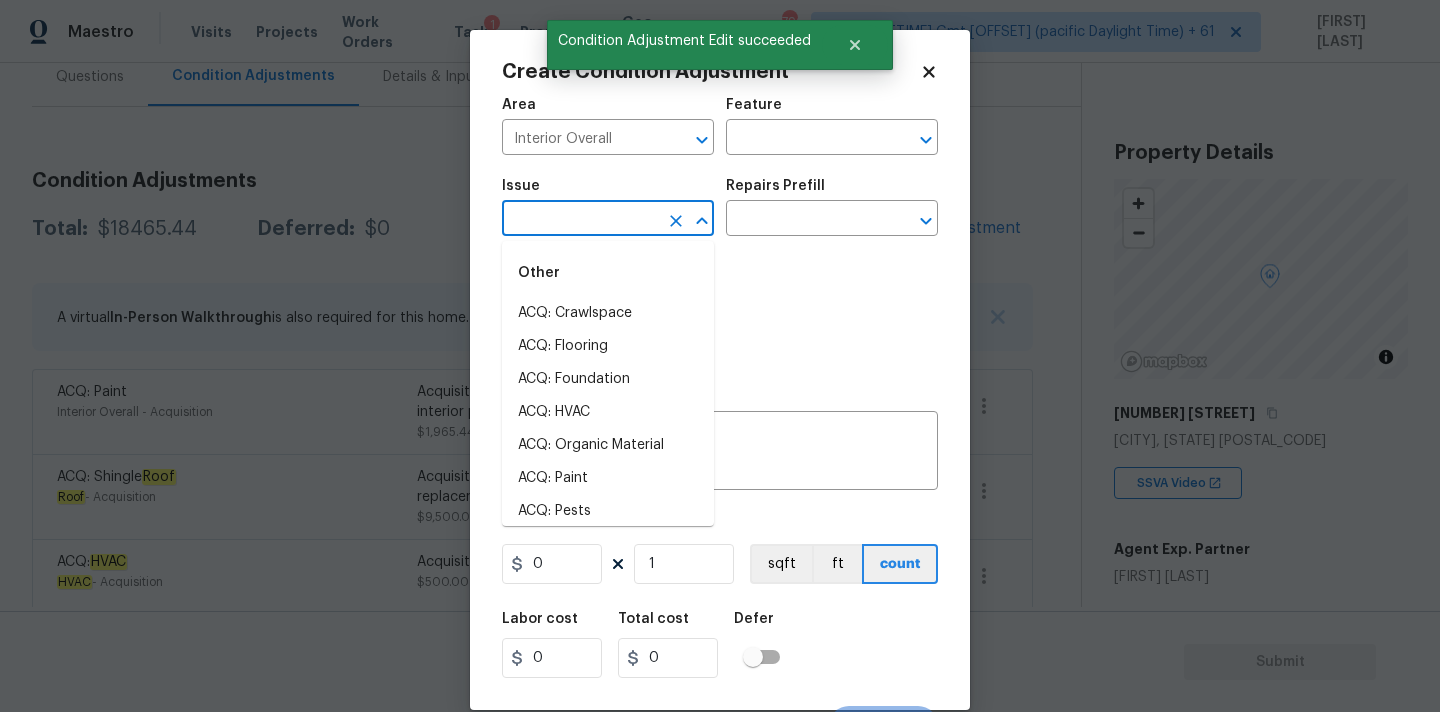 click at bounding box center [580, 220] 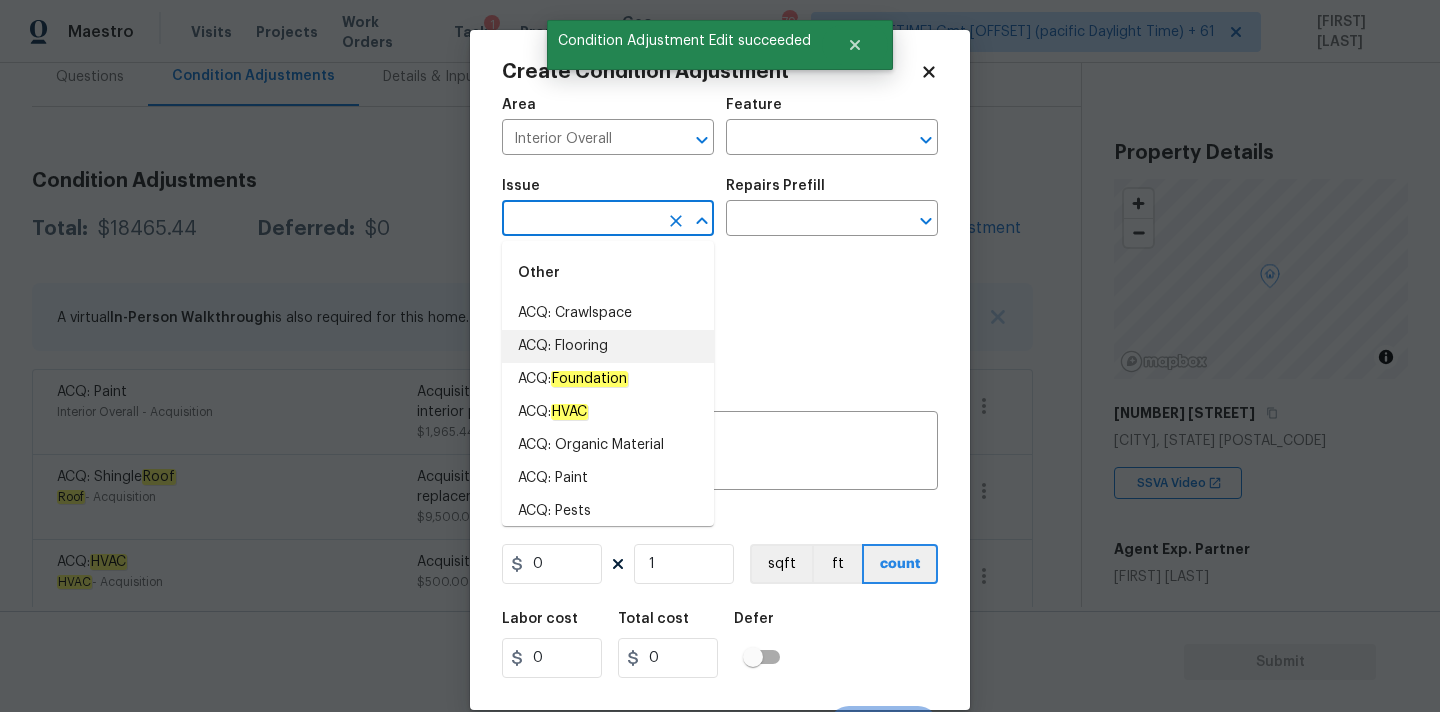 click on "ACQ: Flooring" at bounding box center [608, 346] 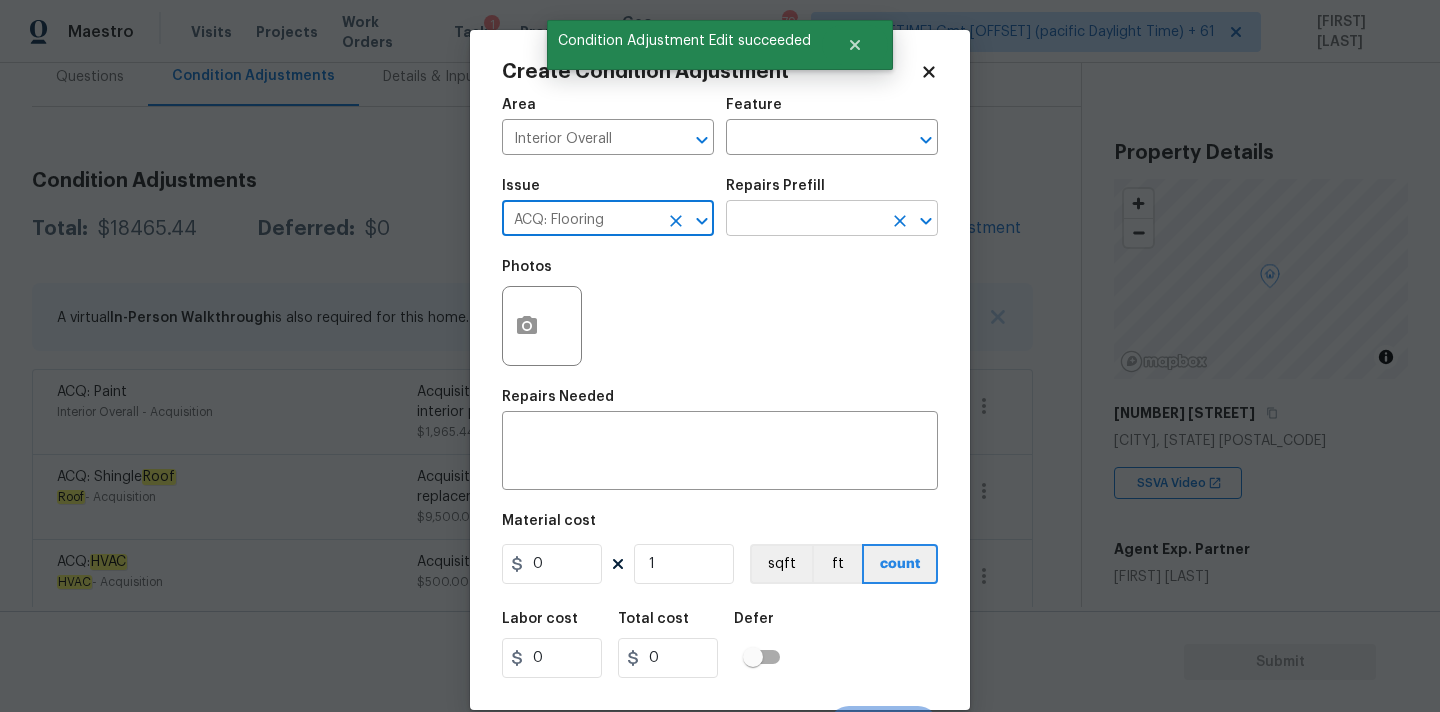 click at bounding box center [804, 220] 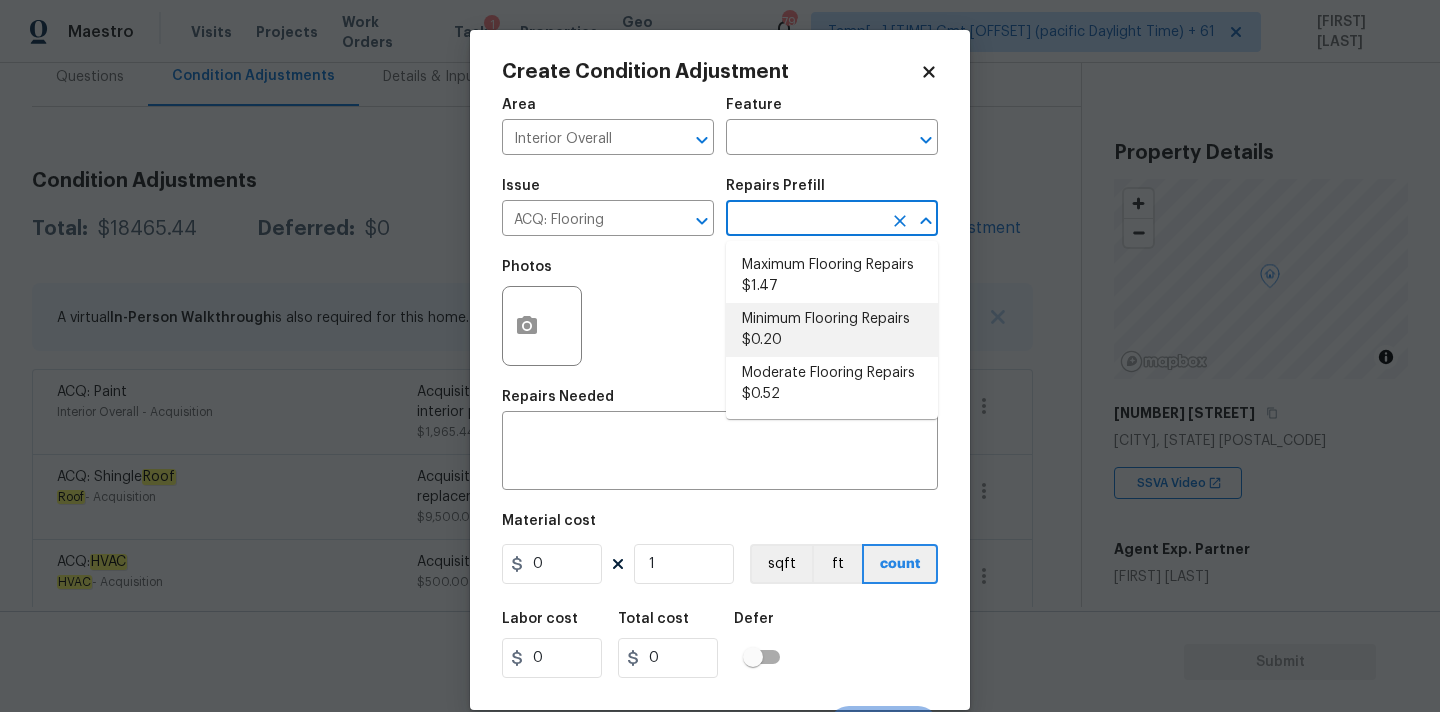 click on "Minimum Flooring Repairs $0.20" at bounding box center (832, 330) 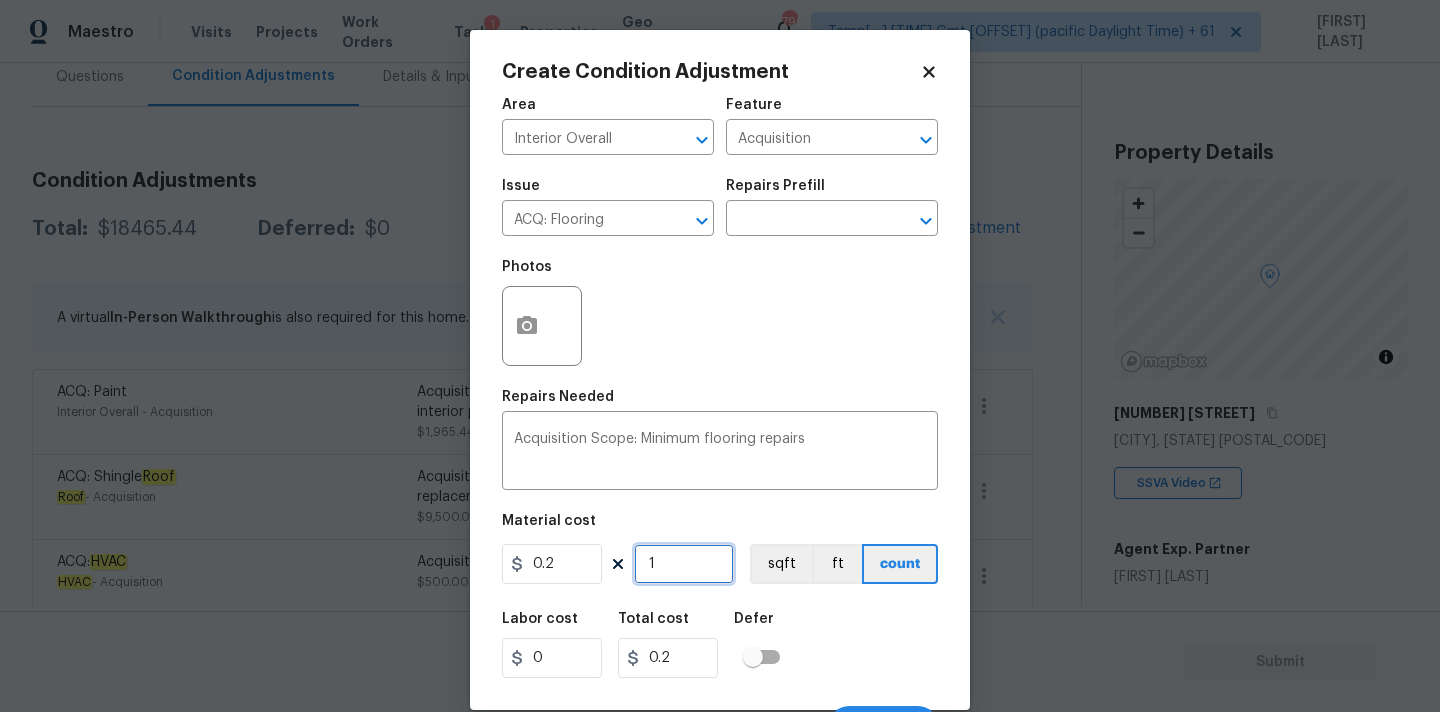 click on "1" at bounding box center [684, 564] 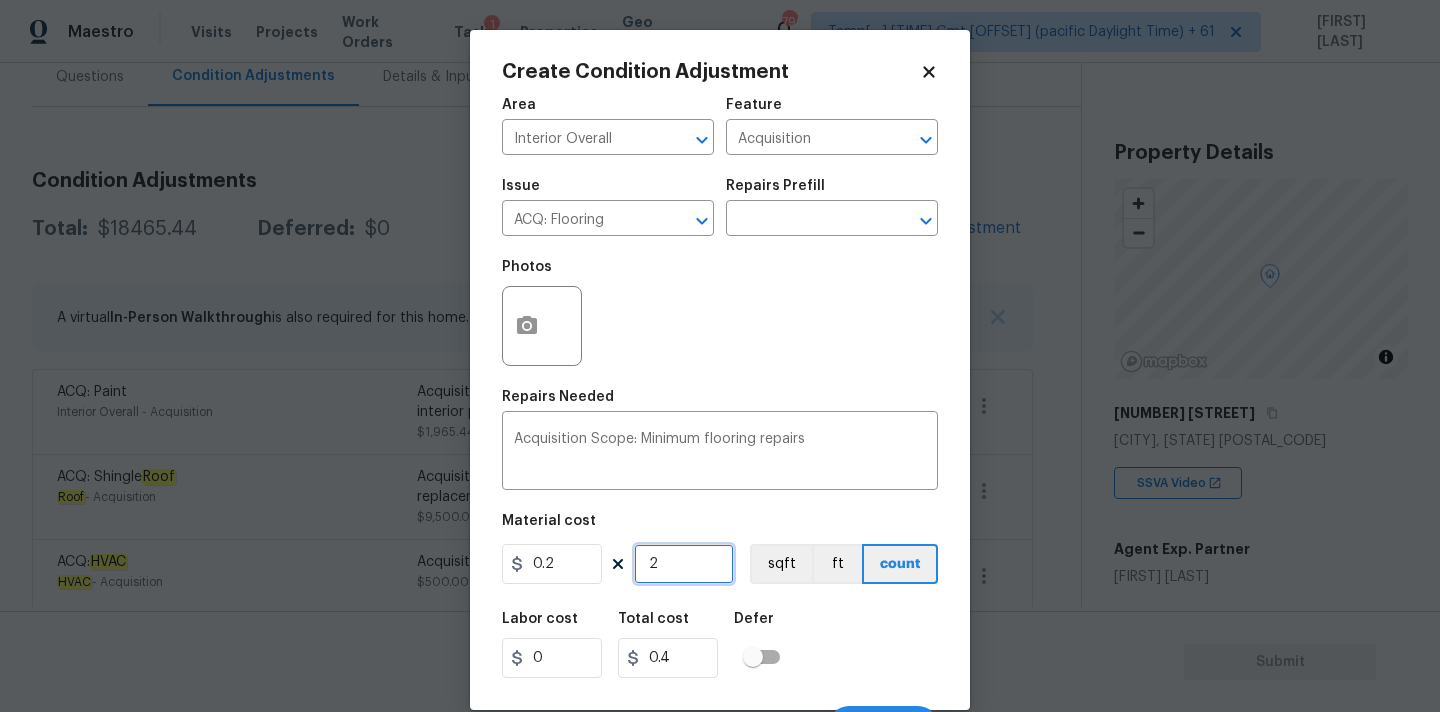 type on "26" 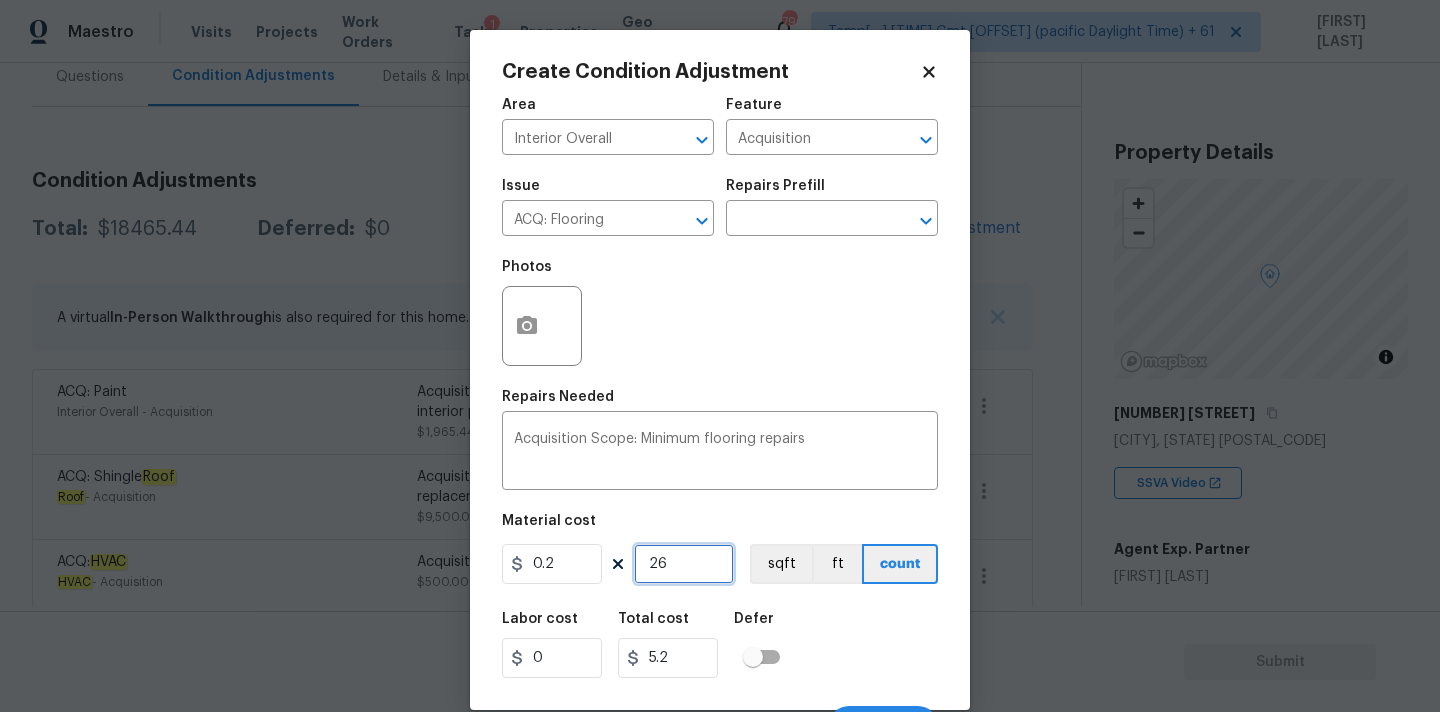 type on "265" 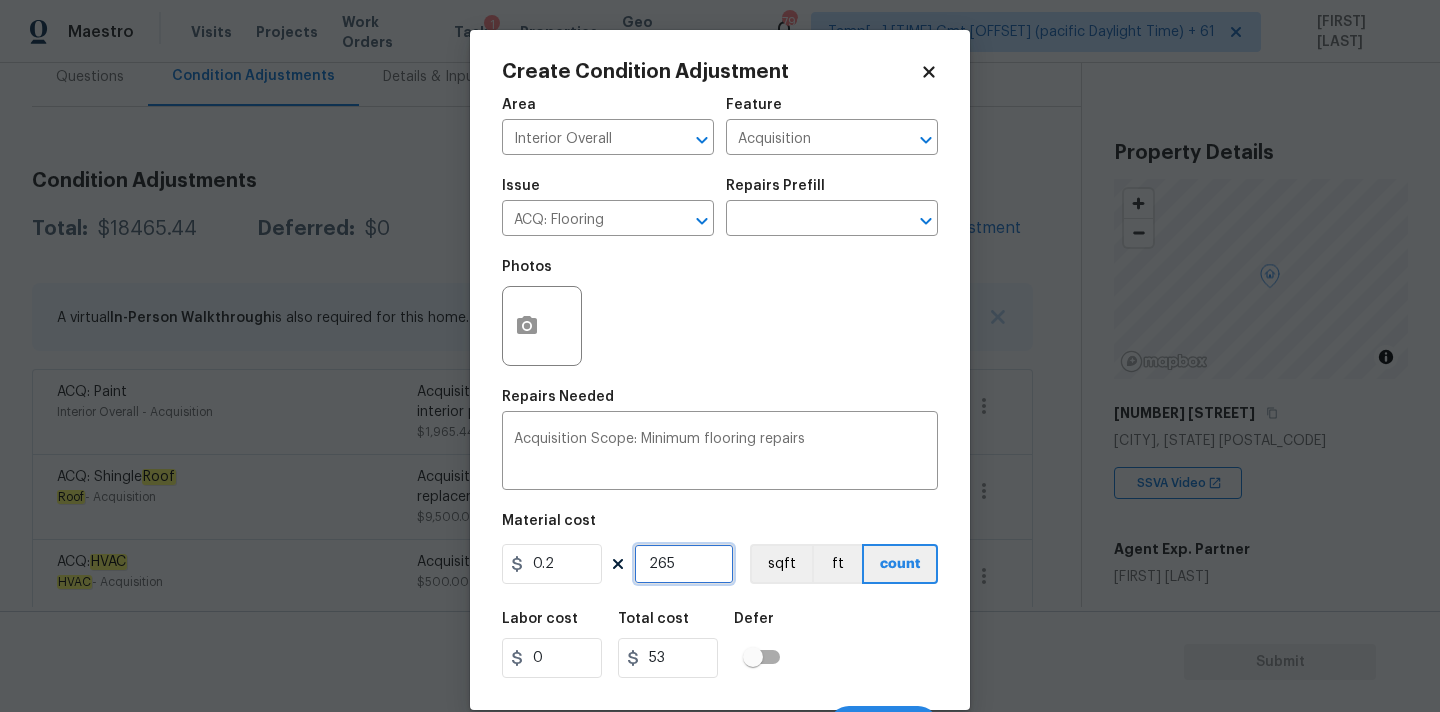type on "2656" 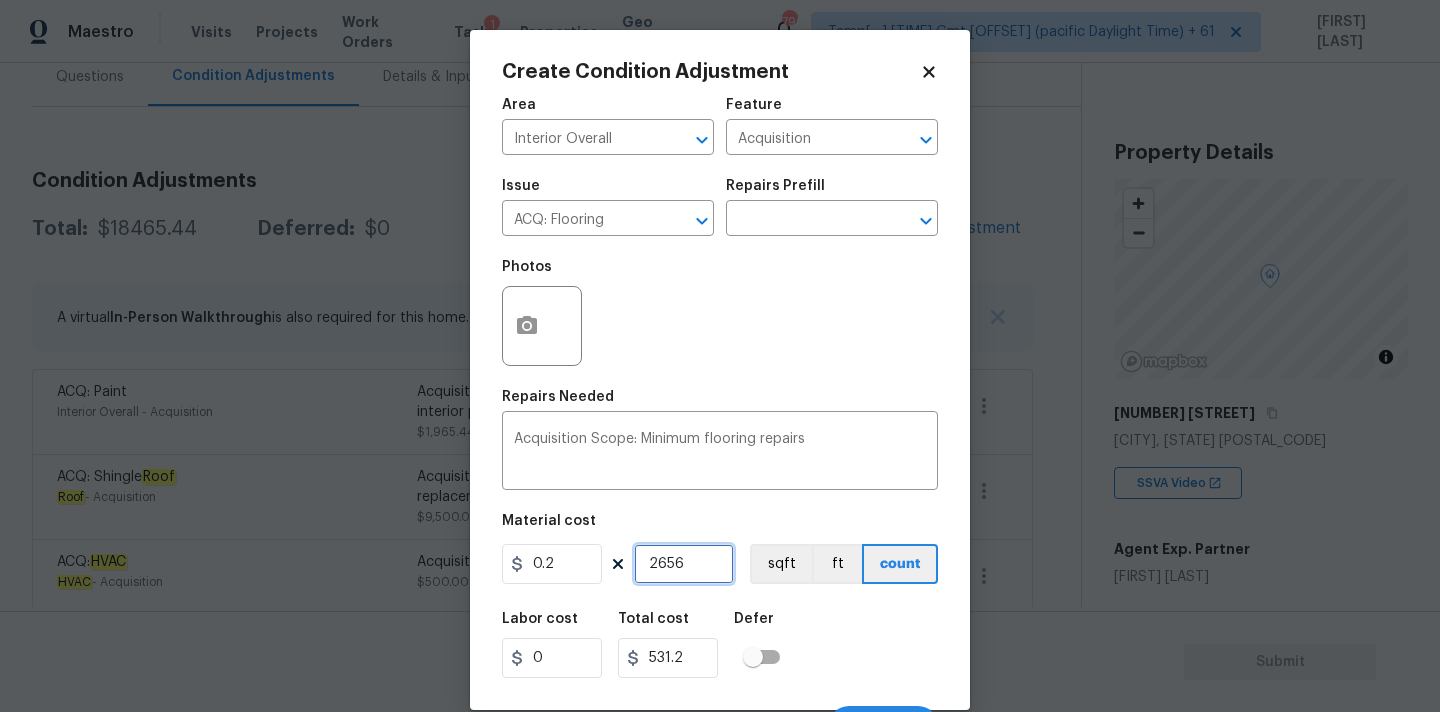 scroll, scrollTop: 35, scrollLeft: 0, axis: vertical 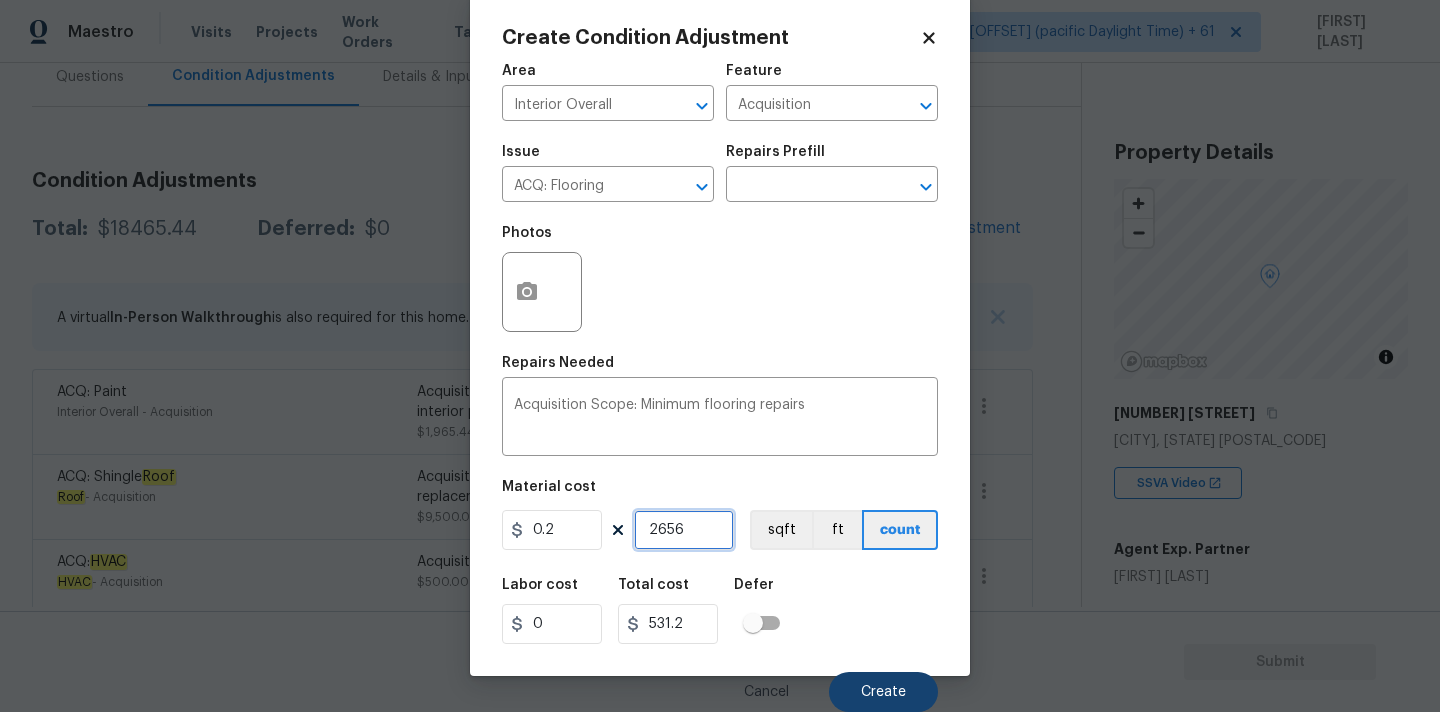 type on "2656" 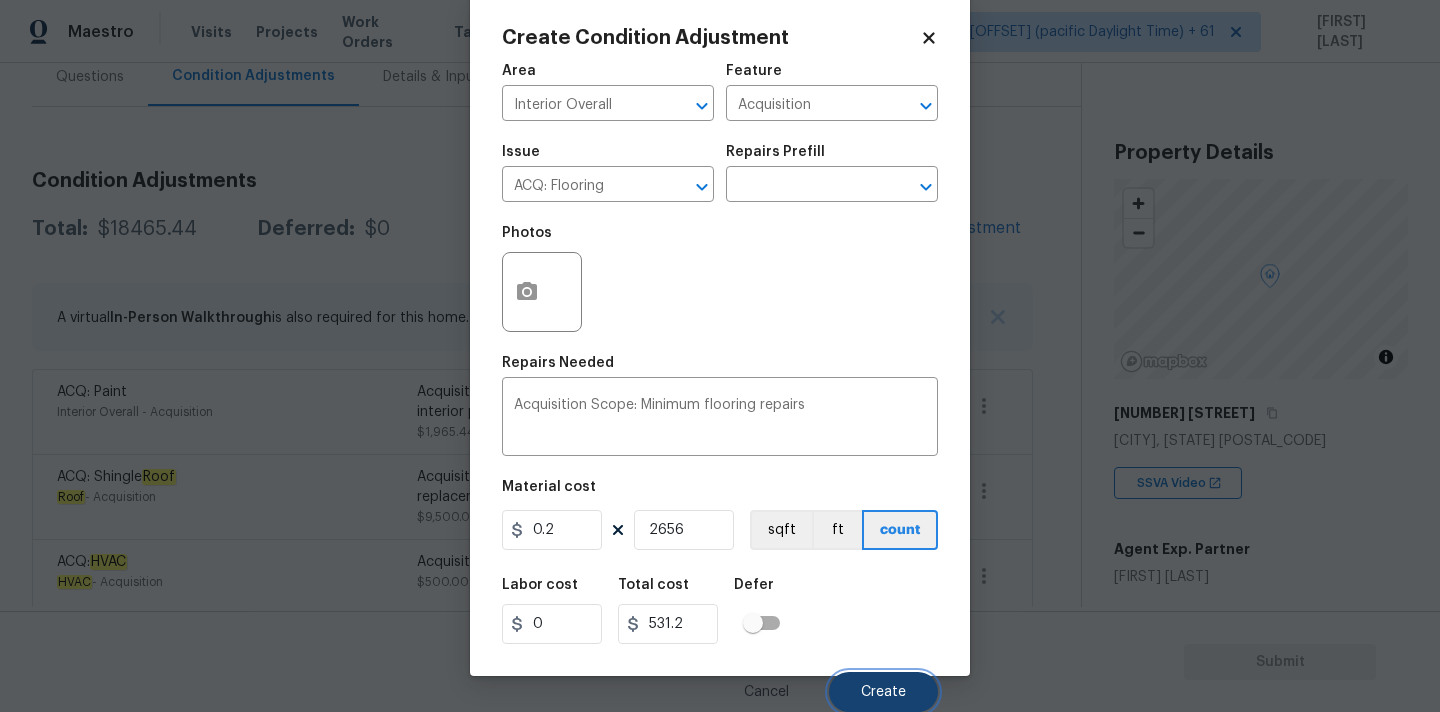 click on "Create" at bounding box center (883, 692) 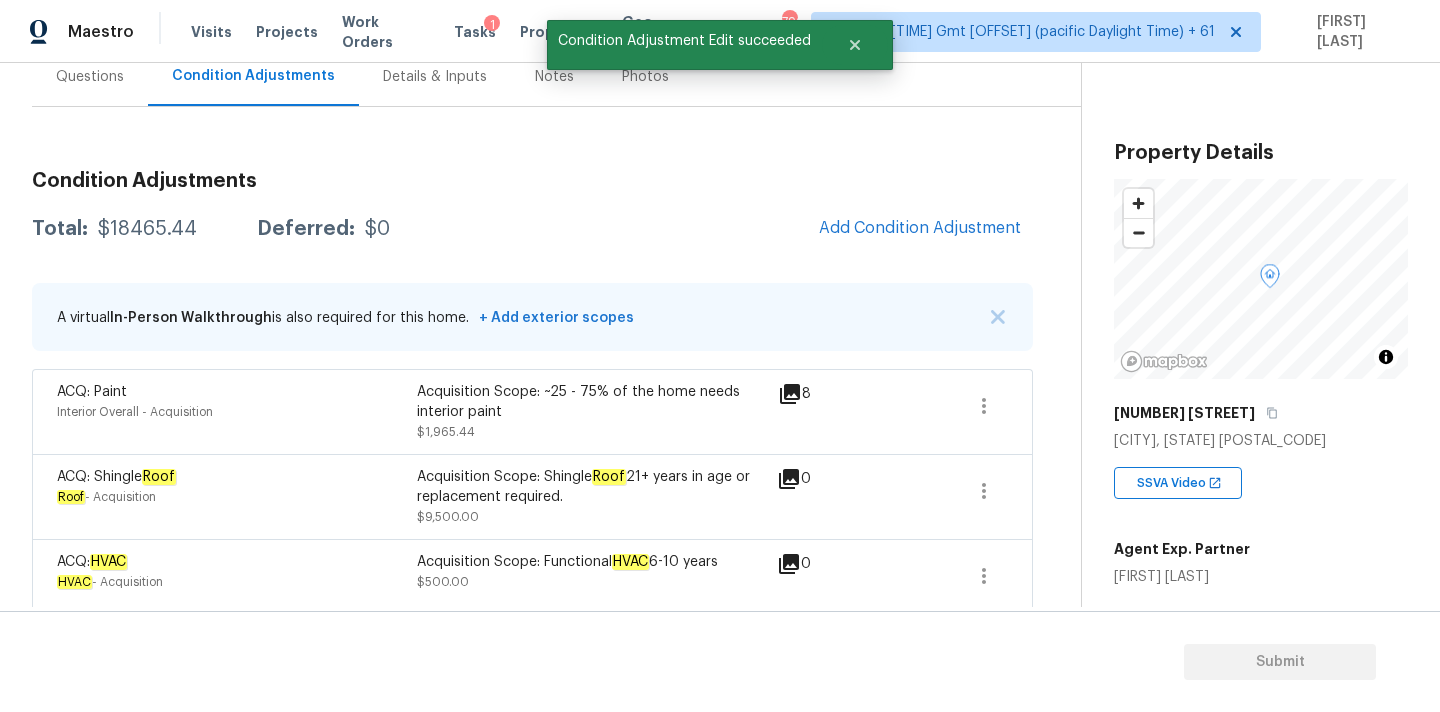 scroll, scrollTop: 28, scrollLeft: 0, axis: vertical 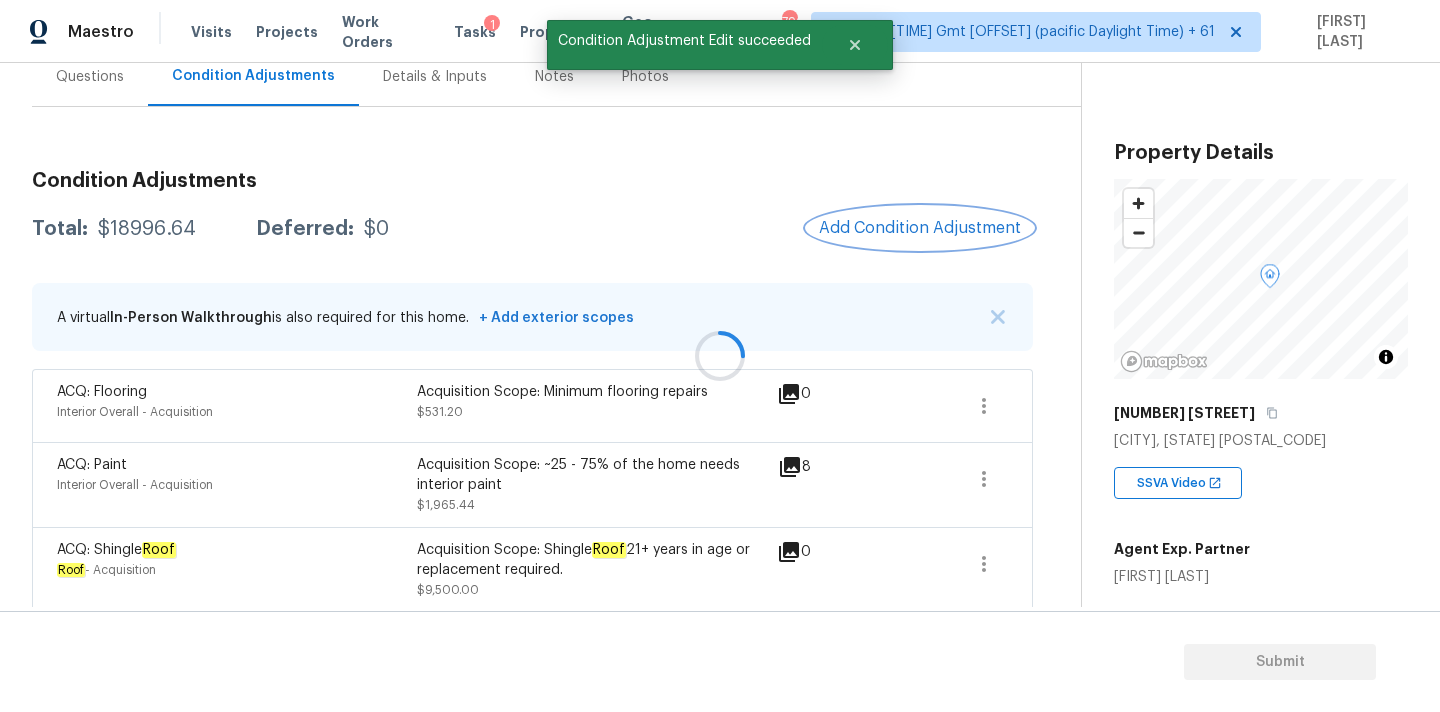 click on "Add Condition Adjustment" at bounding box center [920, 228] 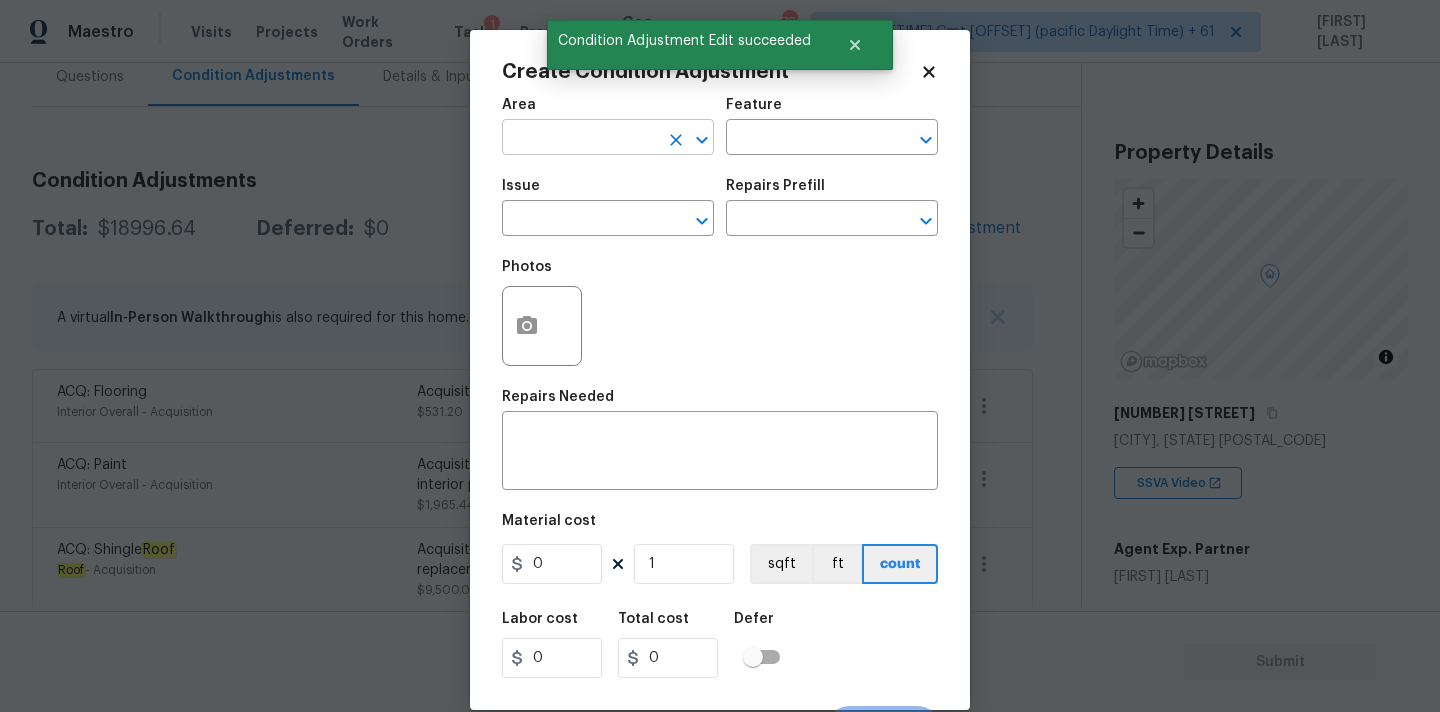 click at bounding box center [580, 139] 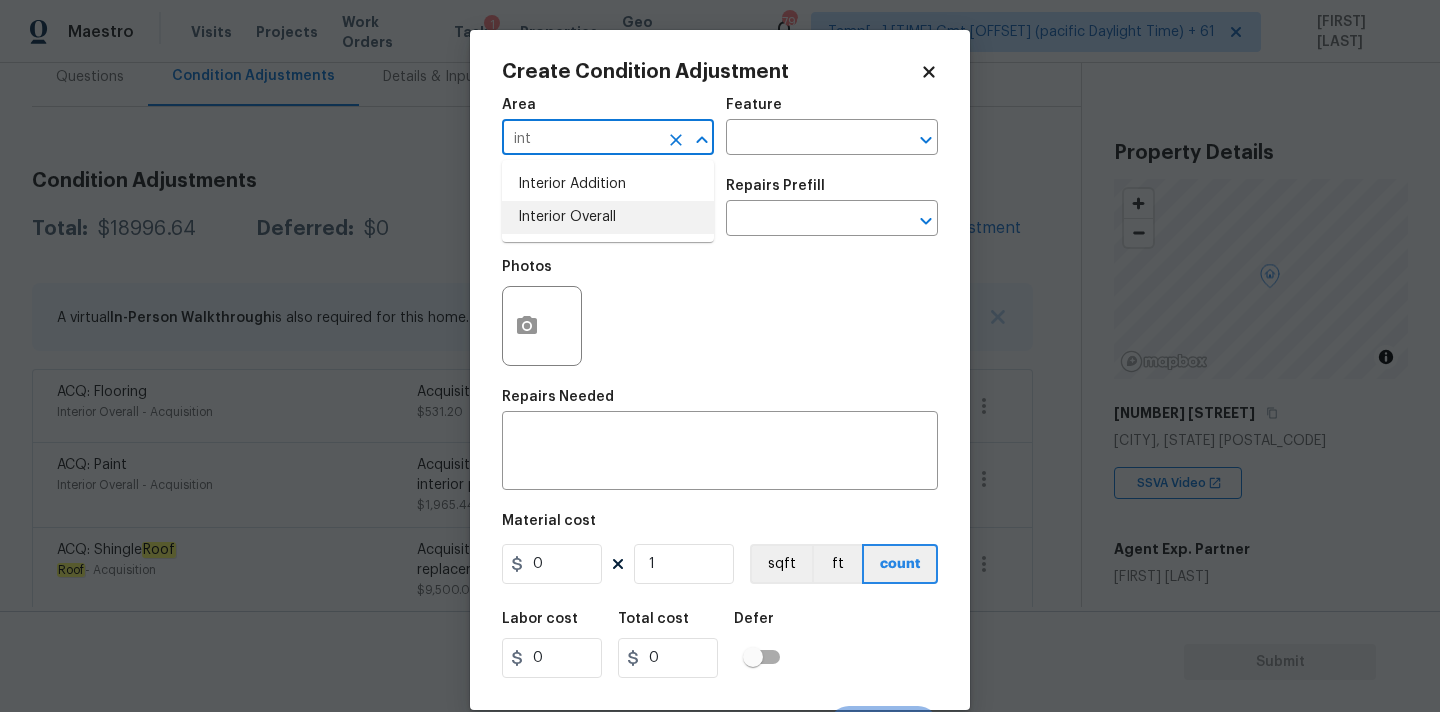 click on "Interior Overall" at bounding box center (608, 217) 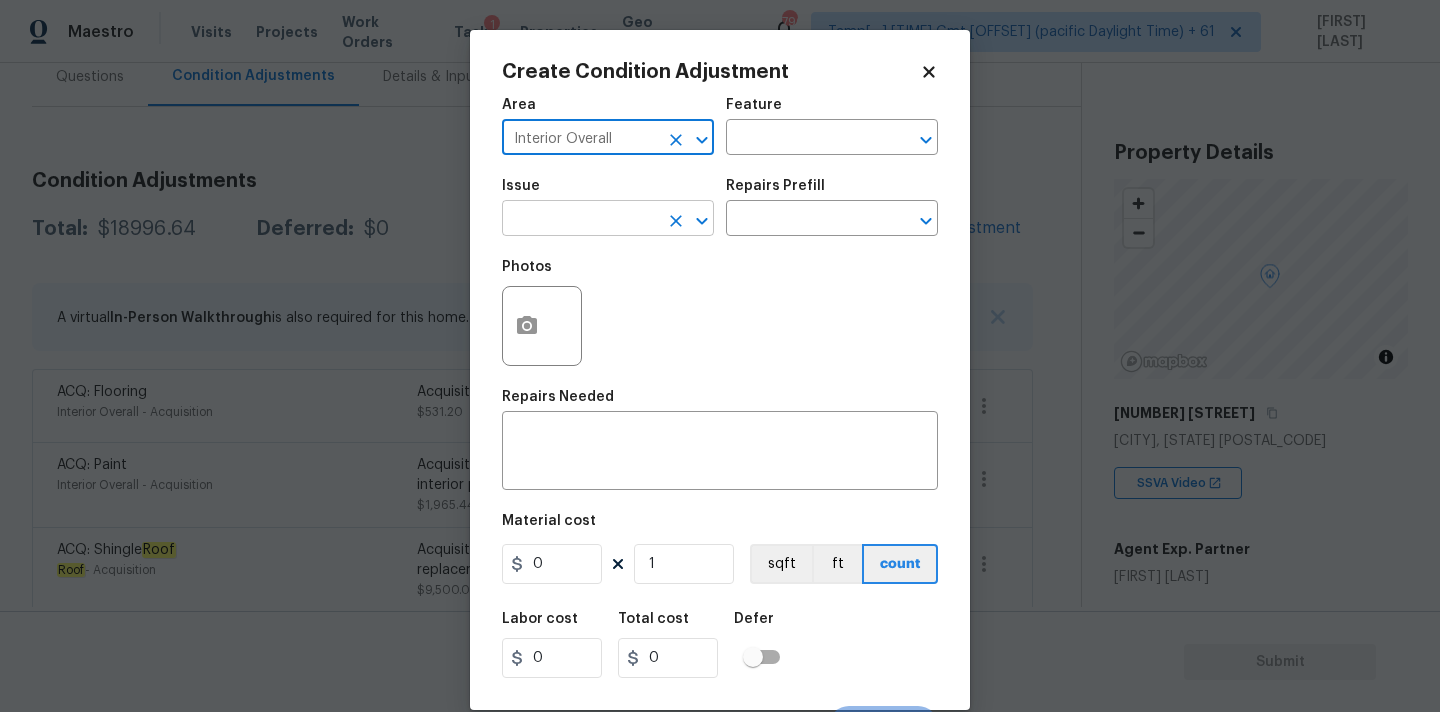 type on "Interior Overall" 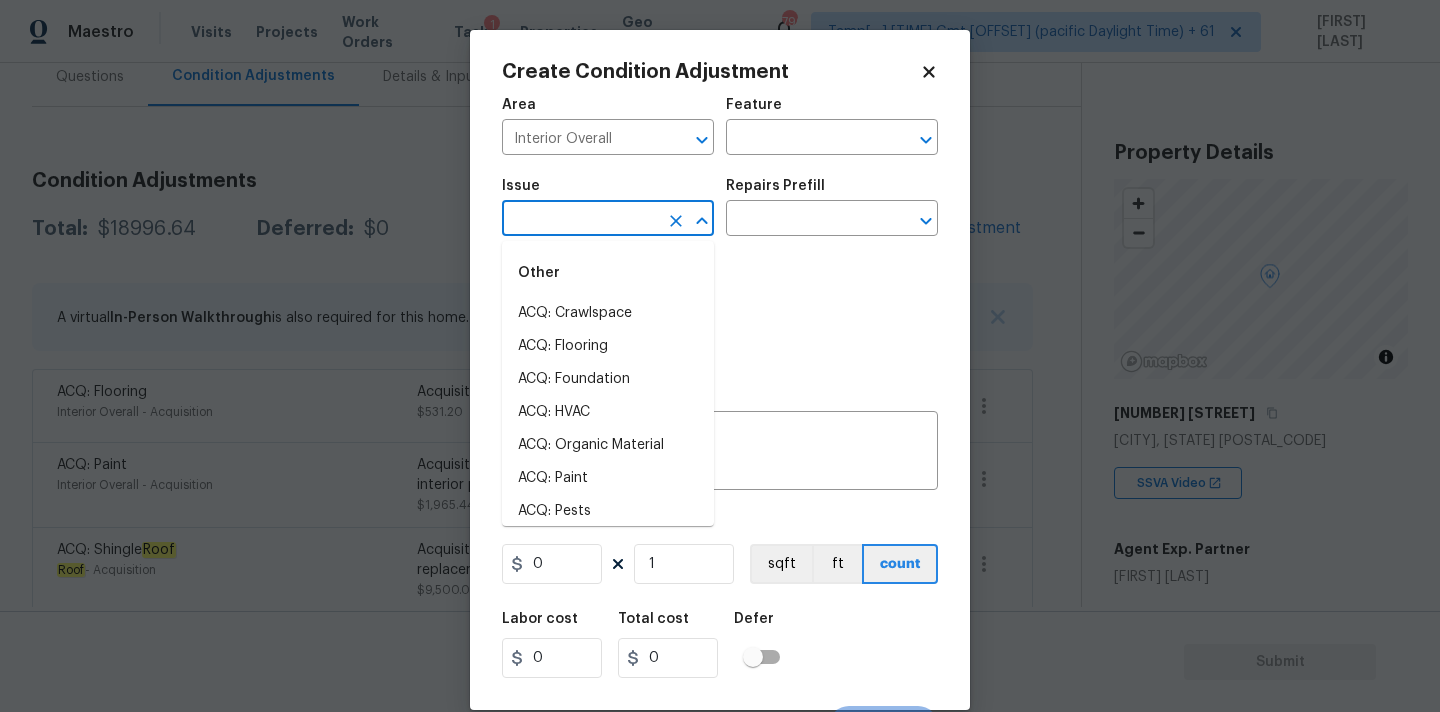 click at bounding box center [580, 220] 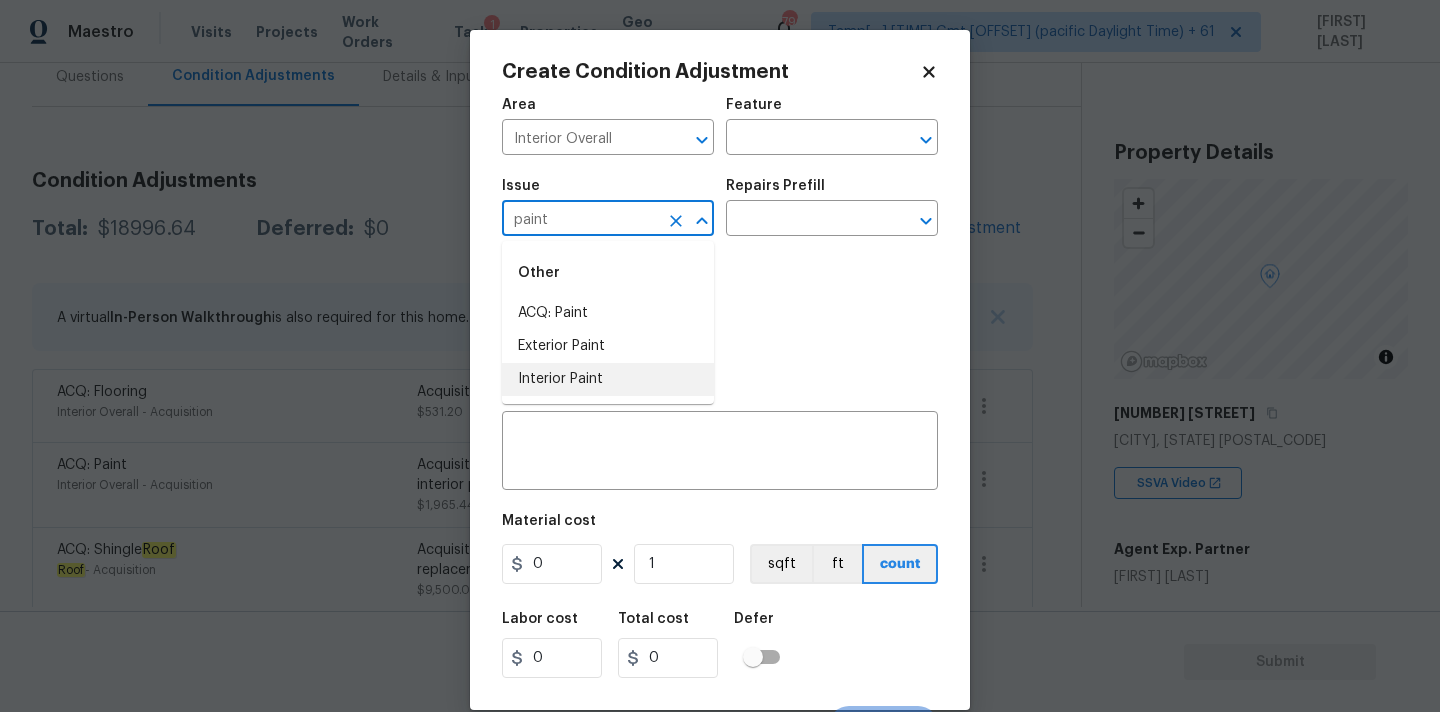 click on "Interior Paint" at bounding box center [608, 379] 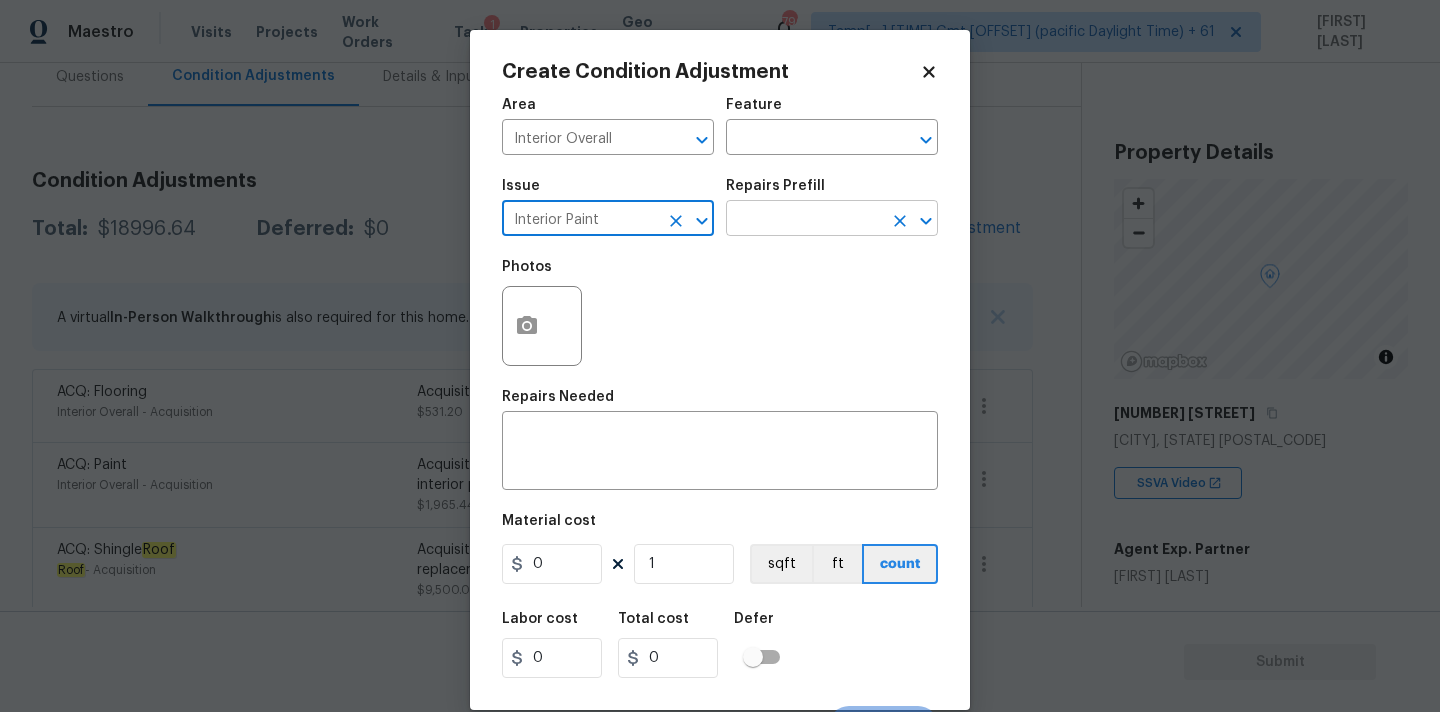 type on "Interior Paint" 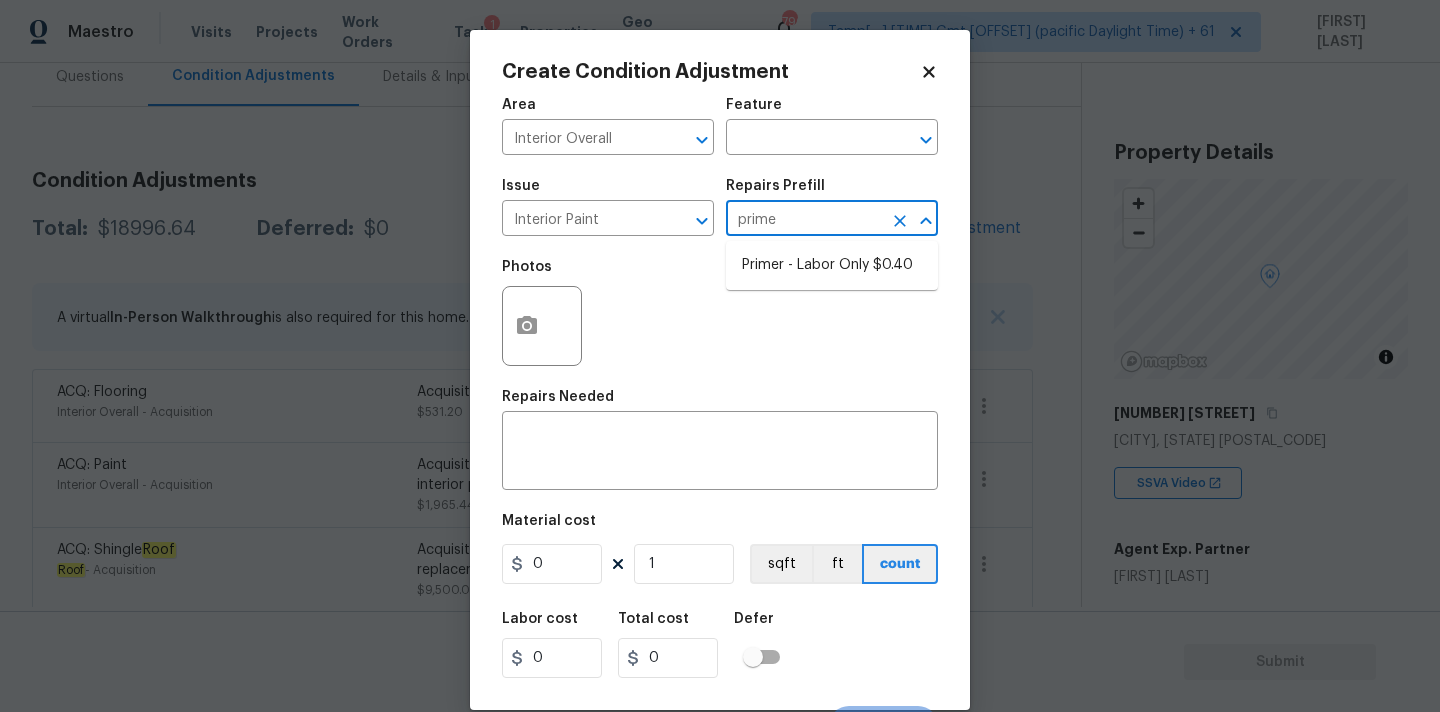 type on "primer" 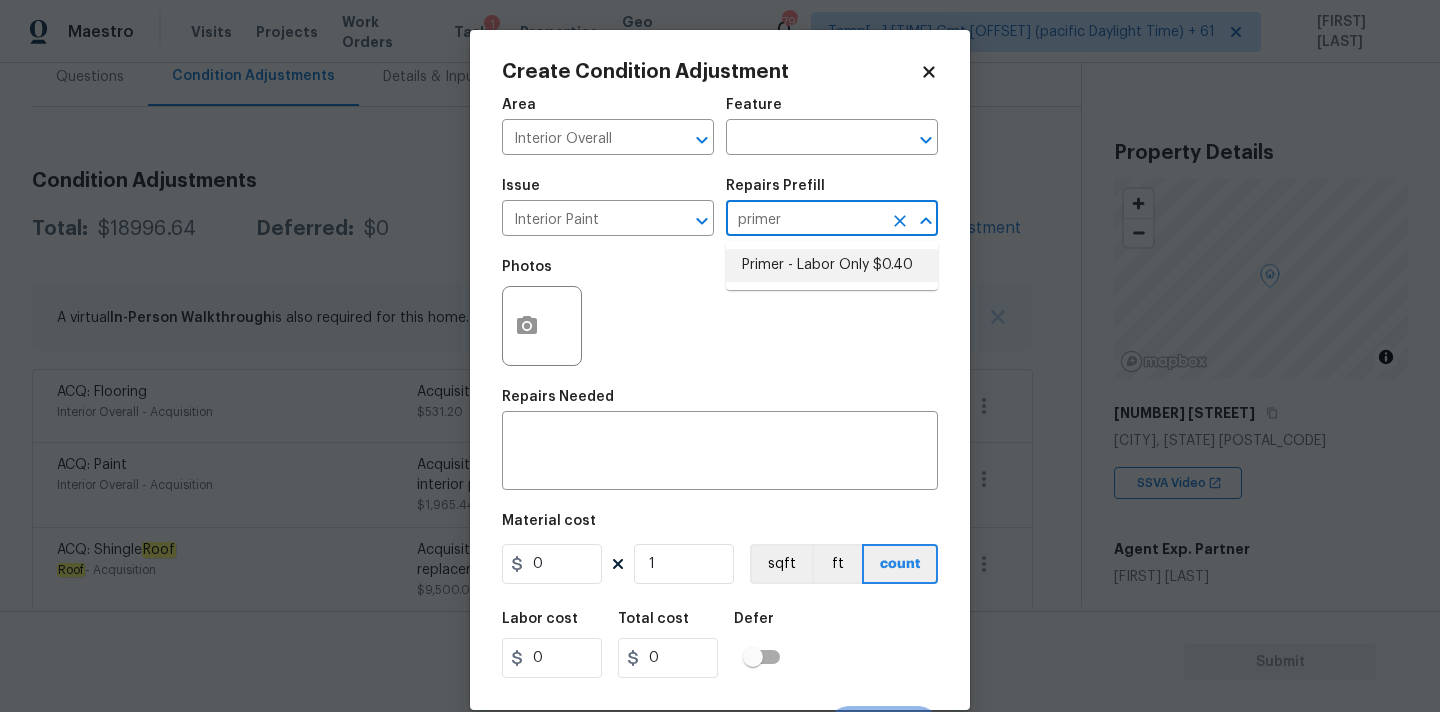 click on "Primer - Labor Only $0.40" at bounding box center (832, 265) 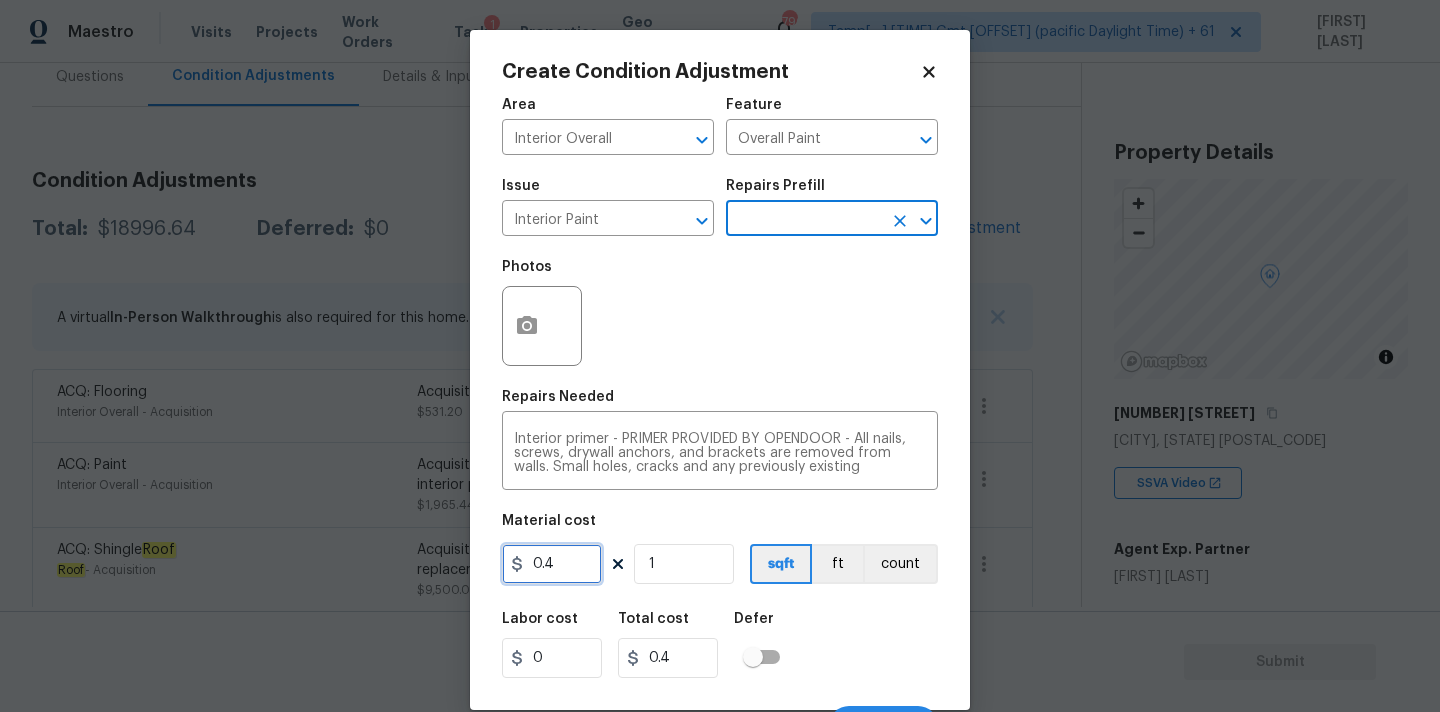 click on "0.4" at bounding box center [552, 564] 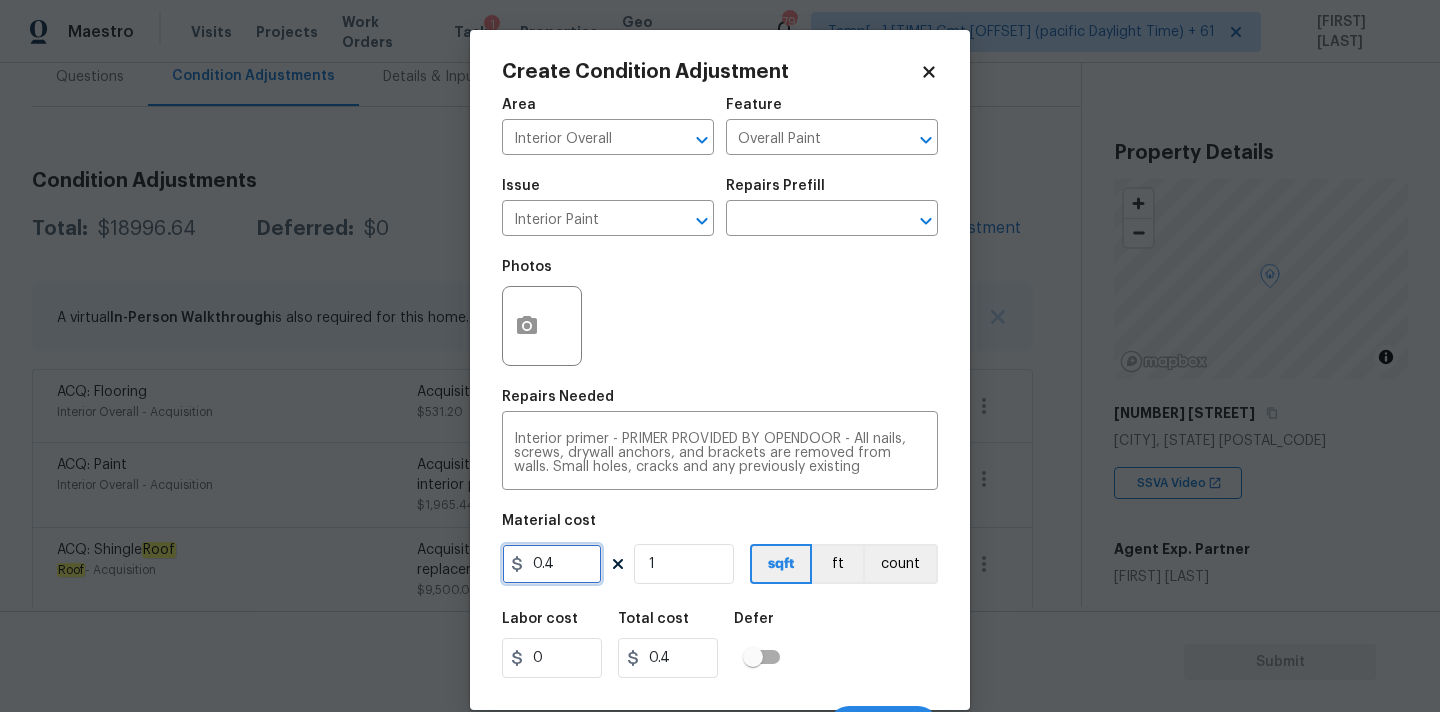 click on "0.4" at bounding box center (552, 564) 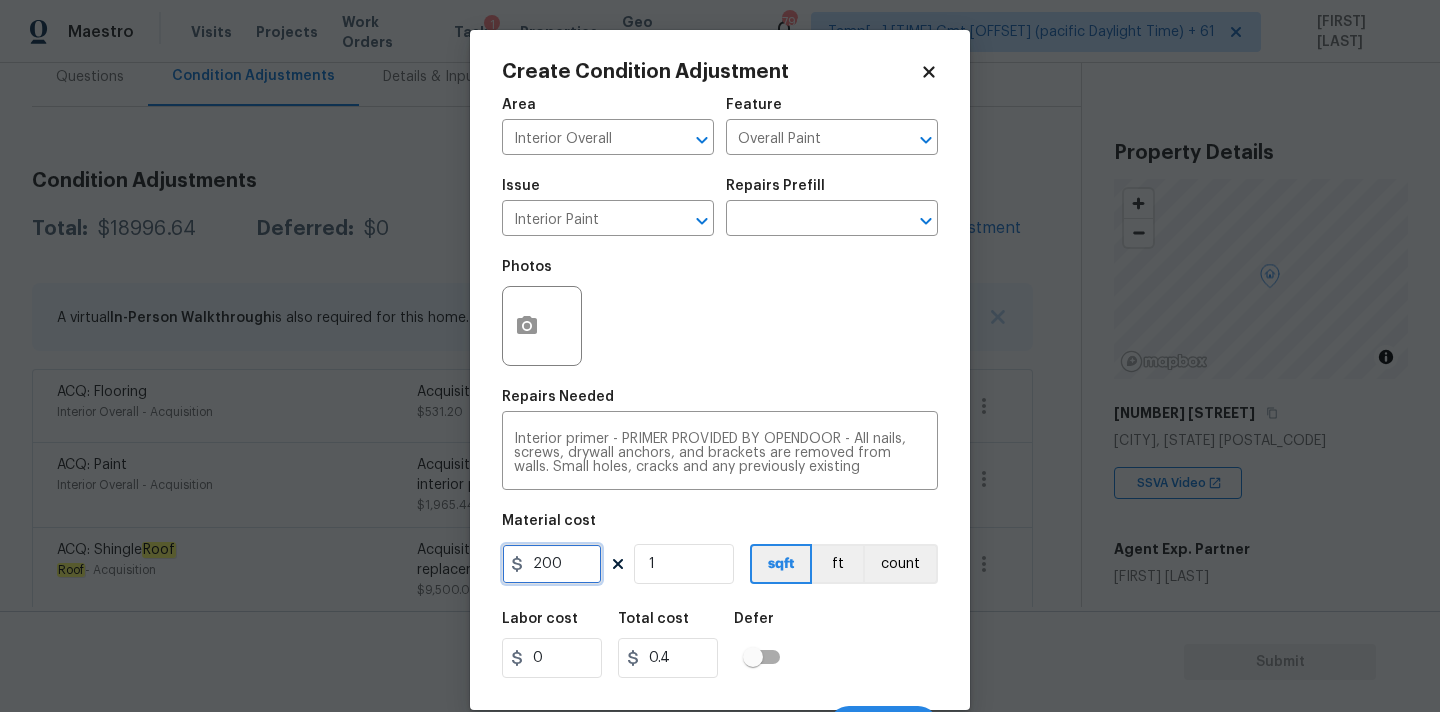 type on "200" 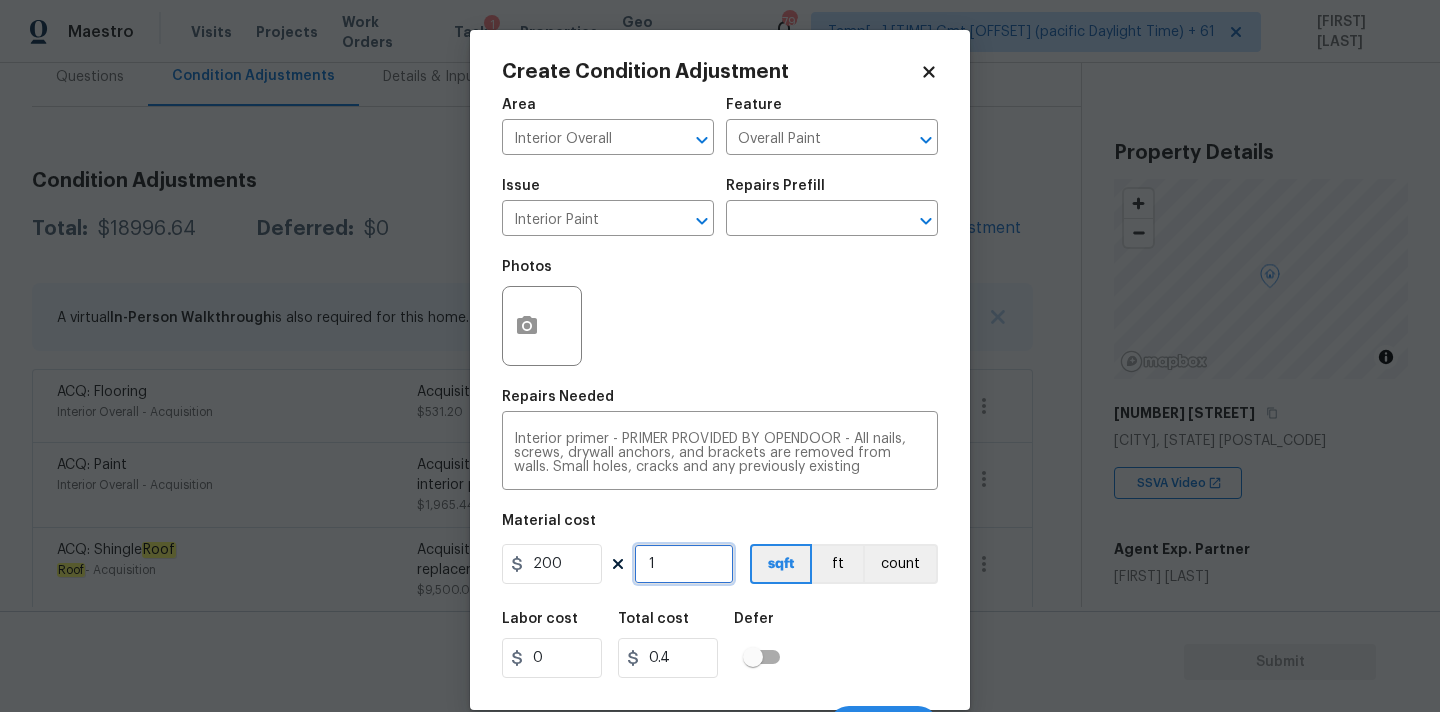 type on "200" 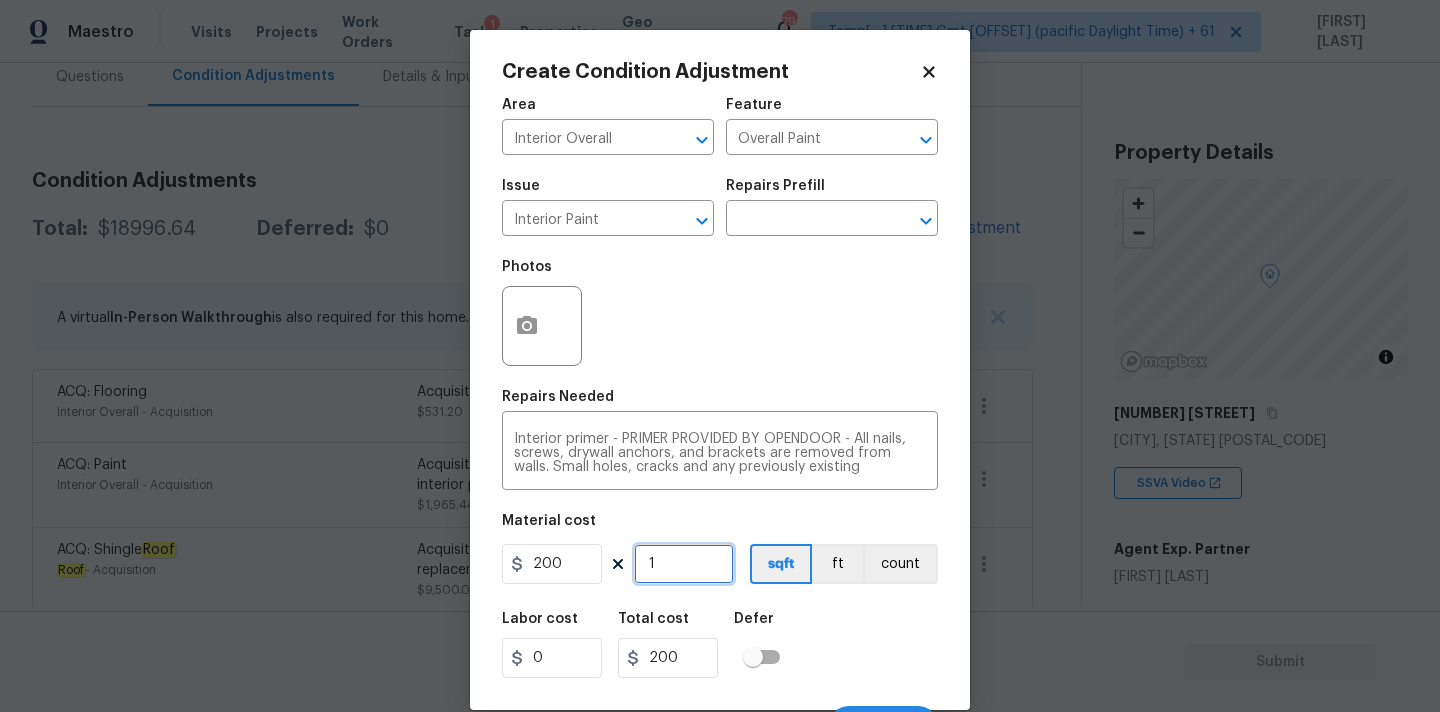 scroll, scrollTop: 35, scrollLeft: 0, axis: vertical 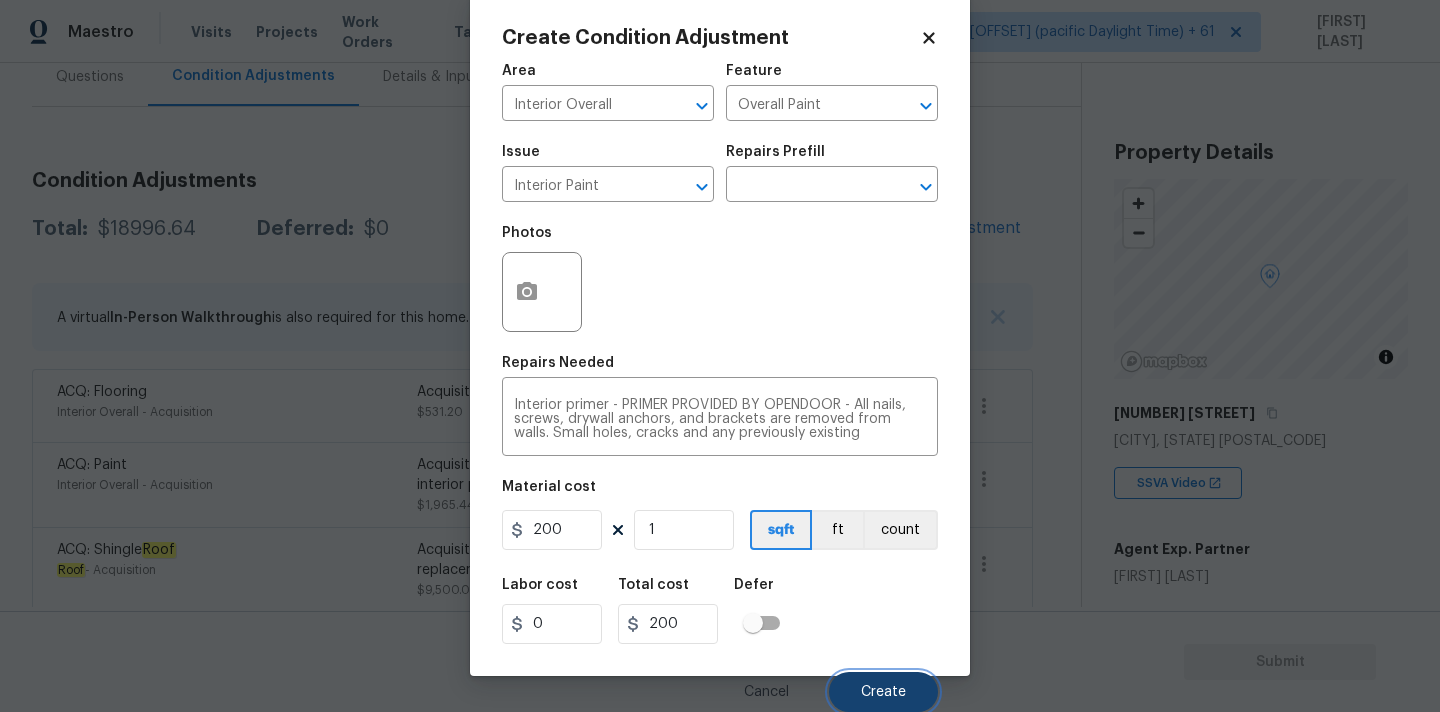 click on "Create" at bounding box center [883, 692] 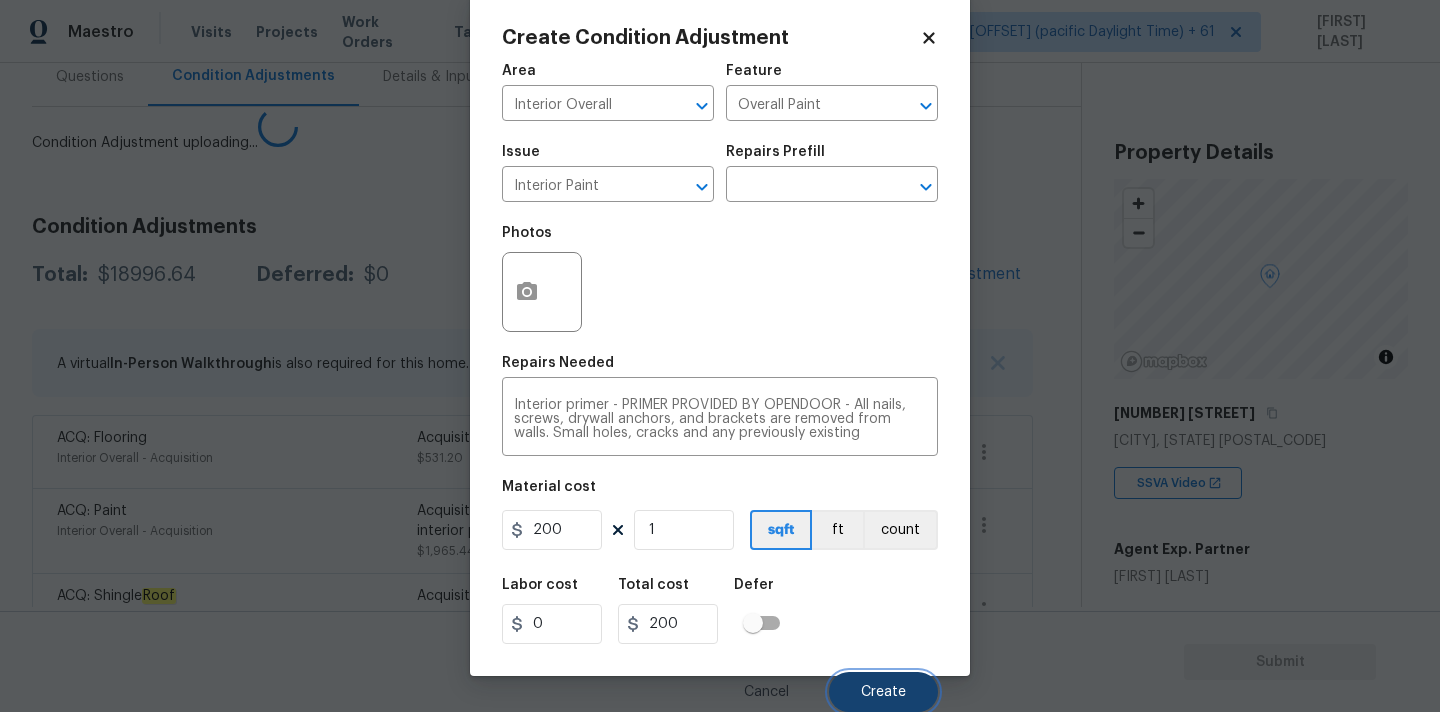 scroll, scrollTop: 28, scrollLeft: 0, axis: vertical 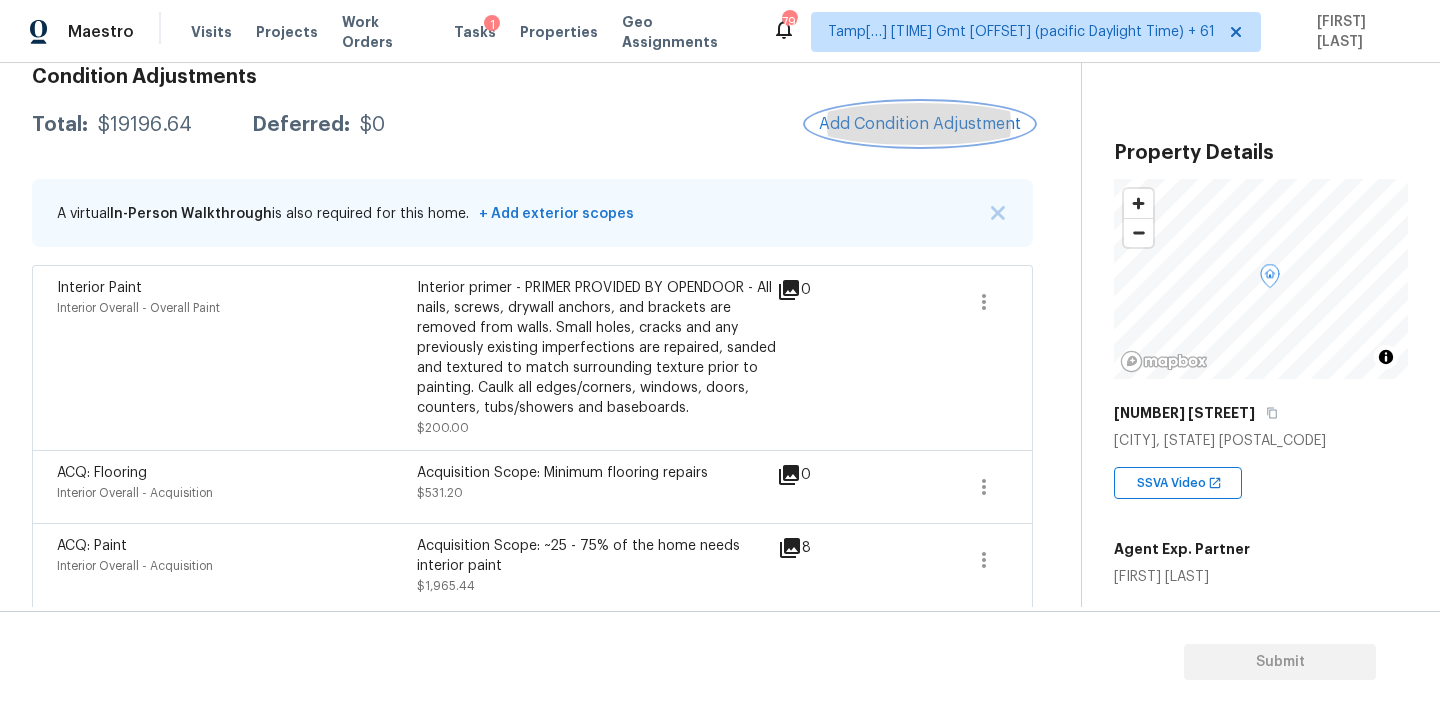 click on "Add Condition Adjustment" at bounding box center (920, 124) 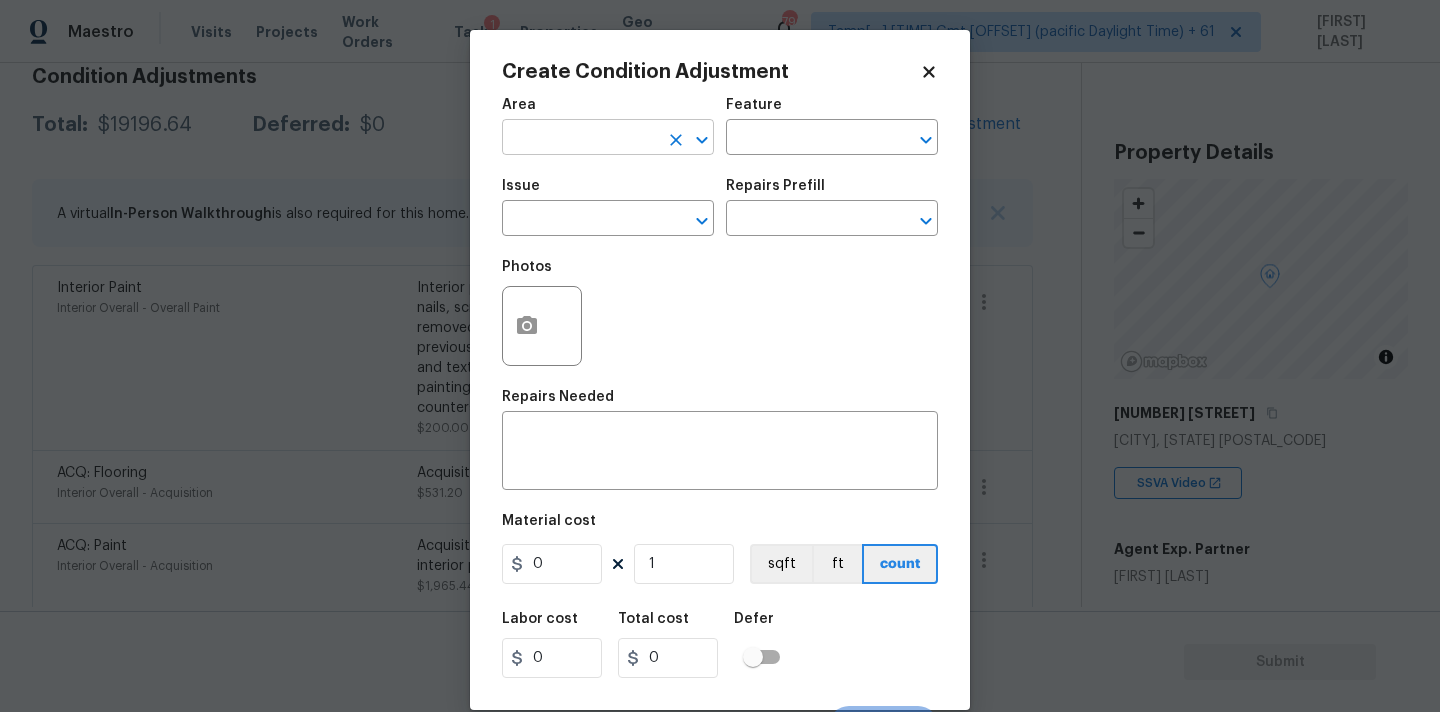 click at bounding box center (580, 139) 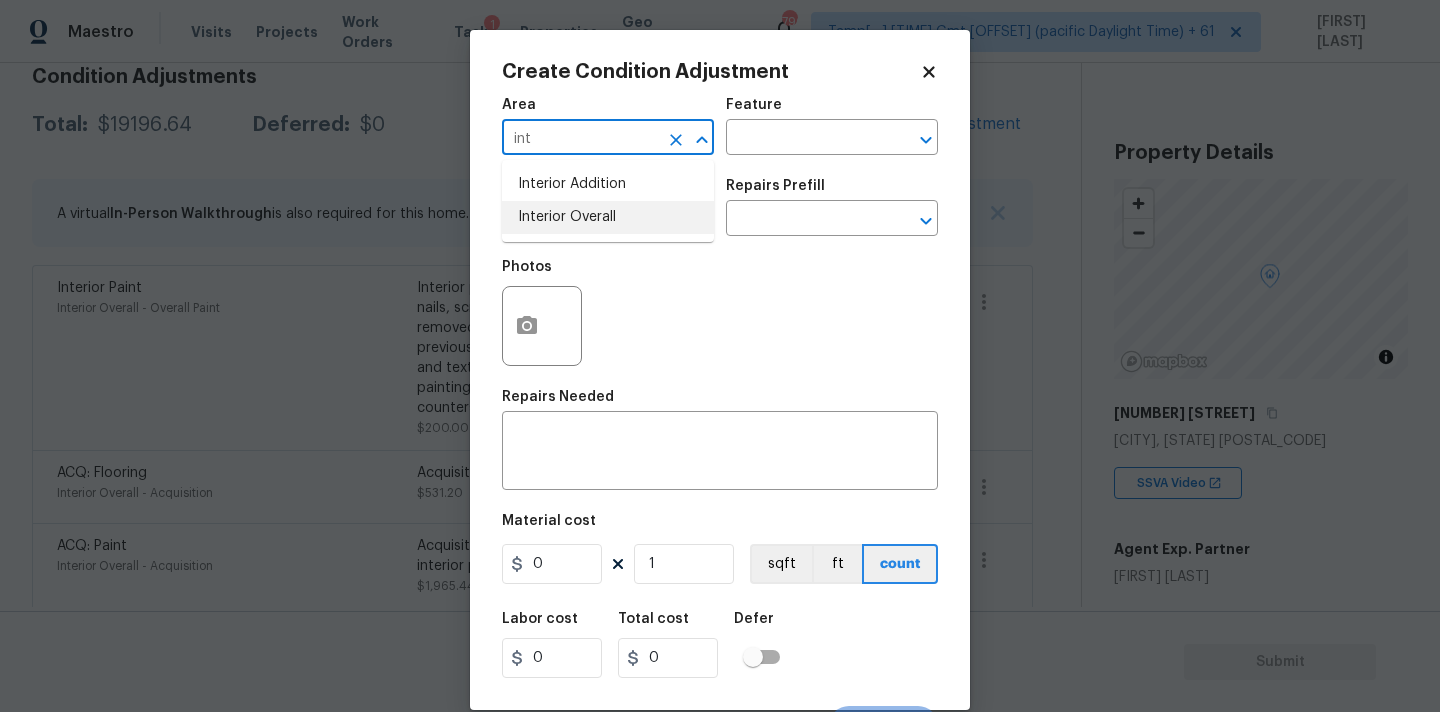 click on "Interior Overall" at bounding box center [608, 217] 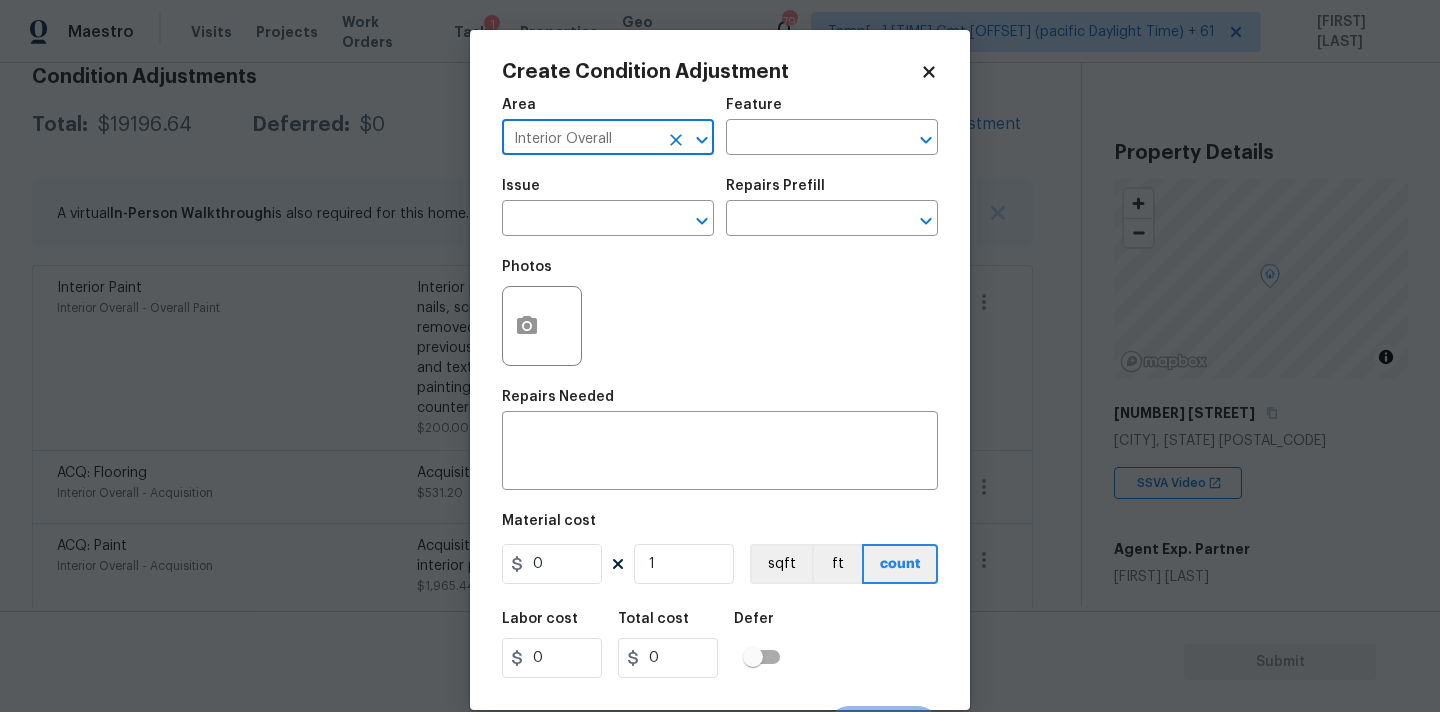 type on "Interior Overall" 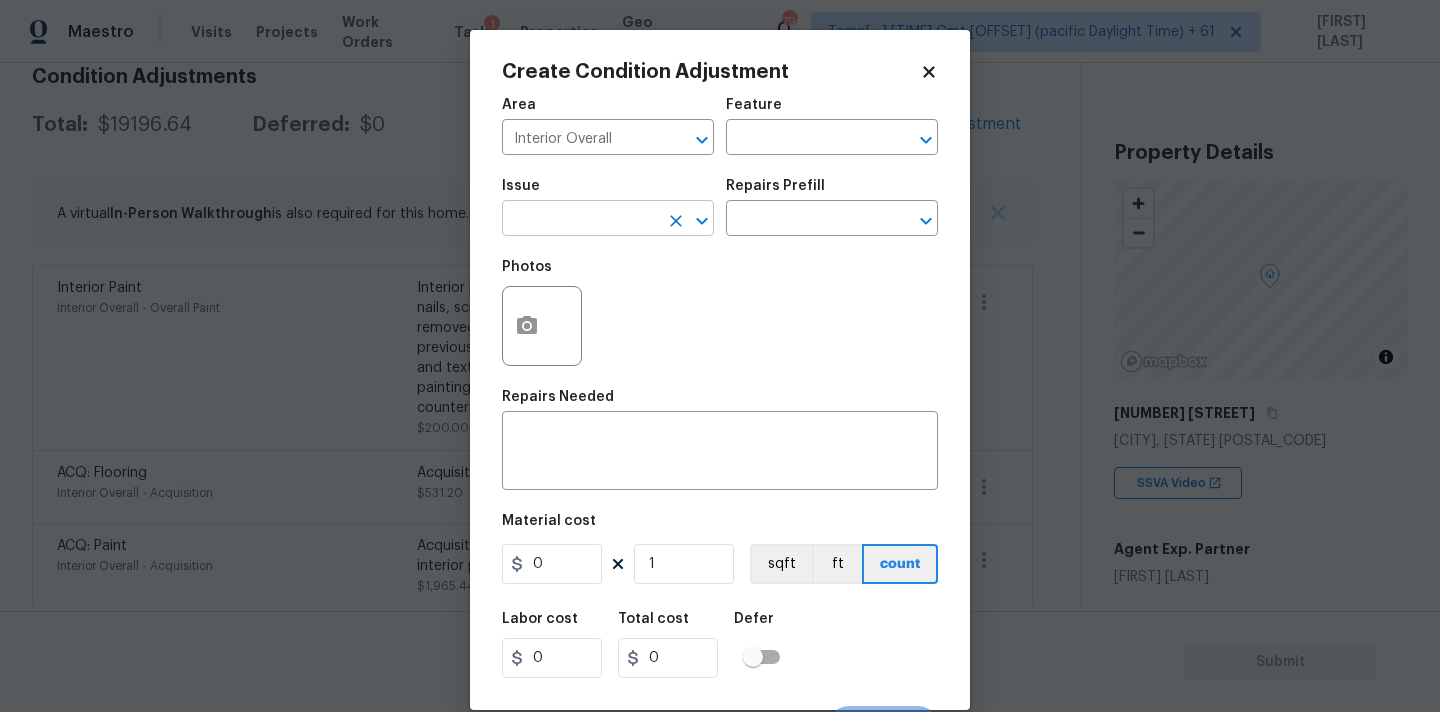 click at bounding box center (580, 220) 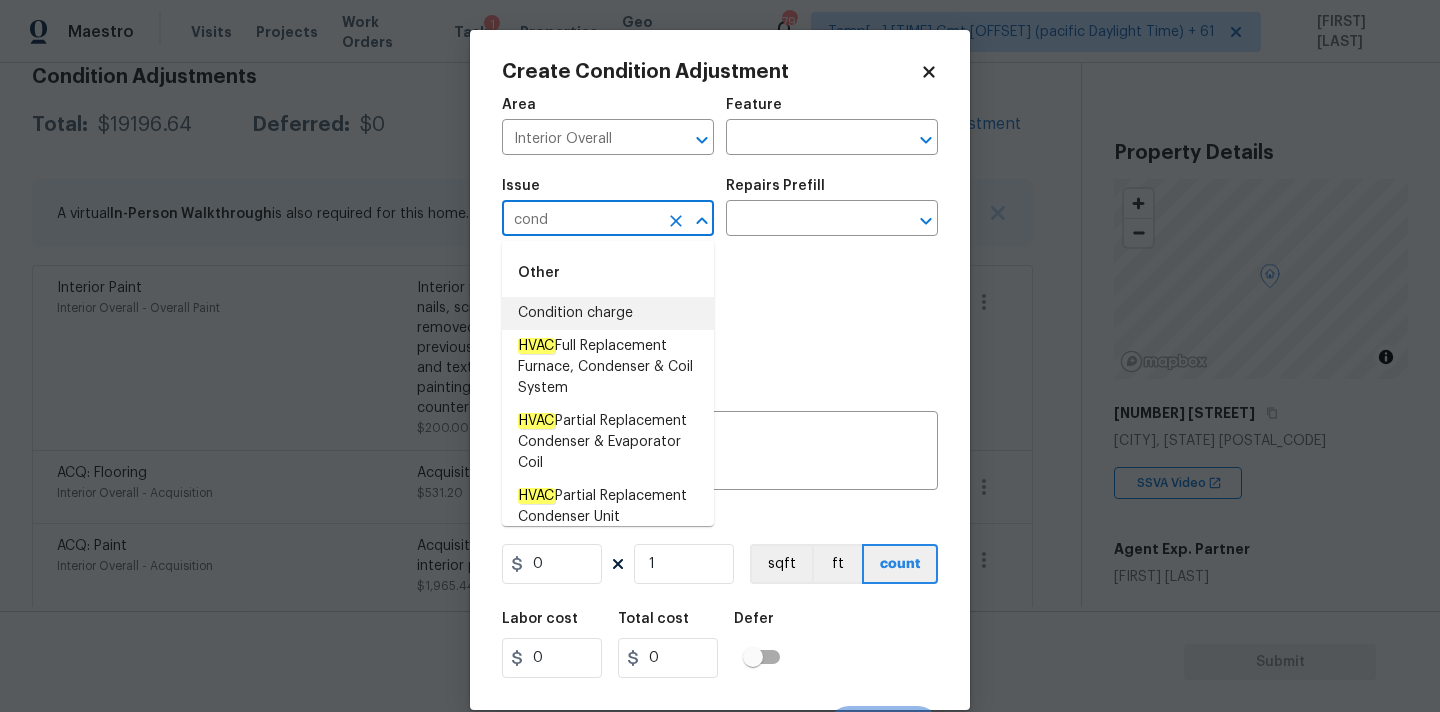 click on "Condition charge" at bounding box center (608, 313) 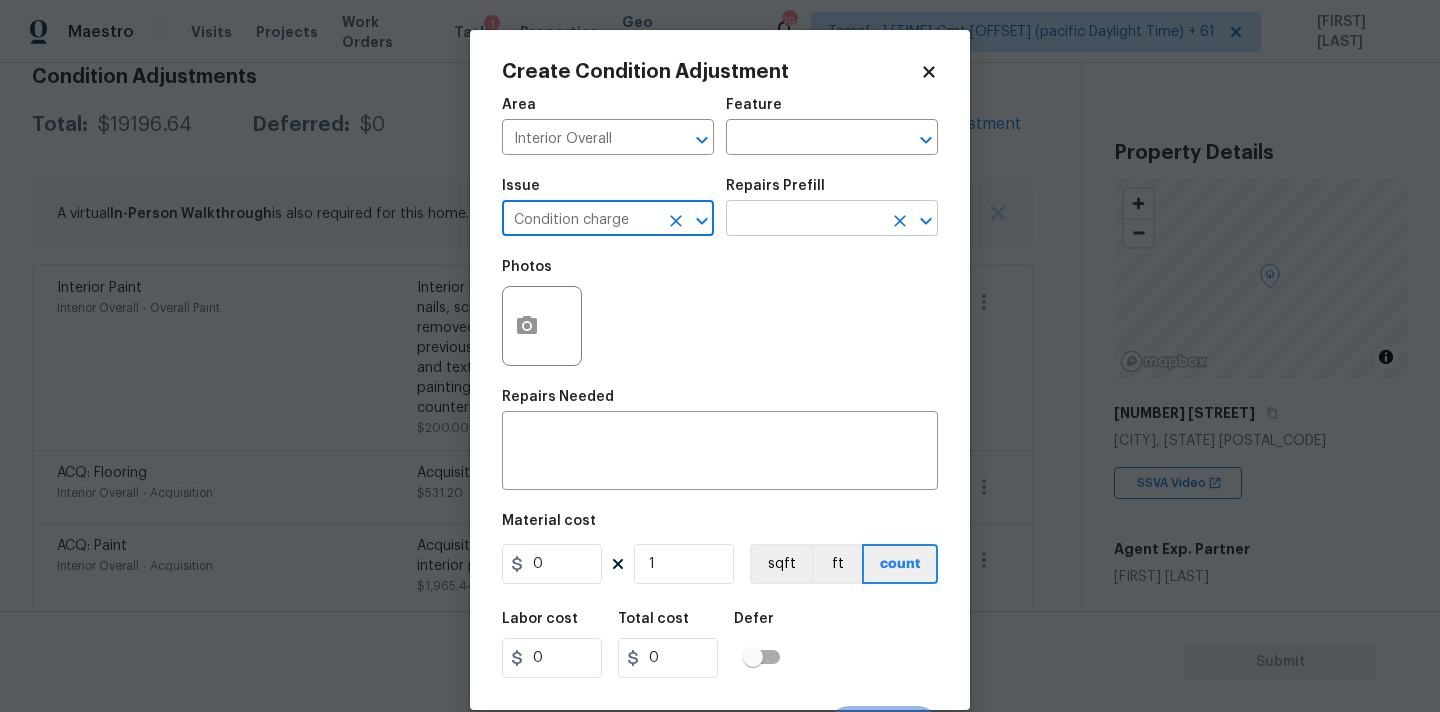 type on "Condition charge" 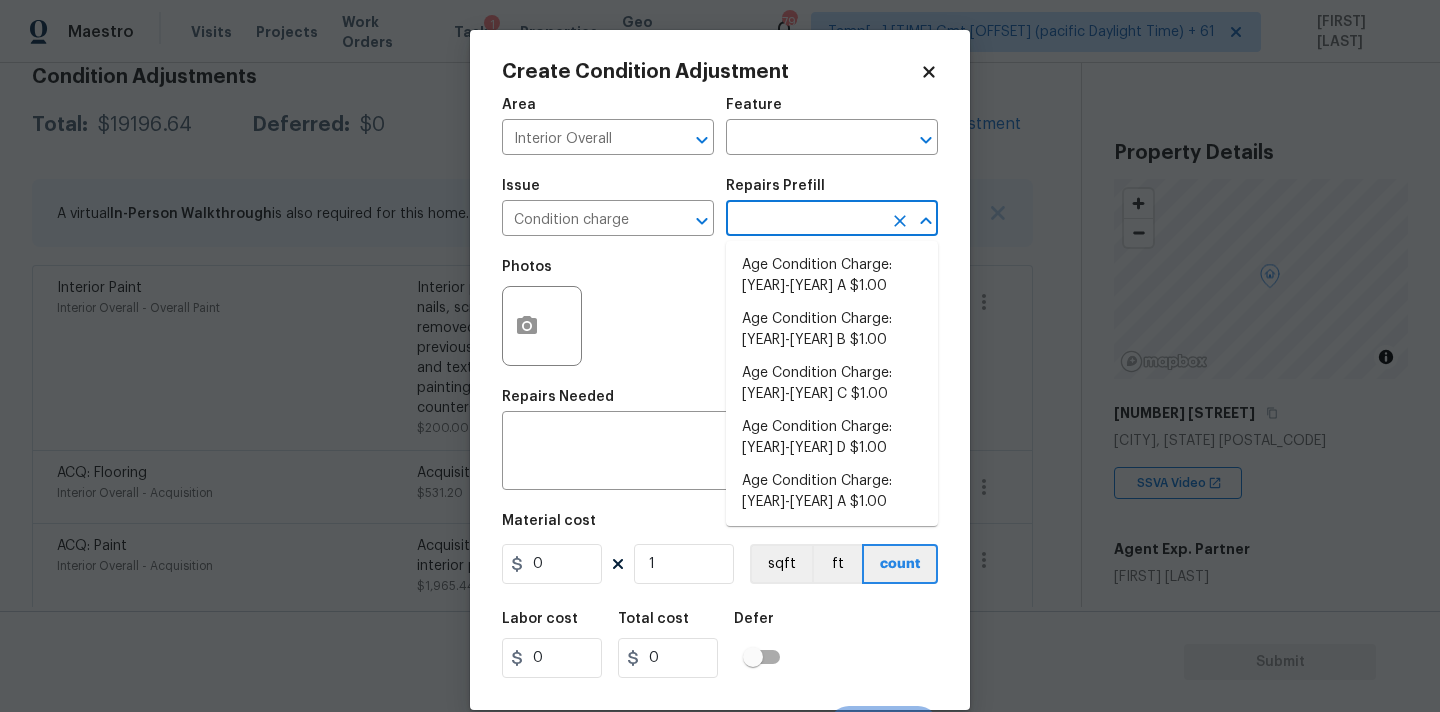 click at bounding box center (804, 220) 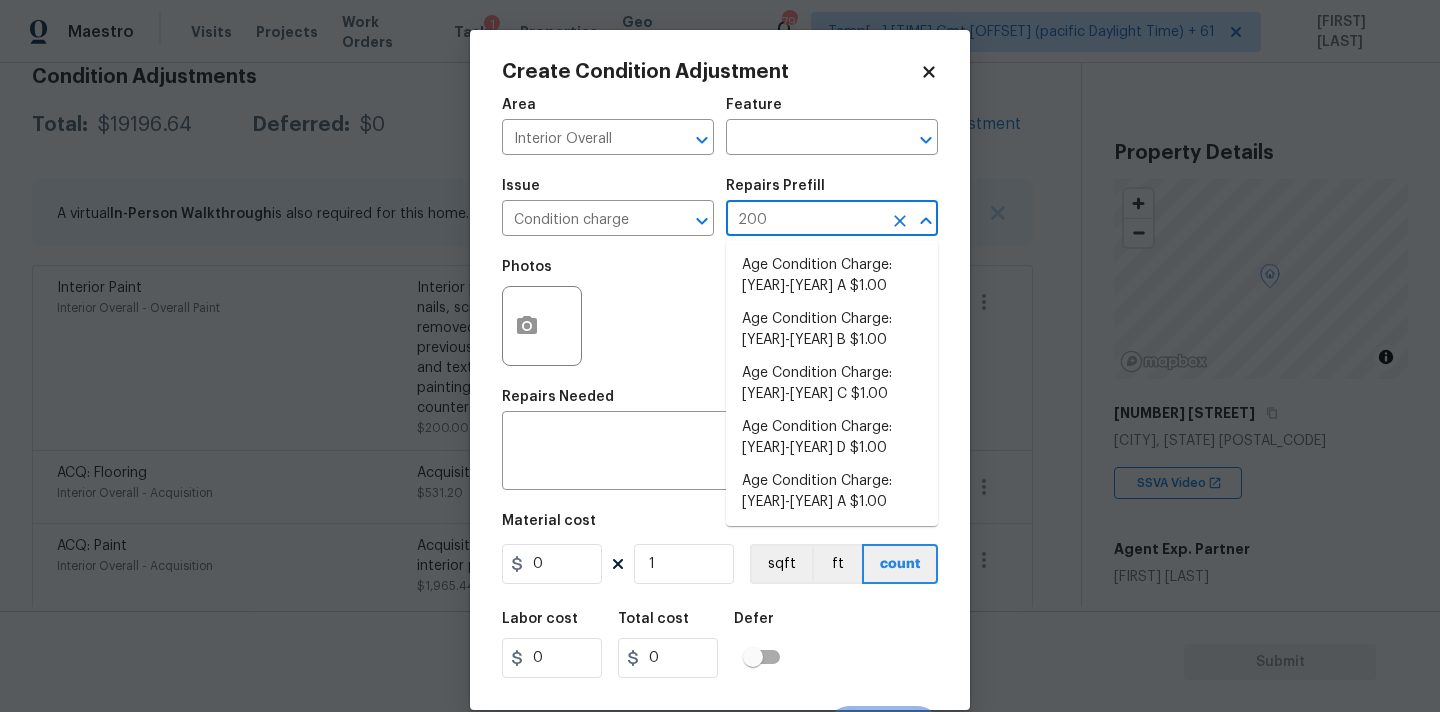 type on "2008" 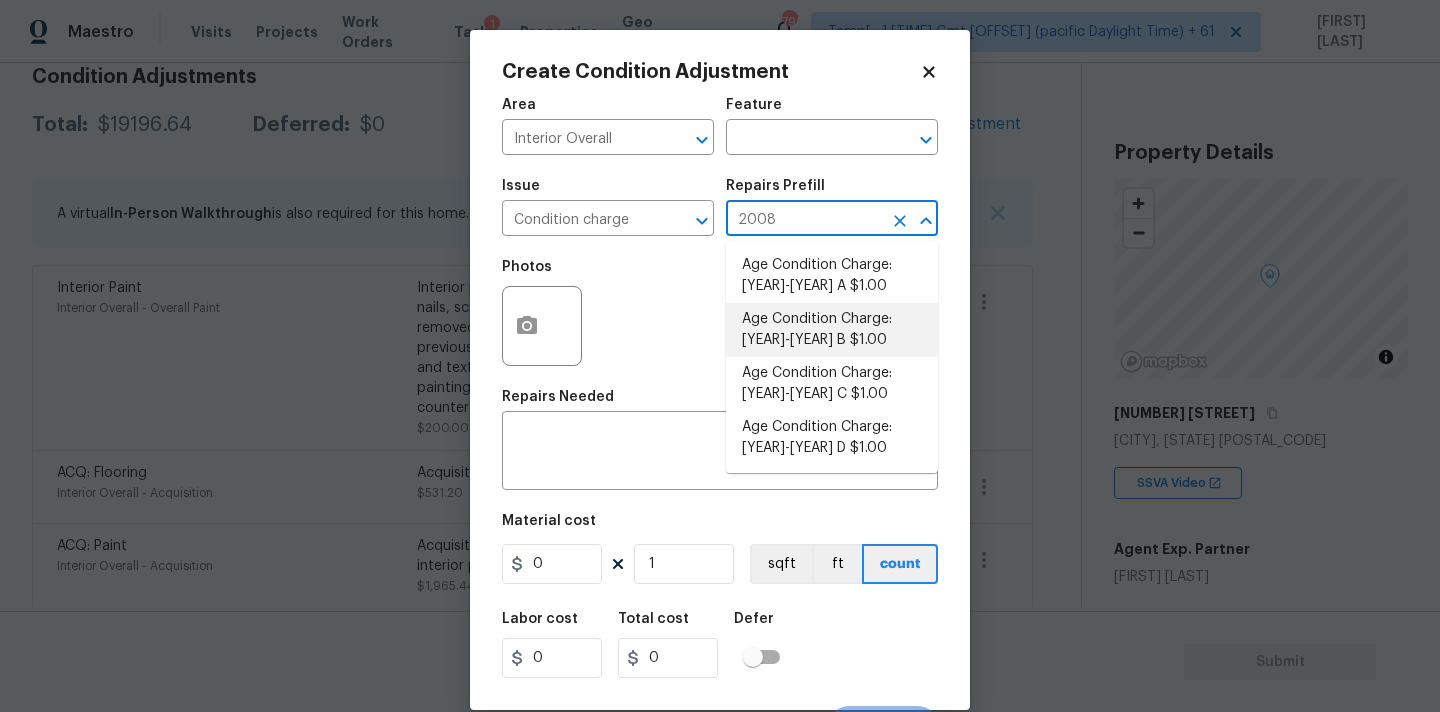 click on "Age Condition Charge: 1993-2008 B	 $1.00" at bounding box center [832, 330] 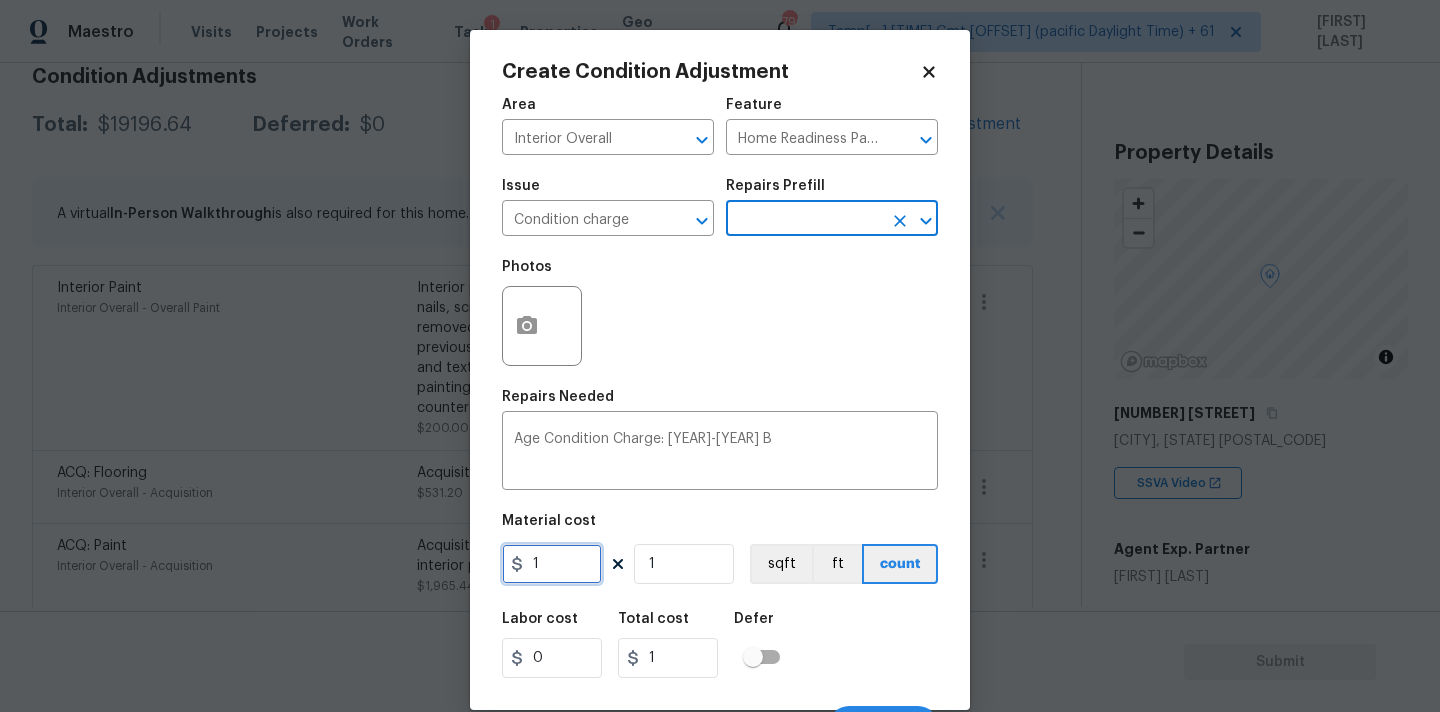 click on "1" at bounding box center [552, 564] 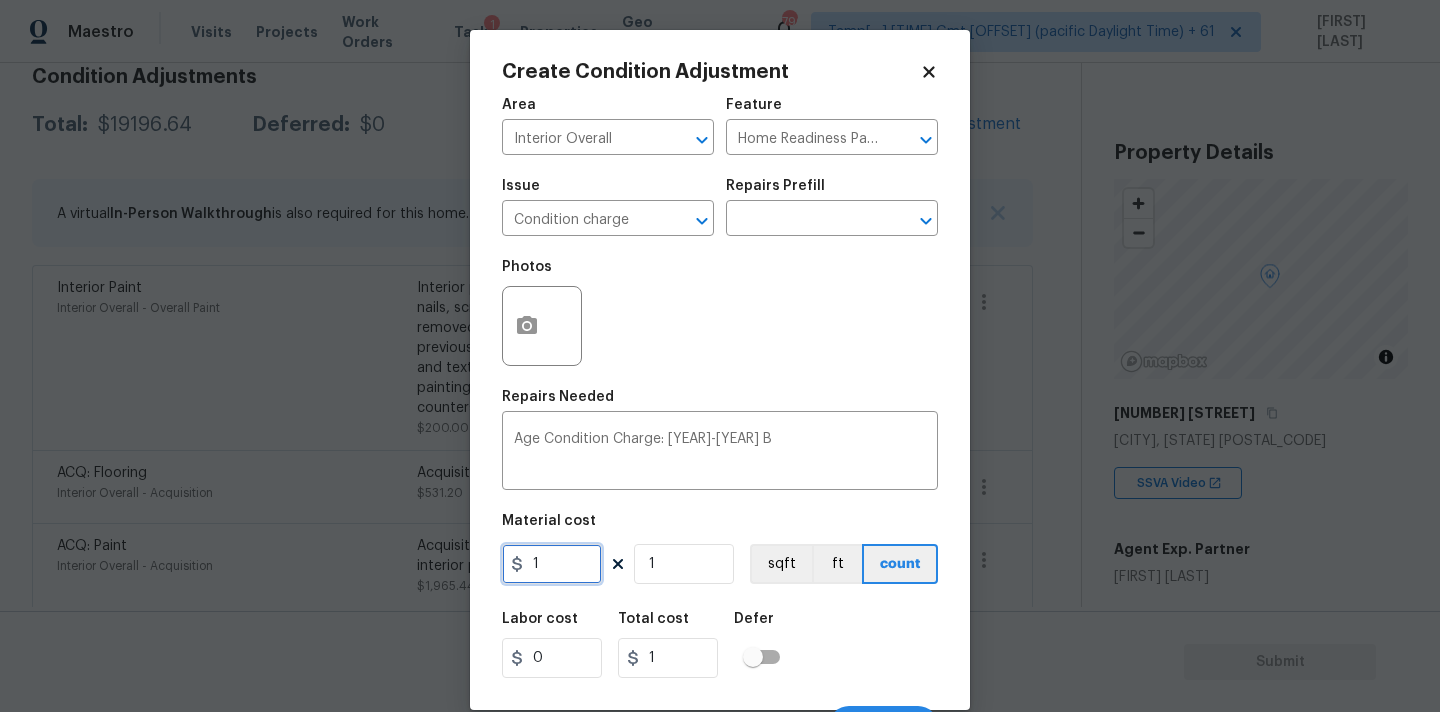 click on "1" at bounding box center (552, 564) 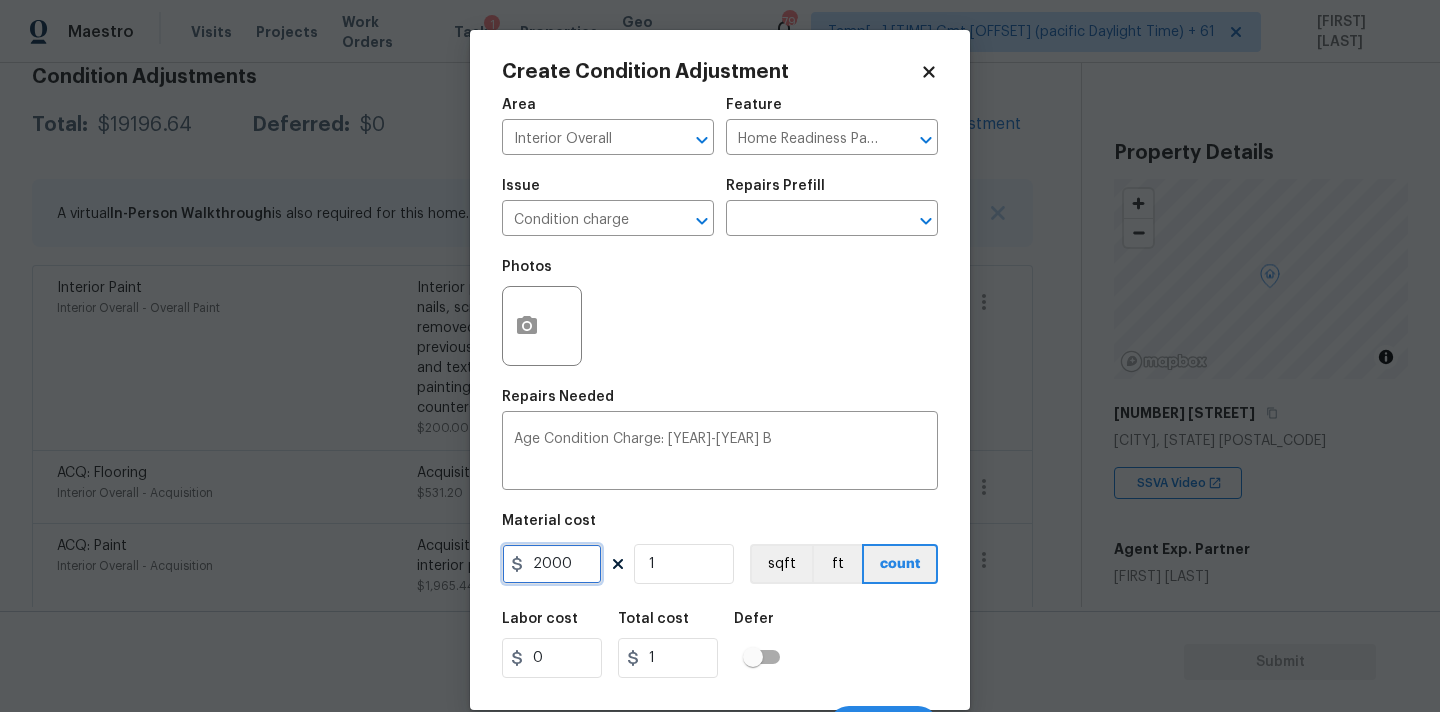 type on "2000" 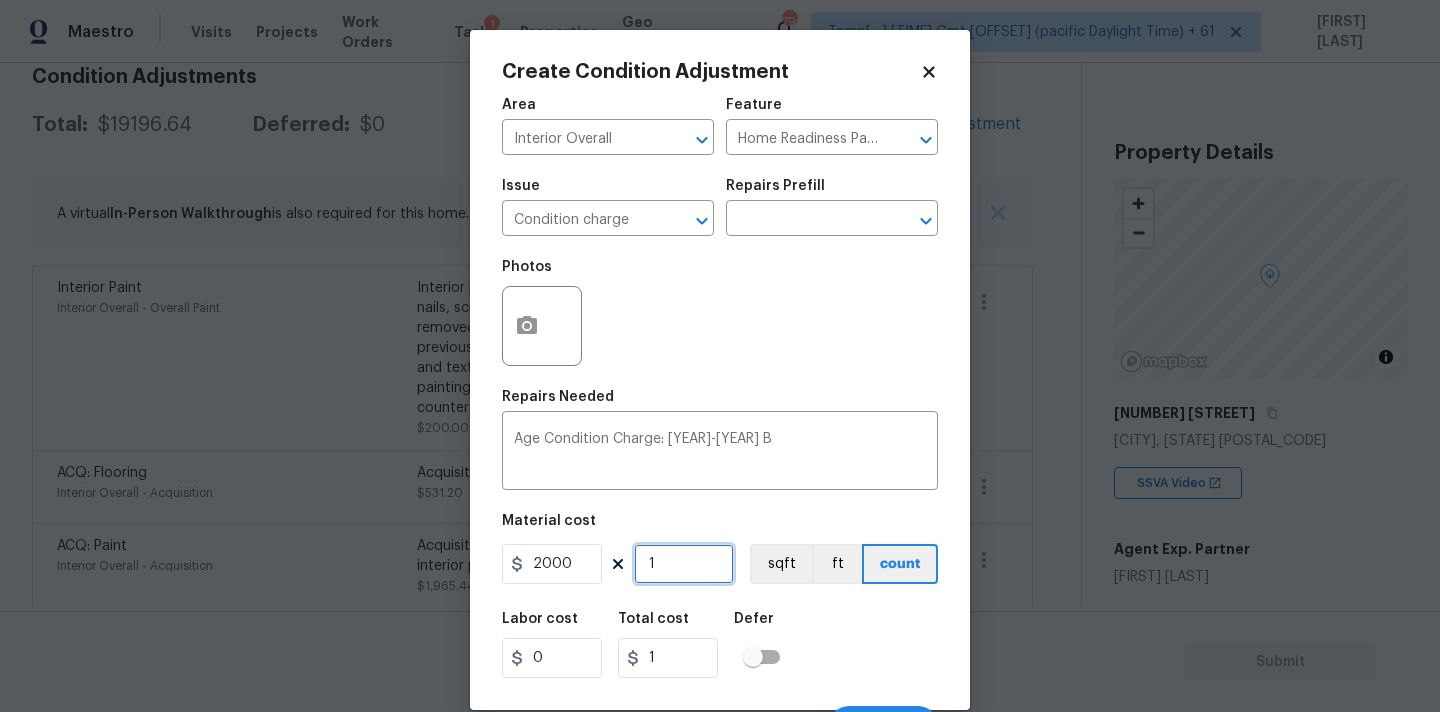 type on "2000" 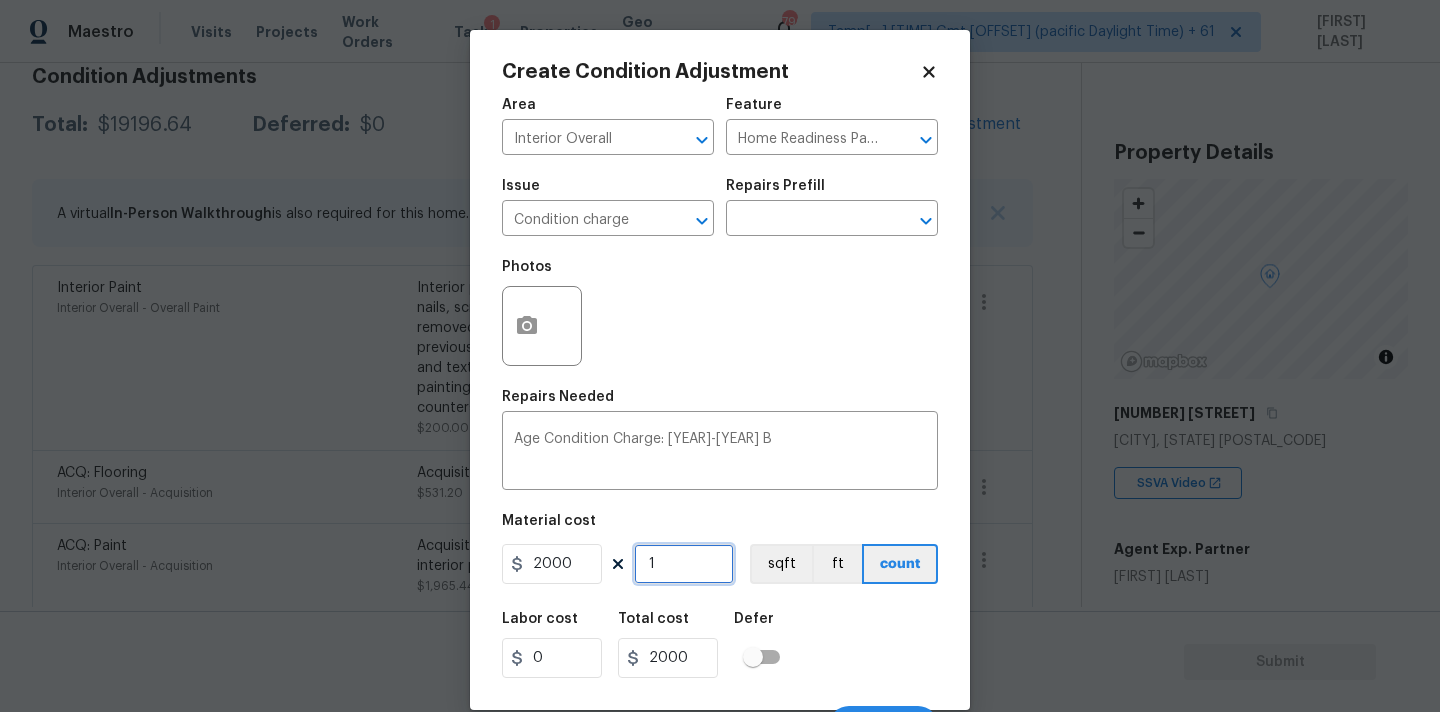 scroll, scrollTop: 35, scrollLeft: 0, axis: vertical 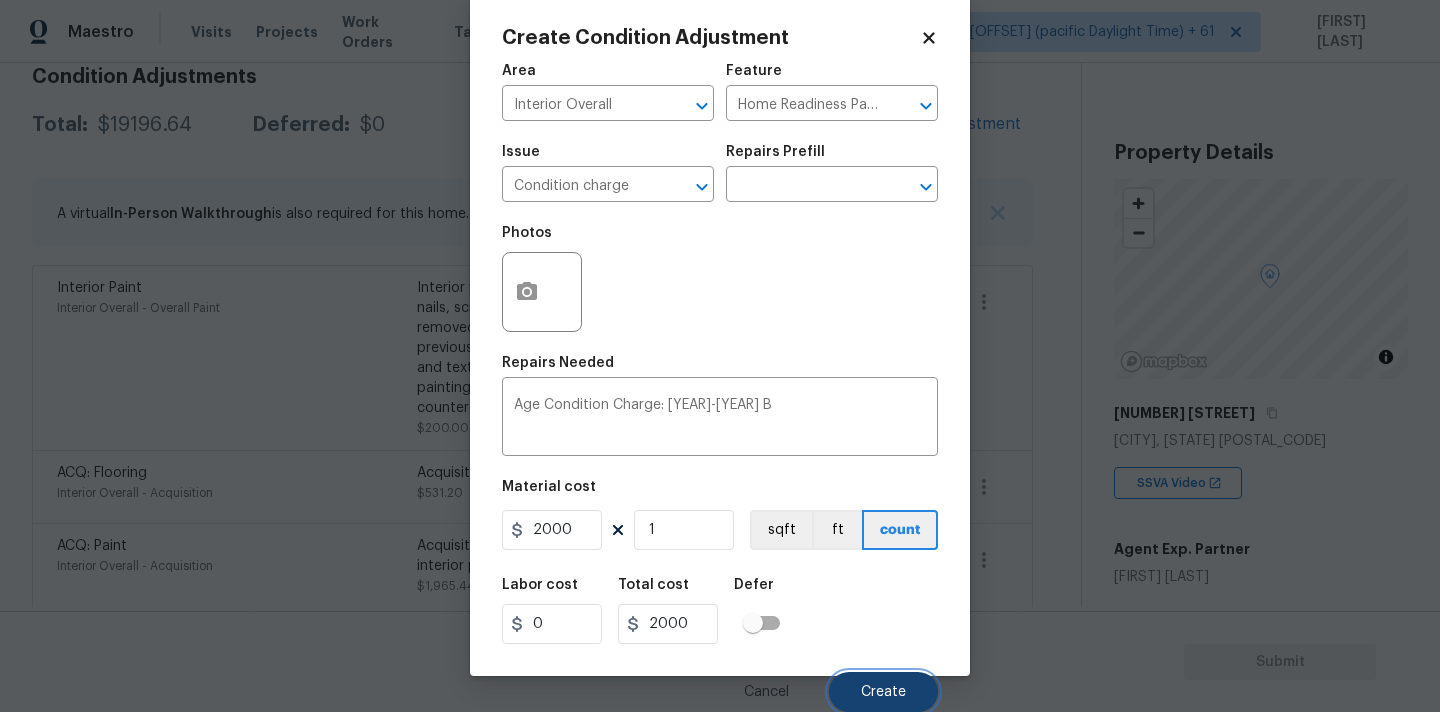 click on "Create" at bounding box center (883, 692) 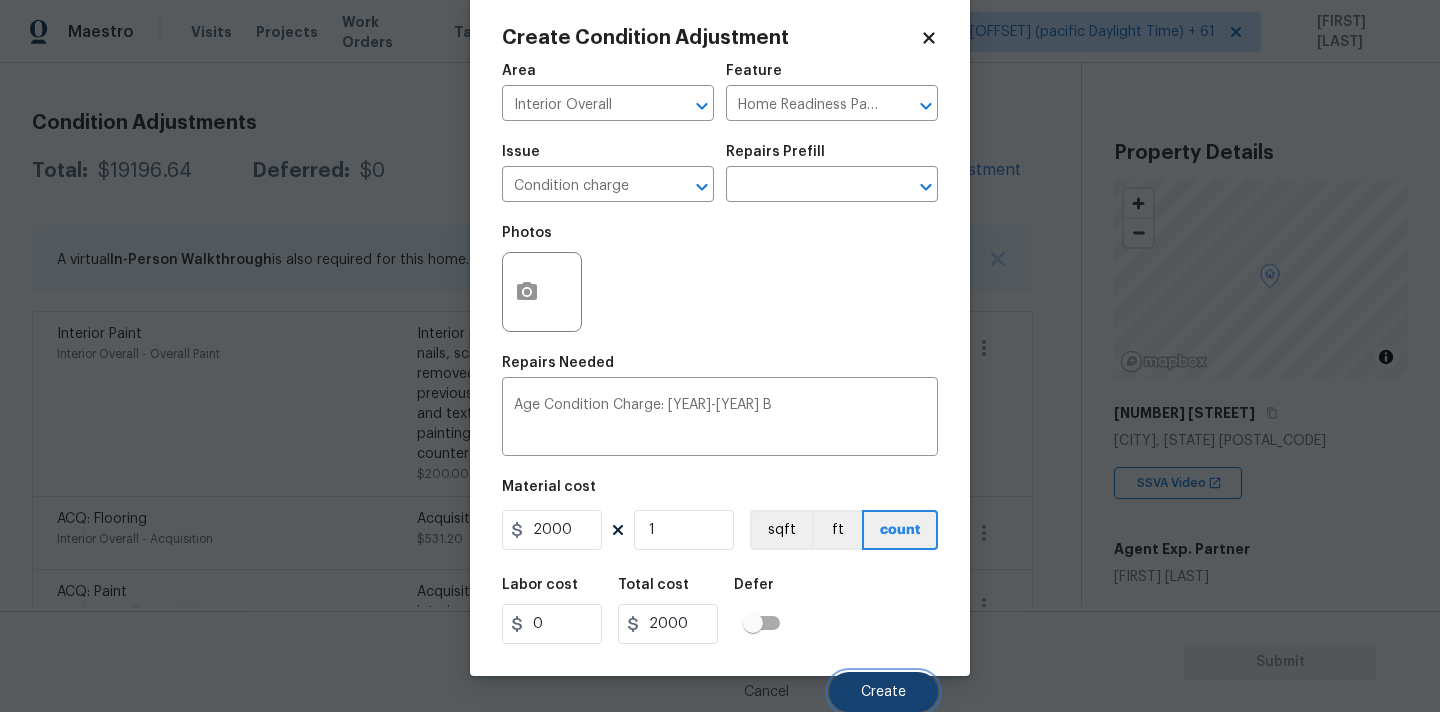 scroll, scrollTop: 28, scrollLeft: 0, axis: vertical 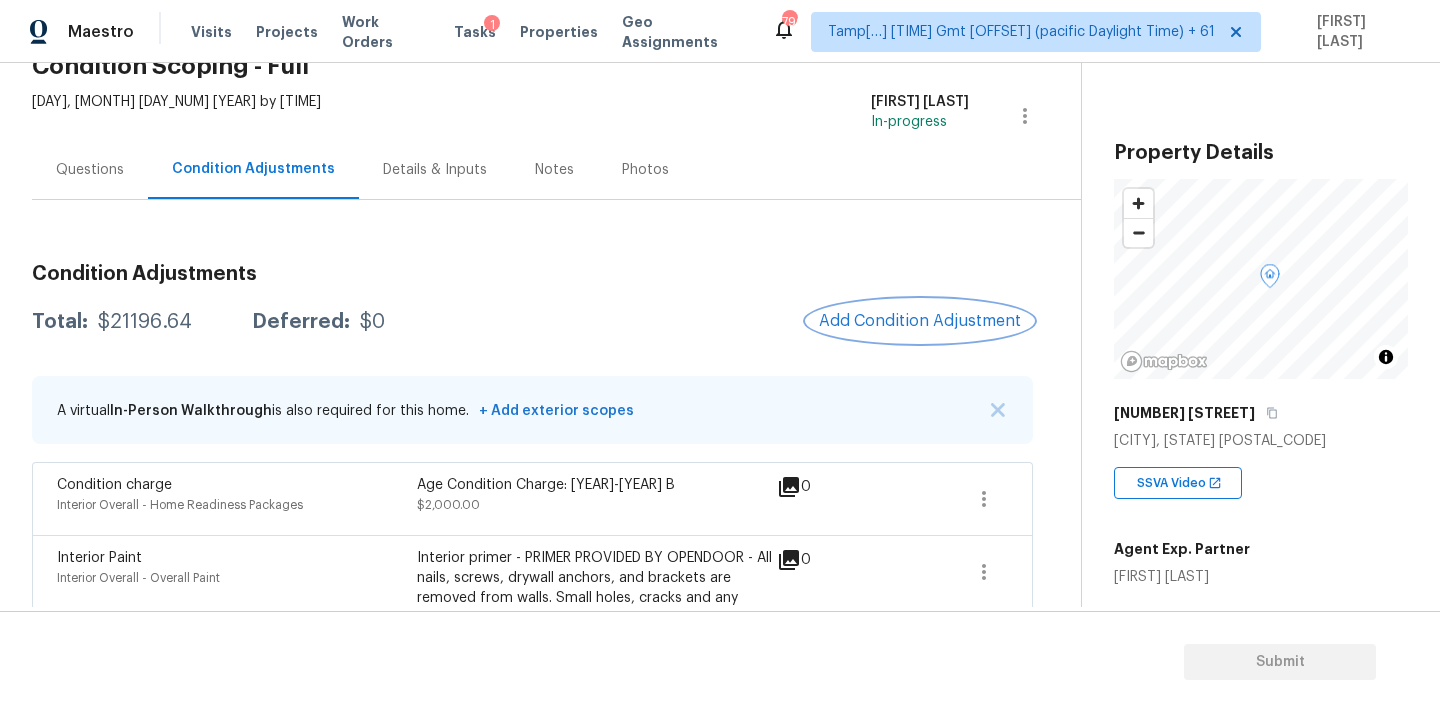 click on "Add Condition Adjustment" at bounding box center [920, 321] 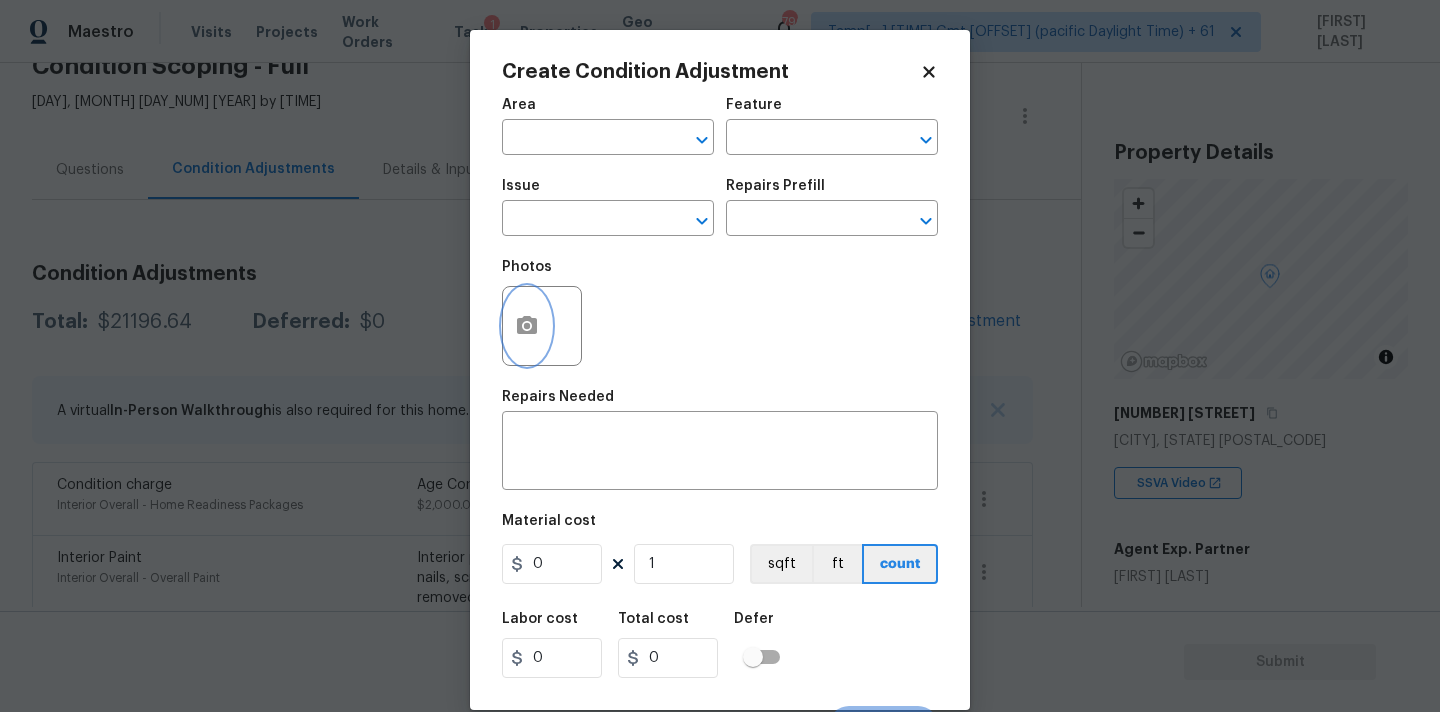 click at bounding box center [527, 326] 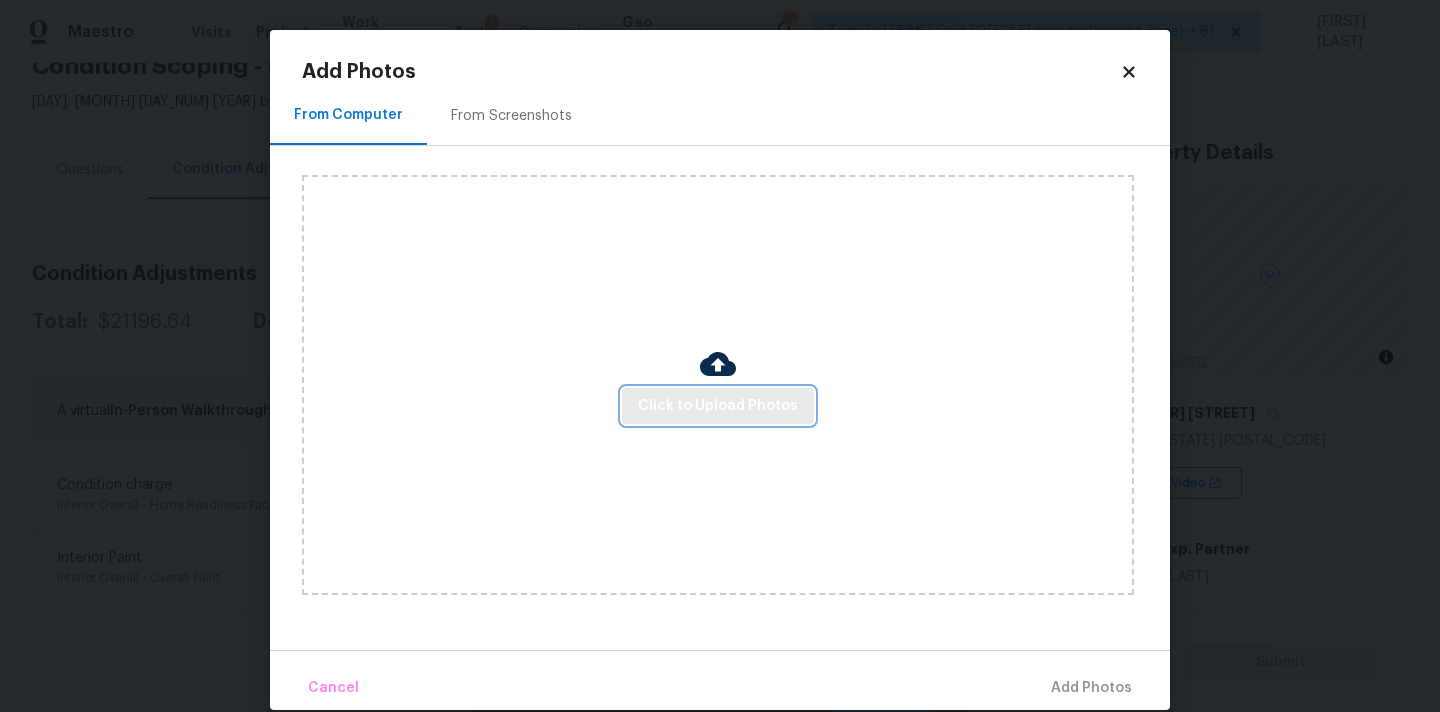 click on "Click to Upload Photos" at bounding box center (718, 406) 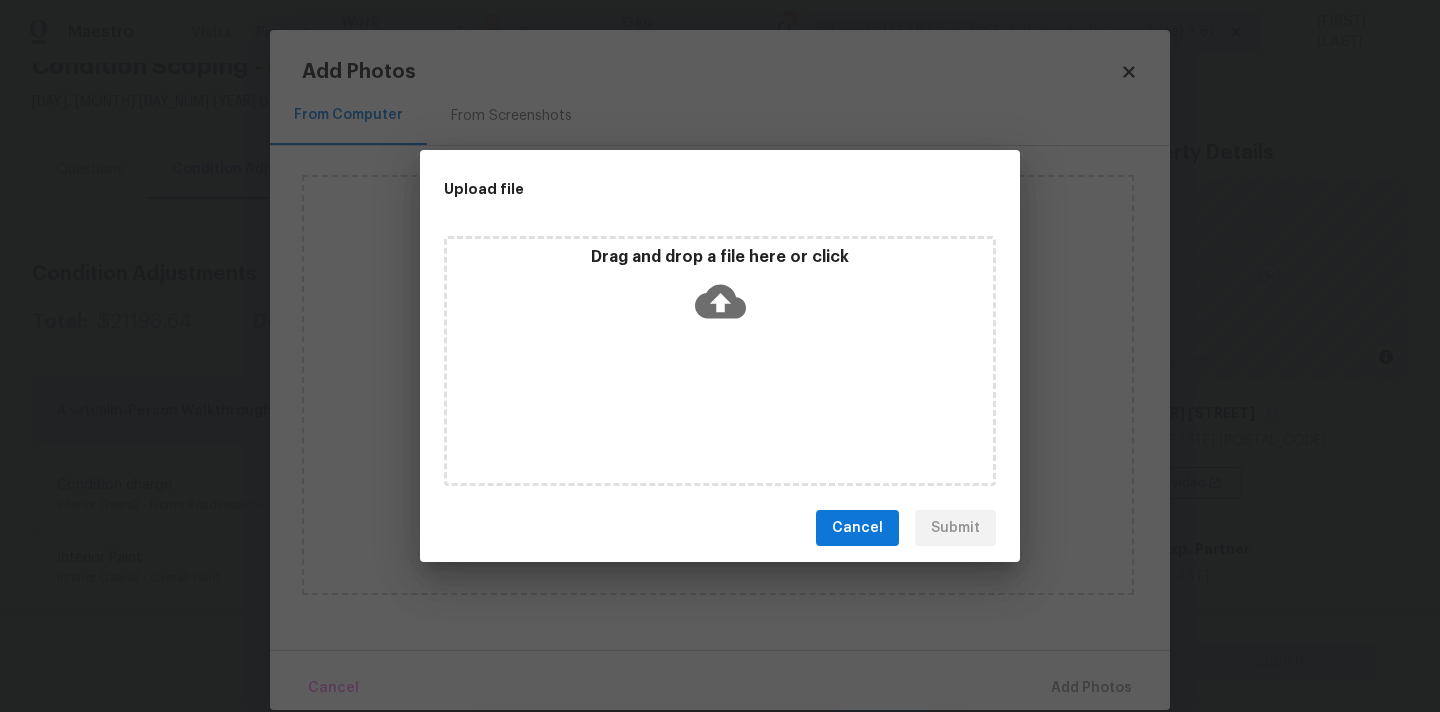 click 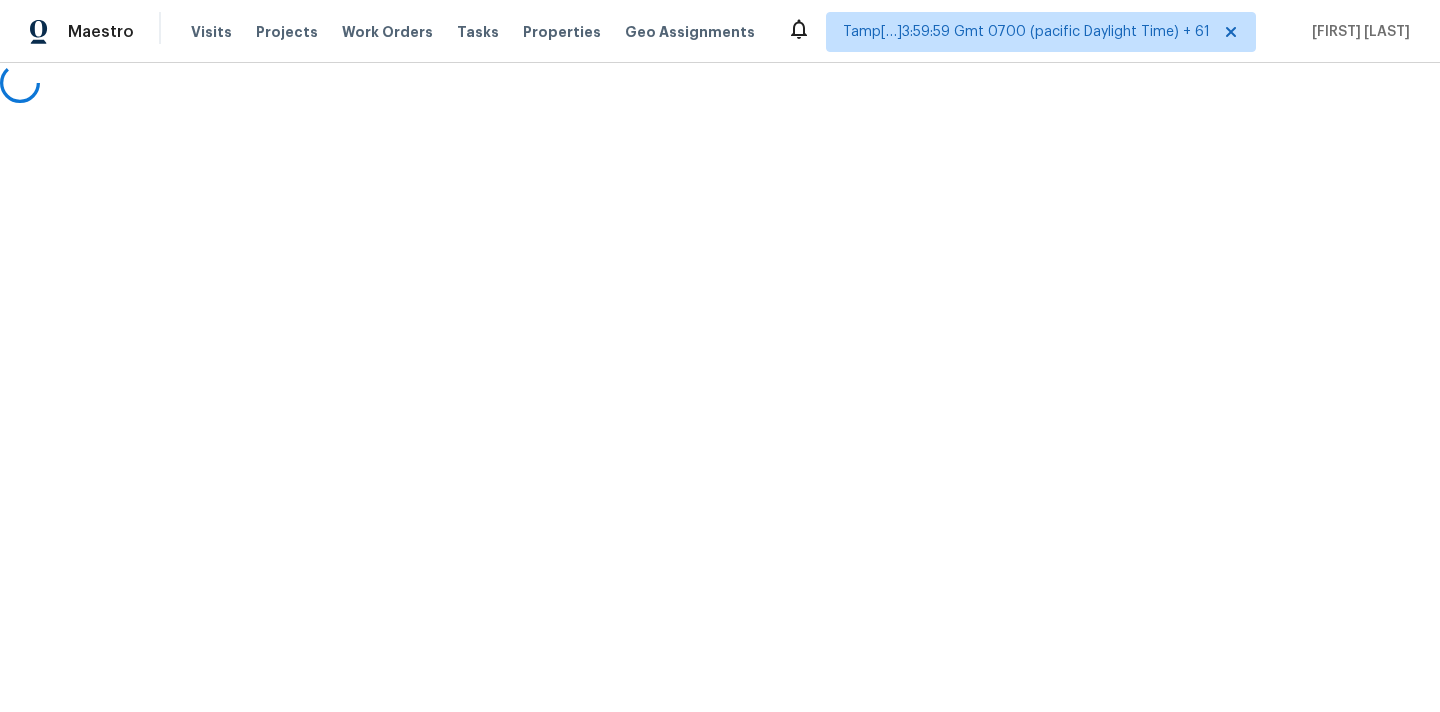 scroll, scrollTop: 0, scrollLeft: 0, axis: both 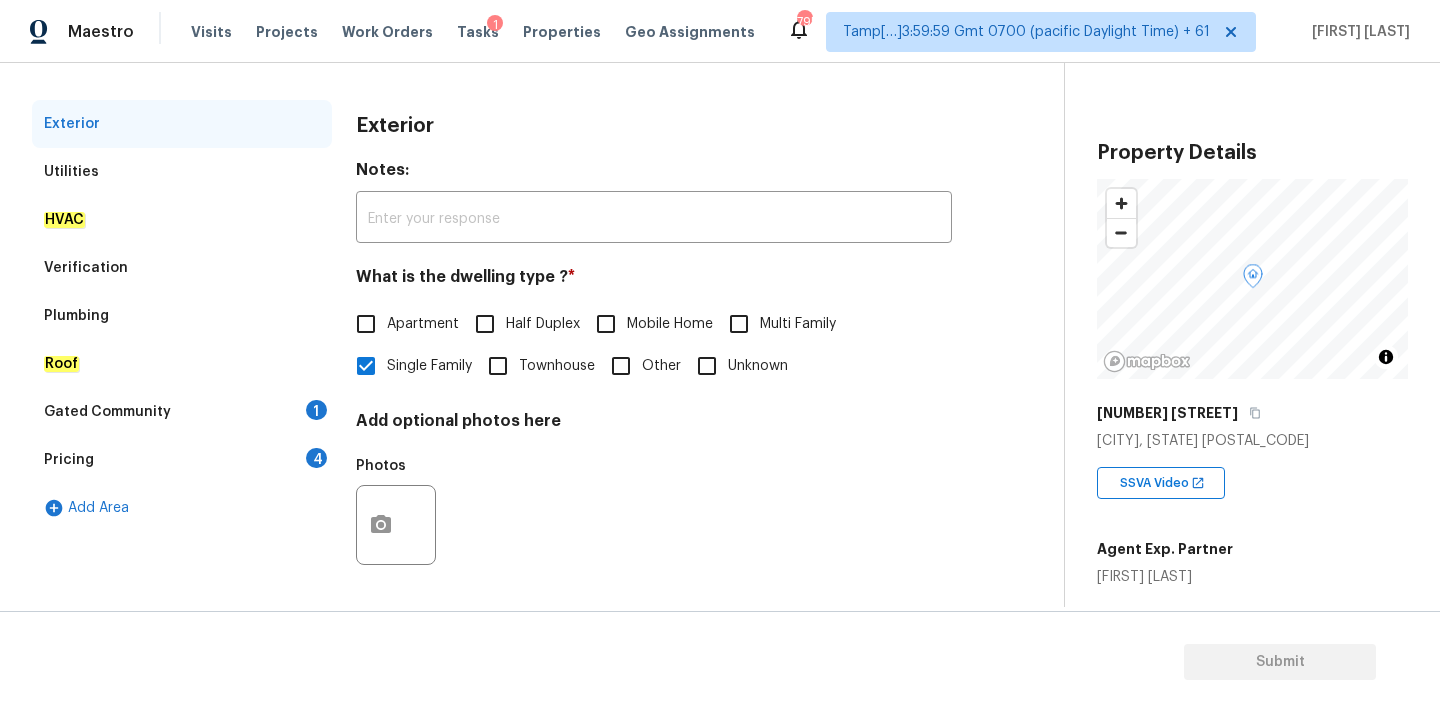 click on "Pricing 4" at bounding box center [182, 460] 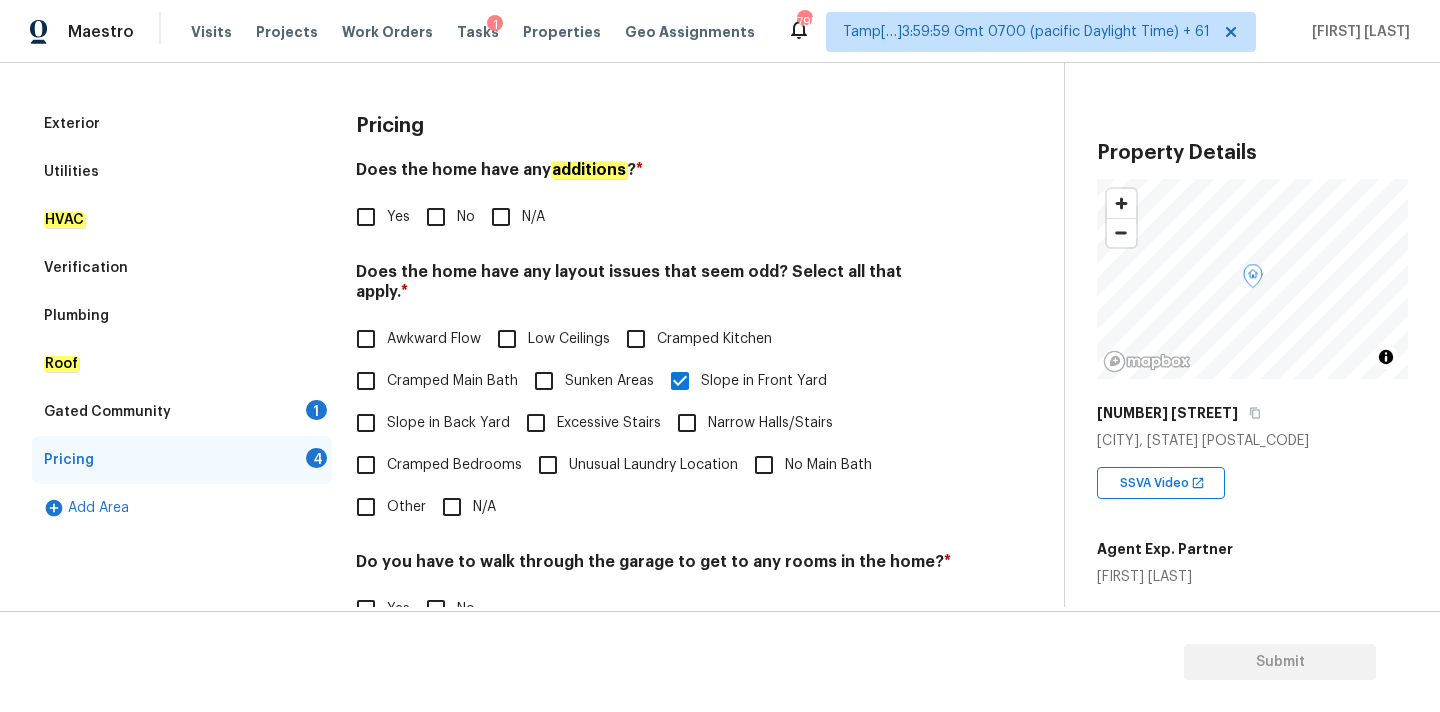 click on "No" at bounding box center [445, 217] 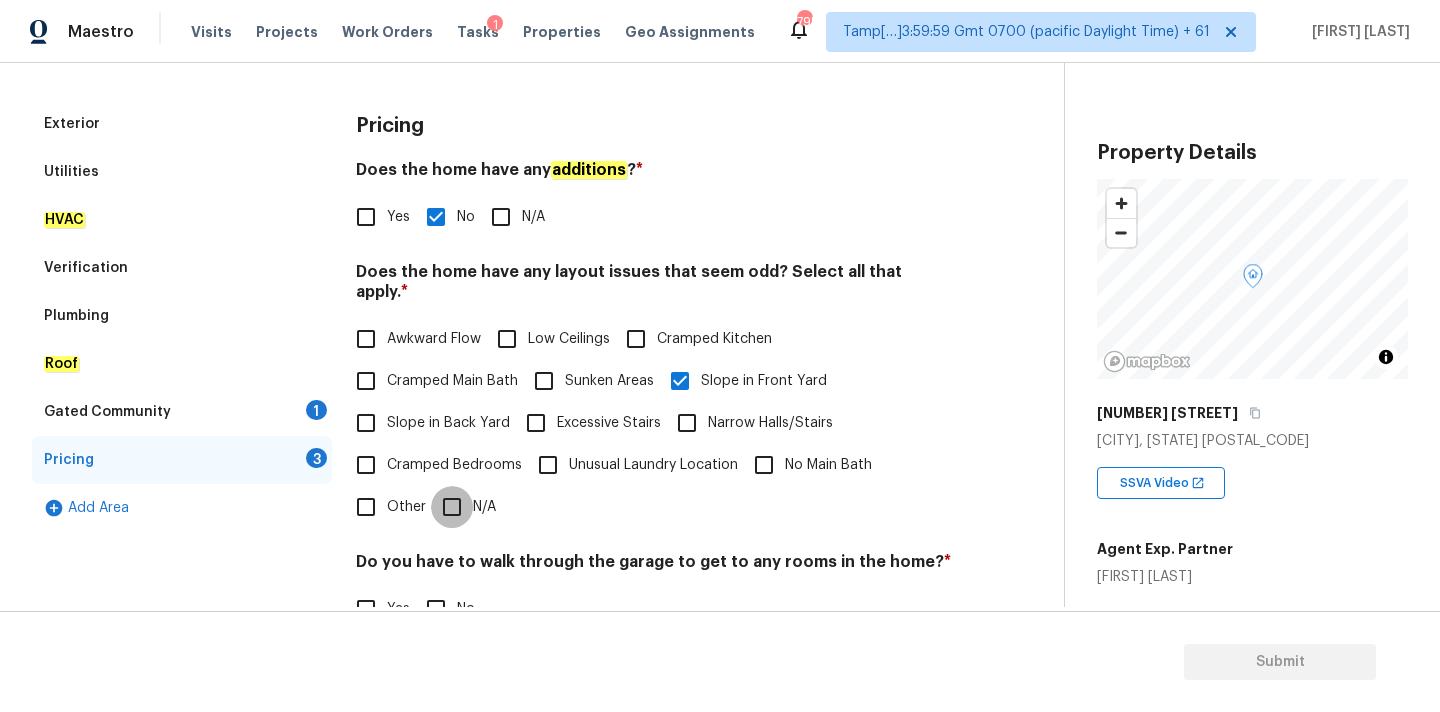 click on "N/A" at bounding box center (452, 507) 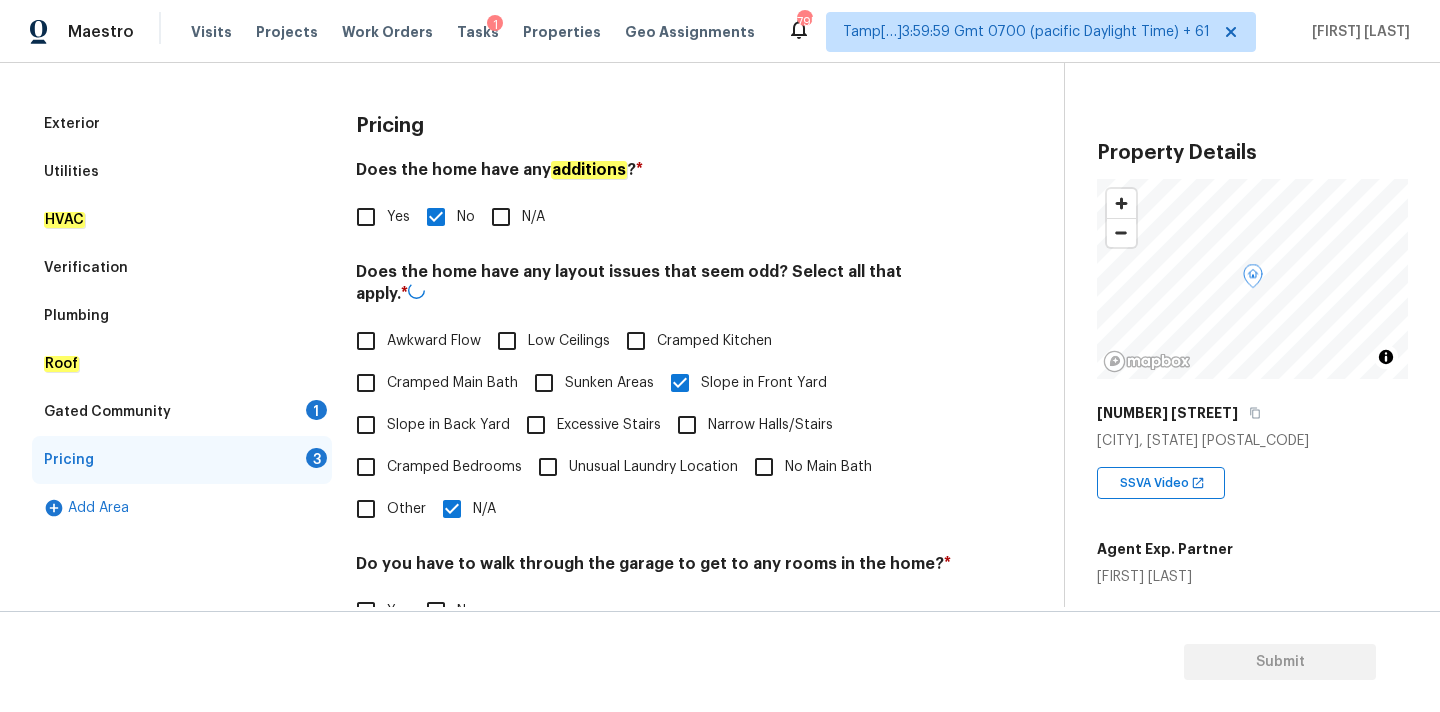 scroll, scrollTop: 488, scrollLeft: 0, axis: vertical 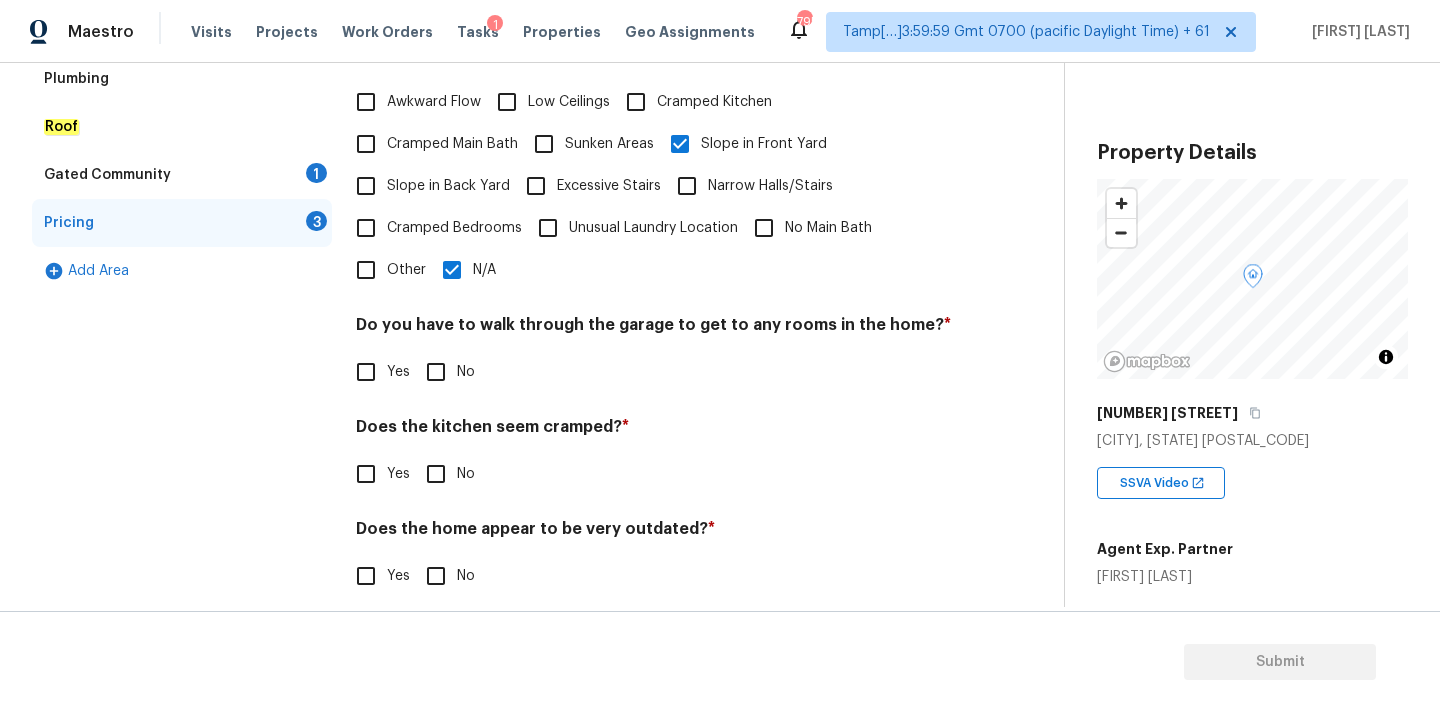 click on "No" at bounding box center (436, 372) 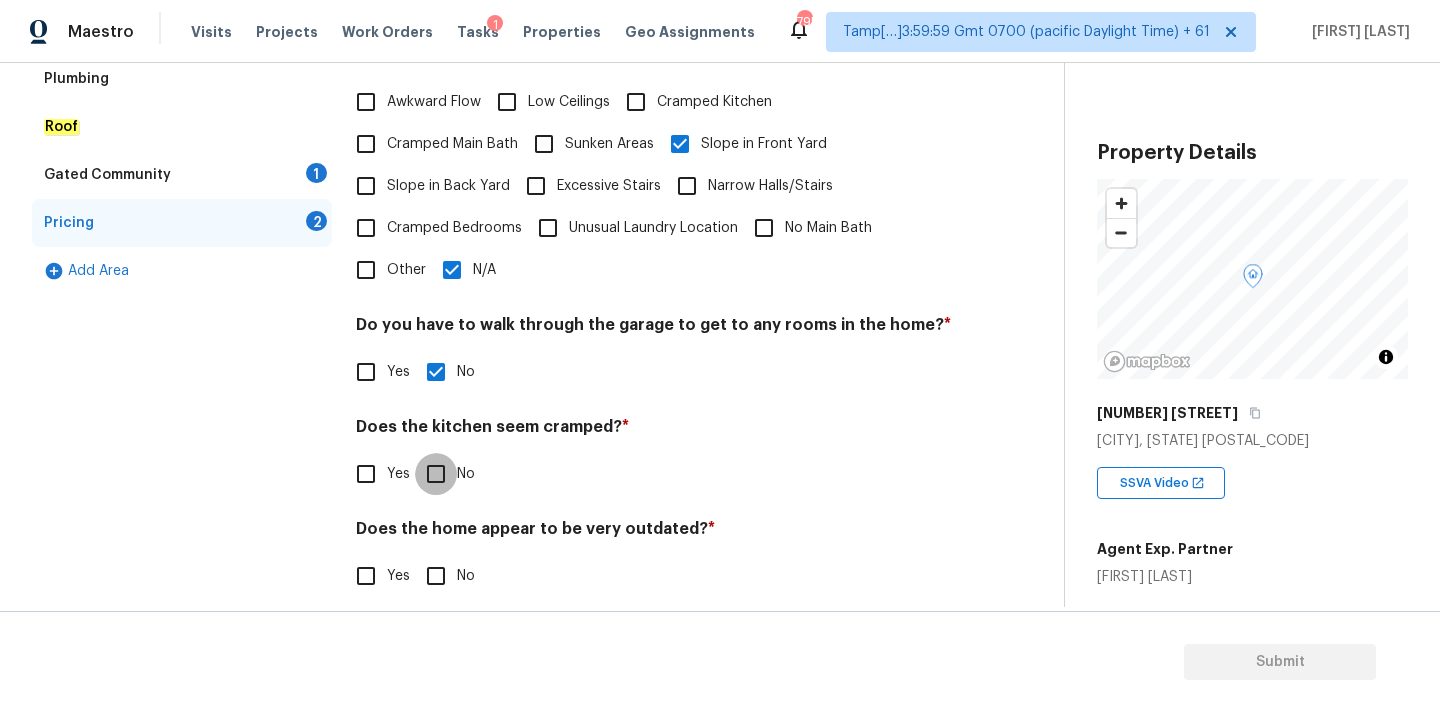 click on "No" at bounding box center (436, 474) 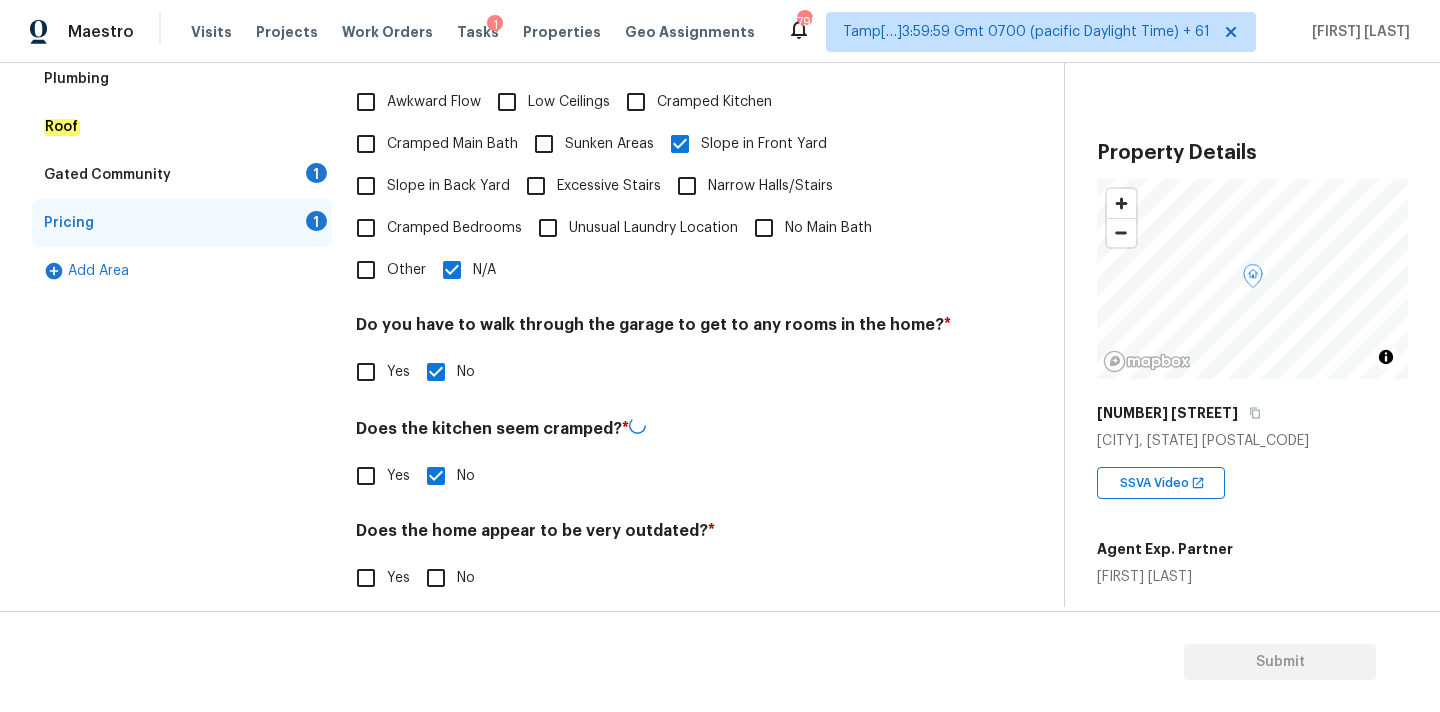 click on "No" at bounding box center (436, 578) 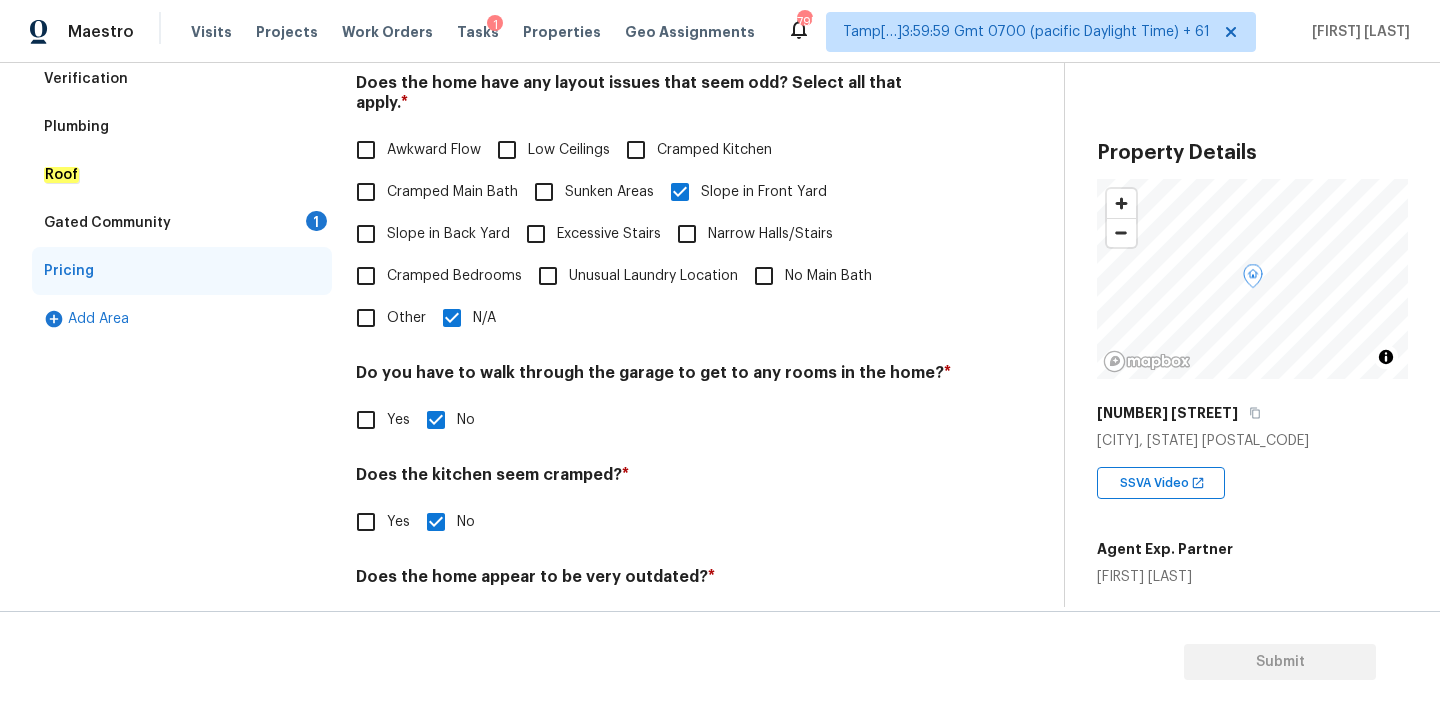 scroll, scrollTop: 389, scrollLeft: 0, axis: vertical 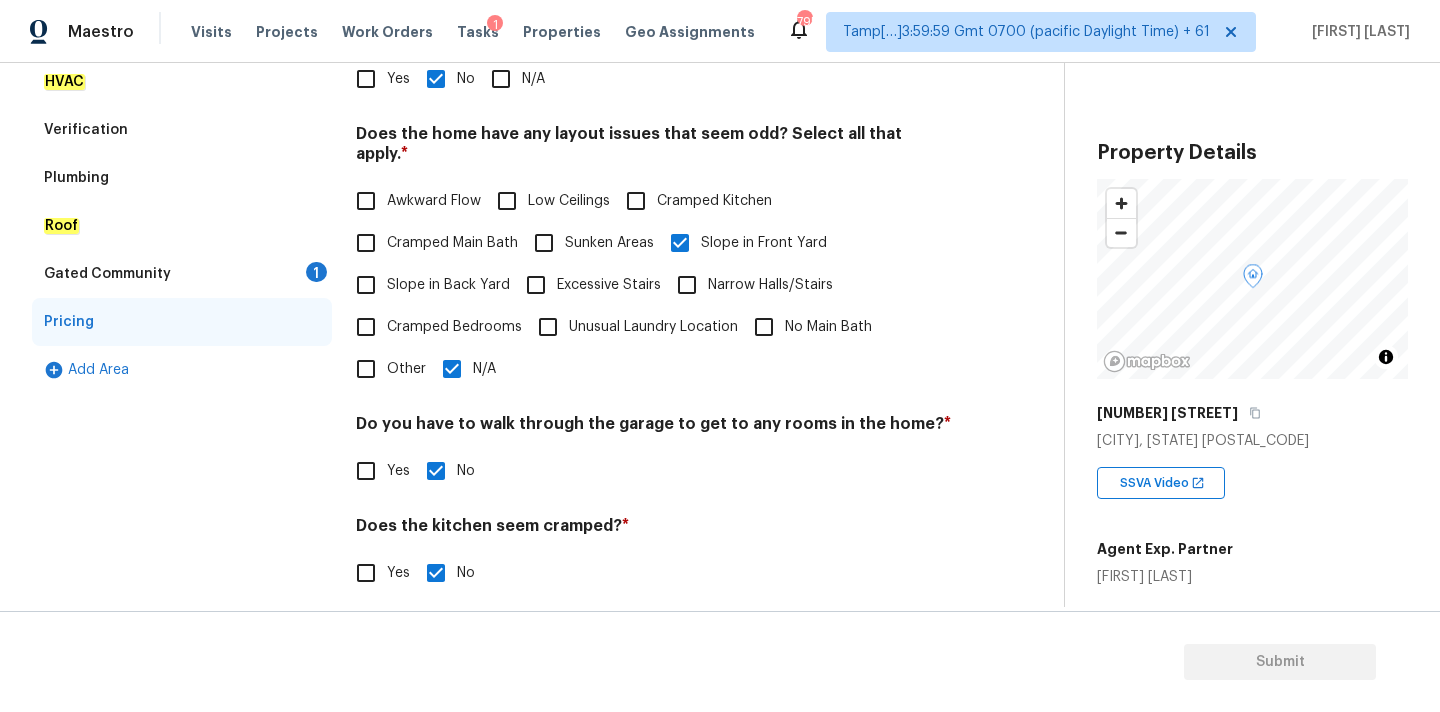 click on "Cramped Bedrooms" at bounding box center [433, 327] 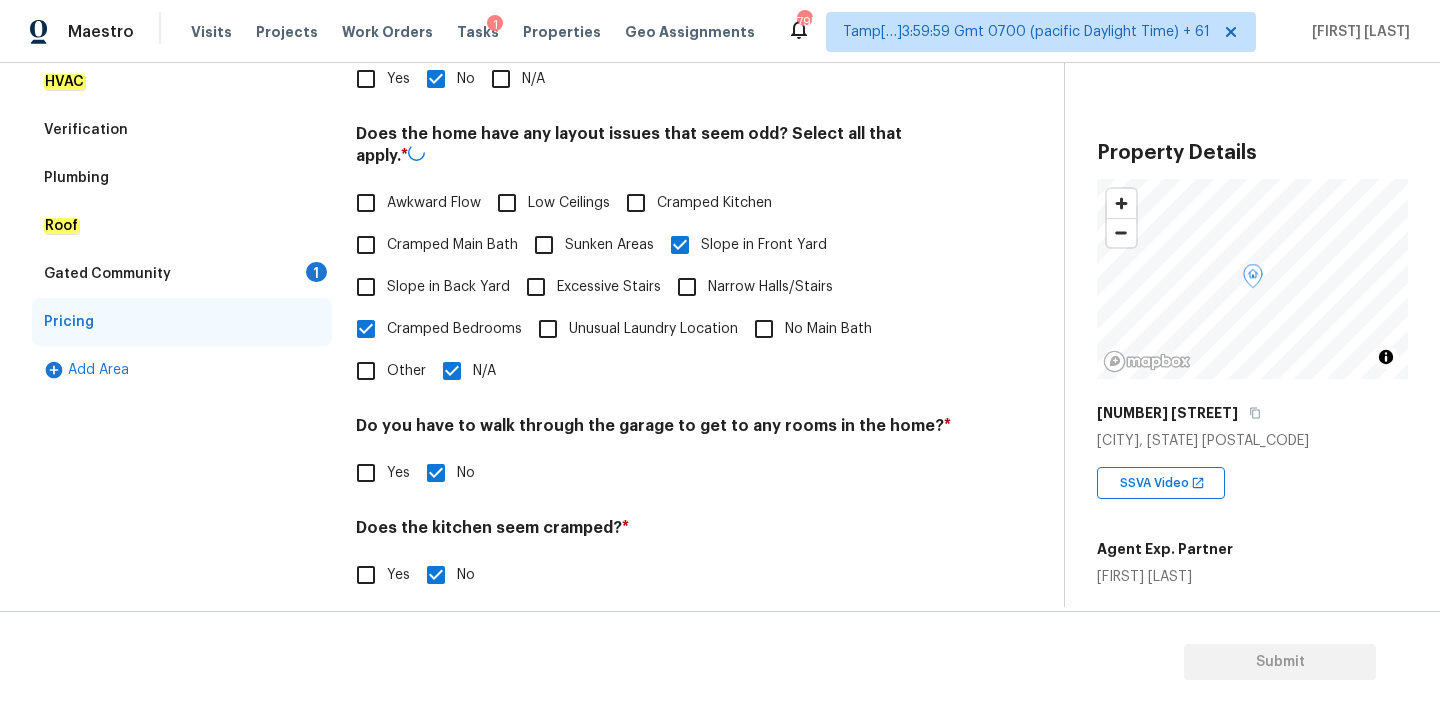 click on "Gated Community 1" at bounding box center (182, 274) 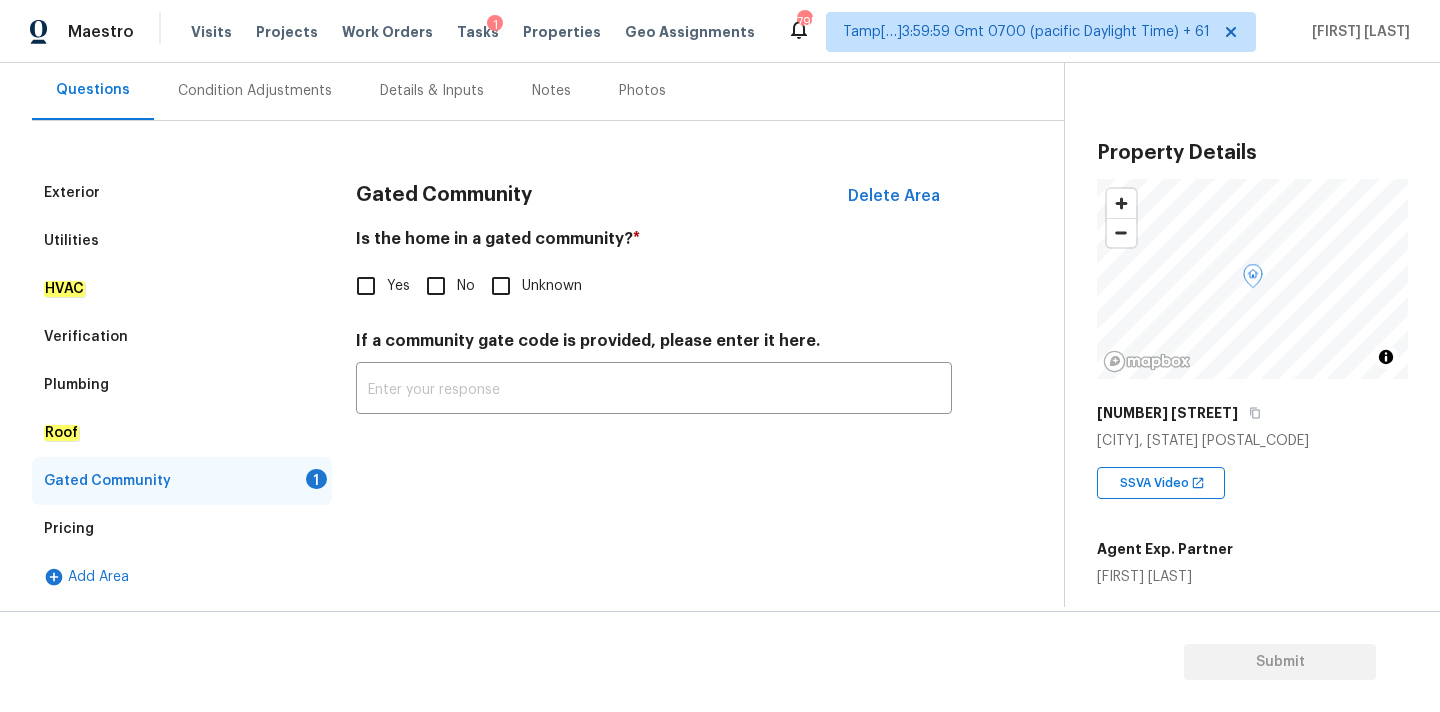 click on "No" at bounding box center (436, 286) 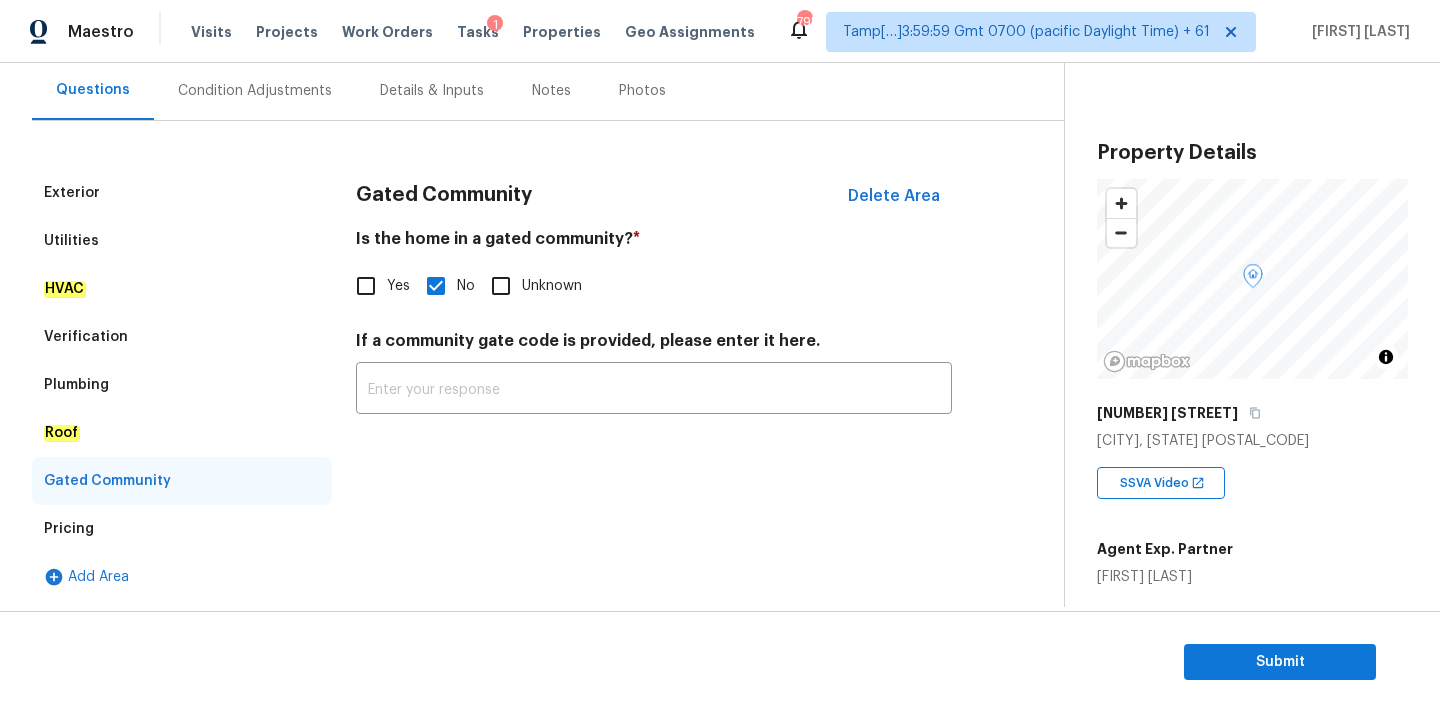 scroll, scrollTop: 52, scrollLeft: 0, axis: vertical 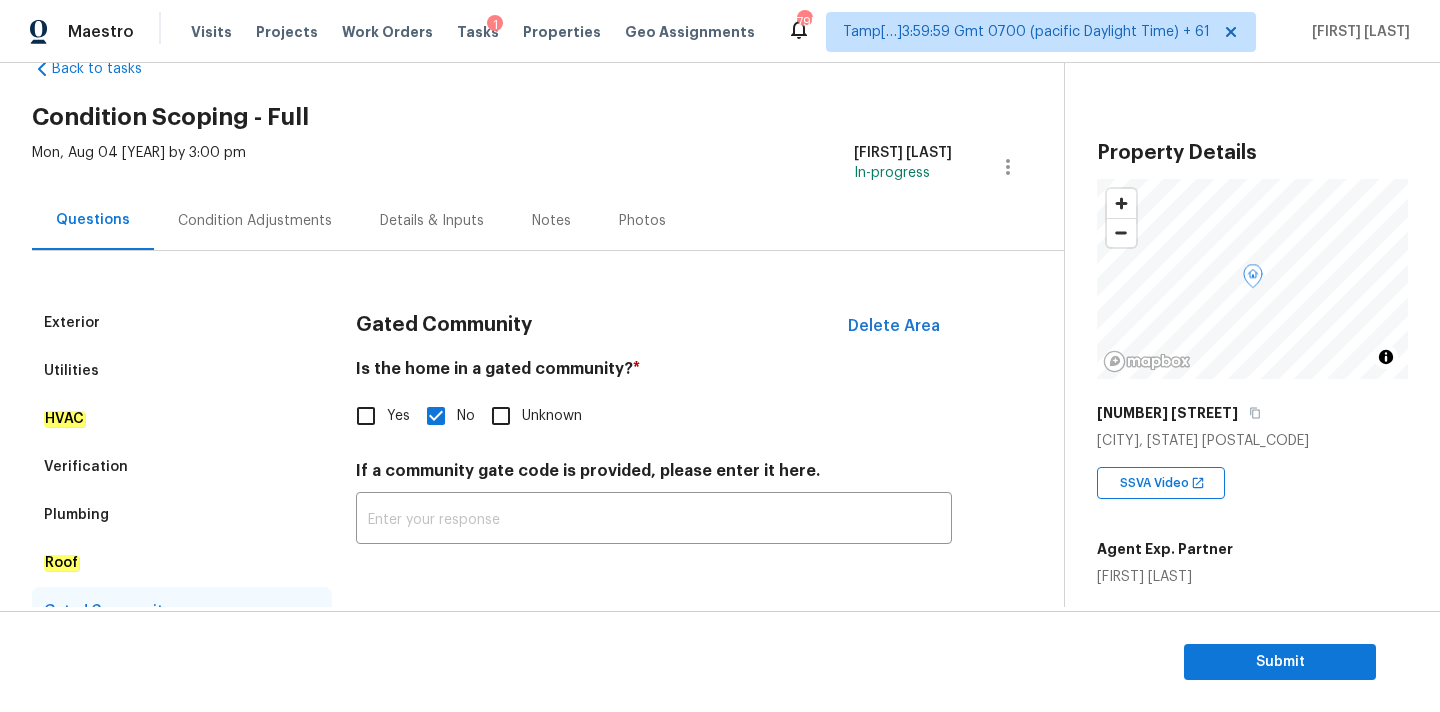 click on "Condition Adjustments" at bounding box center [255, 221] 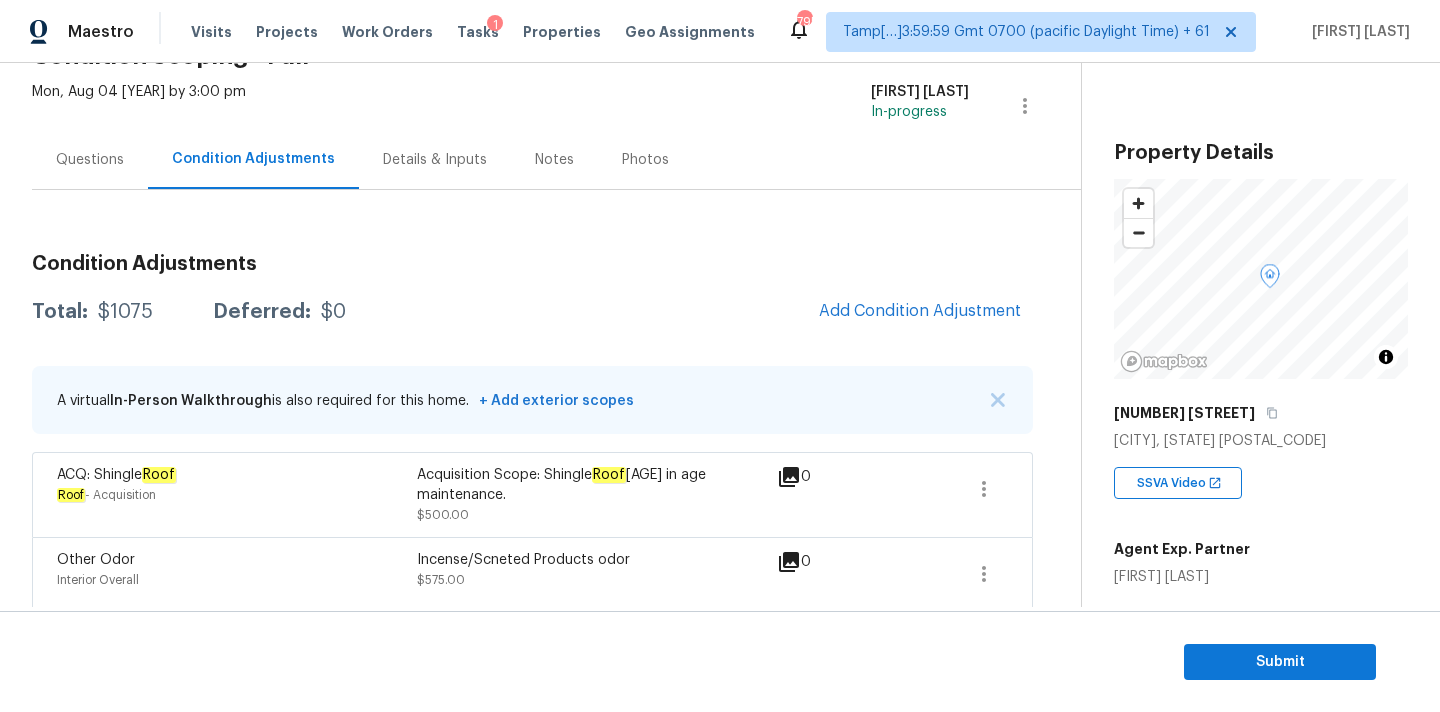 scroll, scrollTop: 123, scrollLeft: 0, axis: vertical 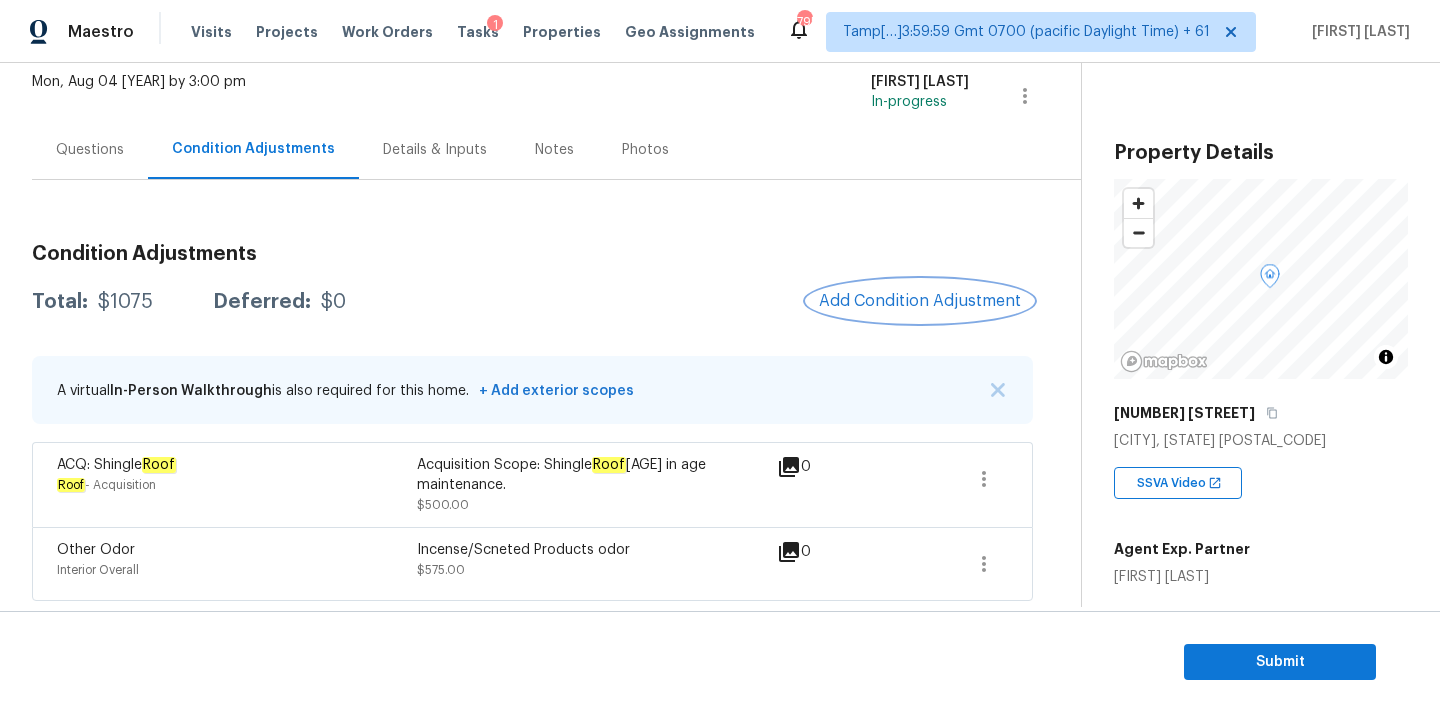 click on "Add Condition Adjustment" at bounding box center (920, 301) 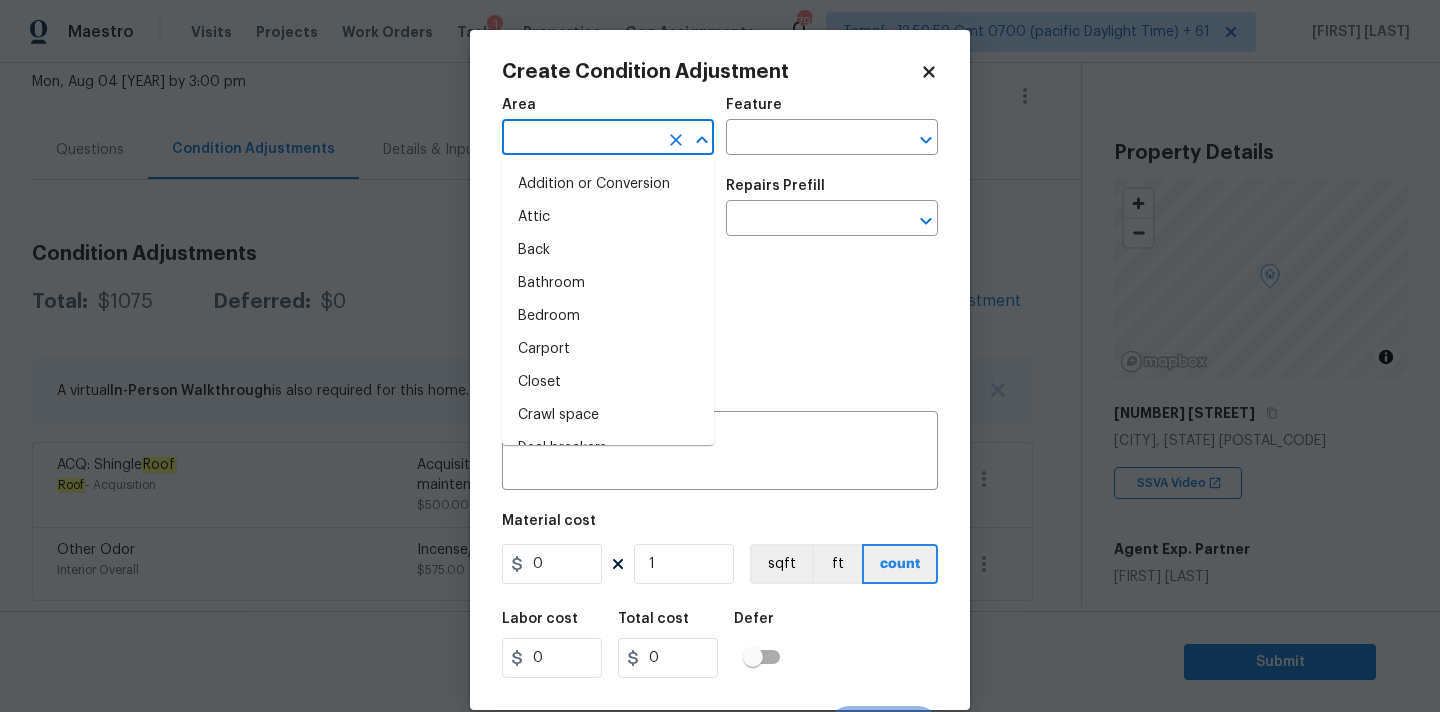 click at bounding box center (580, 139) 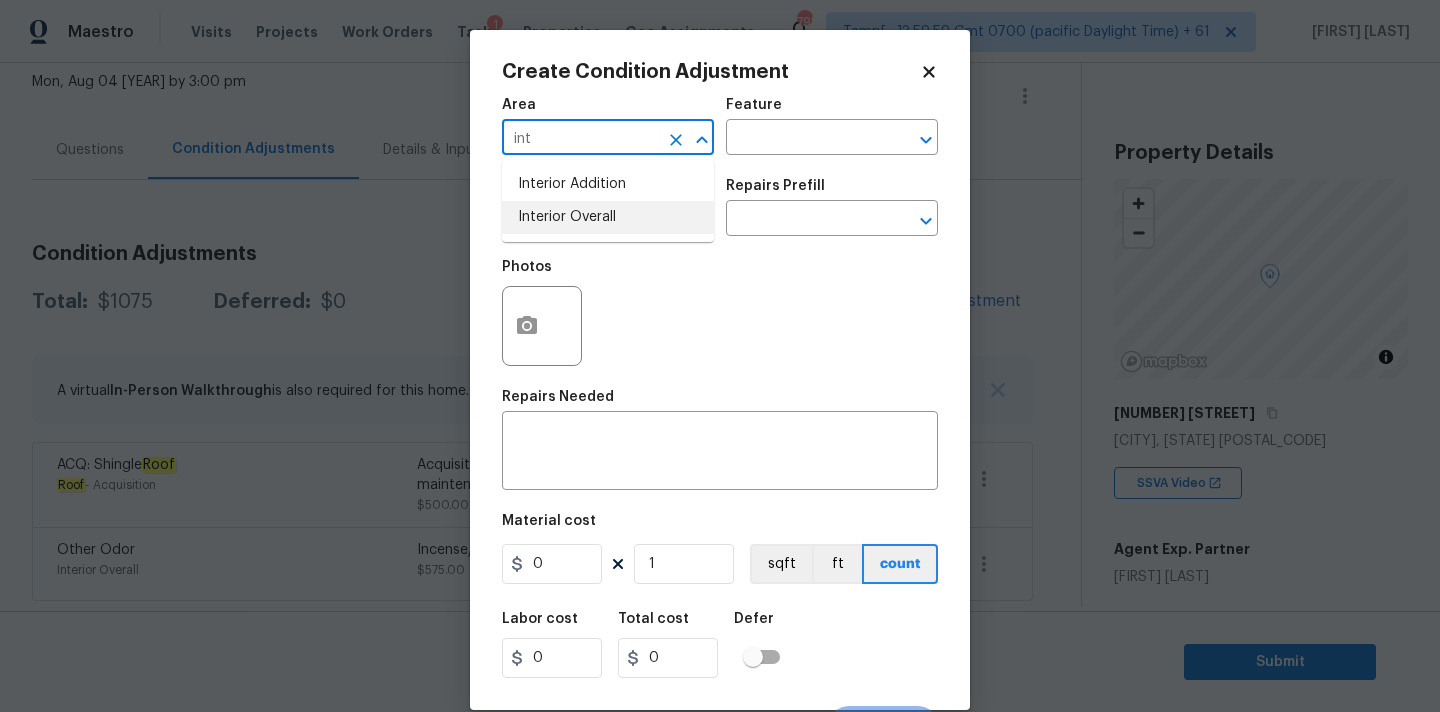 click on "Interior Overall" at bounding box center (608, 217) 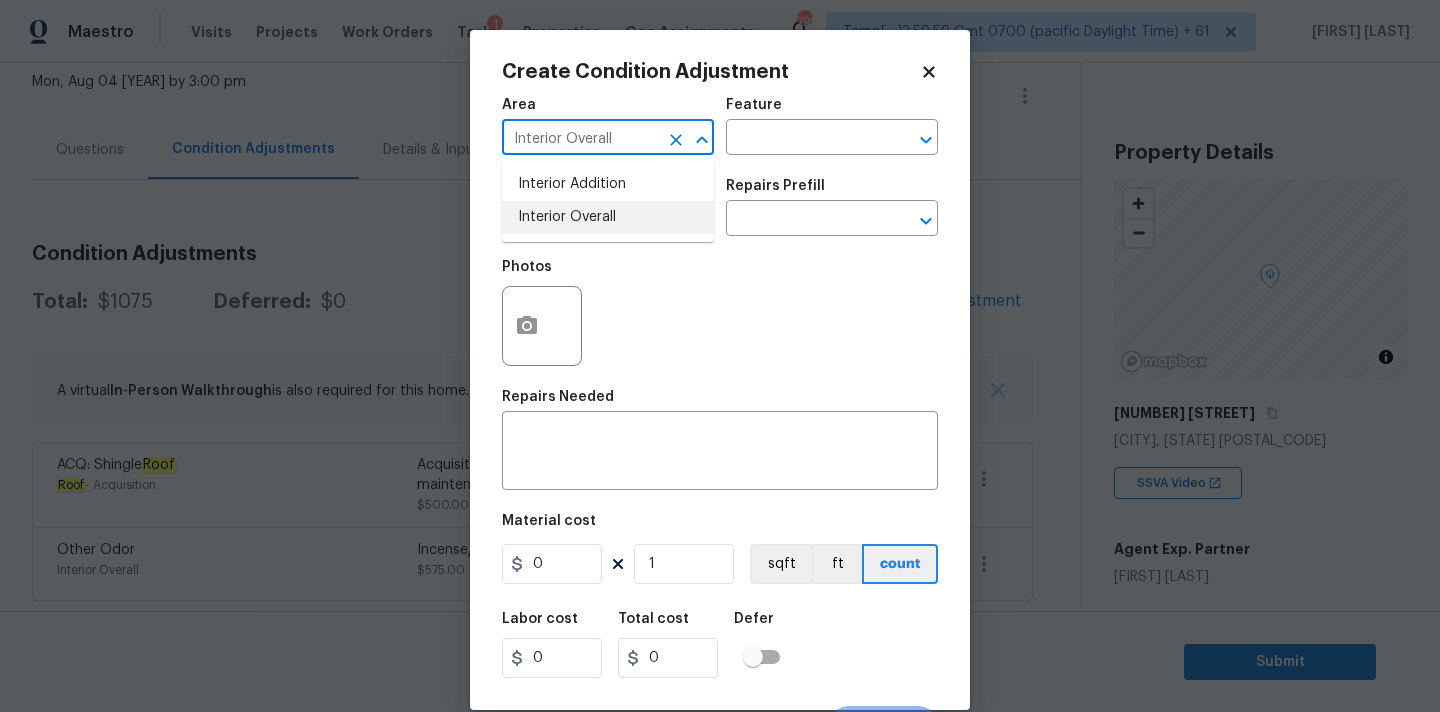 type on "Interior Overall" 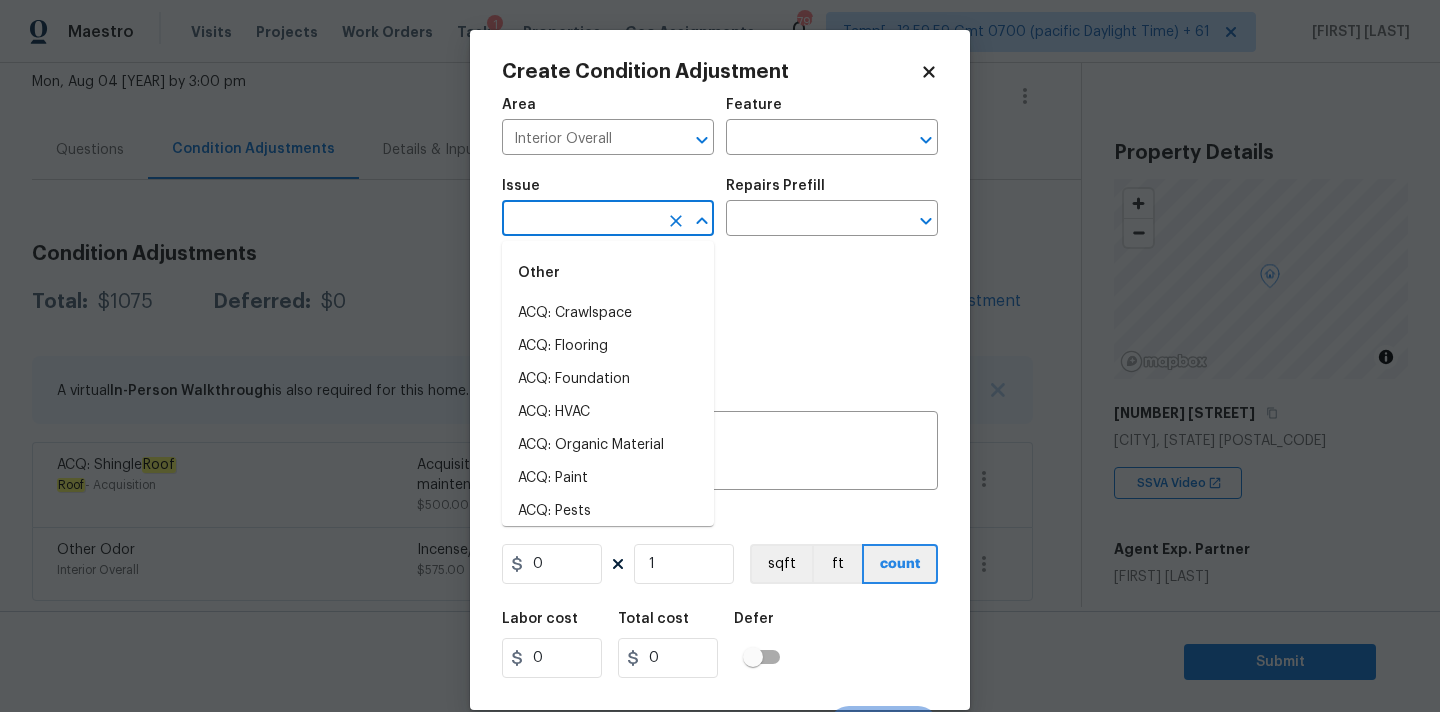 click at bounding box center [580, 220] 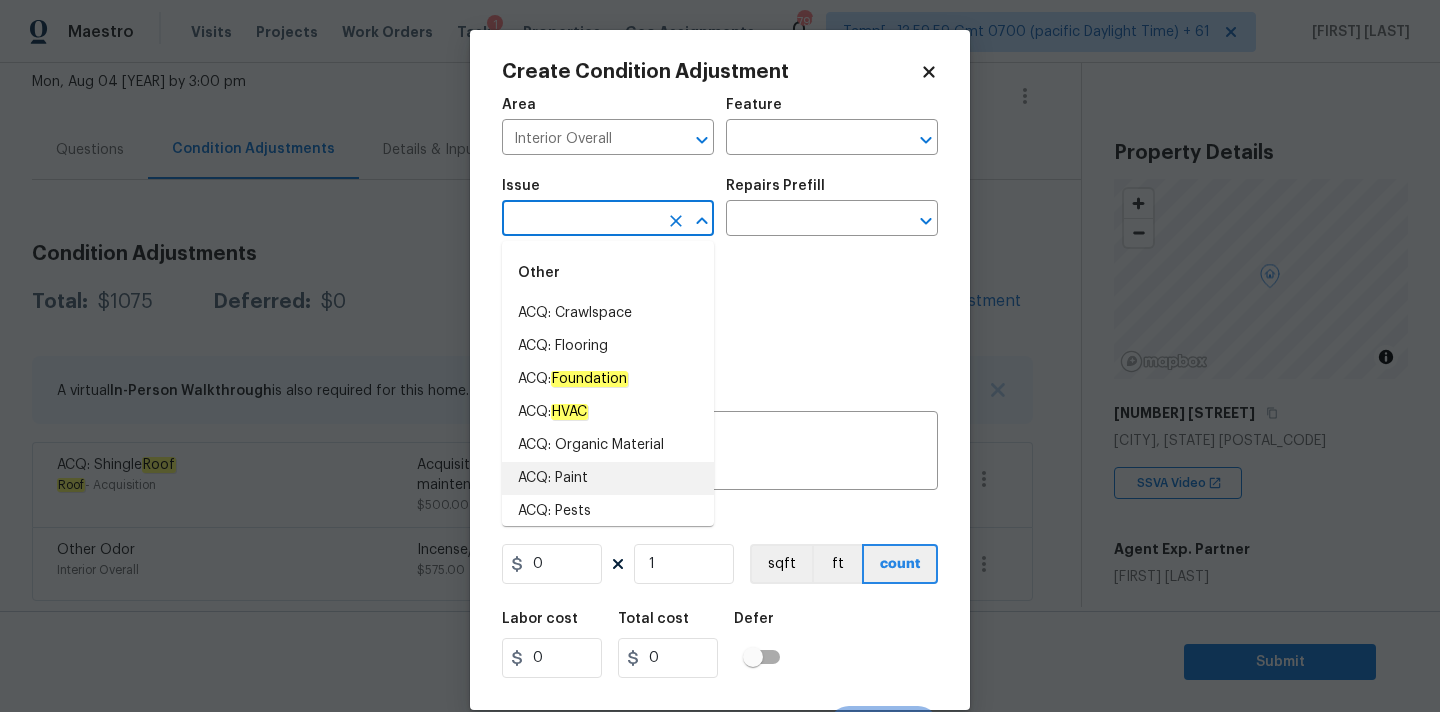 click on "ACQ: Paint" at bounding box center (608, 478) 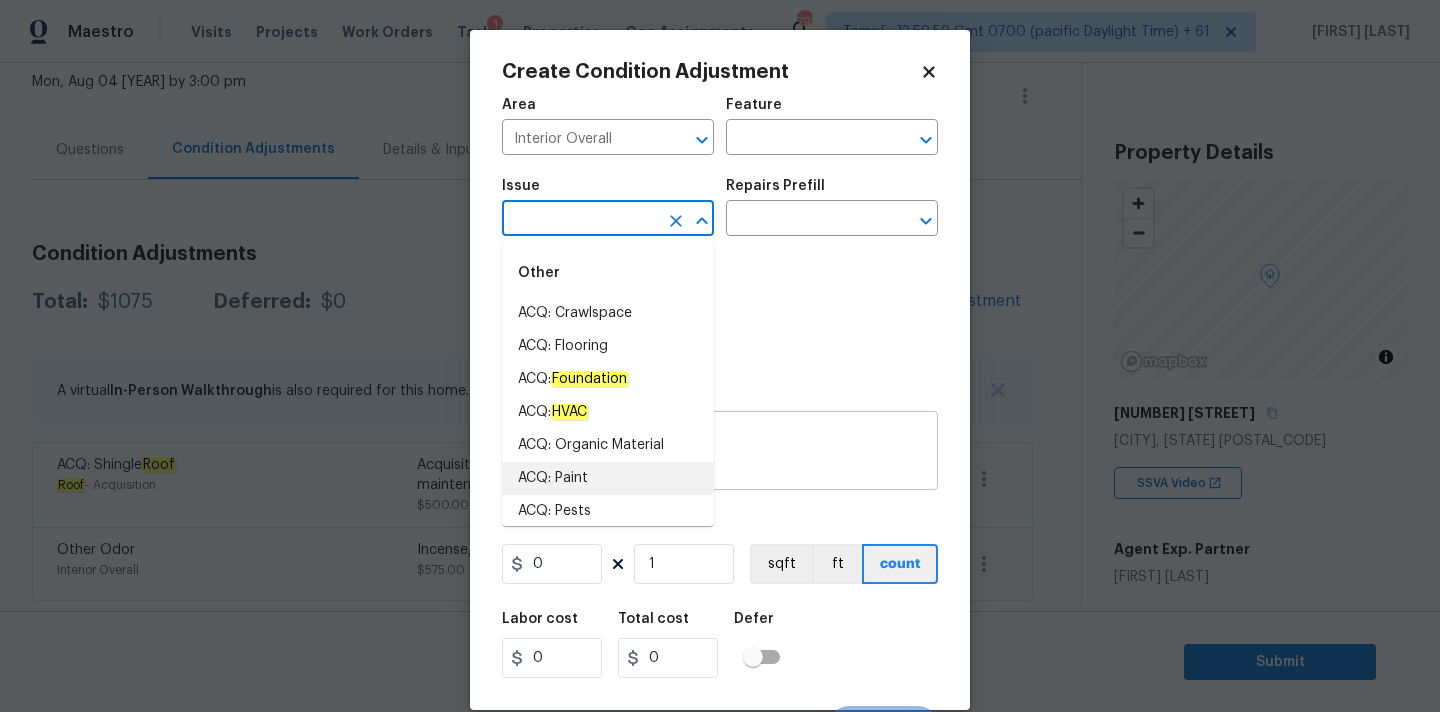 type on "ACQ: Paint" 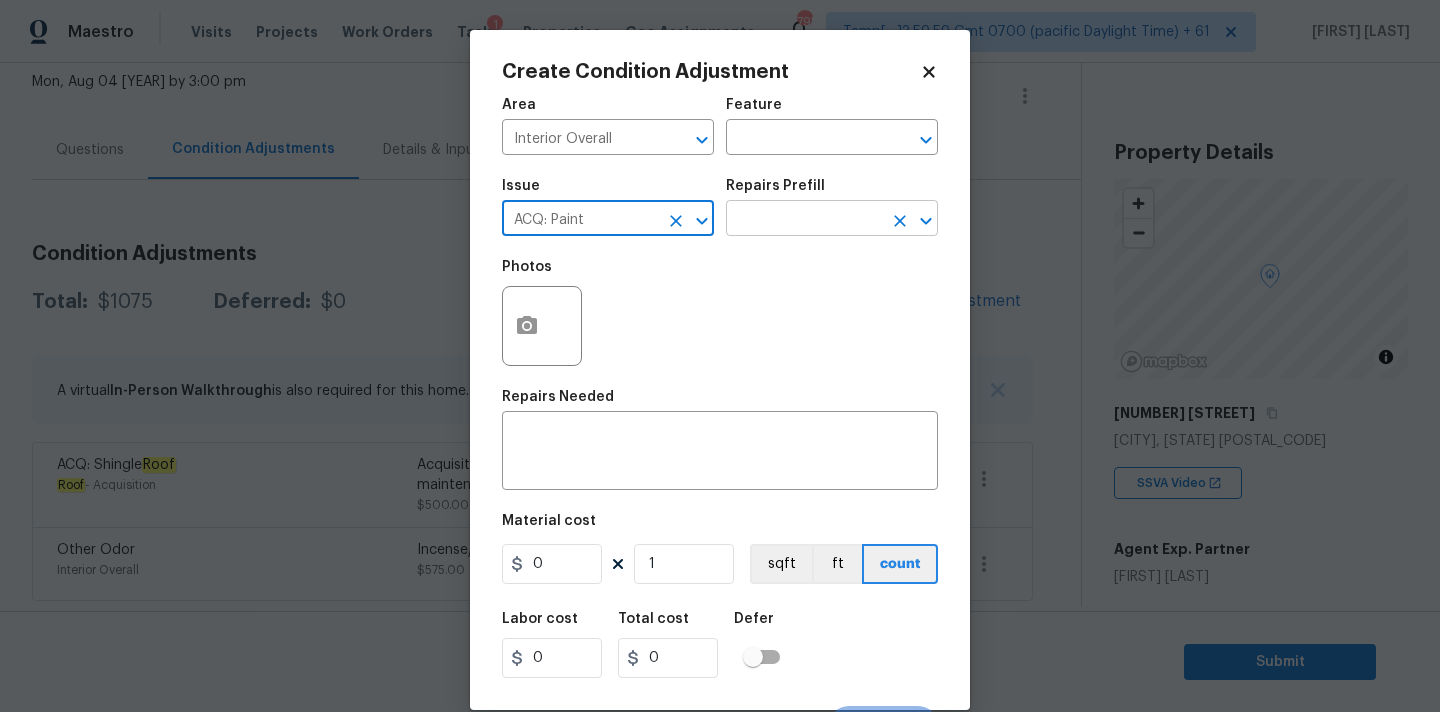 click at bounding box center (804, 220) 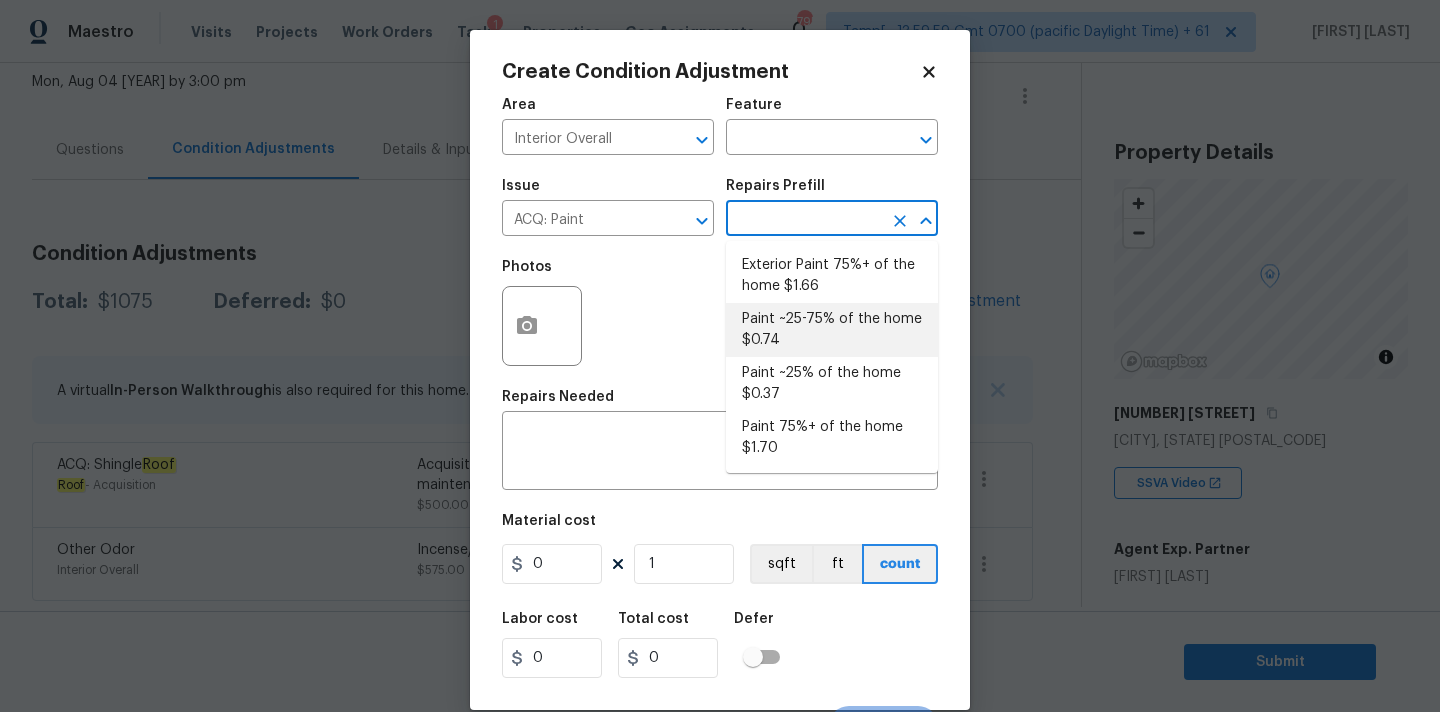 click on "Paint ~25-75% of the home $0.74" at bounding box center [832, 330] 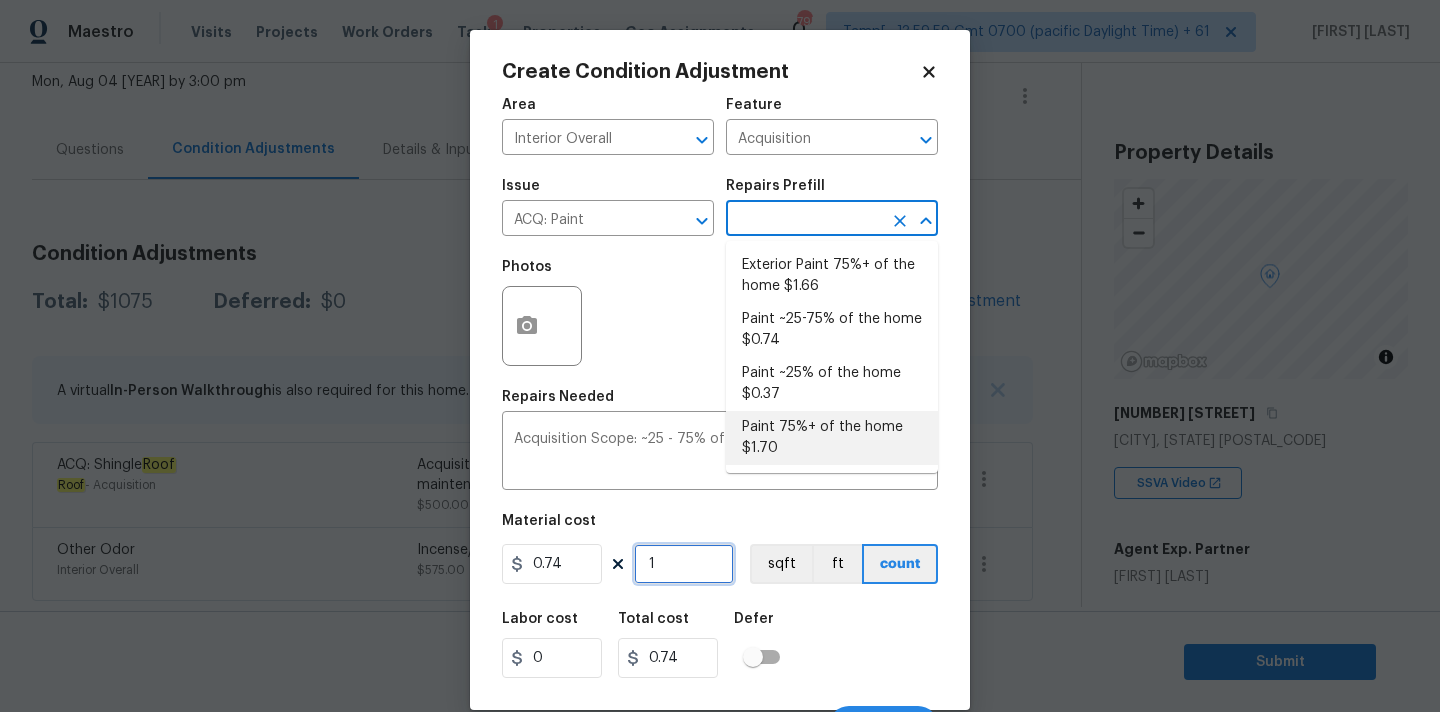 click on "1" at bounding box center (684, 564) 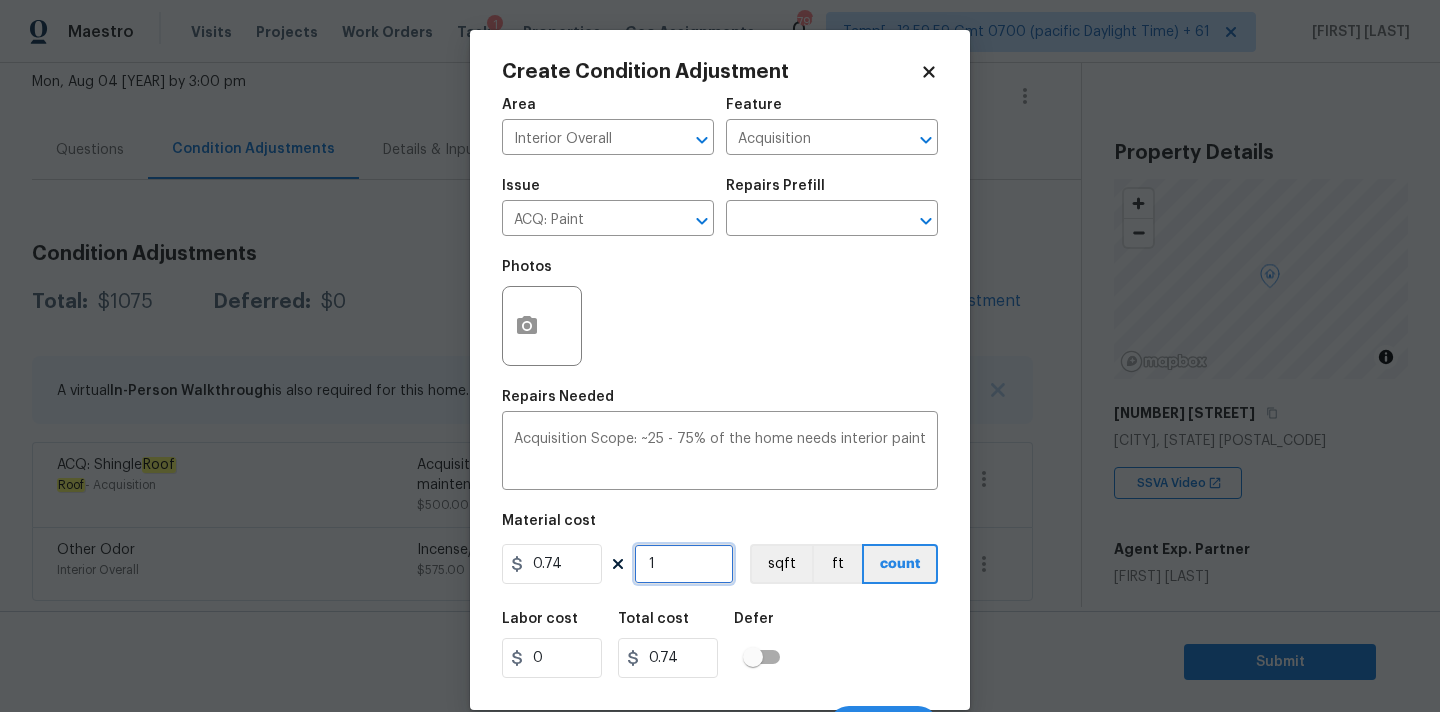 type on "17" 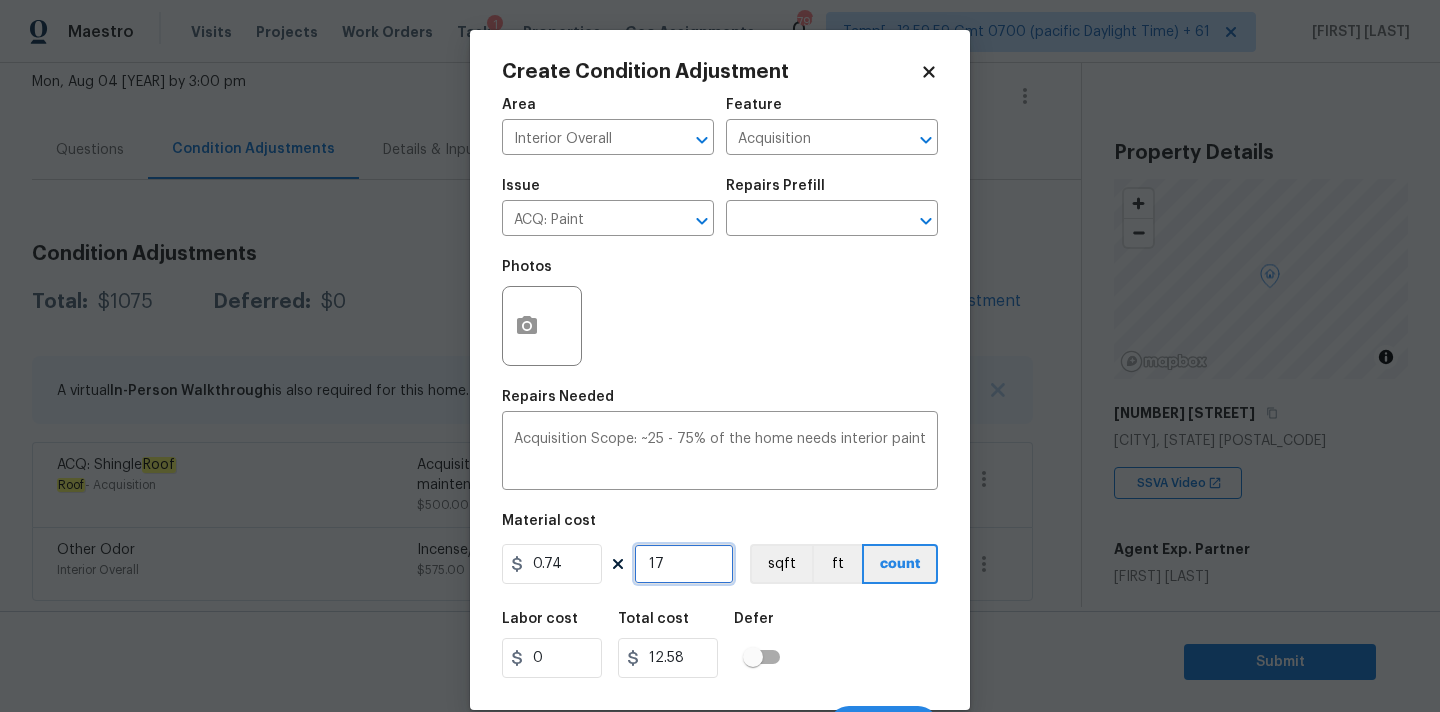 type on "171" 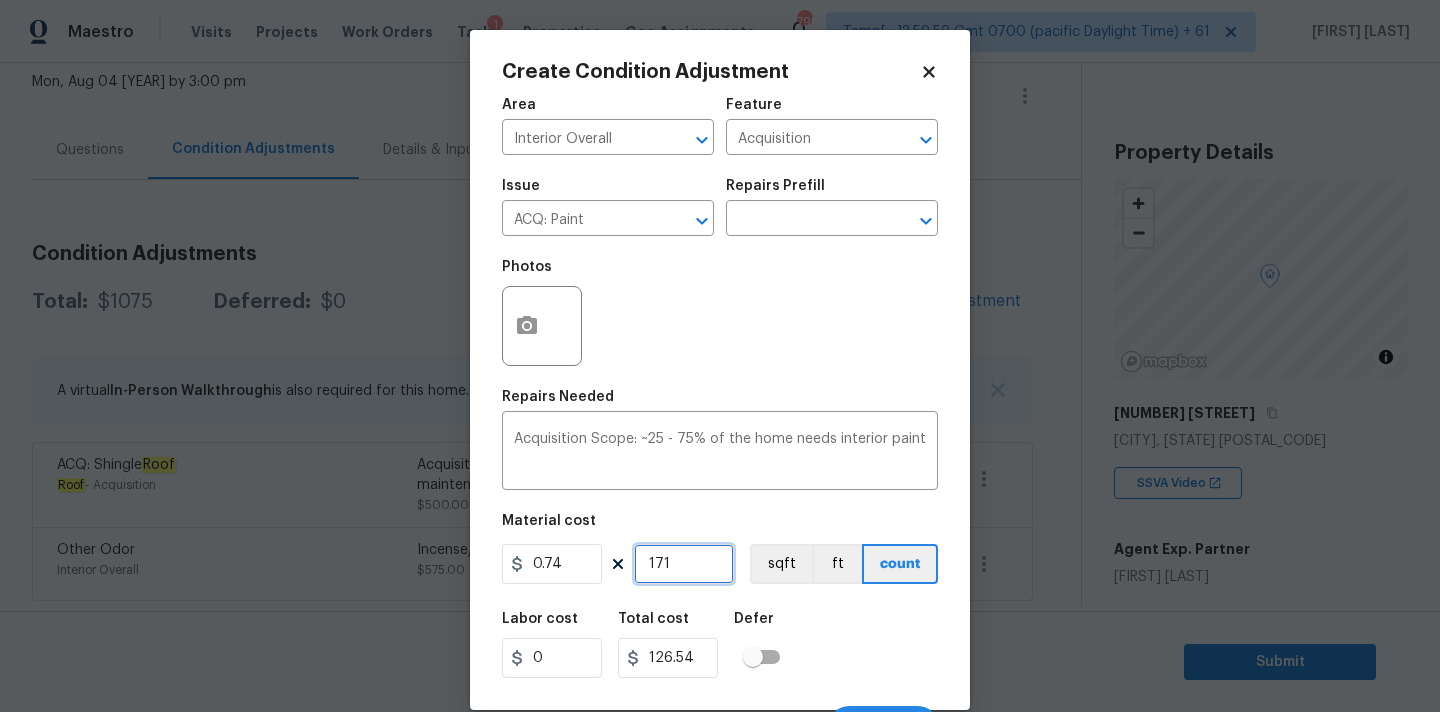 type on "1712" 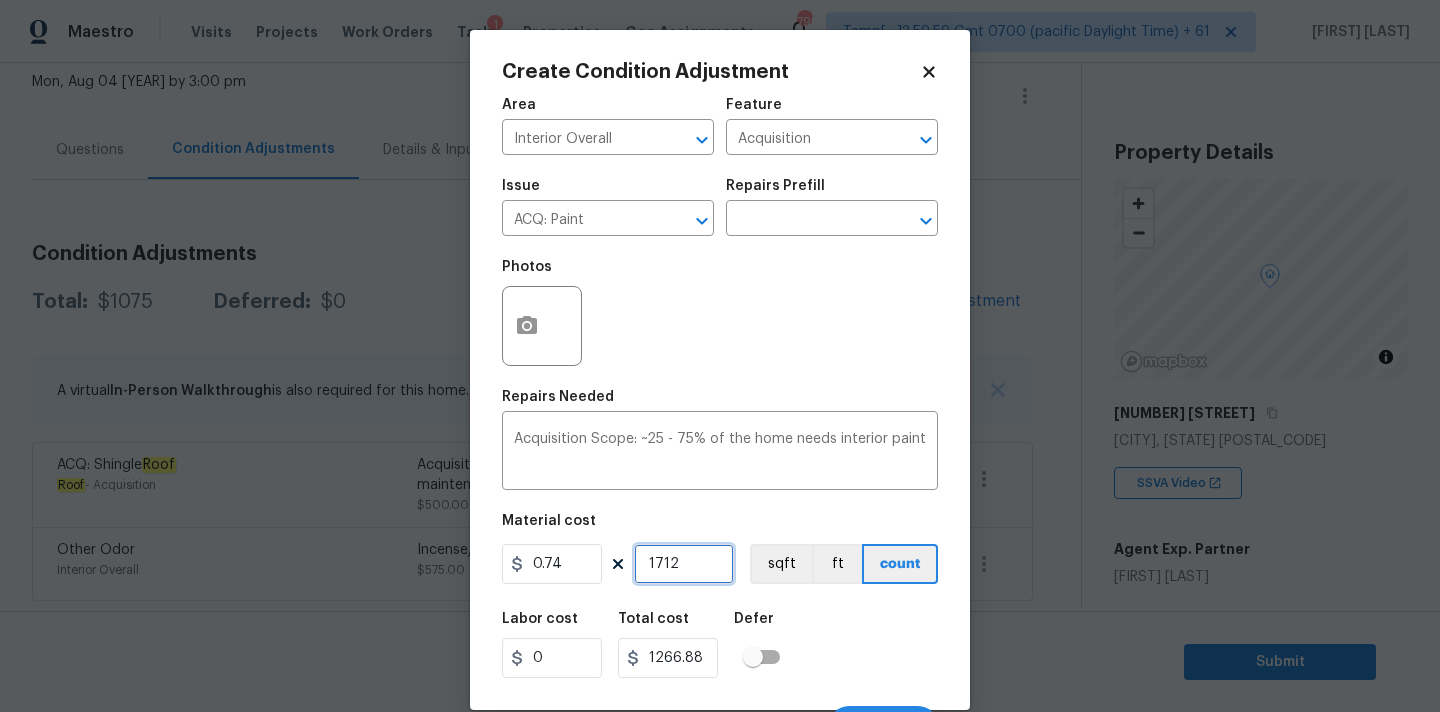 scroll, scrollTop: 35, scrollLeft: 0, axis: vertical 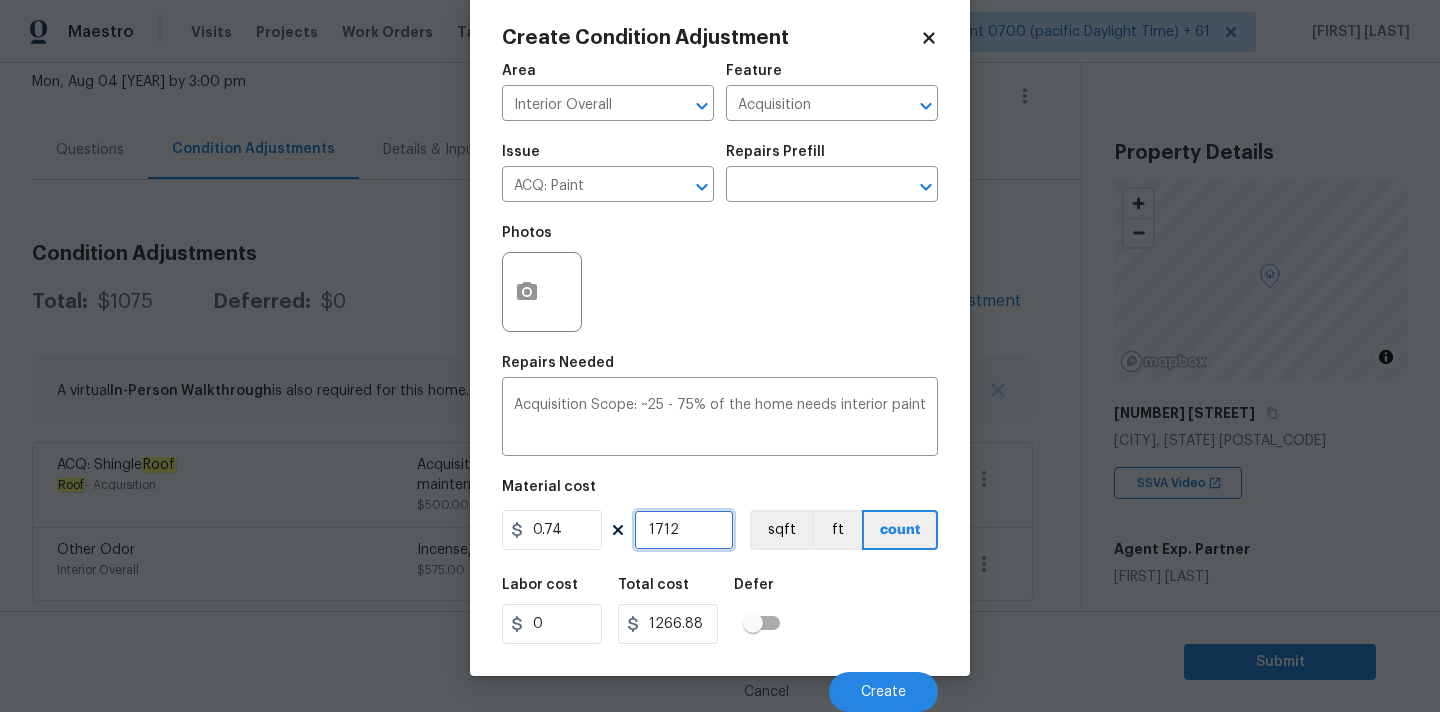 type on "1712" 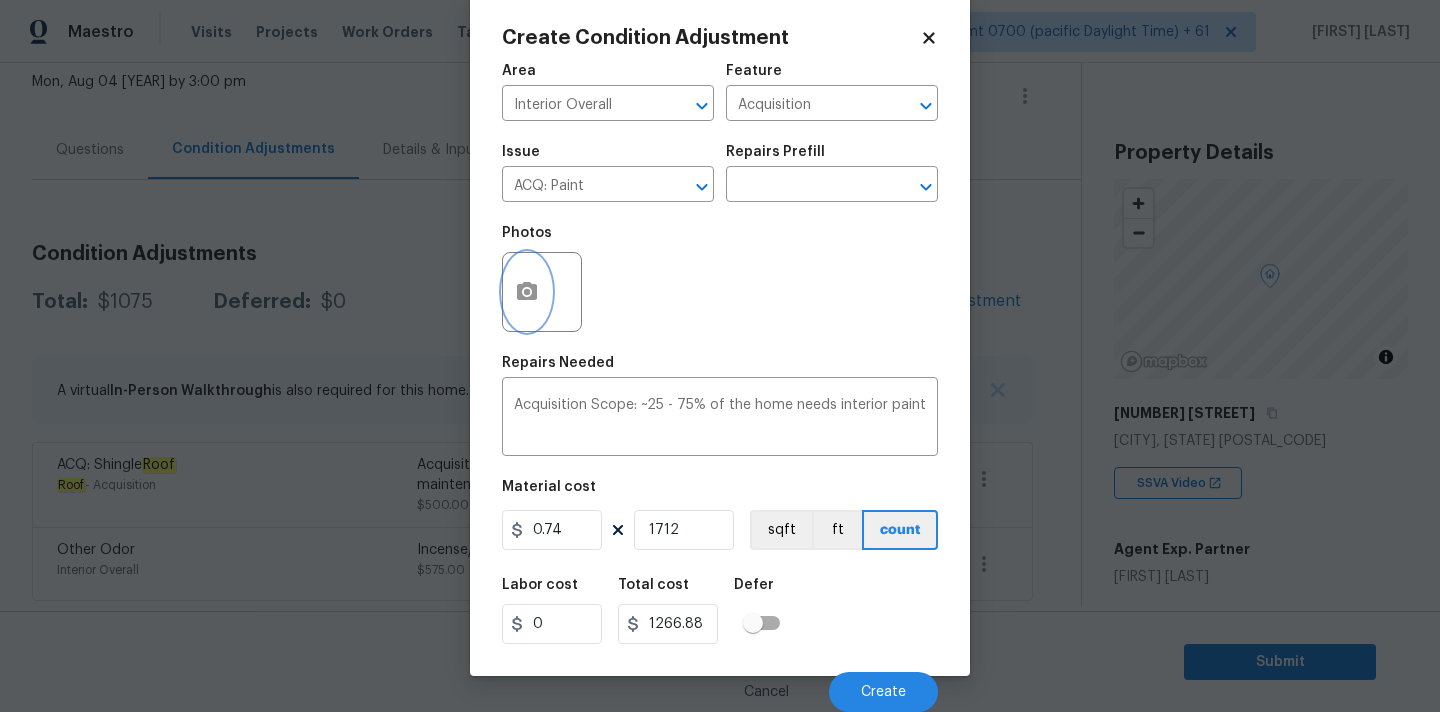 click at bounding box center [527, 292] 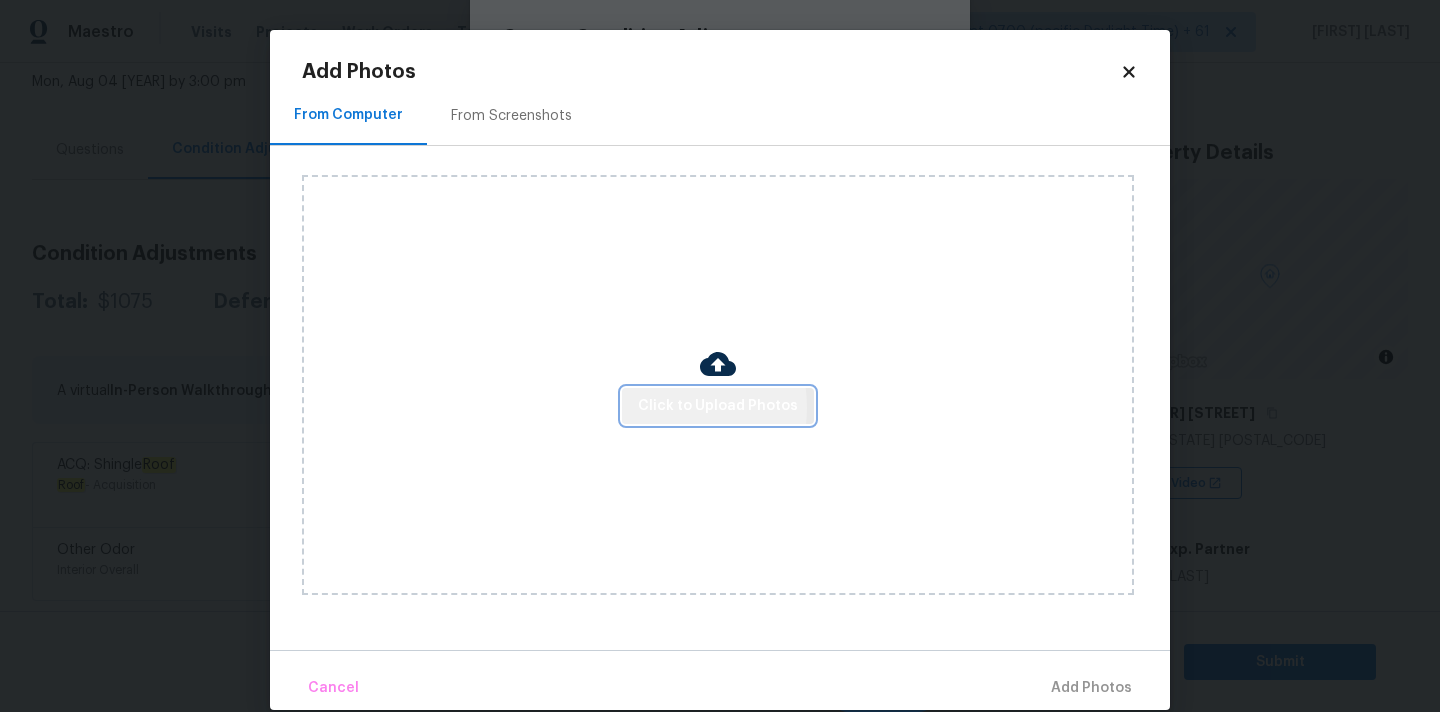 click on "Click to Upload Photos" at bounding box center (718, 406) 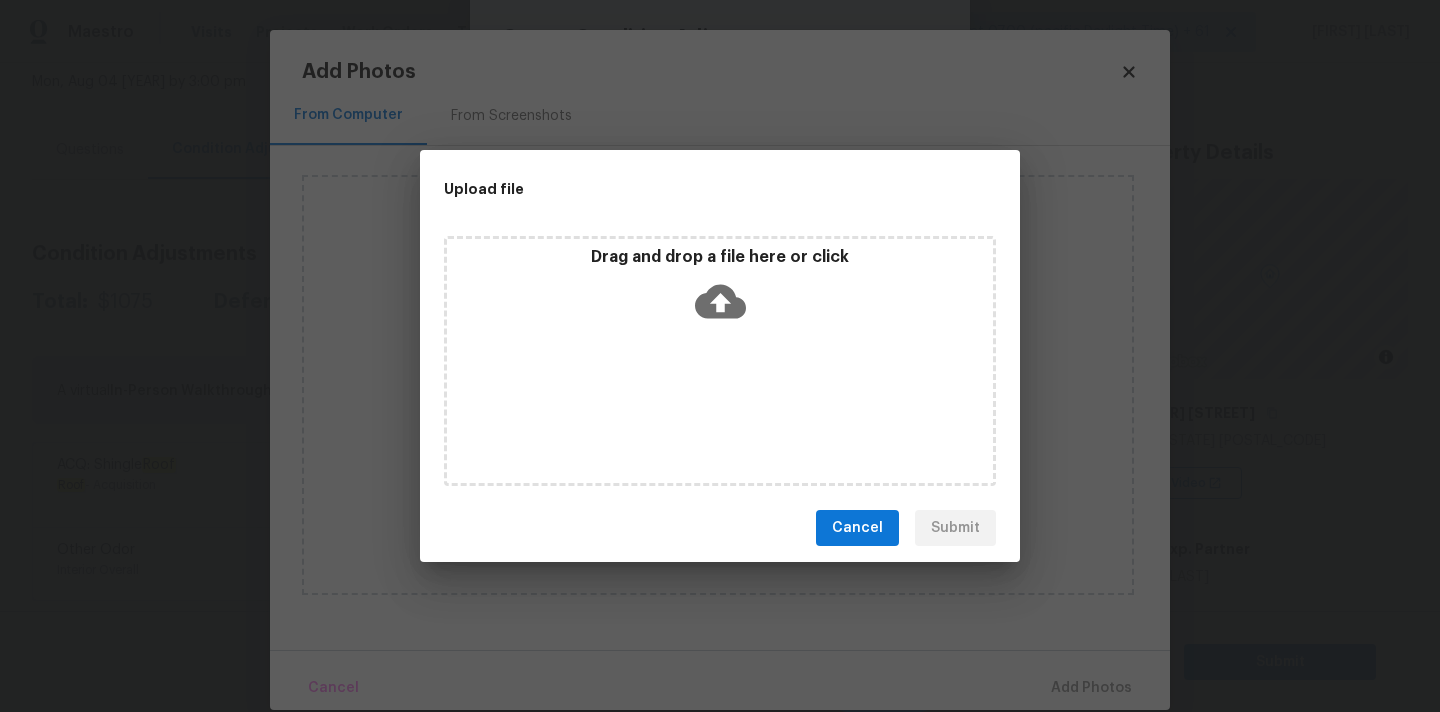 click on "Drag and drop a file here or click" at bounding box center [720, 290] 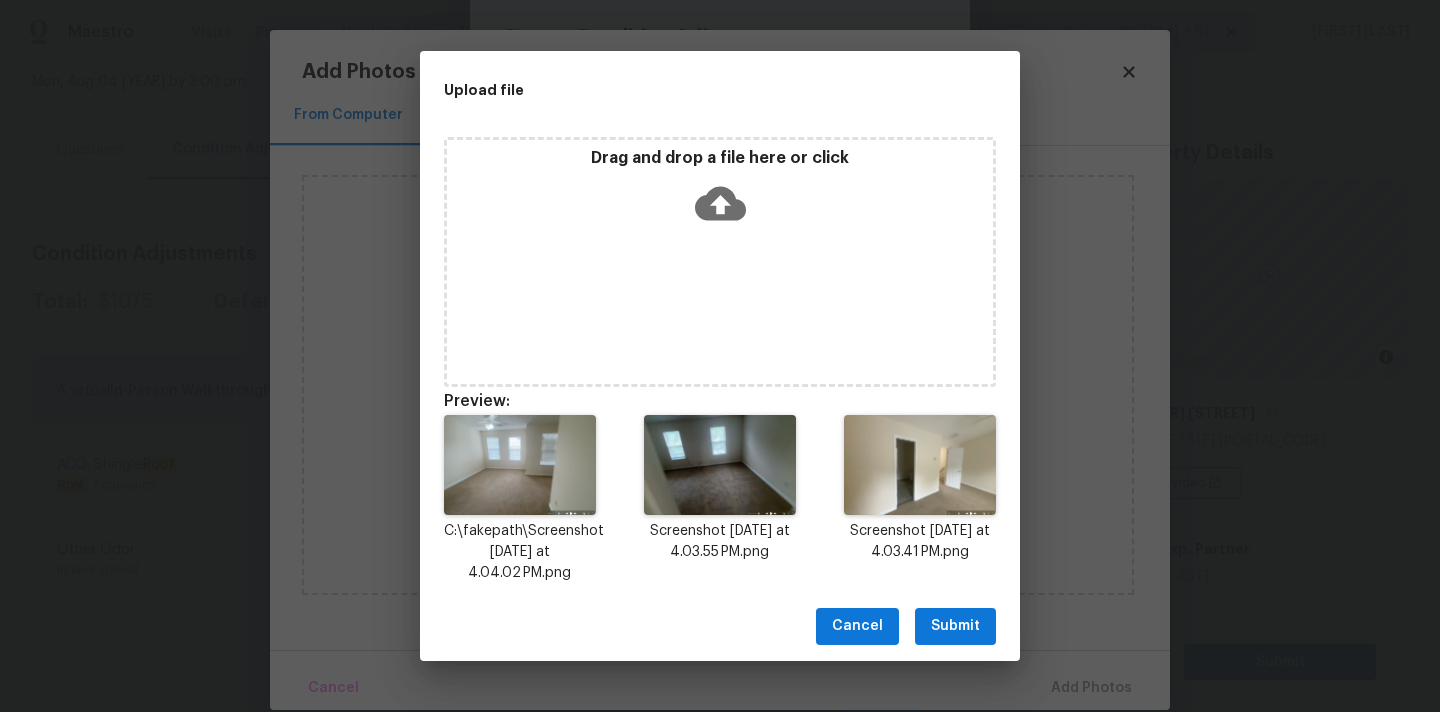 click on "Cancel Submit" at bounding box center (720, 626) 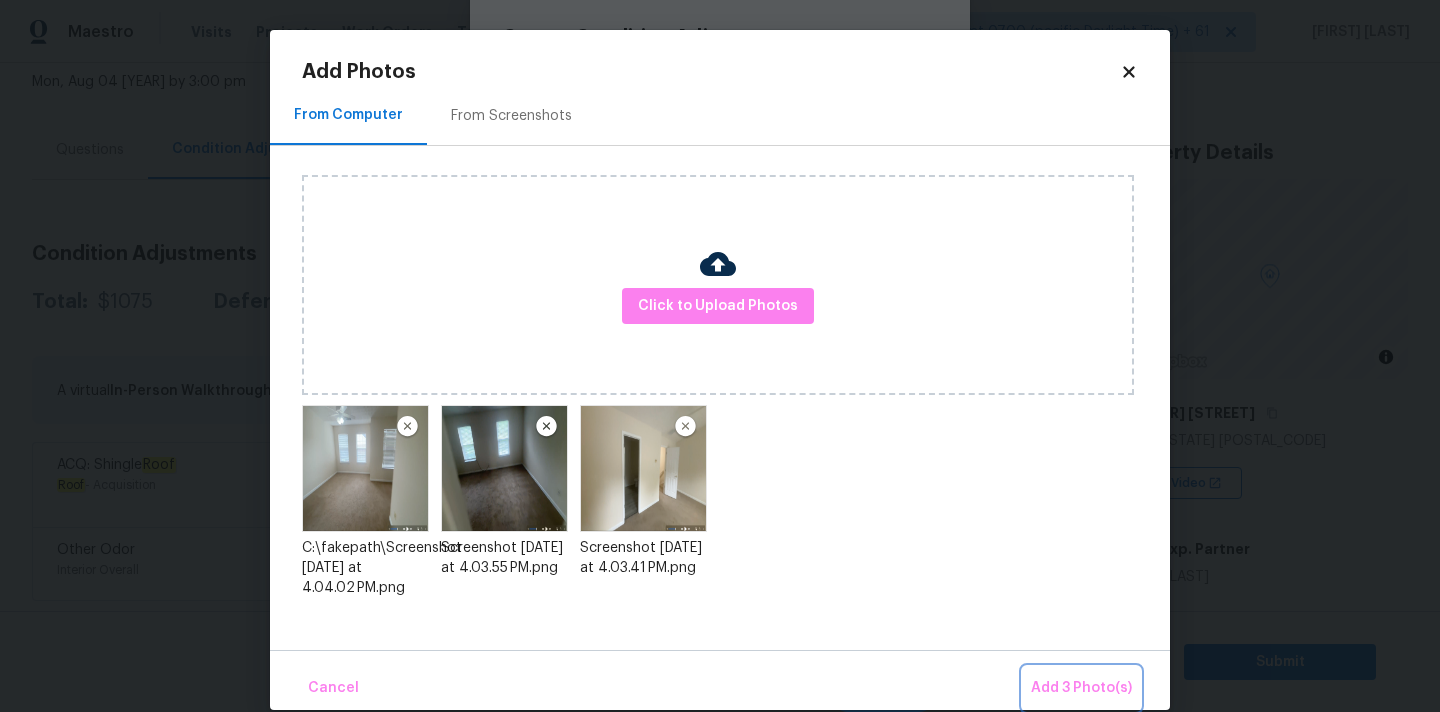 click on "Add 3 Photo(s)" at bounding box center [1081, 688] 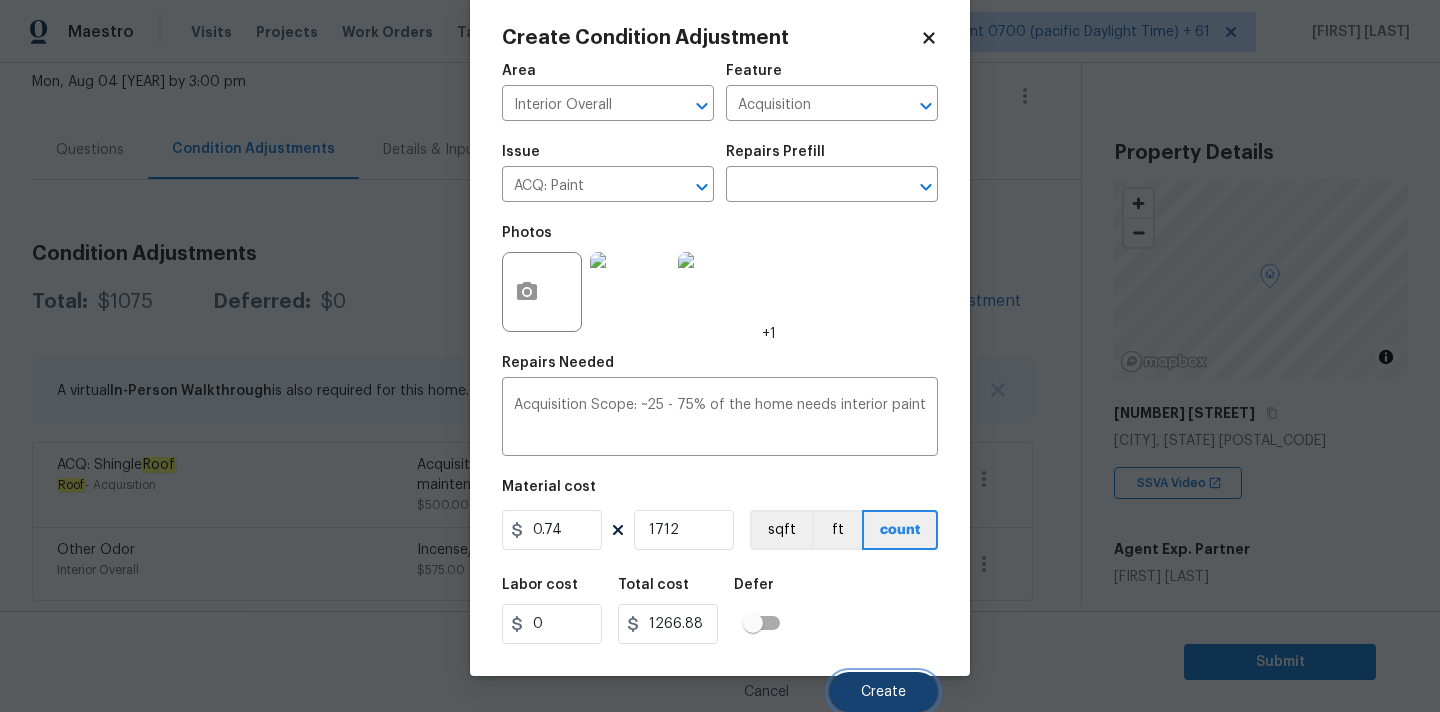 click on "Create" at bounding box center [883, 692] 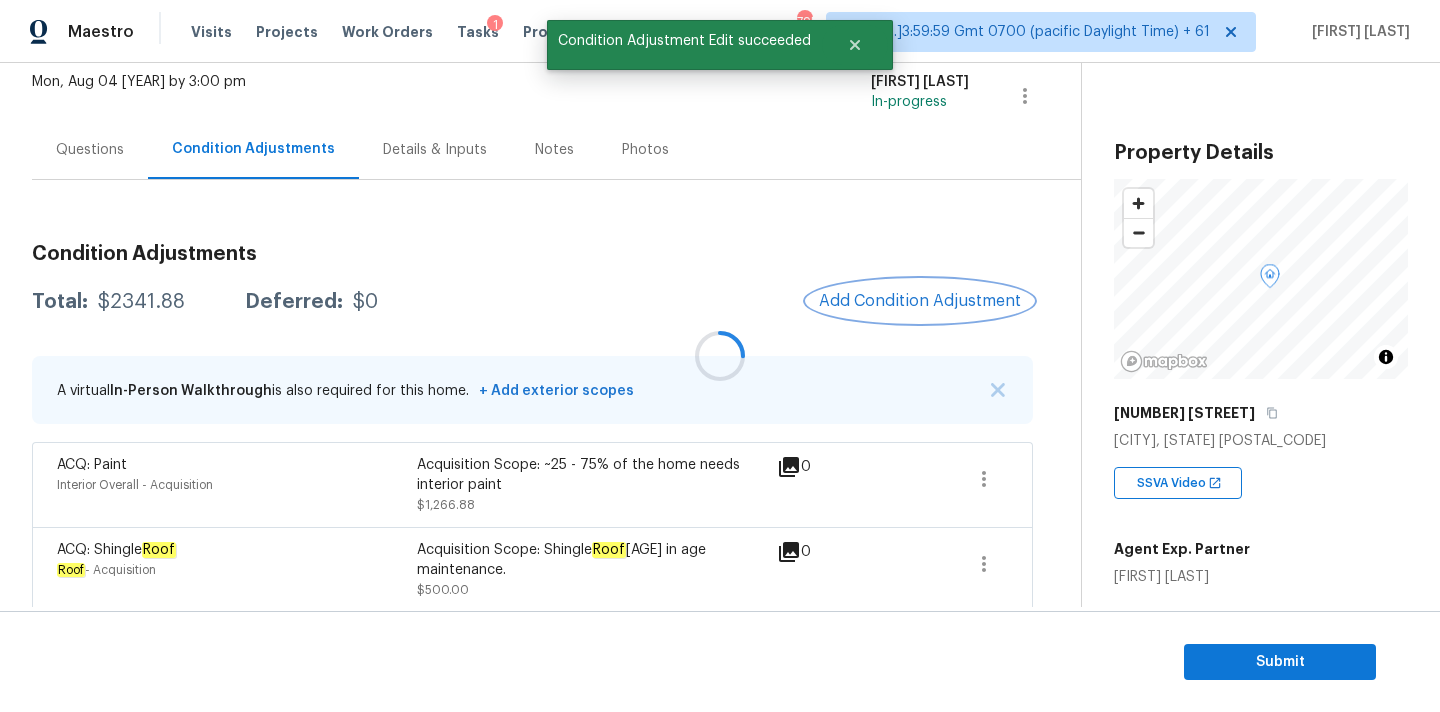 scroll, scrollTop: 0, scrollLeft: 0, axis: both 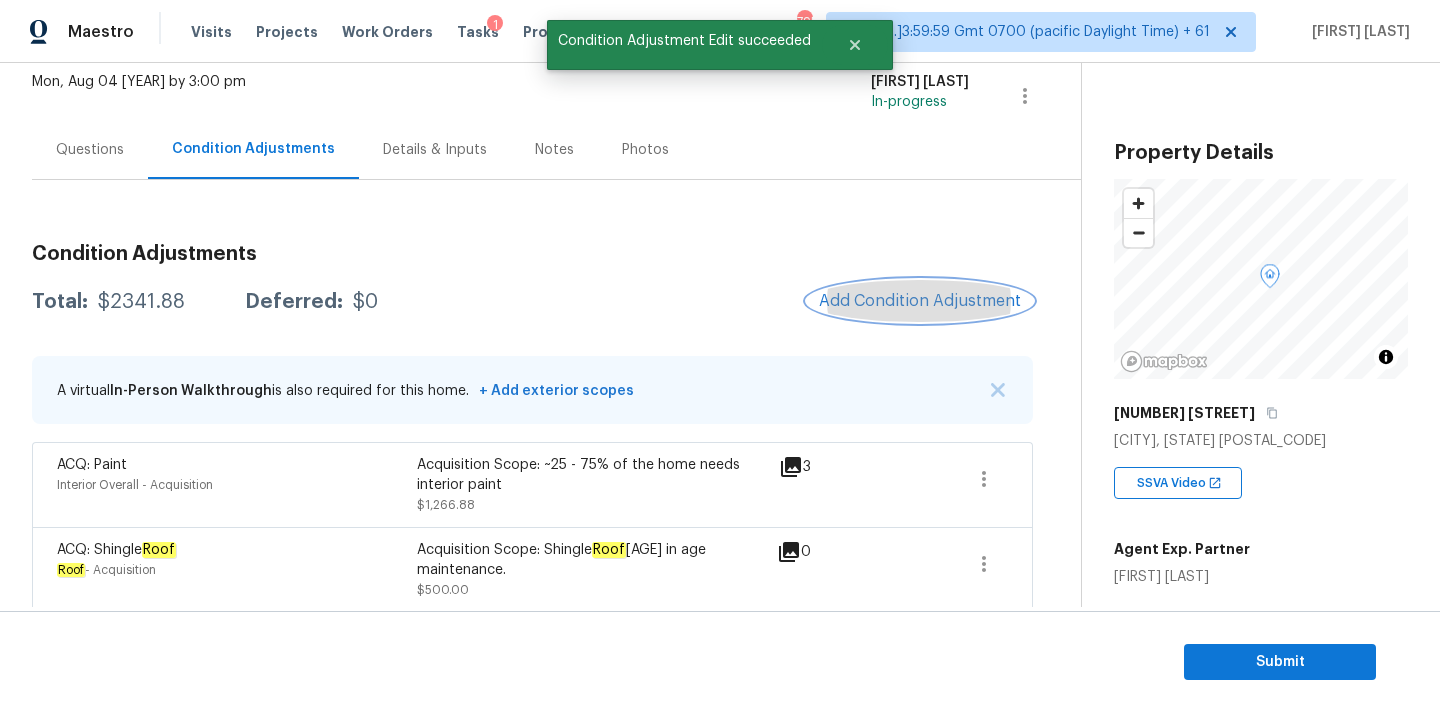 click on "Add Condition Adjustment" at bounding box center (920, 301) 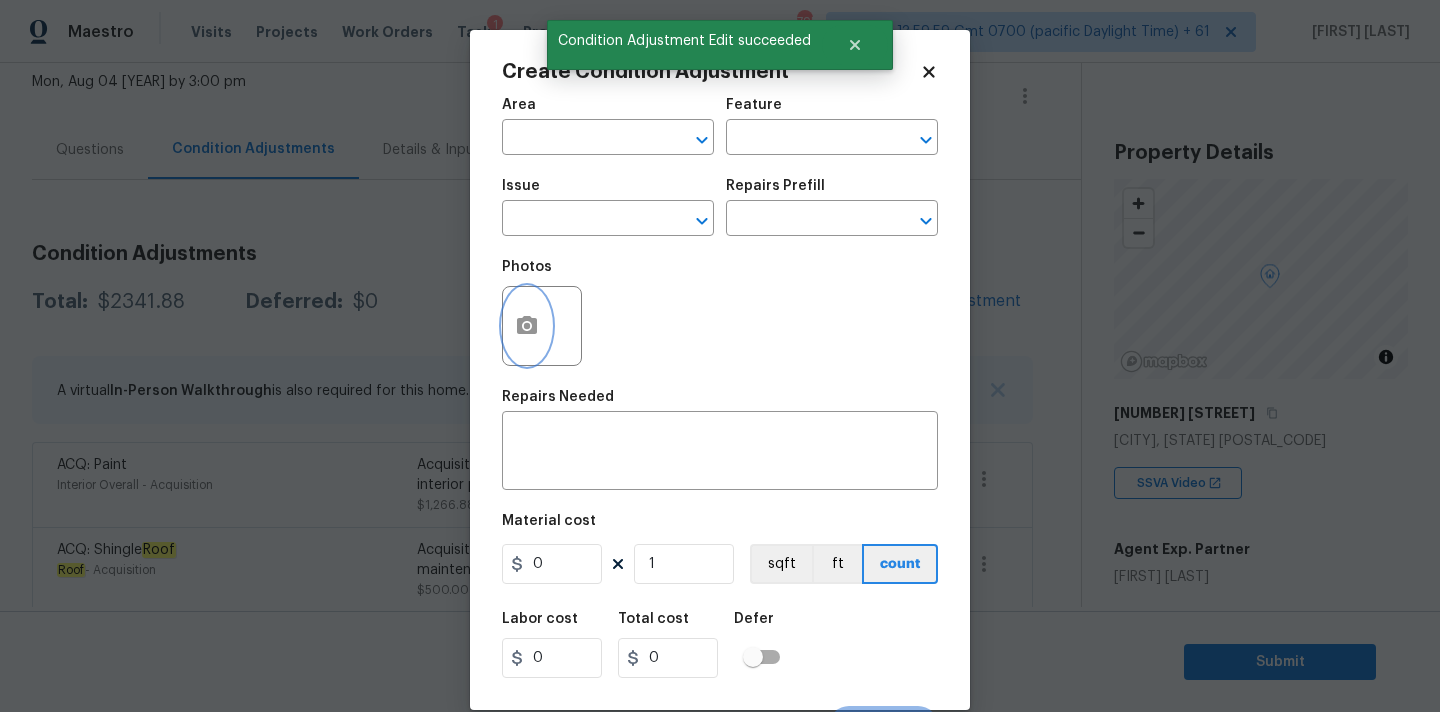 click 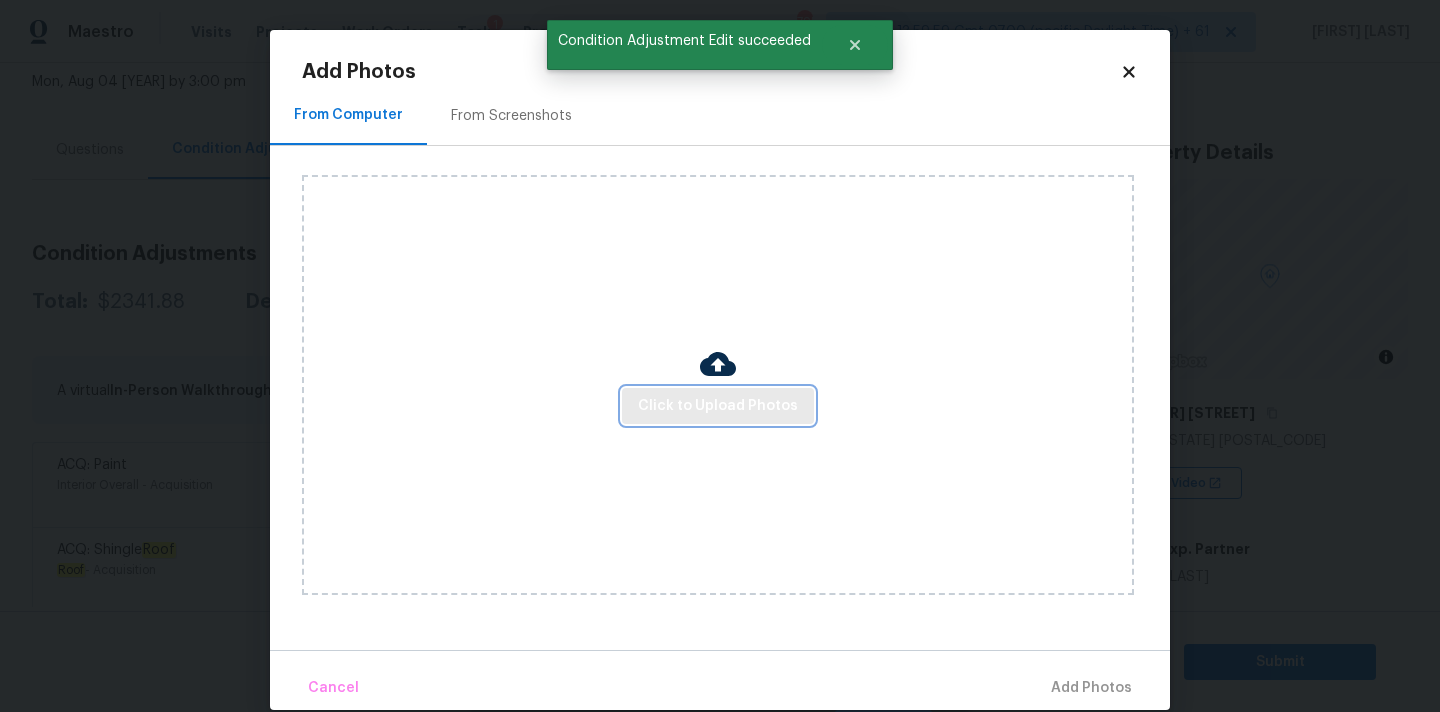 click on "Click to Upload Photos" at bounding box center [718, 406] 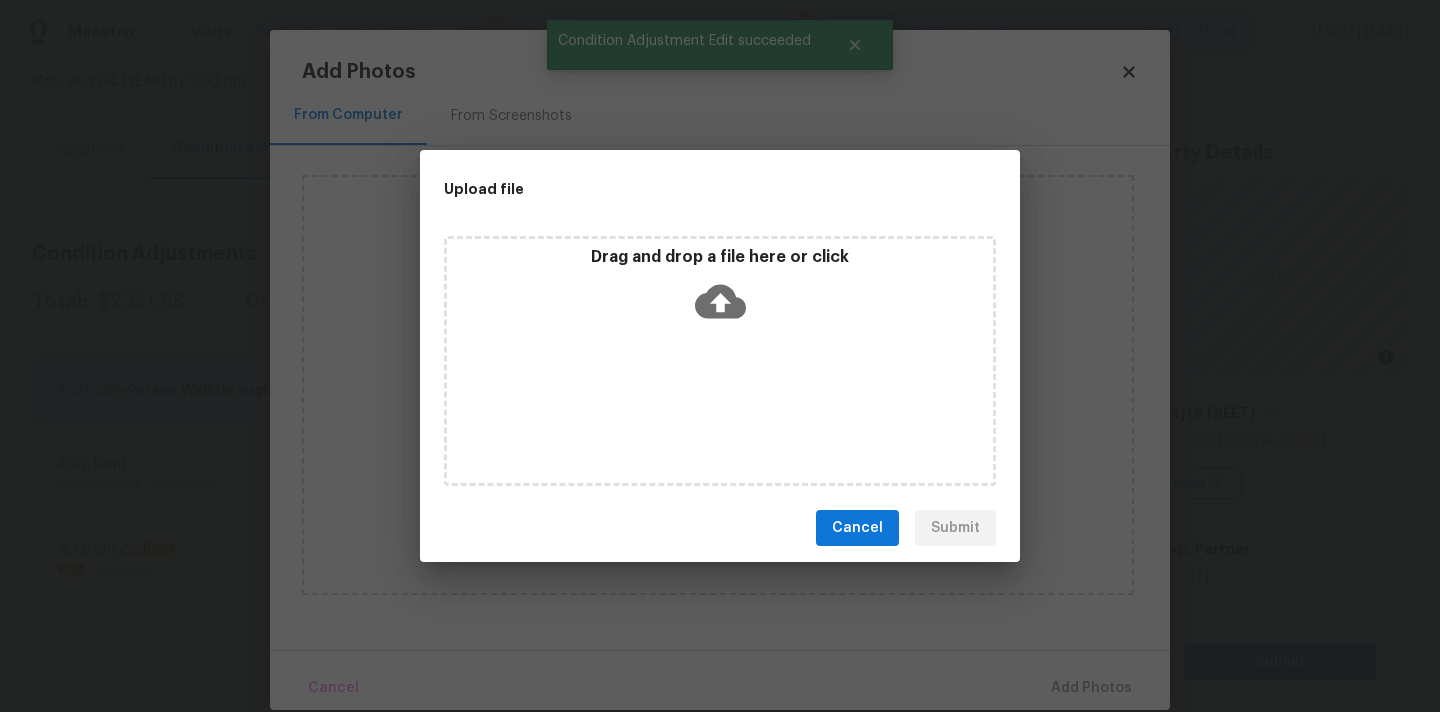 click 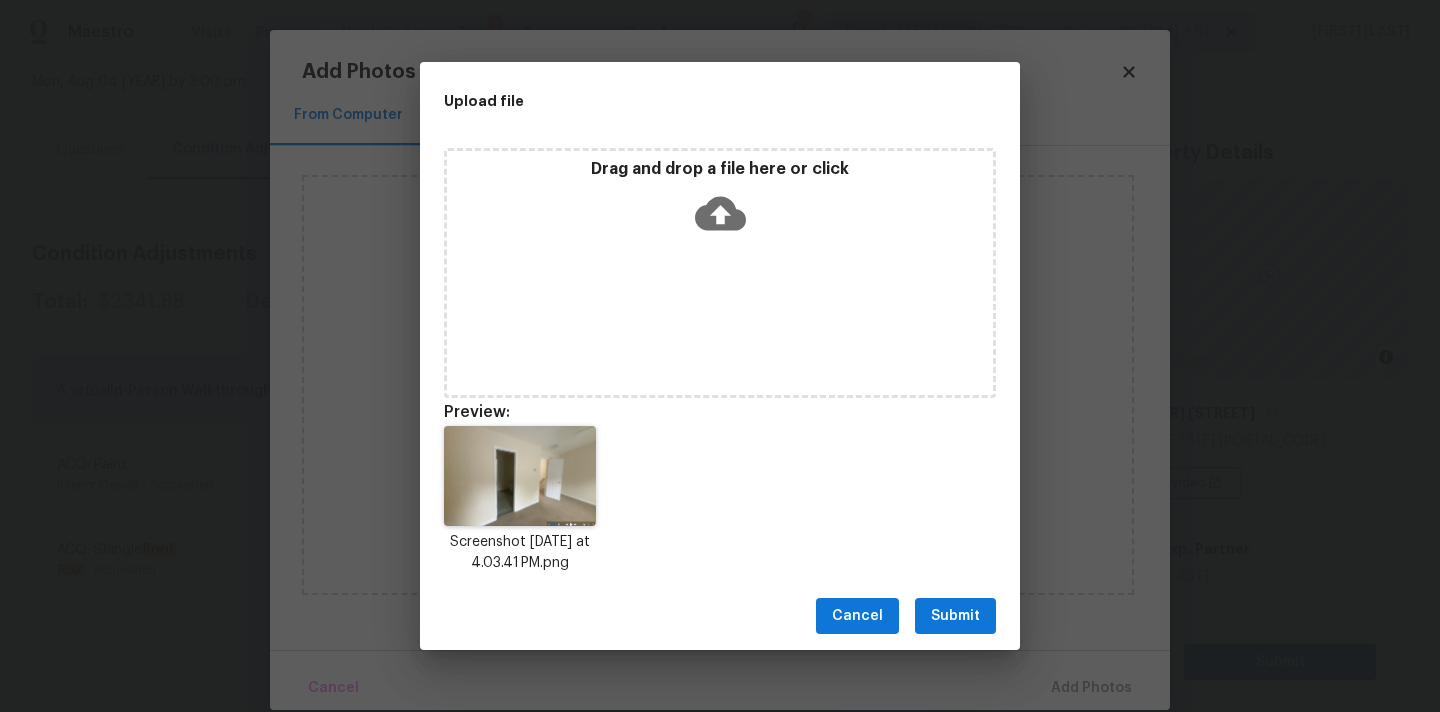 click on "Submit" at bounding box center (955, 616) 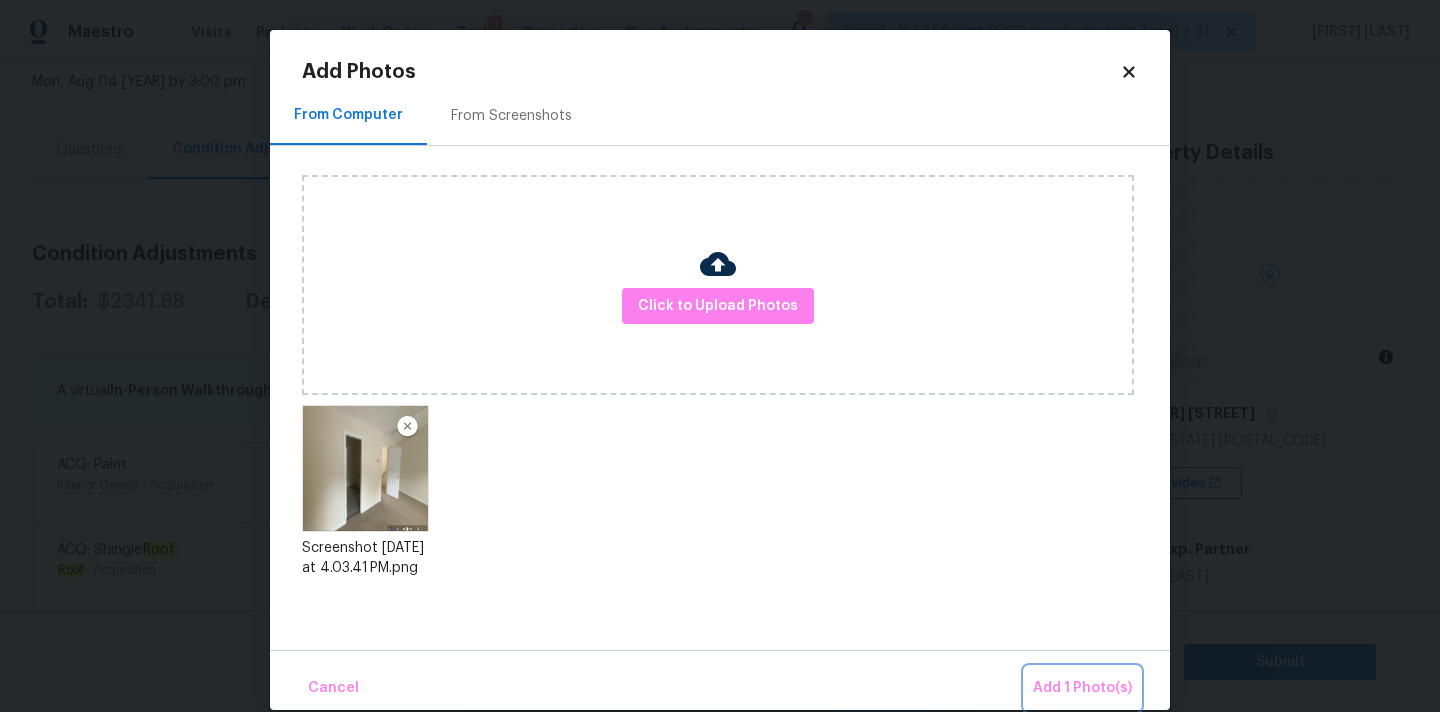 click on "Add 1 Photo(s)" at bounding box center [1082, 688] 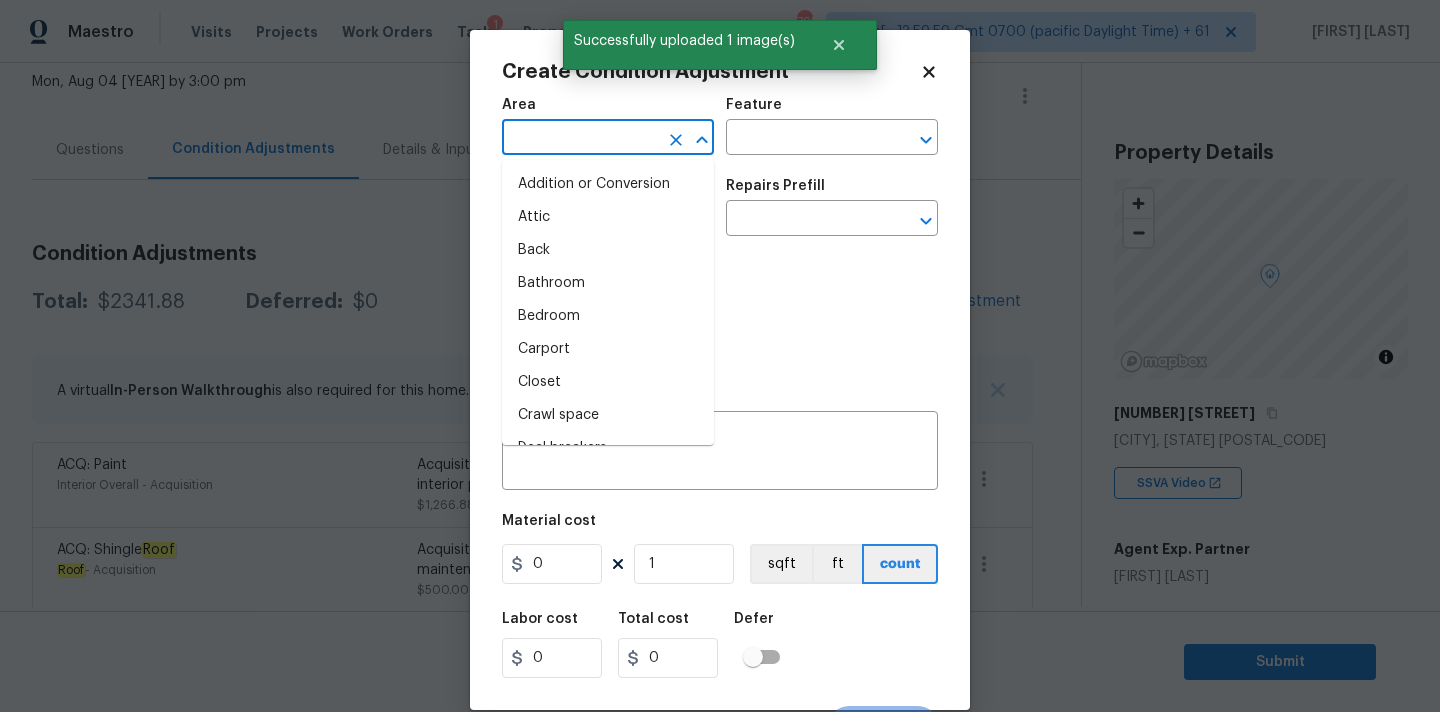 click at bounding box center (580, 139) 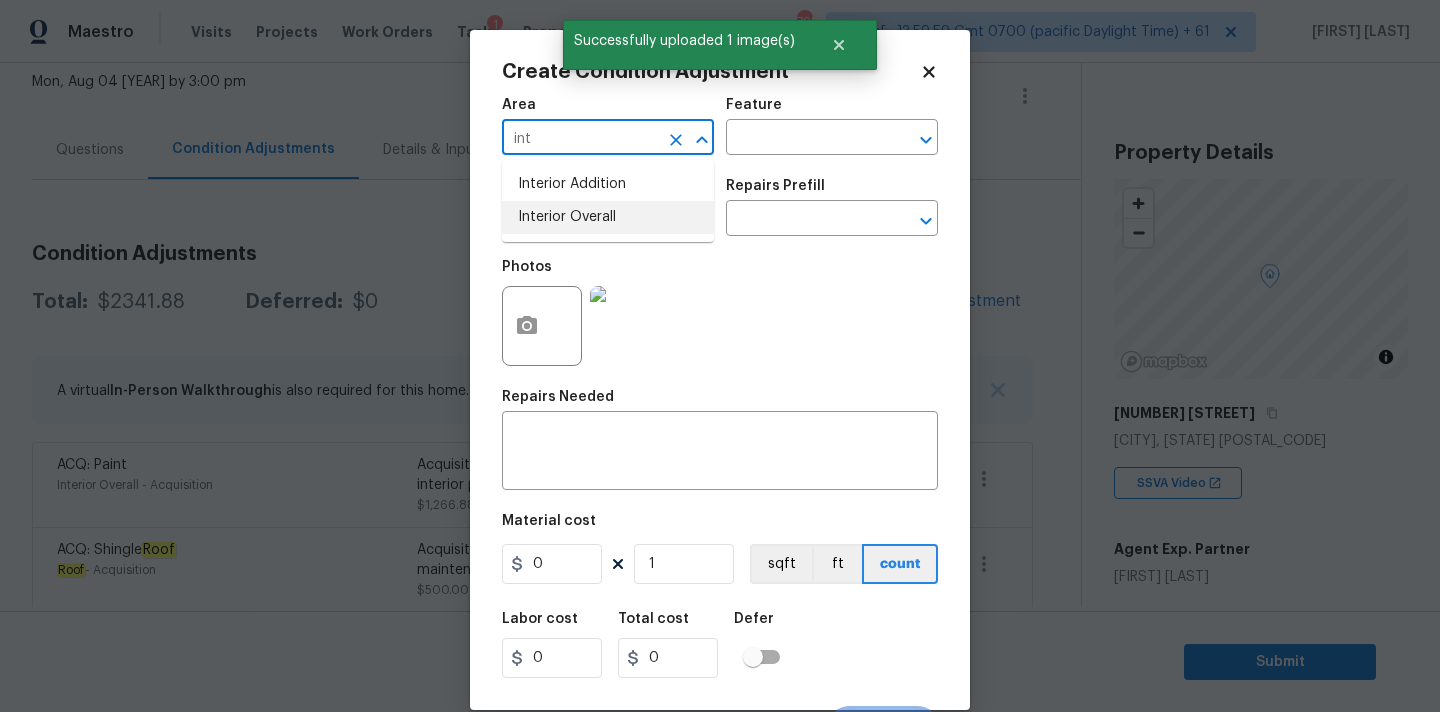 click on "Interior Overall" at bounding box center (608, 217) 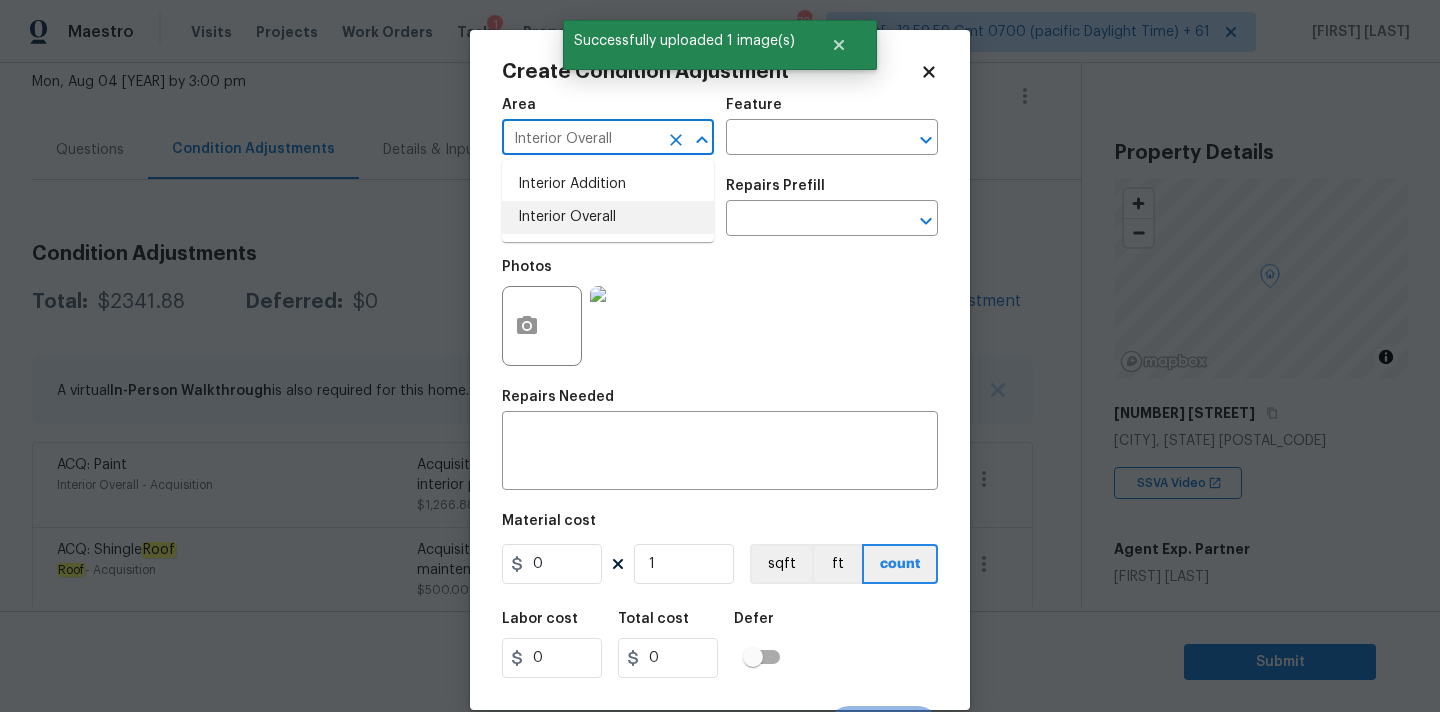 type on "Interior Overall" 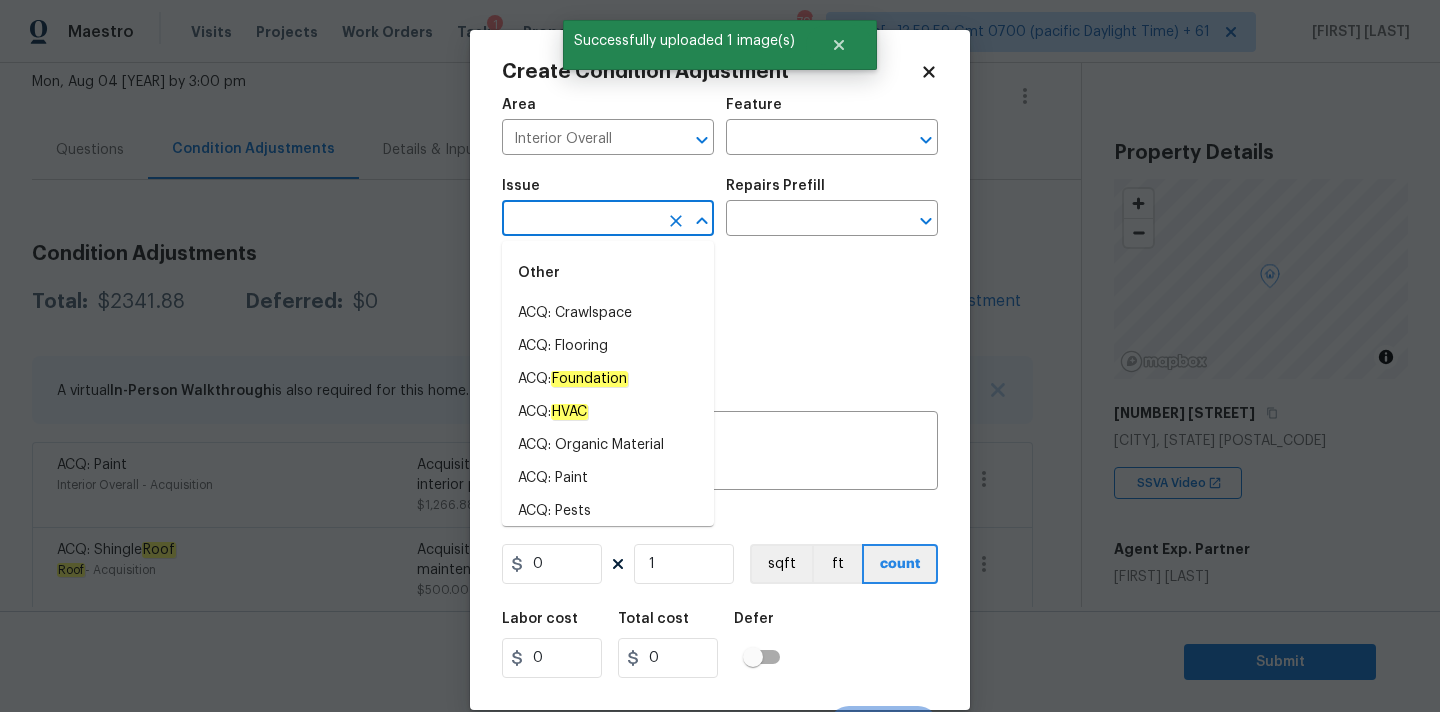 click at bounding box center [580, 220] 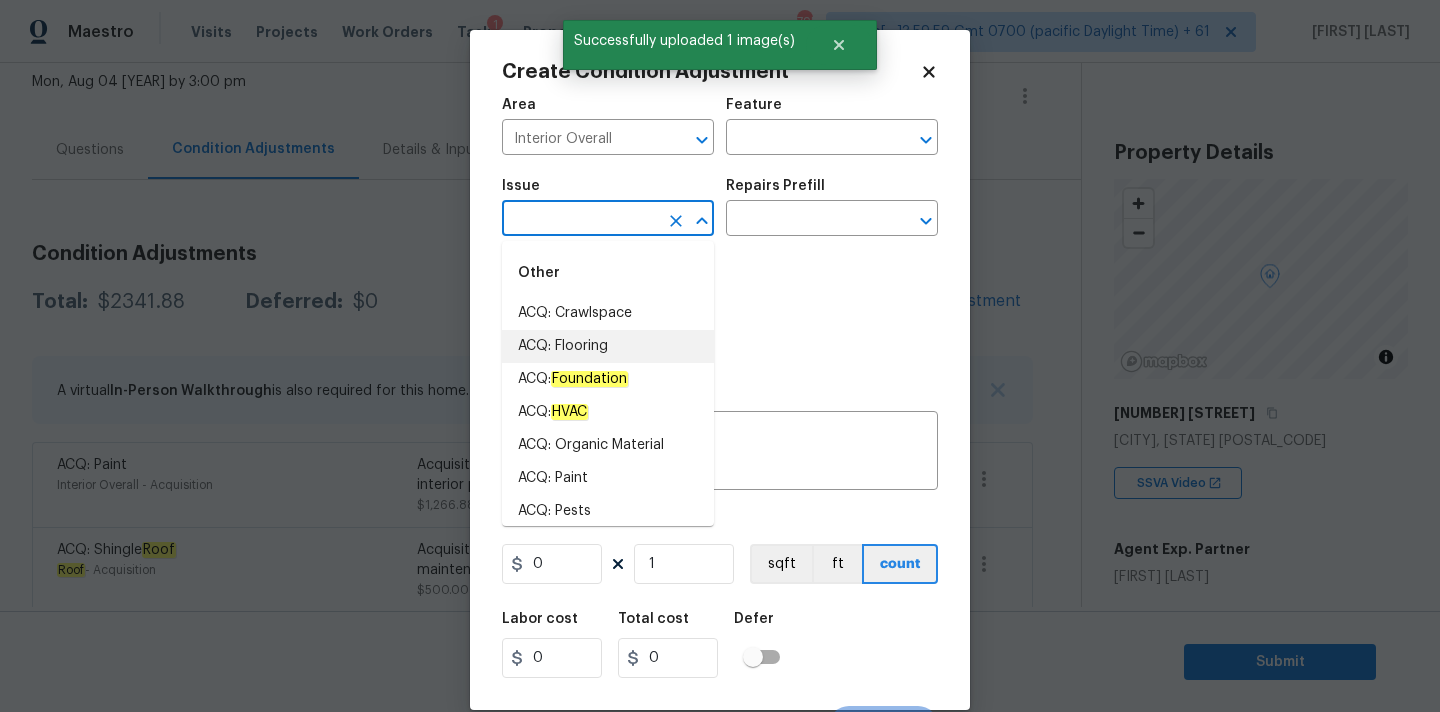 click on "ACQ: Flooring" at bounding box center [608, 346] 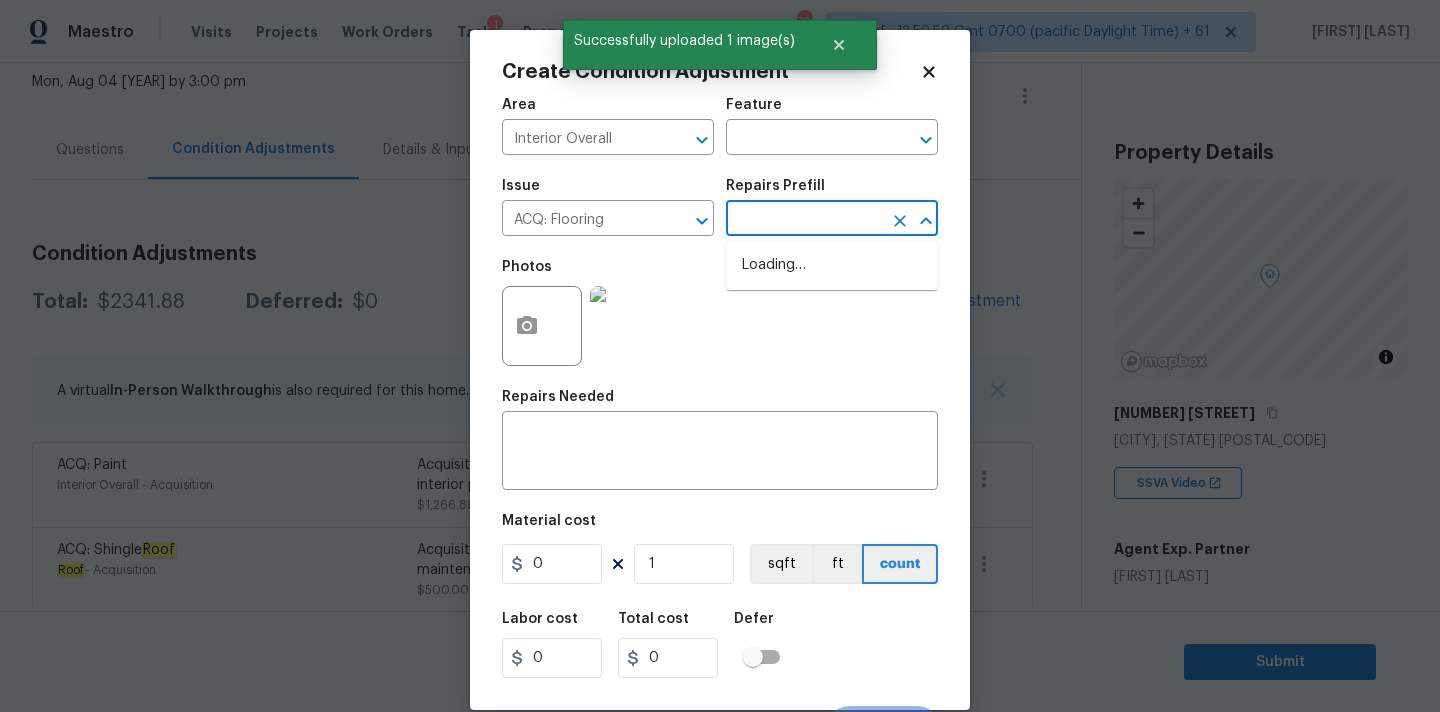 click at bounding box center (804, 220) 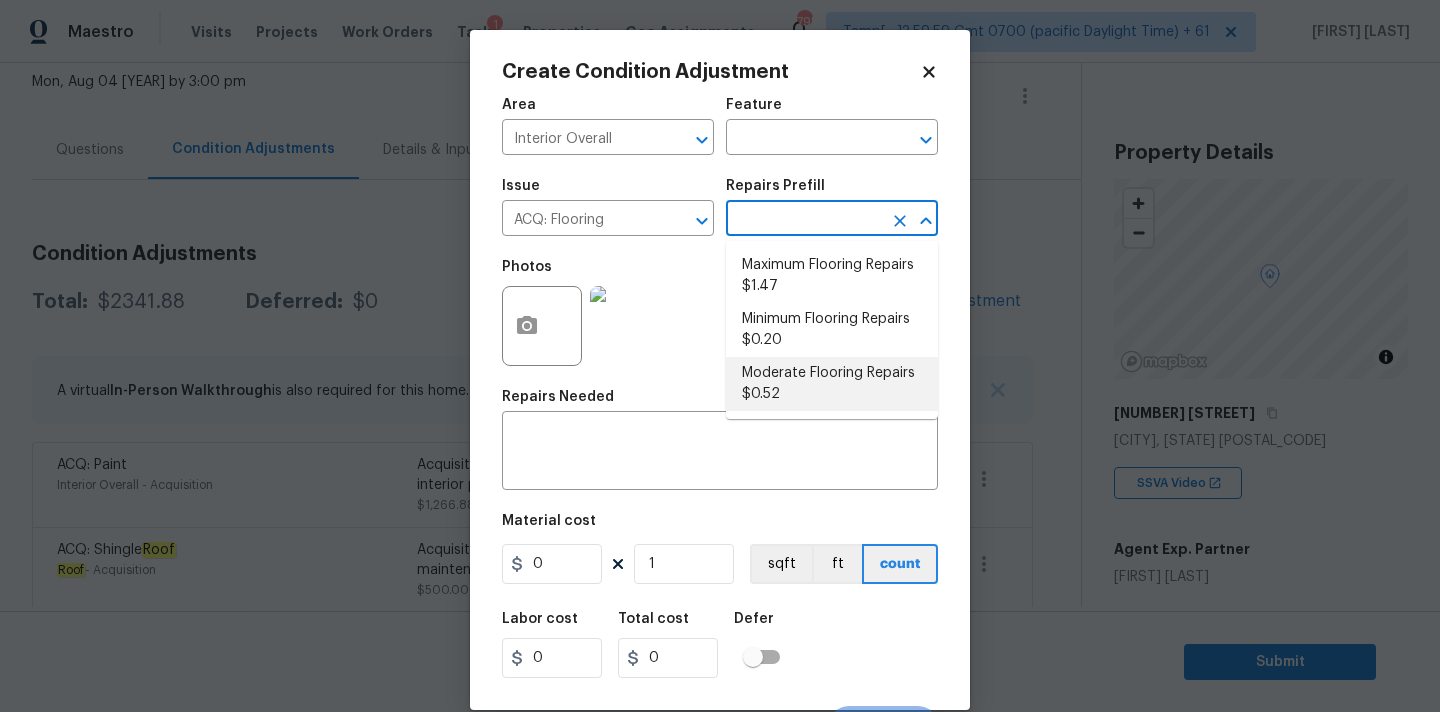 click on "Moderate Flooring Repairs $0.52" at bounding box center [832, 384] 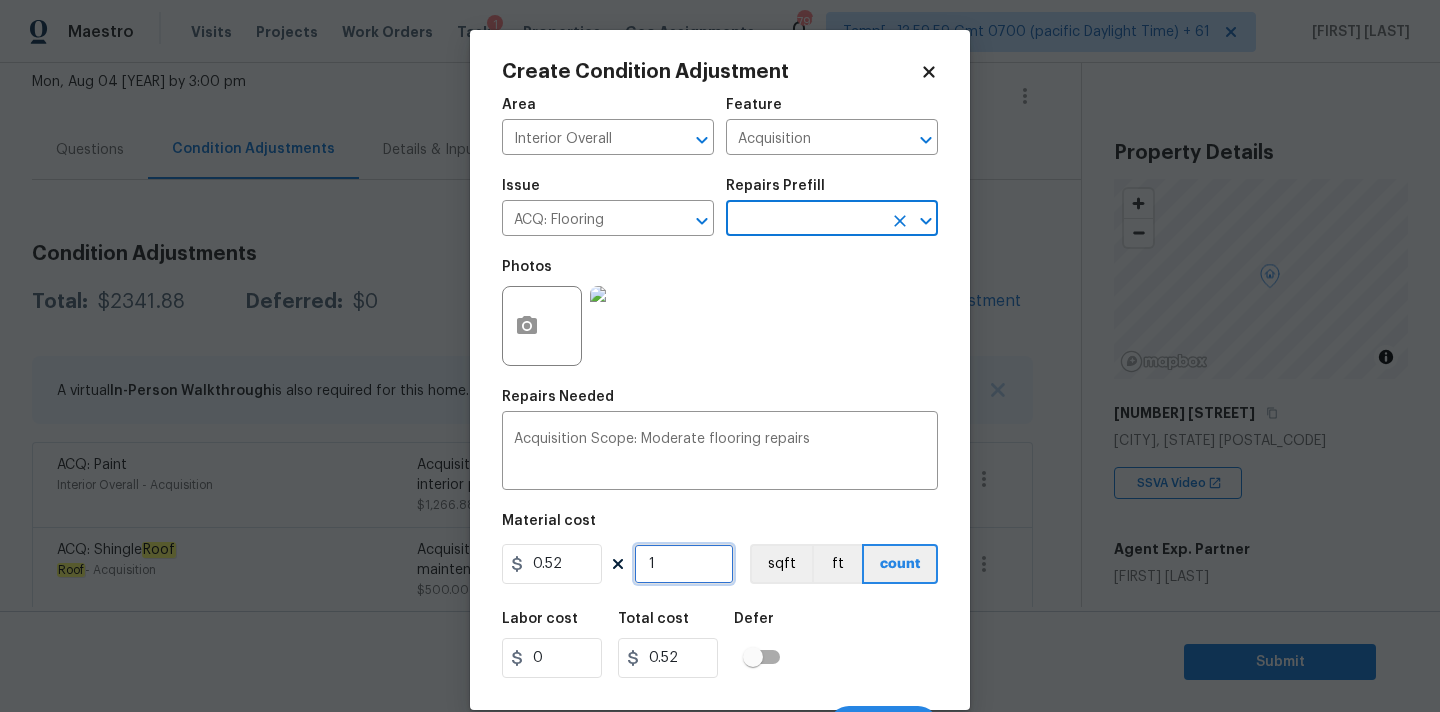 click on "1" at bounding box center [684, 564] 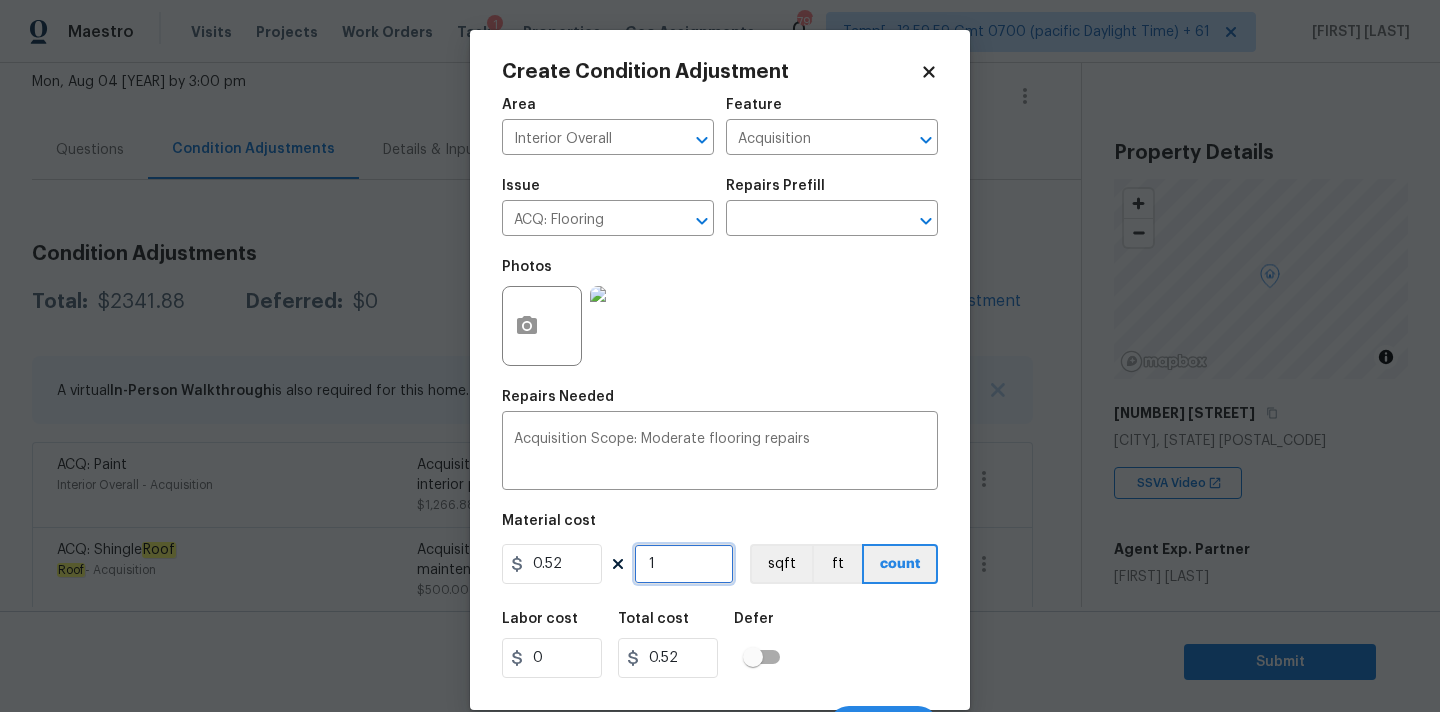 type on "17" 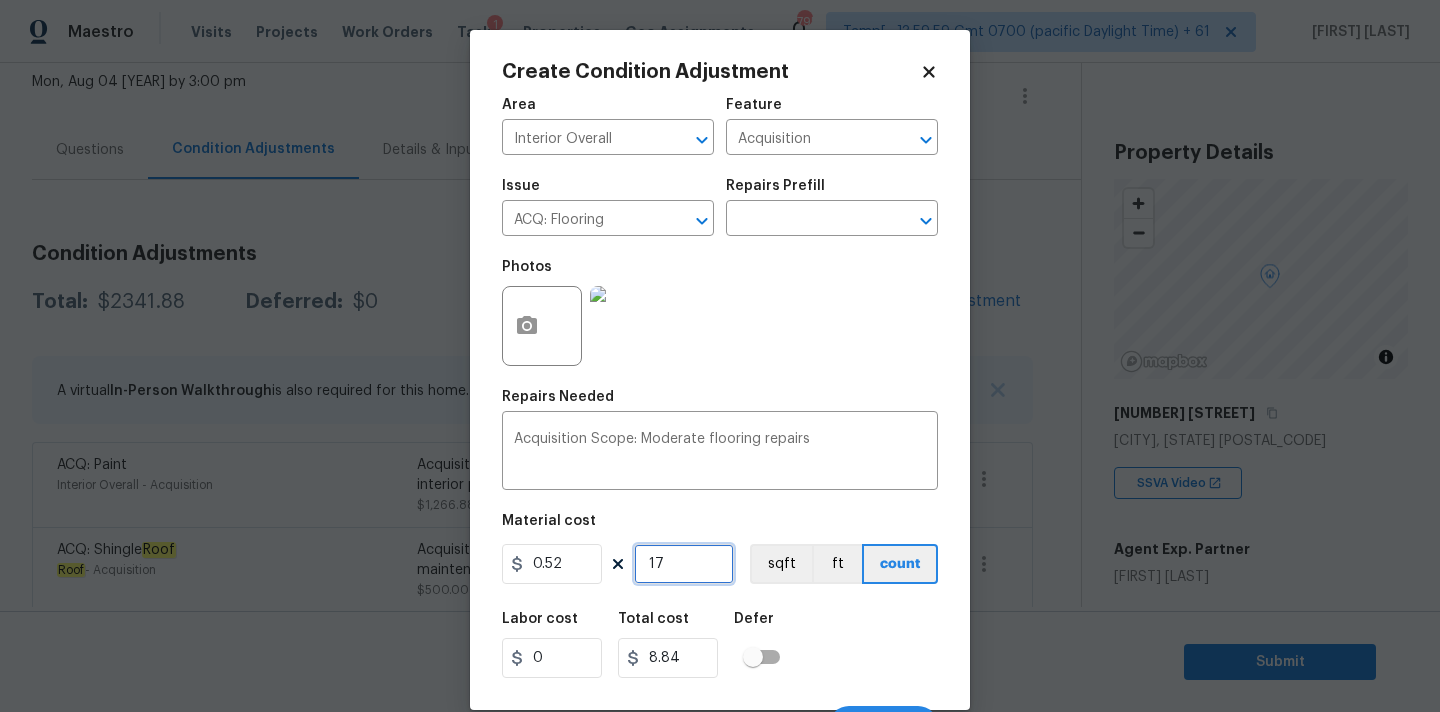 type on "171" 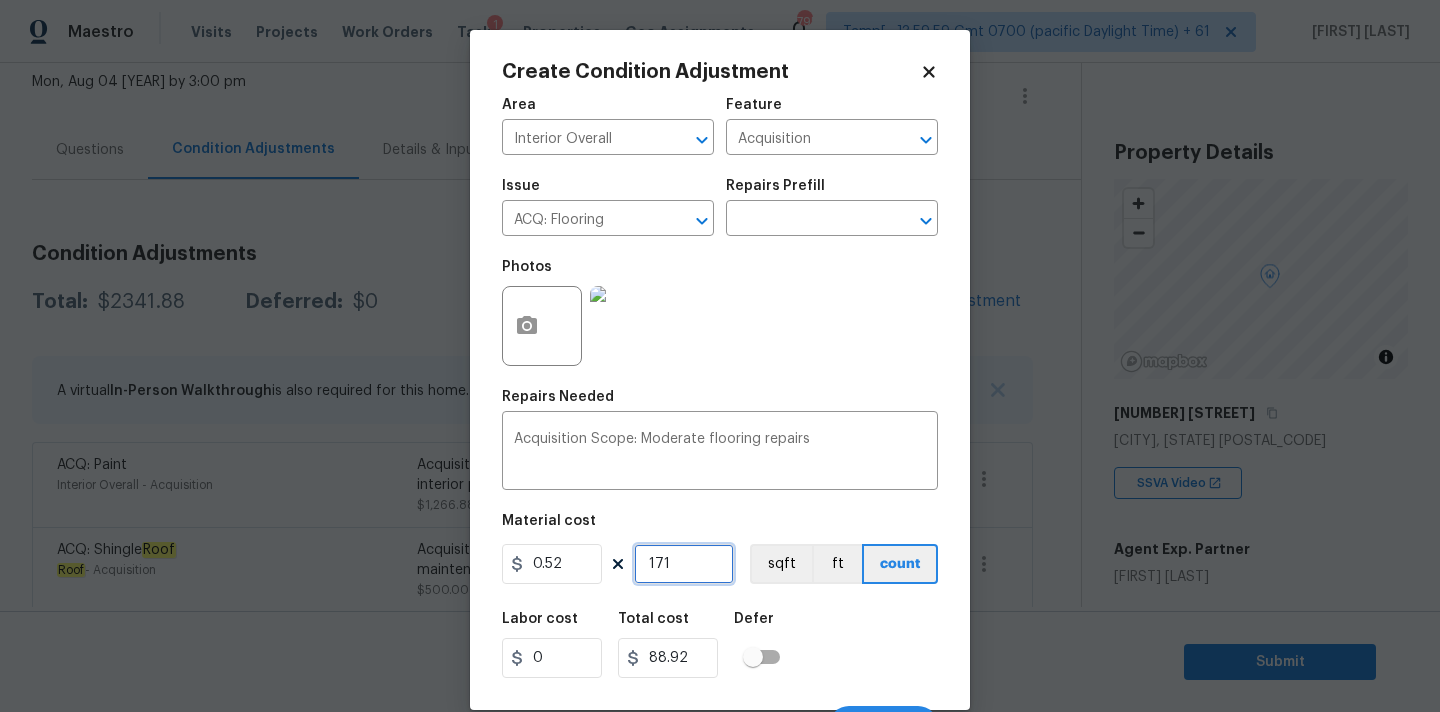 type on "1712" 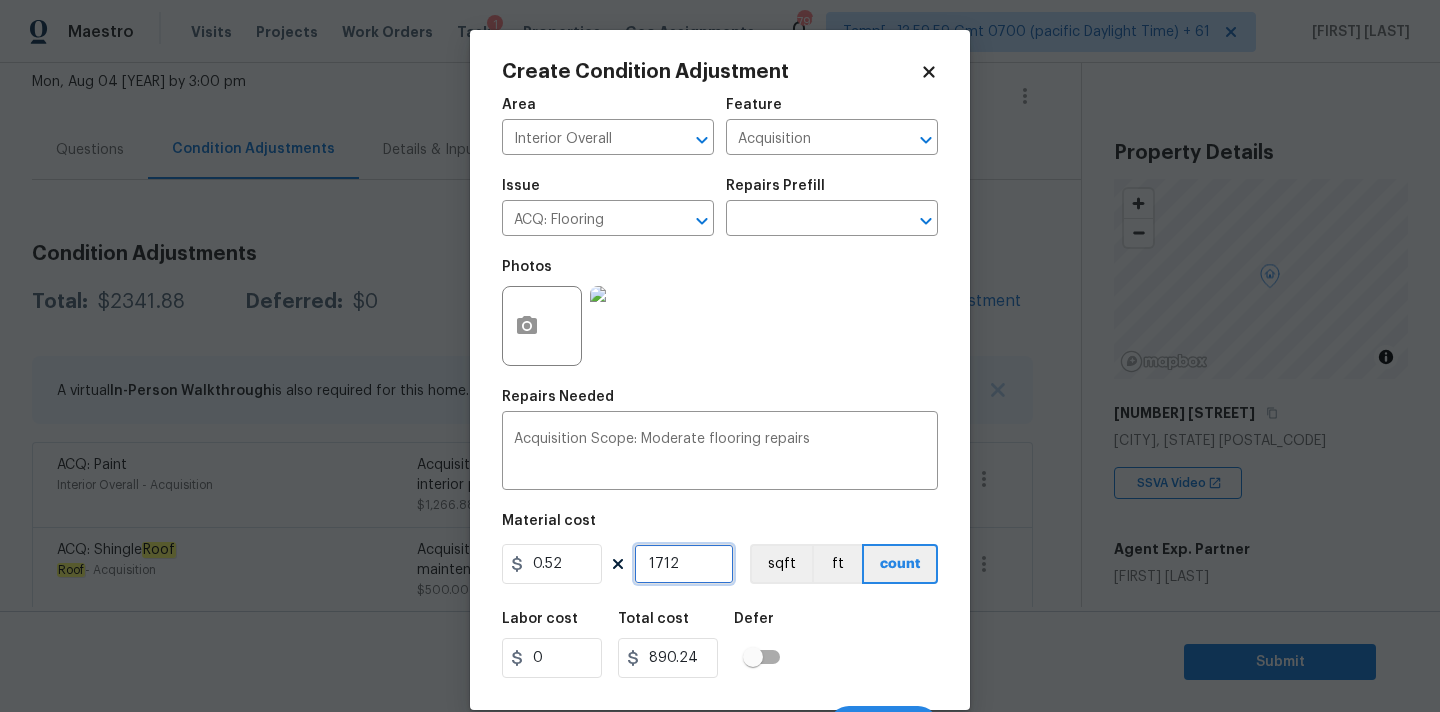 type on "1712" 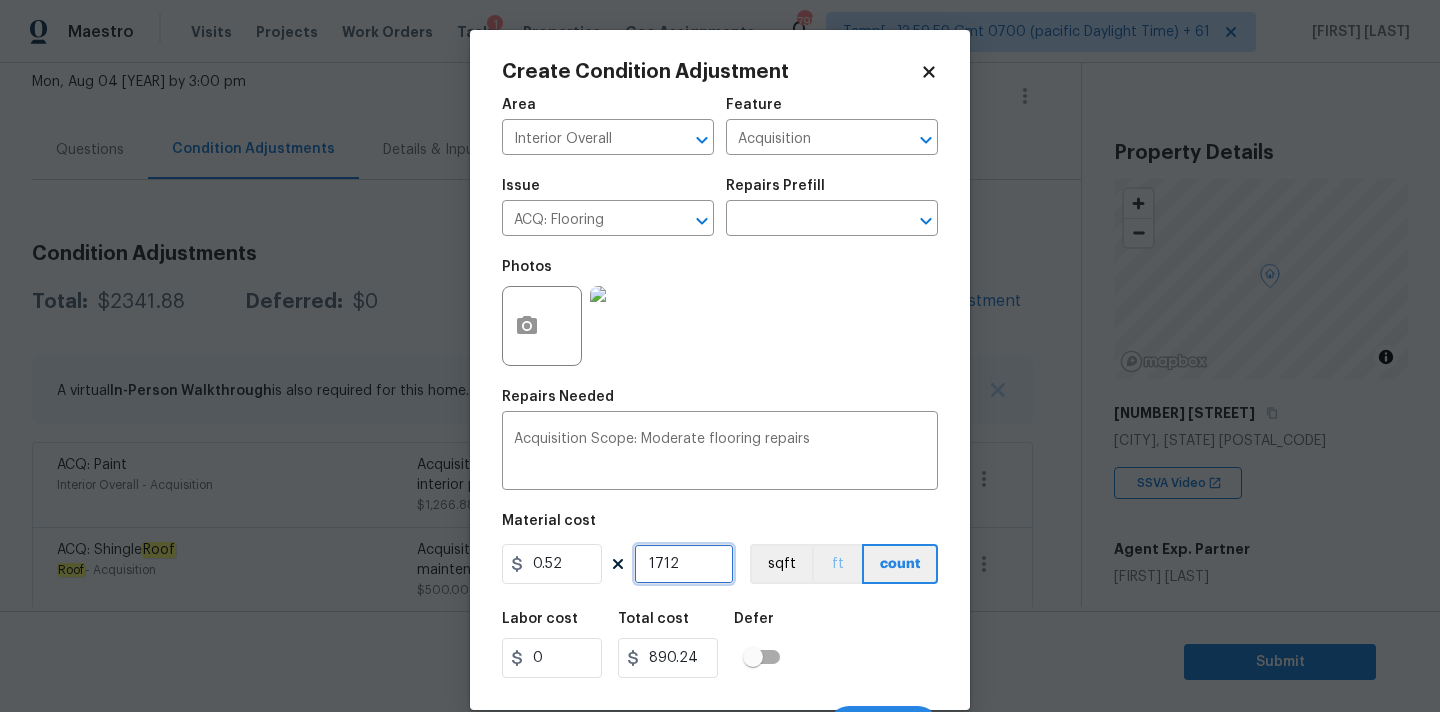 scroll, scrollTop: 35, scrollLeft: 0, axis: vertical 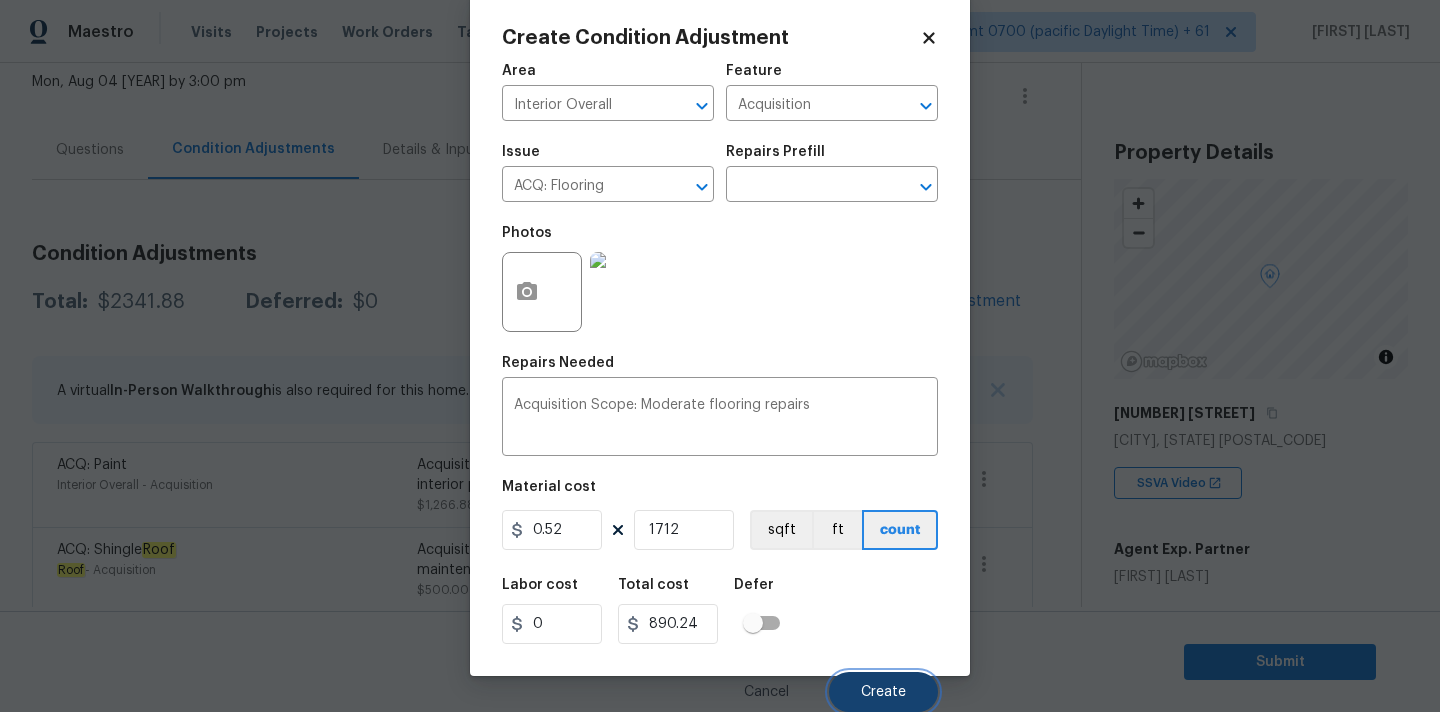 click on "Create" at bounding box center [883, 692] 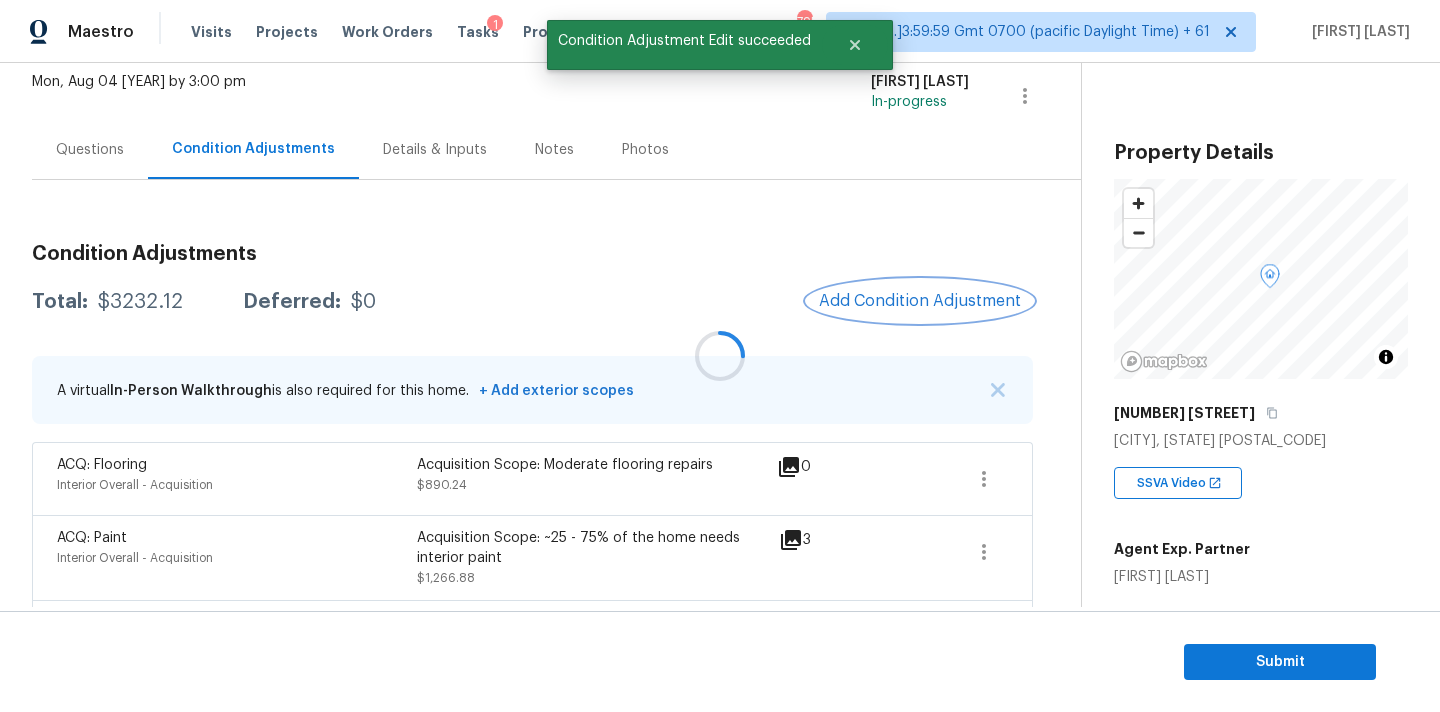 scroll, scrollTop: 0, scrollLeft: 0, axis: both 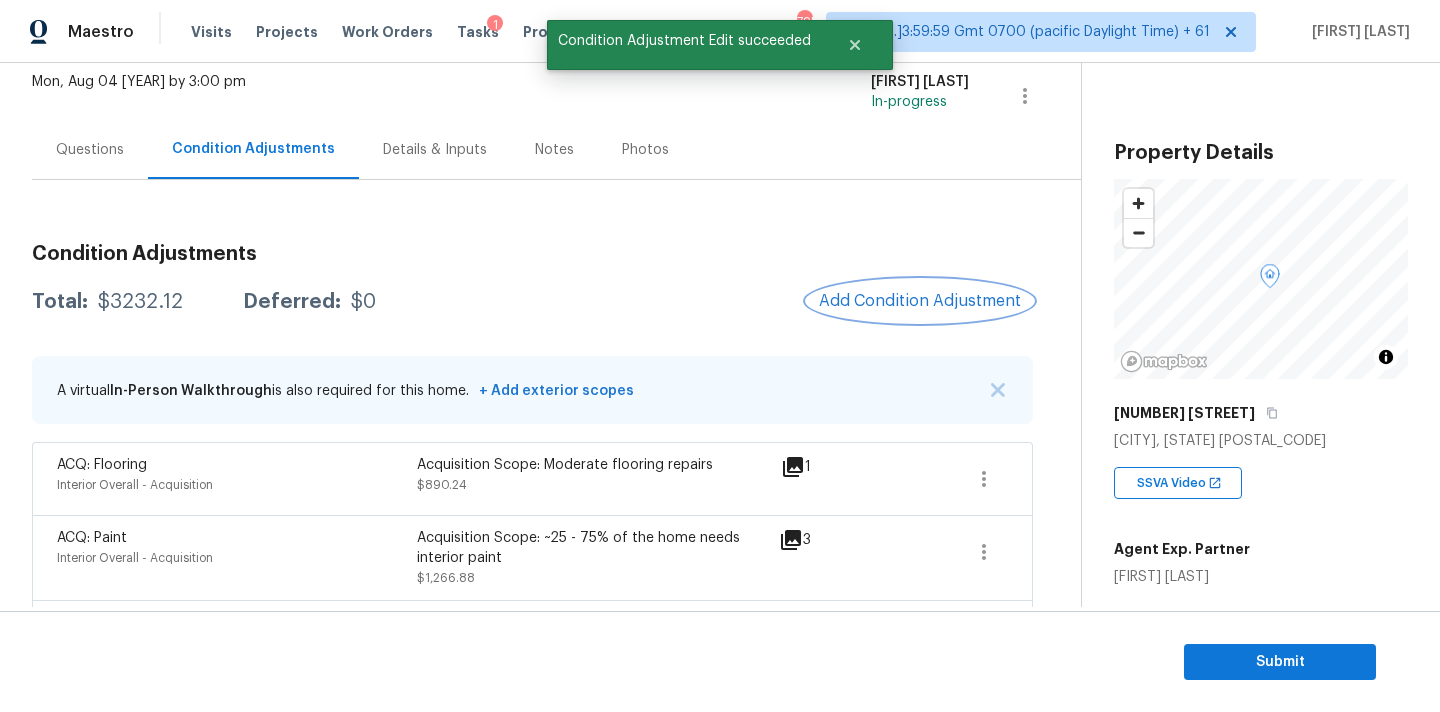 click on "Add Condition Adjustment" at bounding box center (920, 301) 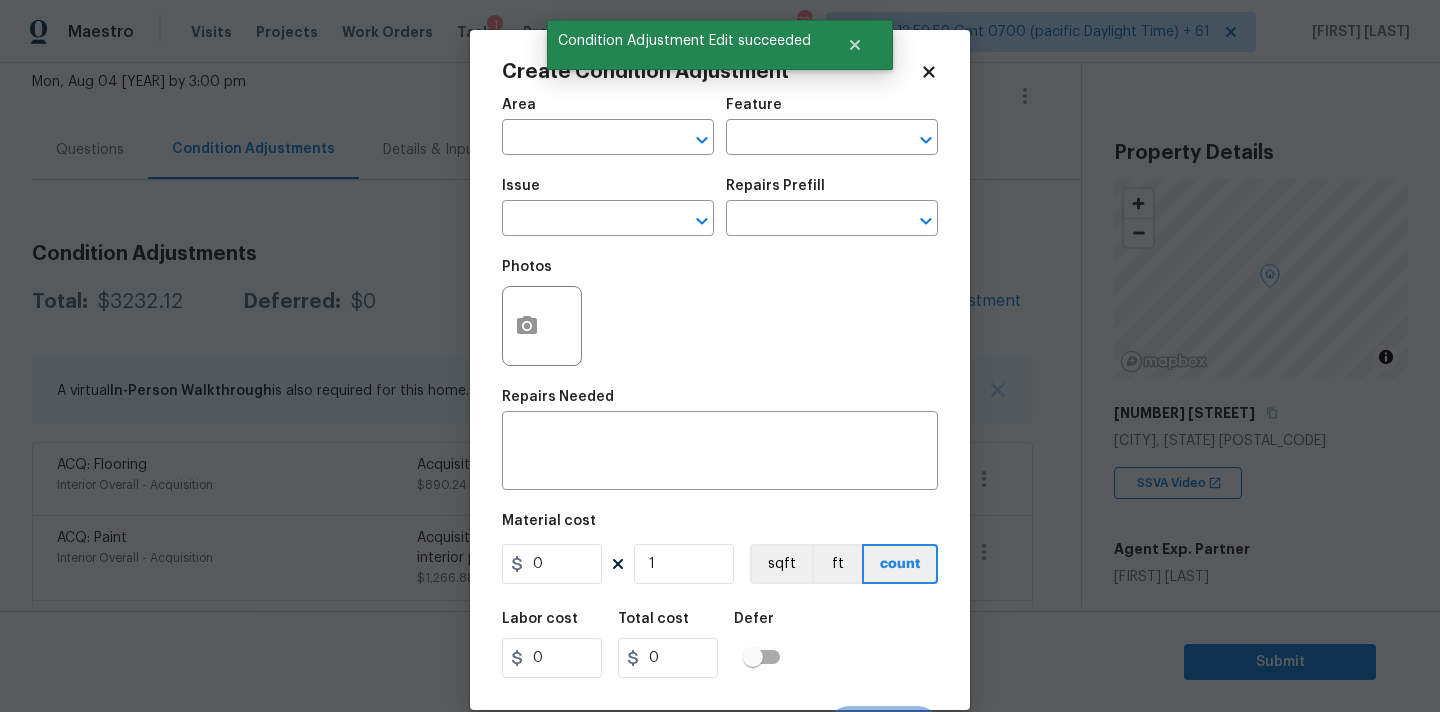 click on "Area" at bounding box center (608, 111) 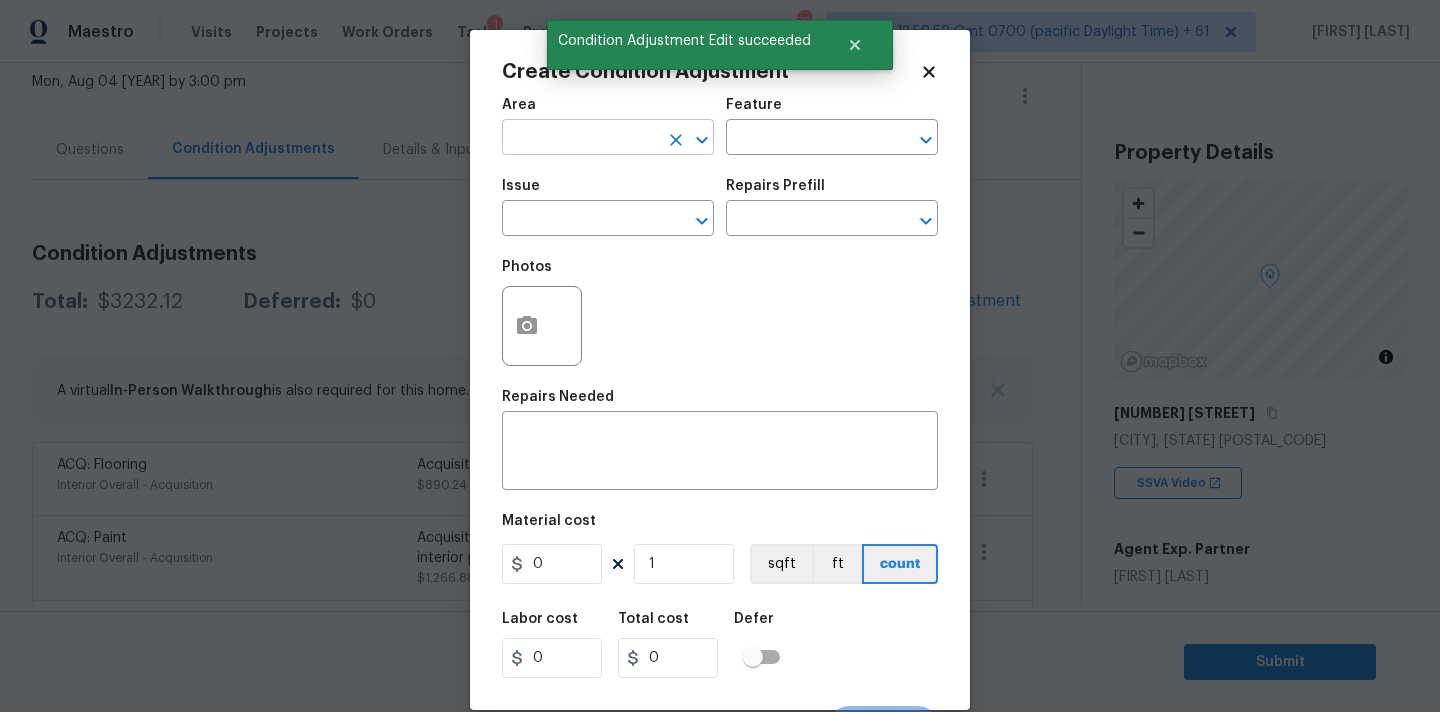 click at bounding box center [580, 139] 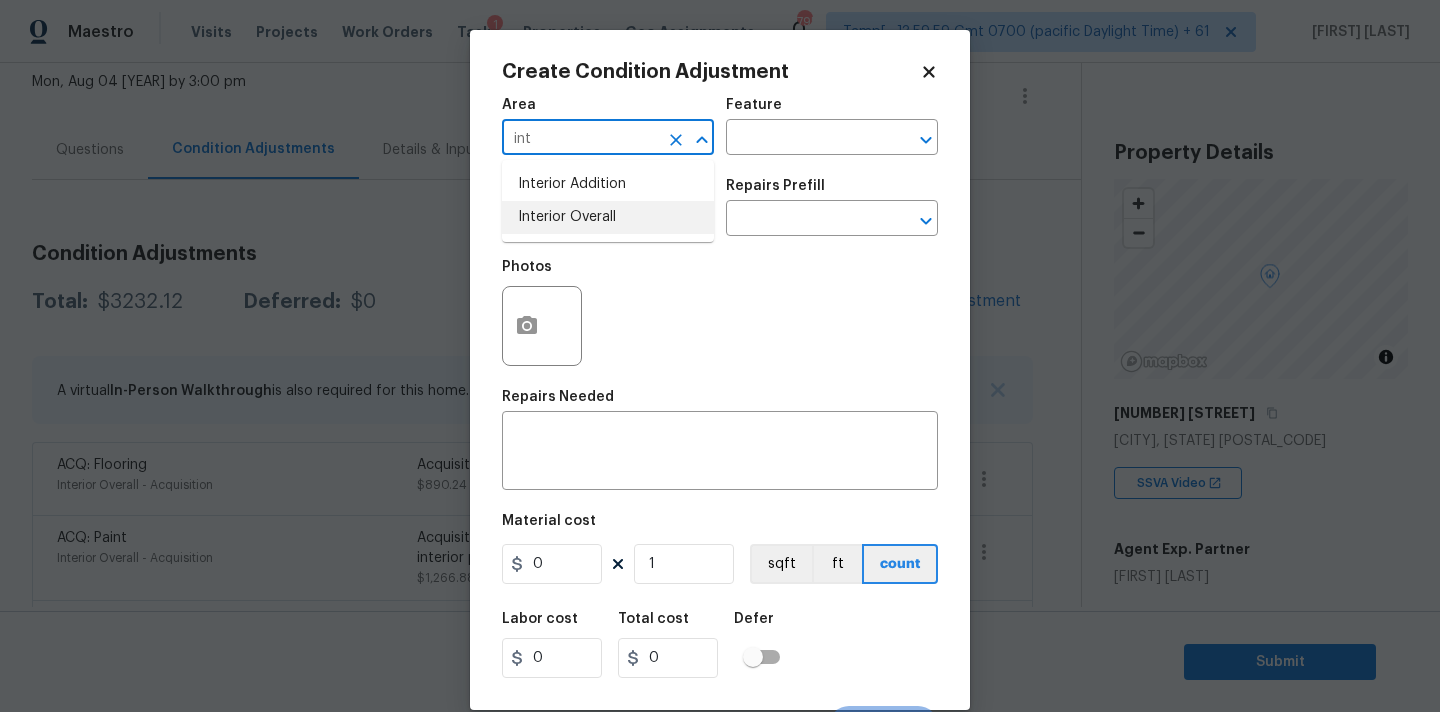 click on "Interior Overall" at bounding box center [608, 217] 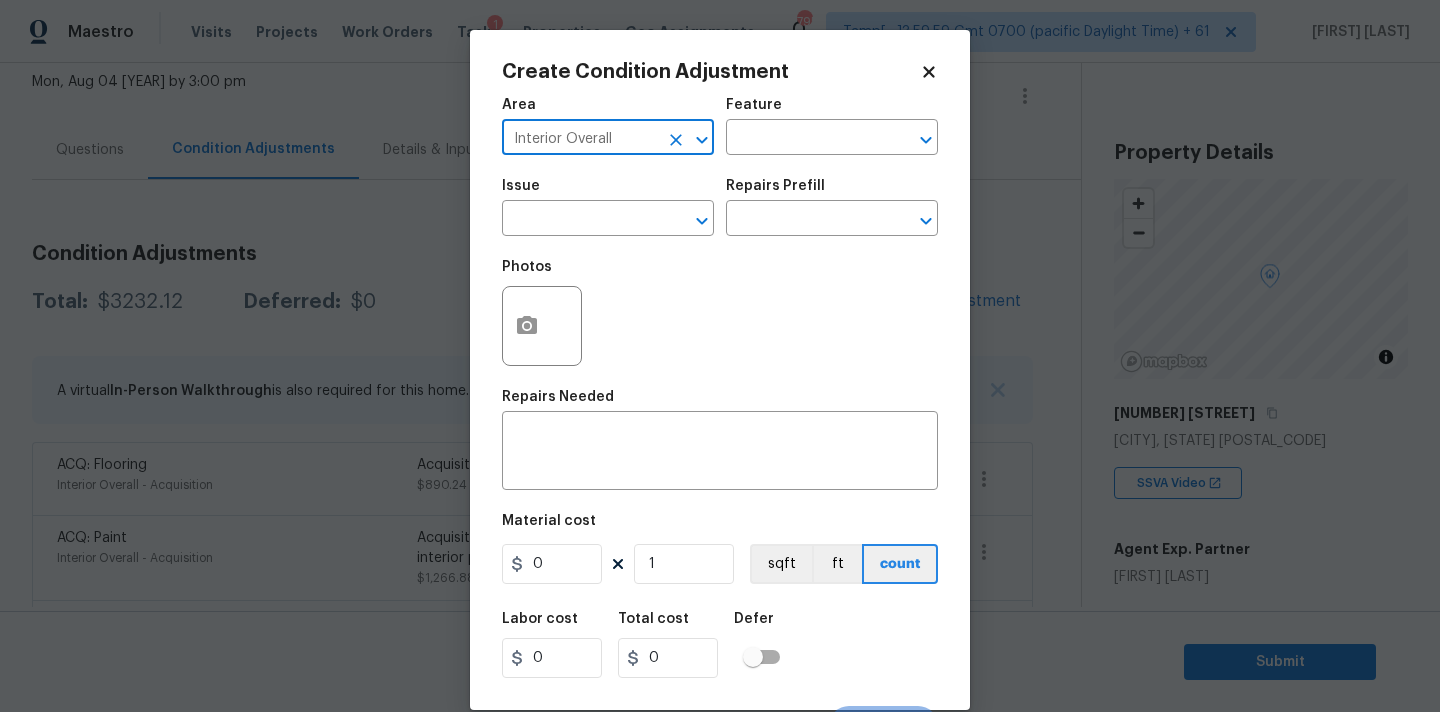 type on "Interior Overall" 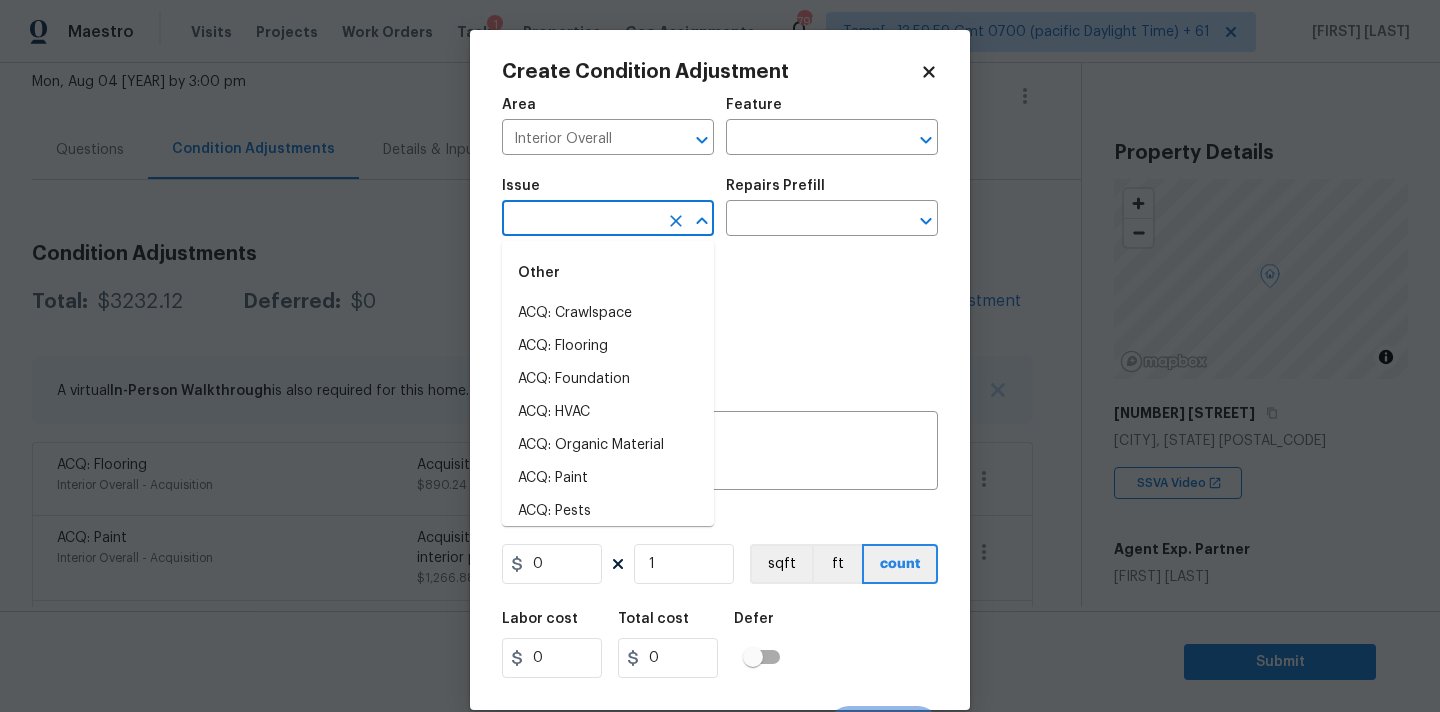 click at bounding box center [580, 220] 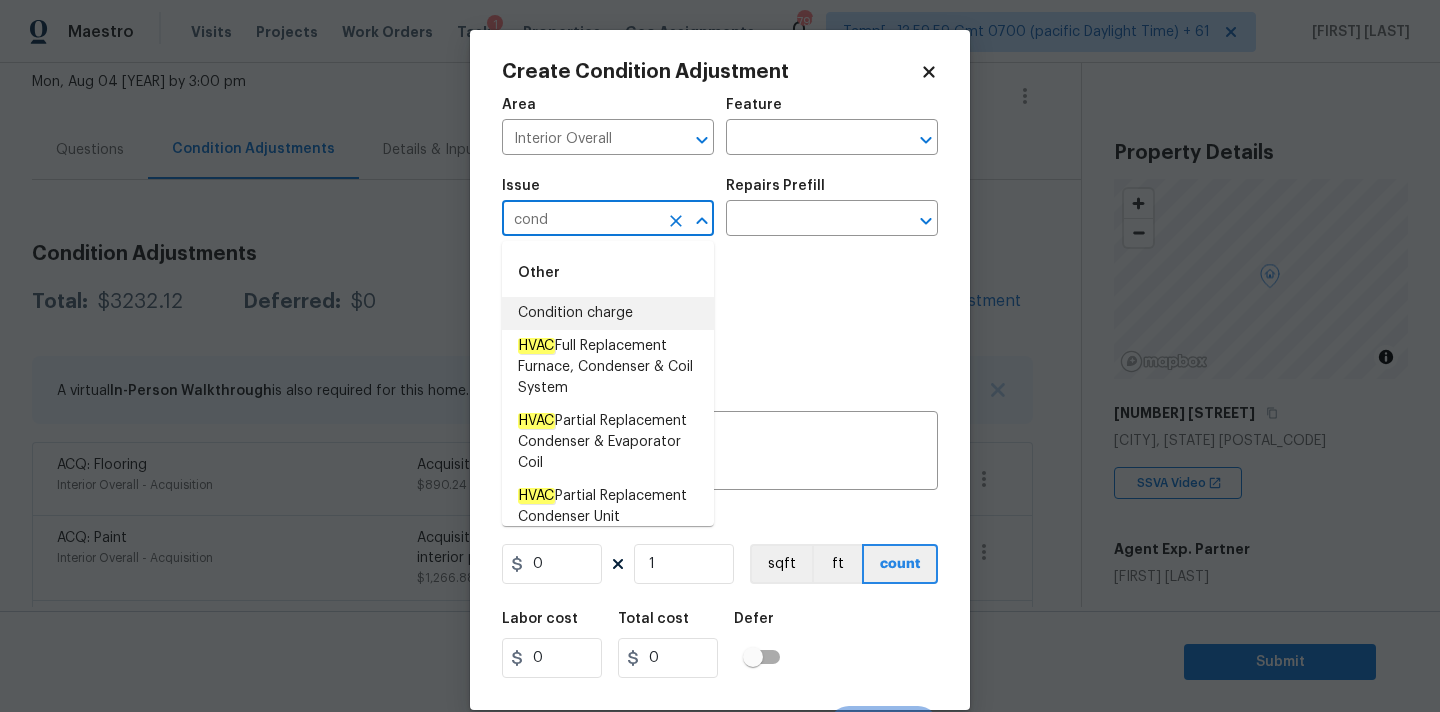 click on "Condition charge" at bounding box center [608, 313] 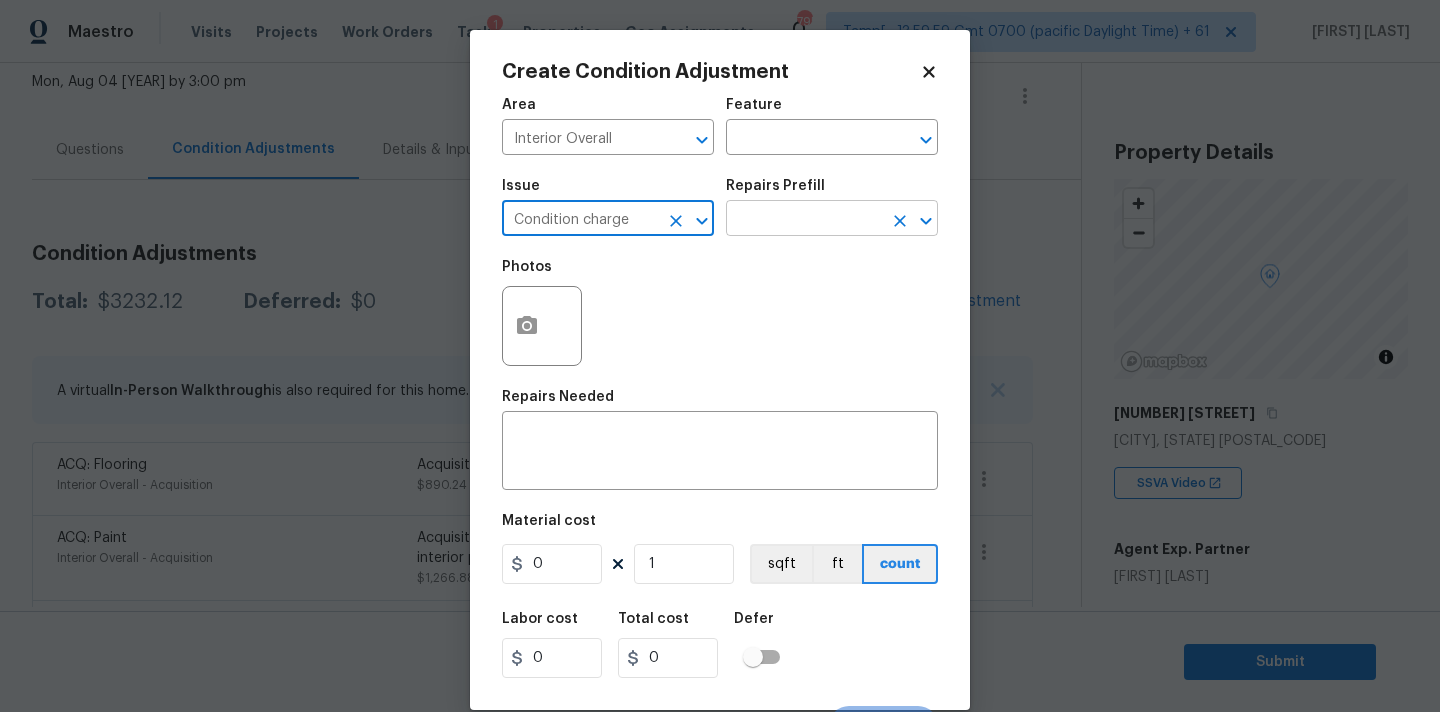 type on "Condition charge" 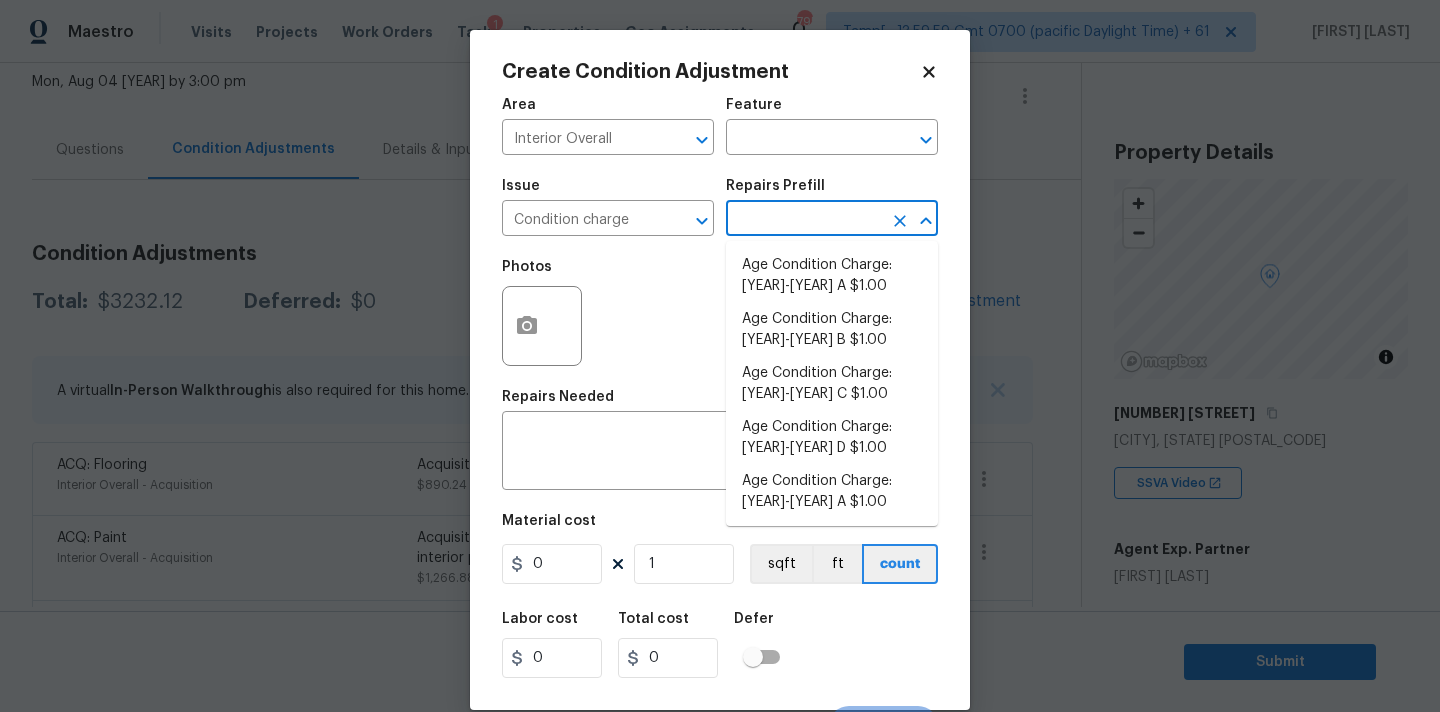 click at bounding box center (804, 220) 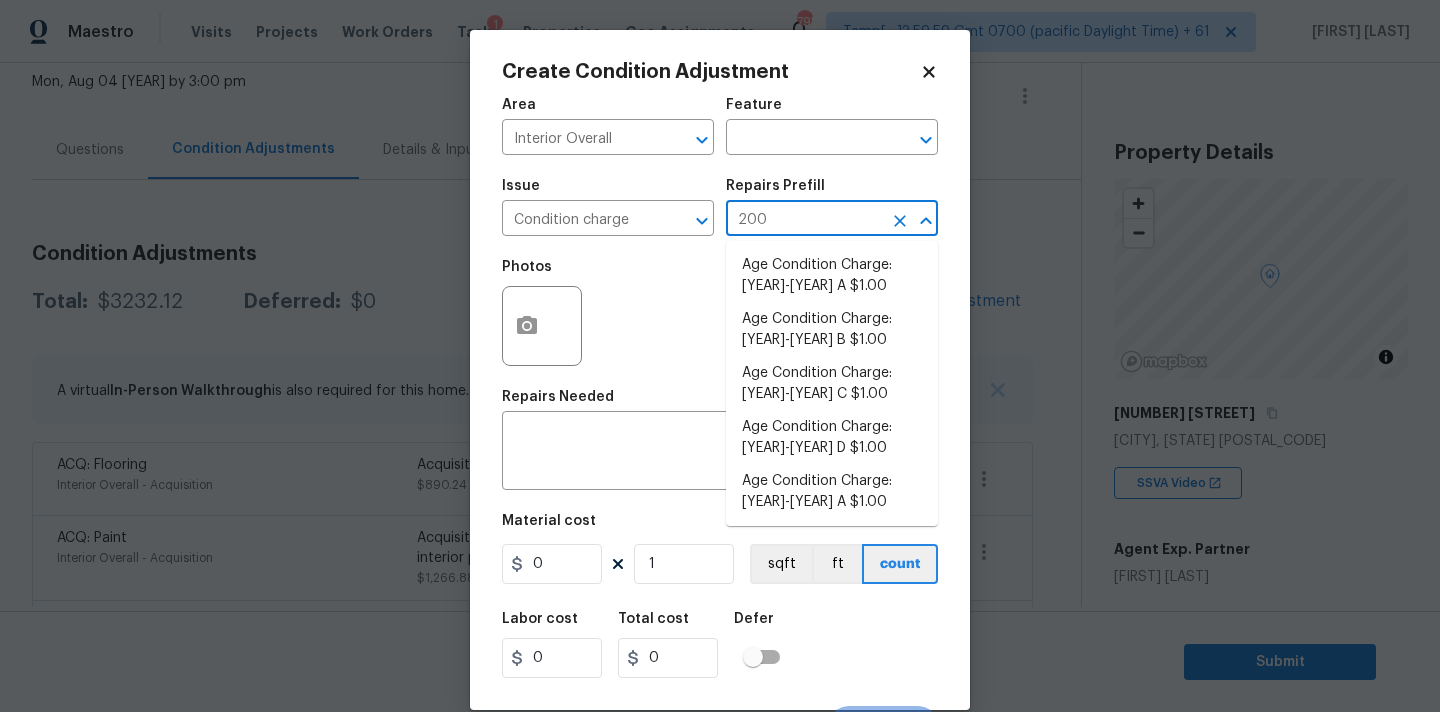 type on "2008" 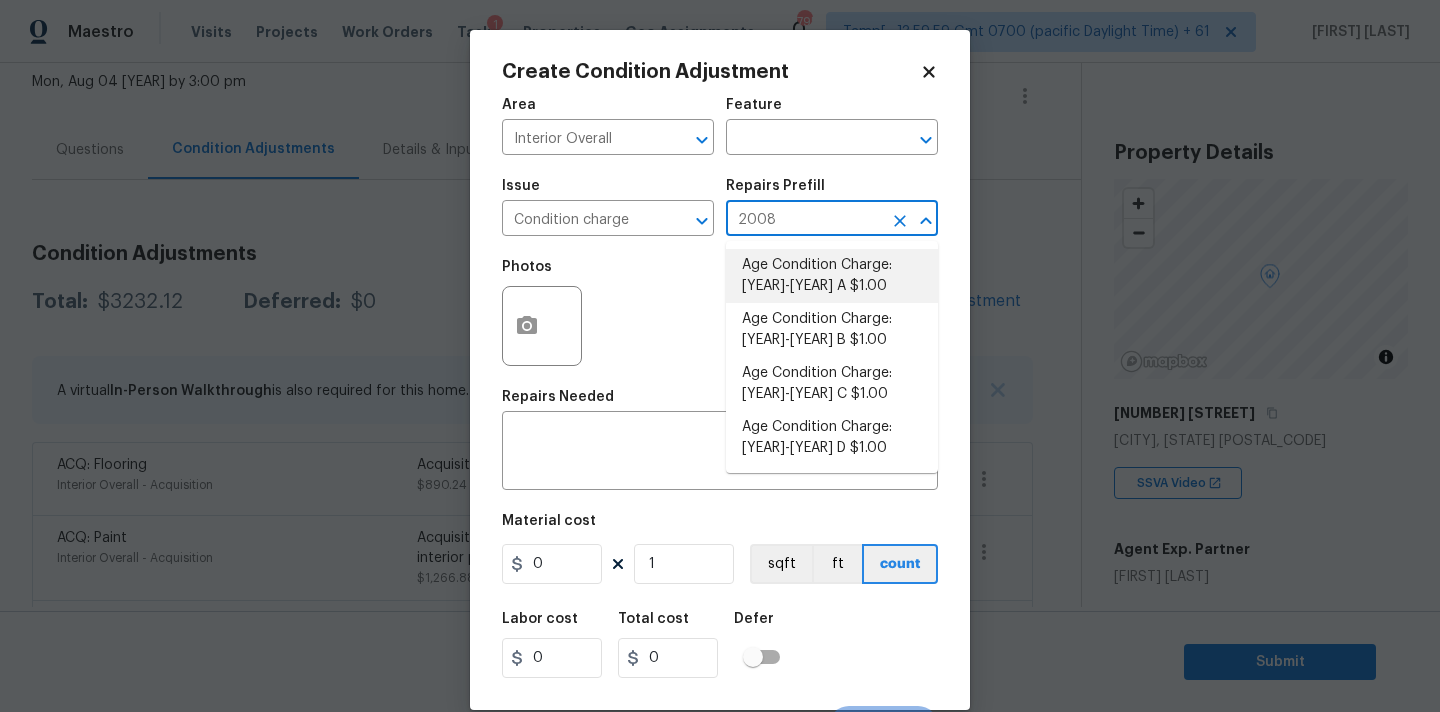 click on "Age Condition Charge: 1993-2008 A	 $1.00" at bounding box center [832, 276] 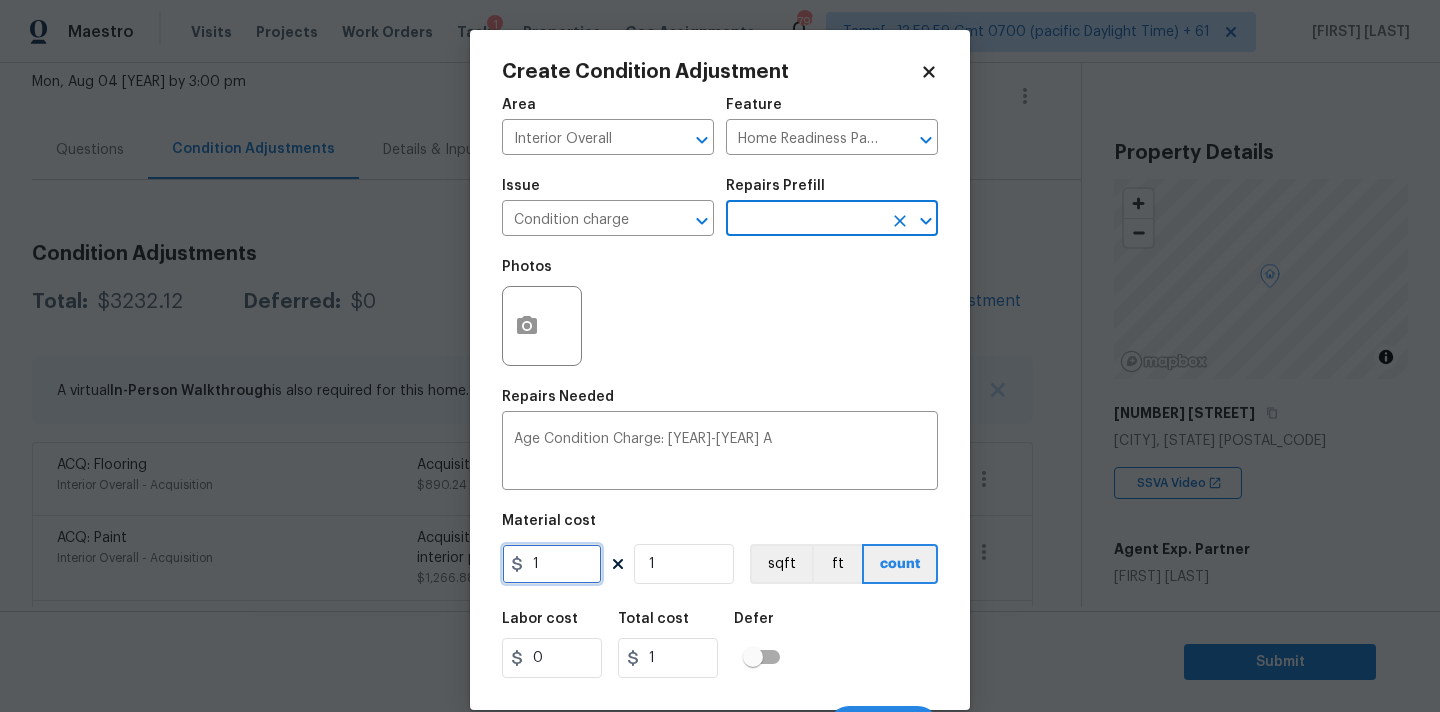 click on "1" at bounding box center [552, 564] 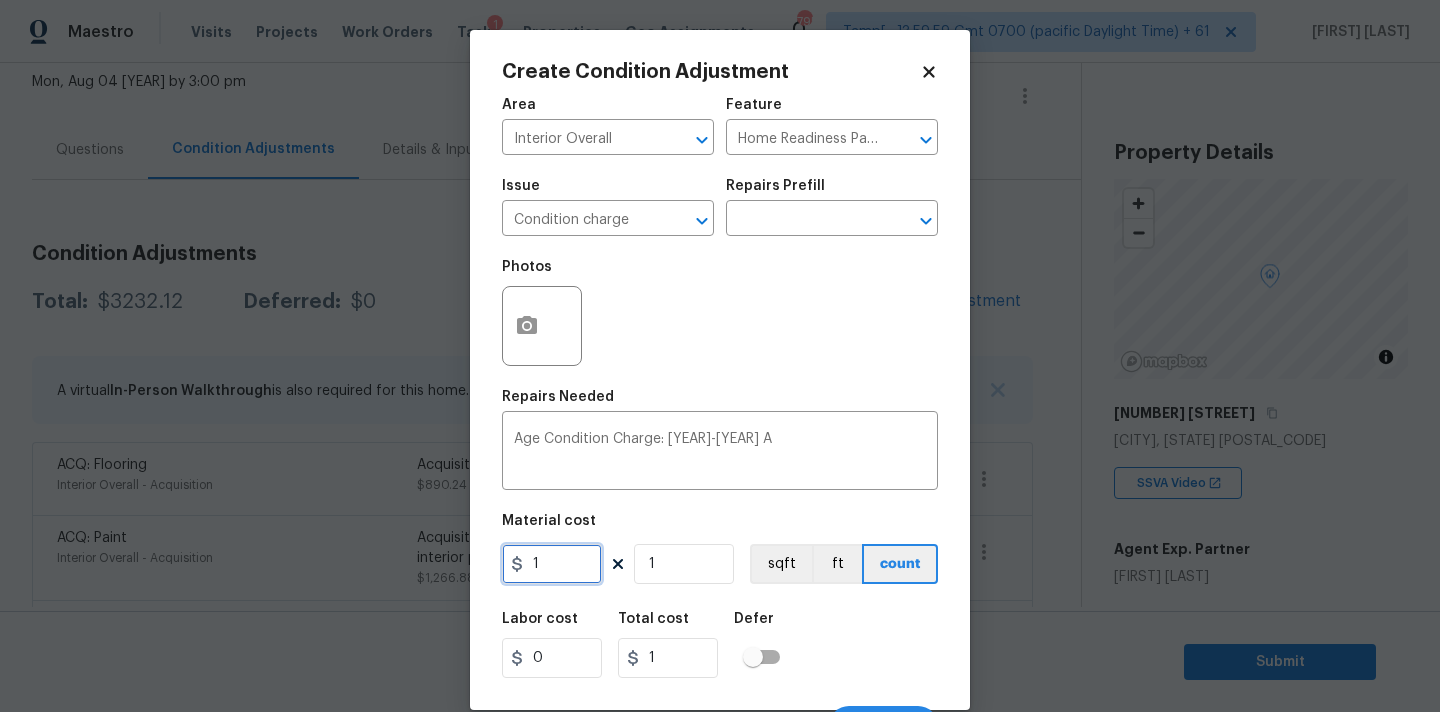 click on "1" at bounding box center (552, 564) 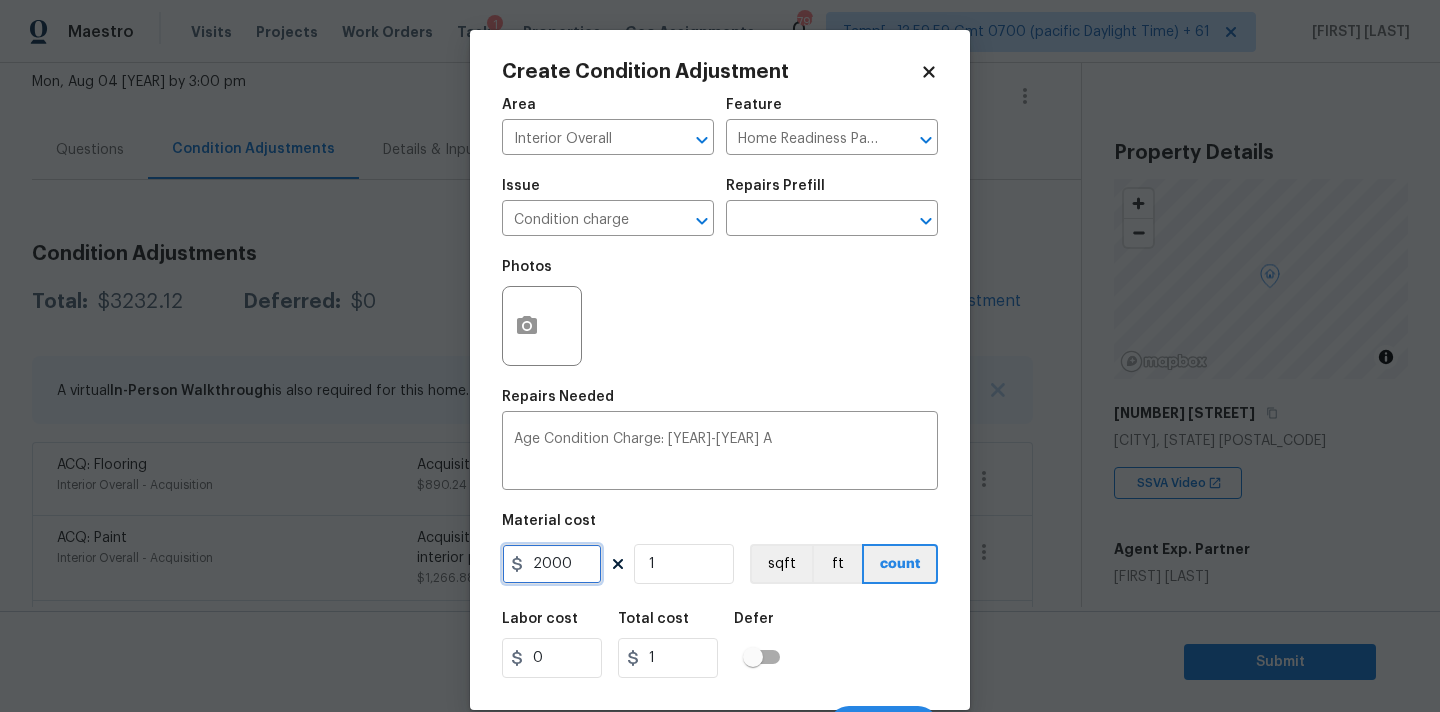 type on "2000" 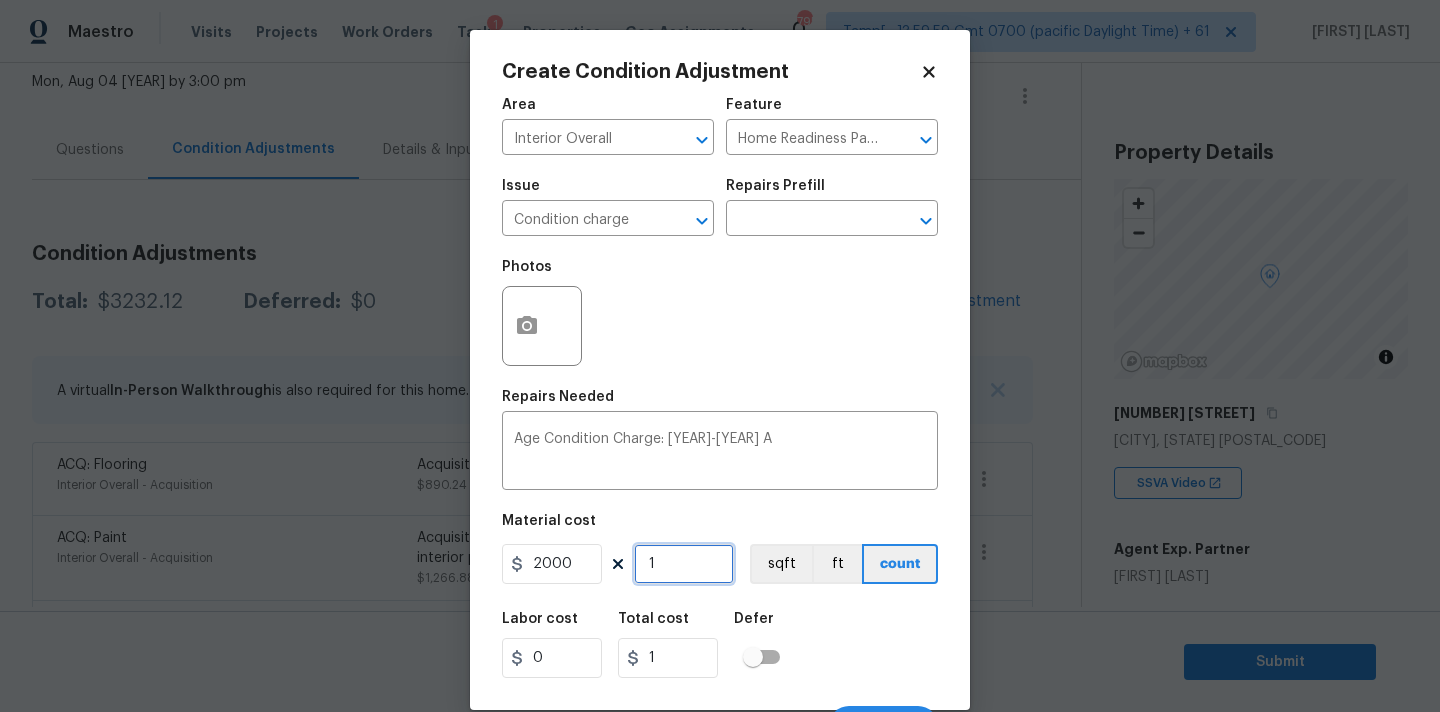 type on "2000" 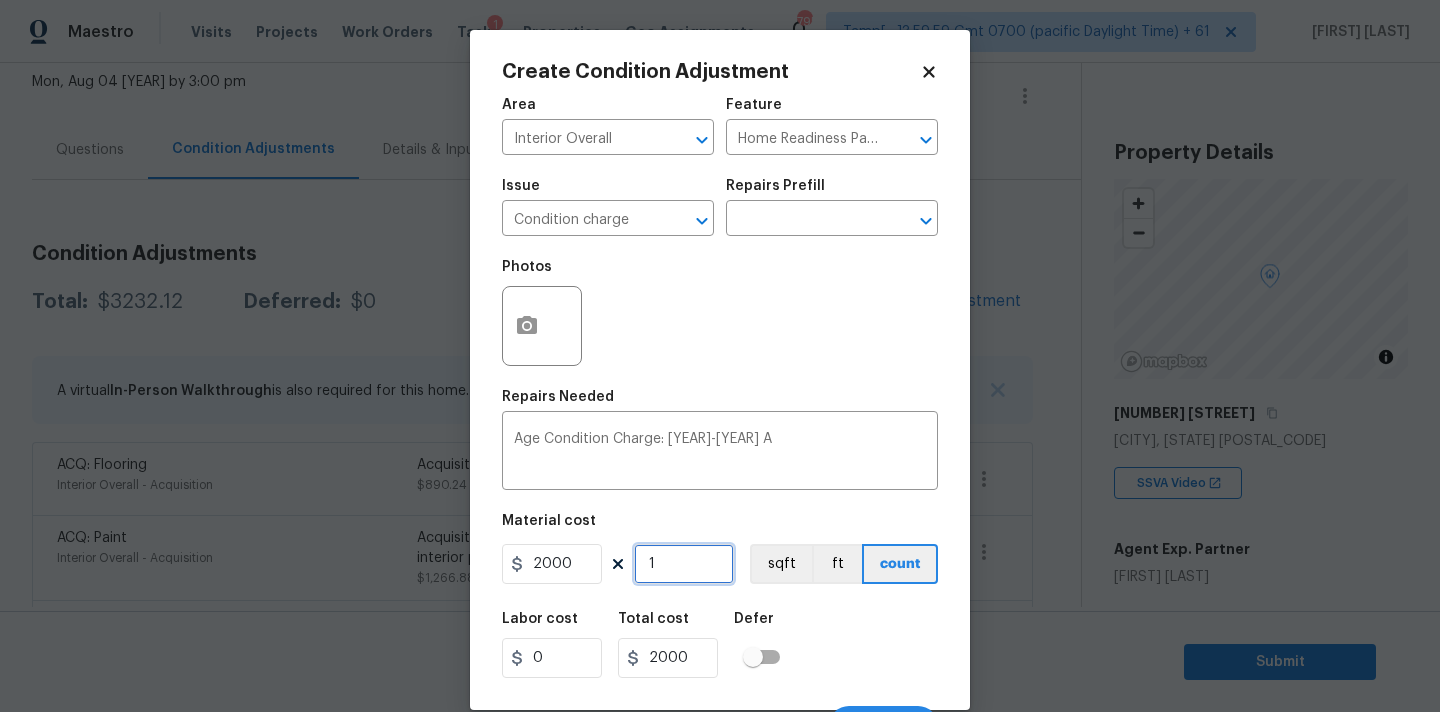 scroll, scrollTop: 35, scrollLeft: 0, axis: vertical 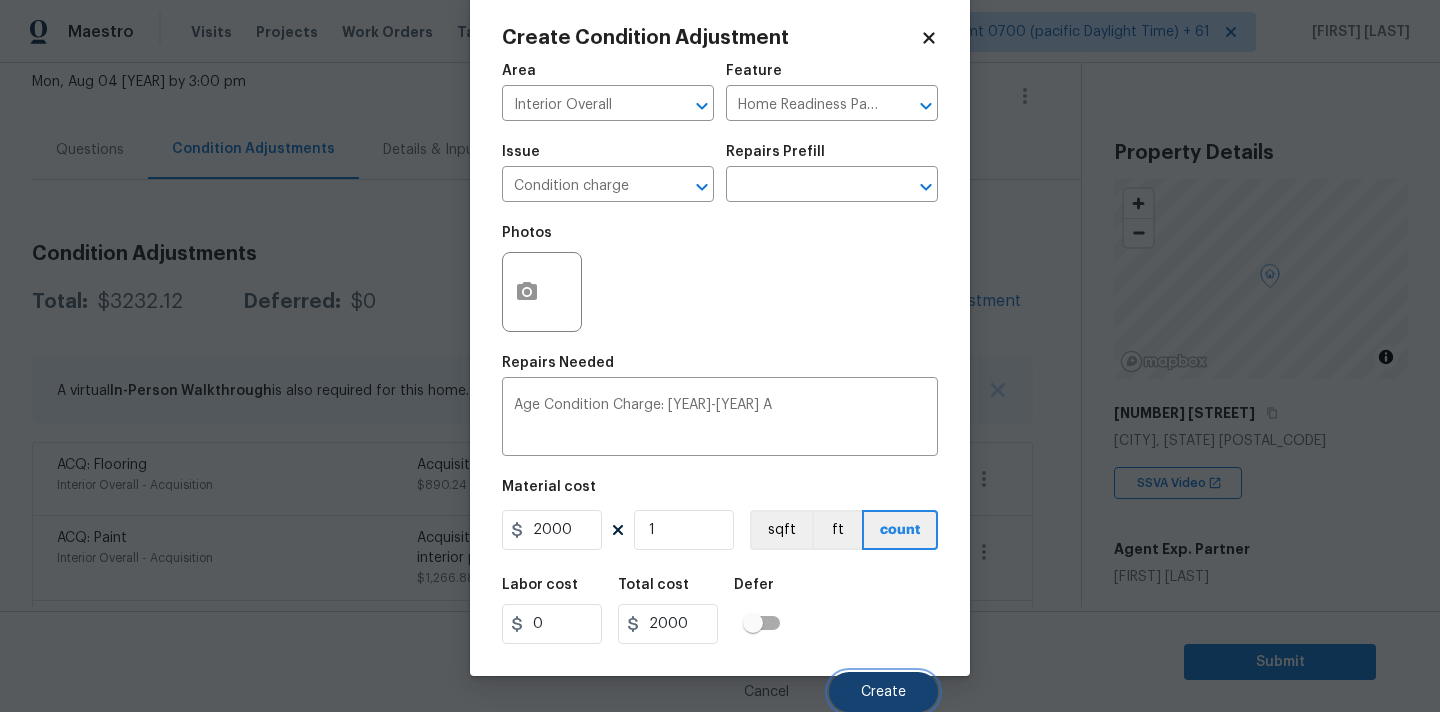 click on "Create" at bounding box center (883, 692) 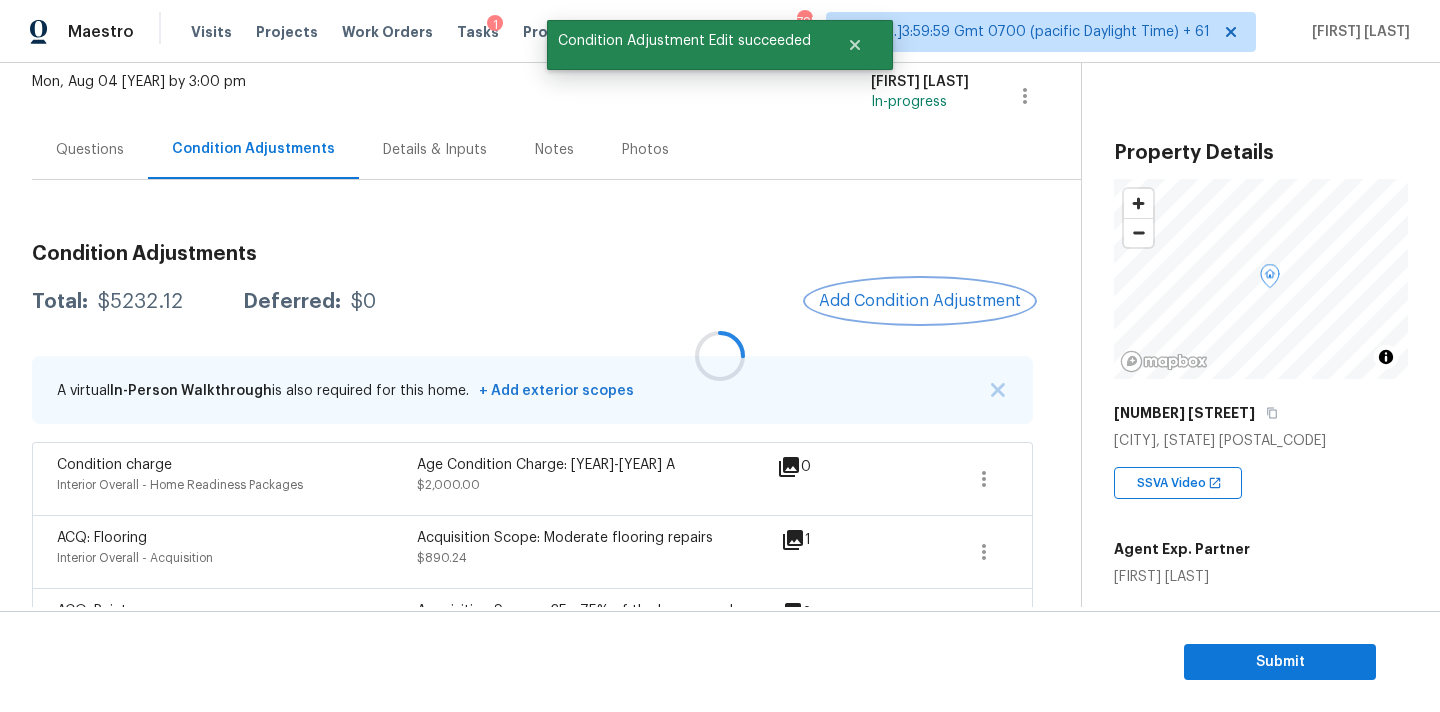scroll, scrollTop: 0, scrollLeft: 0, axis: both 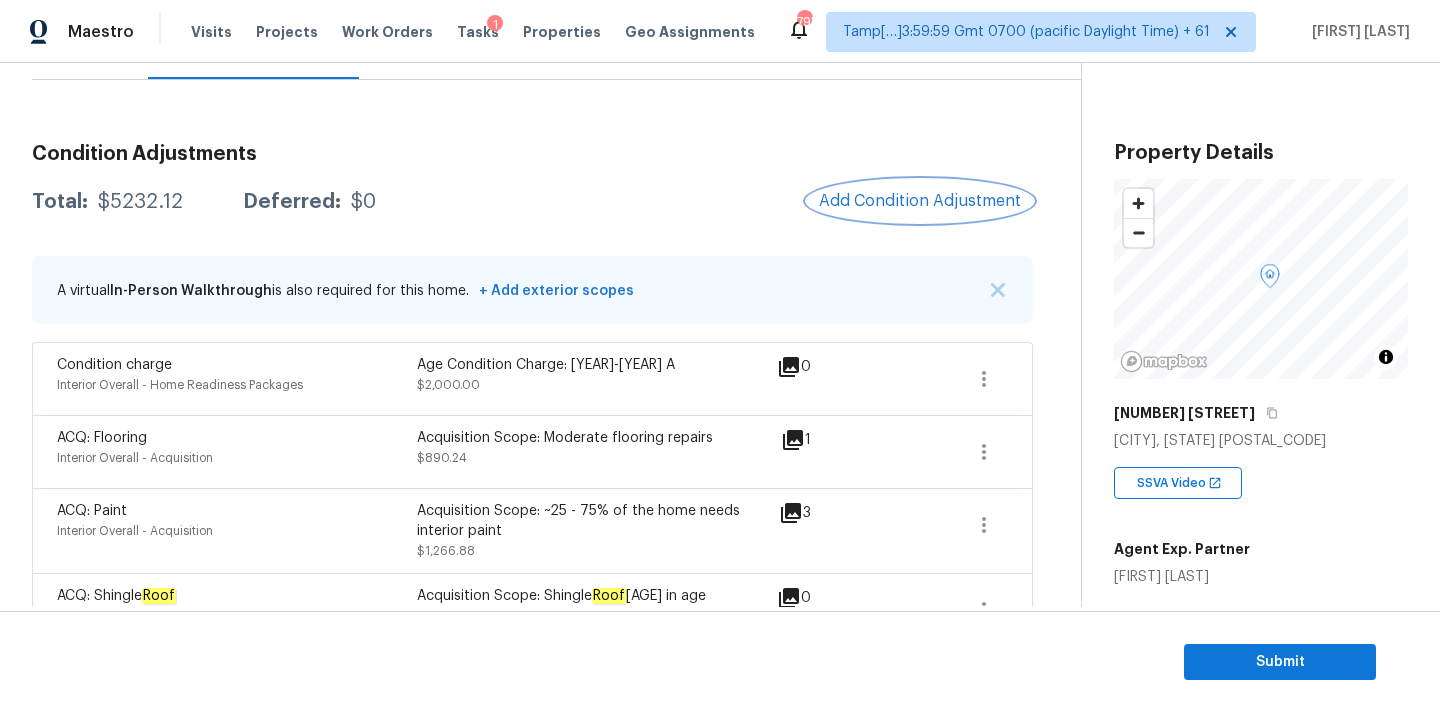 click on "Add Condition Adjustment" at bounding box center [920, 201] 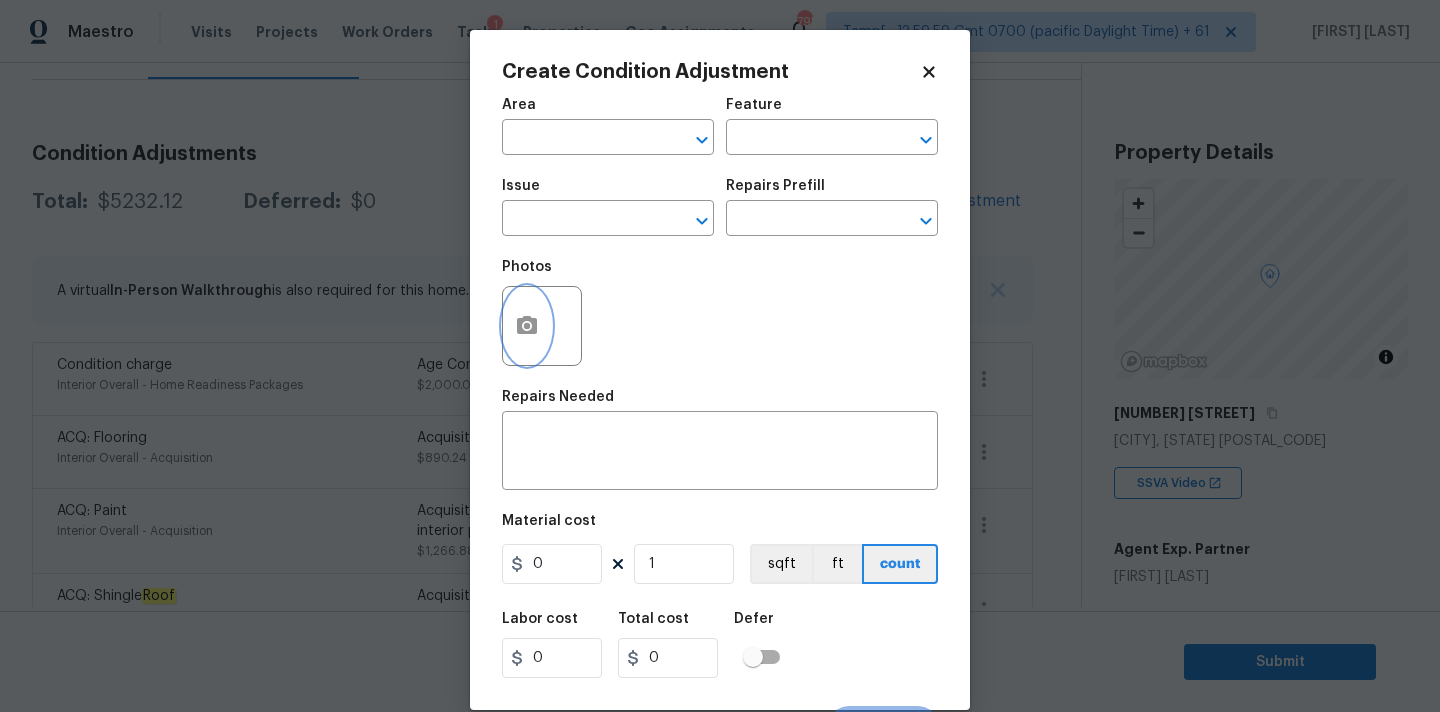 click at bounding box center (527, 326) 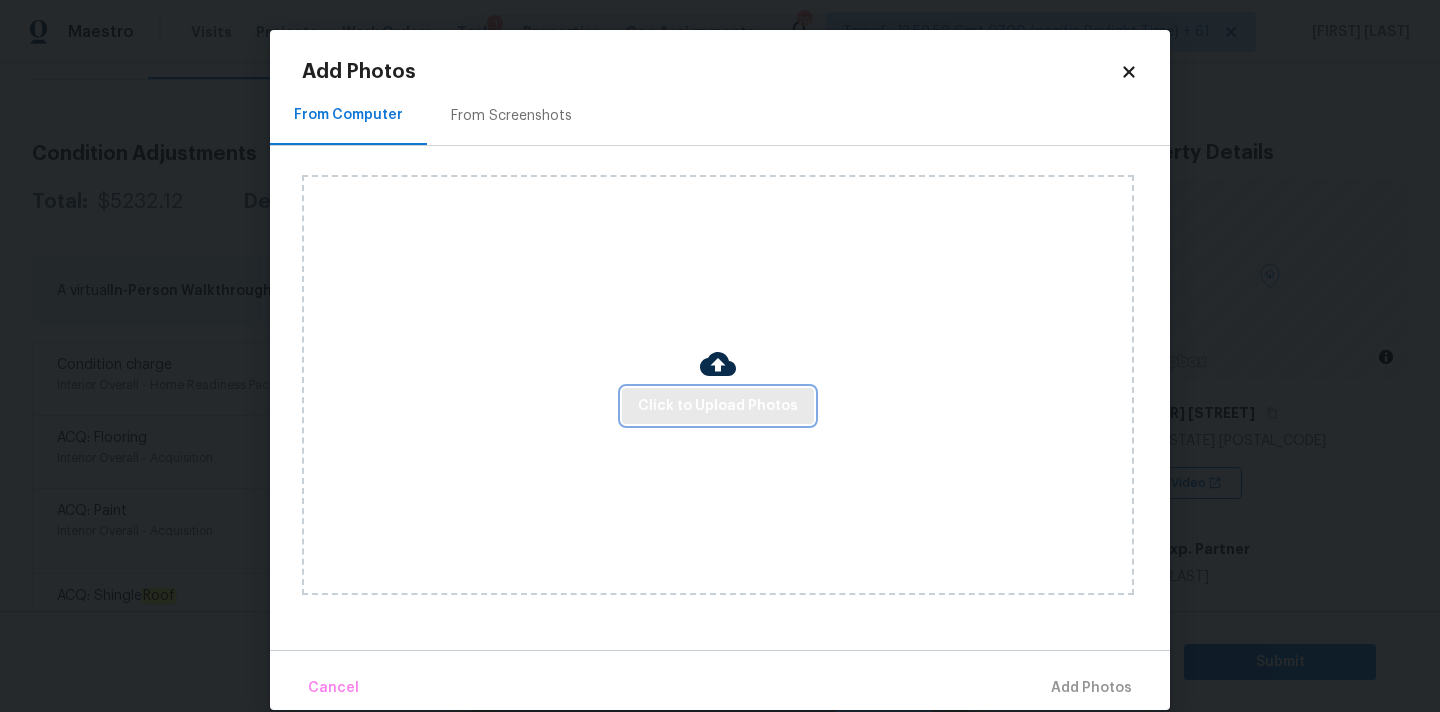 click on "Click to Upload Photos" at bounding box center [718, 406] 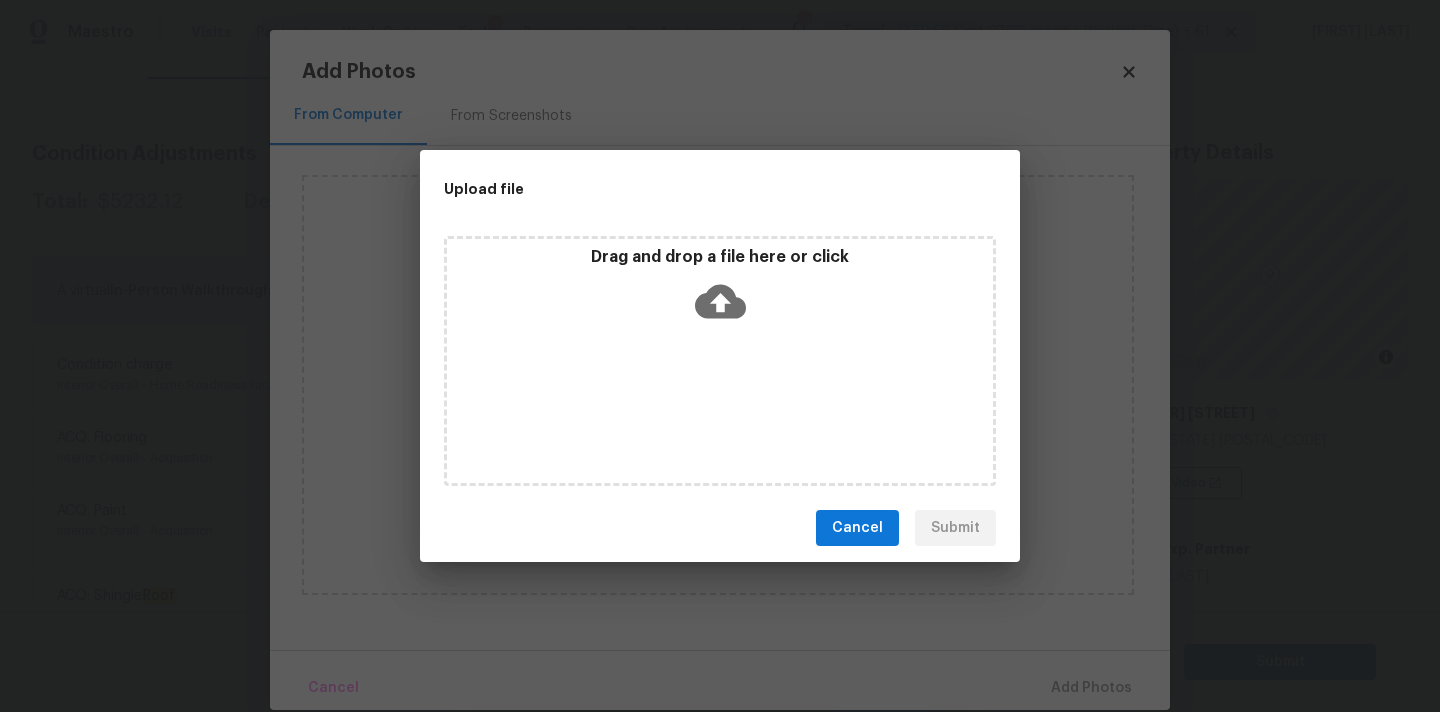click 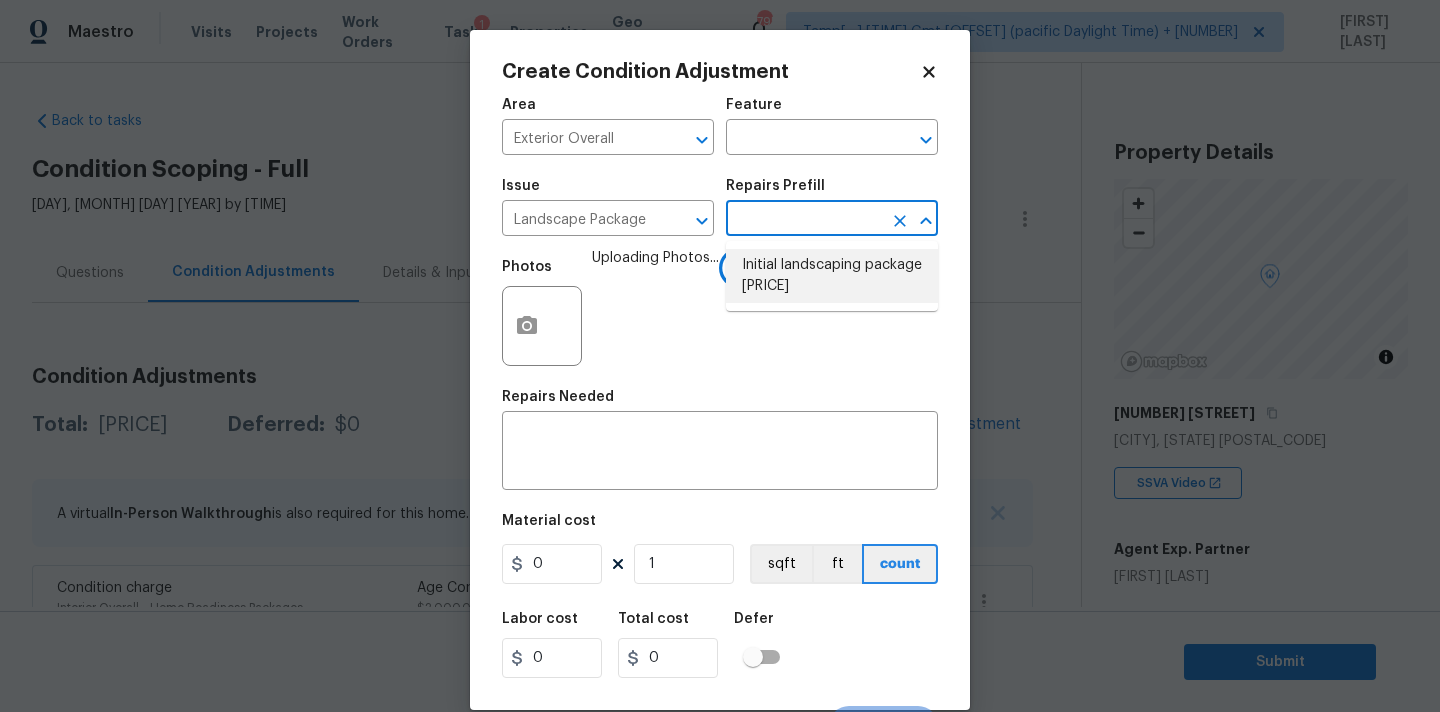 scroll, scrollTop: 0, scrollLeft: 0, axis: both 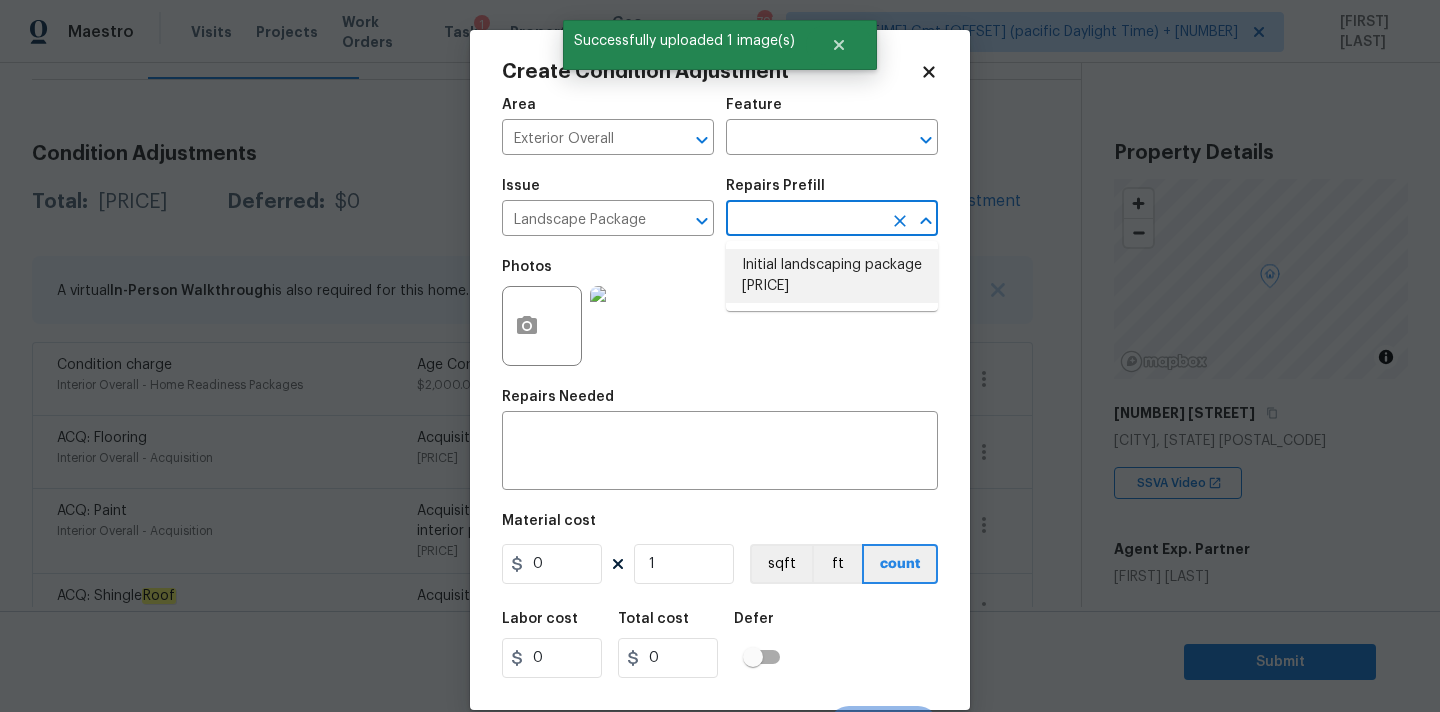 click on "Initial landscaping package $70.00" at bounding box center [832, 276] 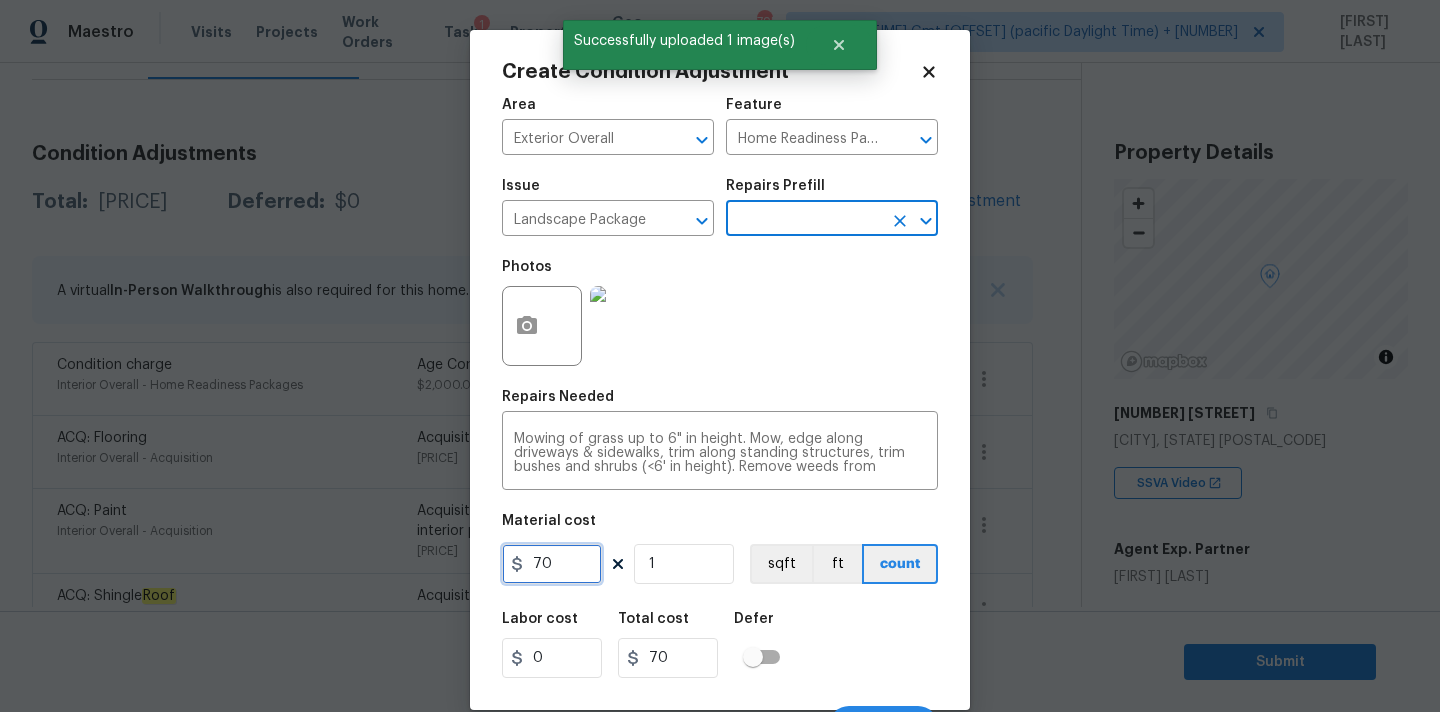 click on "70" at bounding box center (552, 564) 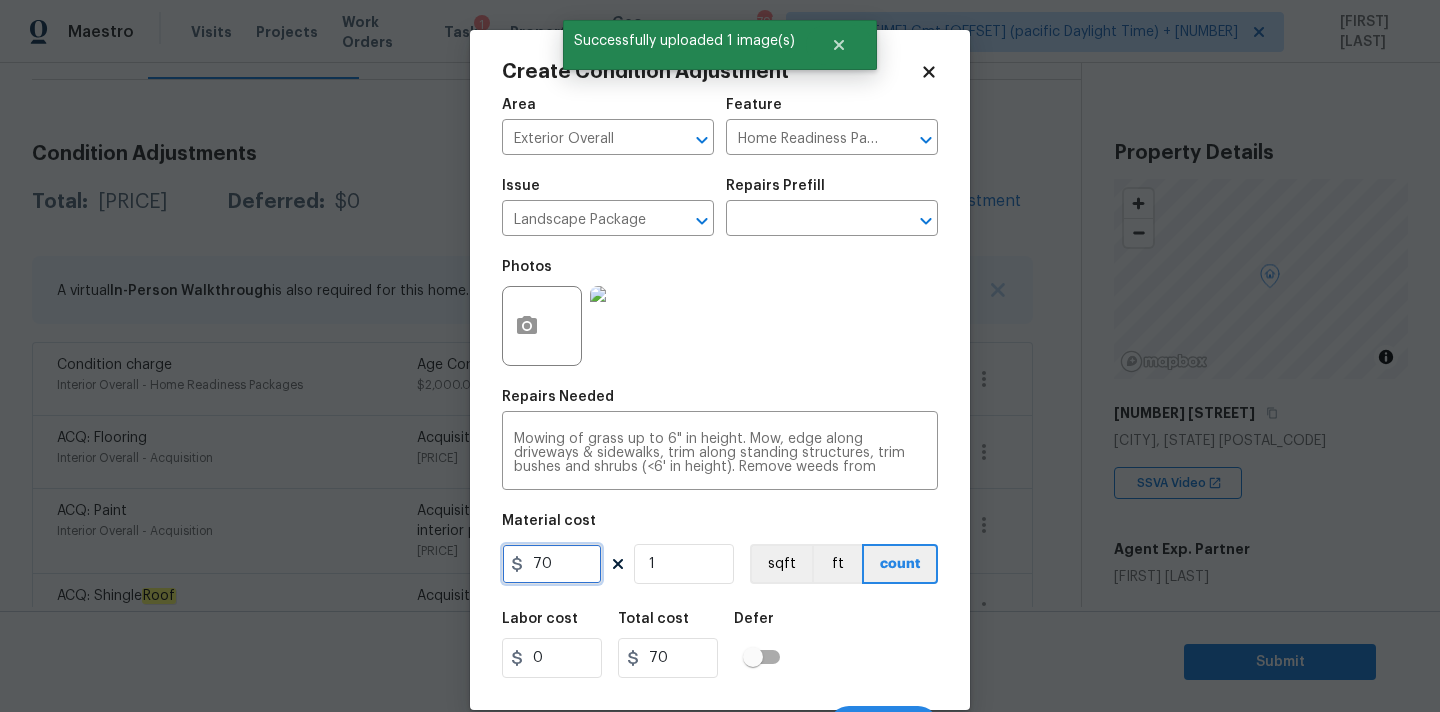 click on "70" at bounding box center [552, 564] 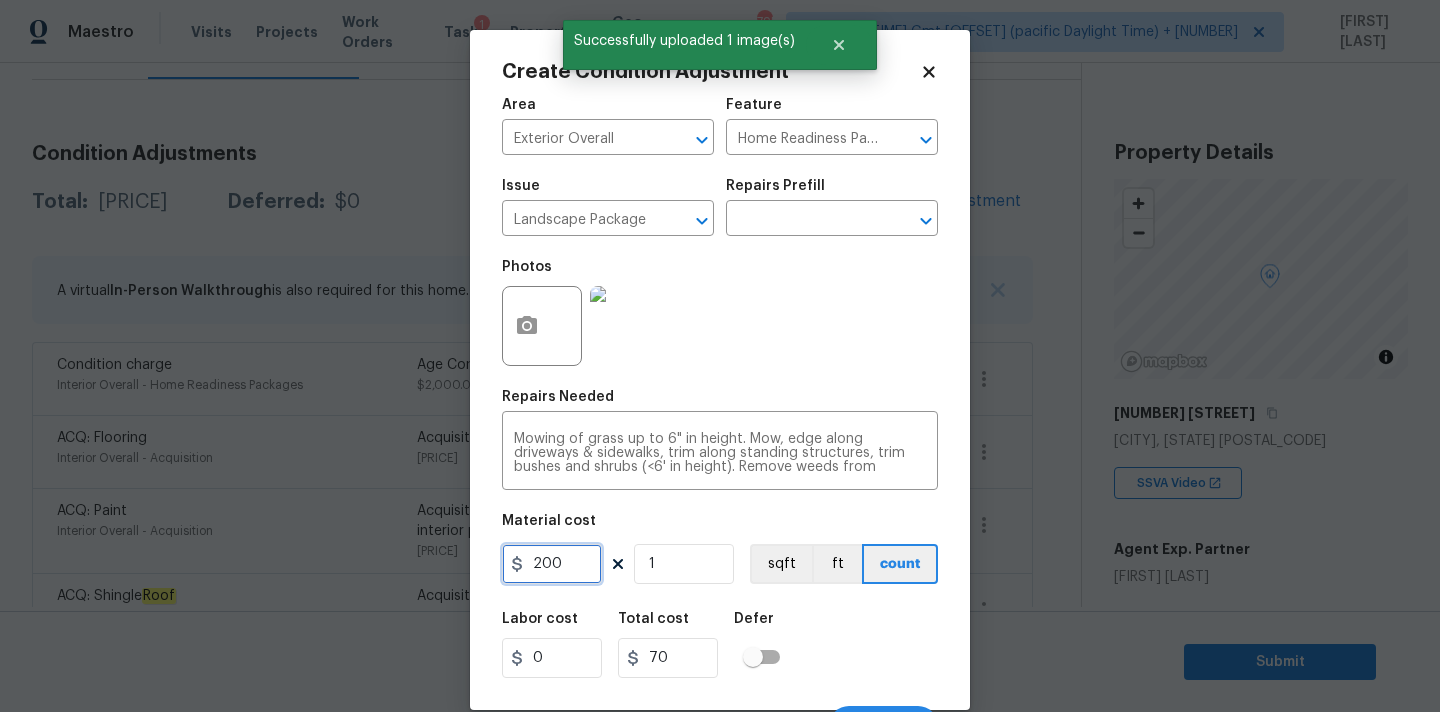 type on "200" 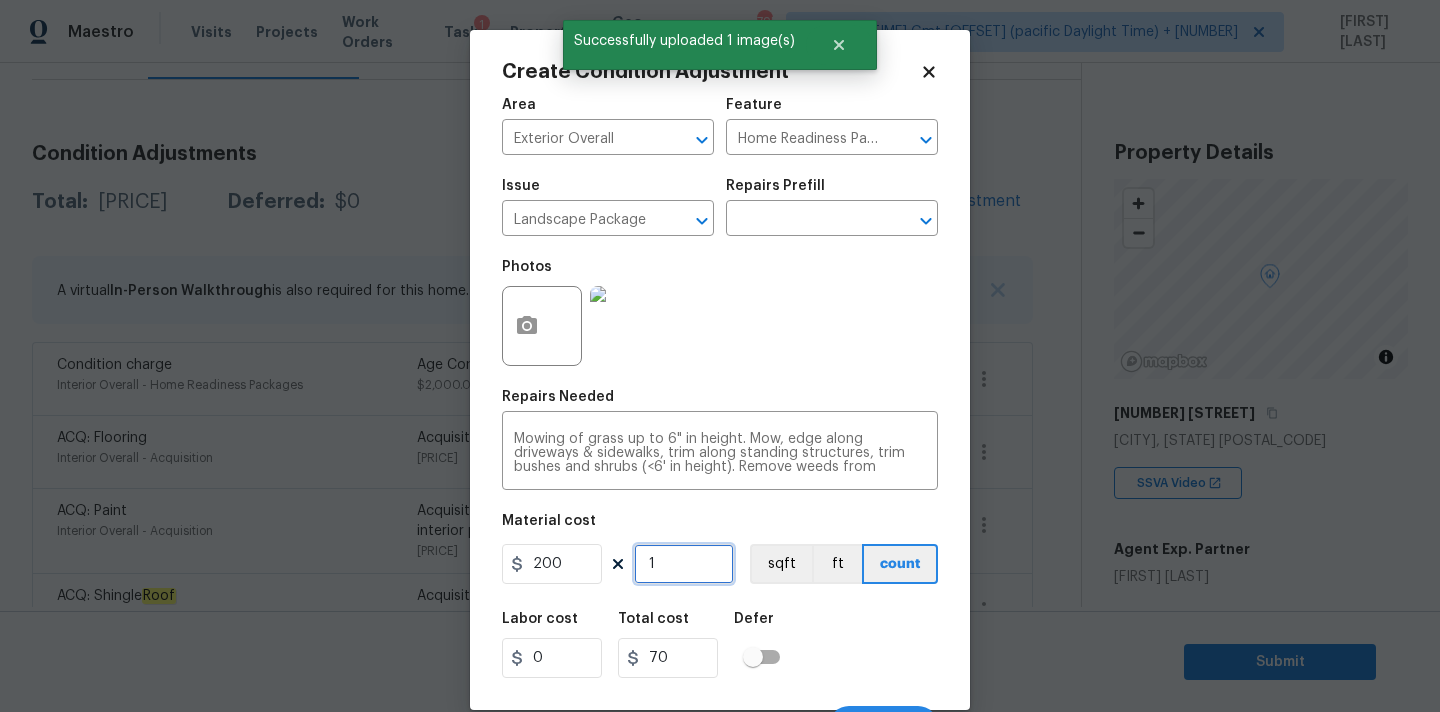 type on "200" 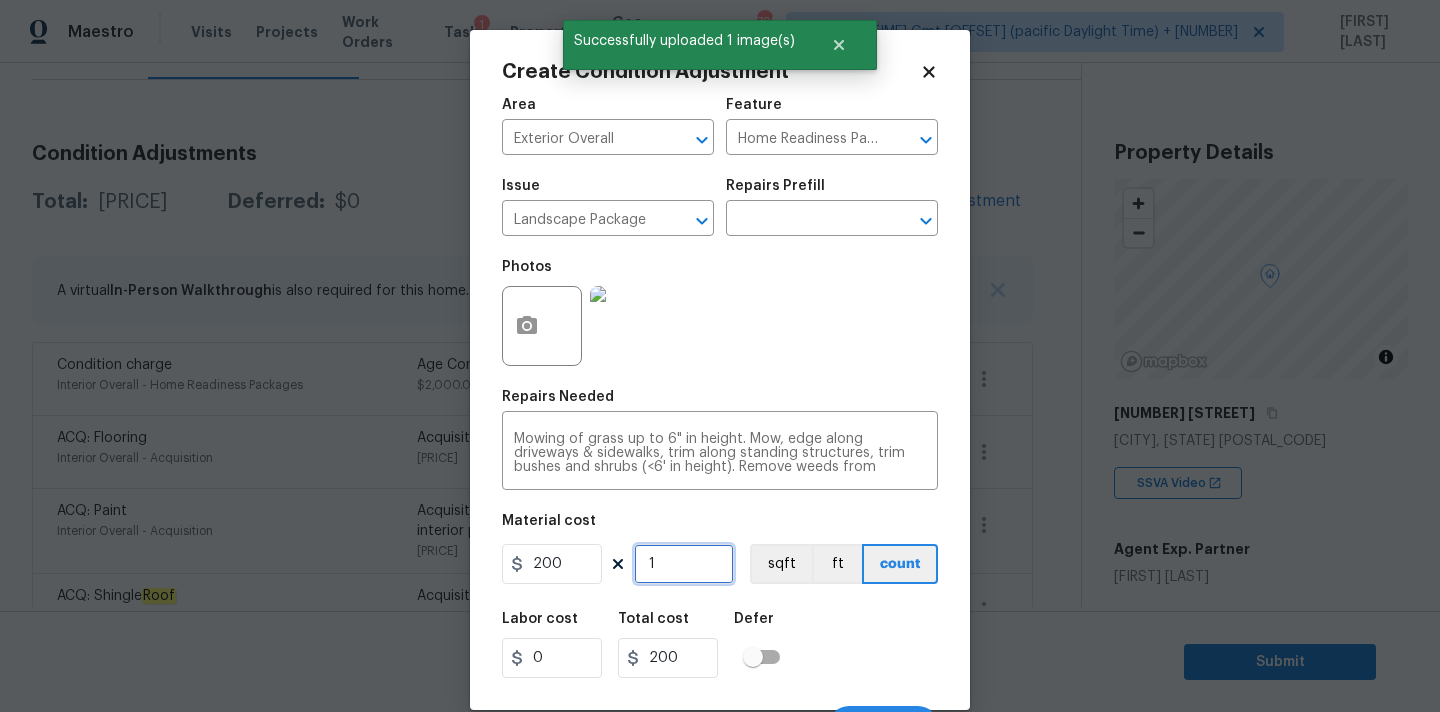 scroll, scrollTop: 35, scrollLeft: 0, axis: vertical 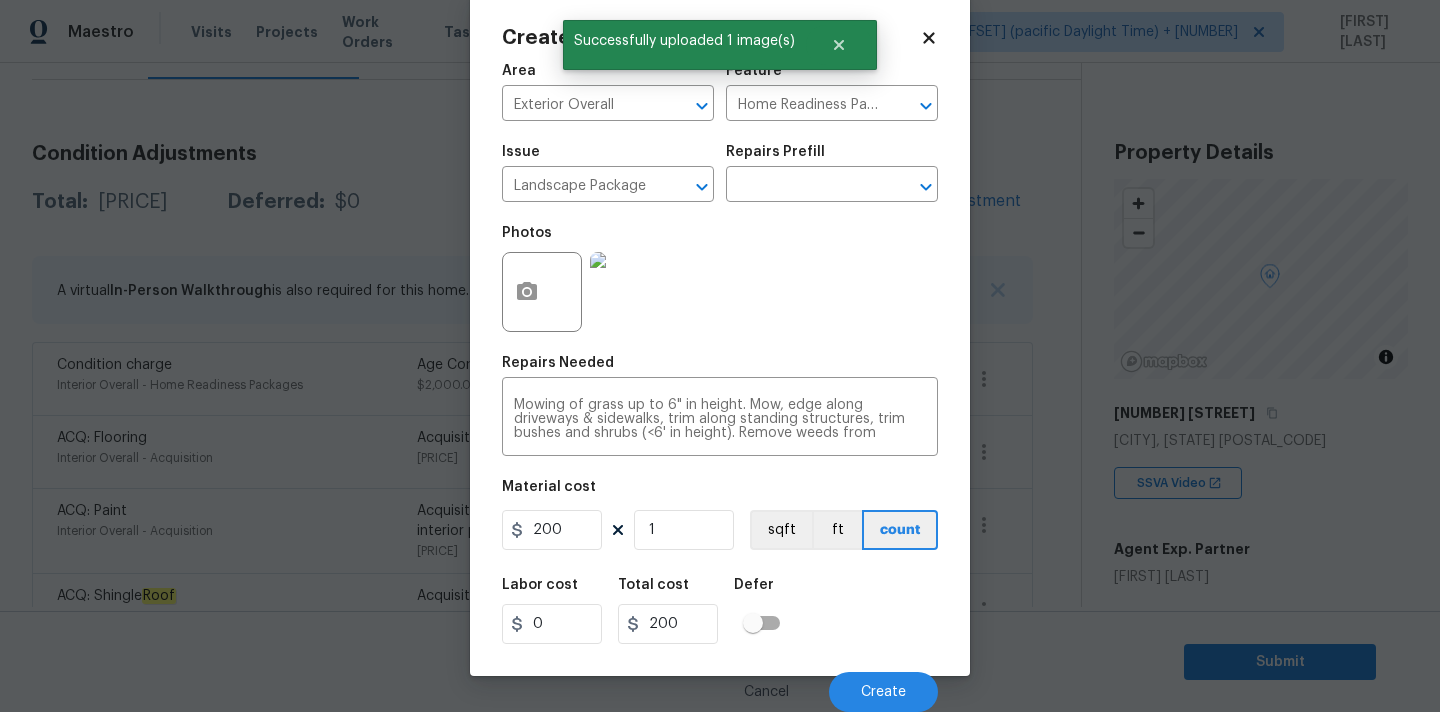 click on "Cancel Create" at bounding box center [720, 684] 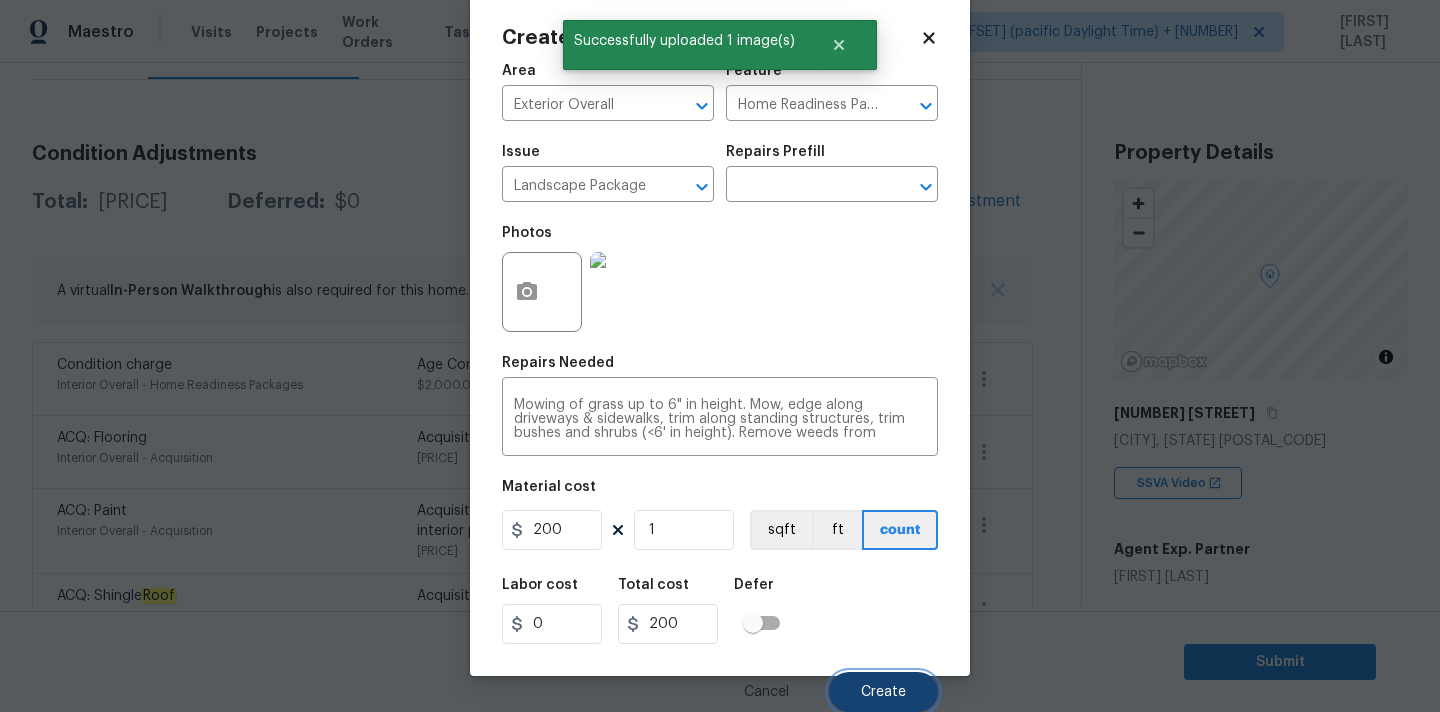 click on "Create" at bounding box center [883, 692] 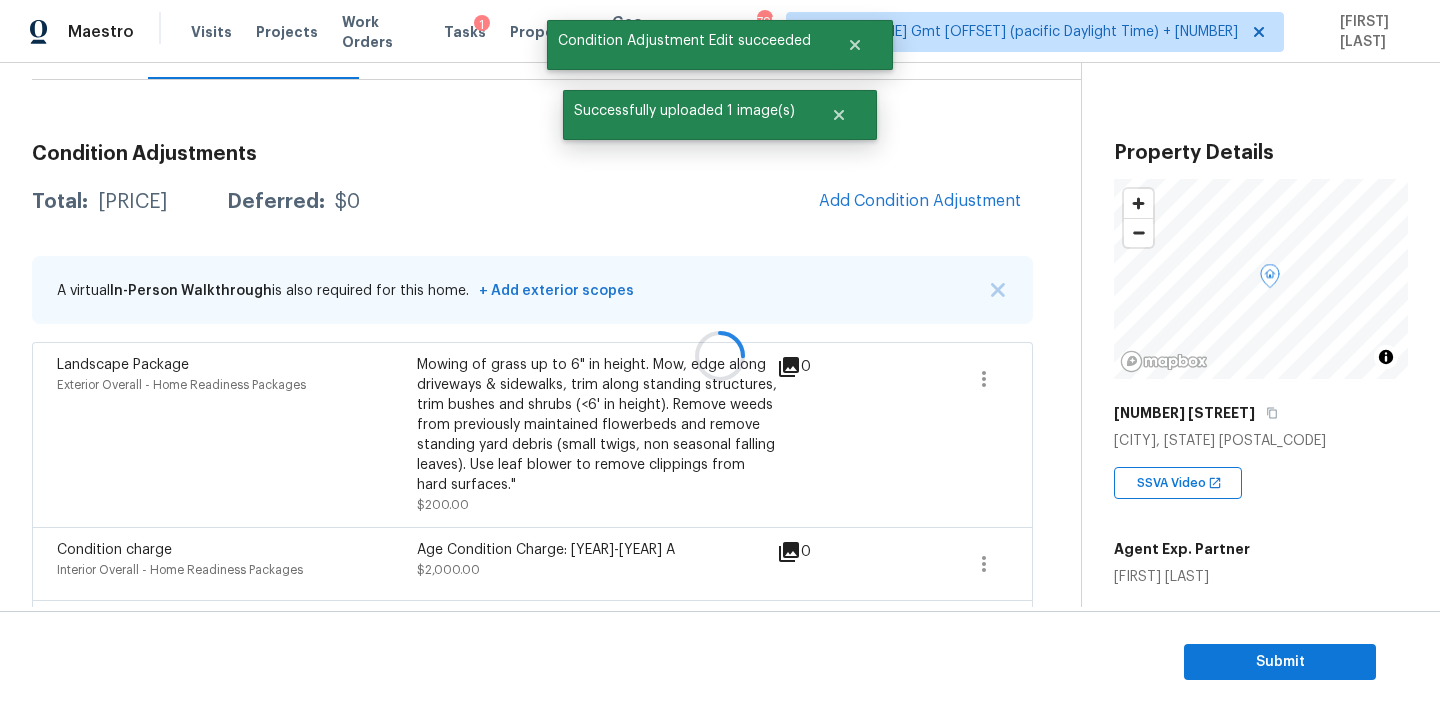 scroll, scrollTop: 28, scrollLeft: 0, axis: vertical 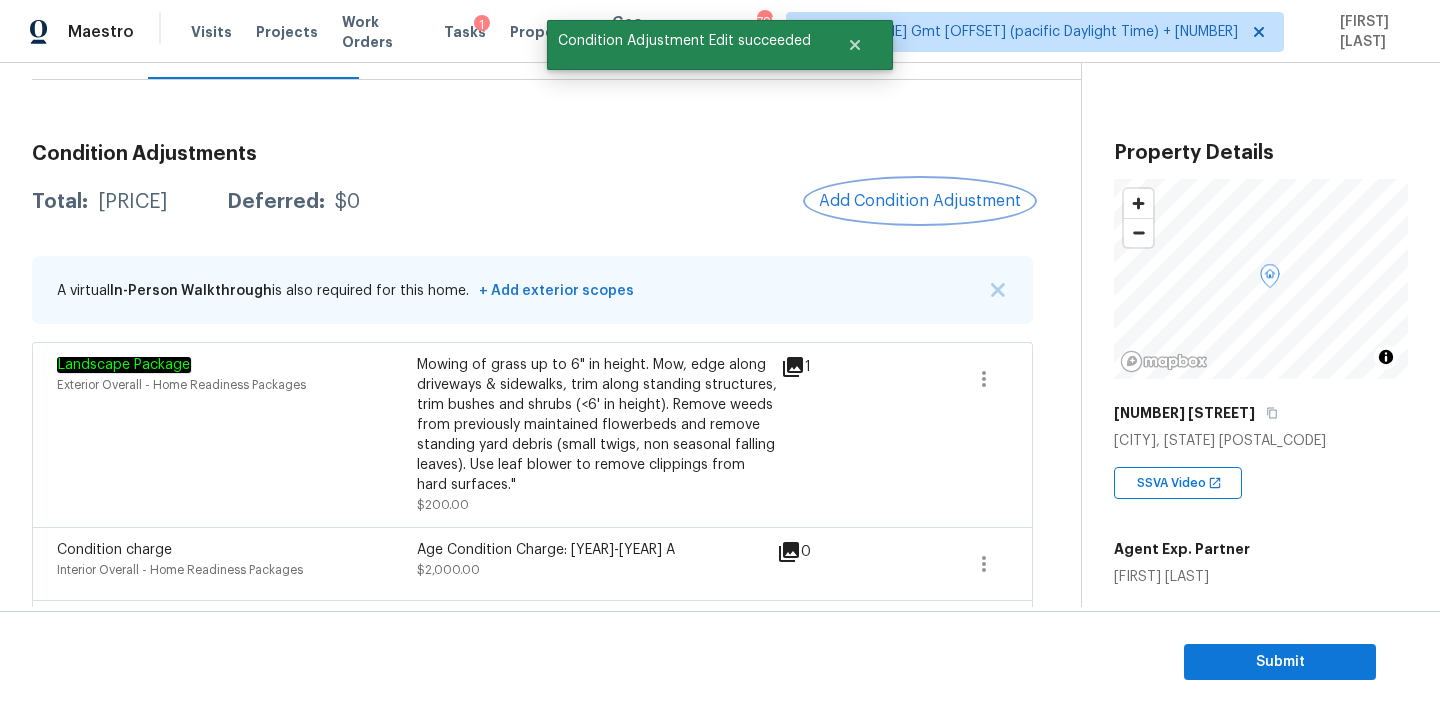 click on "Add Condition Adjustment" at bounding box center (920, 201) 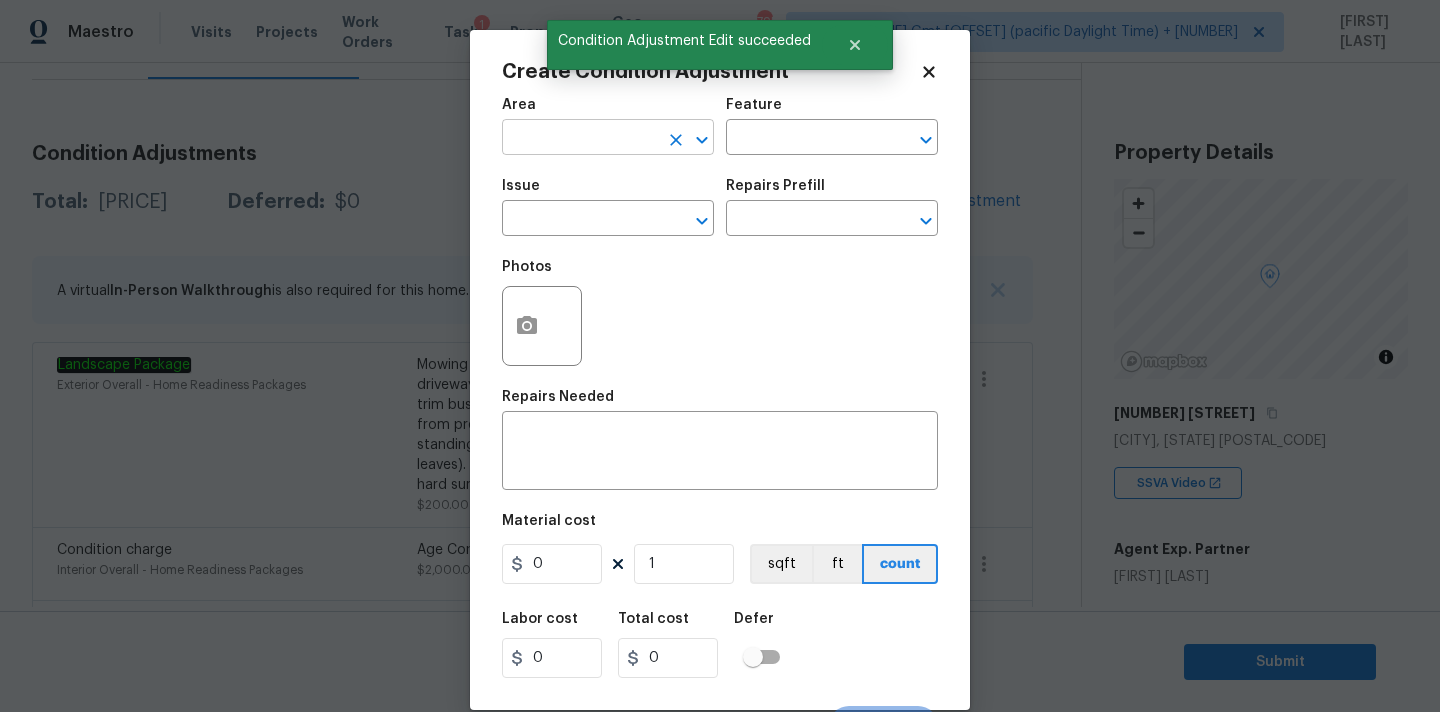 click at bounding box center [580, 139] 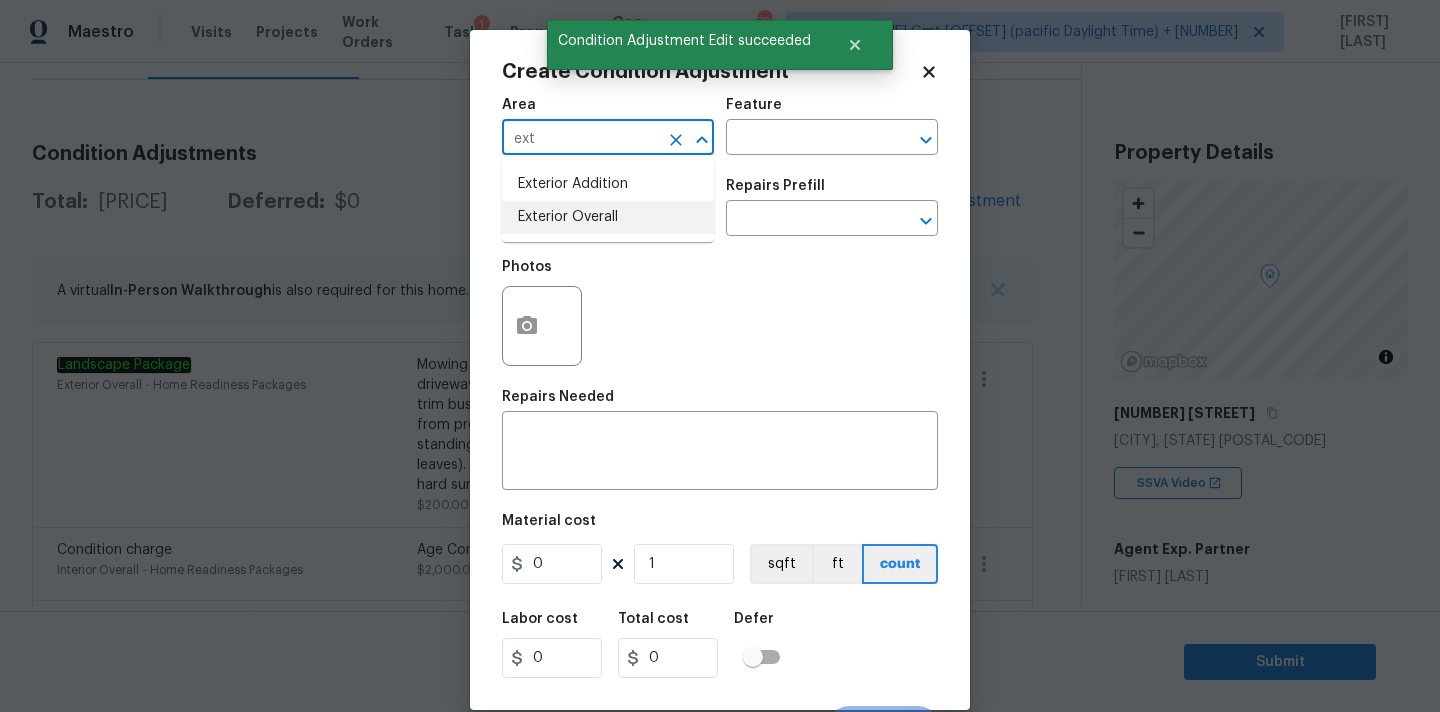 click on "Exterior Overall" at bounding box center (608, 217) 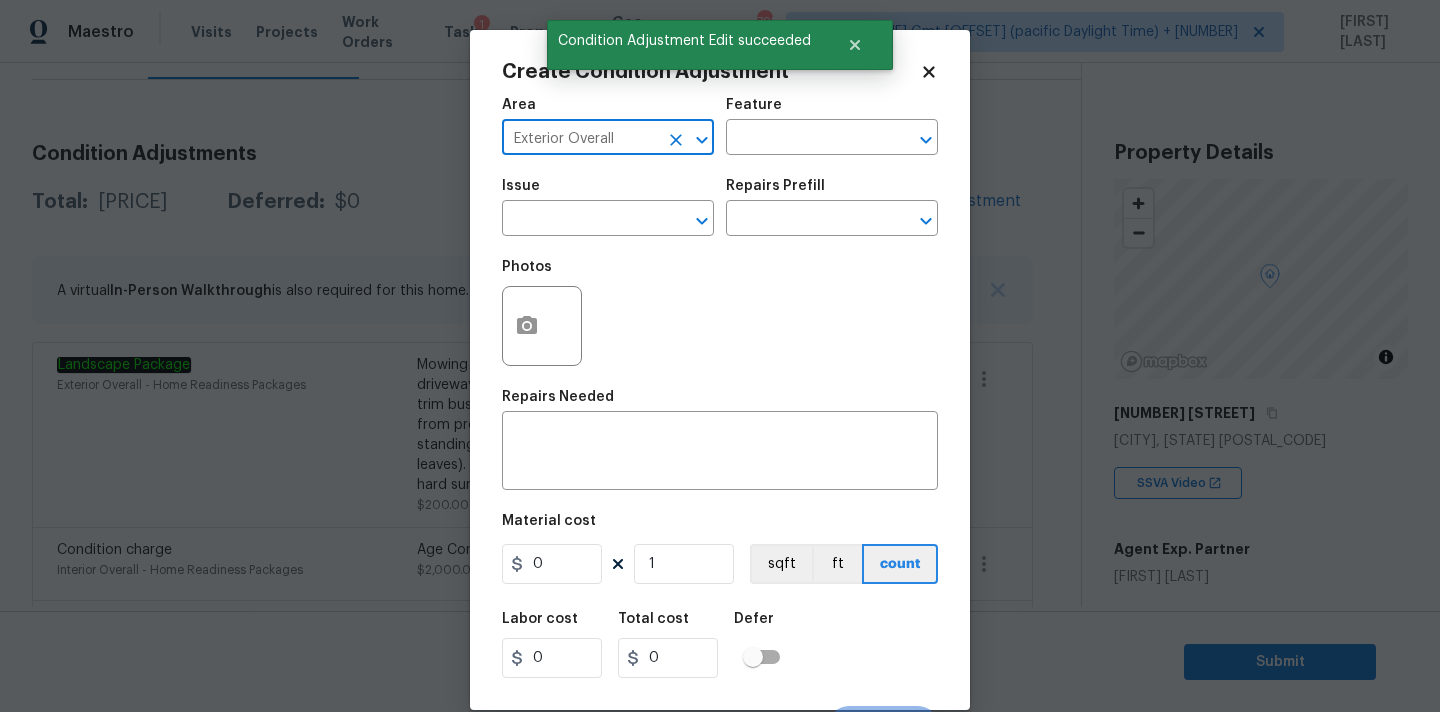 type on "Exterior Overall" 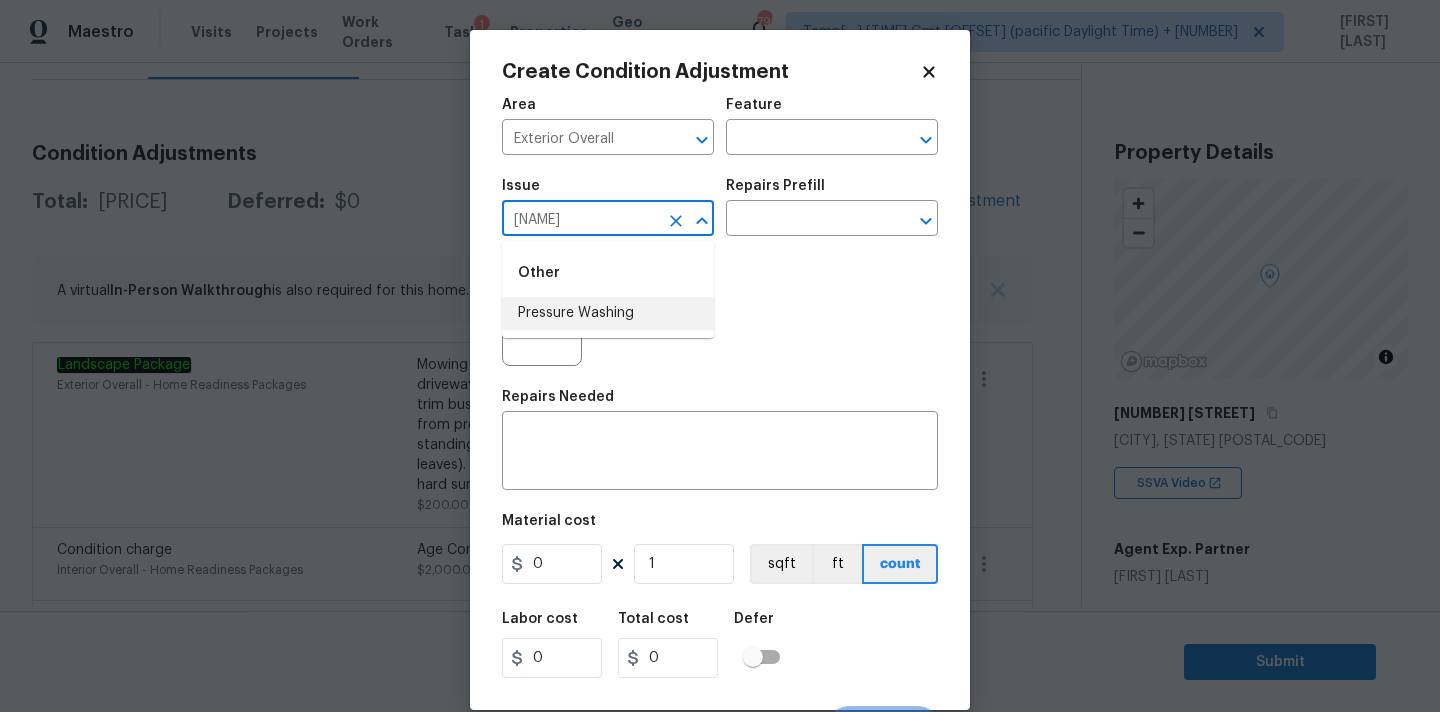 click on "Pressure Washing" at bounding box center [608, 313] 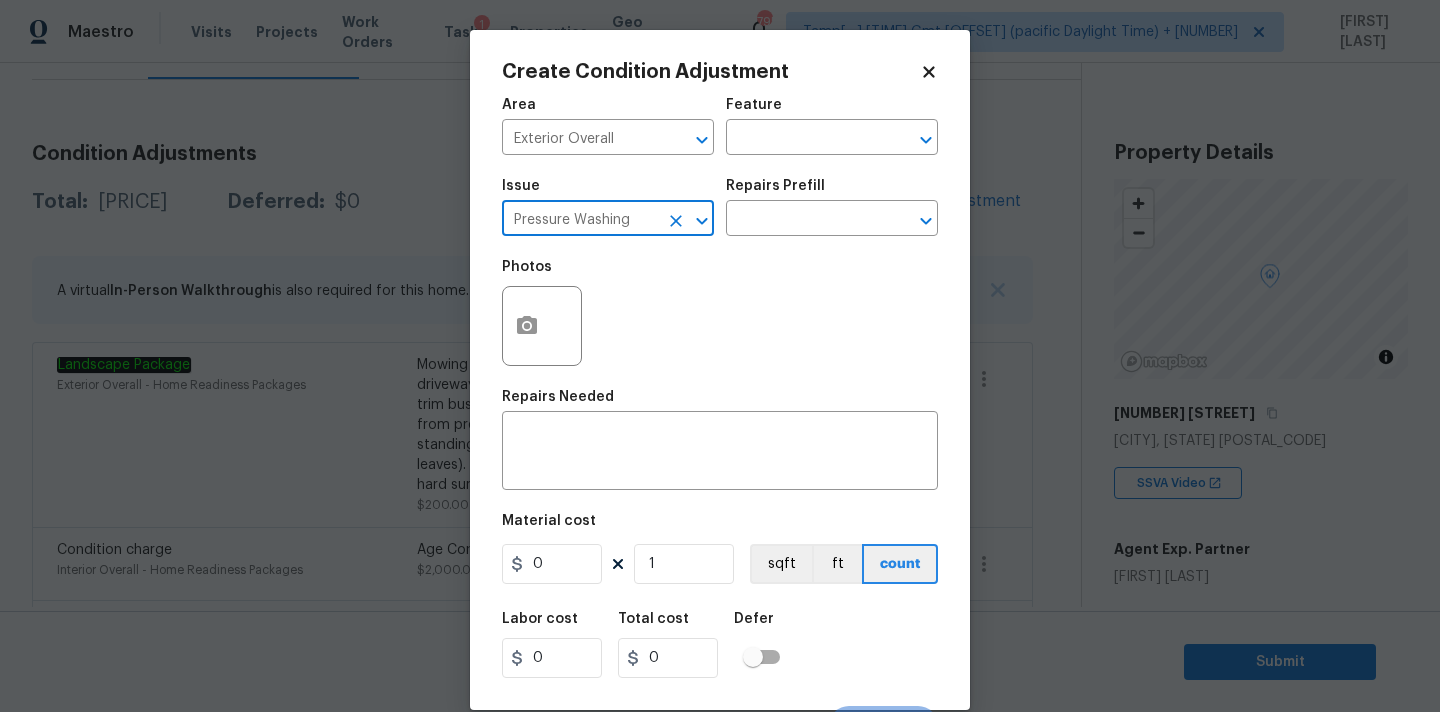 type on "Pressure Washing" 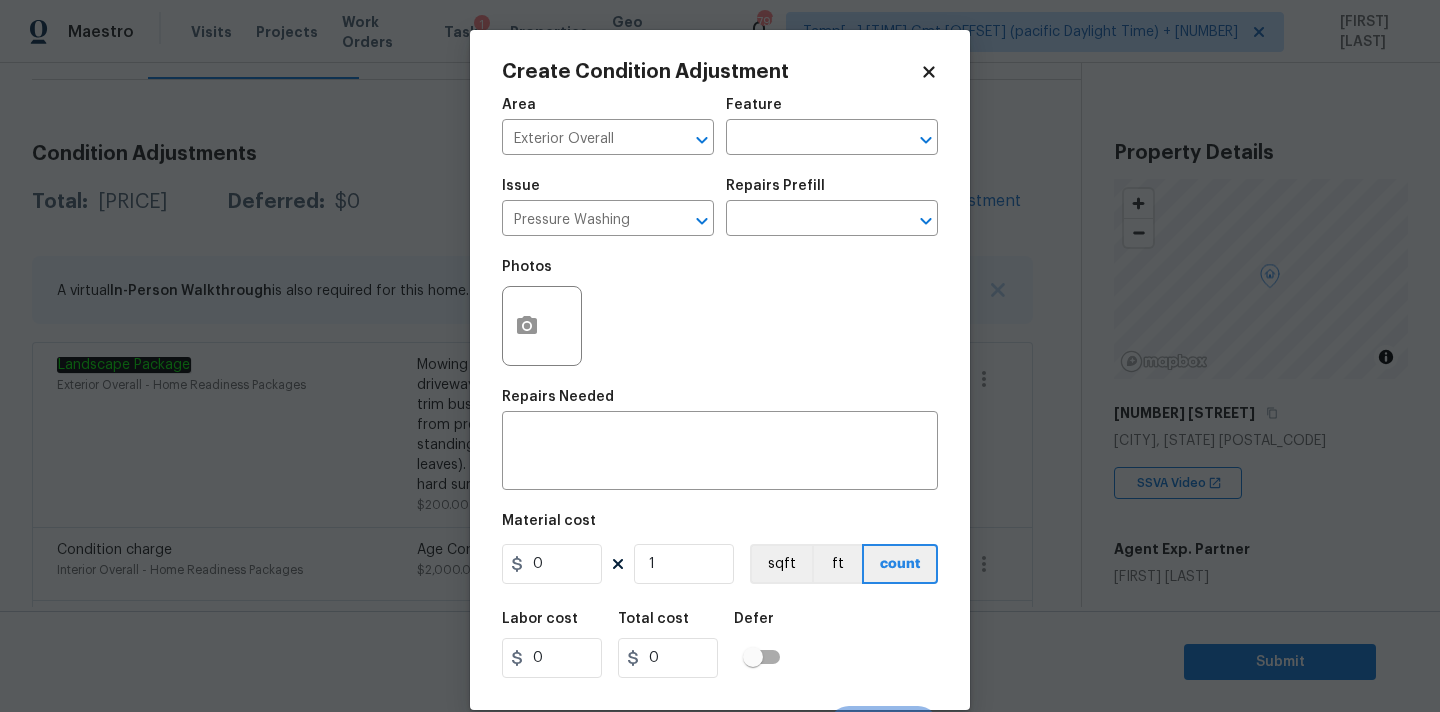click on "Repairs Prefill" at bounding box center (832, 192) 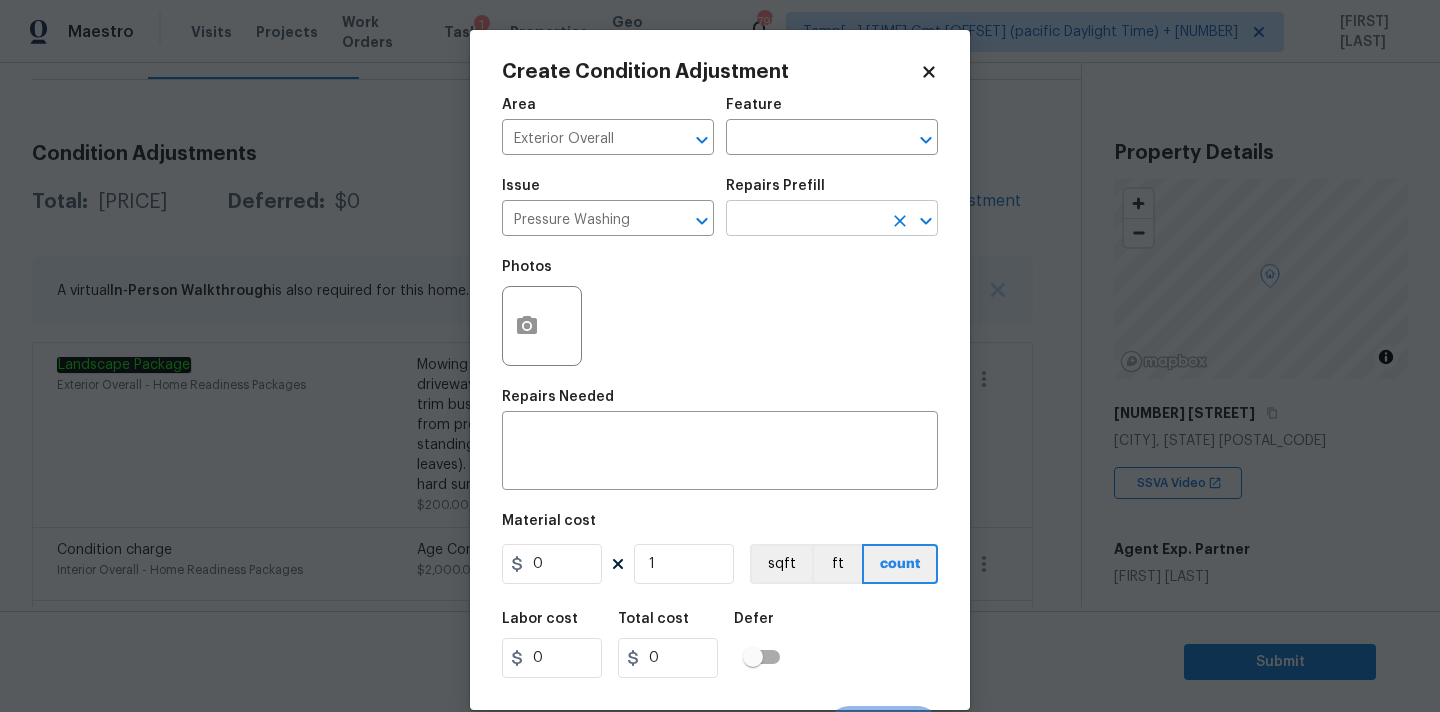 click at bounding box center [804, 220] 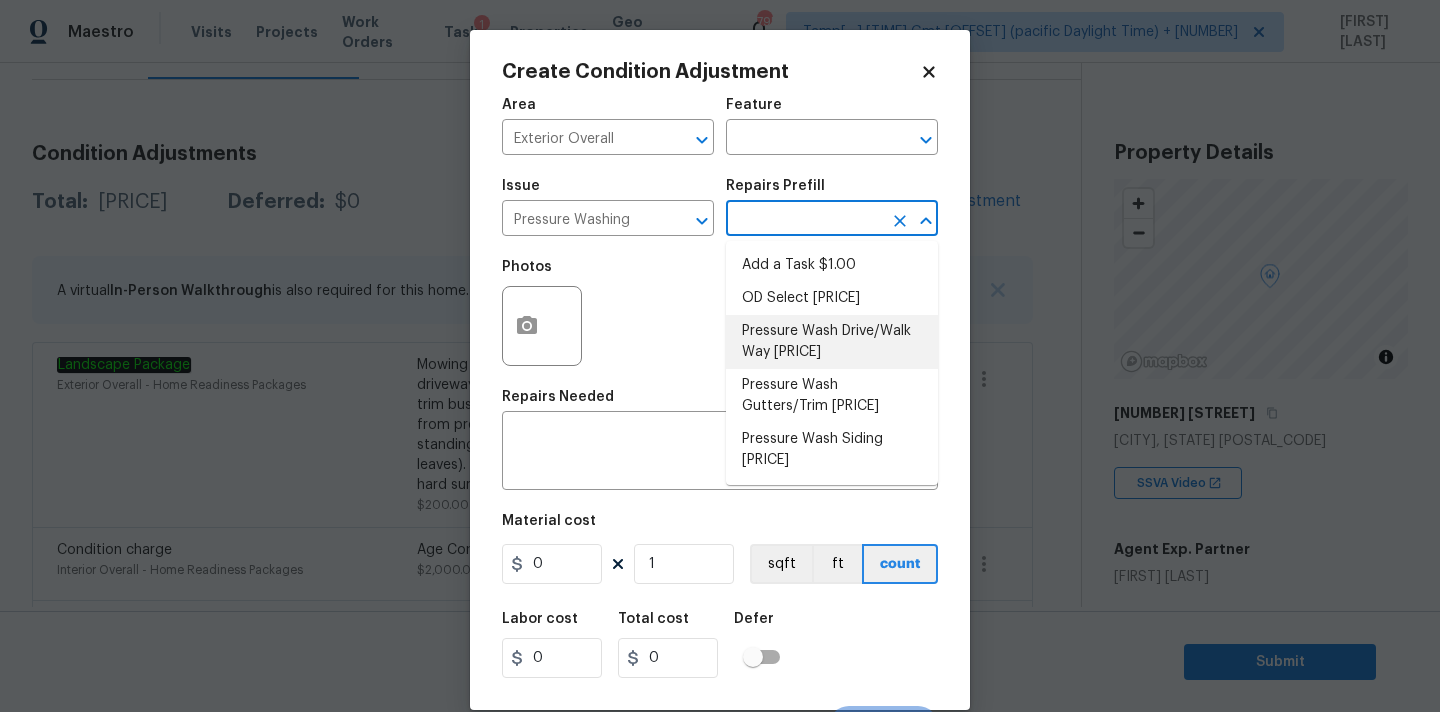 click on "Pressure Wash Drive/Walk Way $125.00" at bounding box center [832, 342] 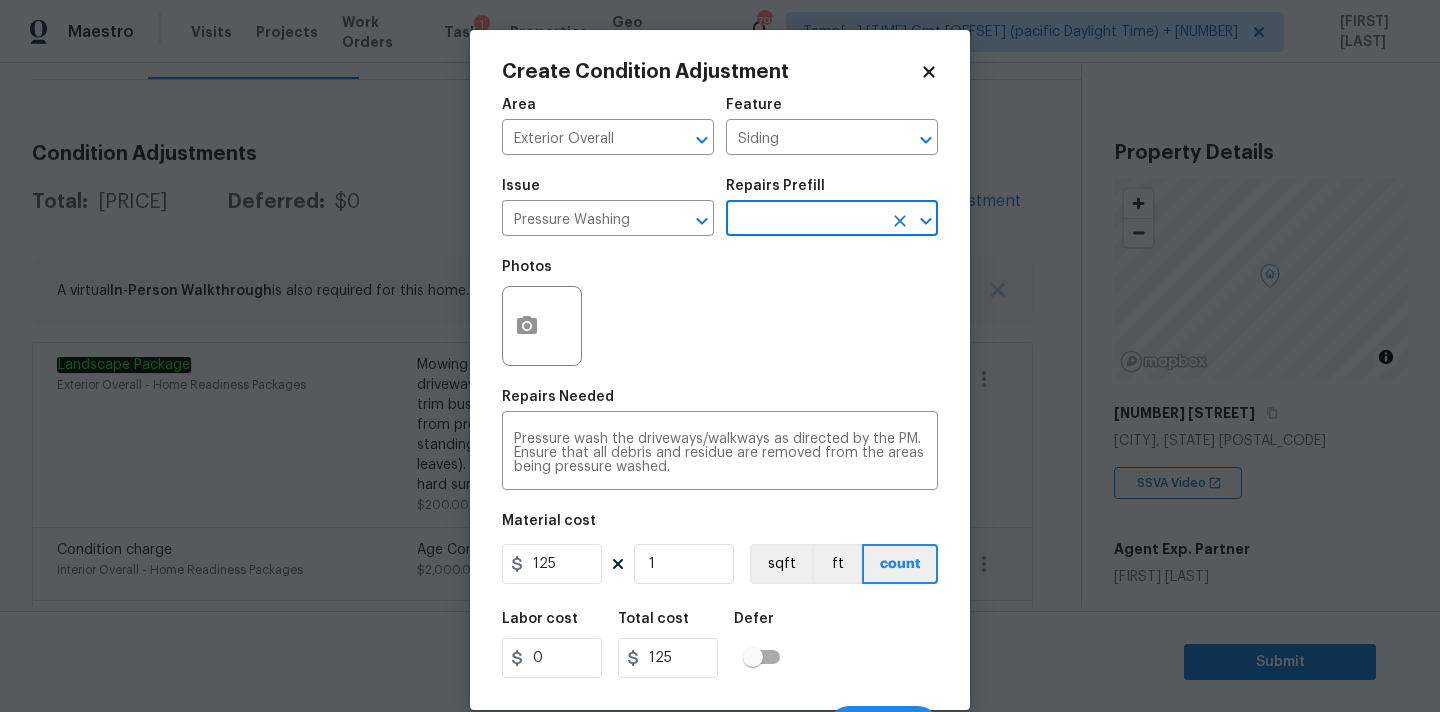 click on "Material cost 125 1 sqft ft count" at bounding box center [720, 551] 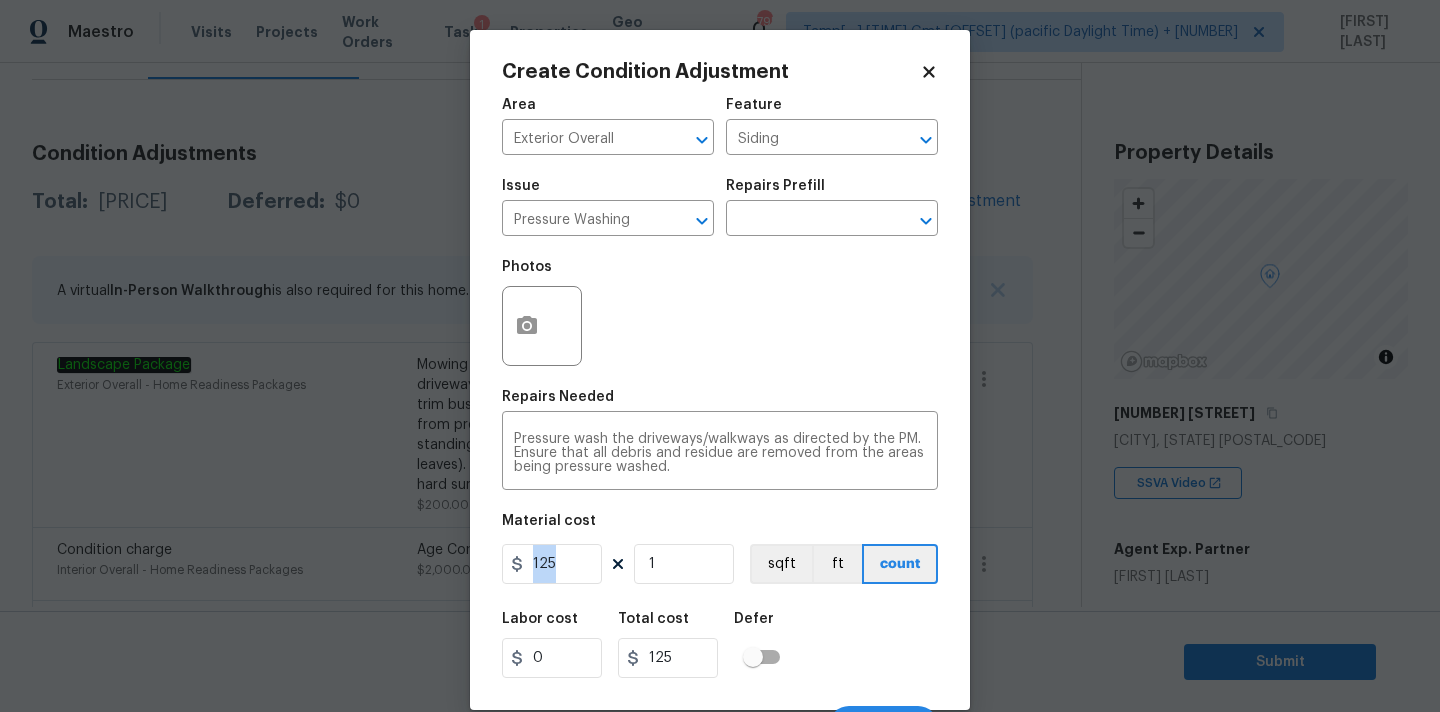 click on "Material cost 125 1 sqft ft count" at bounding box center [720, 551] 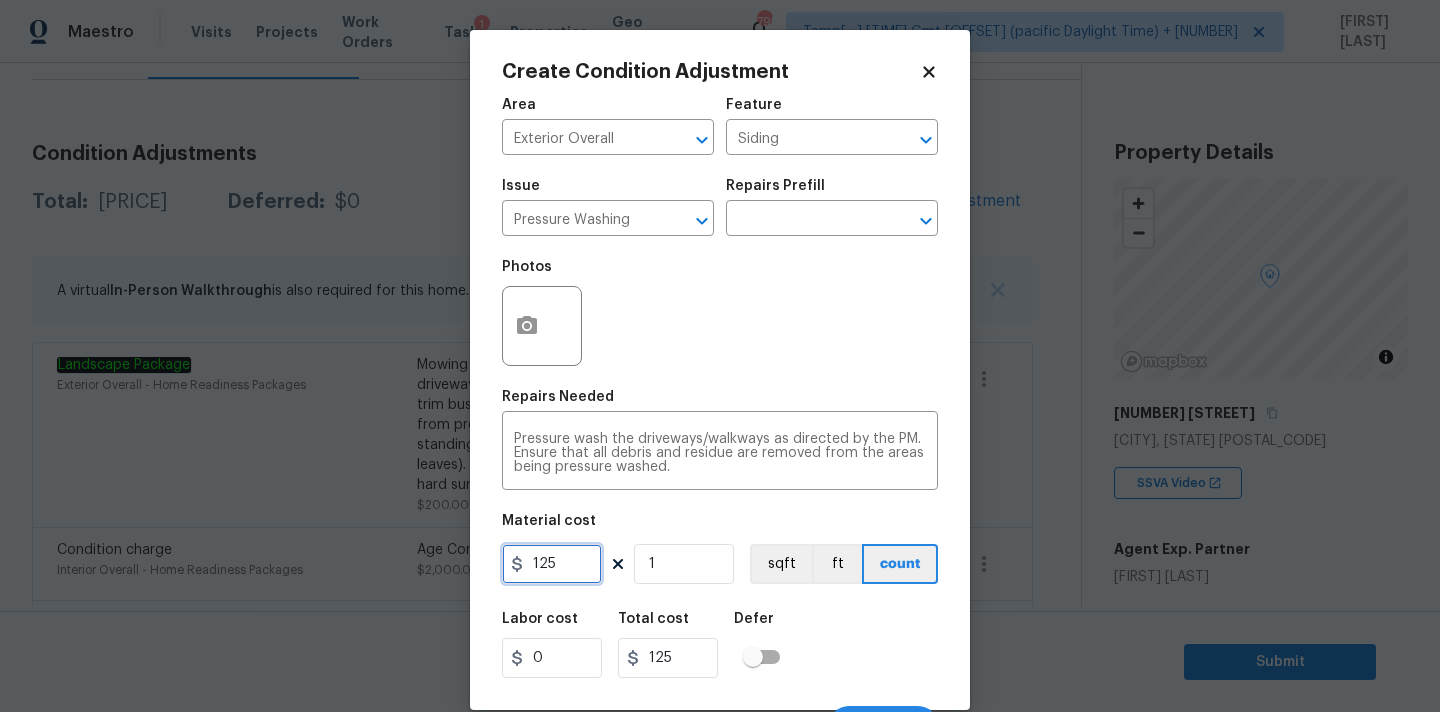click on "125" at bounding box center (552, 564) 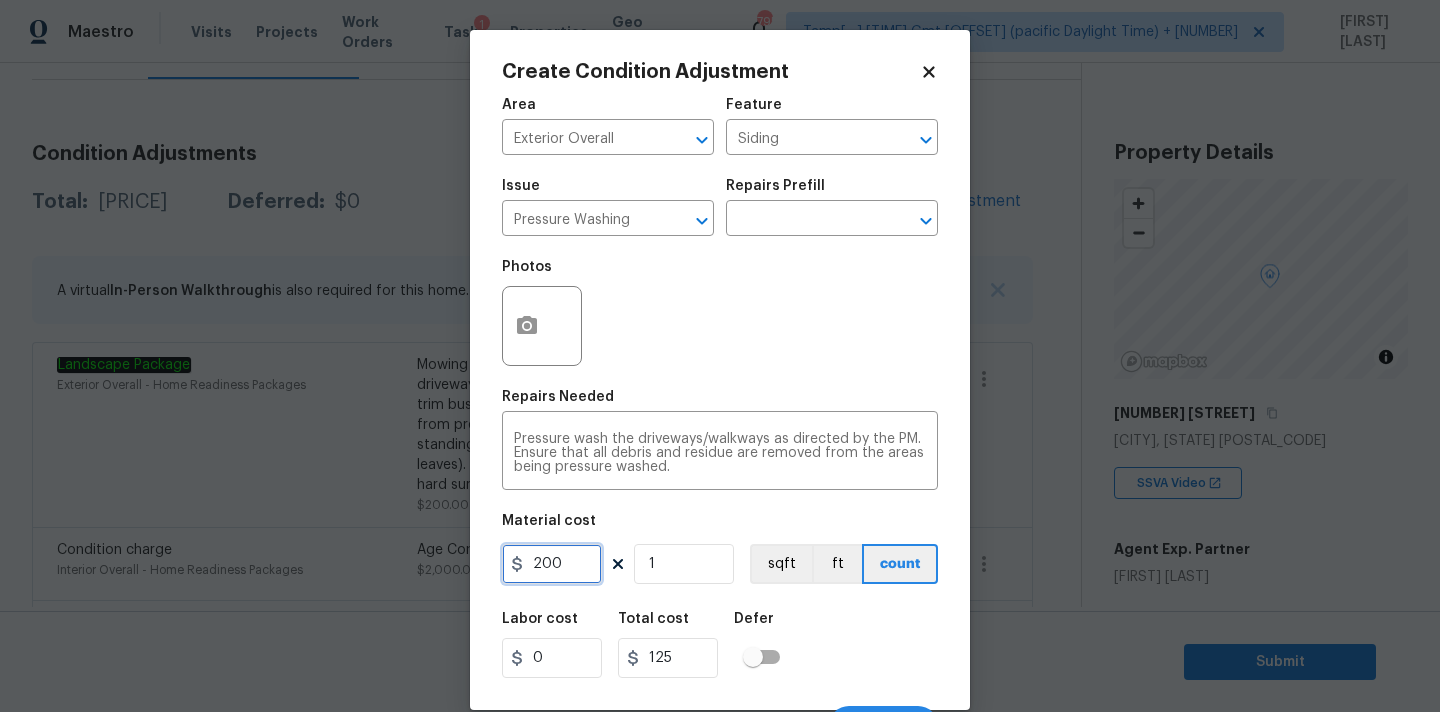type on "200" 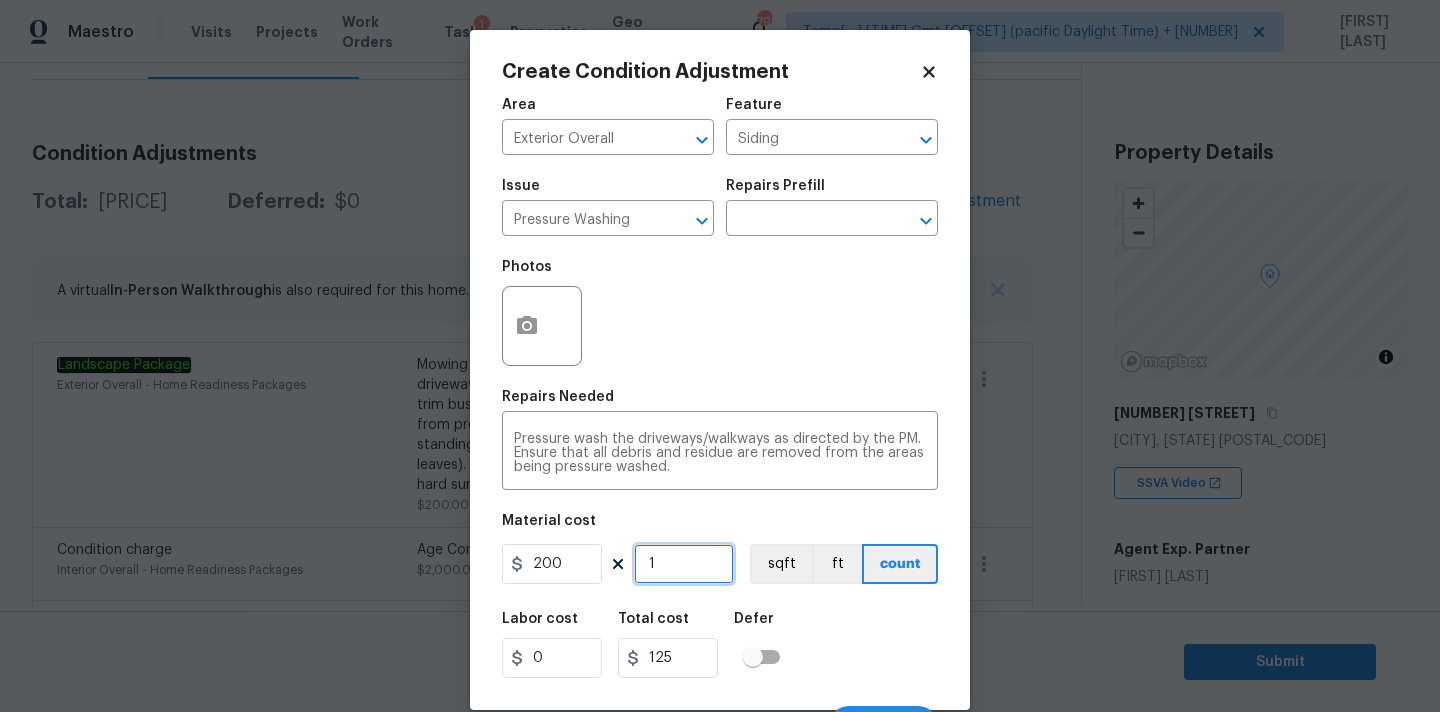 type on "200" 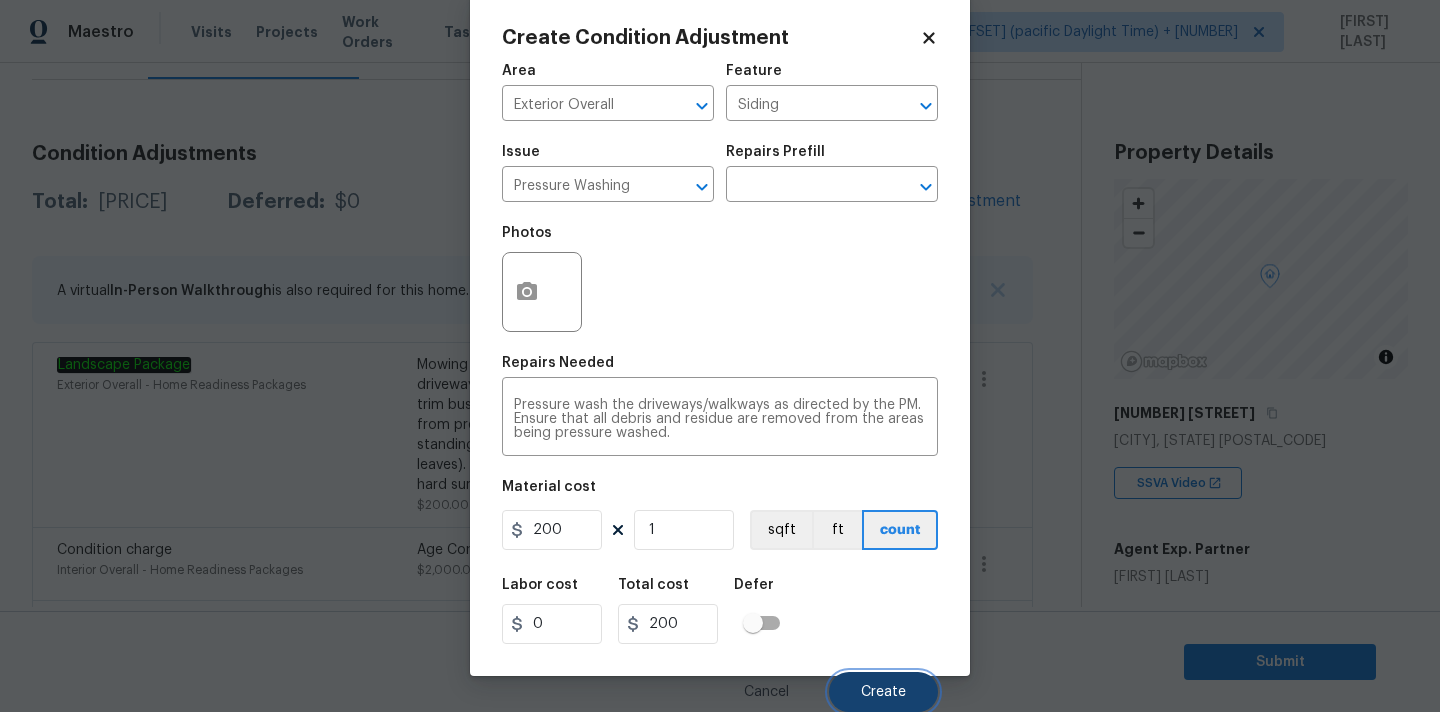 click on "Create" at bounding box center (883, 692) 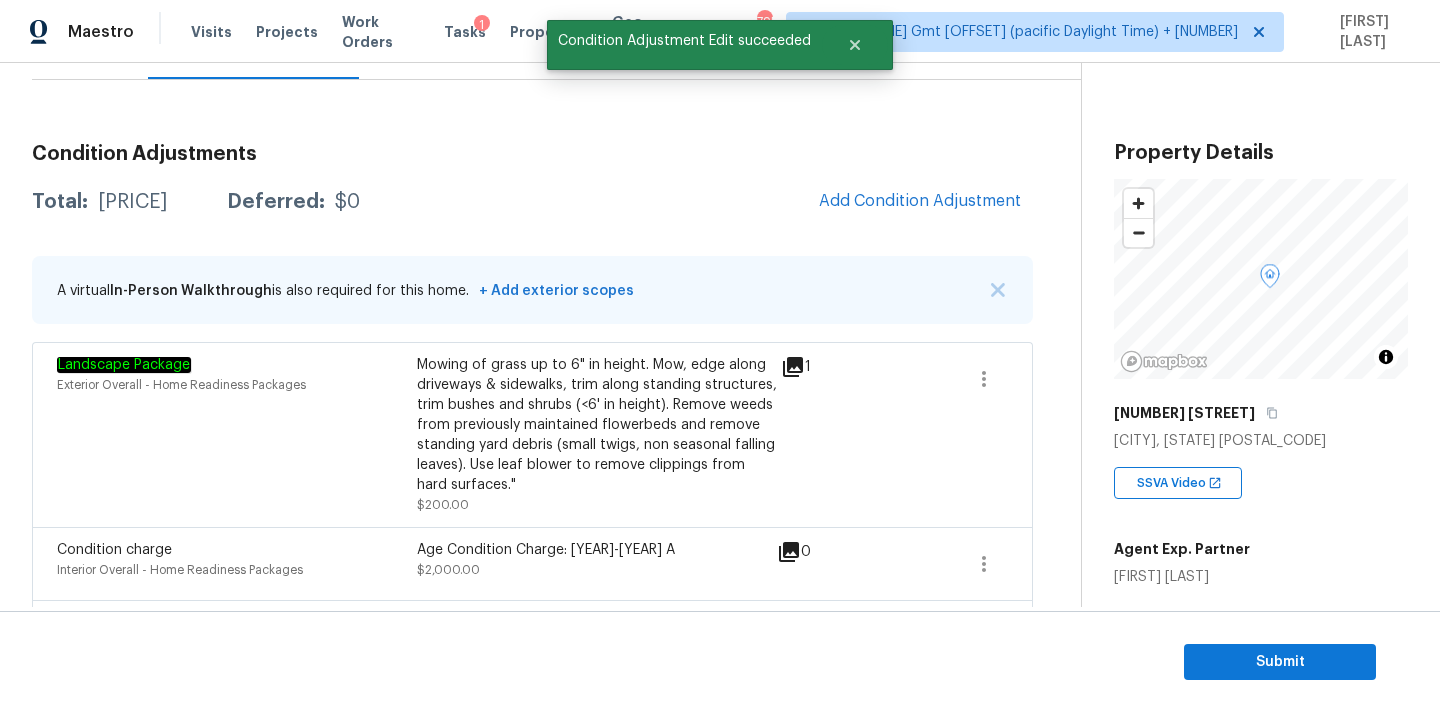 scroll, scrollTop: 28, scrollLeft: 0, axis: vertical 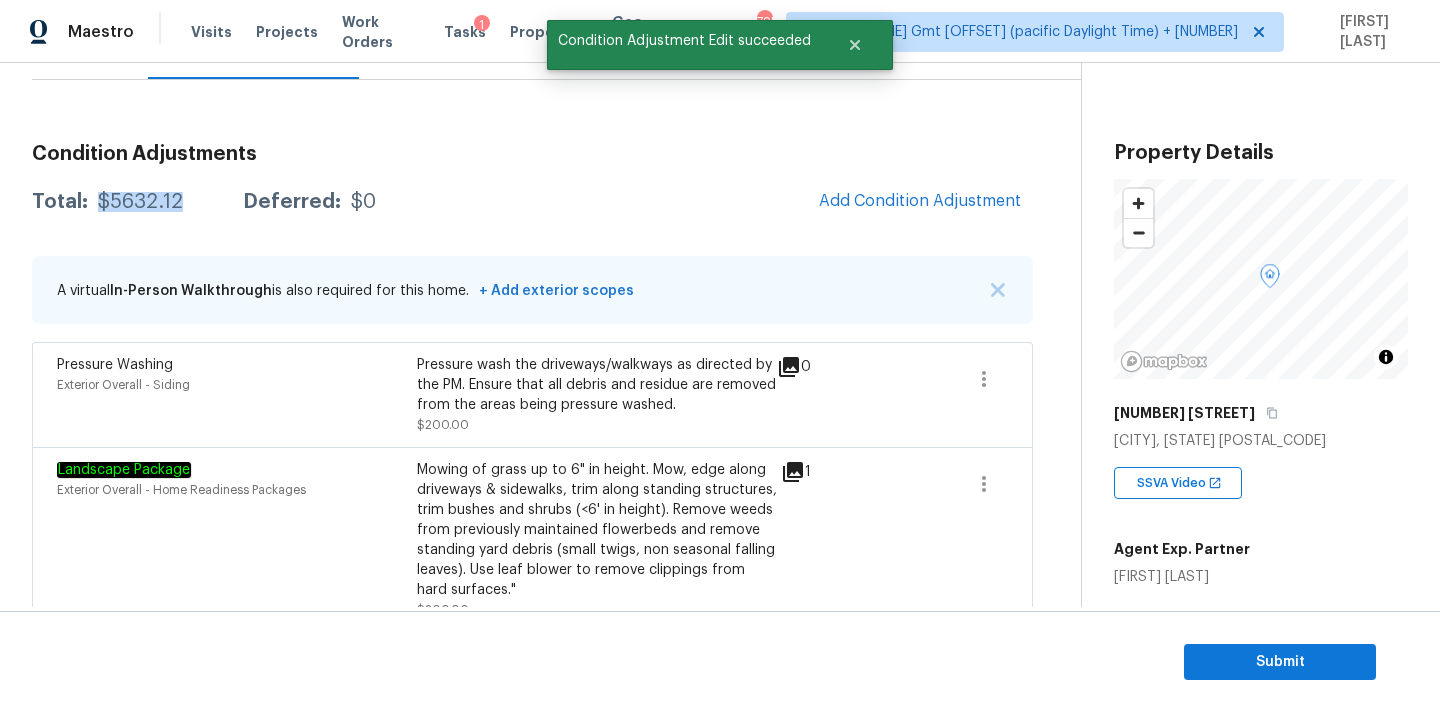 drag, startPoint x: 100, startPoint y: 207, endPoint x: 192, endPoint y: 207, distance: 92 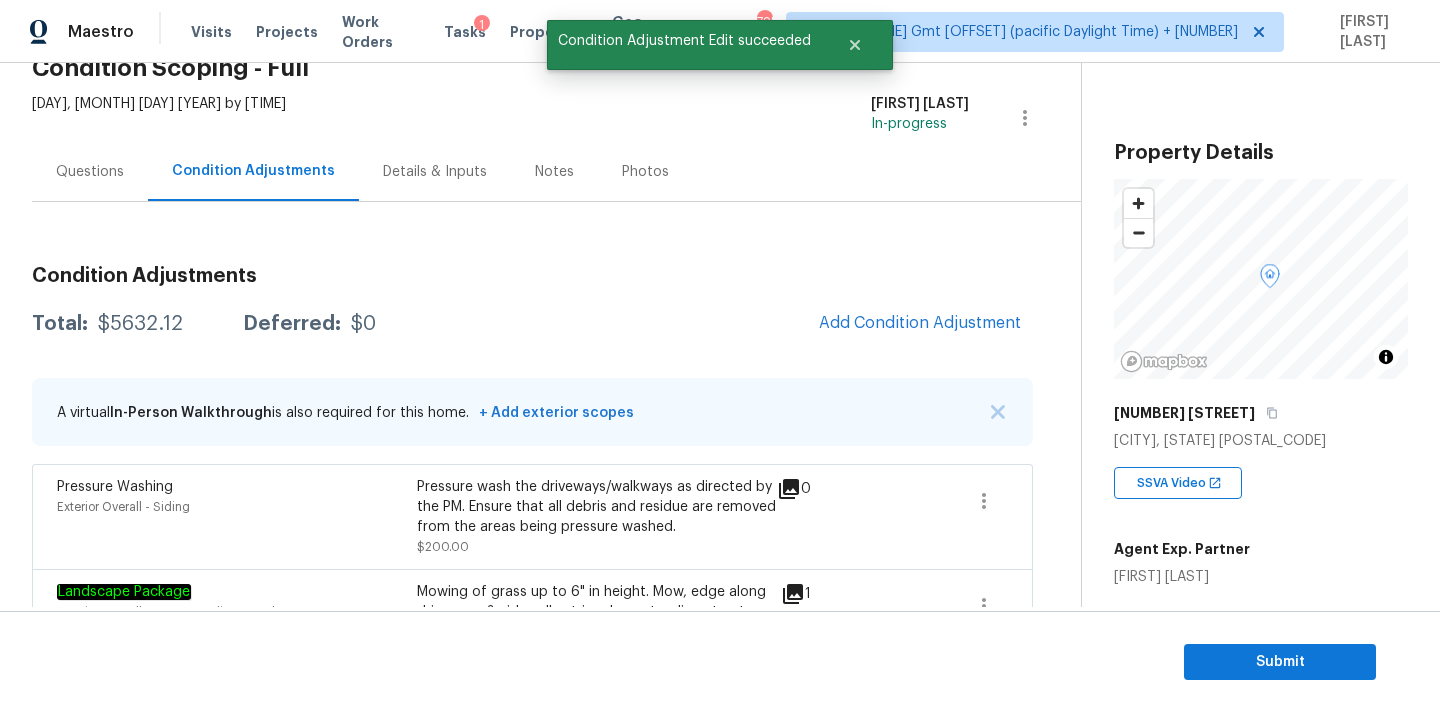 click on "Questions" at bounding box center [90, 172] 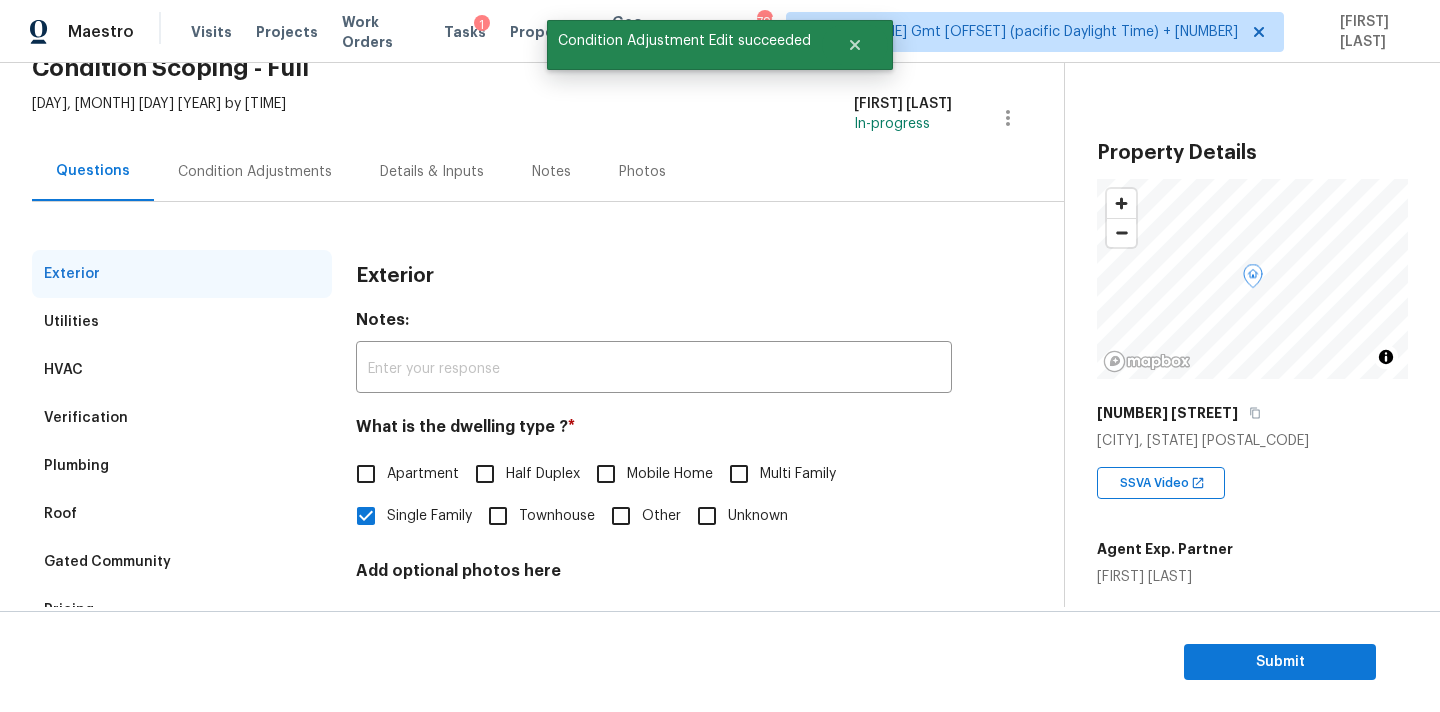 scroll, scrollTop: 251, scrollLeft: 0, axis: vertical 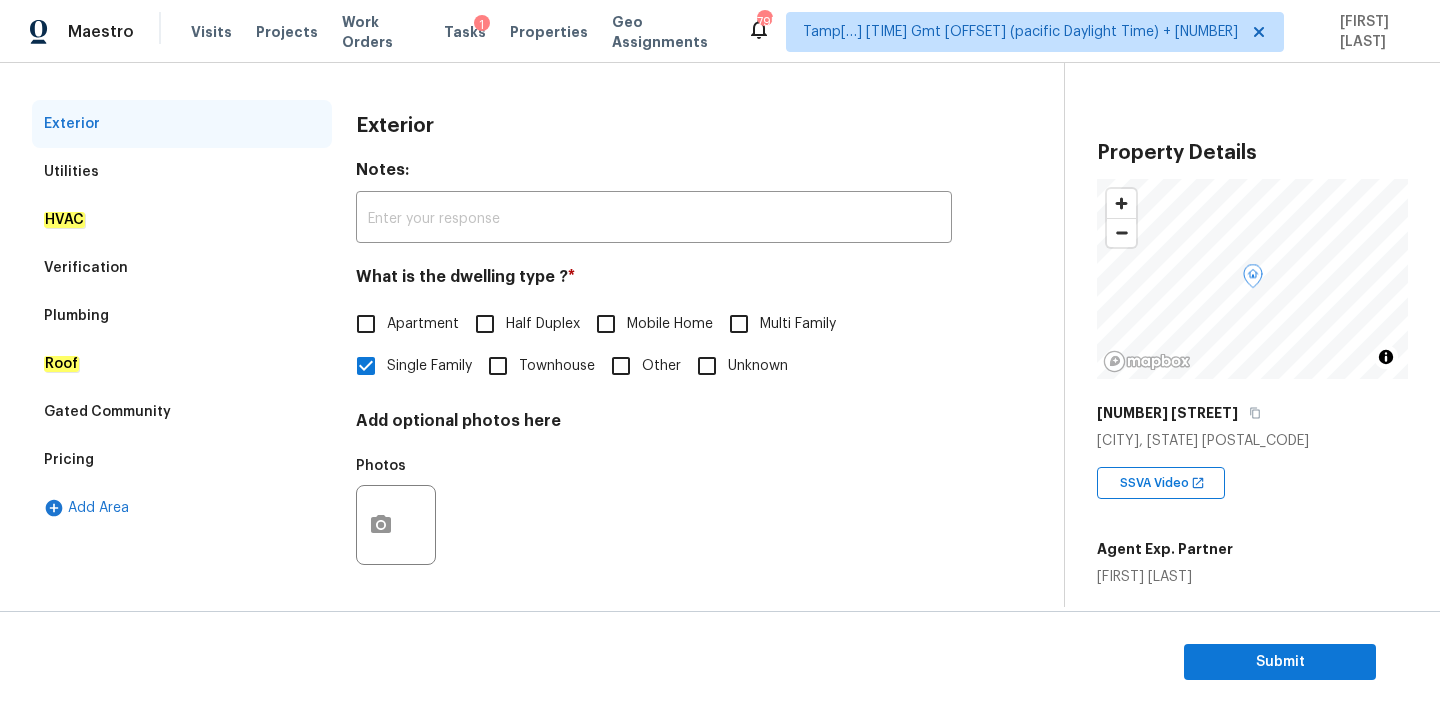 click on "Verification" at bounding box center (182, 268) 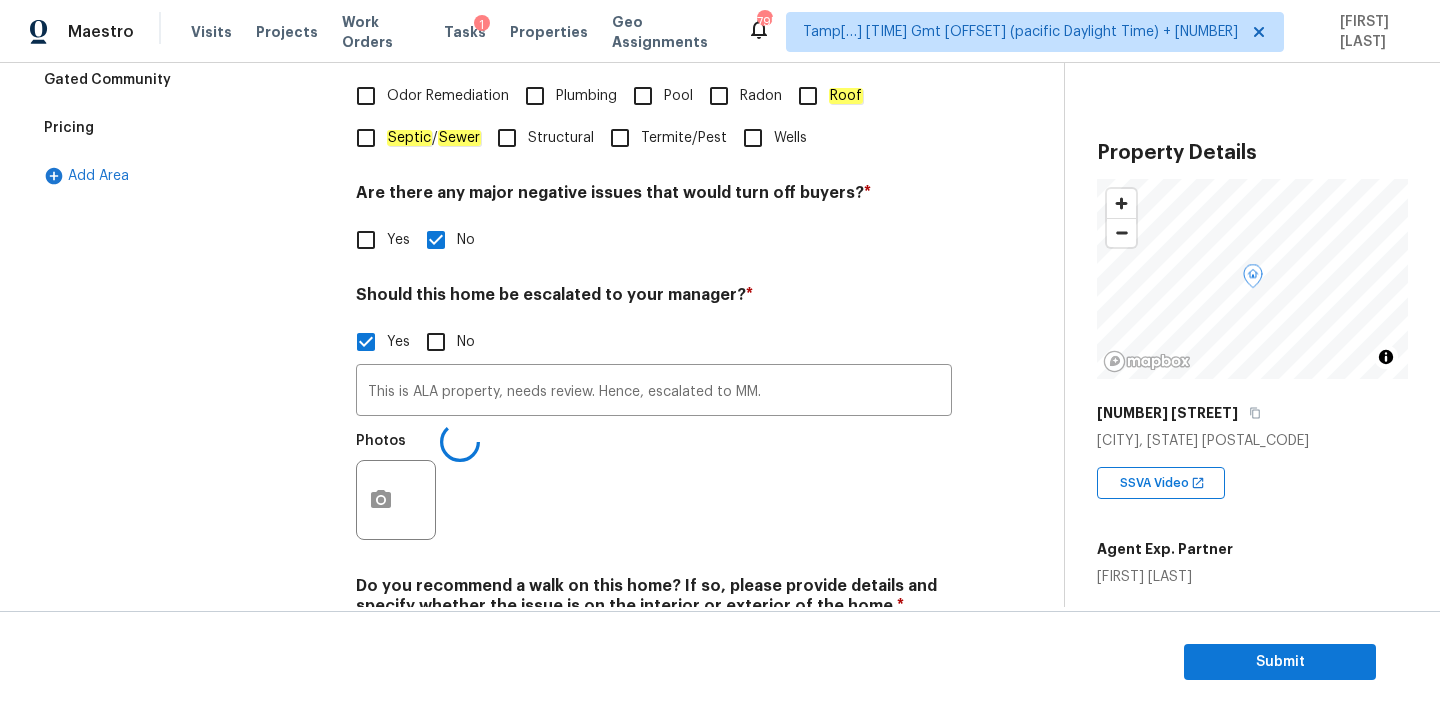 scroll, scrollTop: 681, scrollLeft: 0, axis: vertical 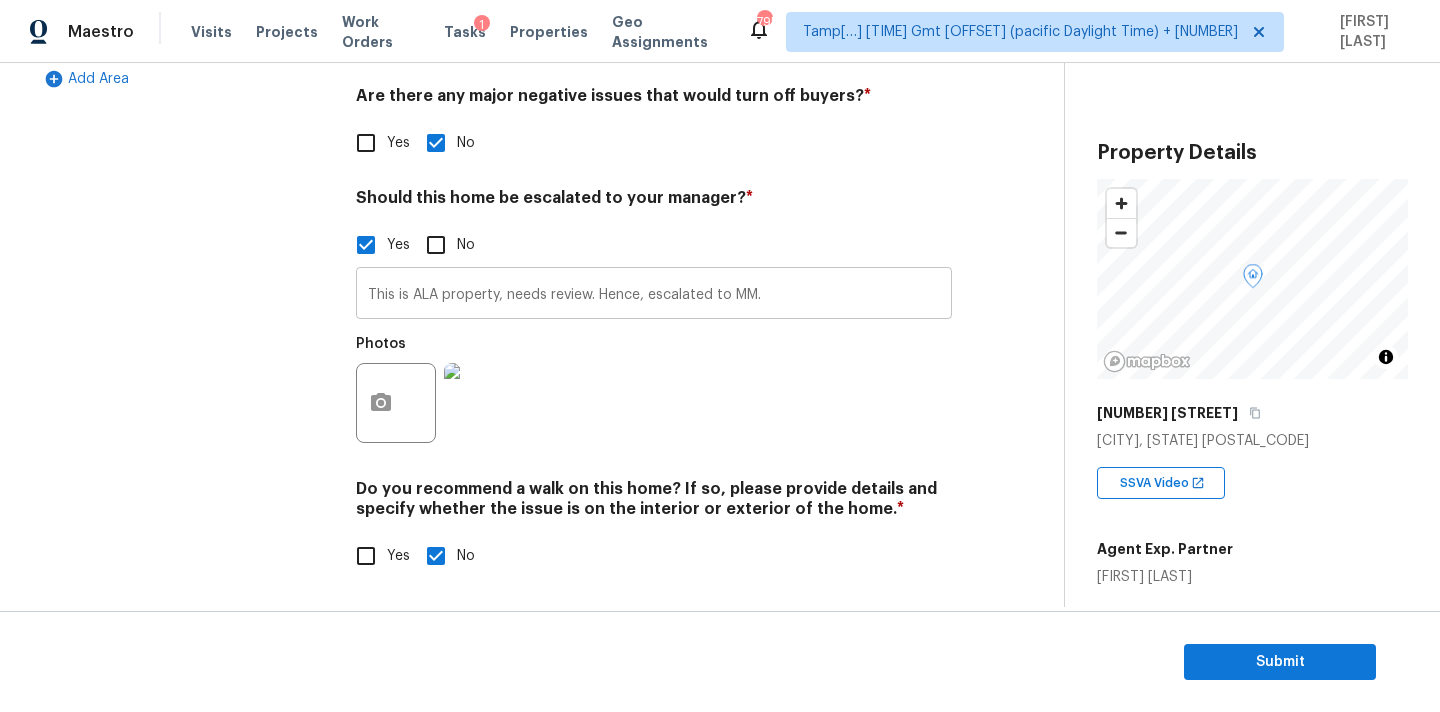 click on "This is ALA property, needs review. Hence, escalated to MM." at bounding box center [654, 295] 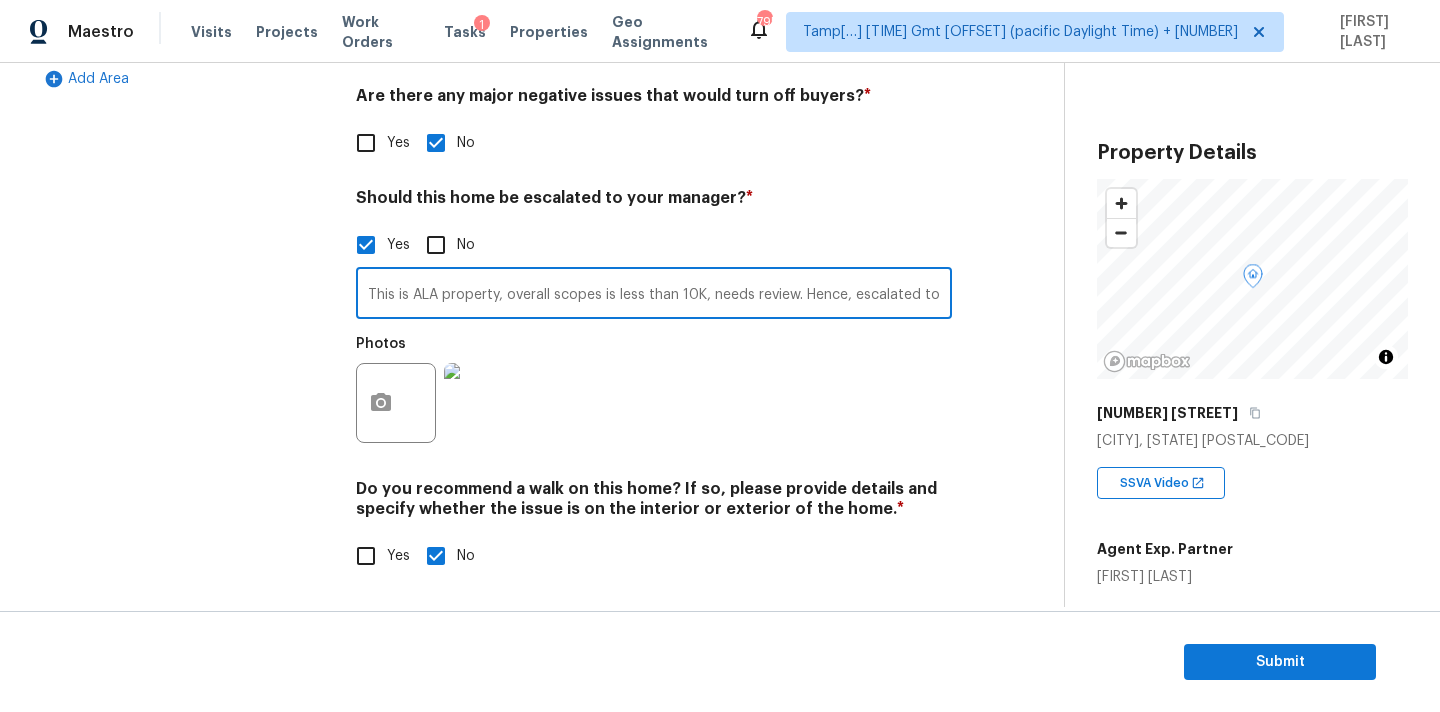 type on "This is ALA property, overall scopes is less than 10K, needs review. Hence, escalated to MM." 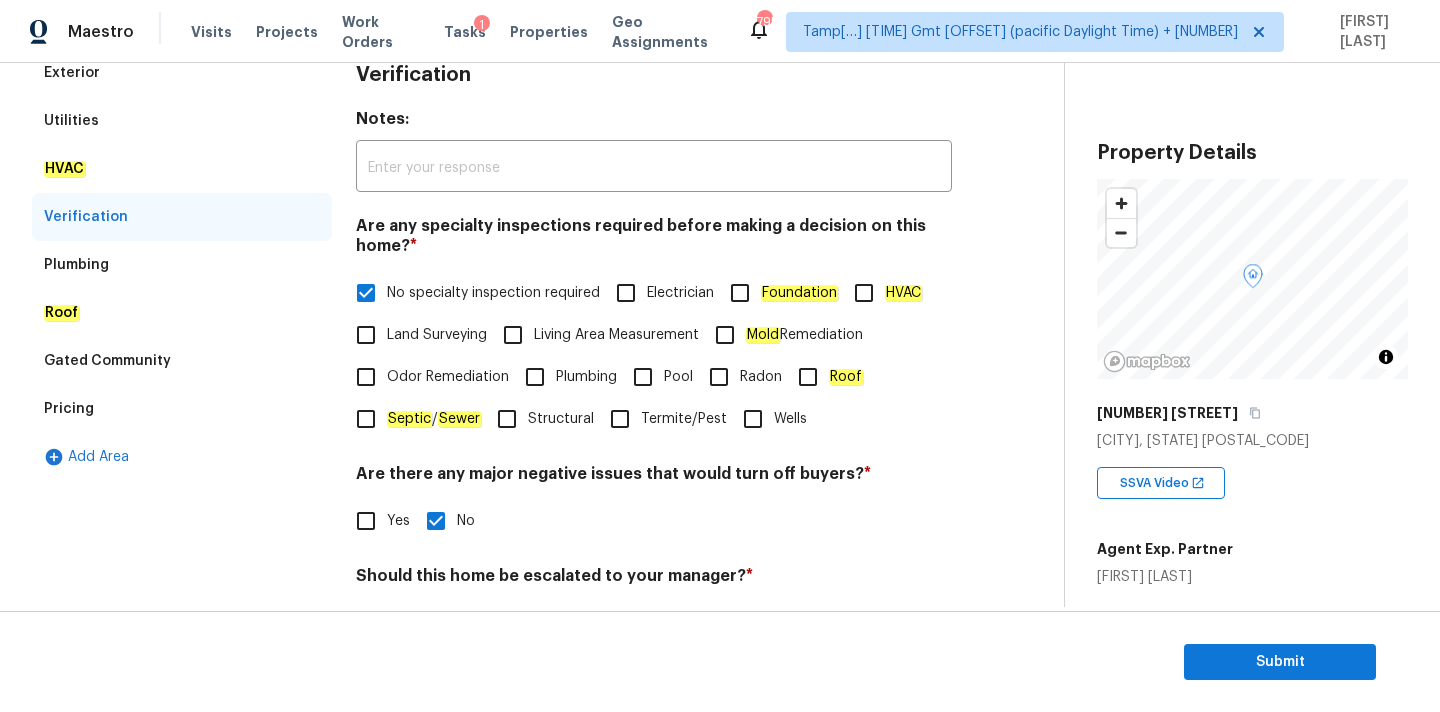 scroll, scrollTop: 156, scrollLeft: 0, axis: vertical 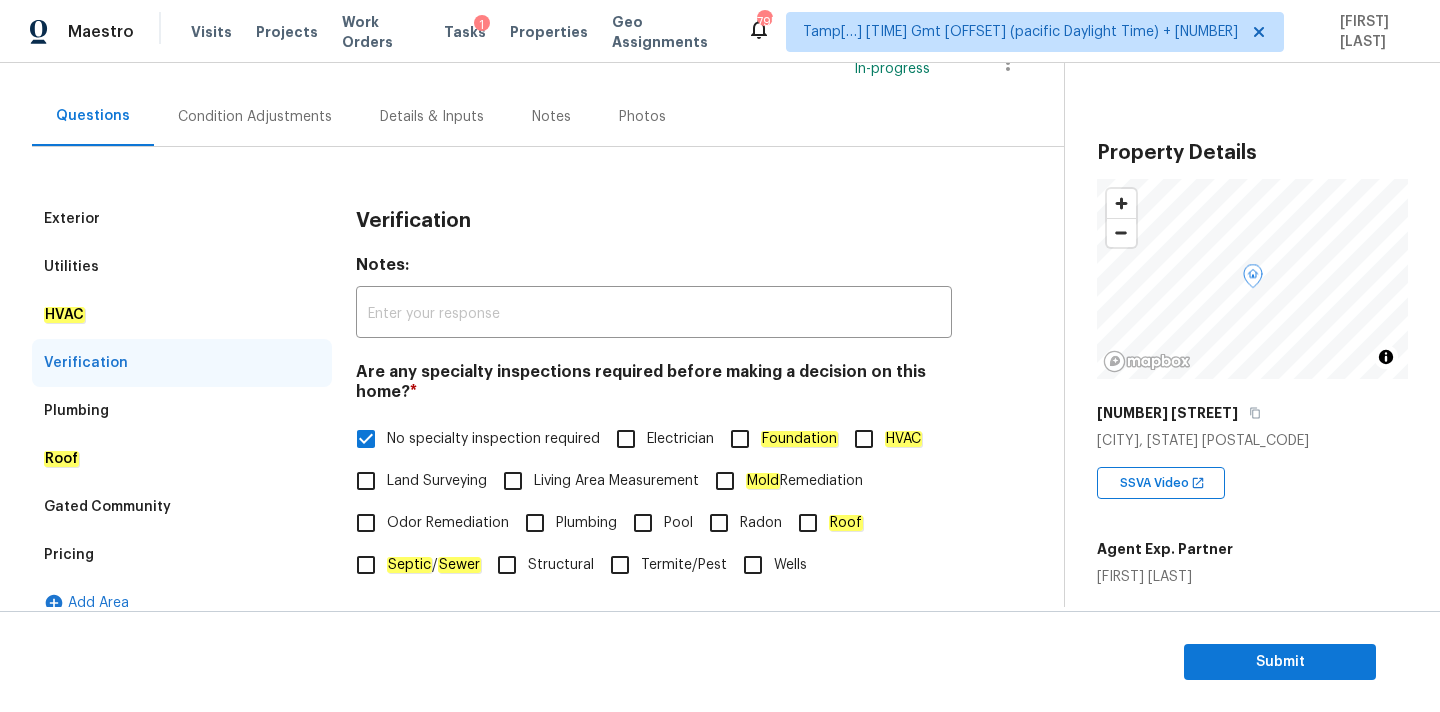 click on "Condition Adjustments" at bounding box center [255, 117] 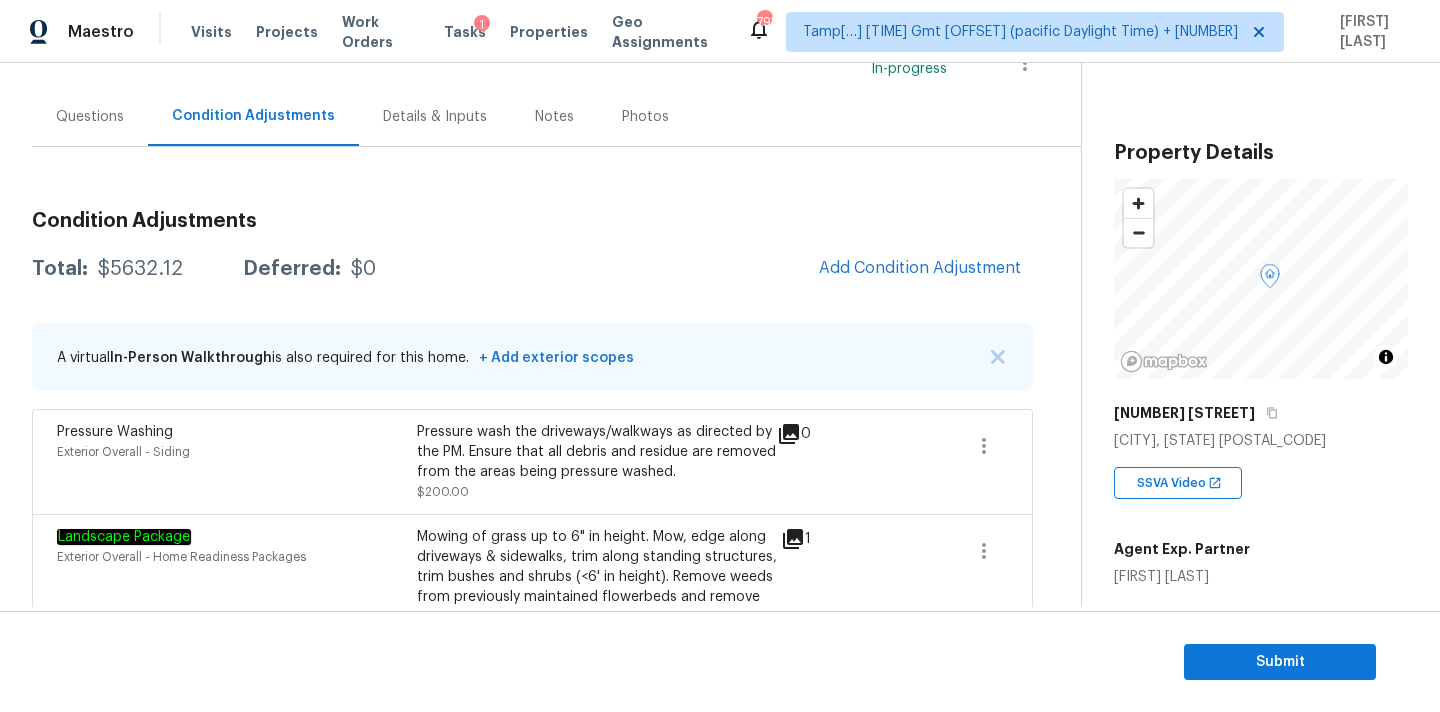scroll, scrollTop: 646, scrollLeft: 0, axis: vertical 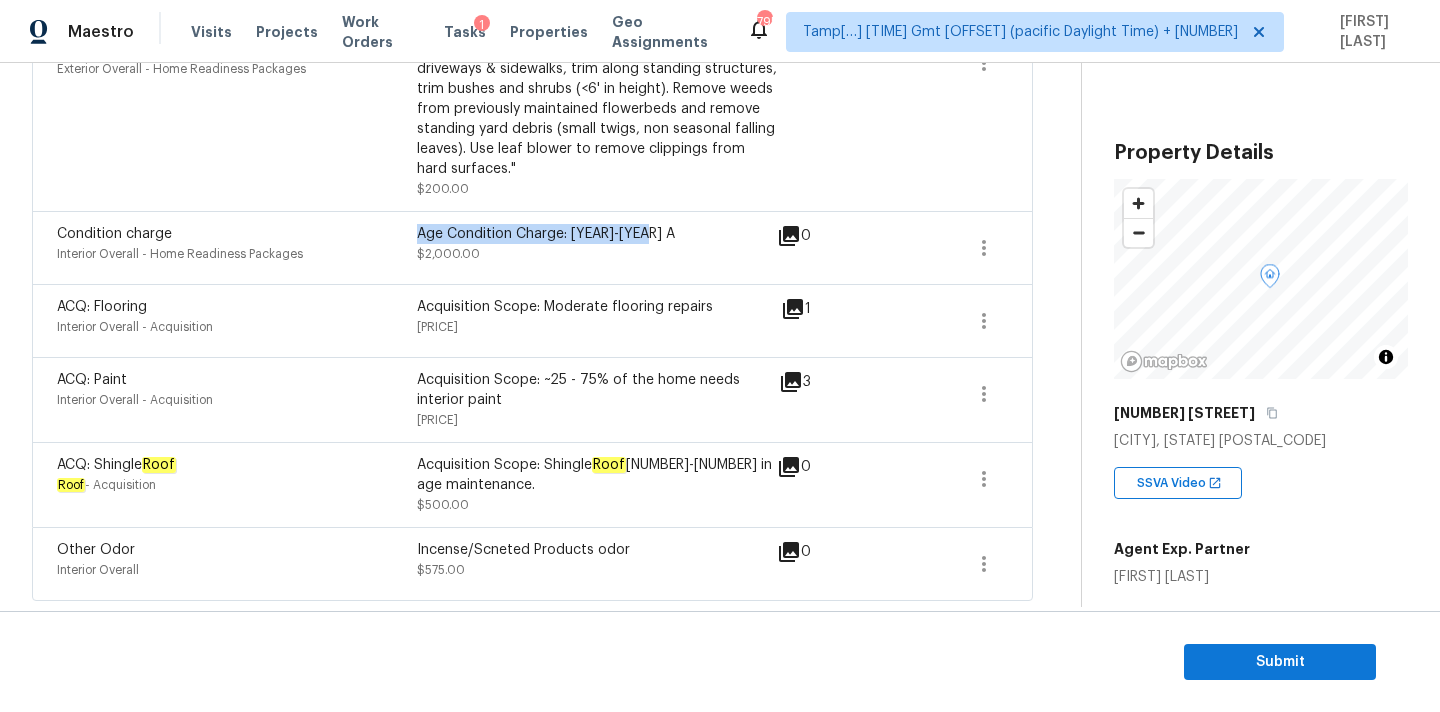 drag, startPoint x: 418, startPoint y: 232, endPoint x: 671, endPoint y: 231, distance: 253.00198 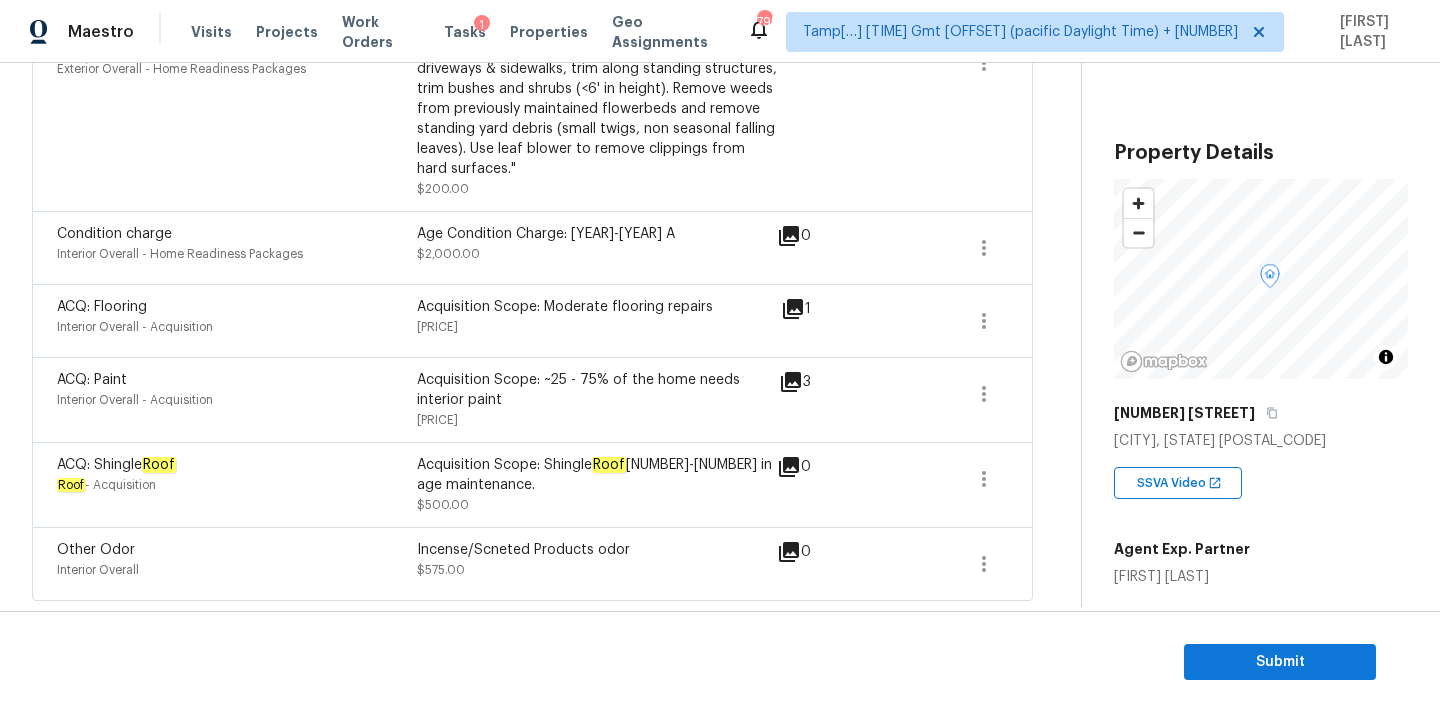 drag, startPoint x: 416, startPoint y: 550, endPoint x: 682, endPoint y: 549, distance: 266.0019 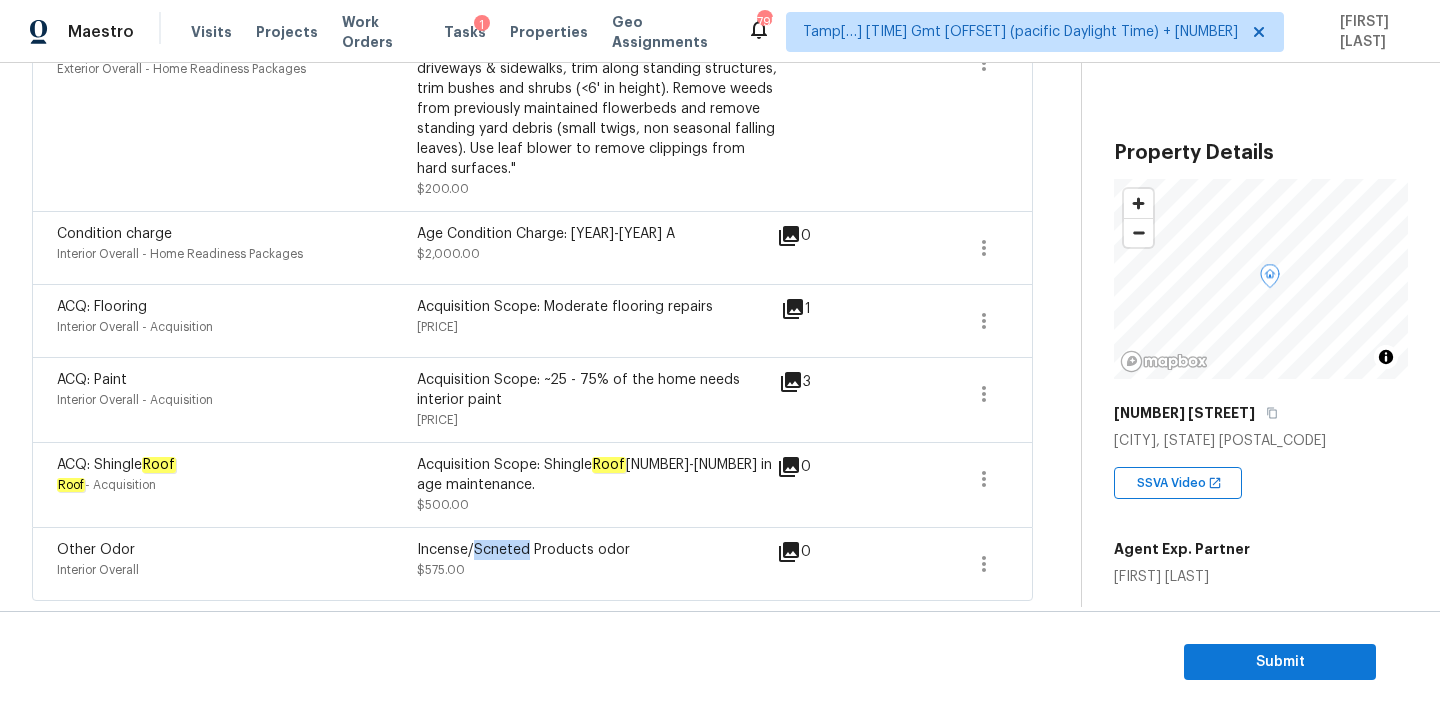 click on "Incense/Scneted Products odor" at bounding box center [597, 550] 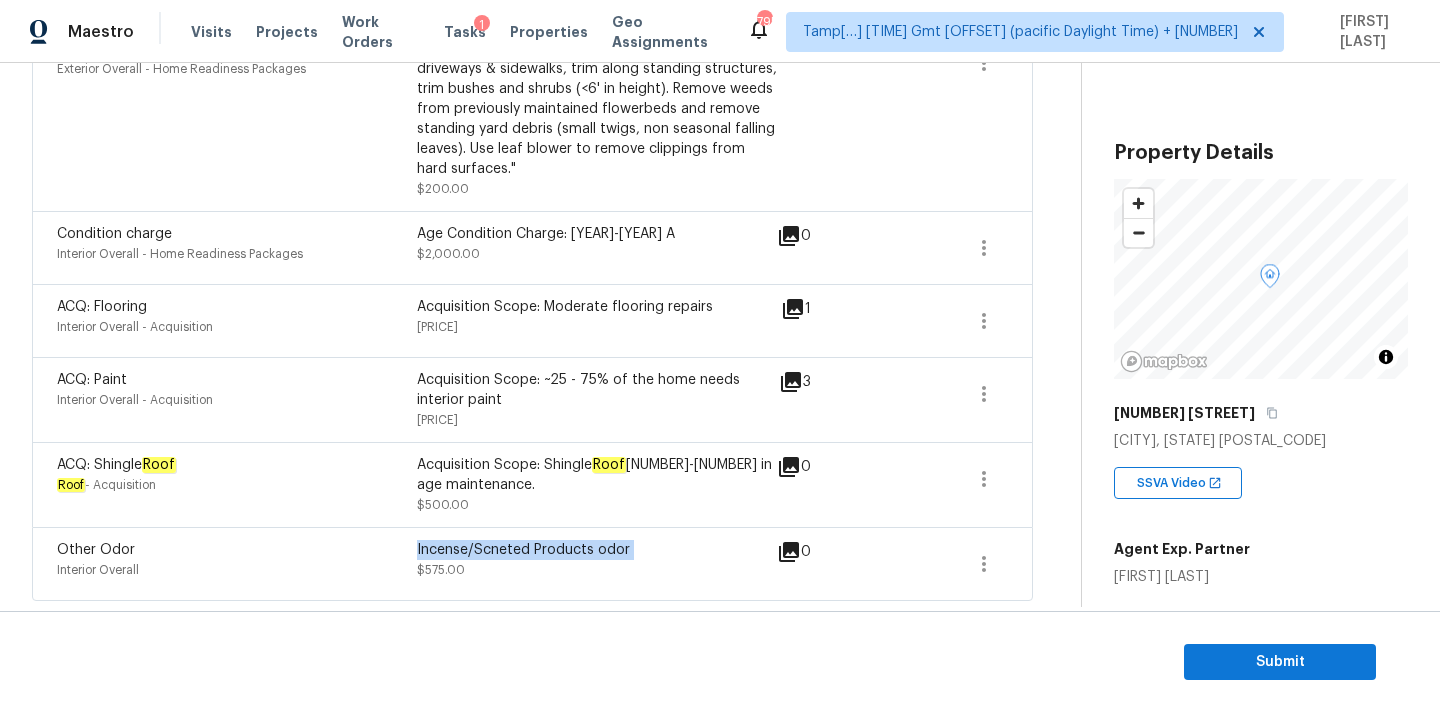 click on "Incense/Scneted Products odor" at bounding box center [597, 550] 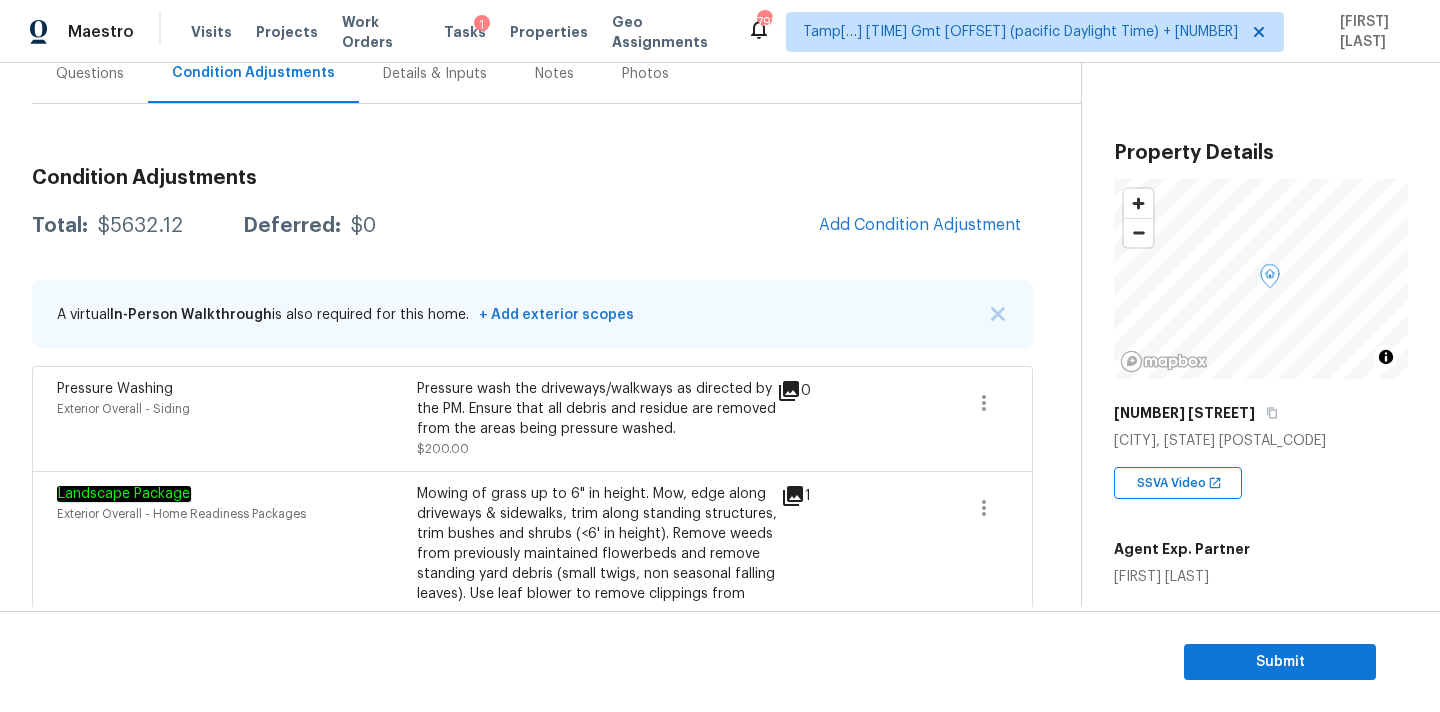 scroll, scrollTop: 147, scrollLeft: 0, axis: vertical 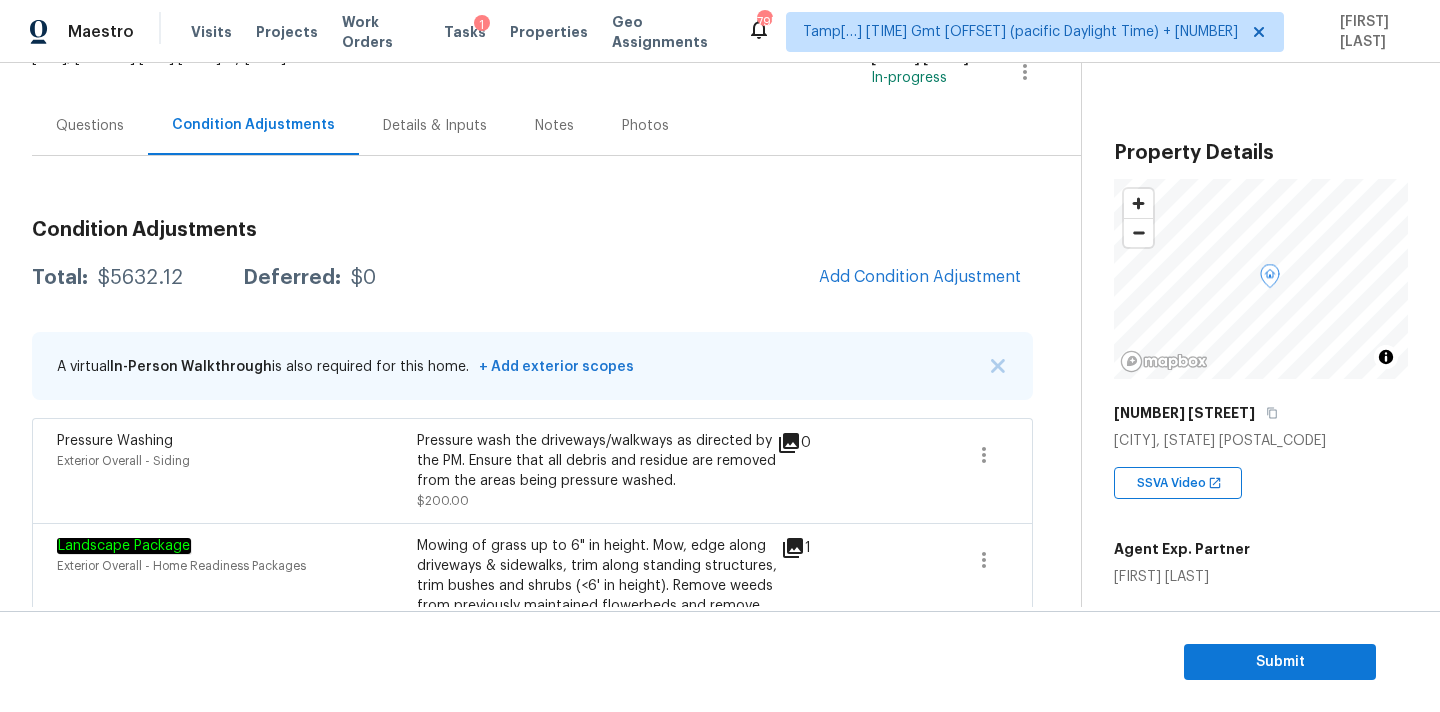 click on "Questions" at bounding box center [90, 126] 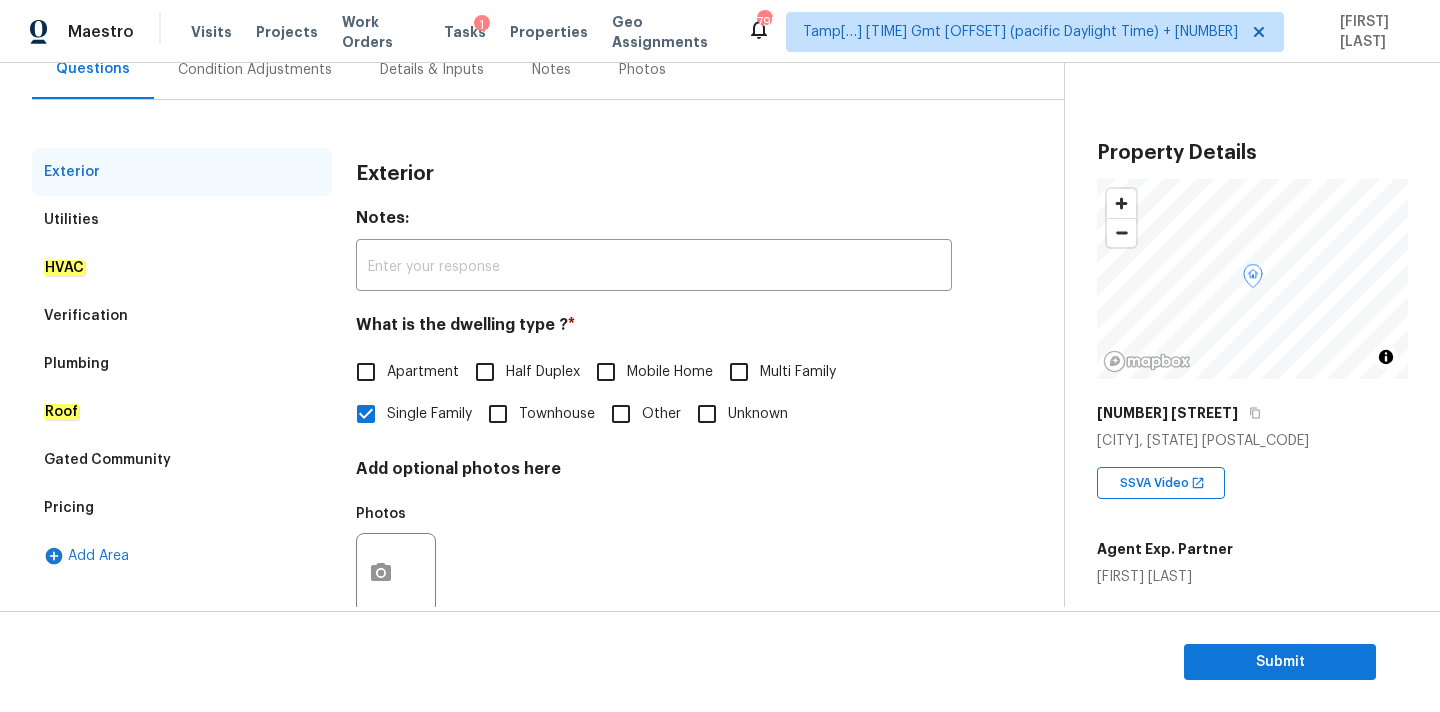 scroll, scrollTop: 251, scrollLeft: 0, axis: vertical 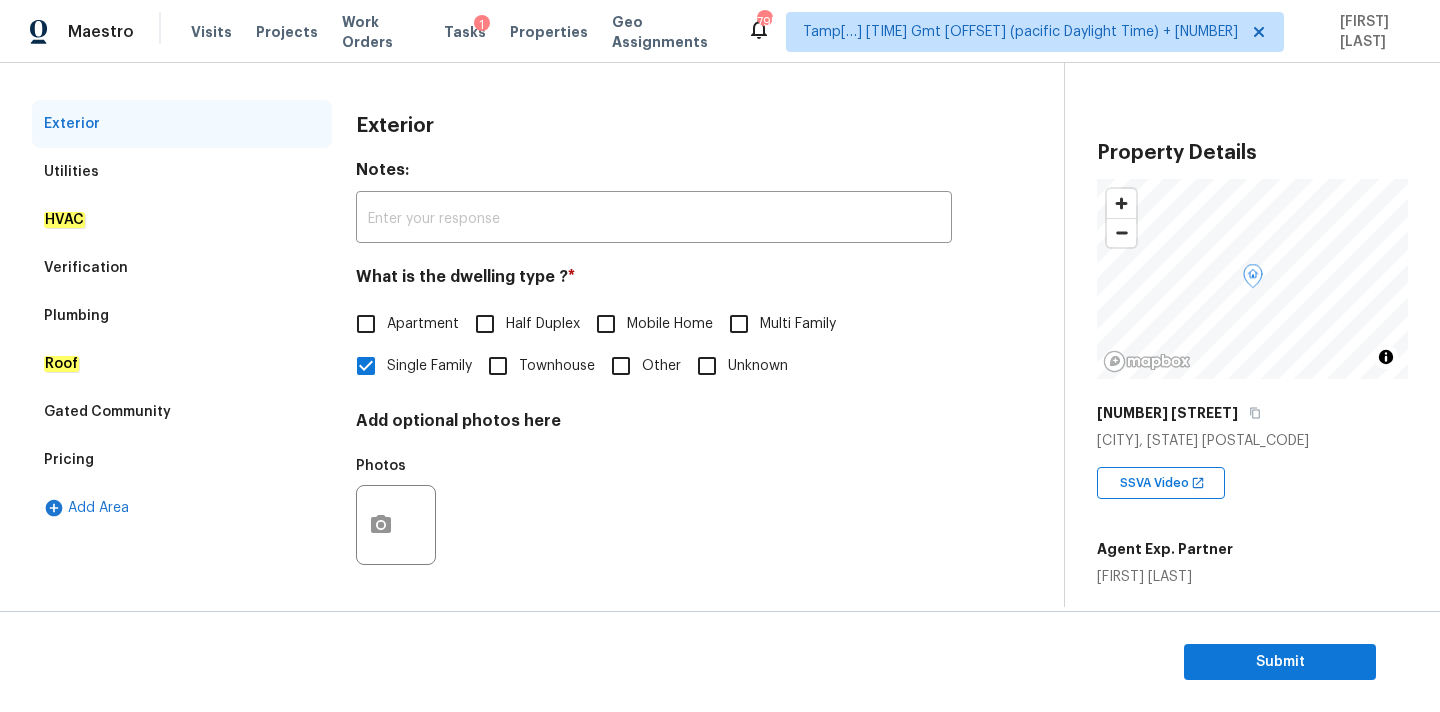 click on "Verification" at bounding box center (182, 268) 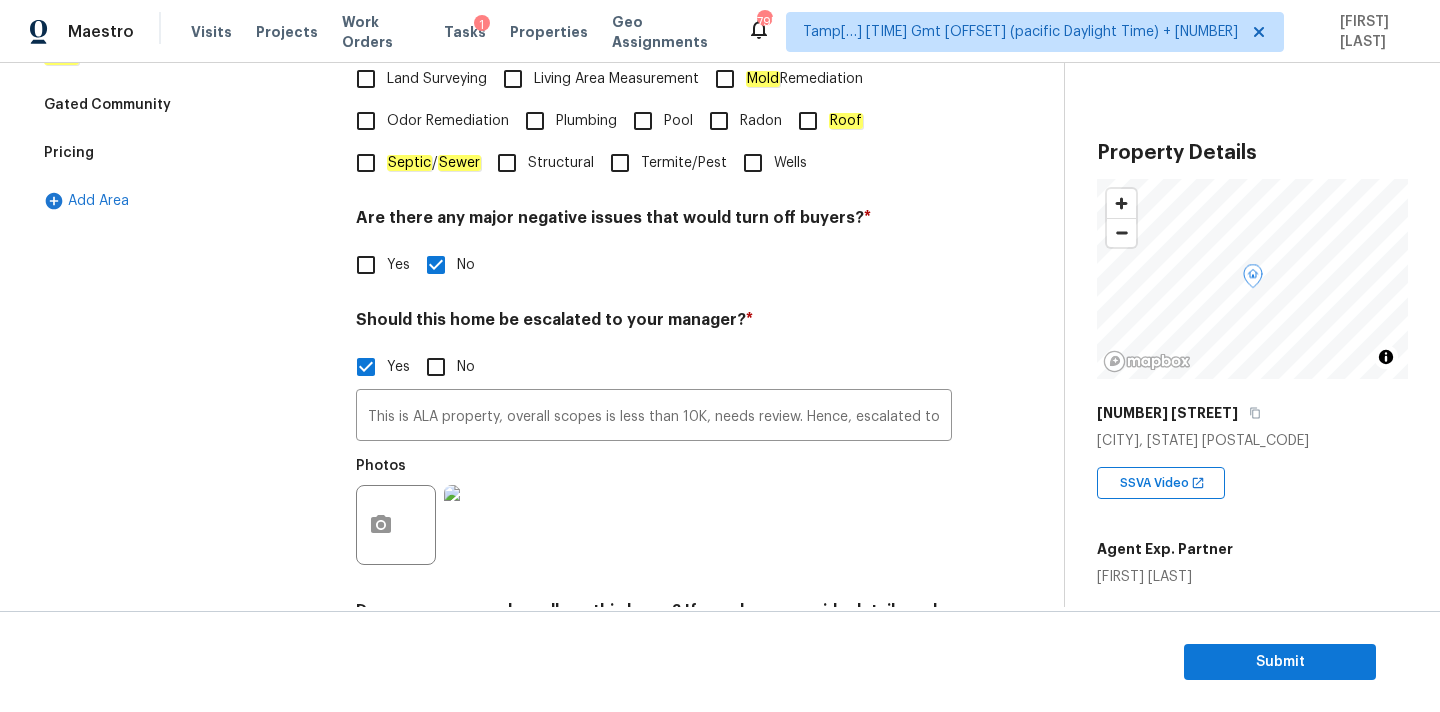 scroll, scrollTop: 647, scrollLeft: 0, axis: vertical 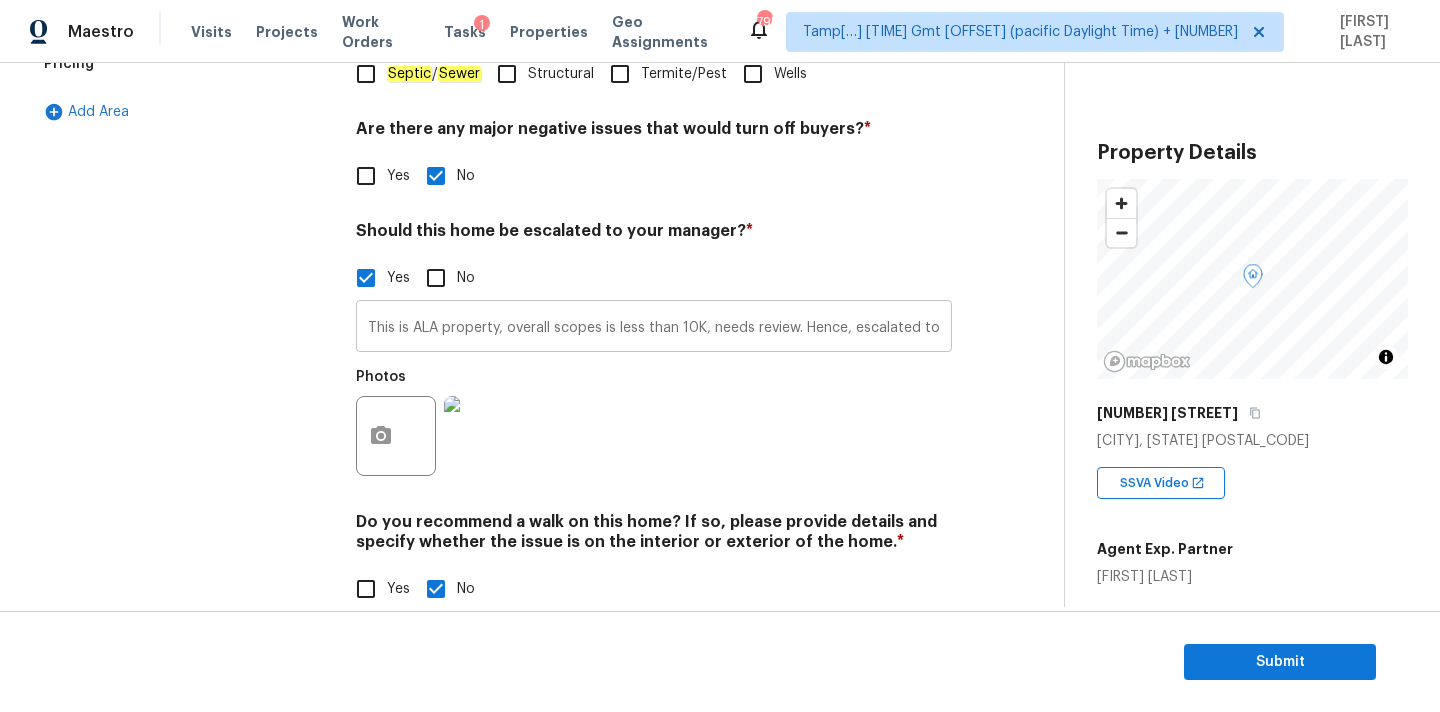 click on "This is ALA property, overall scopes is less than 10K, needs review. Hence, escalated to MM." at bounding box center (654, 328) 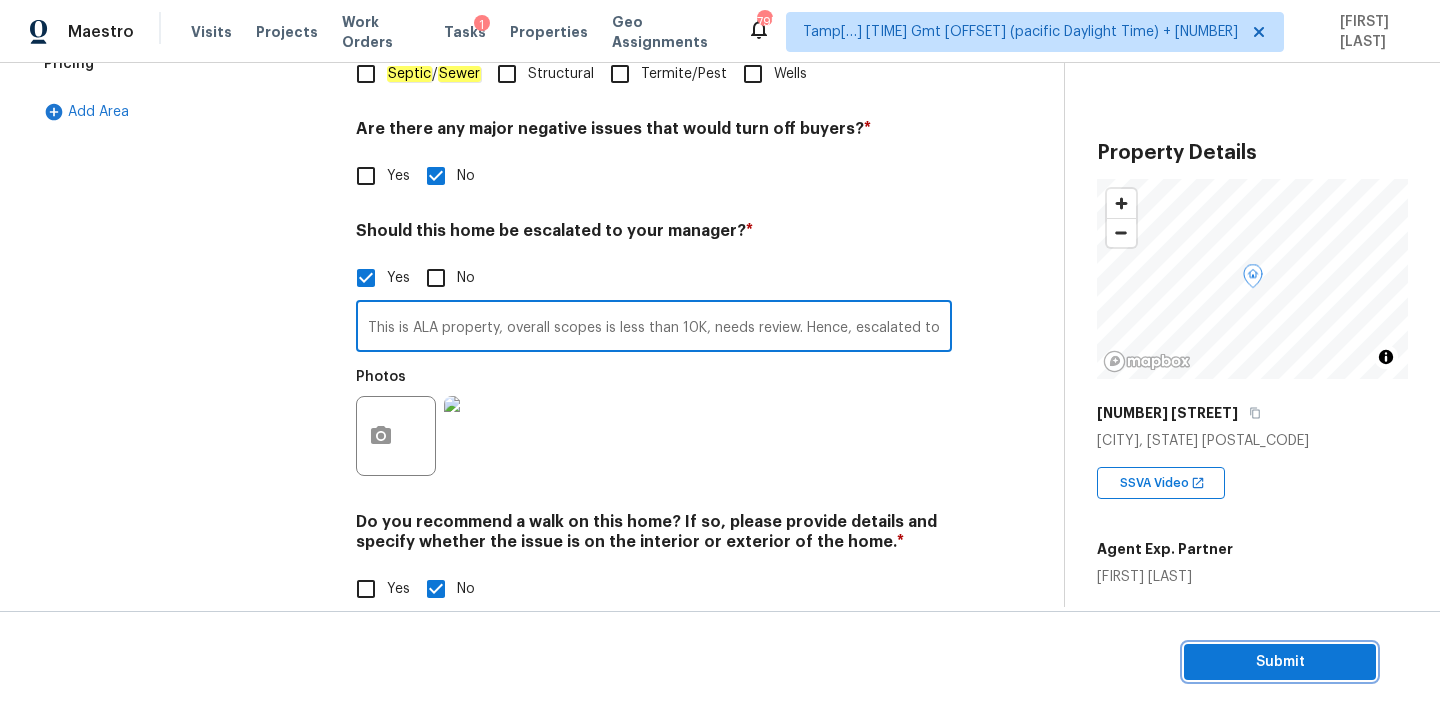 click on "Submit" at bounding box center (1280, 662) 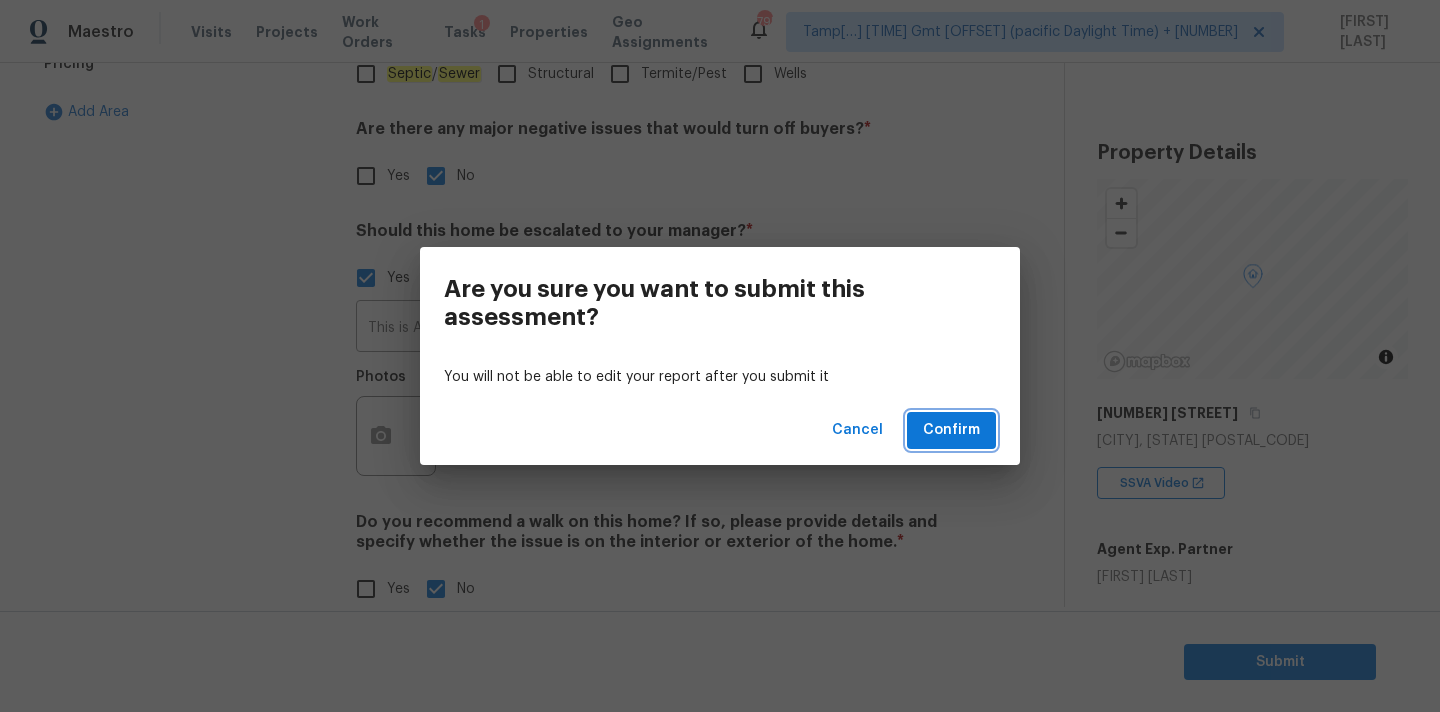 click on "Confirm" at bounding box center (951, 430) 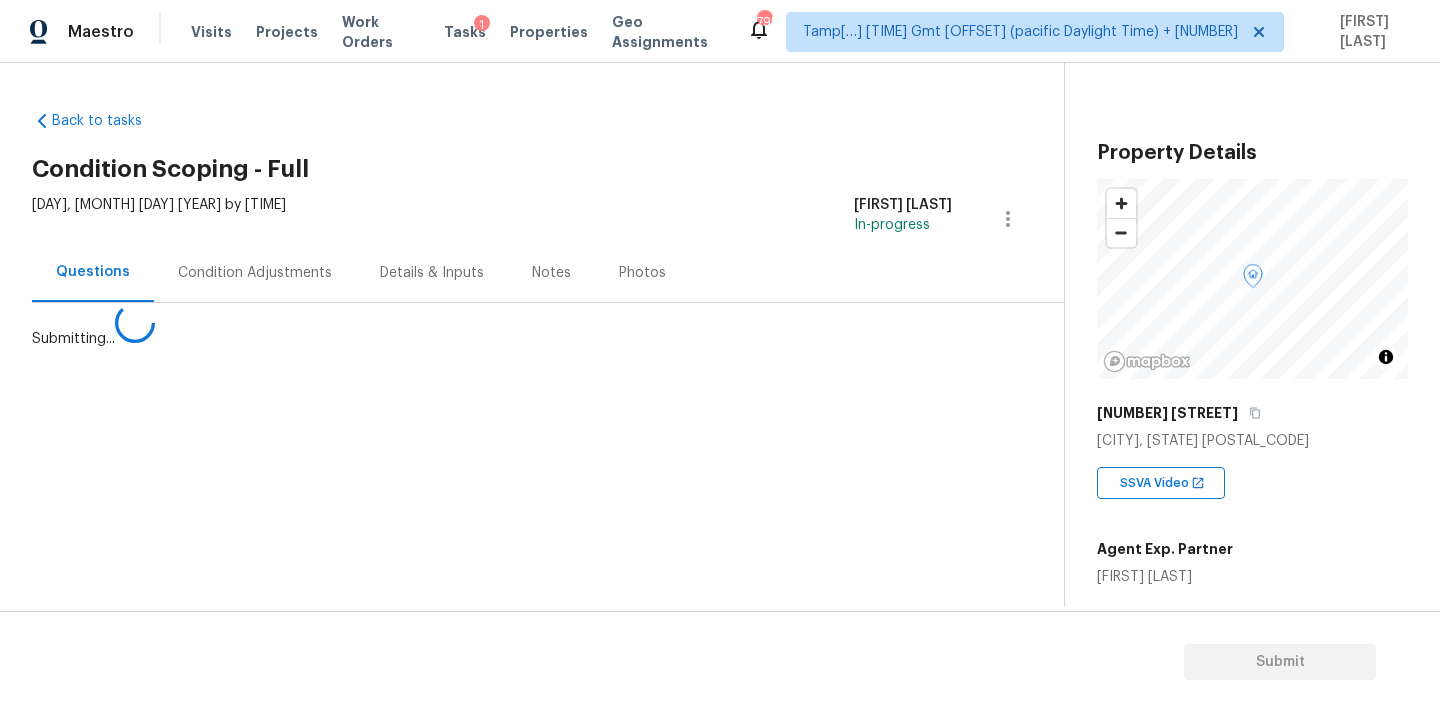 scroll, scrollTop: 0, scrollLeft: 0, axis: both 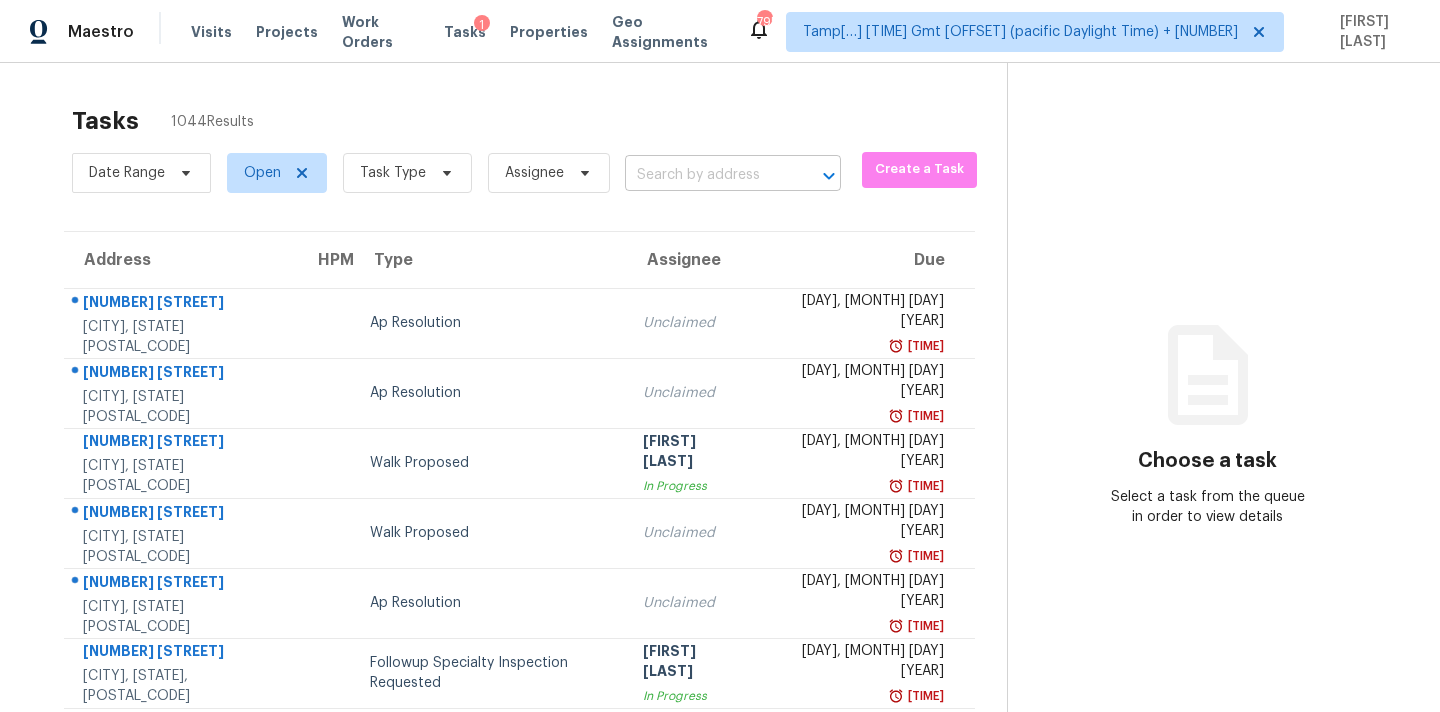 click at bounding box center [705, 175] 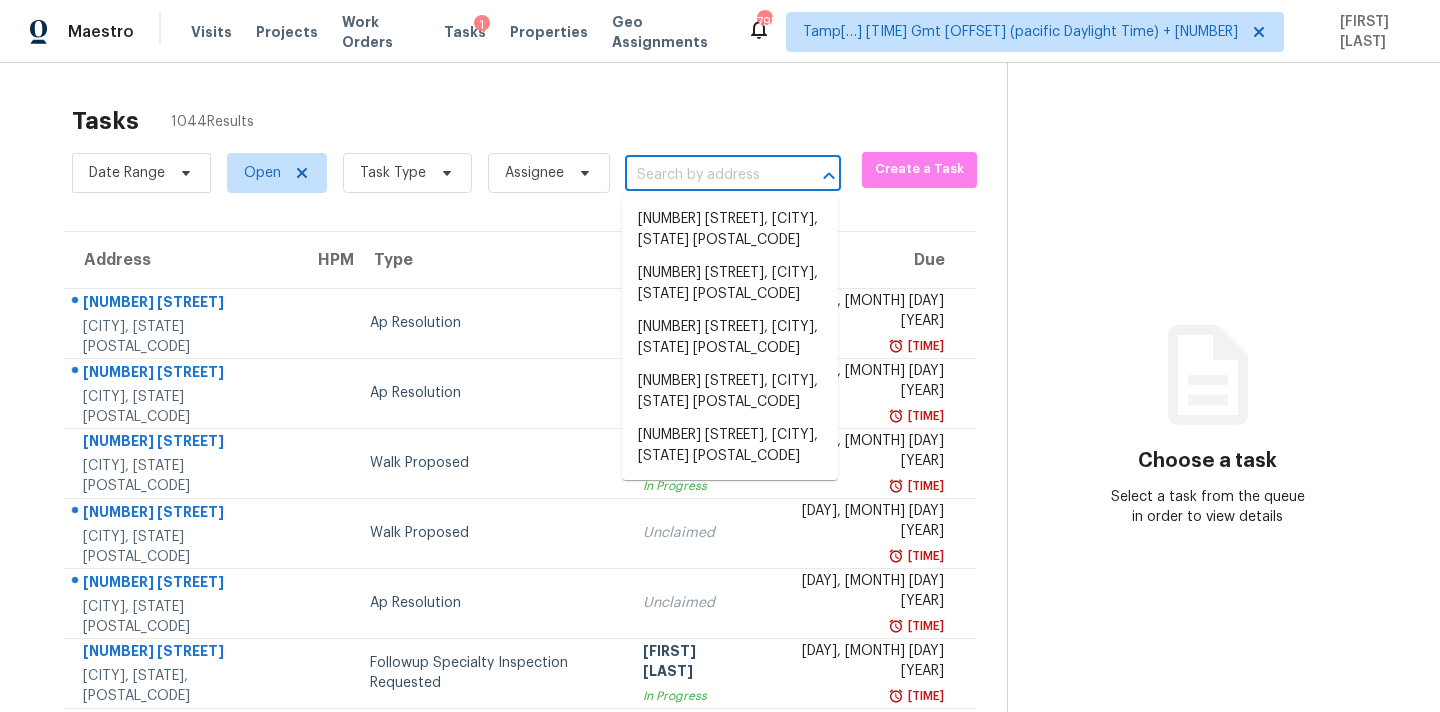 paste on "[NUMBER] [STREET], [CITY], [STATE] [POSTAL_CODE]" 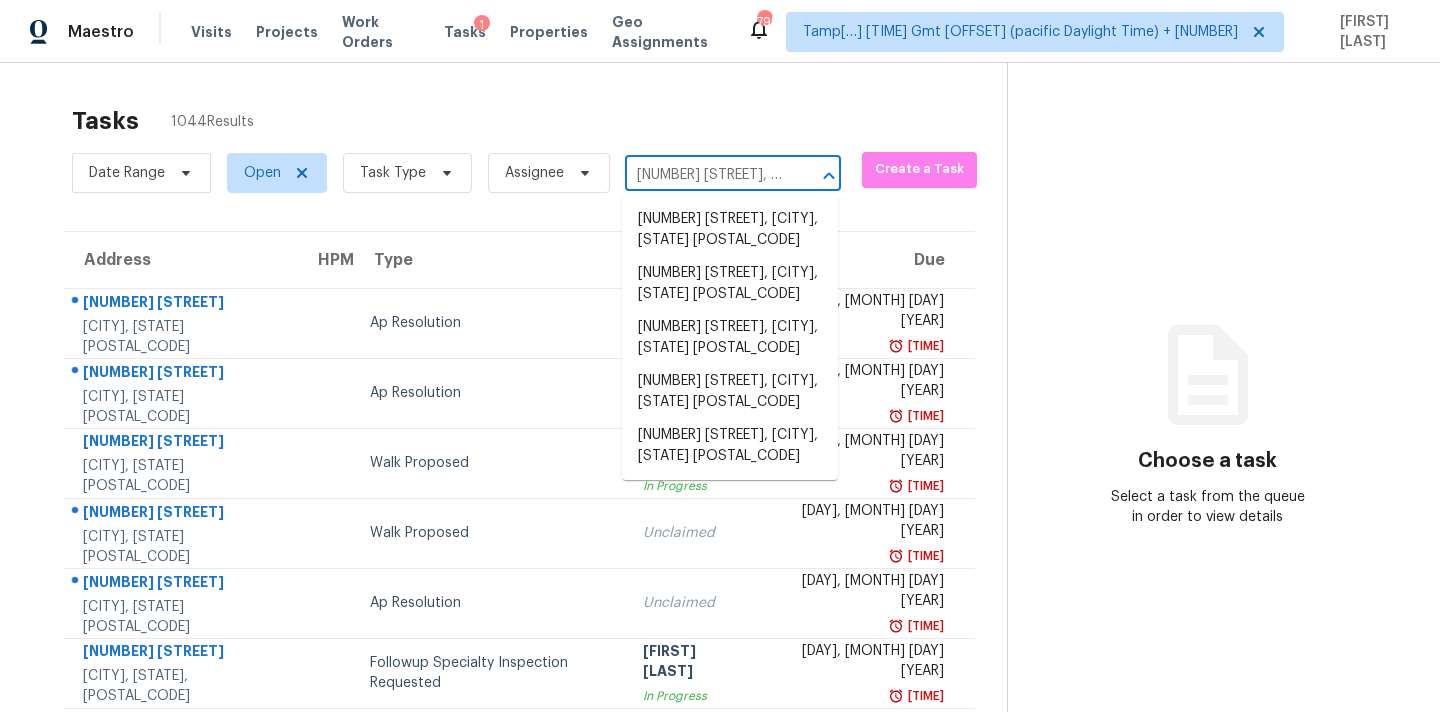 scroll, scrollTop: 0, scrollLeft: 89, axis: horizontal 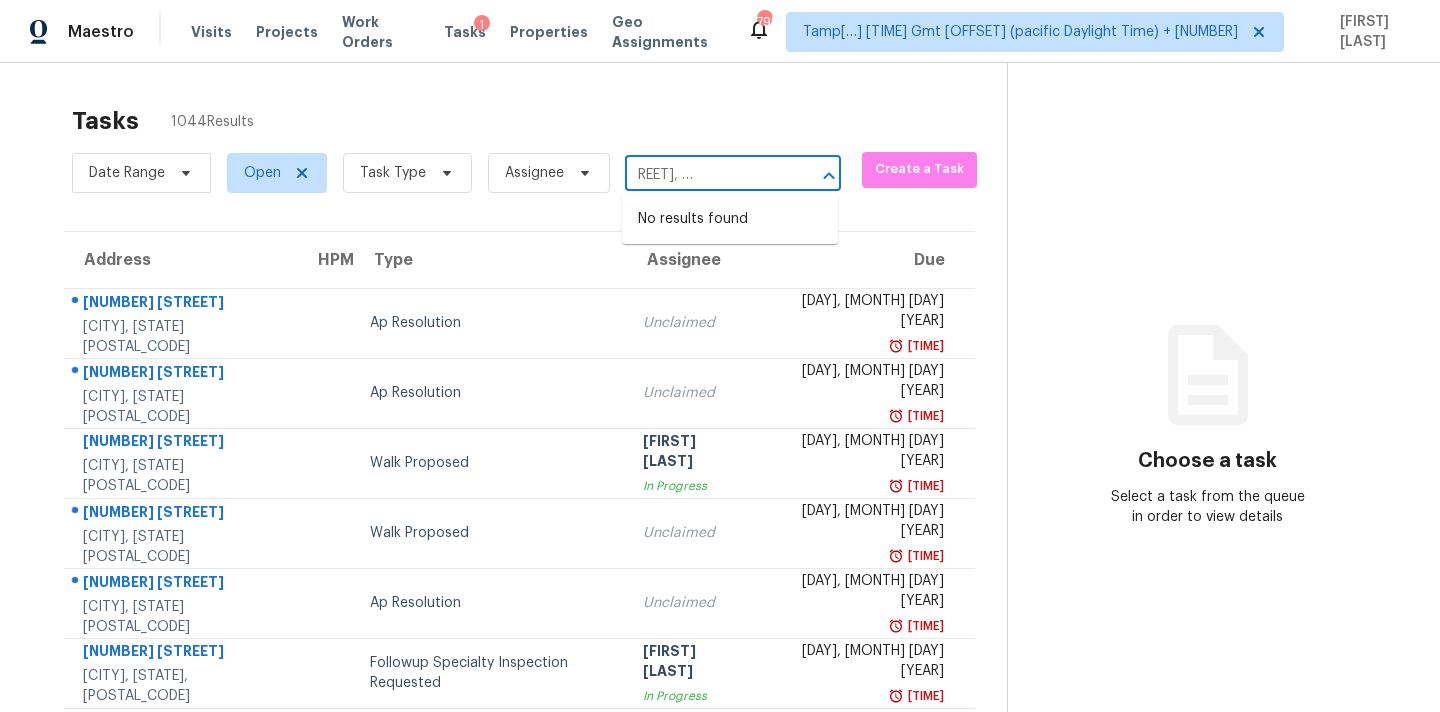 type on "[NUMBER] [STREET], [CITY], [STATE] [POSTAL_CODE]" 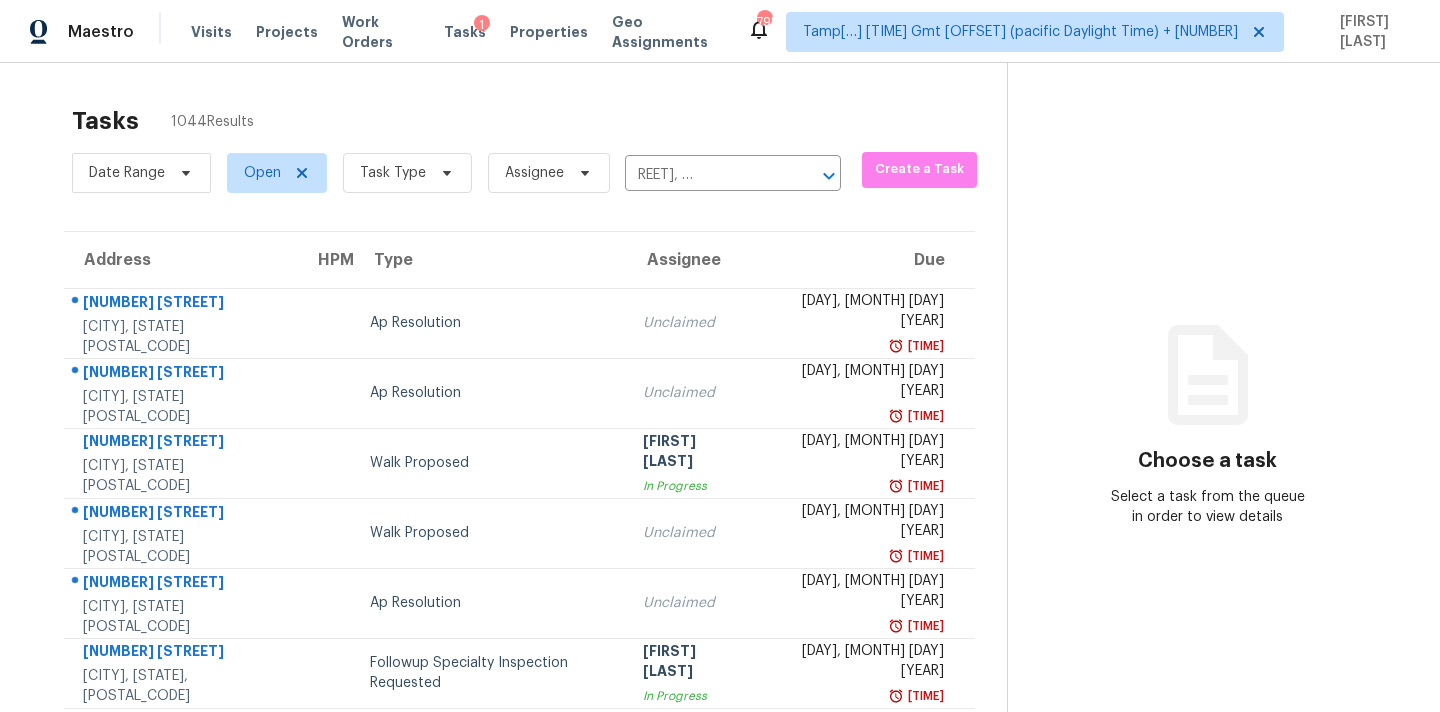 type 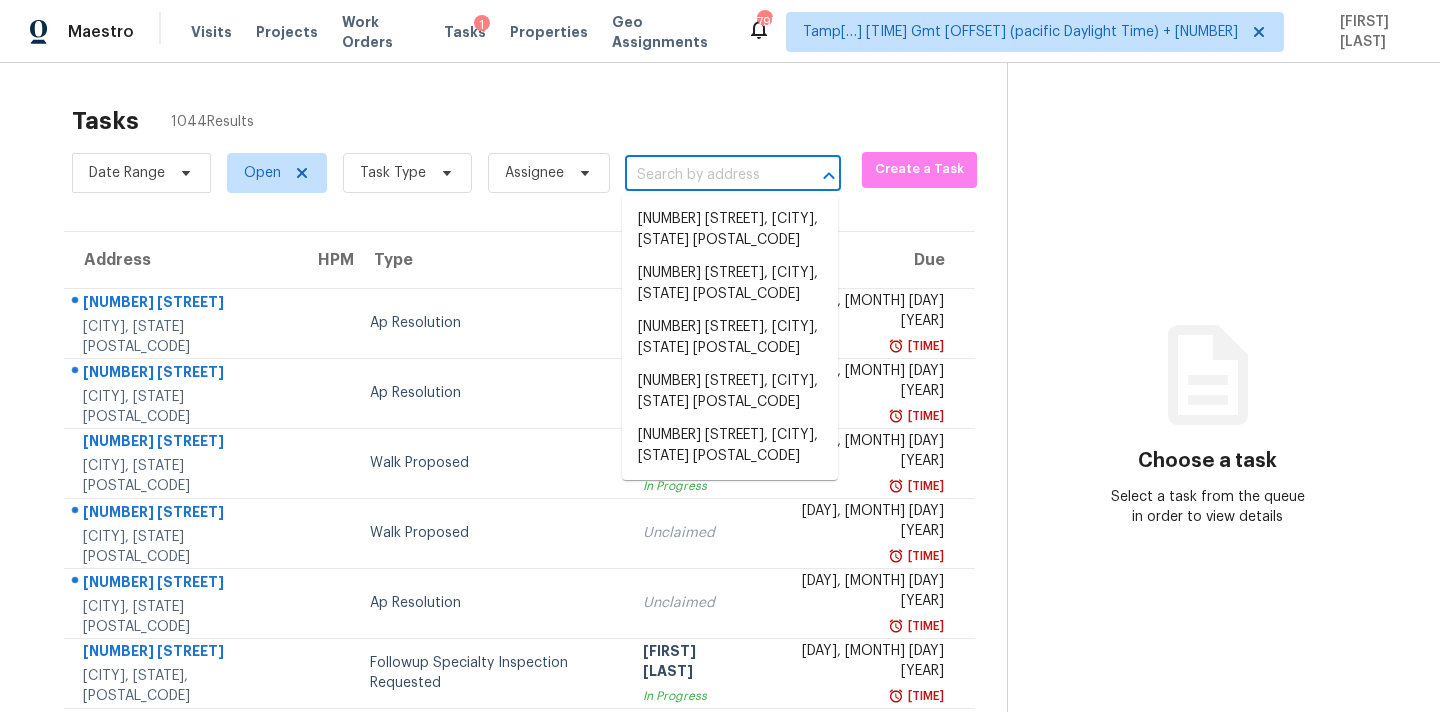 scroll, scrollTop: 0, scrollLeft: 0, axis: both 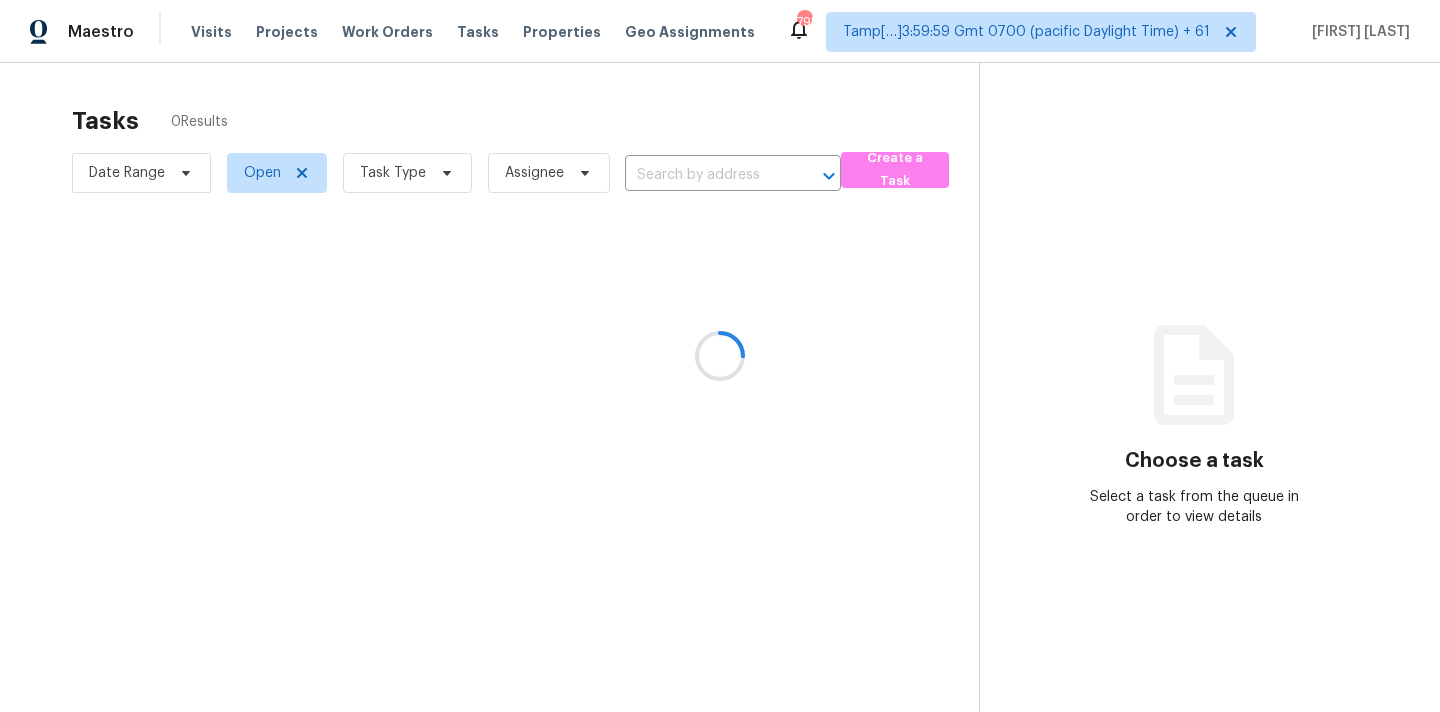 click at bounding box center (720, 356) 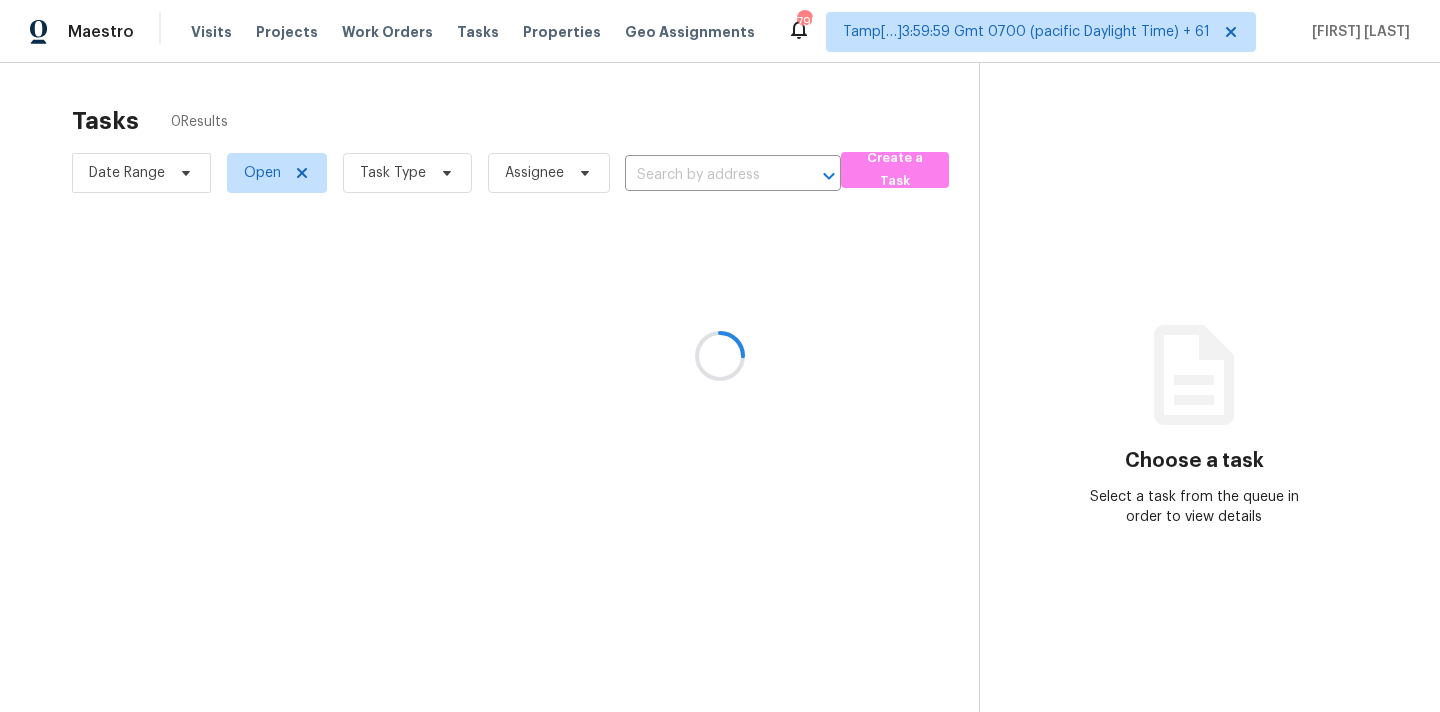 click at bounding box center (720, 356) 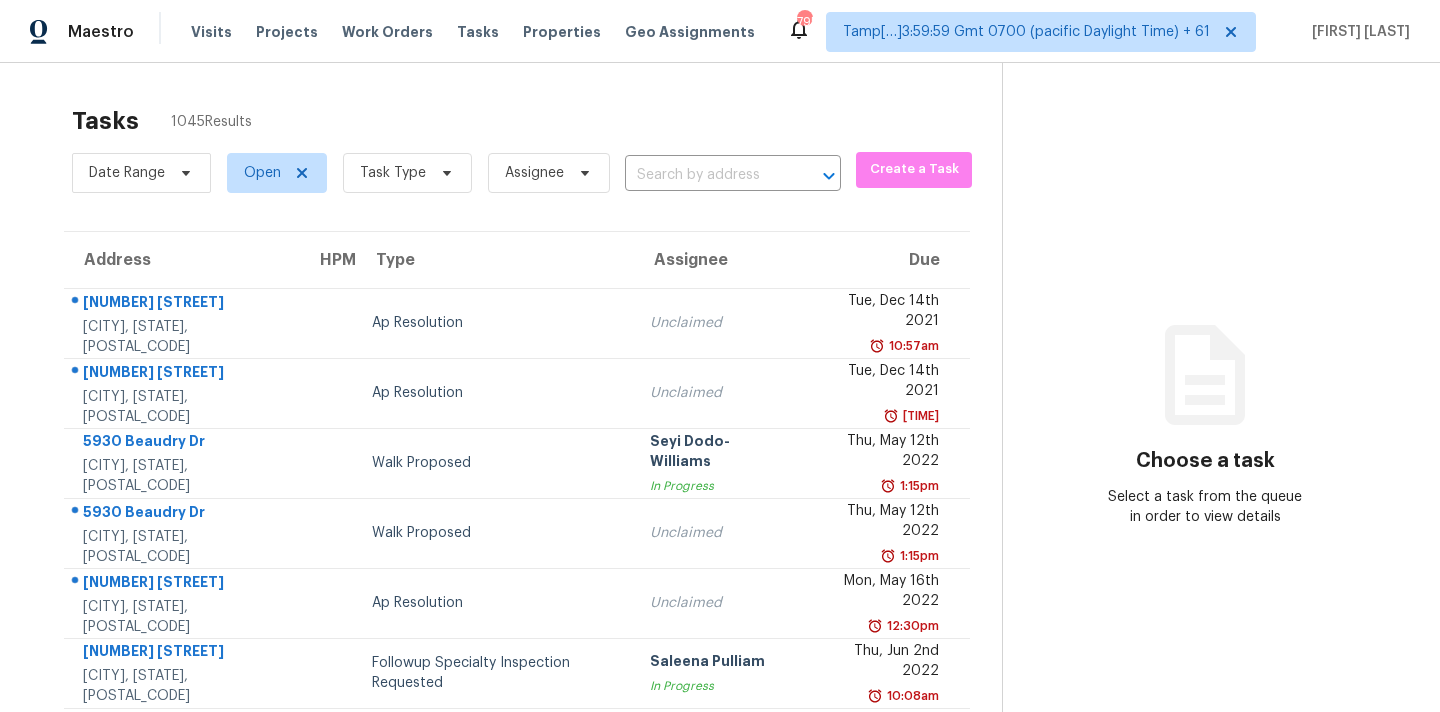click at bounding box center [705, 175] 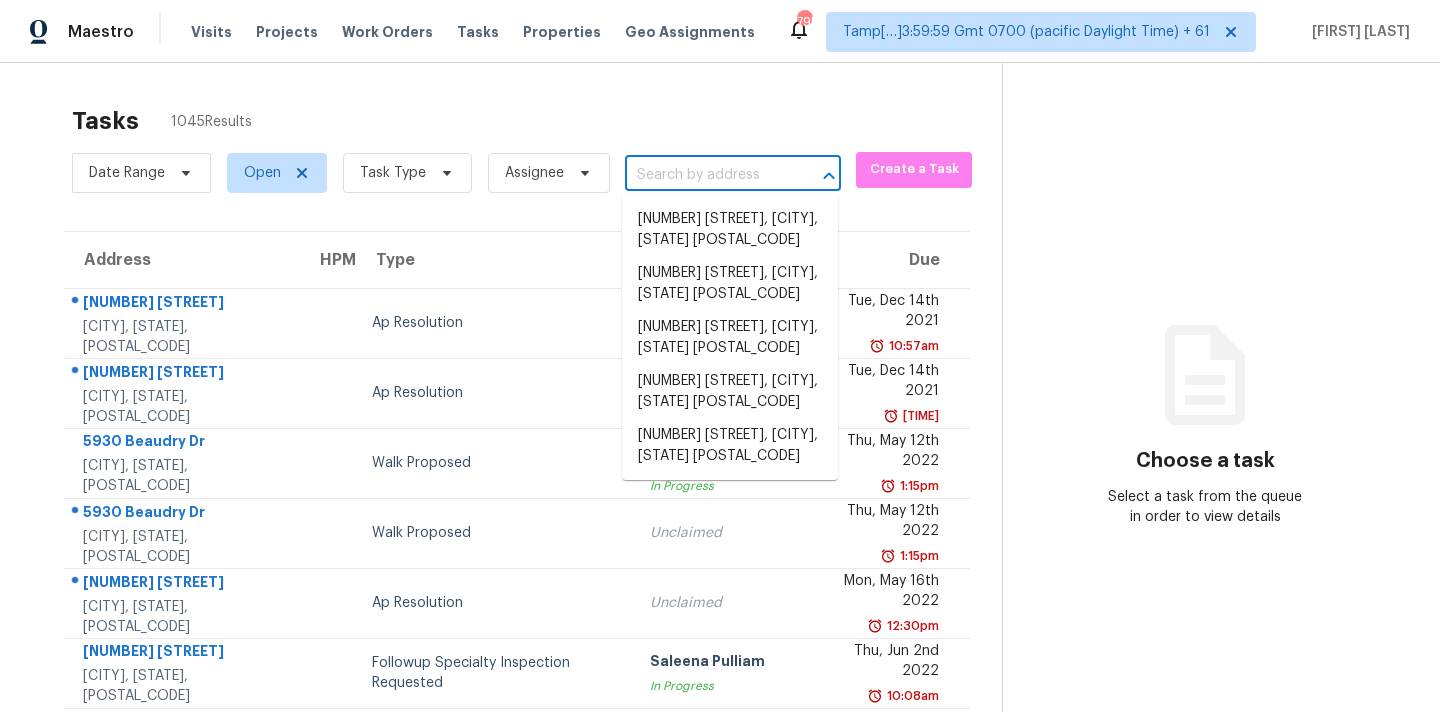 paste on "[NUMBER] [STREET], [CITY], [STATE] [POSTAL_CODE]" 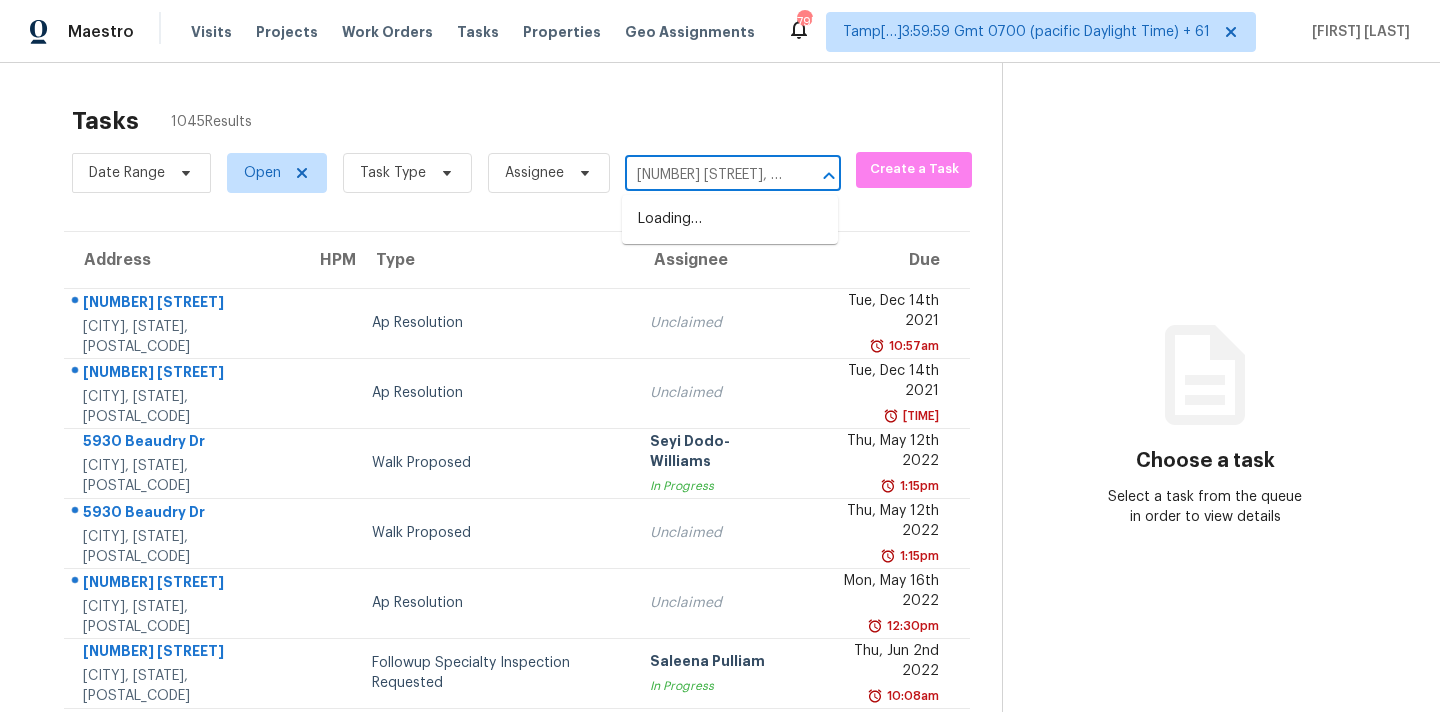 scroll, scrollTop: 0, scrollLeft: 89, axis: horizontal 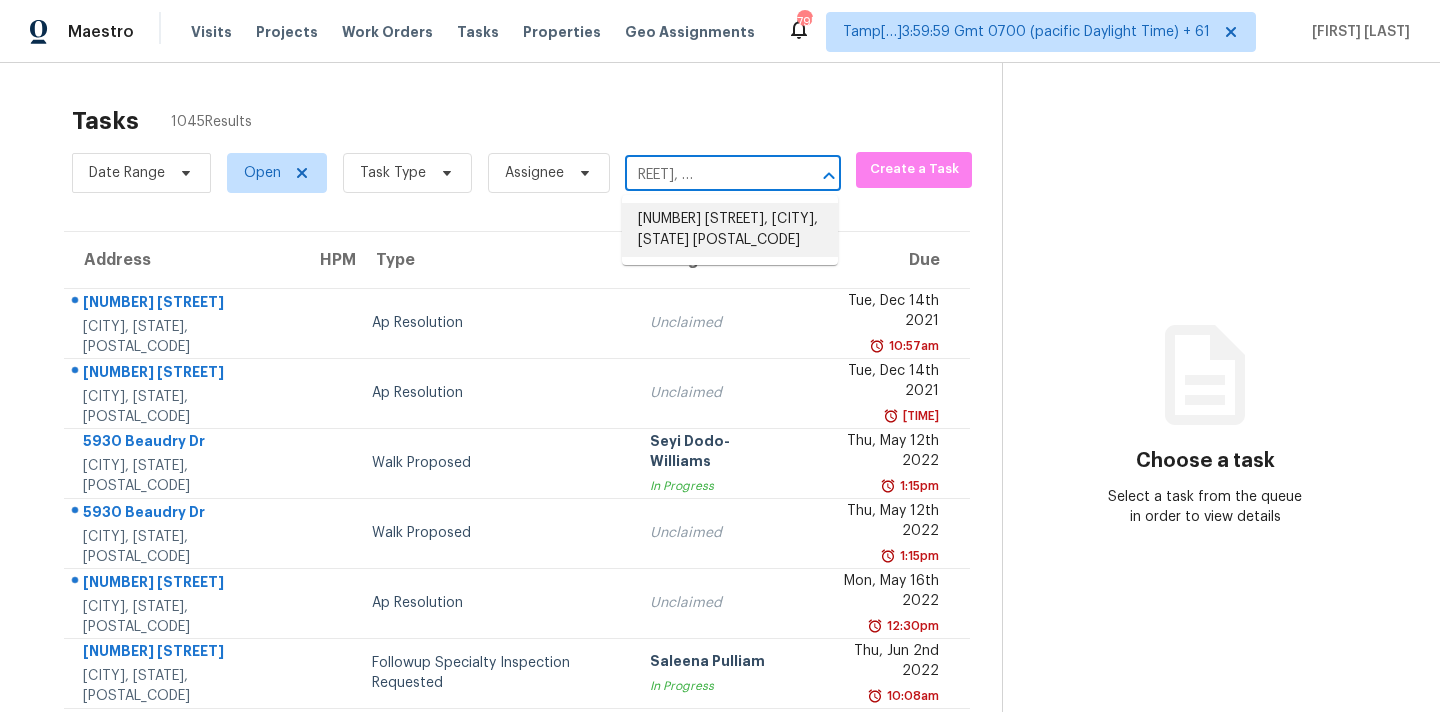 click on "[NUMBER] [STREET], [CITY], [STATE] [POSTAL_CODE]" at bounding box center (730, 230) 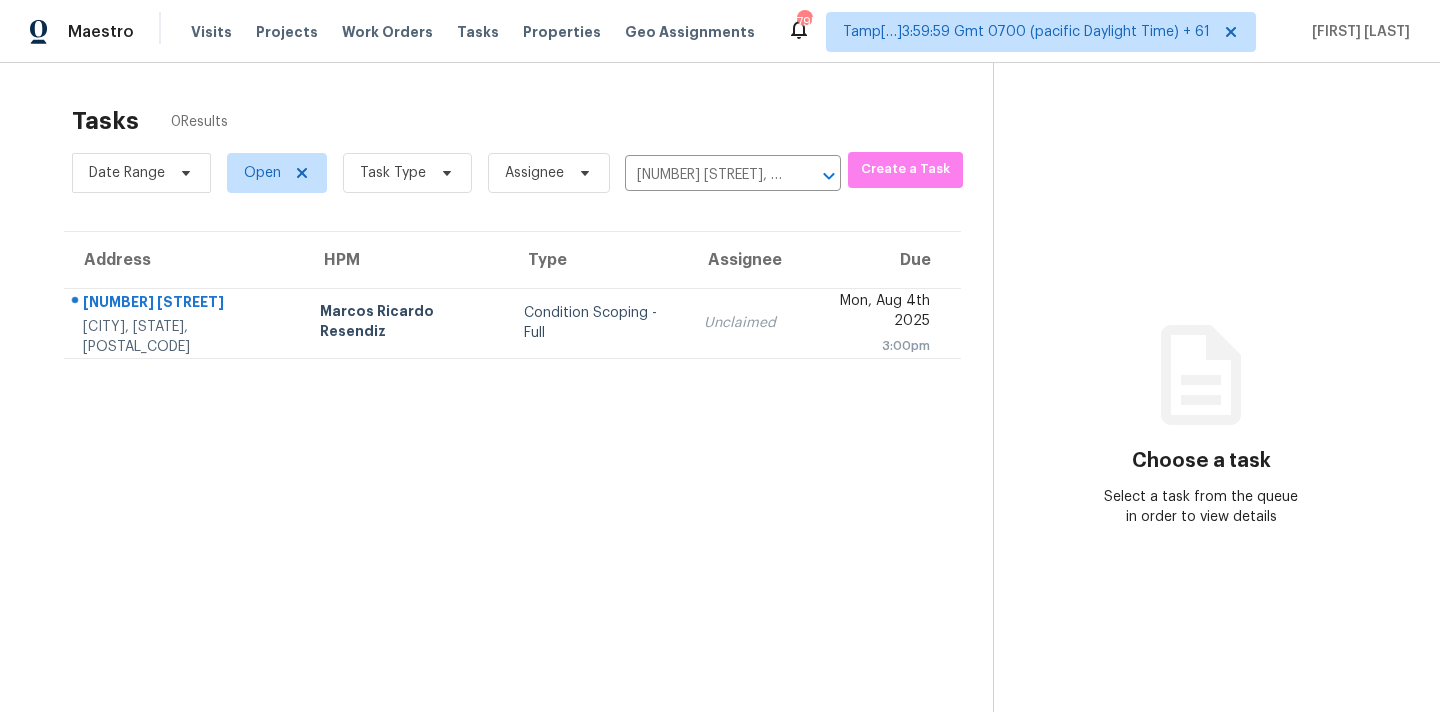 click on "Unclaimed" at bounding box center (740, 323) 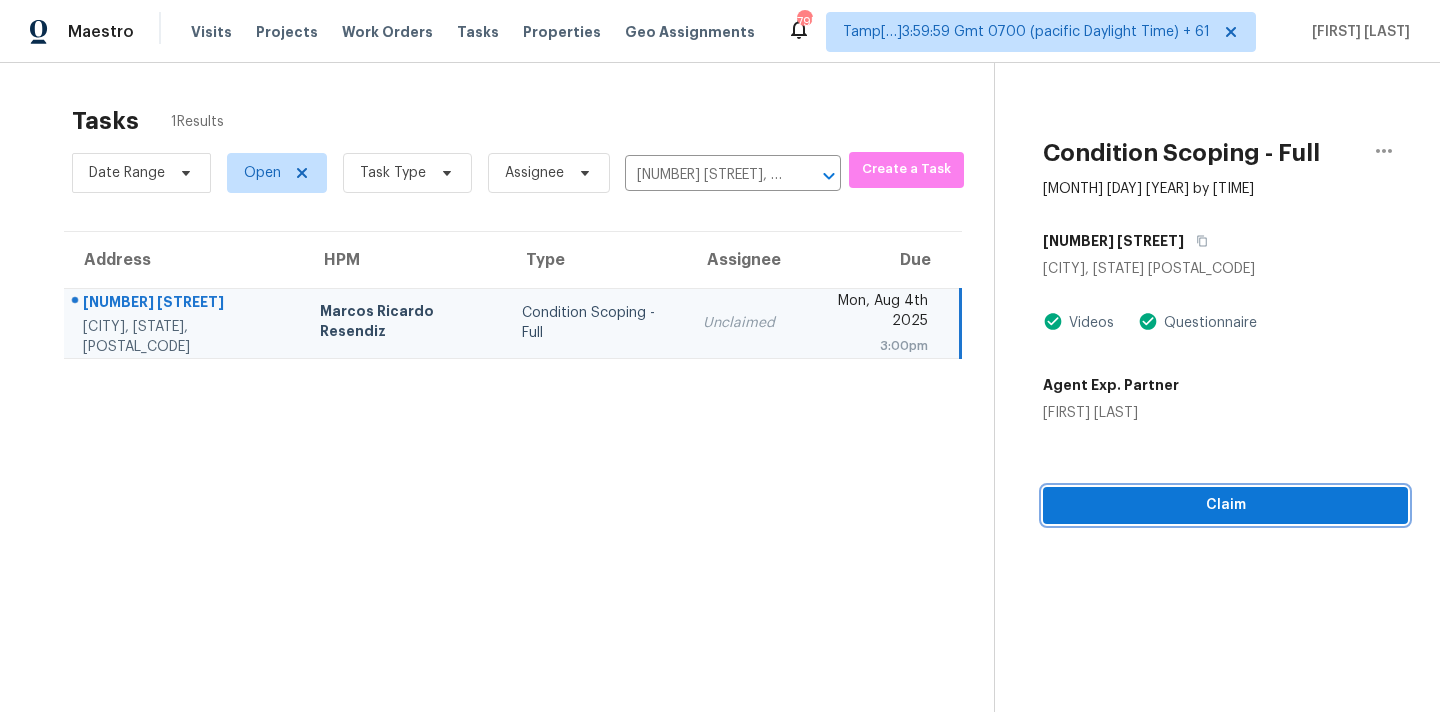 click on "Claim" at bounding box center [1225, 505] 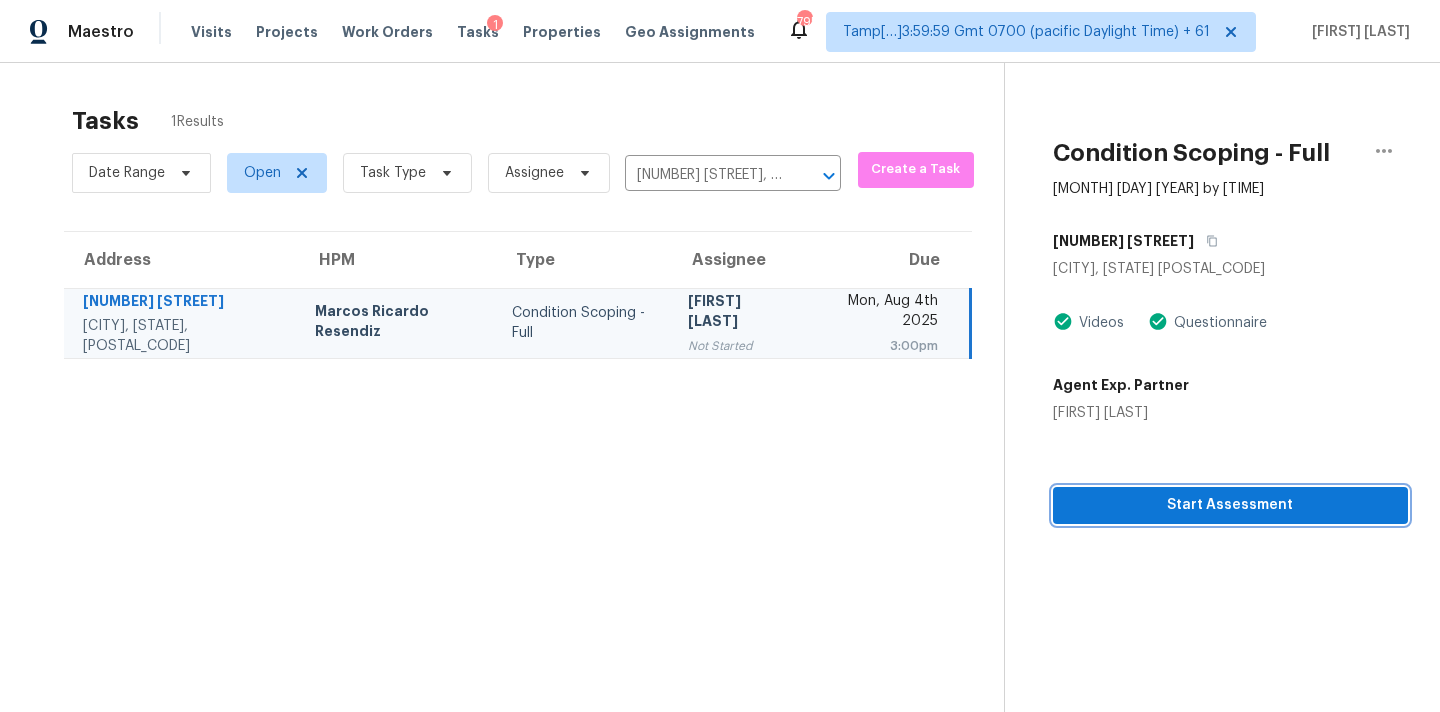 click on "Start Assessment" at bounding box center [1230, 505] 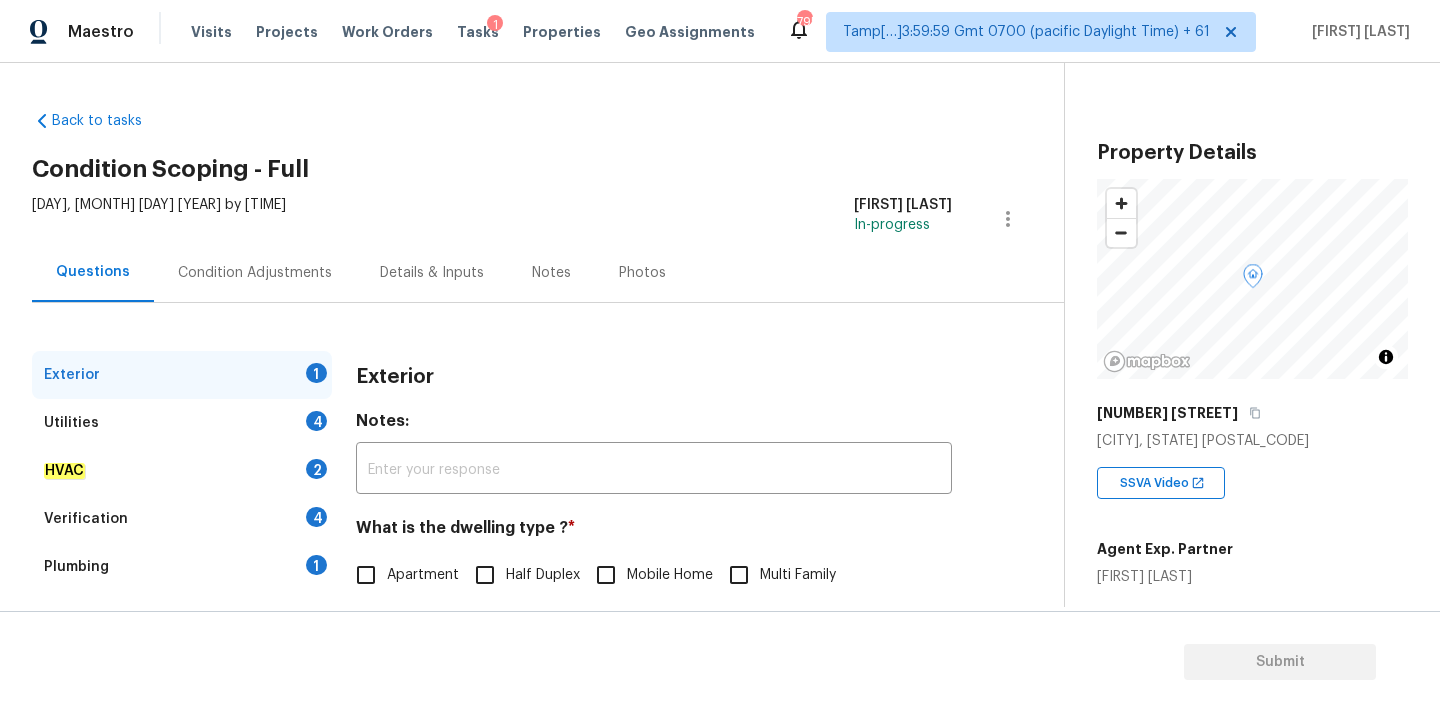 scroll, scrollTop: 492, scrollLeft: 0, axis: vertical 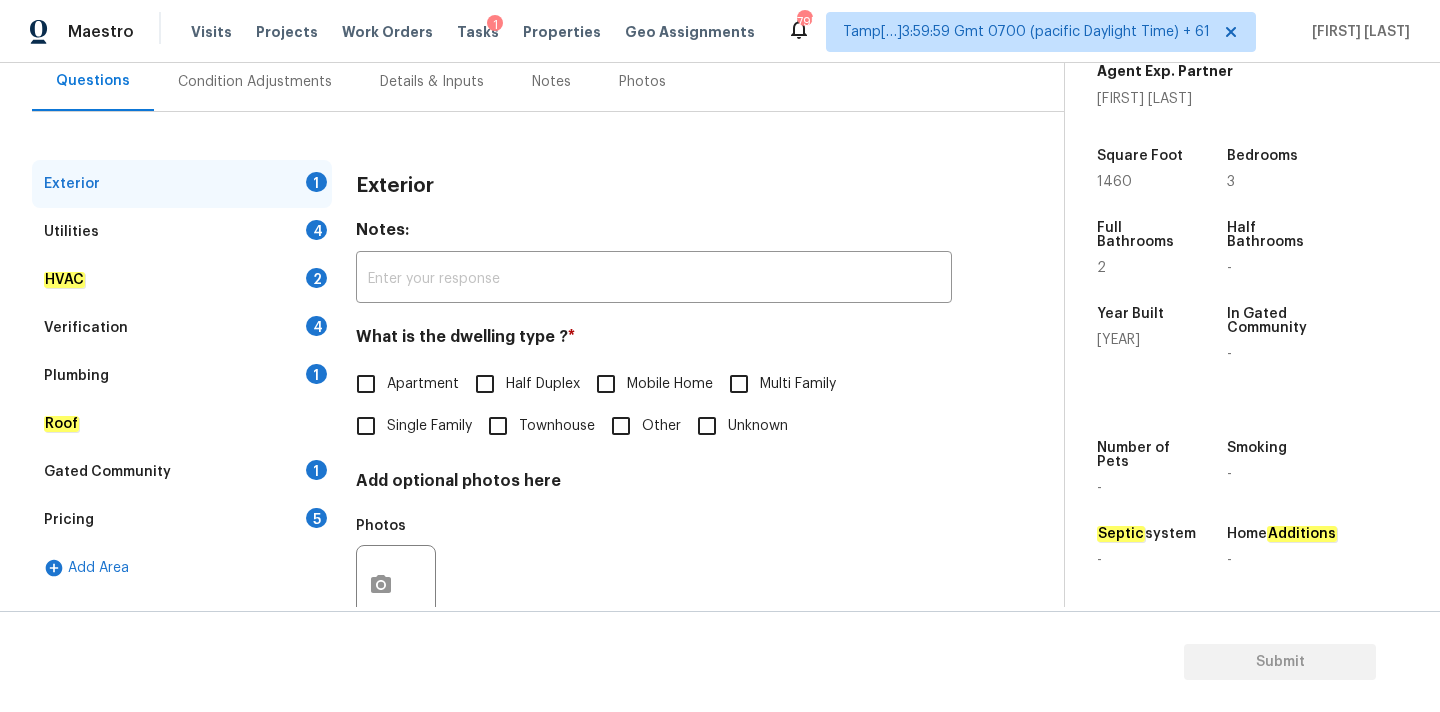 click on "Single Family" at bounding box center (429, 426) 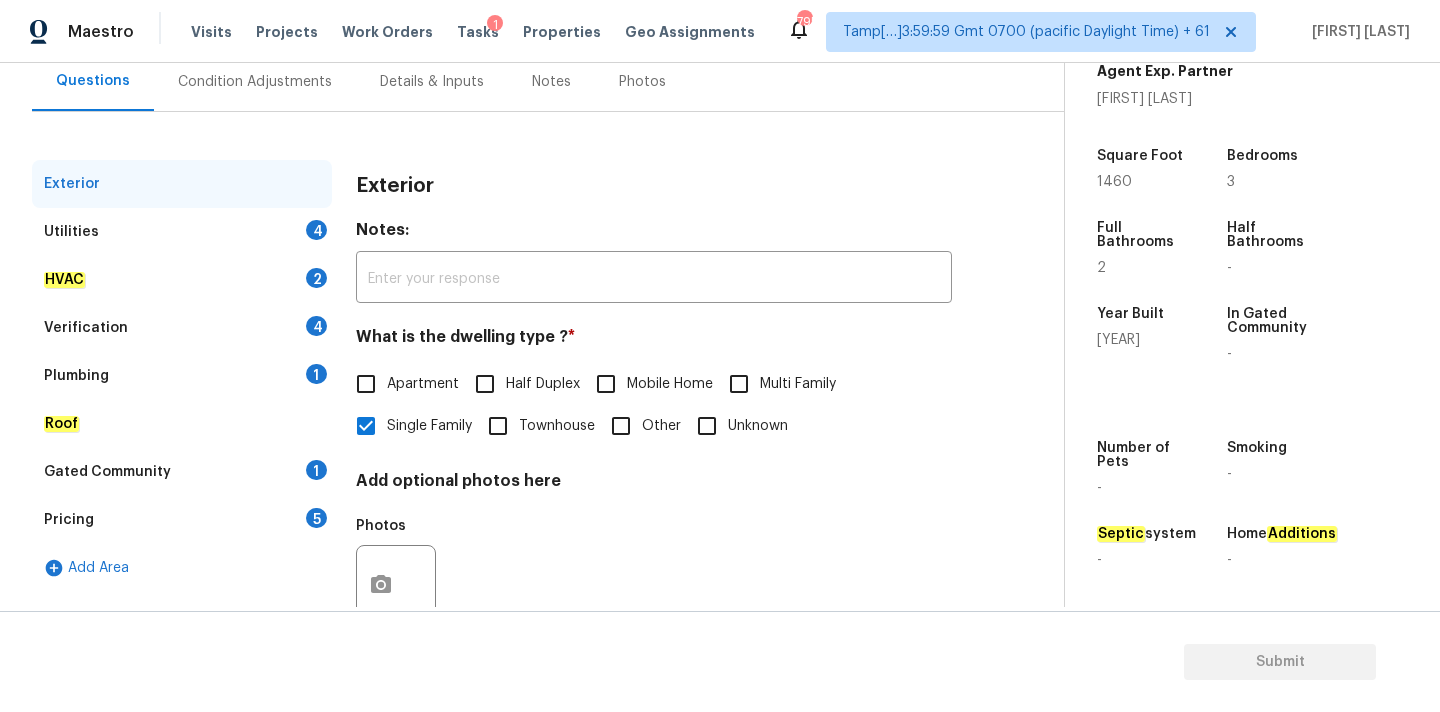 click on "Condition Adjustments" at bounding box center [255, 82] 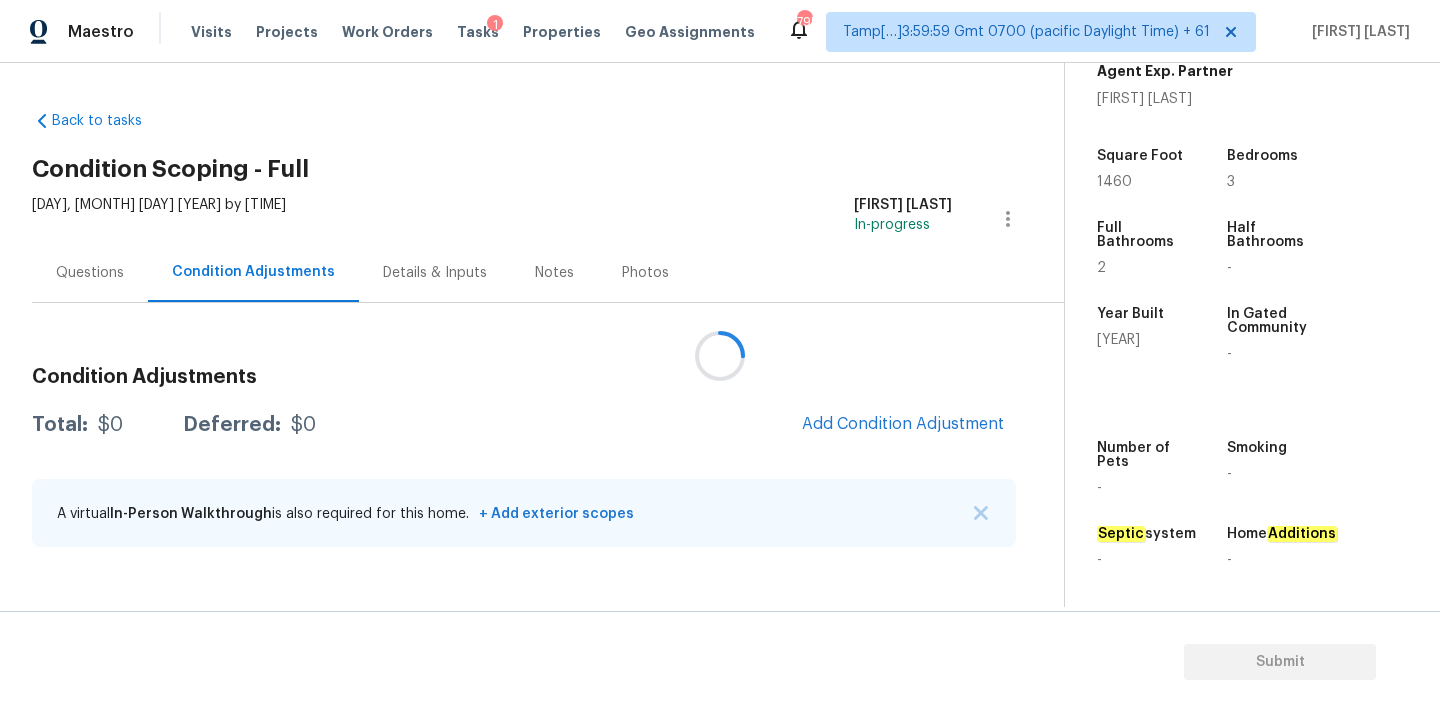 scroll, scrollTop: 0, scrollLeft: 0, axis: both 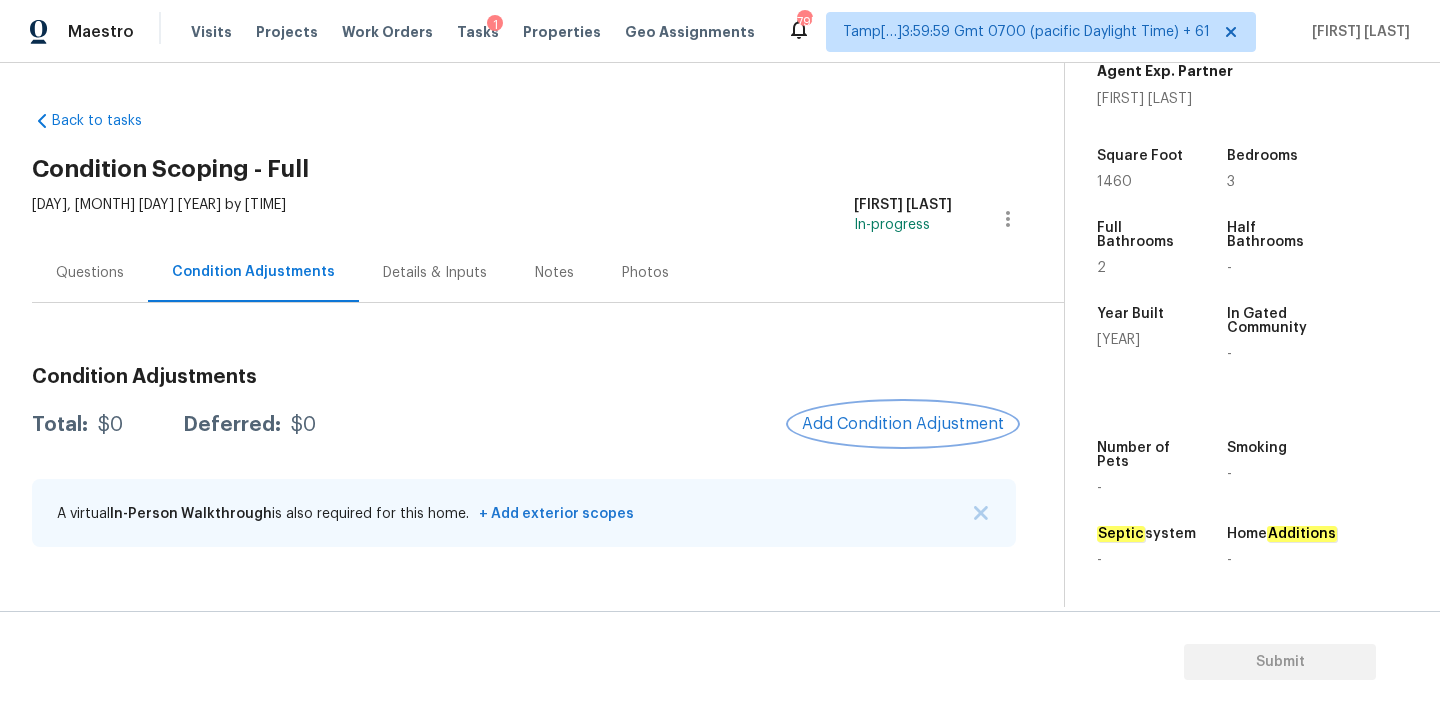 click on "Add Condition Adjustment" at bounding box center (903, 424) 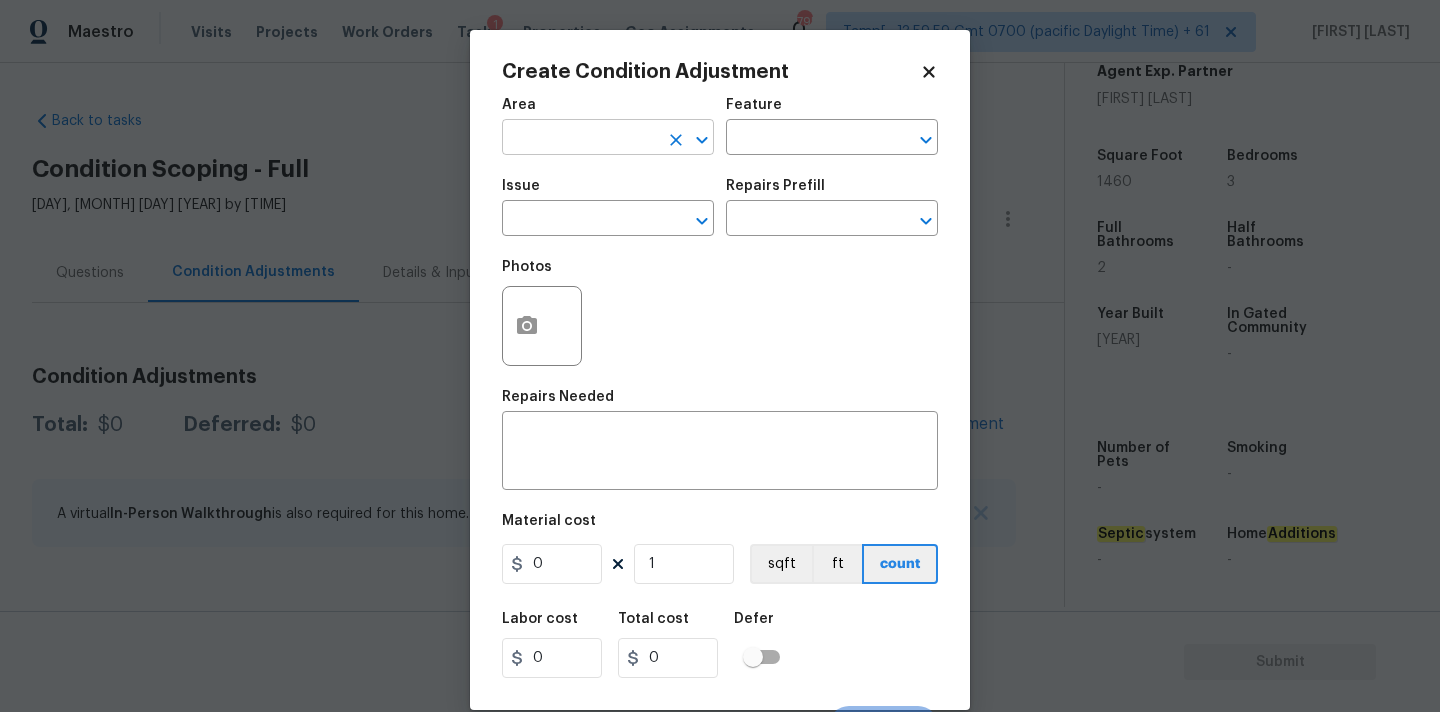 click at bounding box center [580, 139] 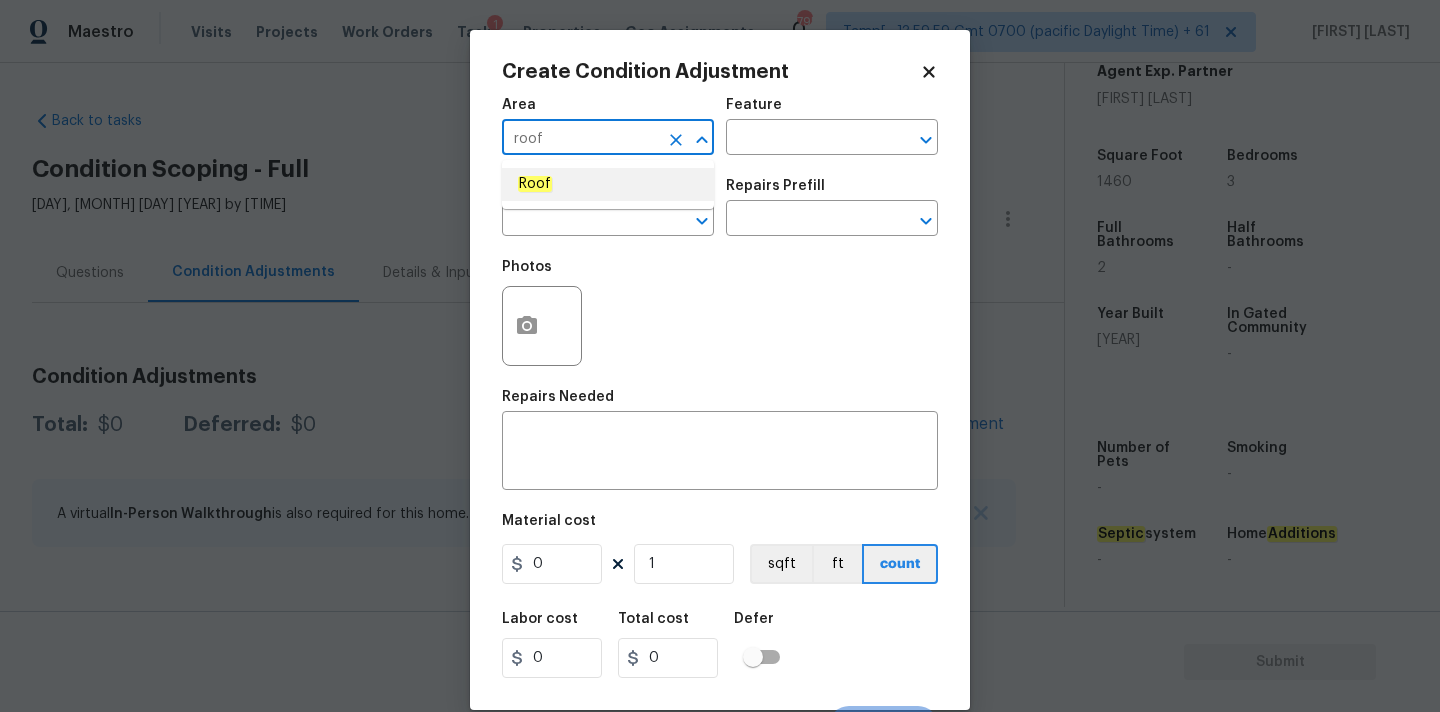 click on "Roof" at bounding box center (608, 184) 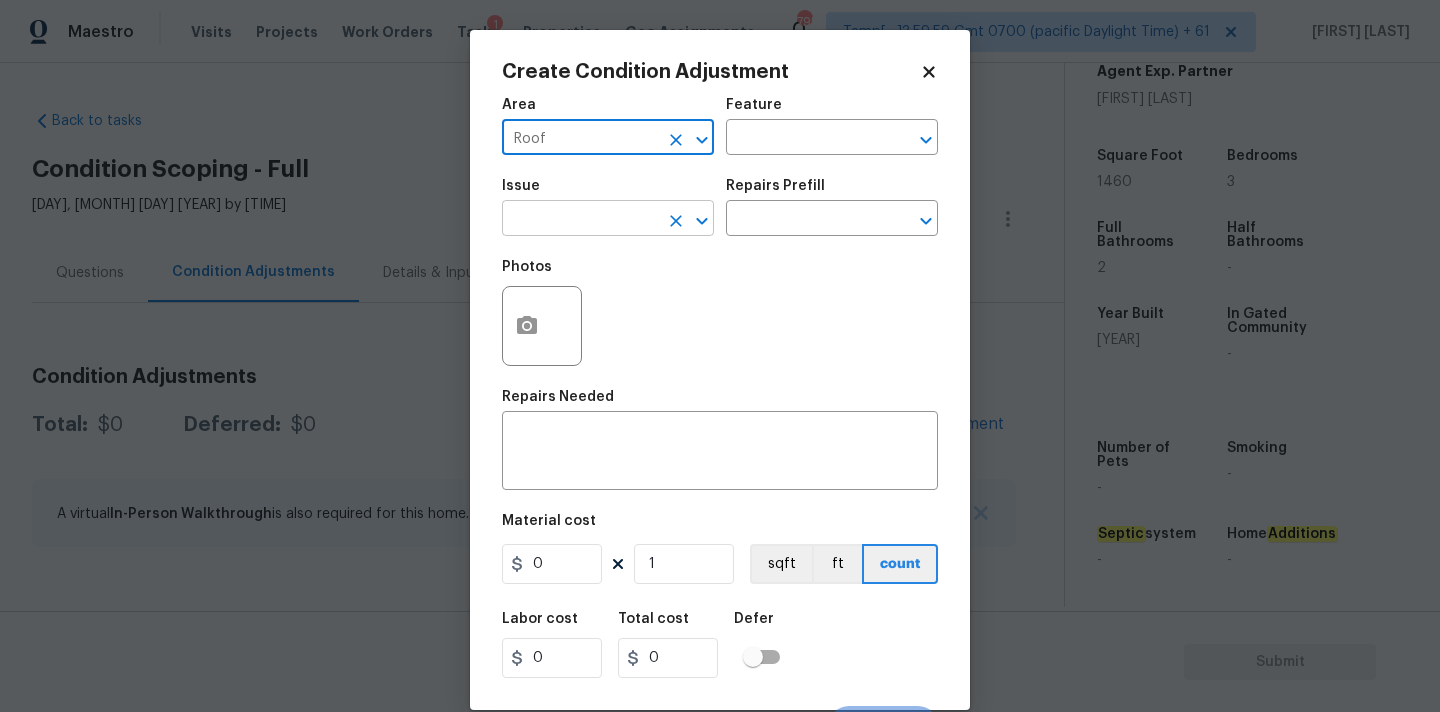 type on "Roof" 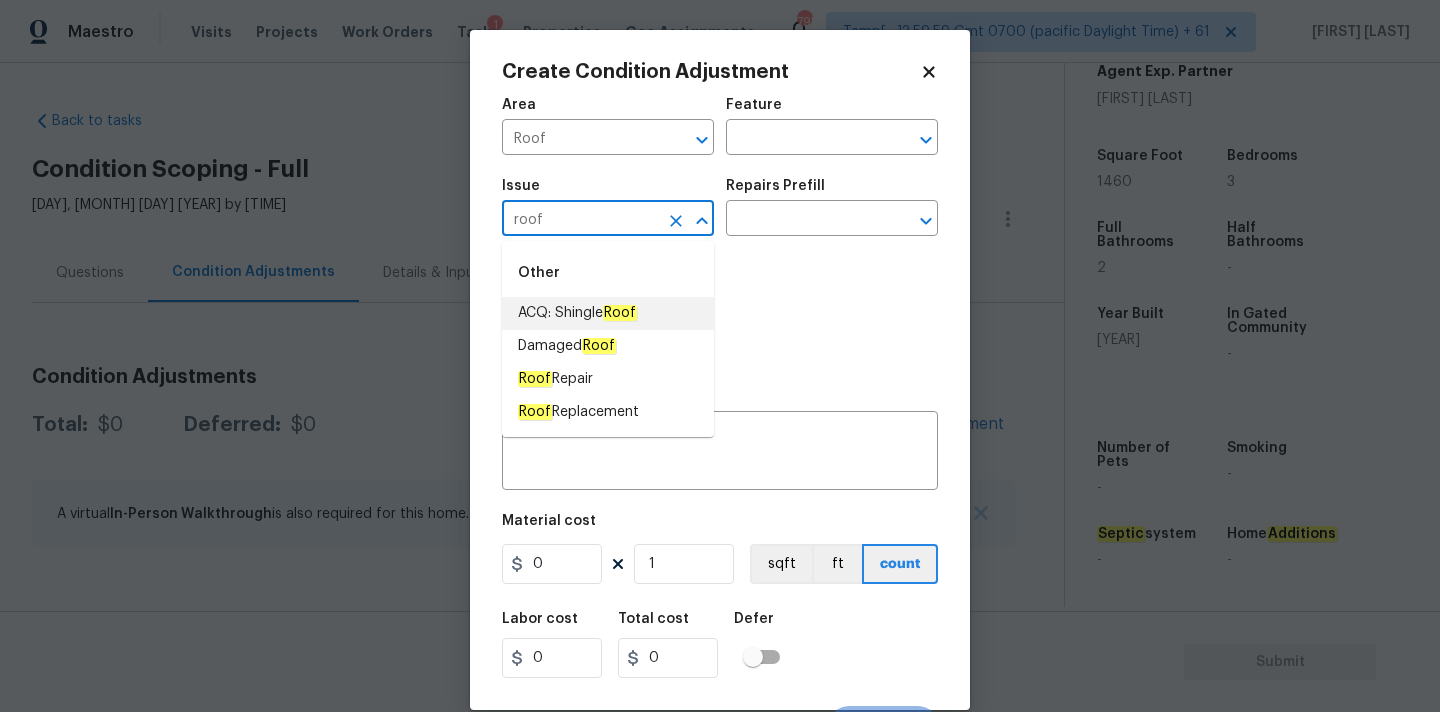 click on "ACQ: Shingle  Roof" at bounding box center [608, 313] 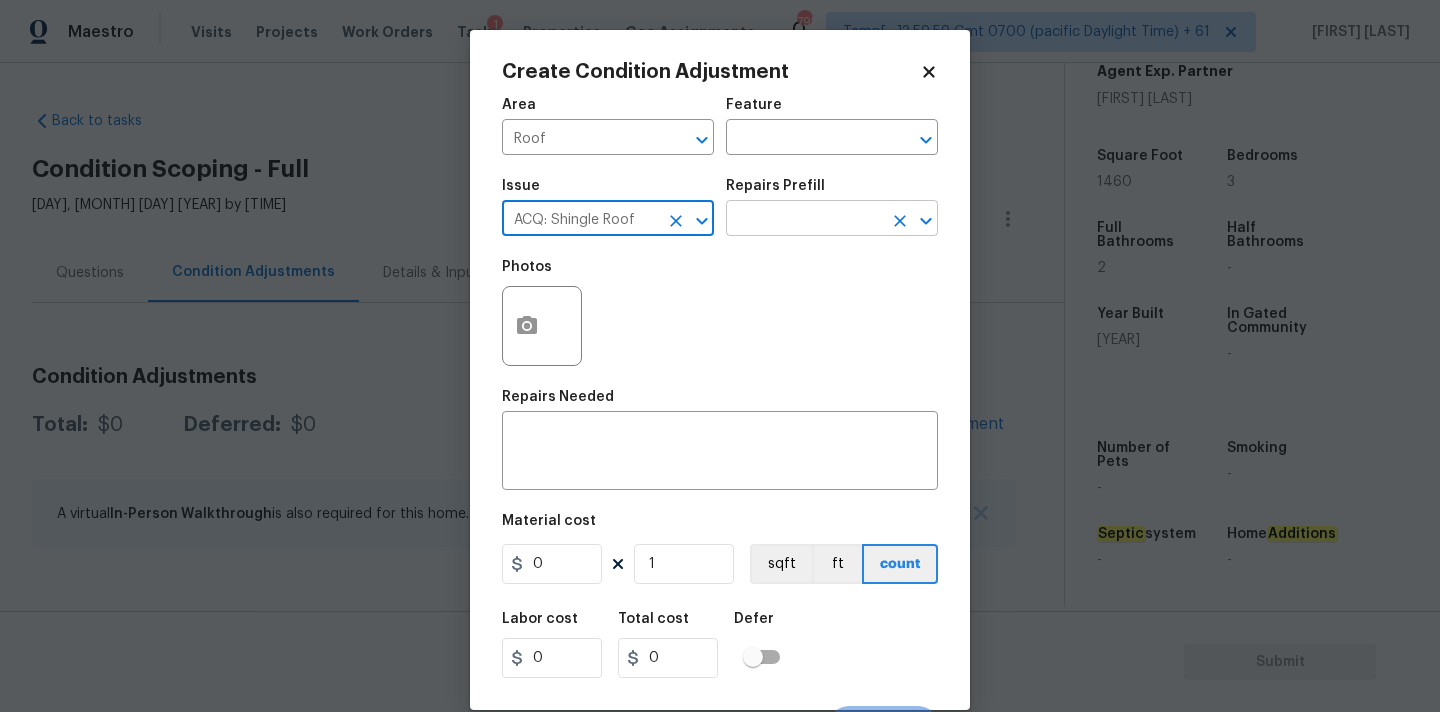 type on "ACQ: Shingle Roof" 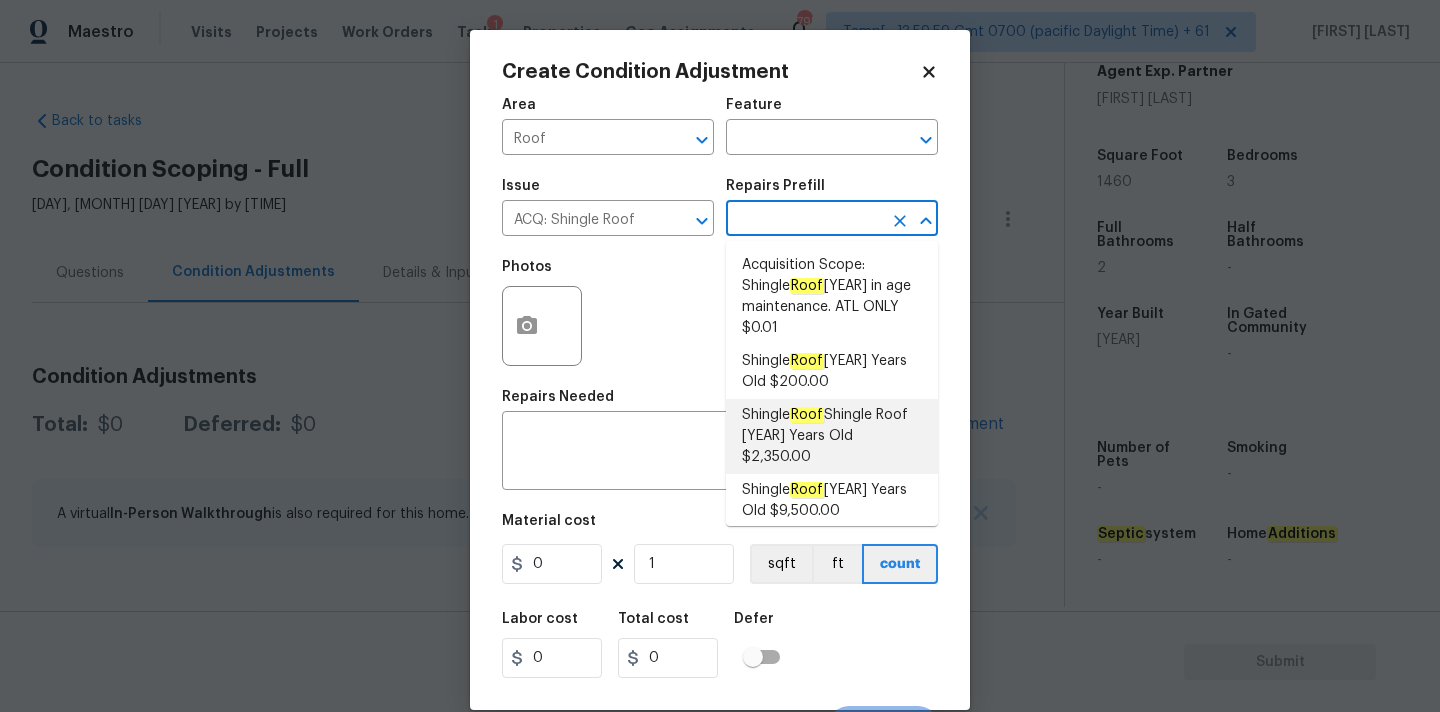 click on "Shingle  Roof  [YEAR] Years Old $2,350.00" at bounding box center (832, 436) 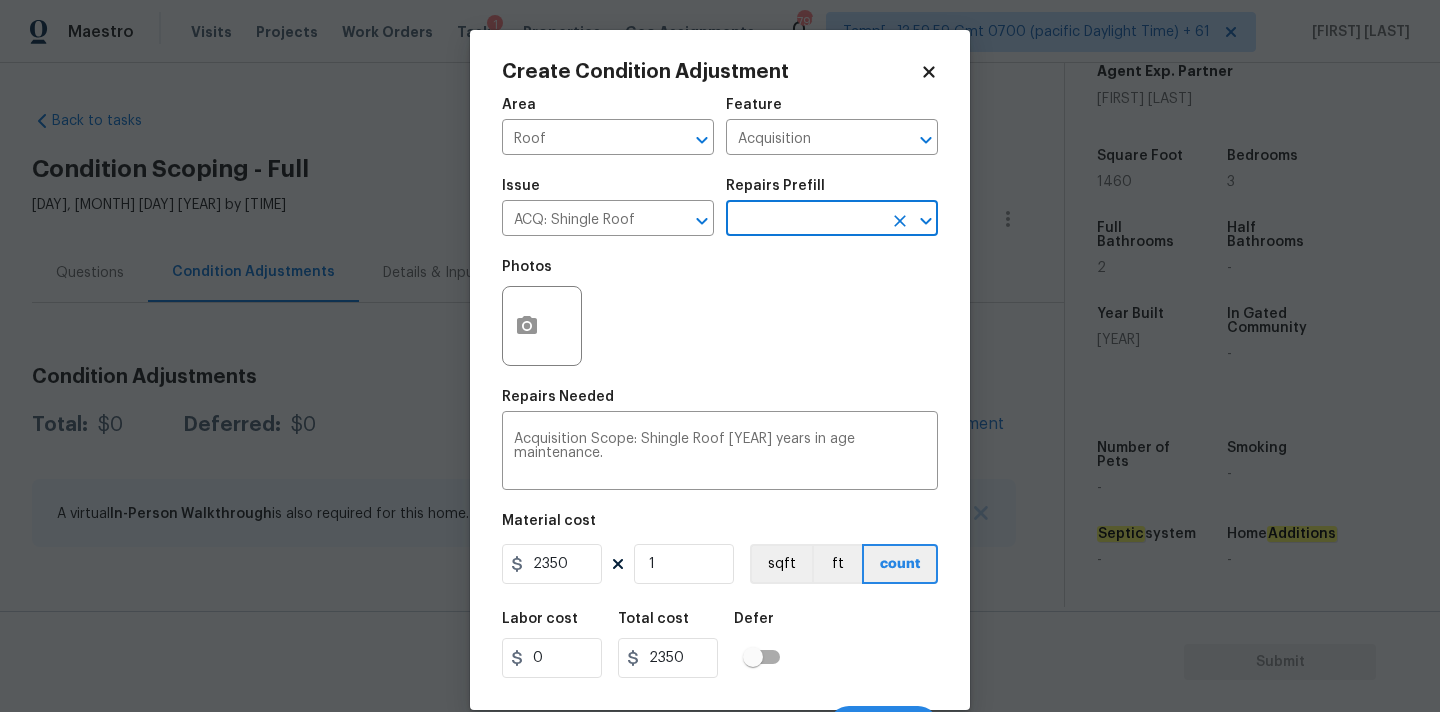 scroll, scrollTop: 35, scrollLeft: 0, axis: vertical 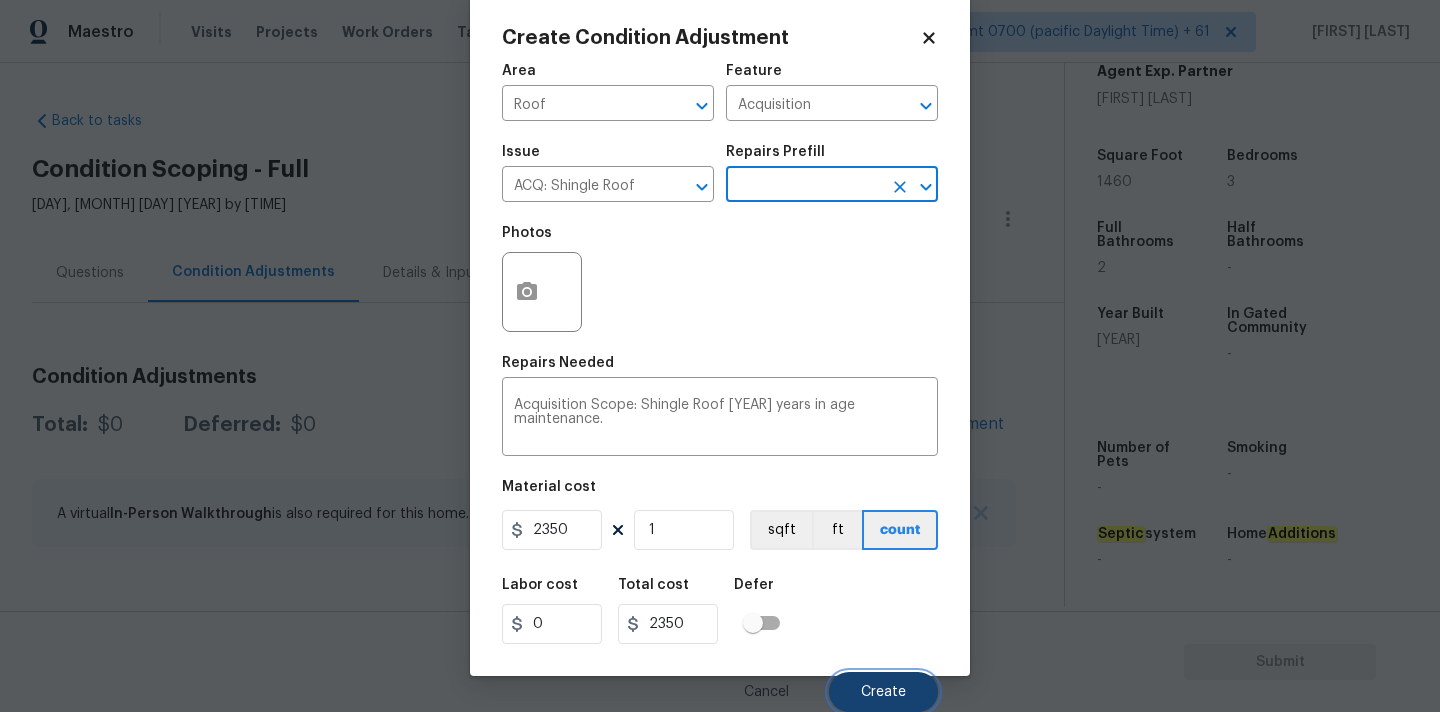 click on "Create" at bounding box center [883, 692] 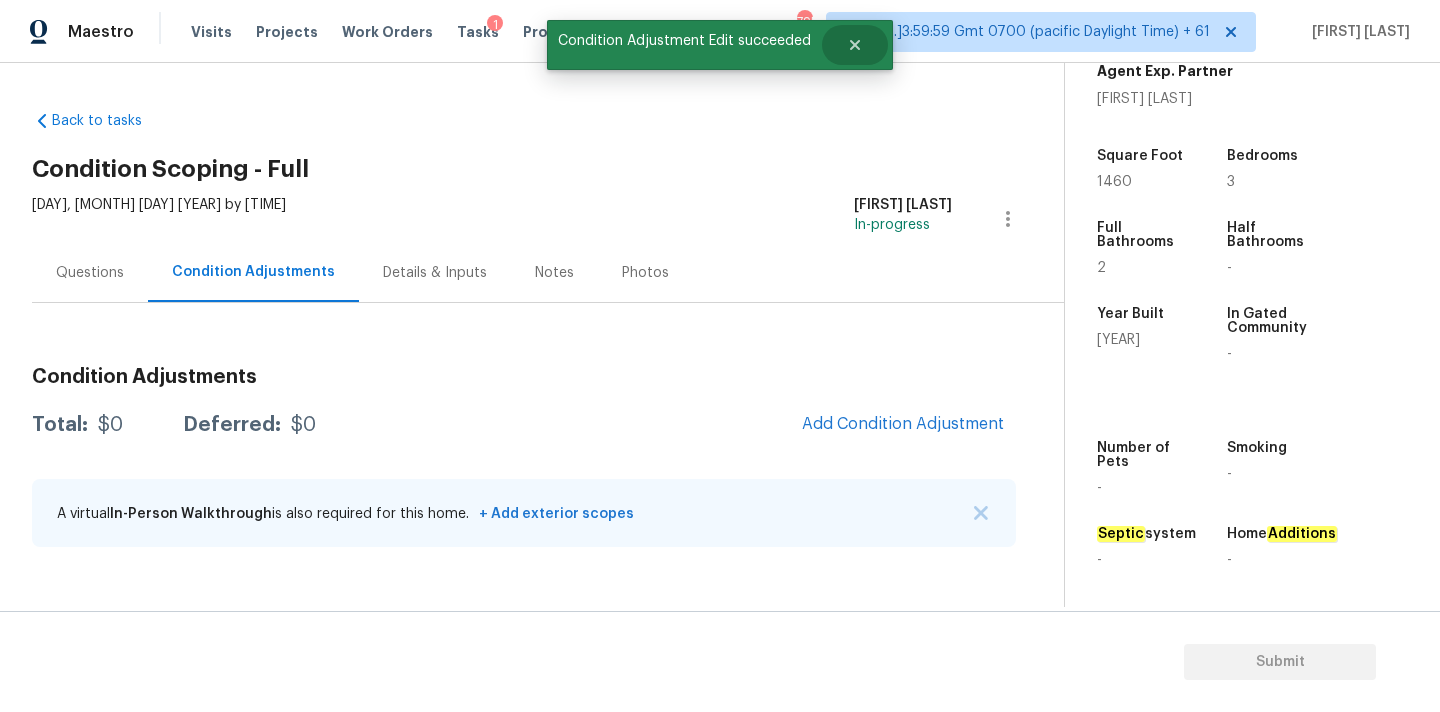 scroll, scrollTop: 28, scrollLeft: 0, axis: vertical 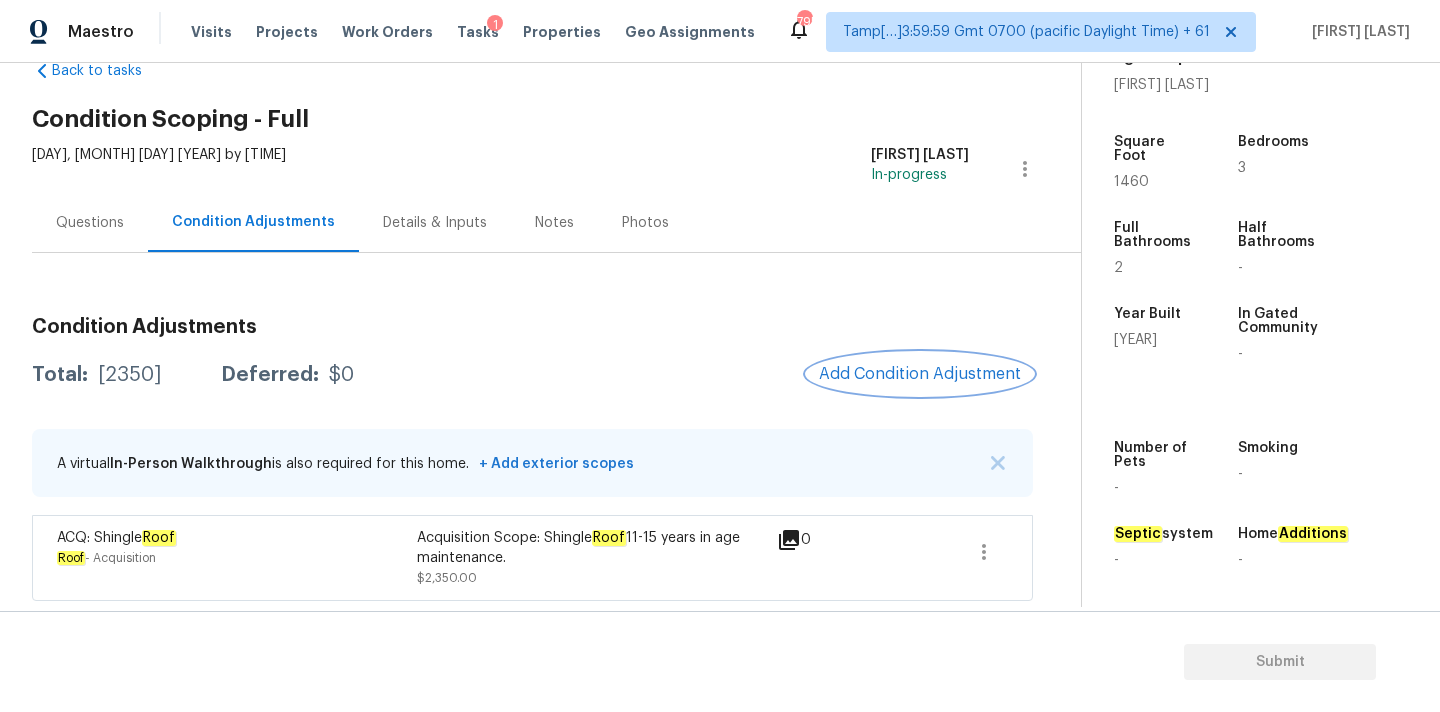 click on "Add Condition Adjustment" at bounding box center [920, 374] 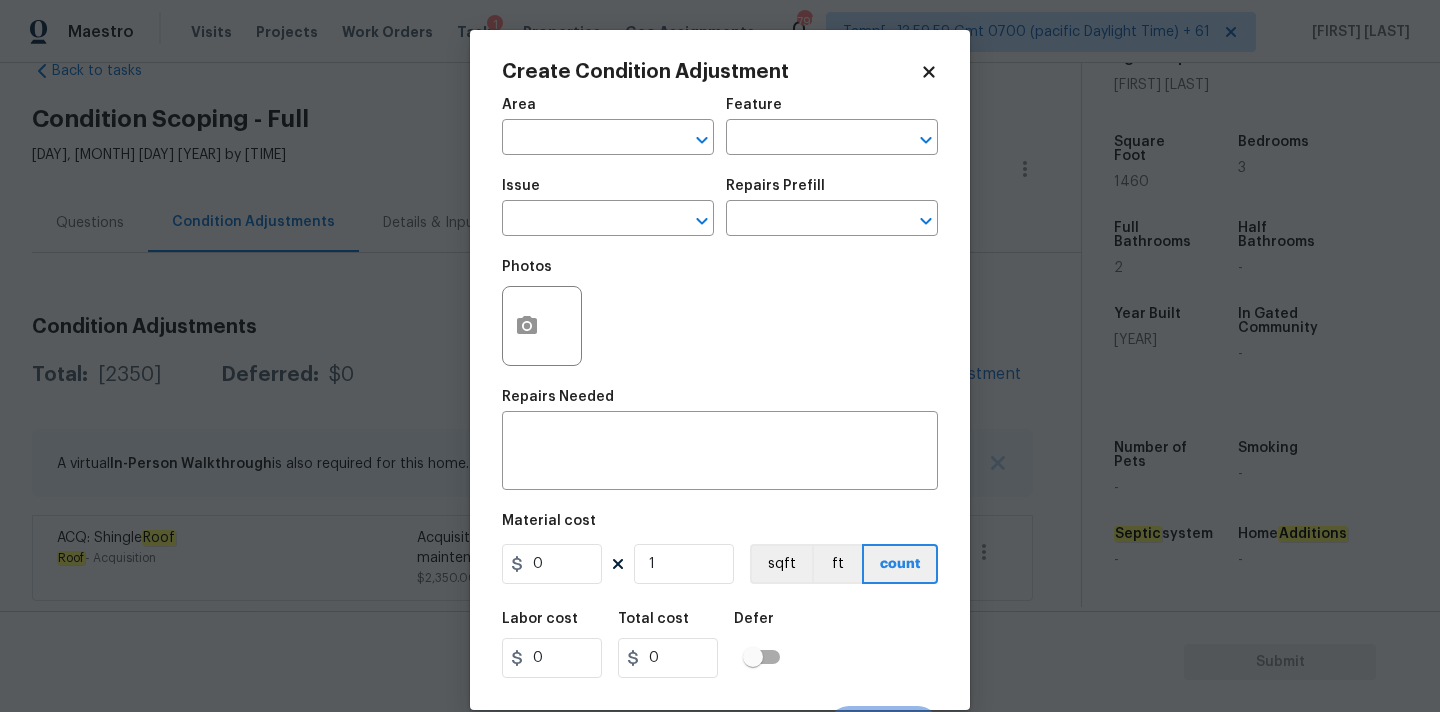 click on "Area" at bounding box center [608, 111] 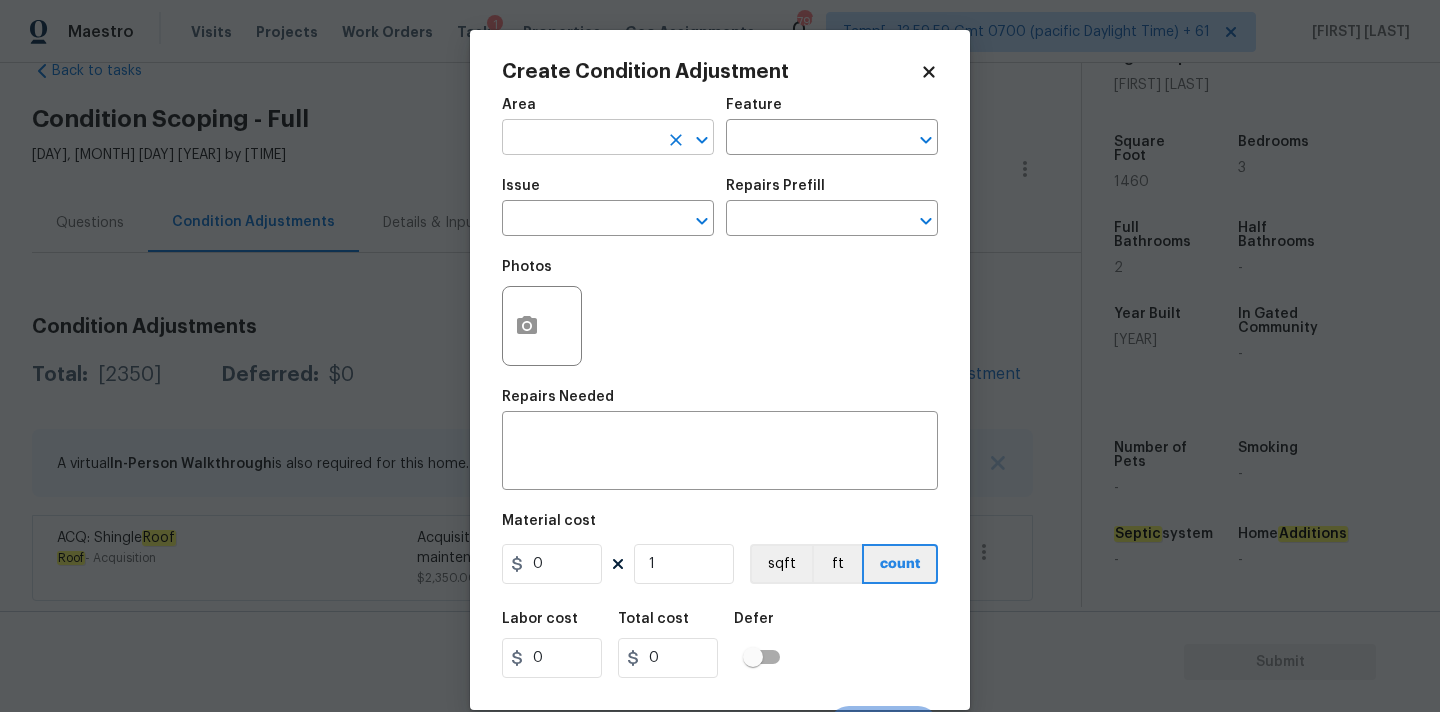 click at bounding box center (580, 139) 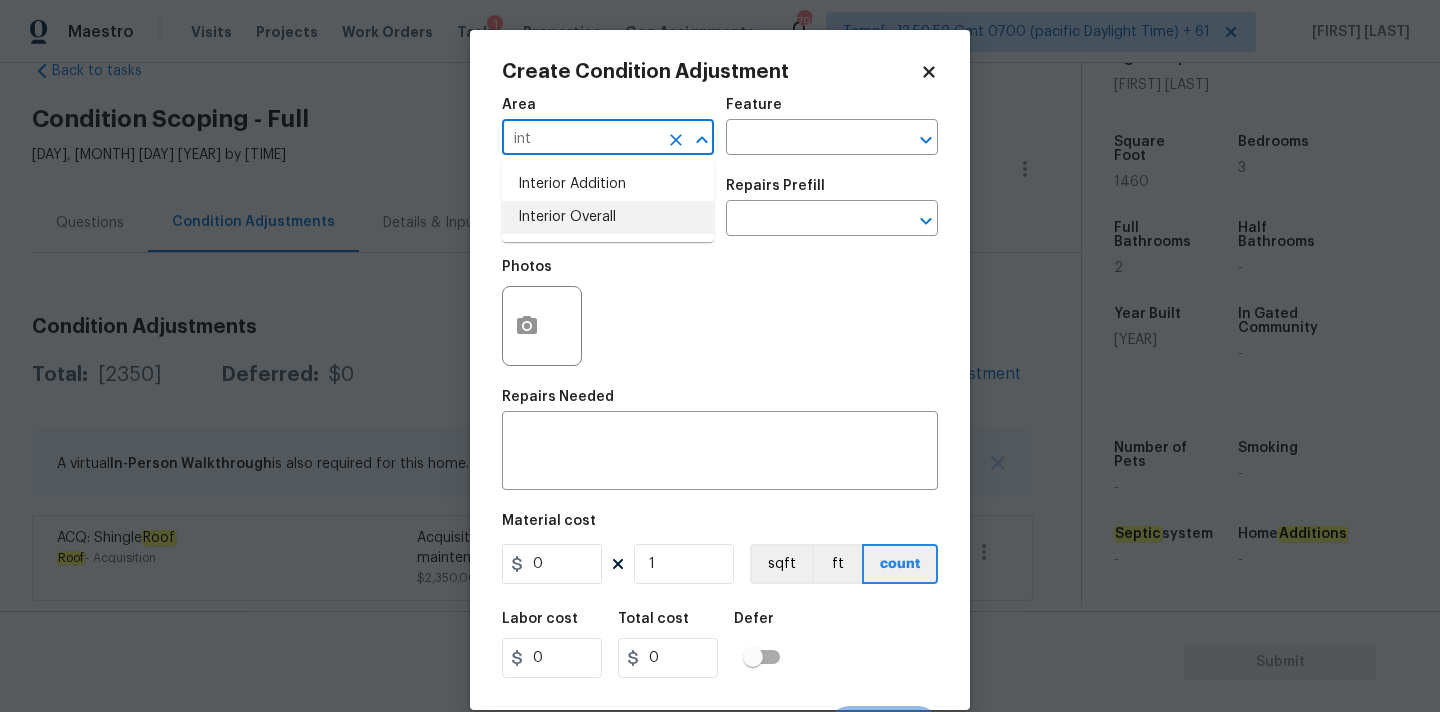 click on "Interior Overall" at bounding box center [608, 217] 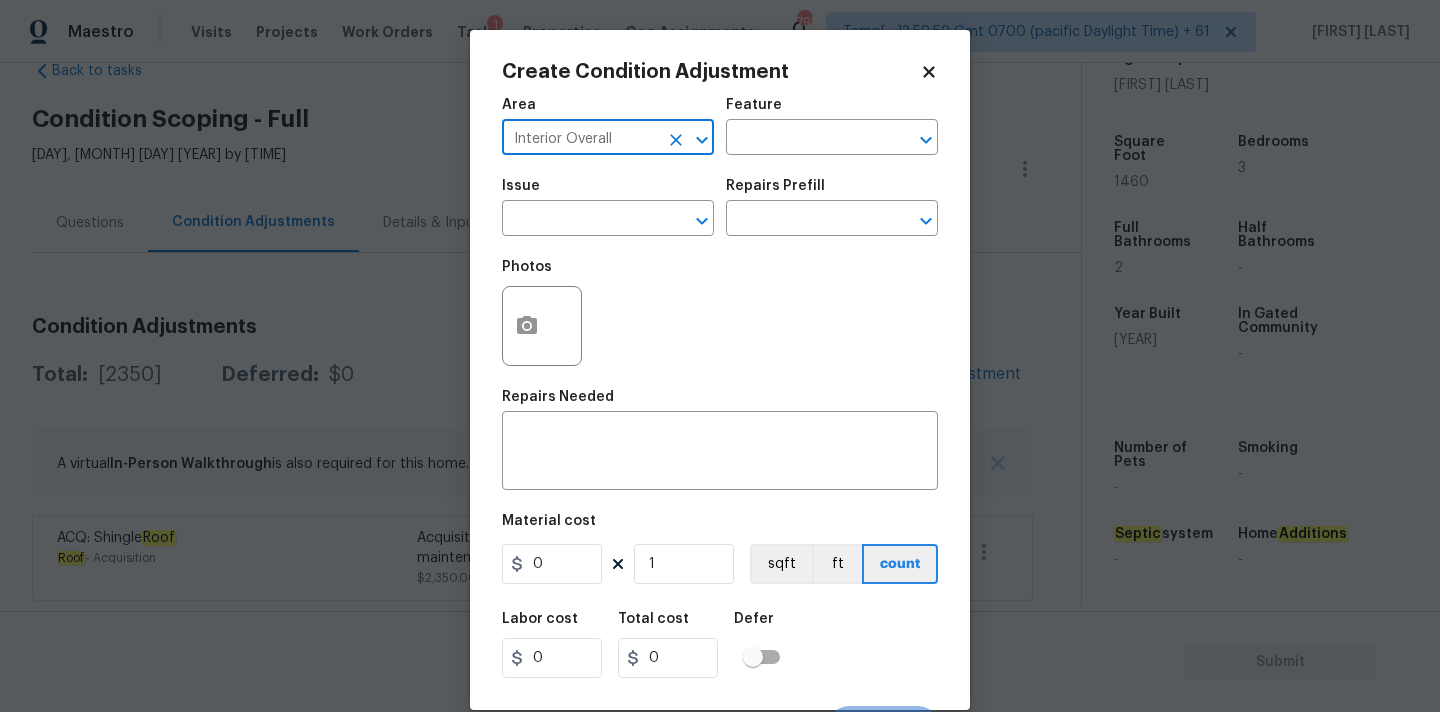 type on "Interior Overall" 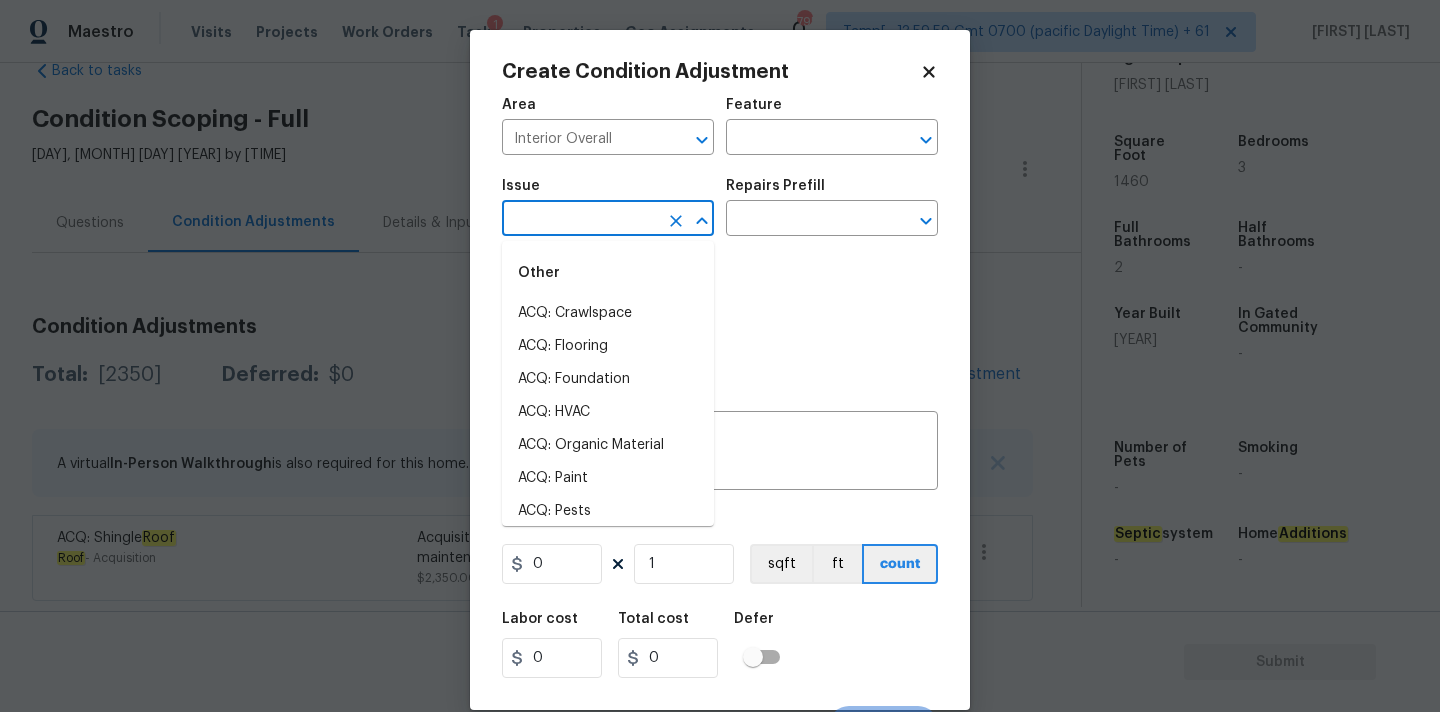 click at bounding box center (580, 220) 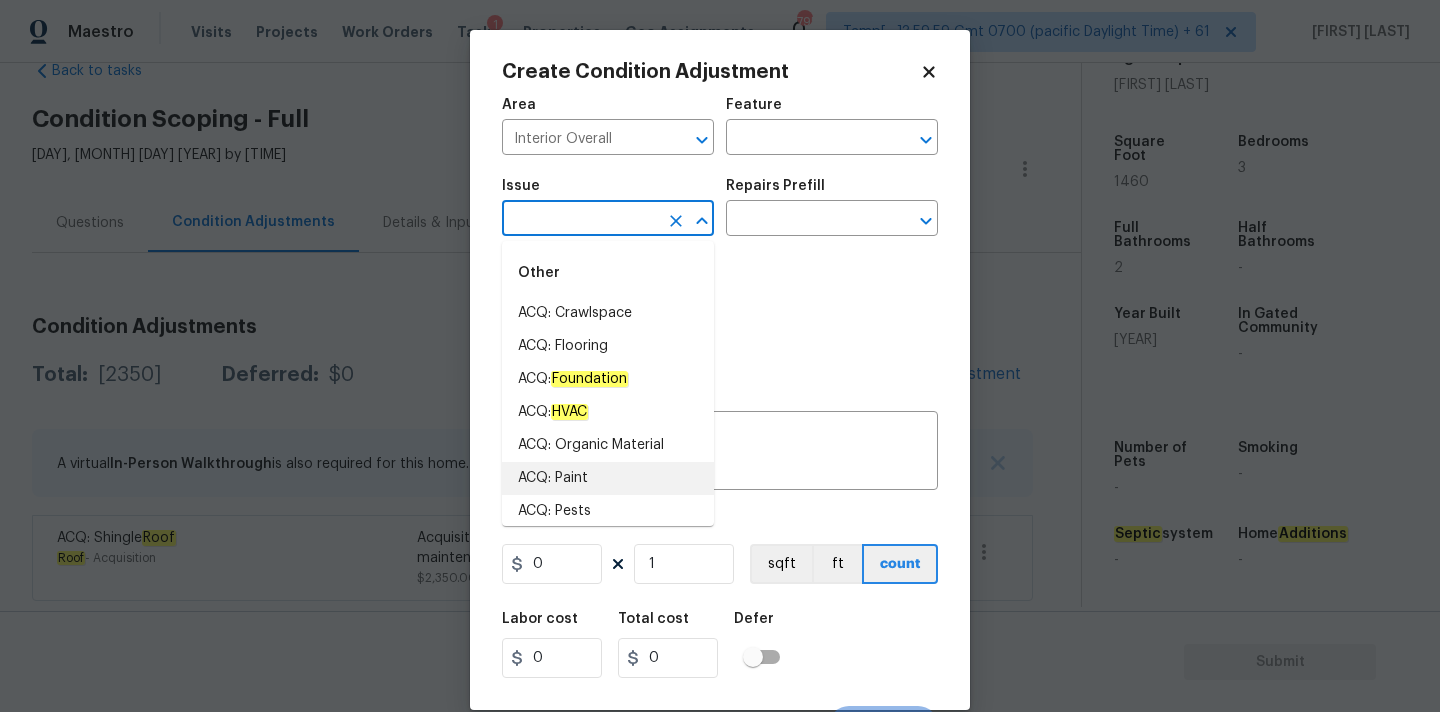 click on "ACQ: Paint" at bounding box center (608, 478) 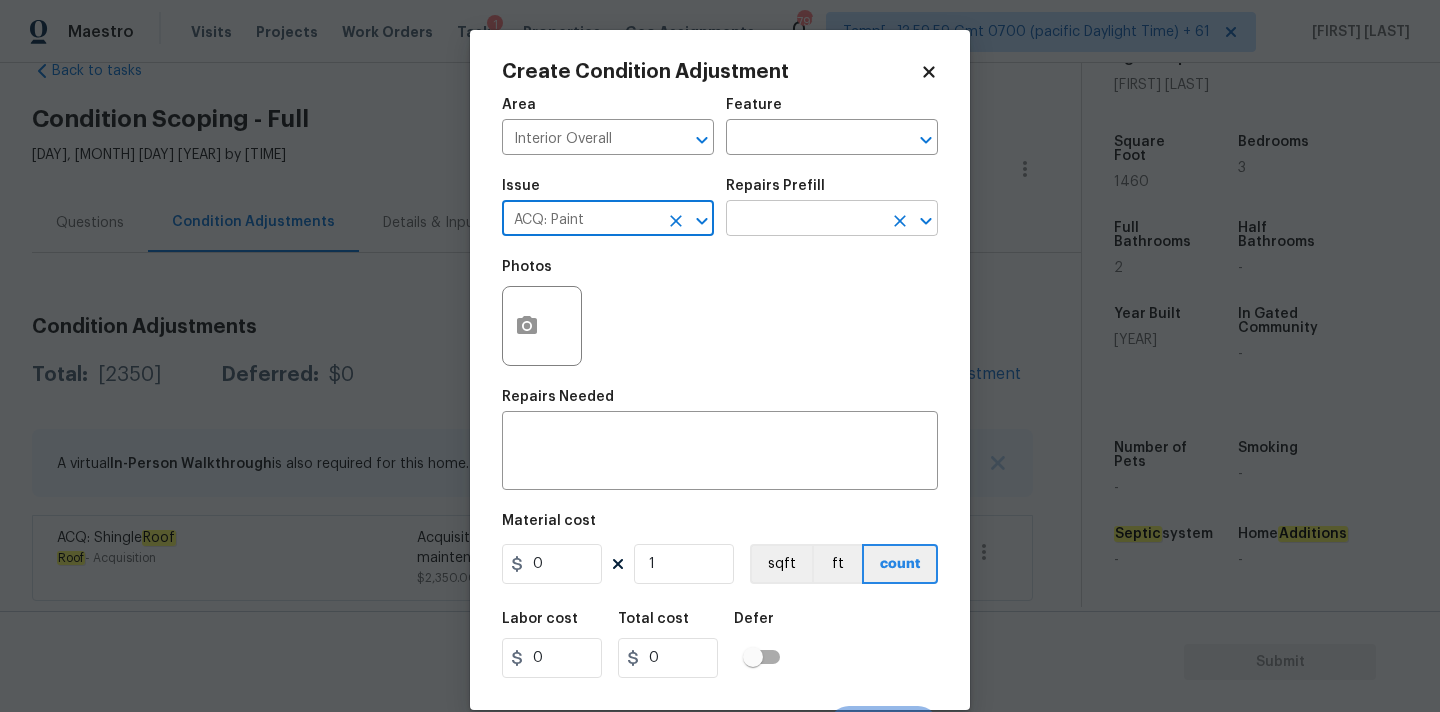 click at bounding box center [804, 220] 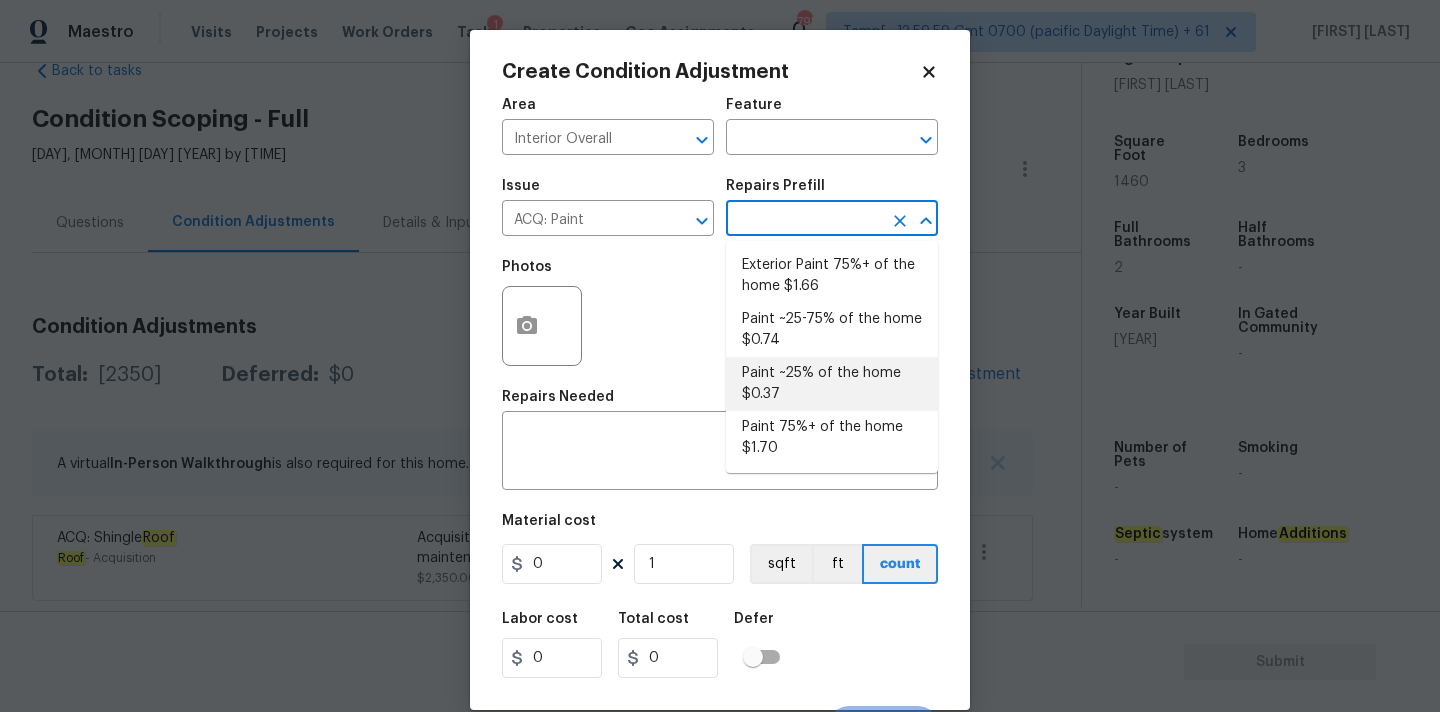 click on "Paint ~25% of the home $0.37" at bounding box center (832, 384) 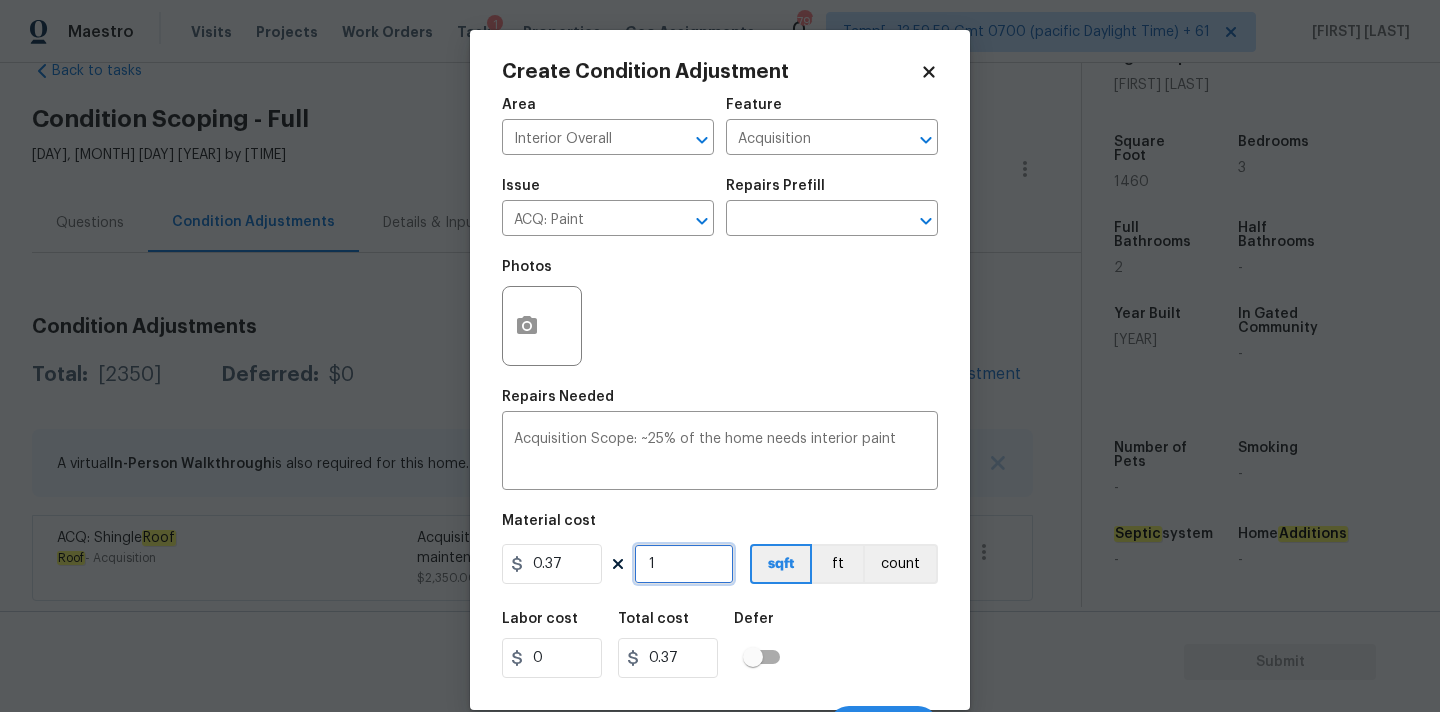 click on "1" at bounding box center (684, 564) 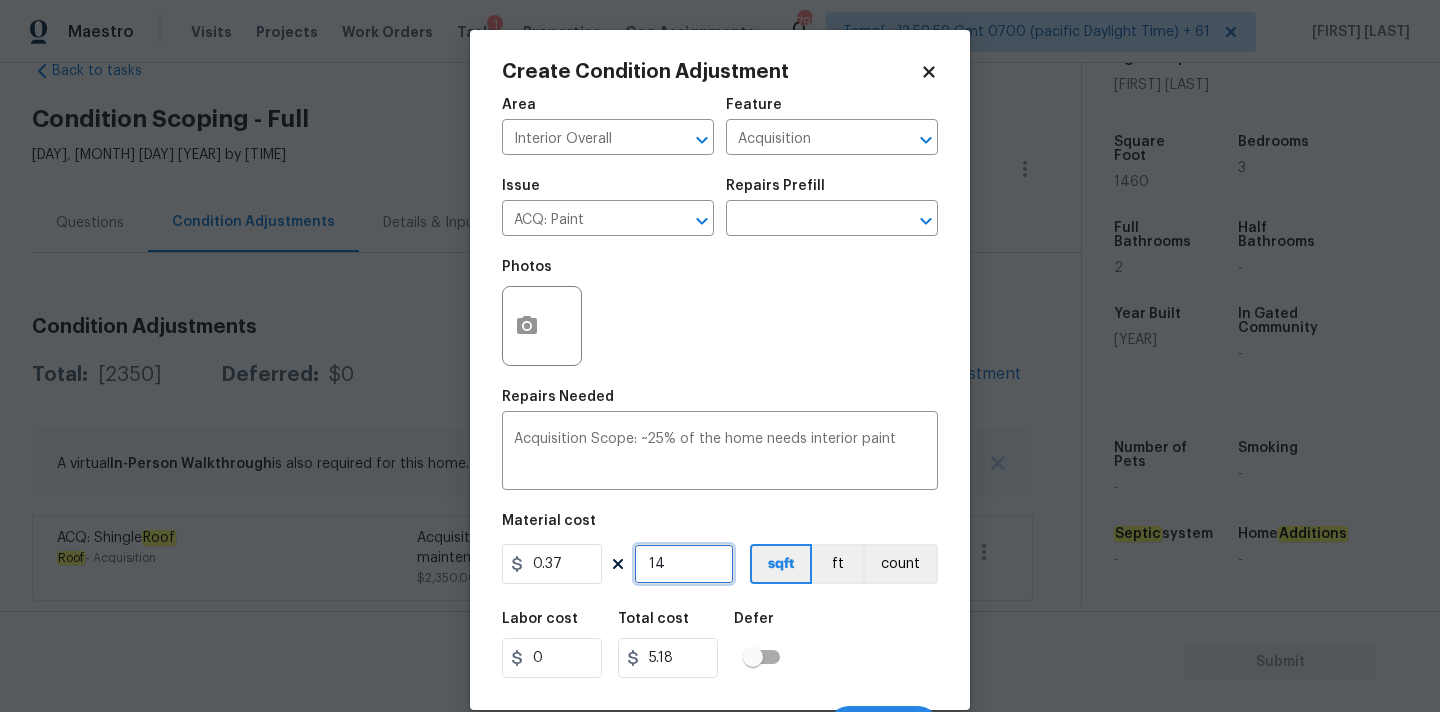 type on "146" 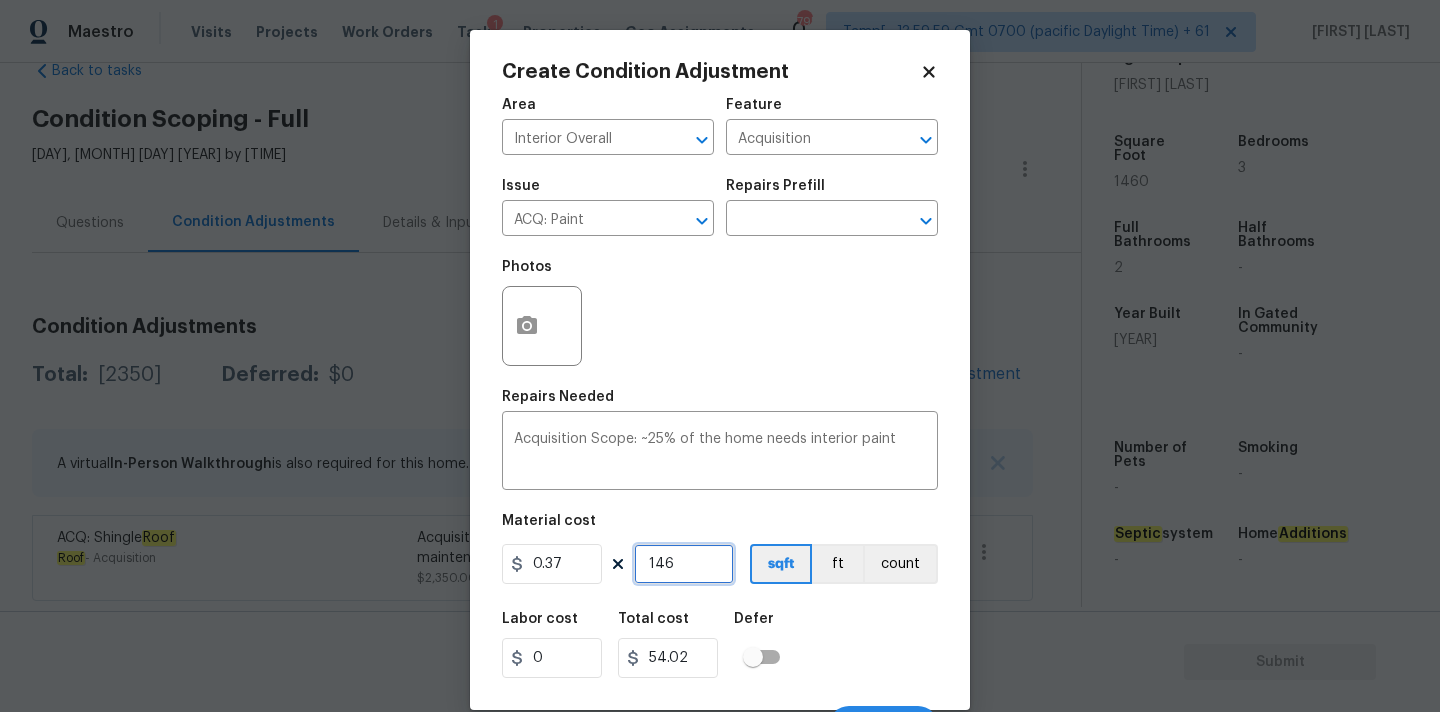 type on "1460" 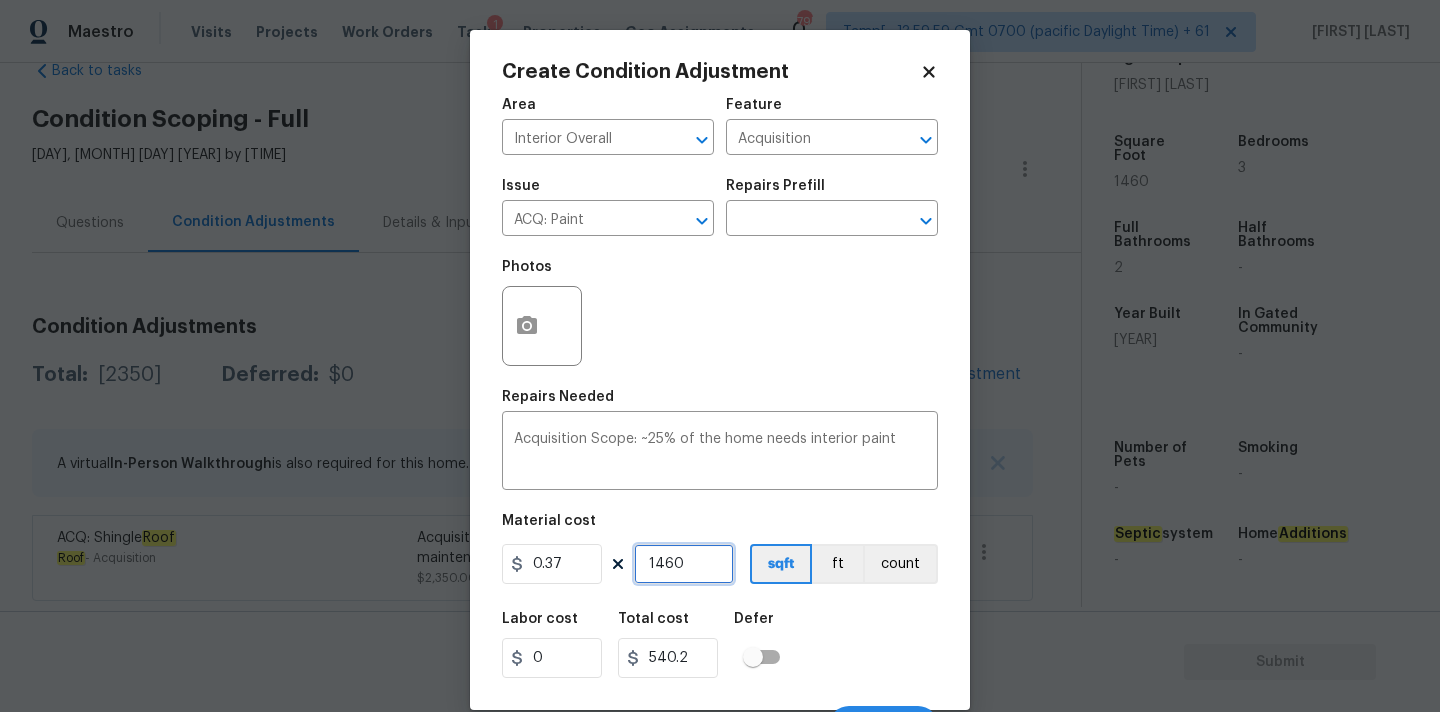 scroll, scrollTop: 35, scrollLeft: 0, axis: vertical 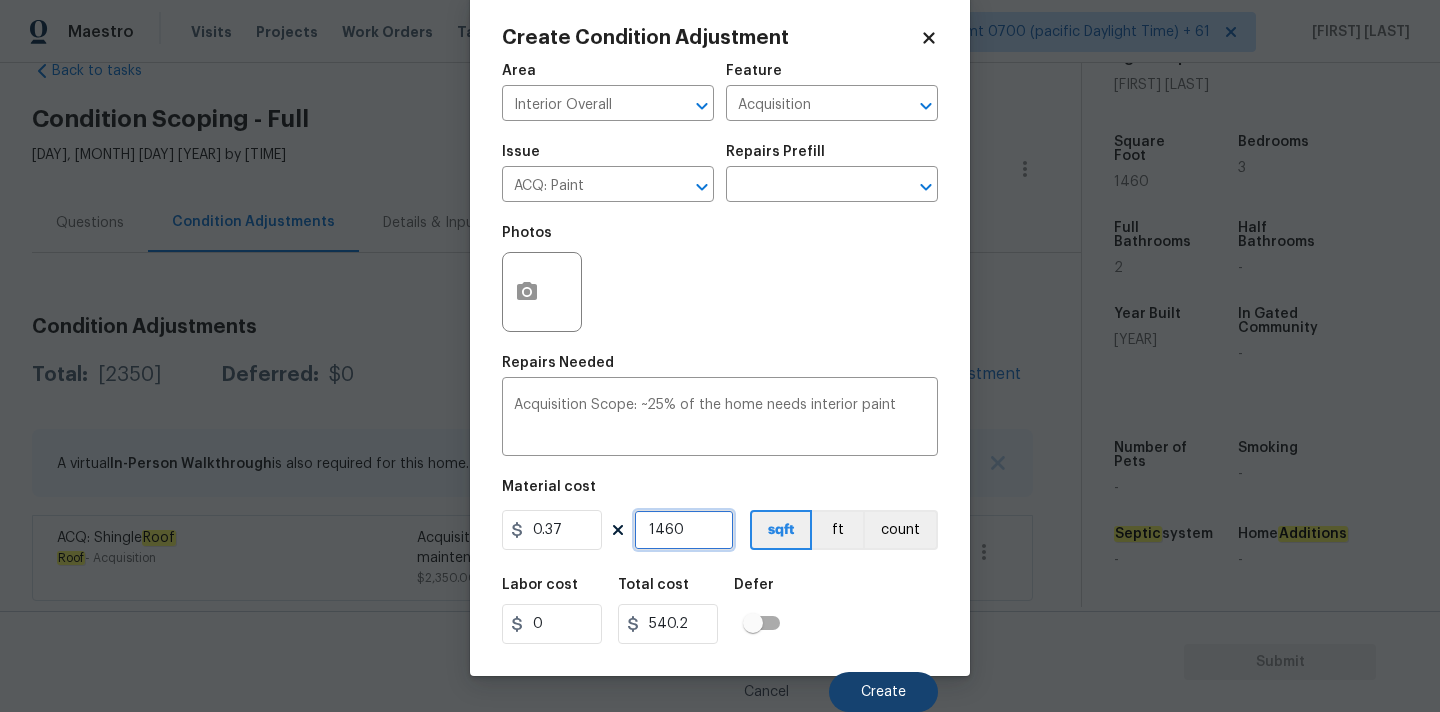 type on "1460" 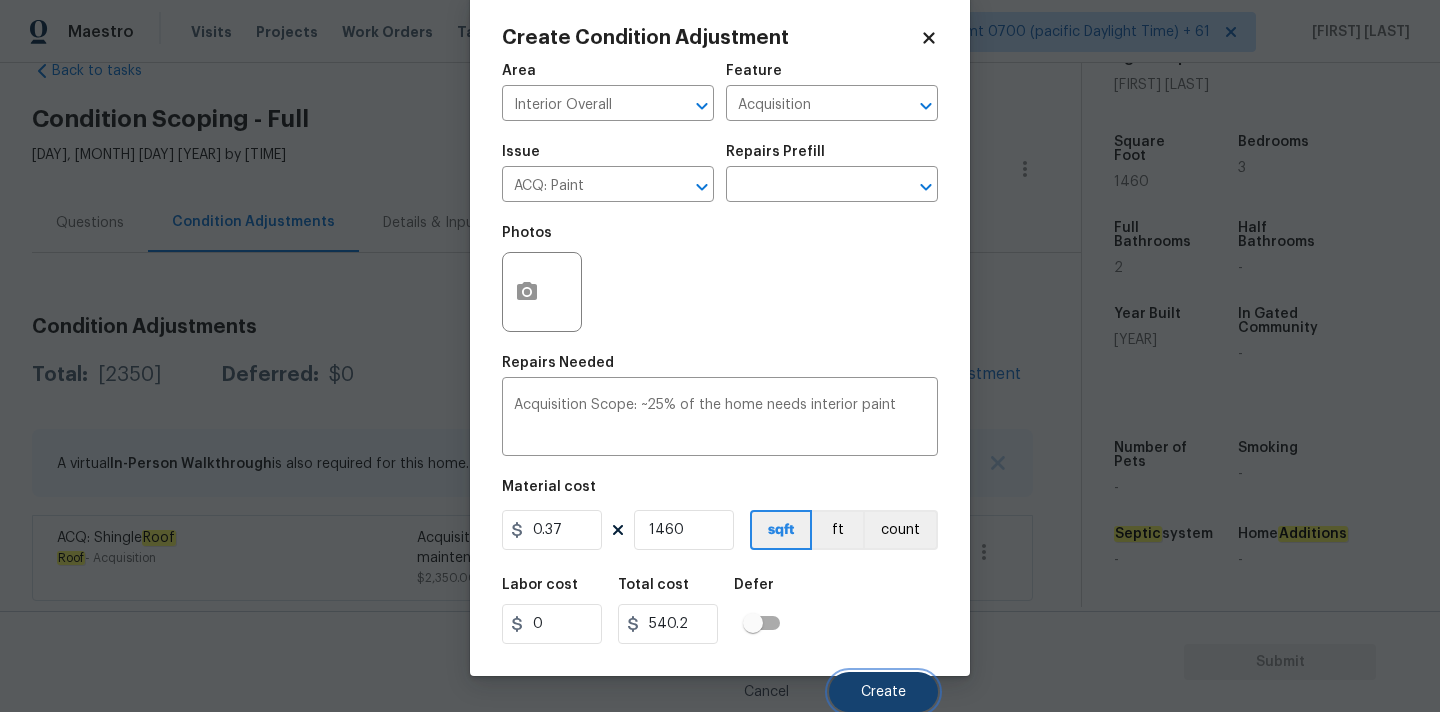 click on "Create" at bounding box center [883, 692] 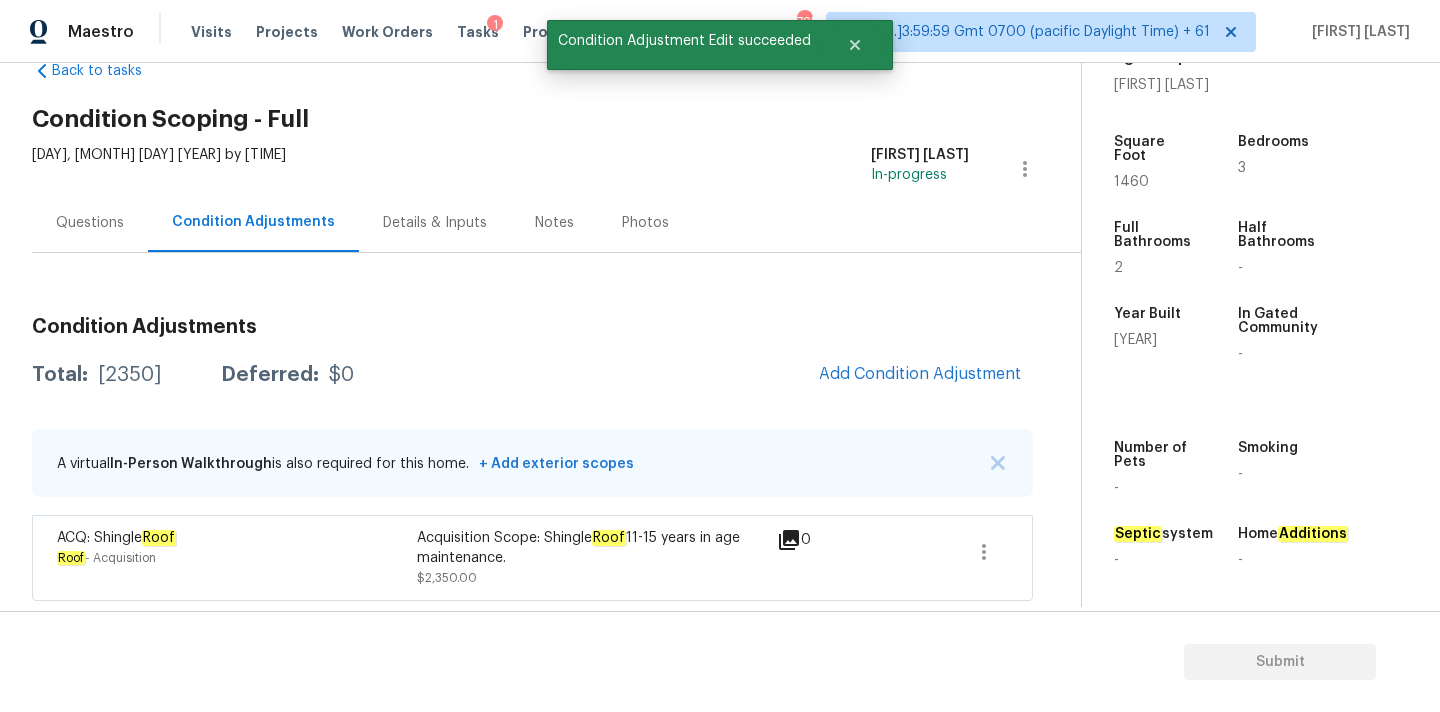 scroll, scrollTop: 28, scrollLeft: 0, axis: vertical 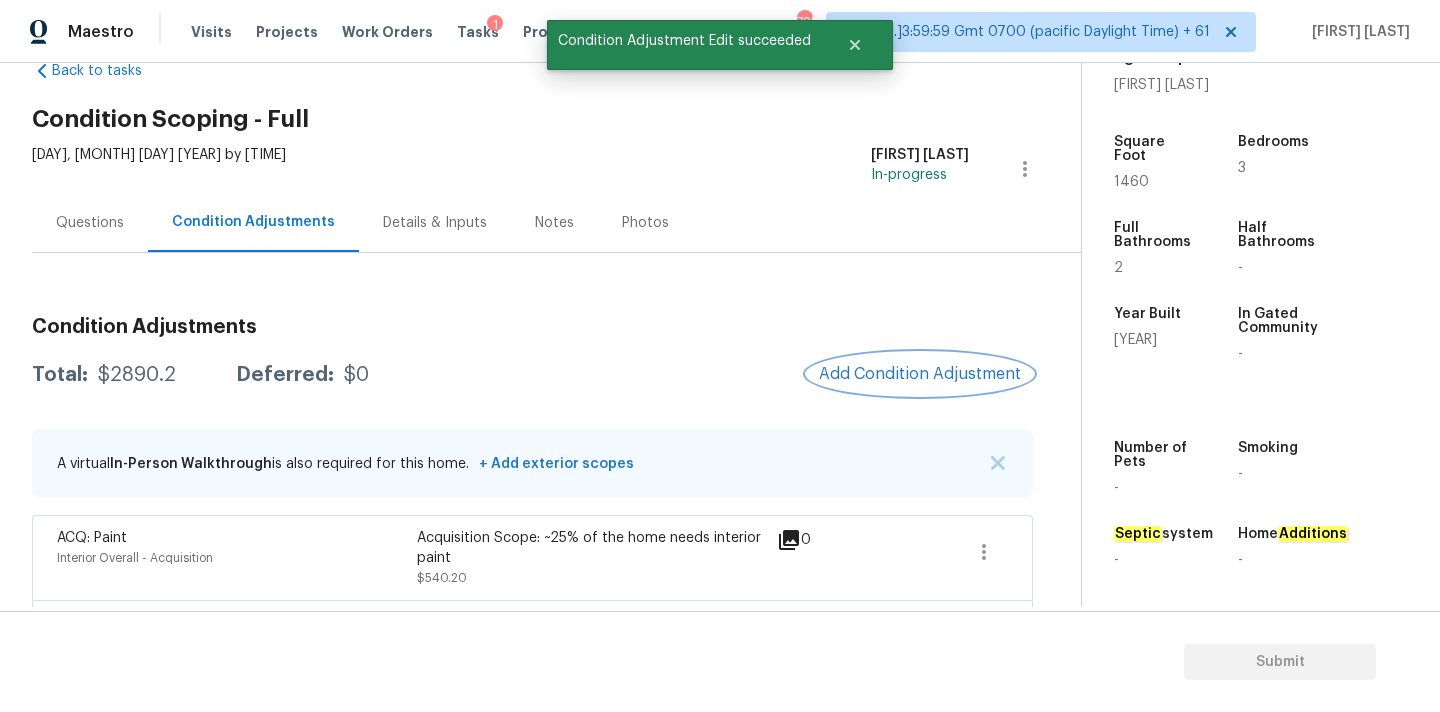 click on "Add Condition Adjustment" at bounding box center (920, 374) 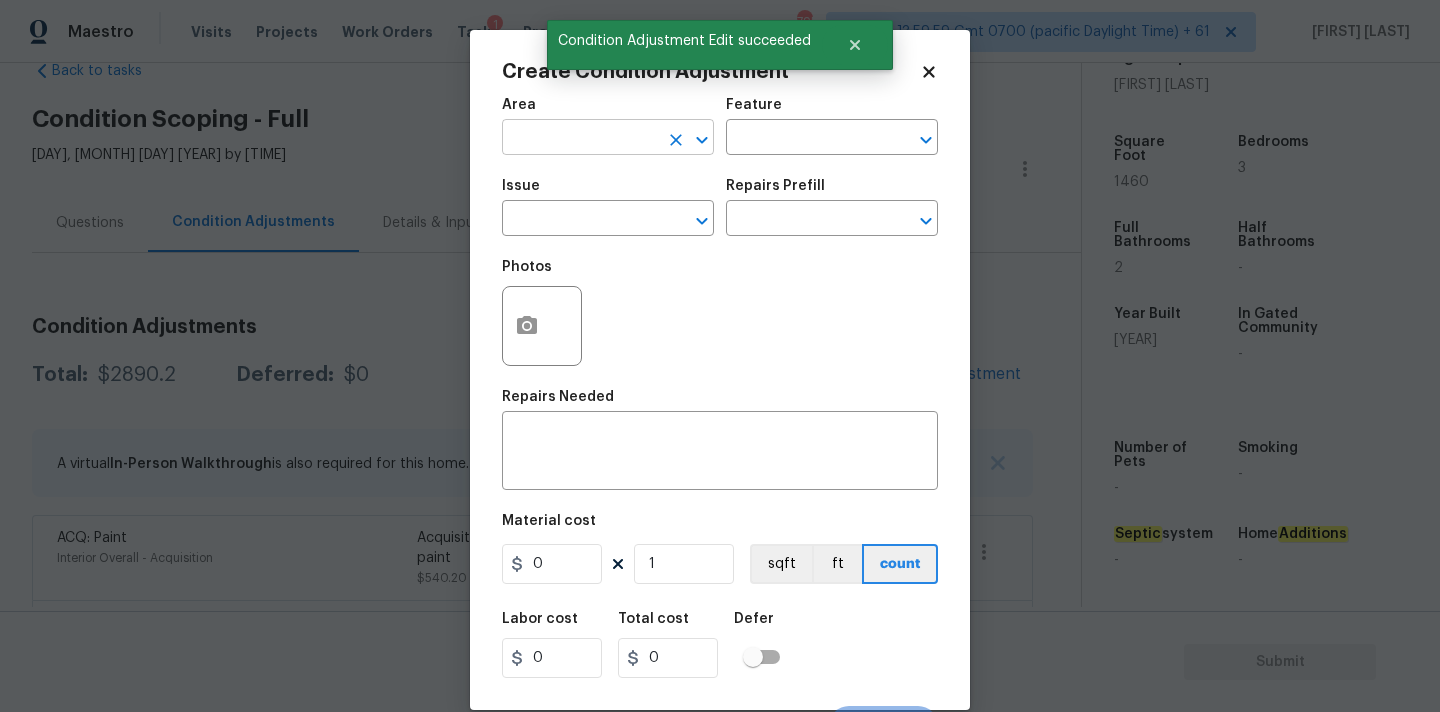 click at bounding box center (580, 139) 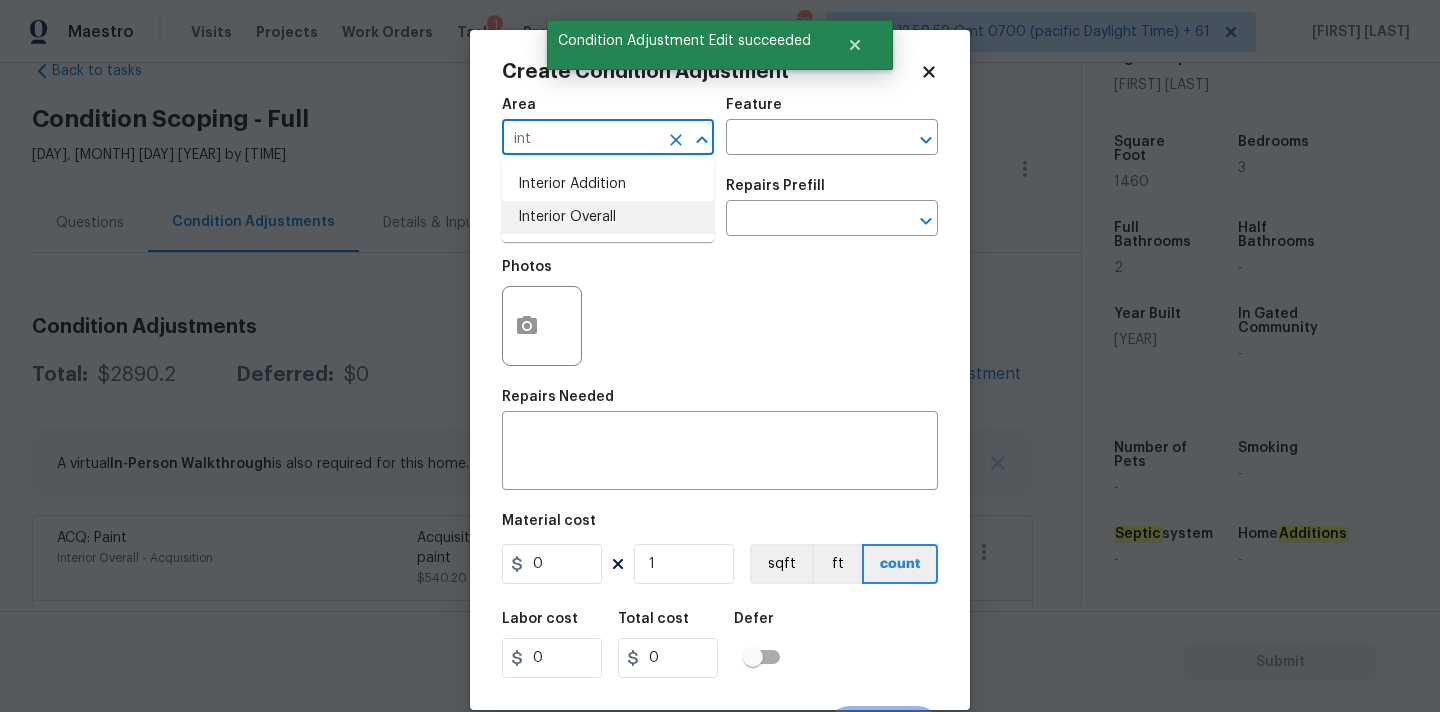 click on "Interior Overall" at bounding box center [608, 217] 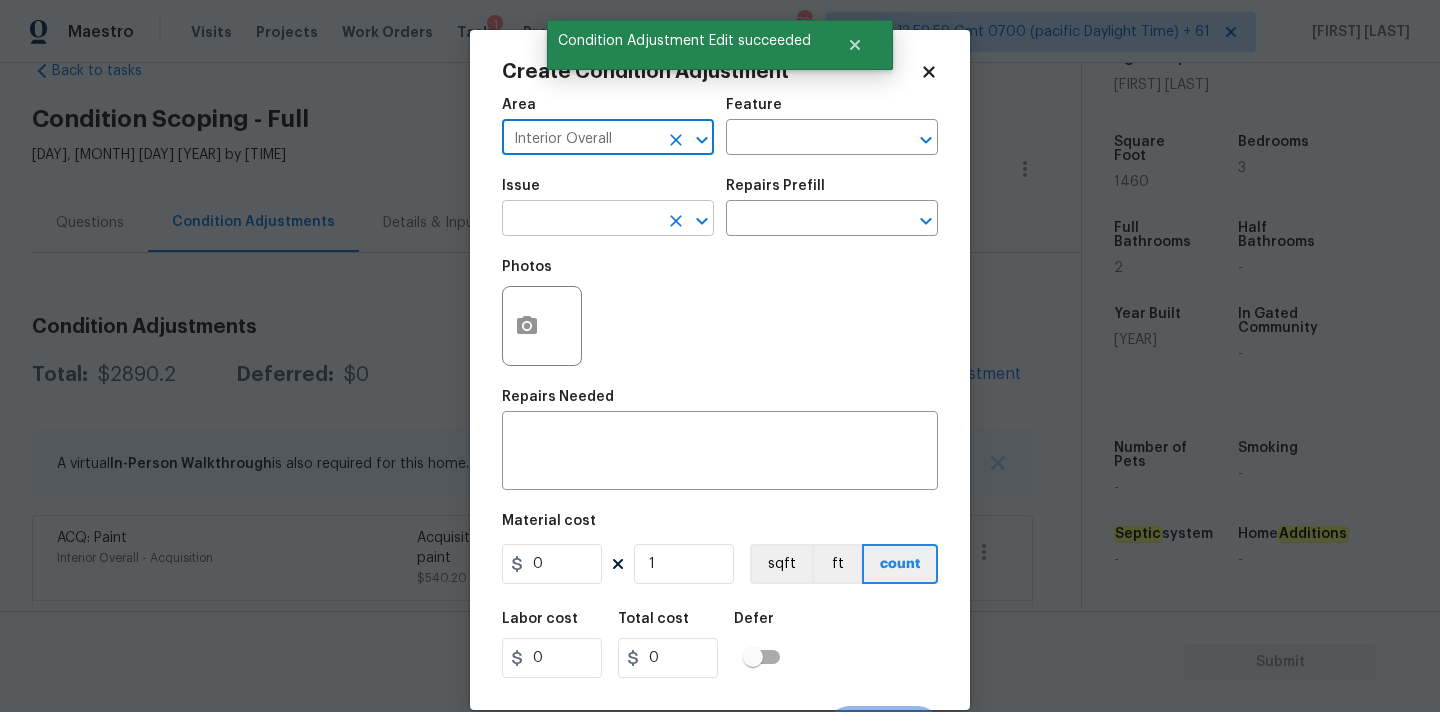 type on "Interior Overall" 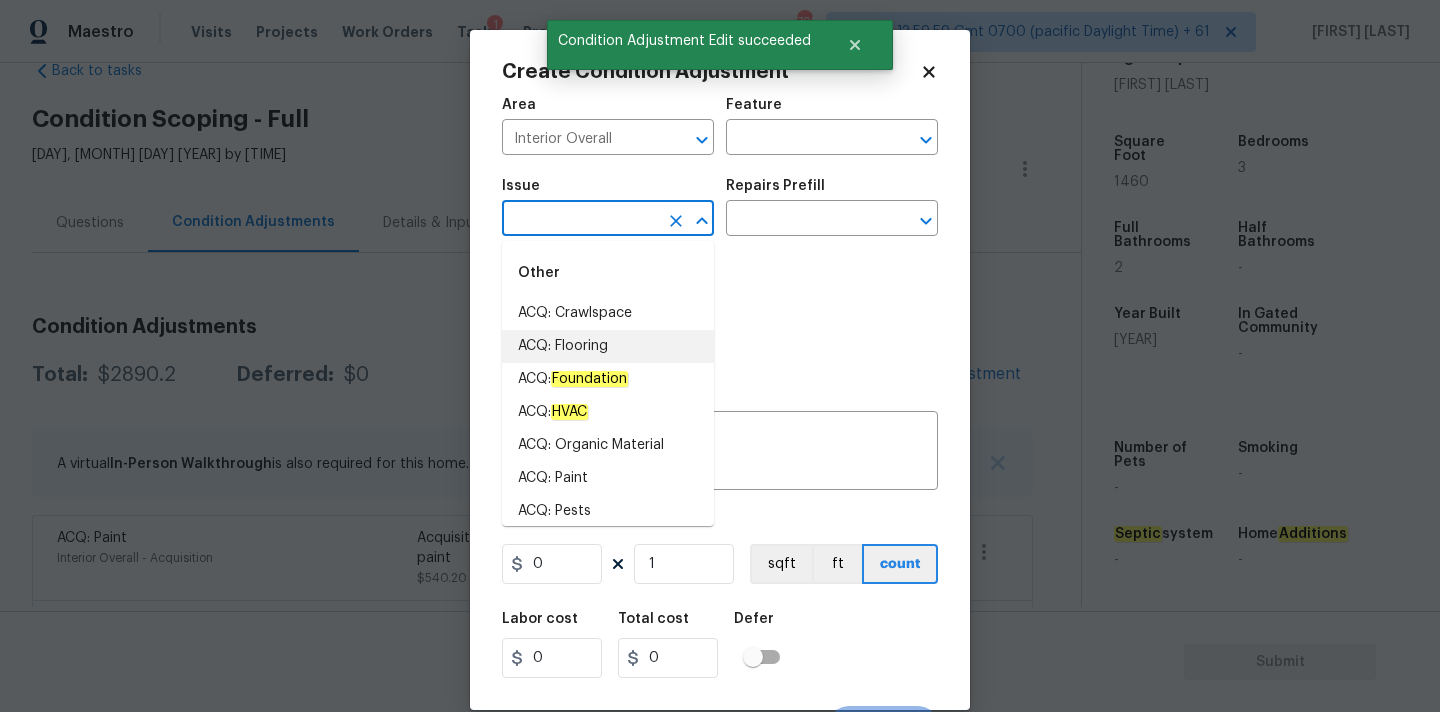 click on "ACQ: Flooring" at bounding box center (608, 346) 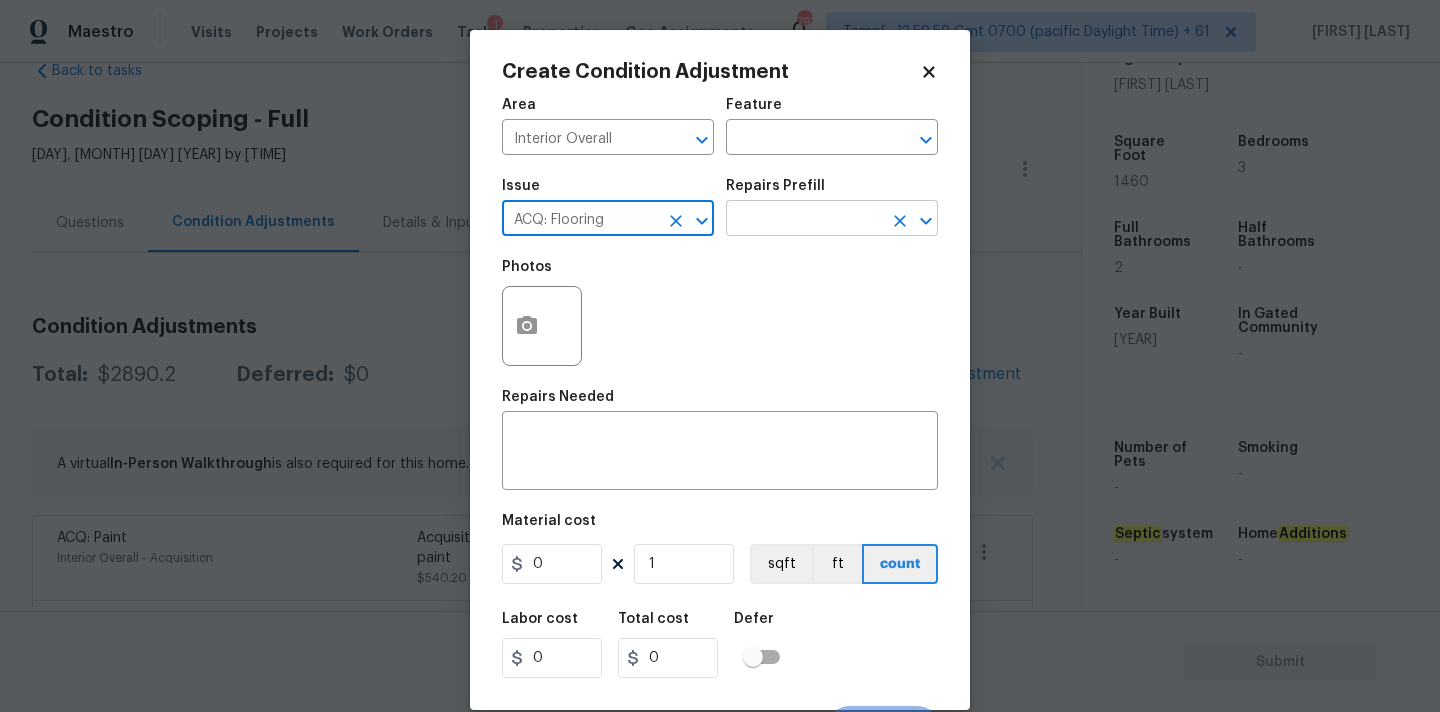 click at bounding box center (804, 220) 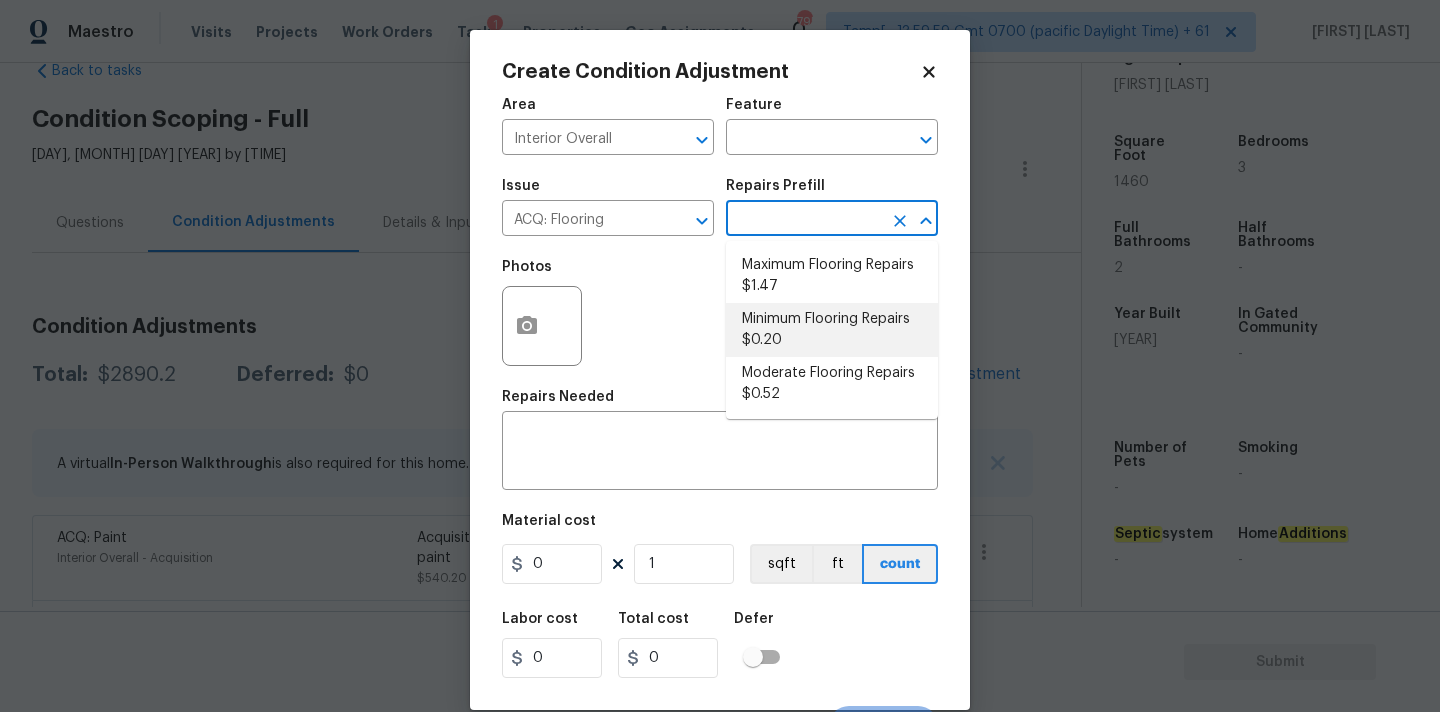 click on "Minimum Flooring Repairs $0.20" at bounding box center [832, 330] 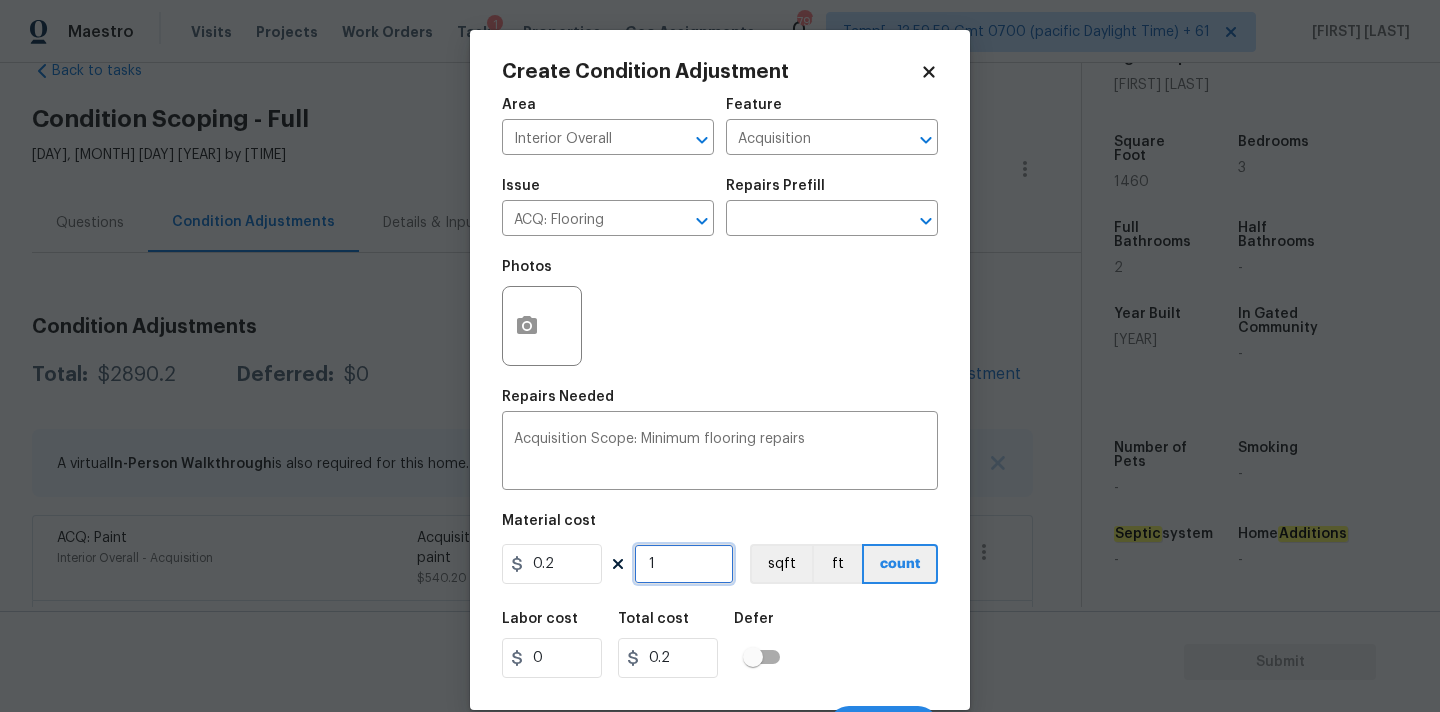 click on "1" at bounding box center (684, 564) 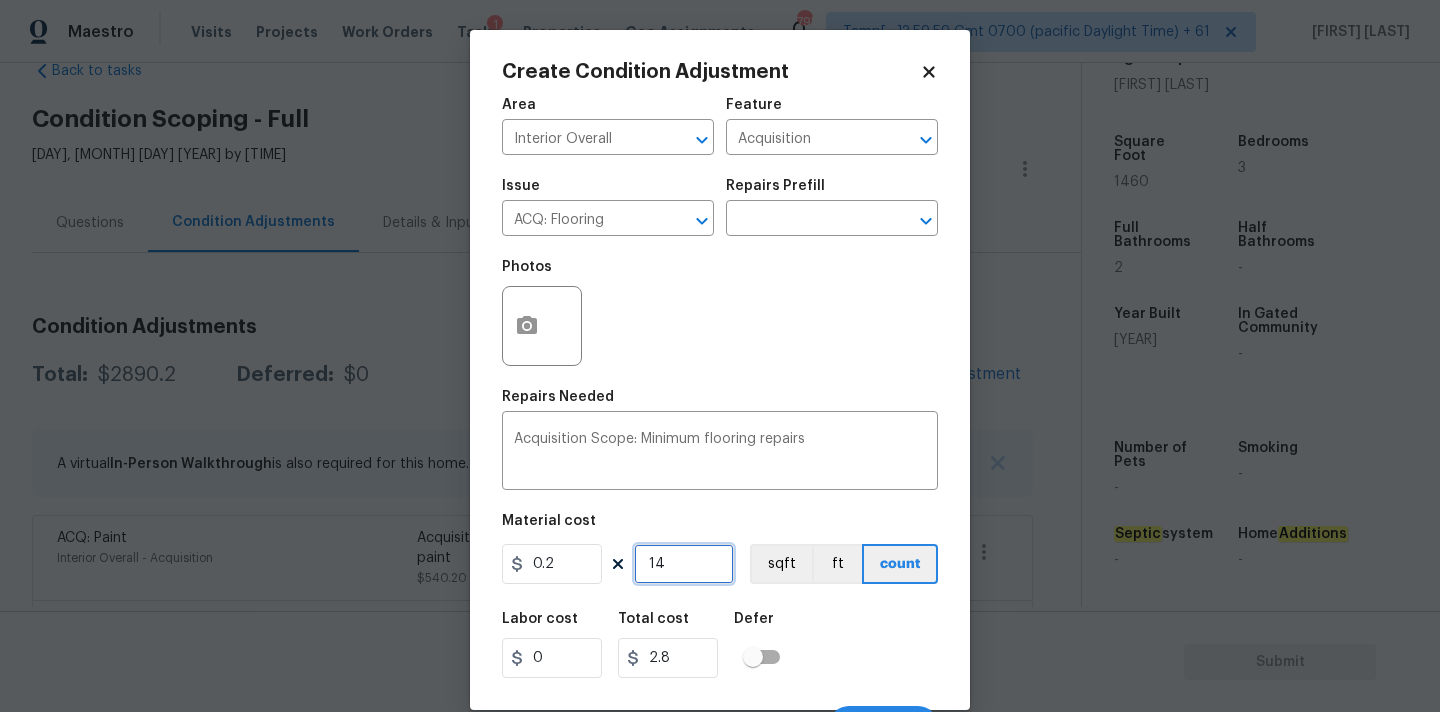 type on "146" 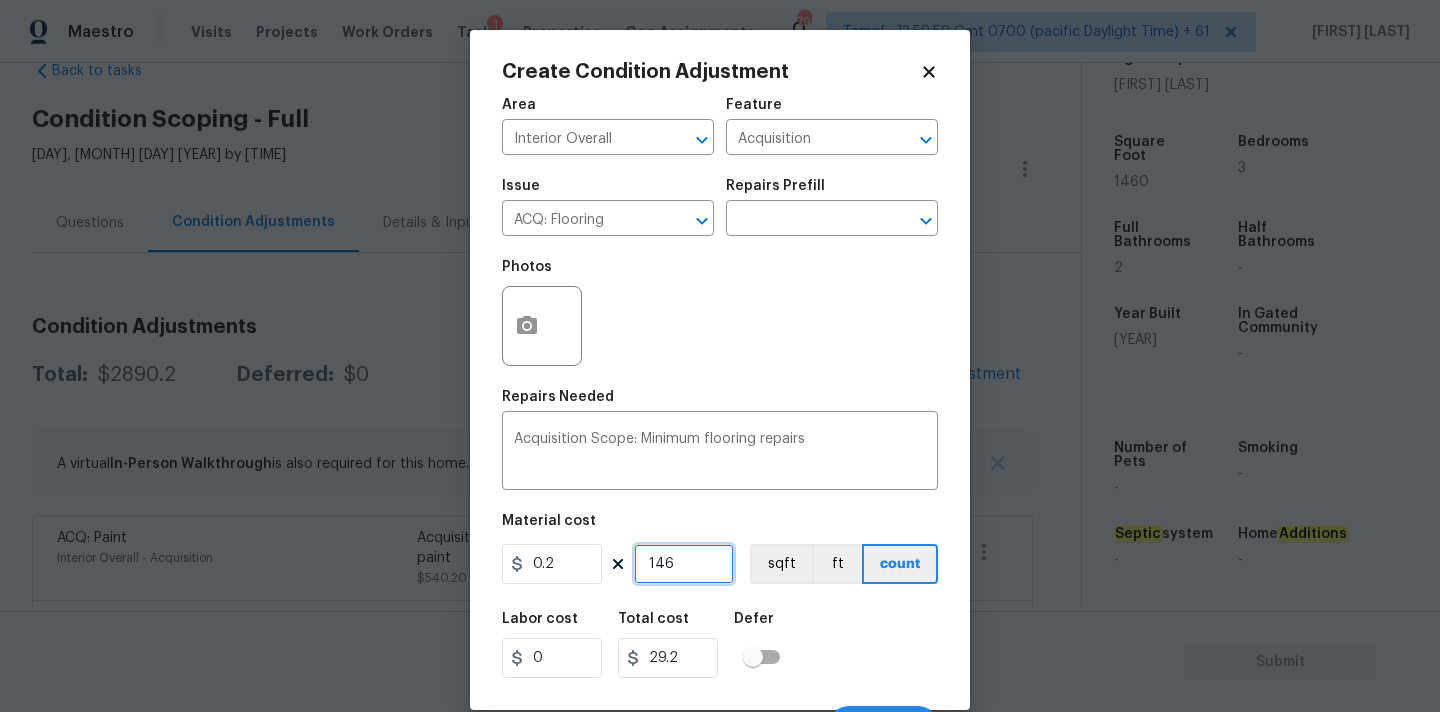 type on "1460" 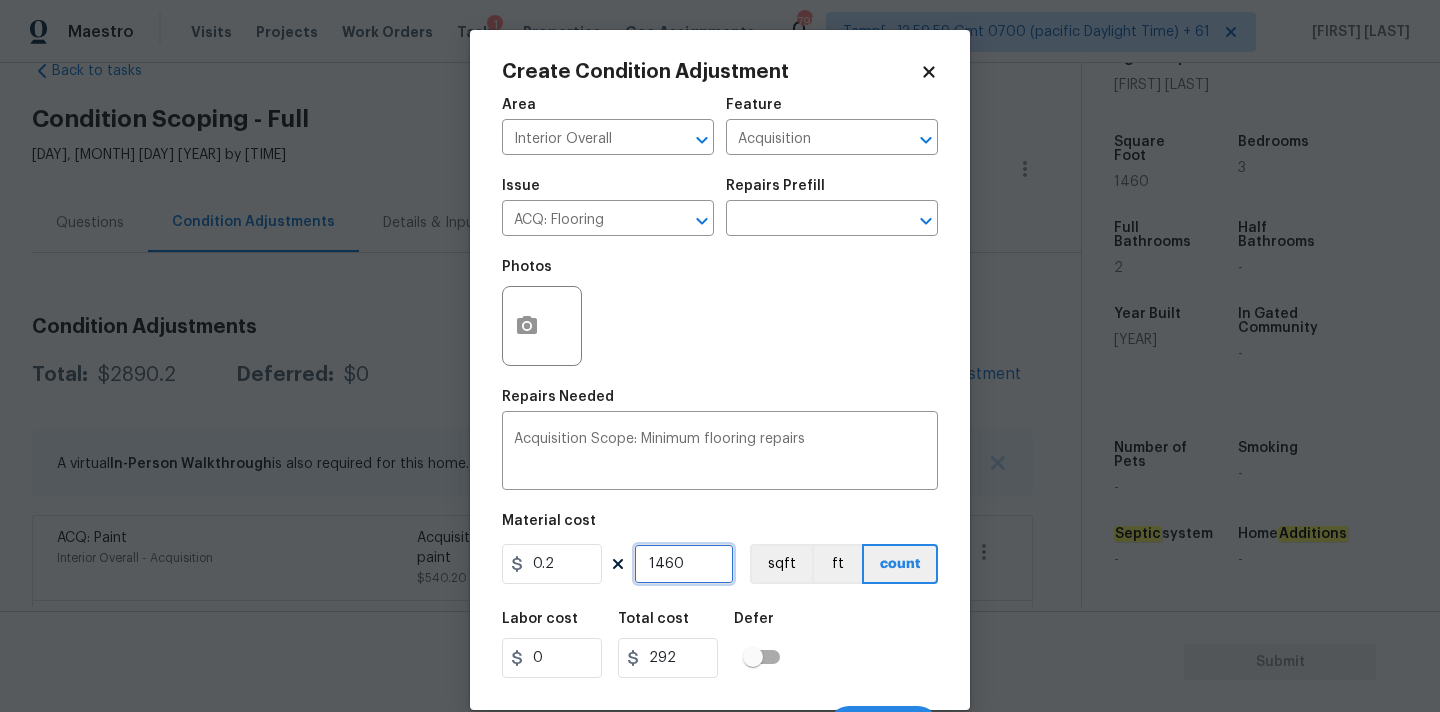 scroll, scrollTop: 35, scrollLeft: 0, axis: vertical 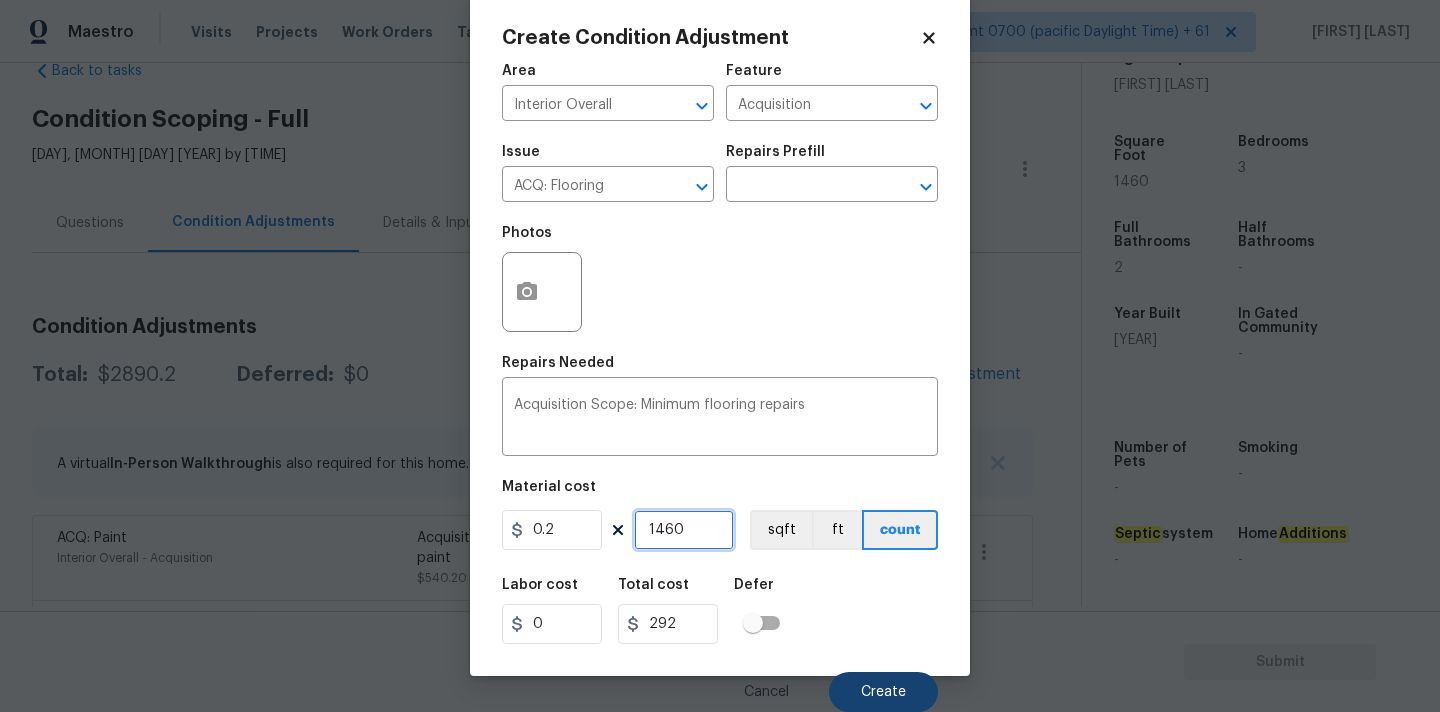 type on "1460" 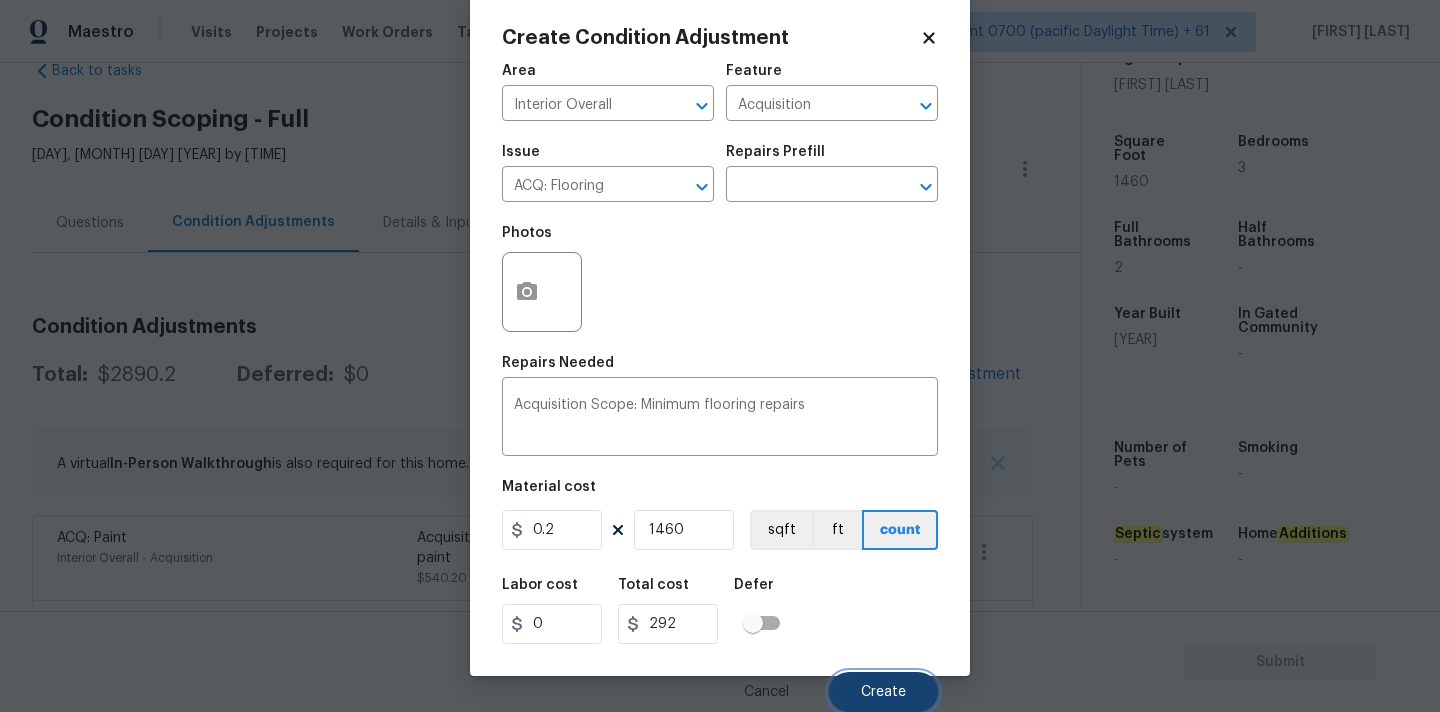 click on "Create" at bounding box center [883, 692] 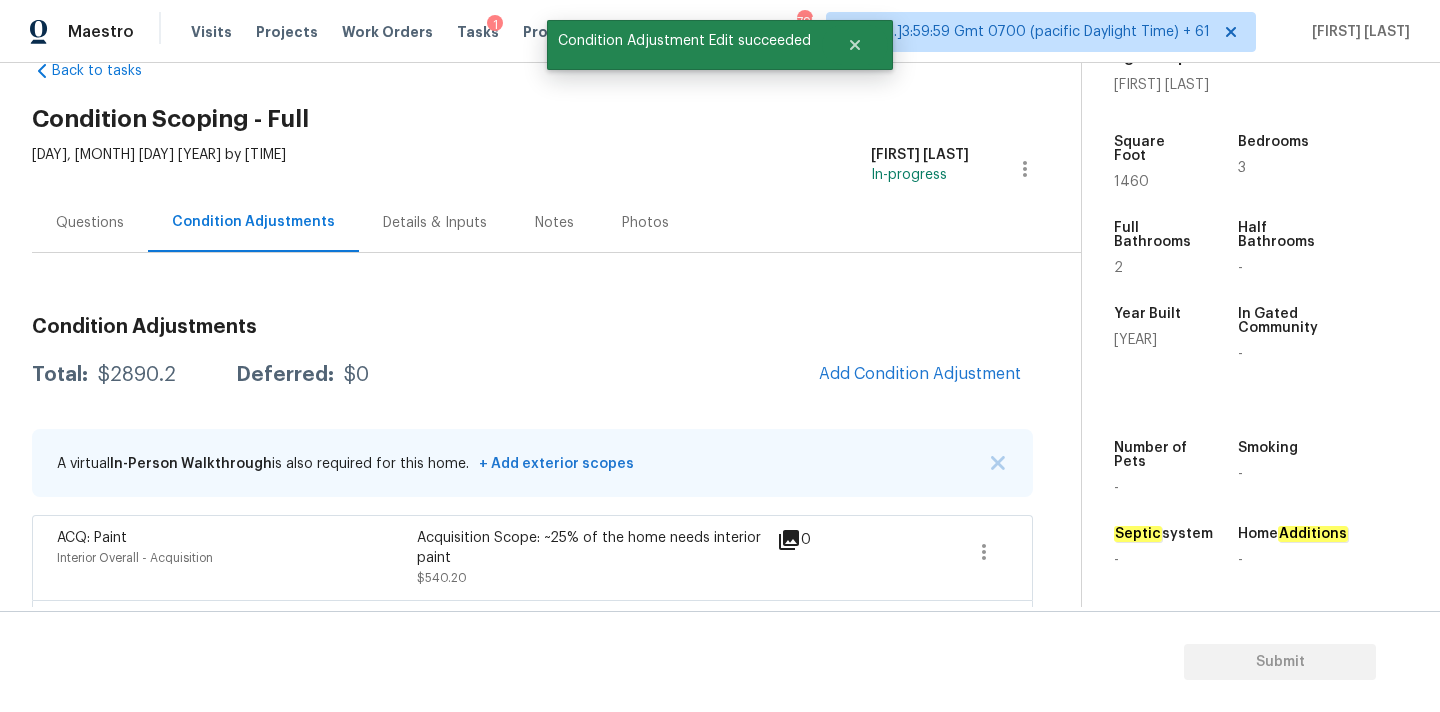 scroll, scrollTop: 28, scrollLeft: 0, axis: vertical 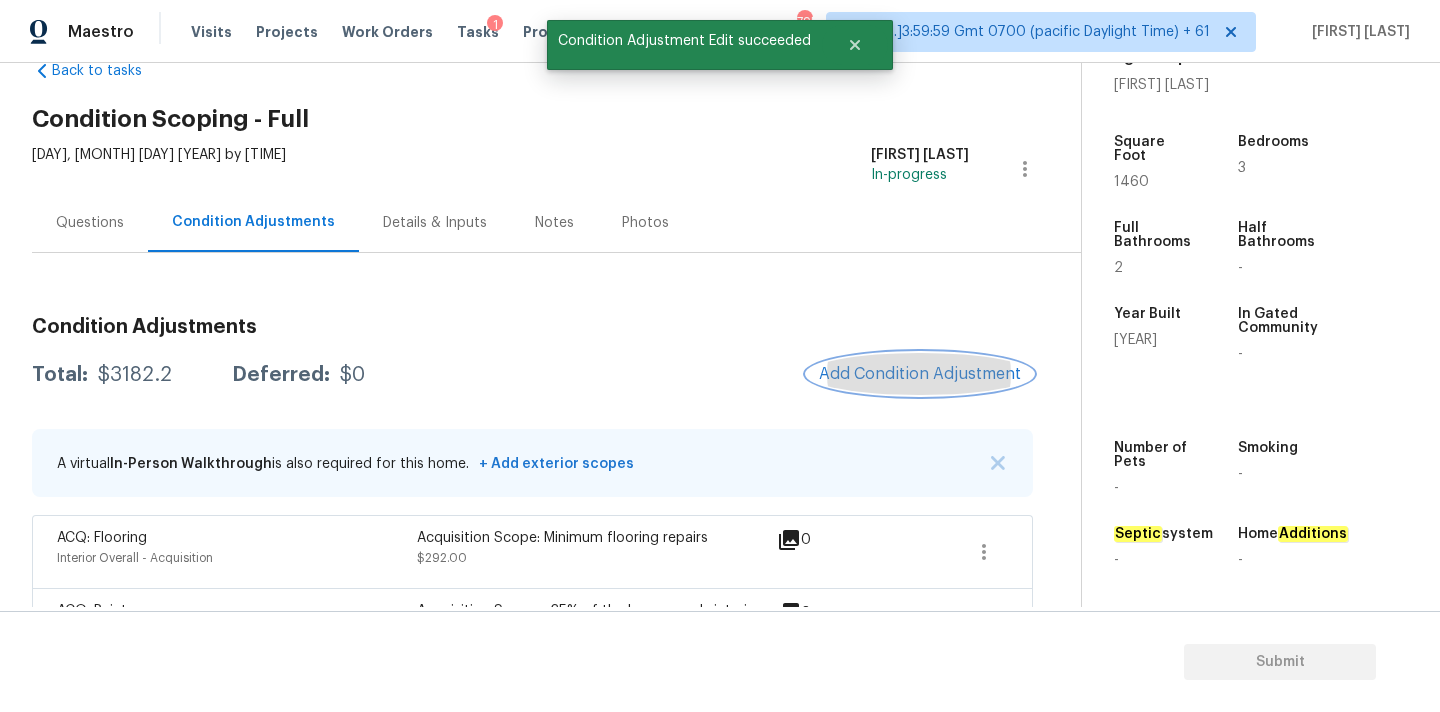 click on "Add Condition Adjustment" at bounding box center (920, 374) 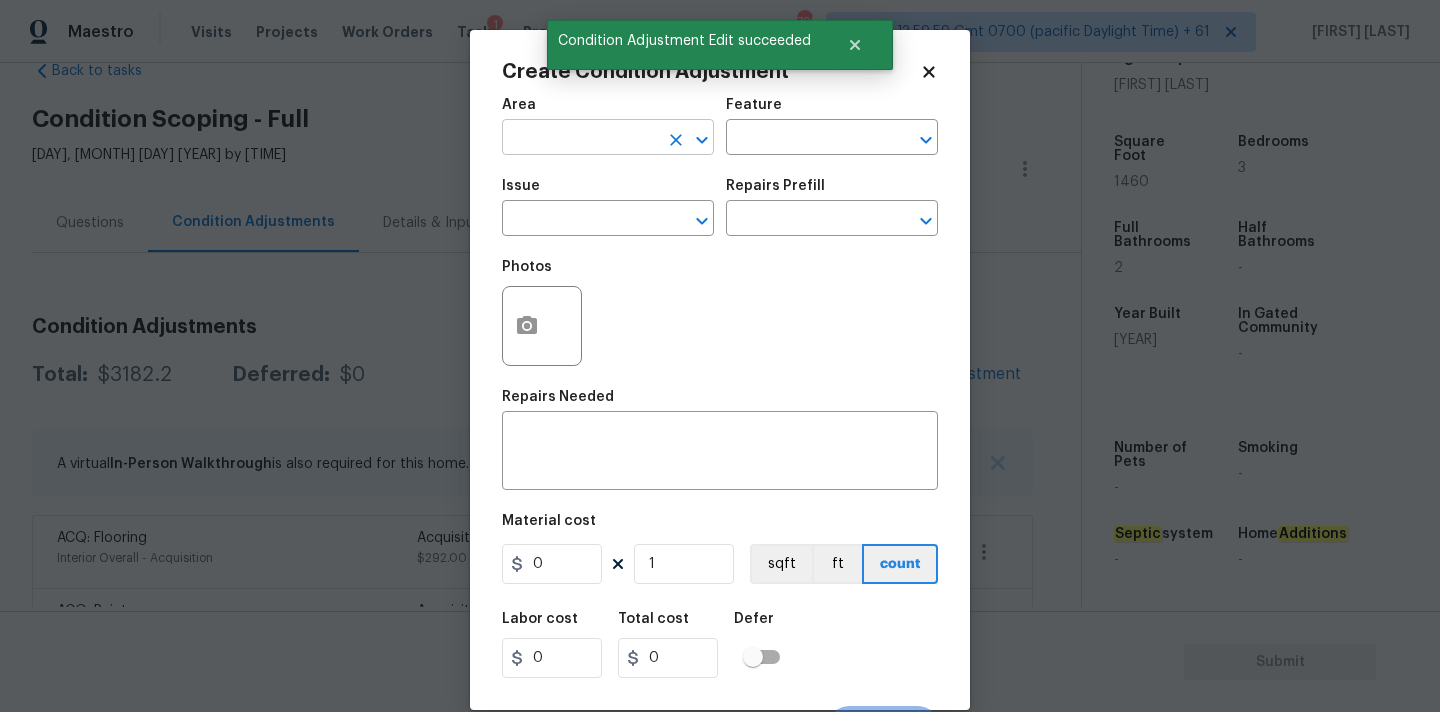 click at bounding box center [580, 139] 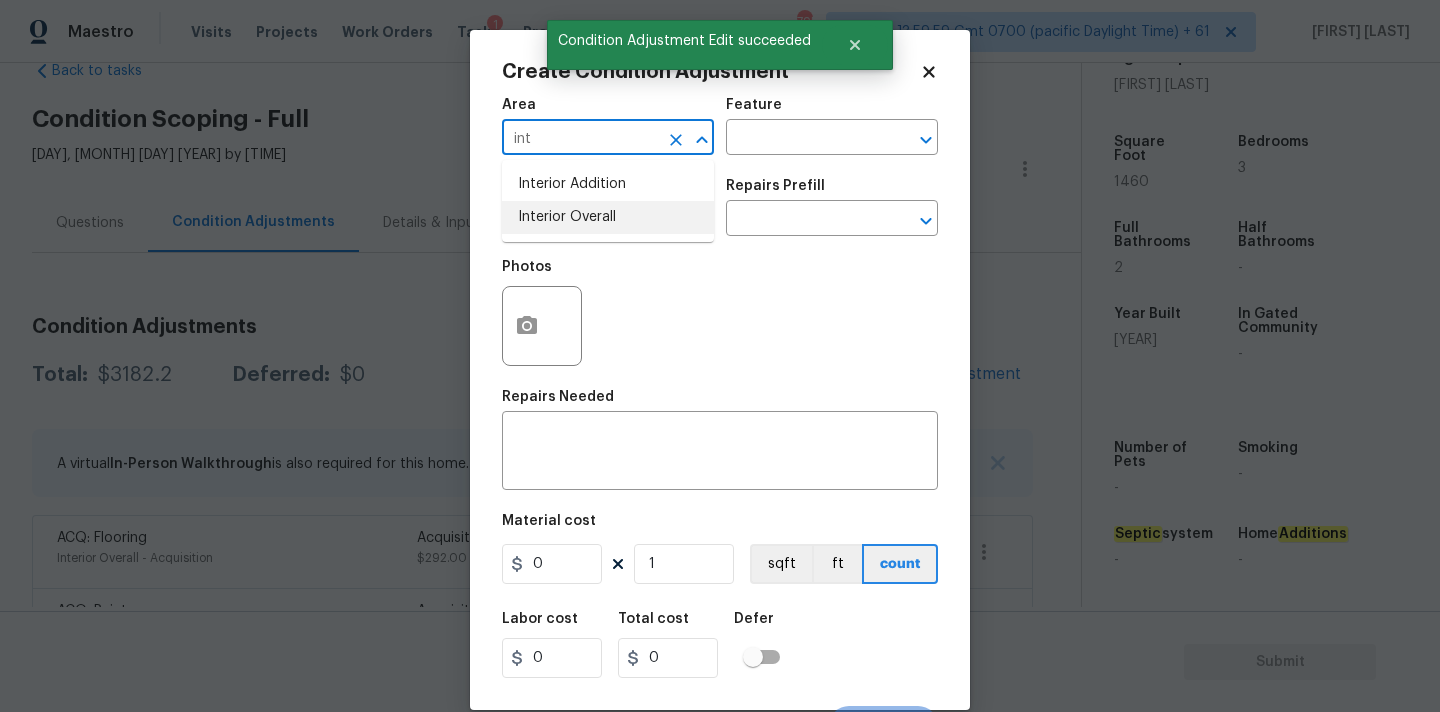 click on "Interior Overall" at bounding box center [608, 217] 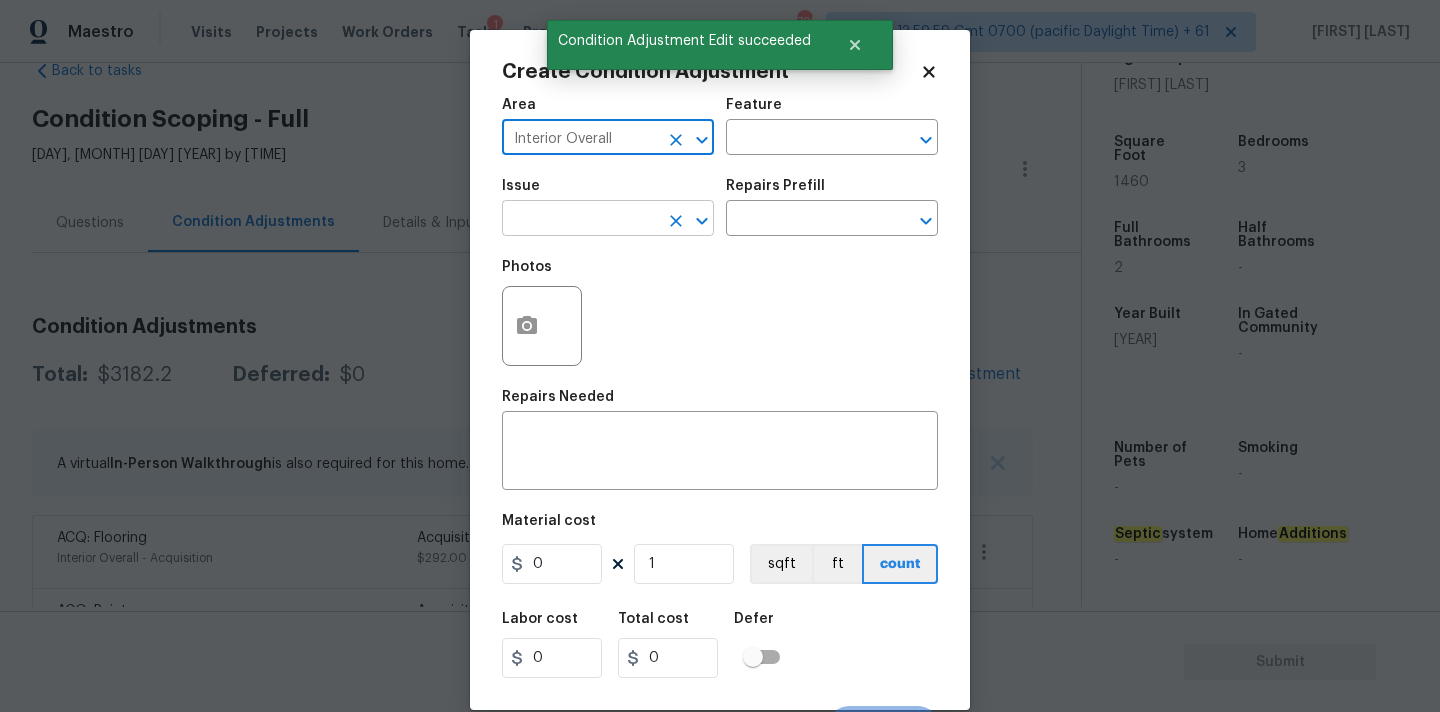 type on "Interior Overall" 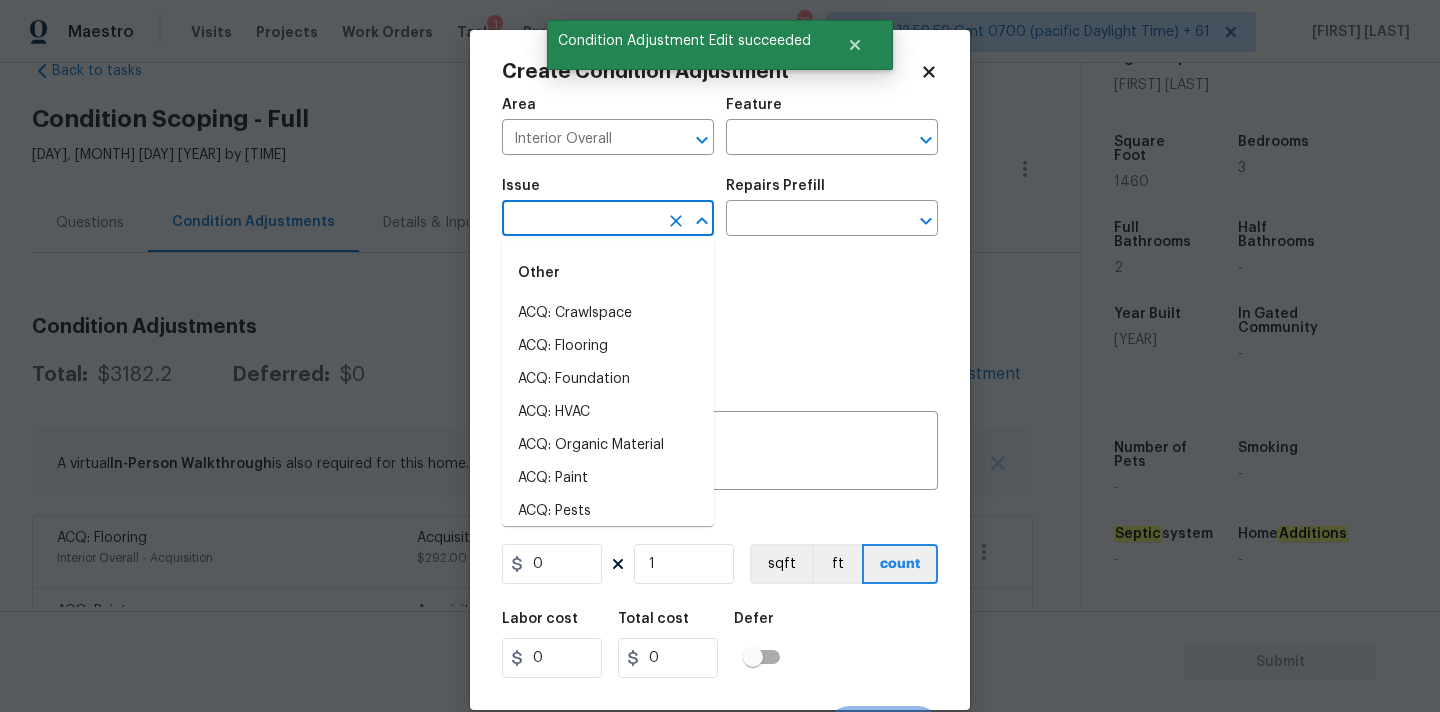 click at bounding box center (580, 220) 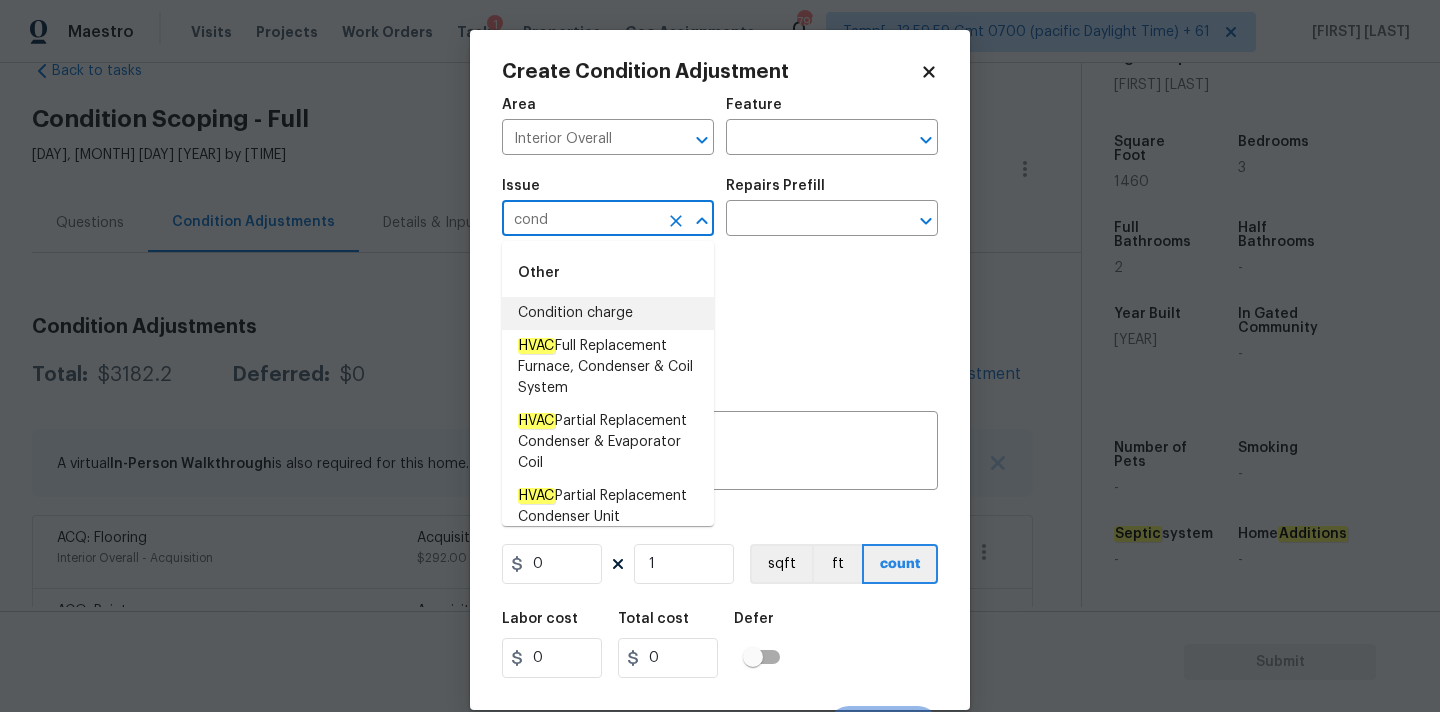 click on "Condition charge" at bounding box center [608, 313] 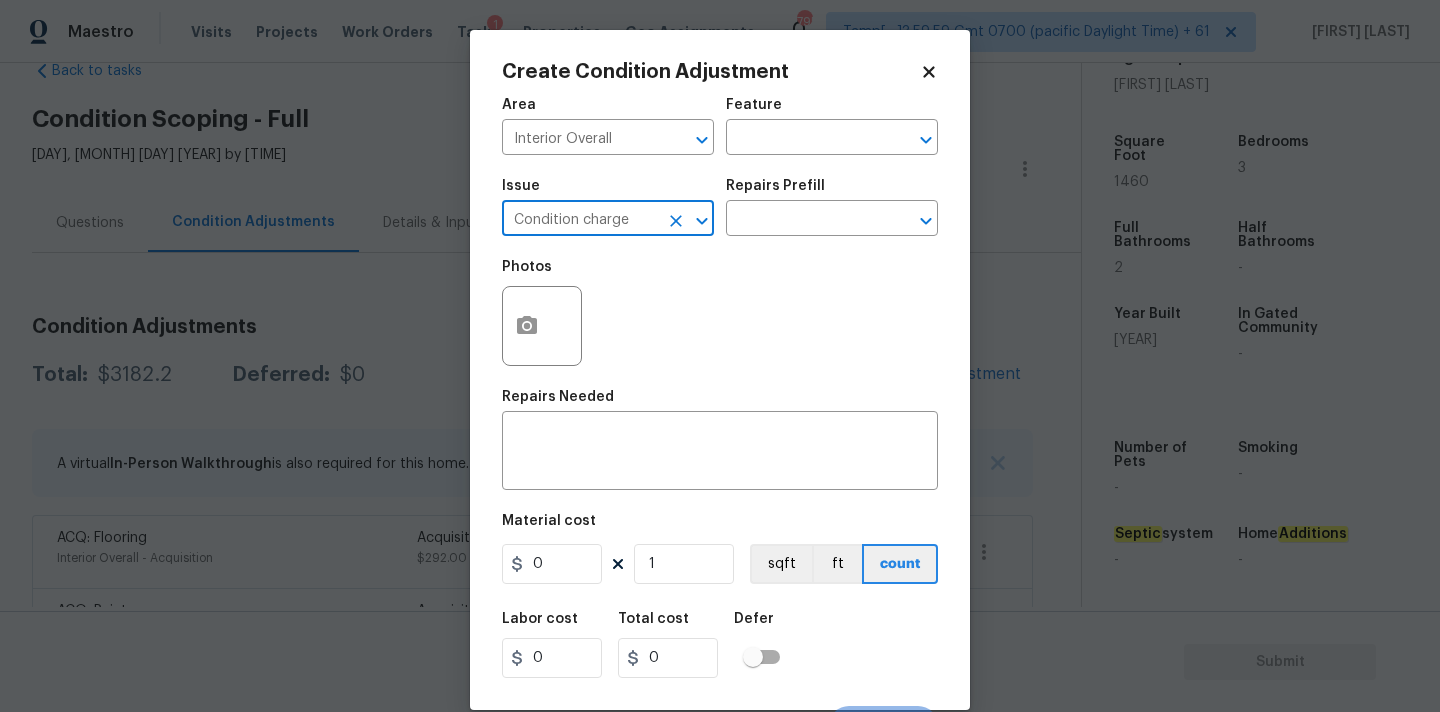 type on "Condition charge" 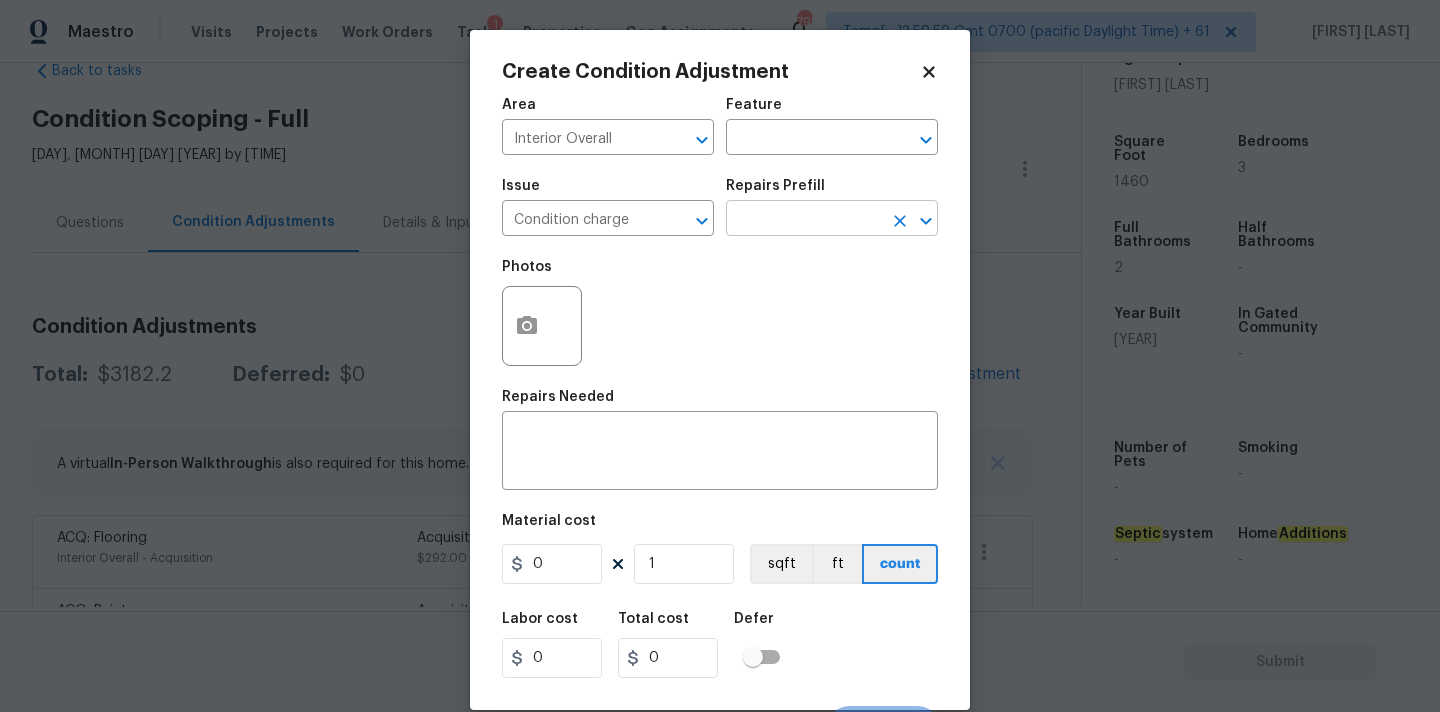 click at bounding box center (804, 220) 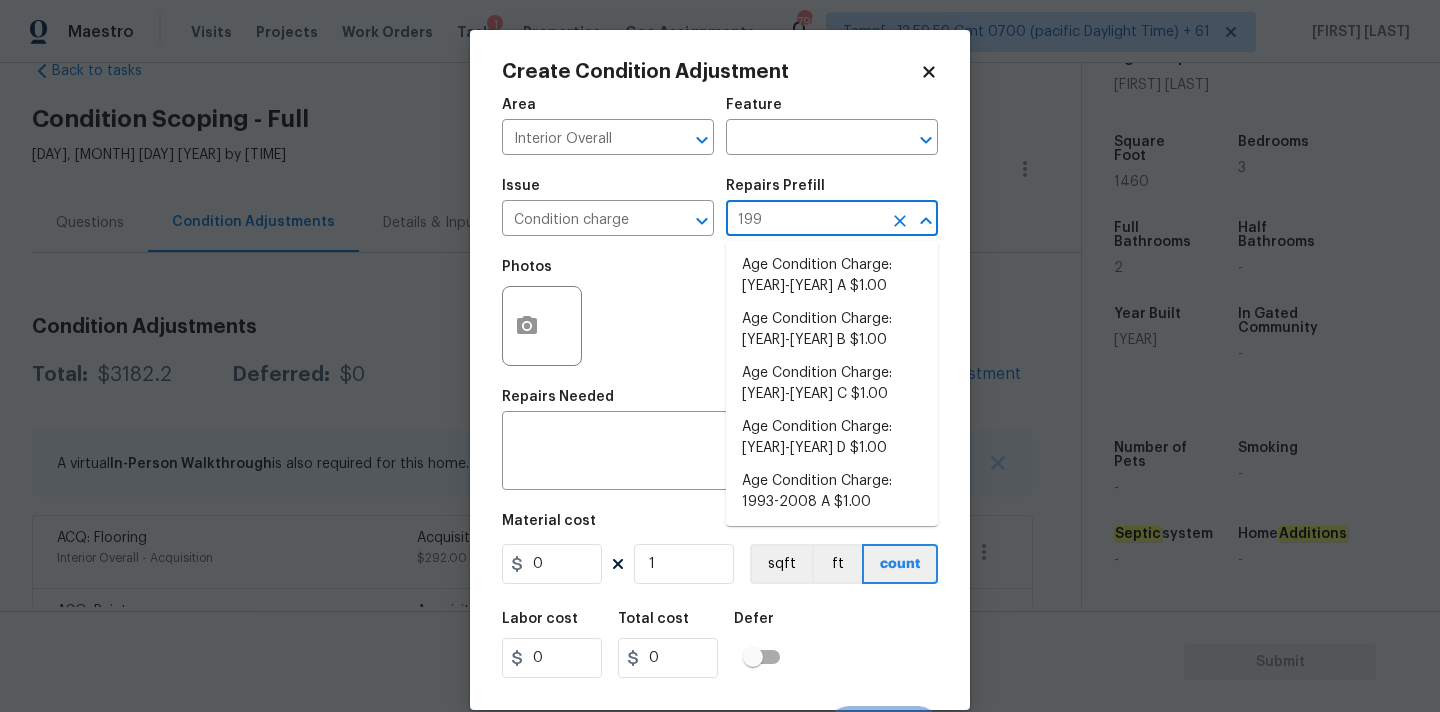 type on "1992" 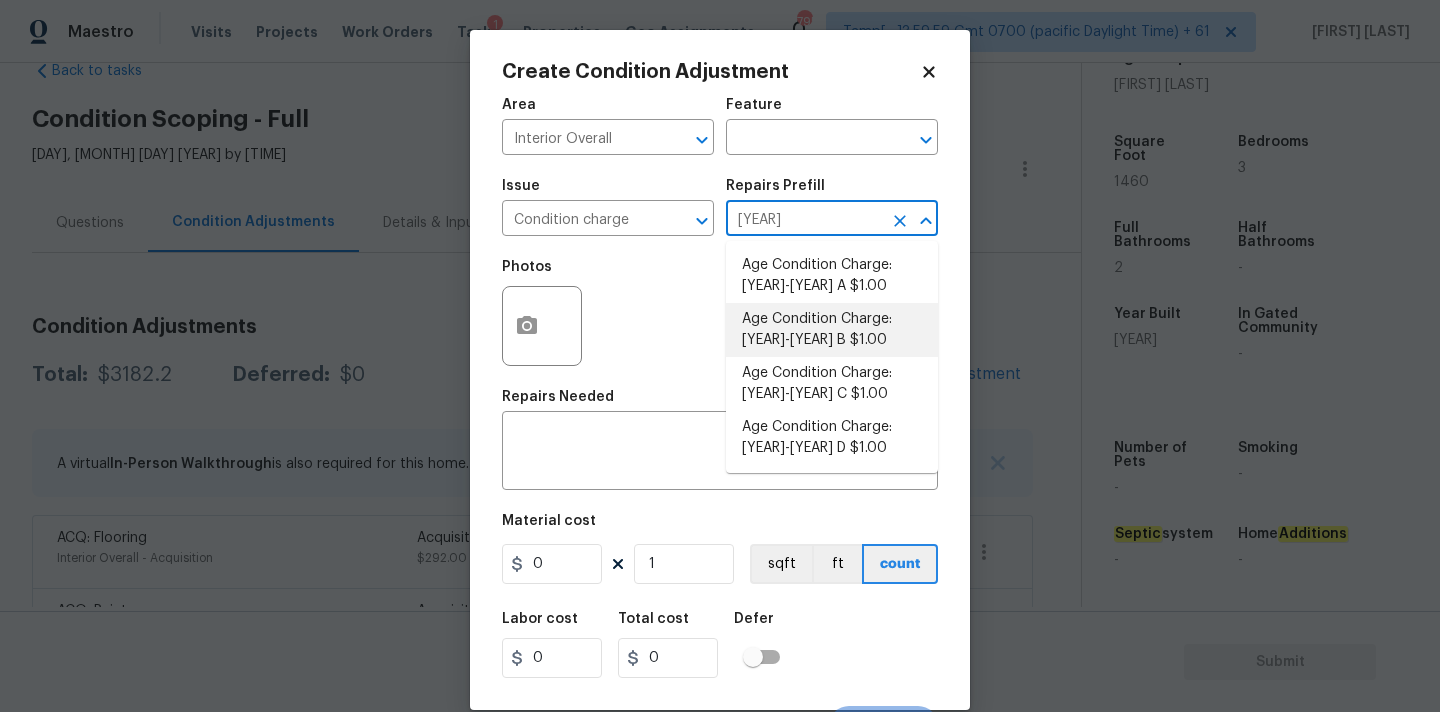 click on "Age Condition Charge: 1979-1992 B	 $1.00" at bounding box center (832, 330) 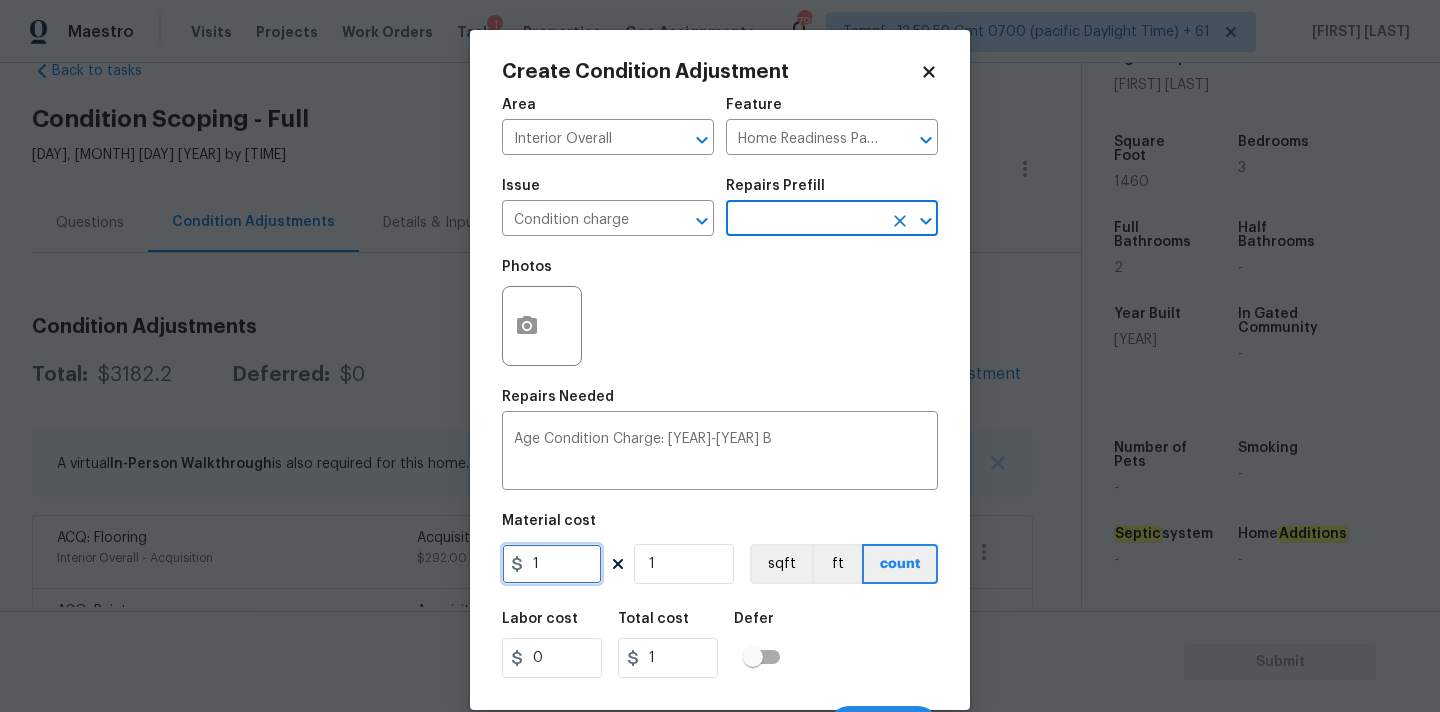 click on "1" at bounding box center (552, 564) 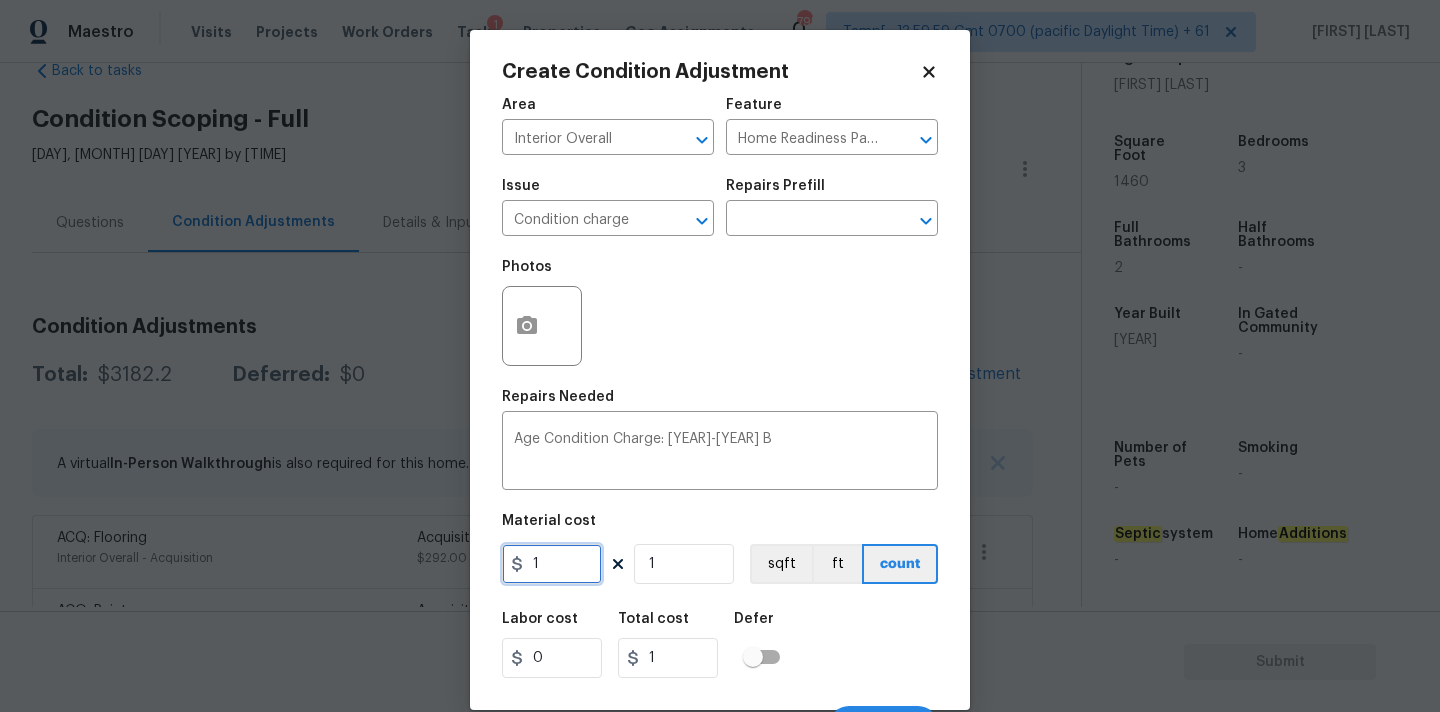 click on "1" at bounding box center [552, 564] 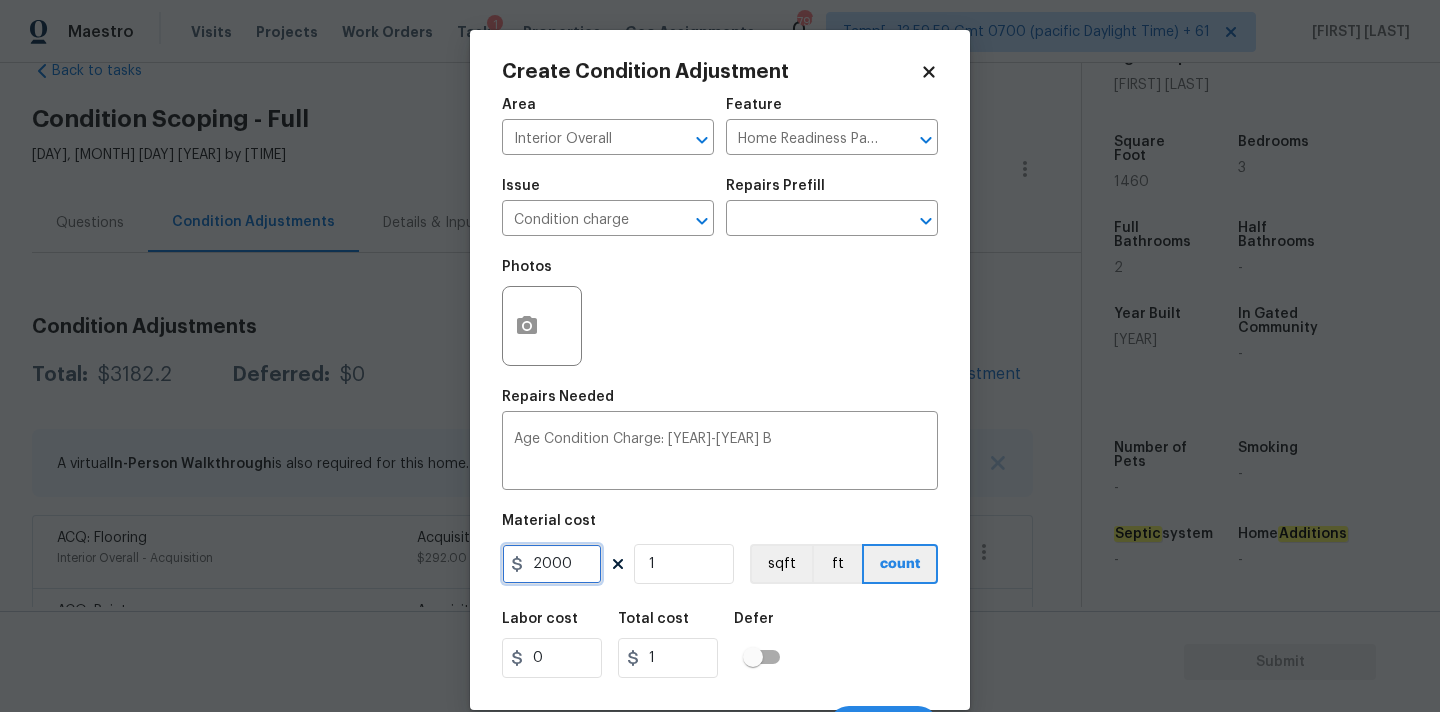 type on "2000" 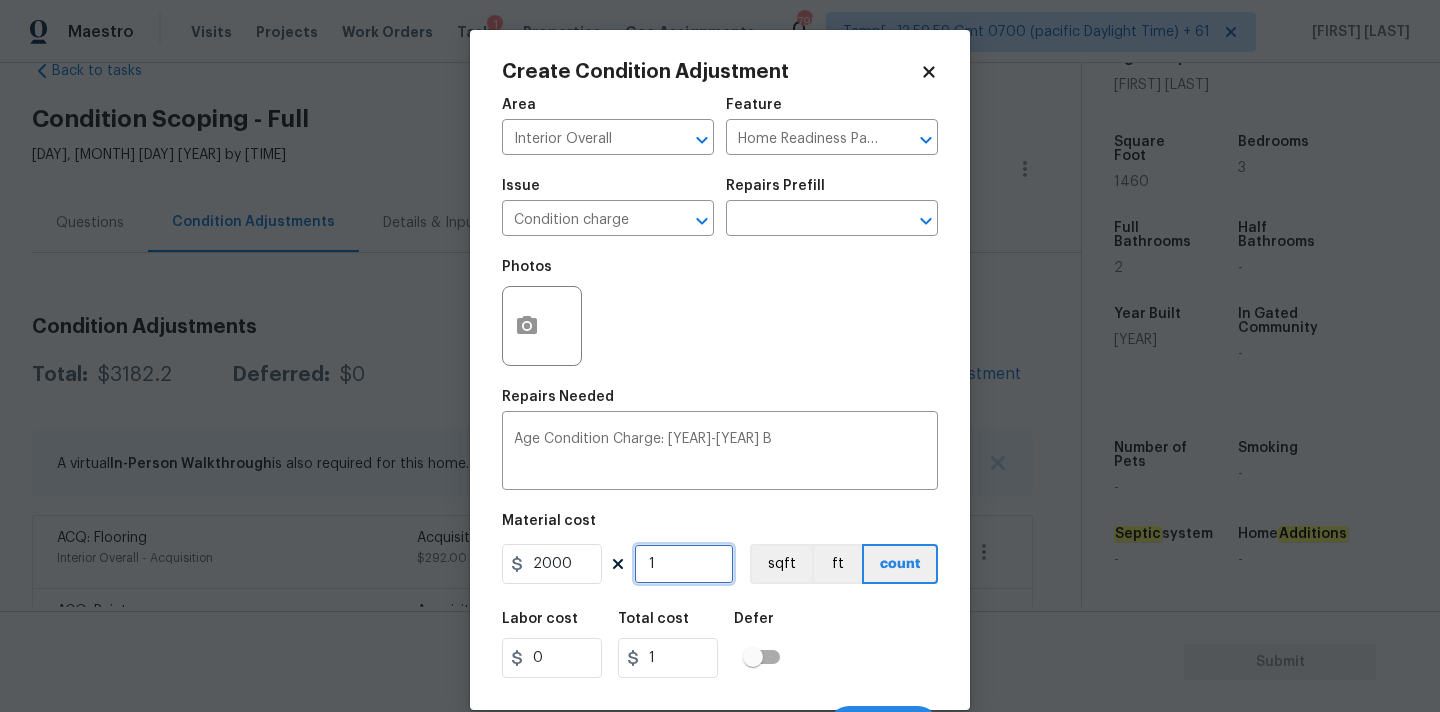 type on "2000" 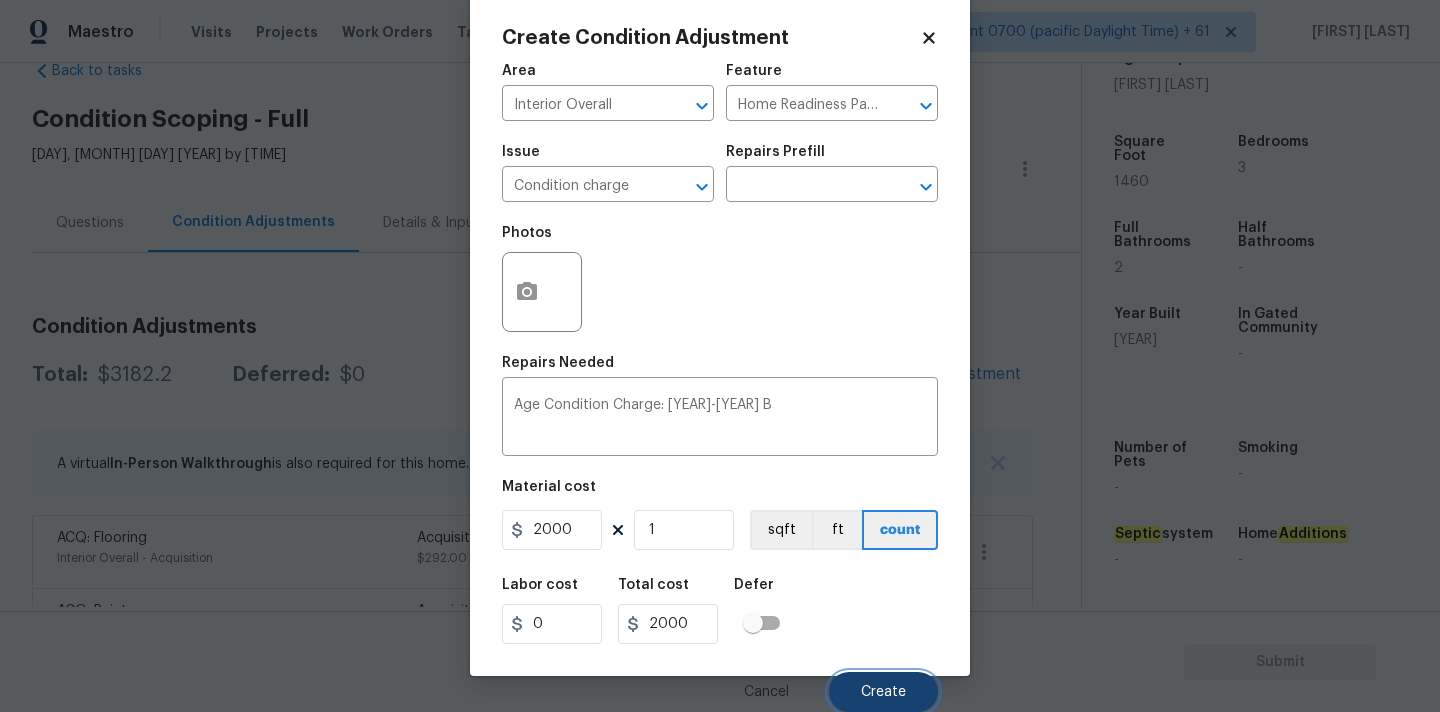 click on "Create" at bounding box center (883, 692) 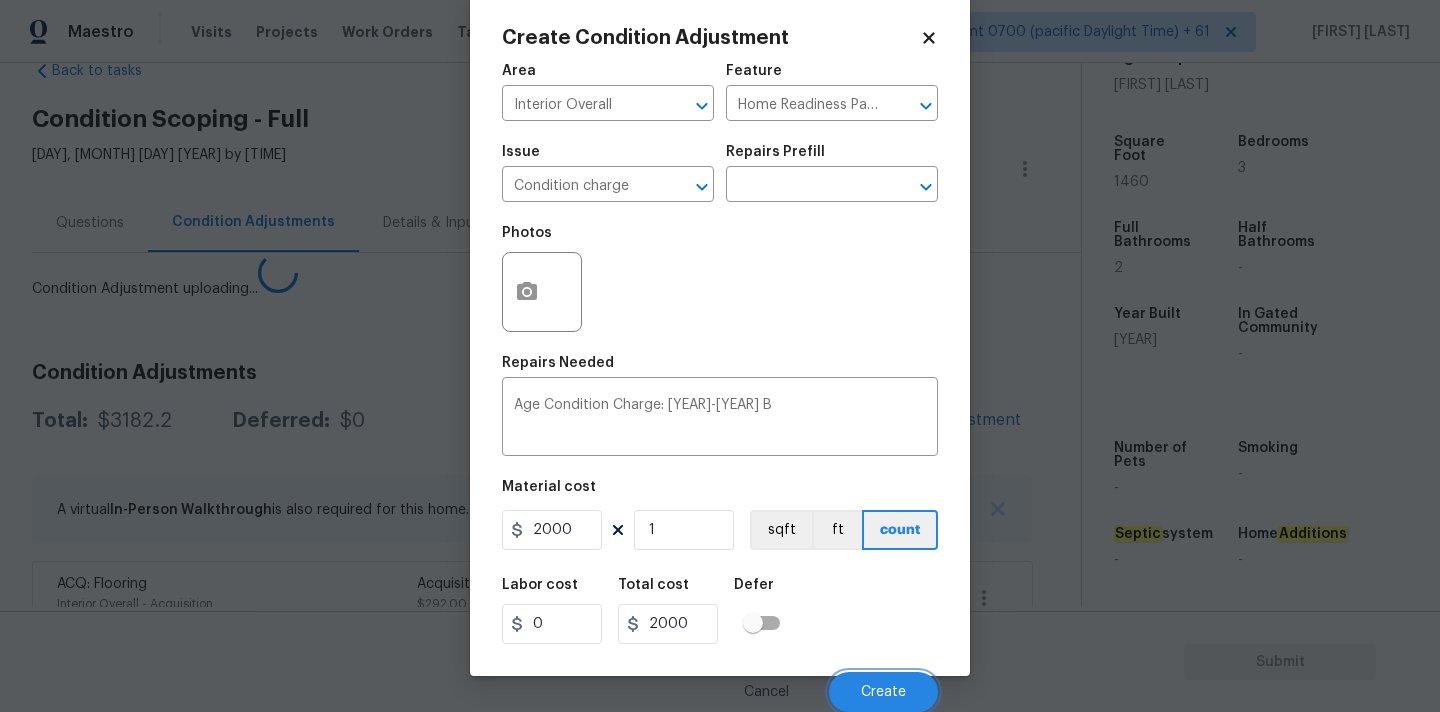 scroll, scrollTop: 28, scrollLeft: 0, axis: vertical 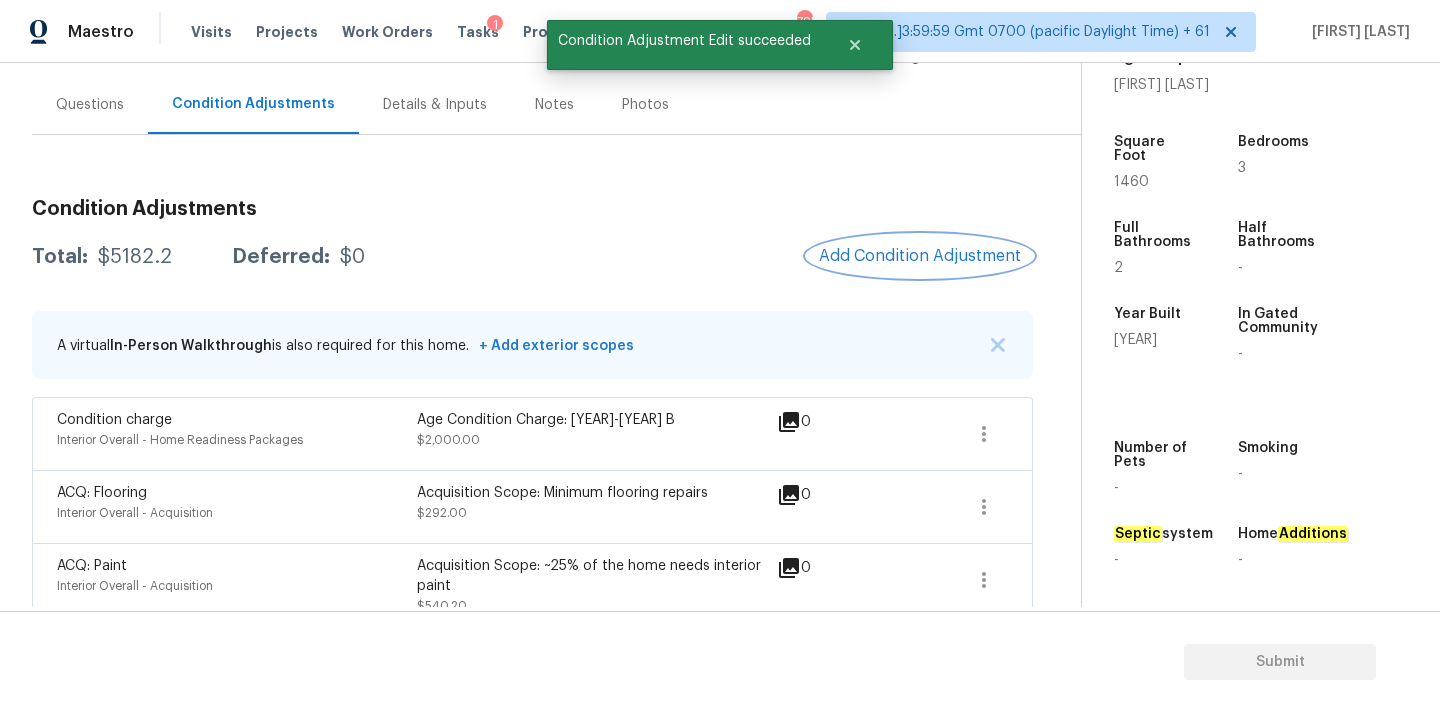 click on "Add Condition Adjustment" at bounding box center [920, 256] 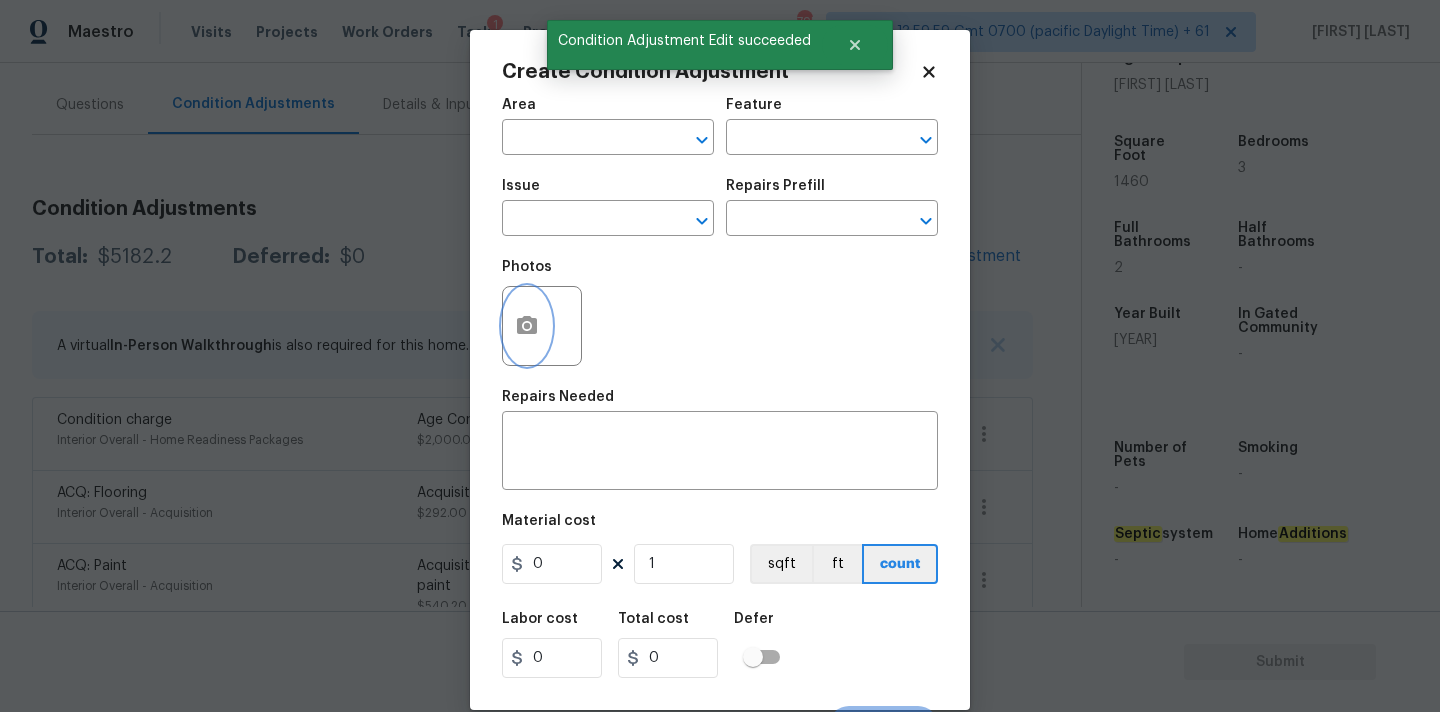 click 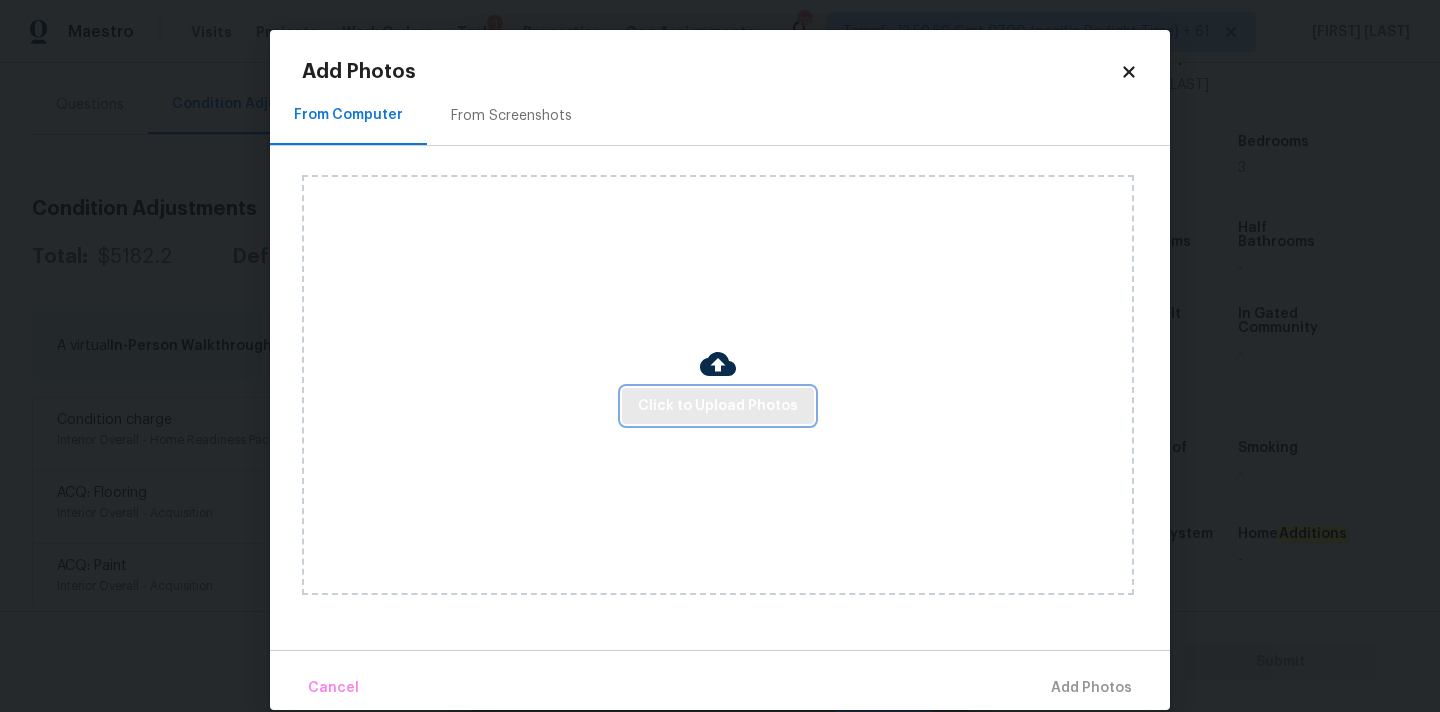 click on "Click to Upload Photos" at bounding box center (718, 406) 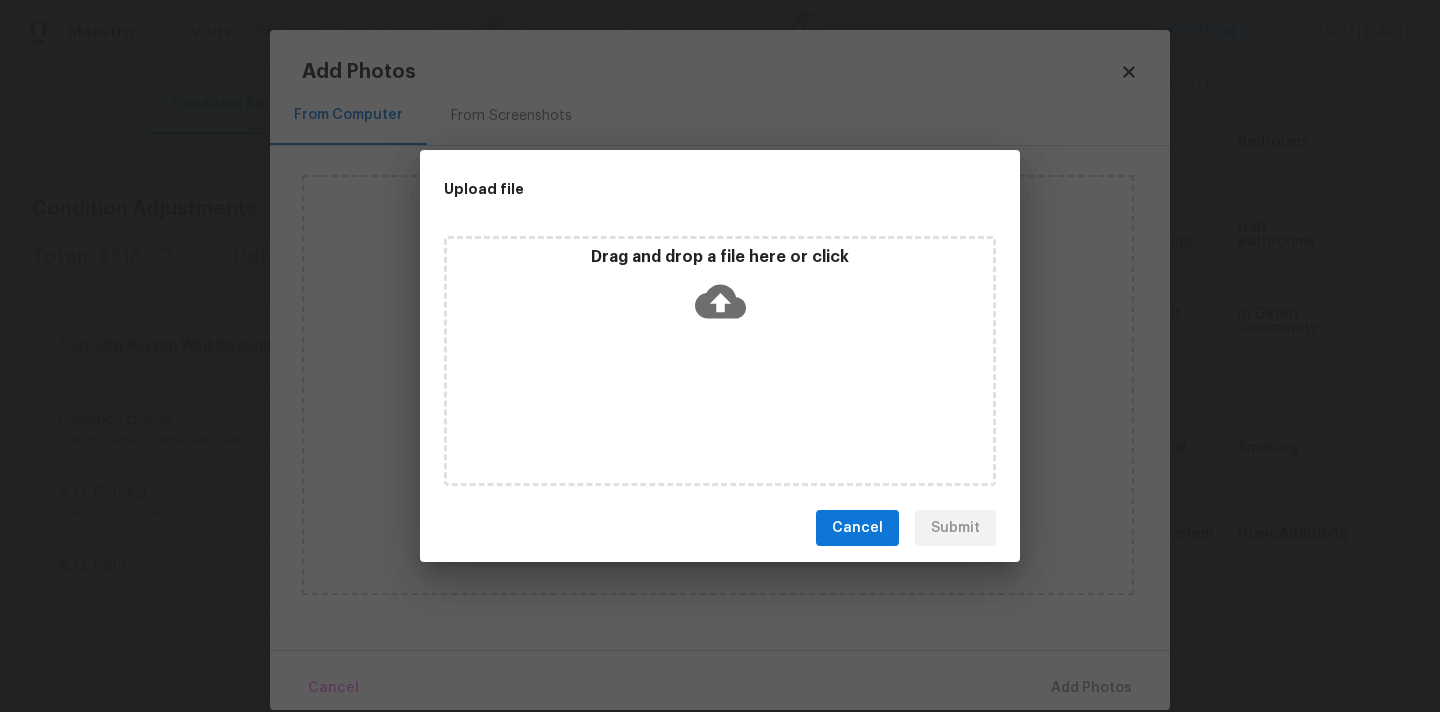 click 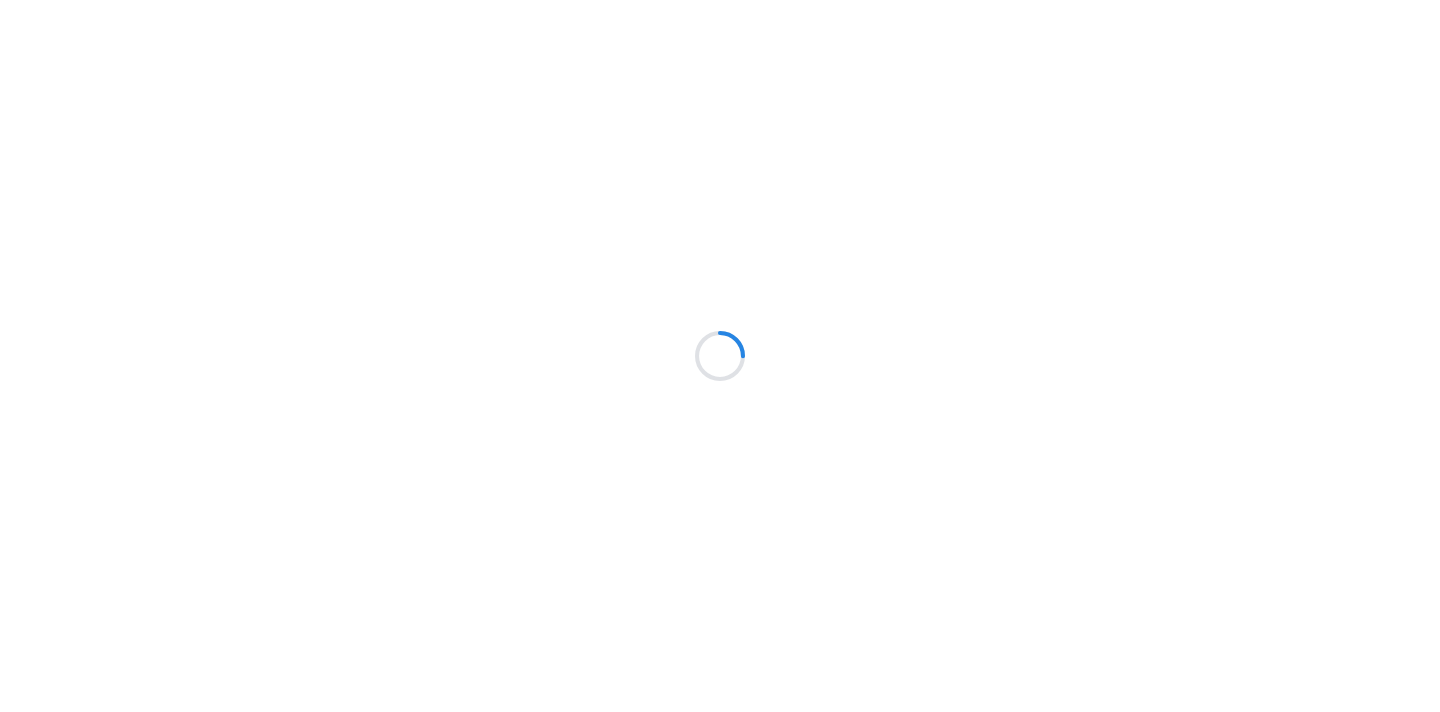 scroll, scrollTop: 0, scrollLeft: 0, axis: both 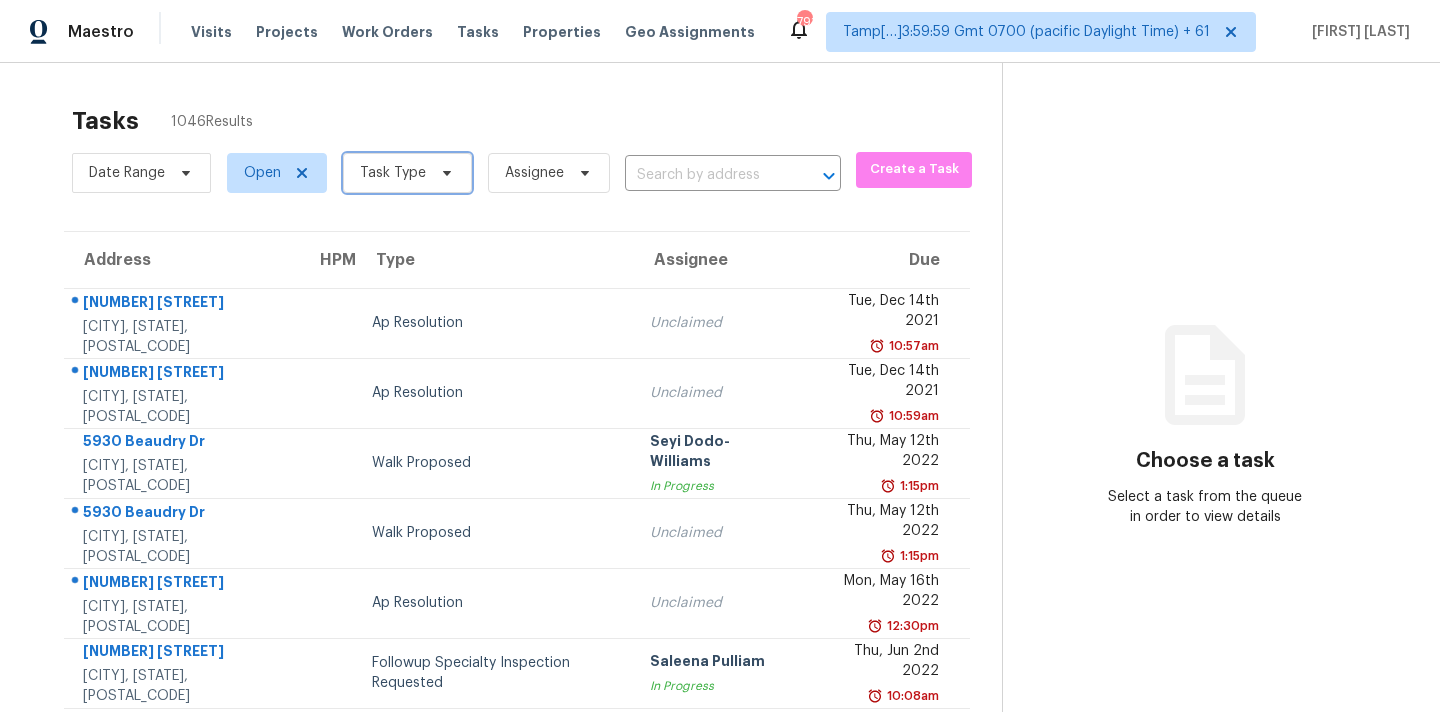 click on "Task Type" at bounding box center (393, 173) 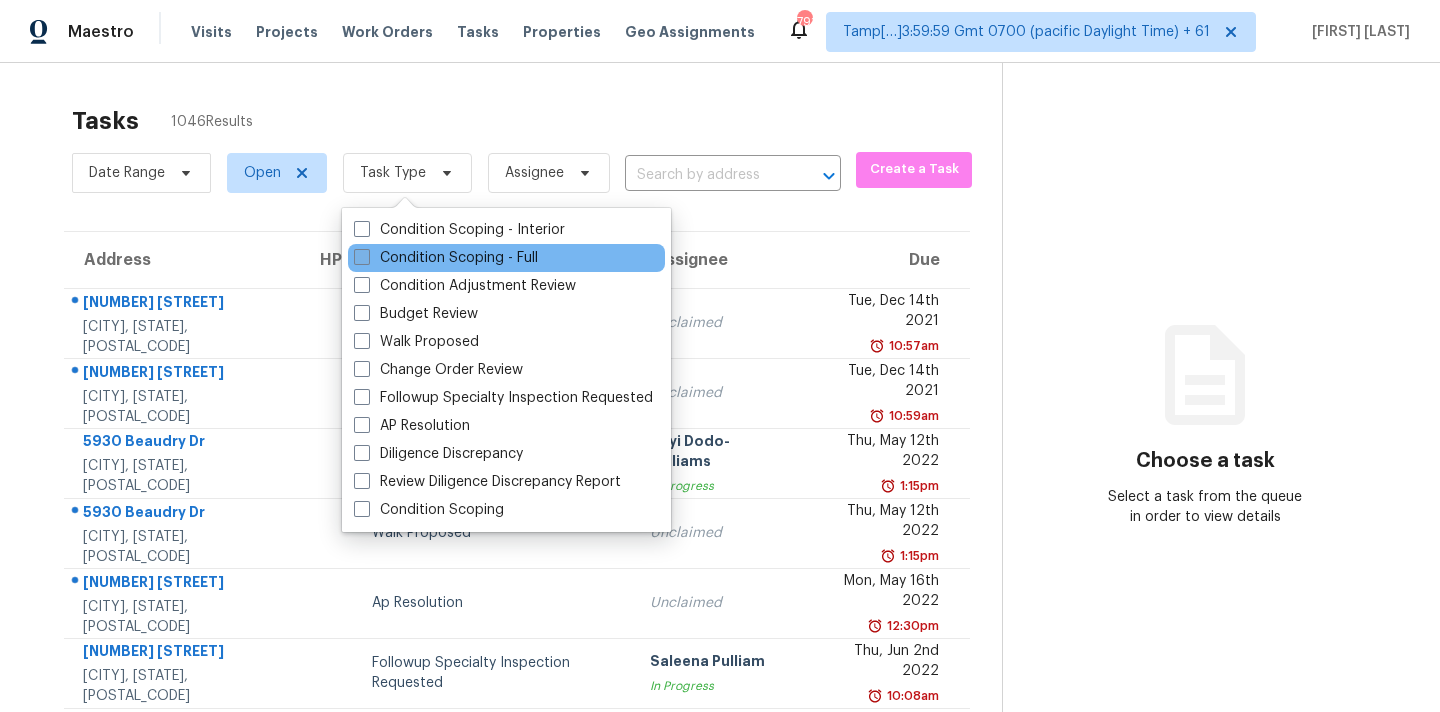 click on "Condition Scoping - Full" at bounding box center (446, 258) 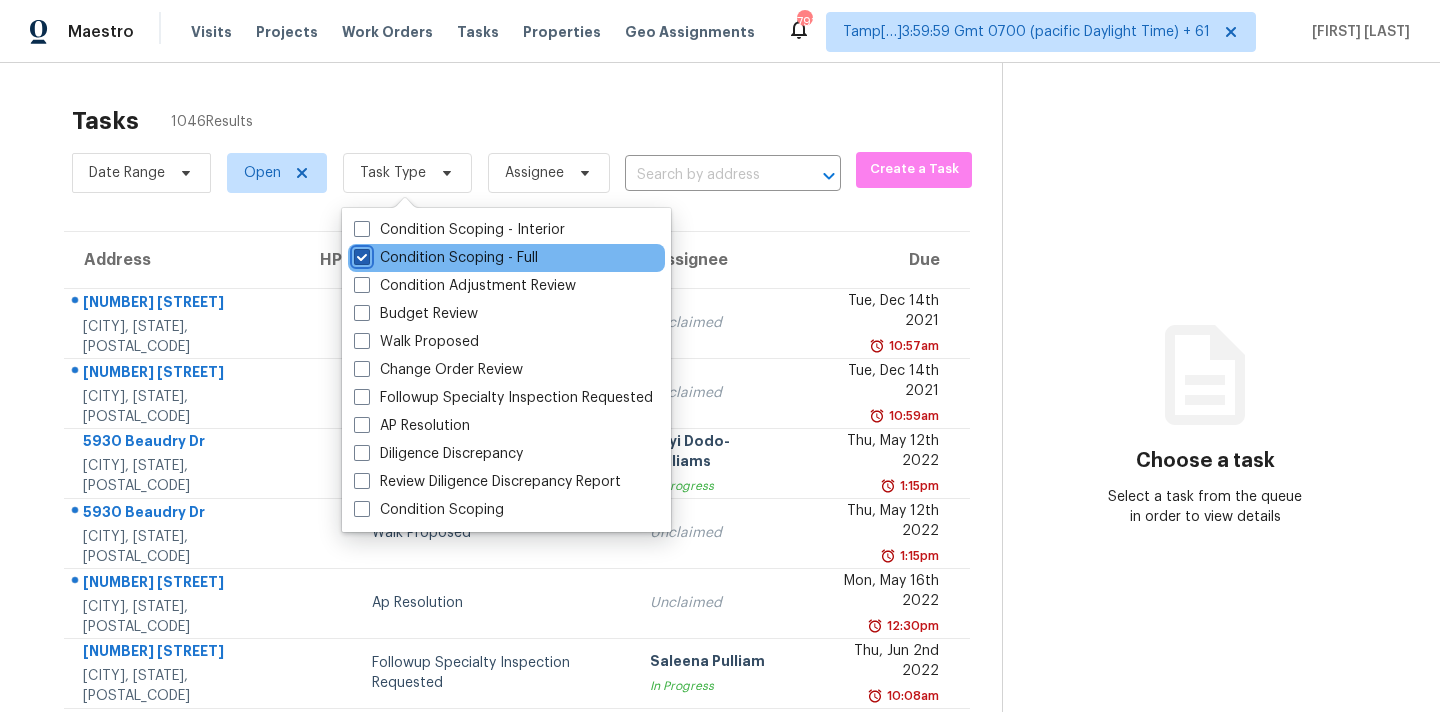 checkbox on "true" 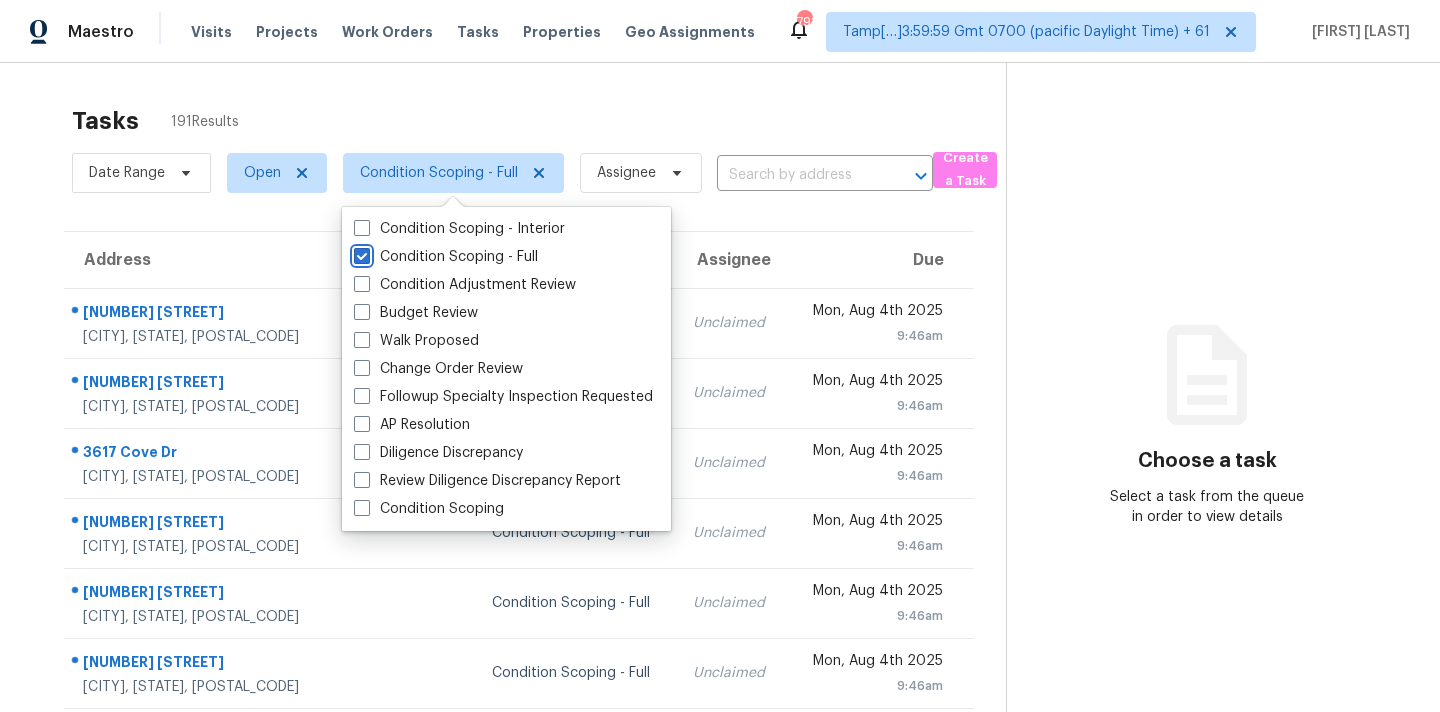 scroll, scrollTop: 329, scrollLeft: 0, axis: vertical 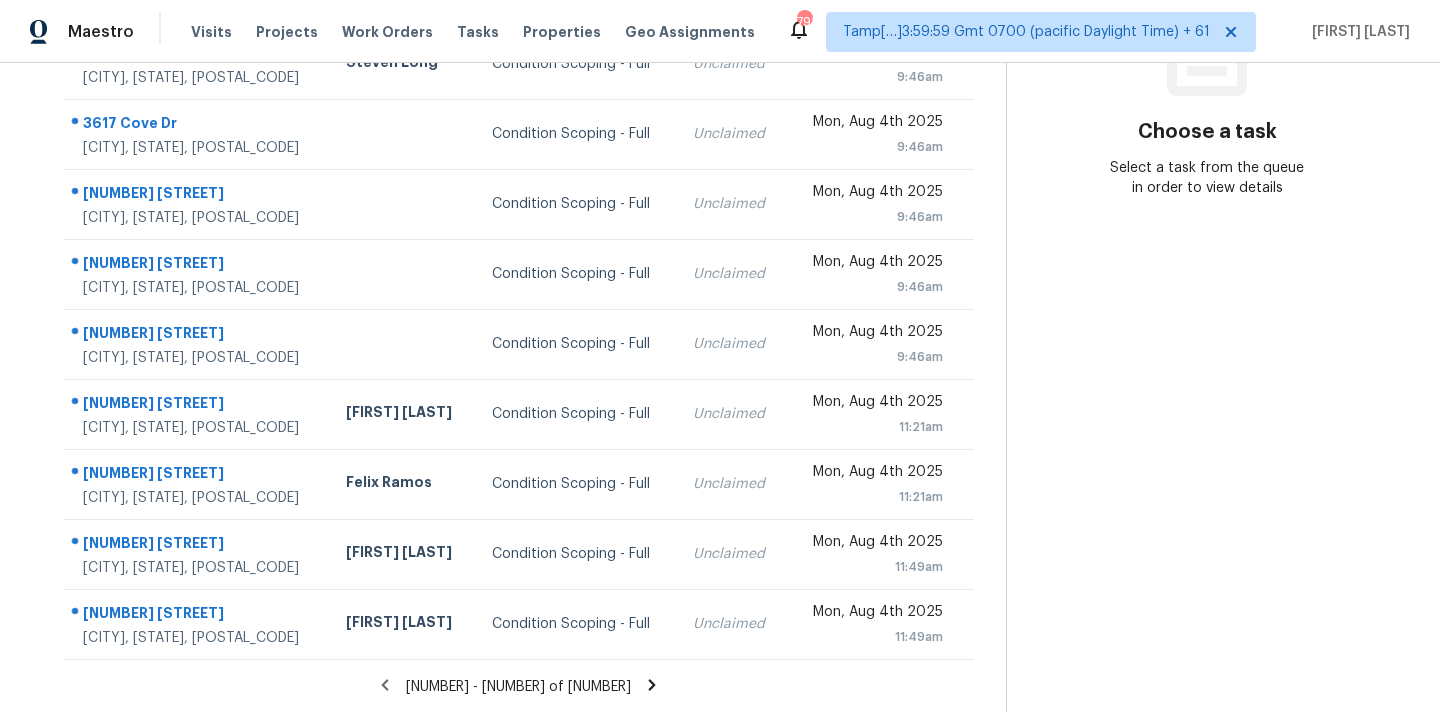 click 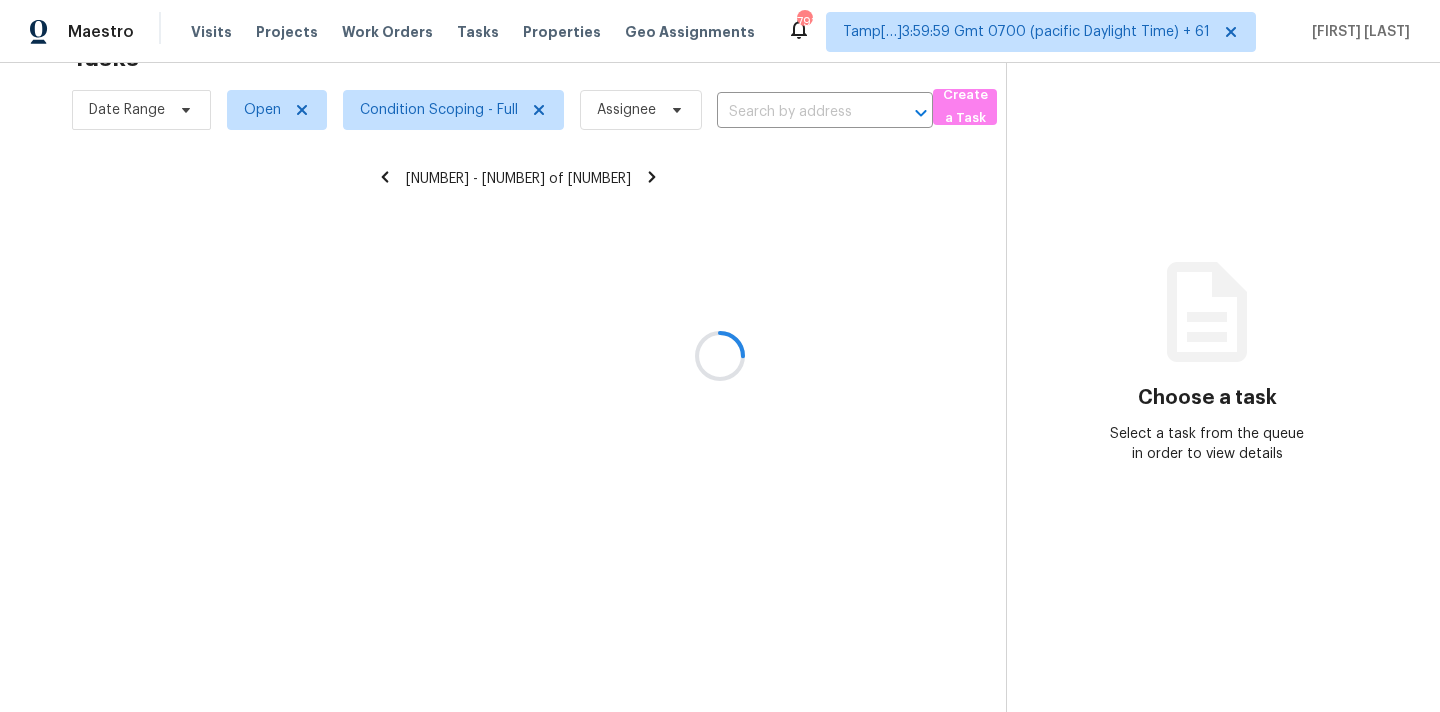 click at bounding box center (720, 356) 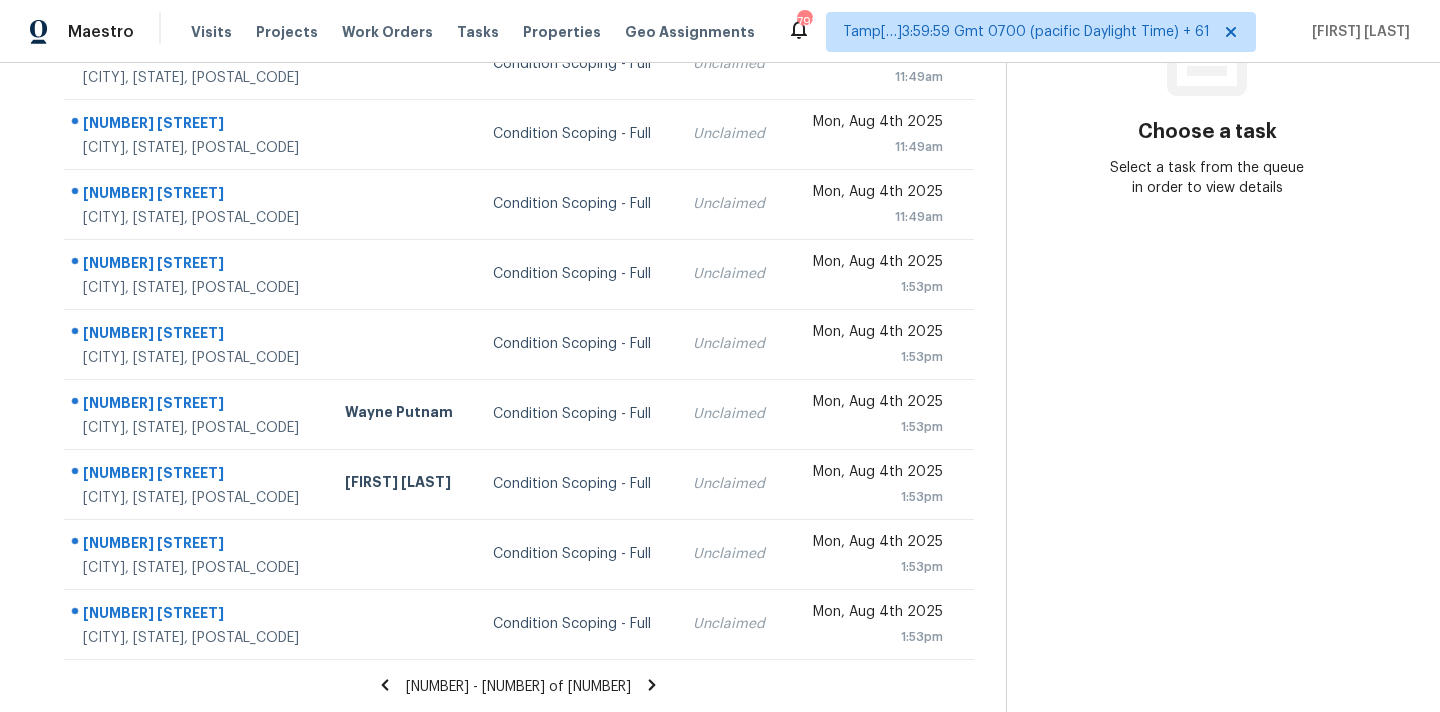 click 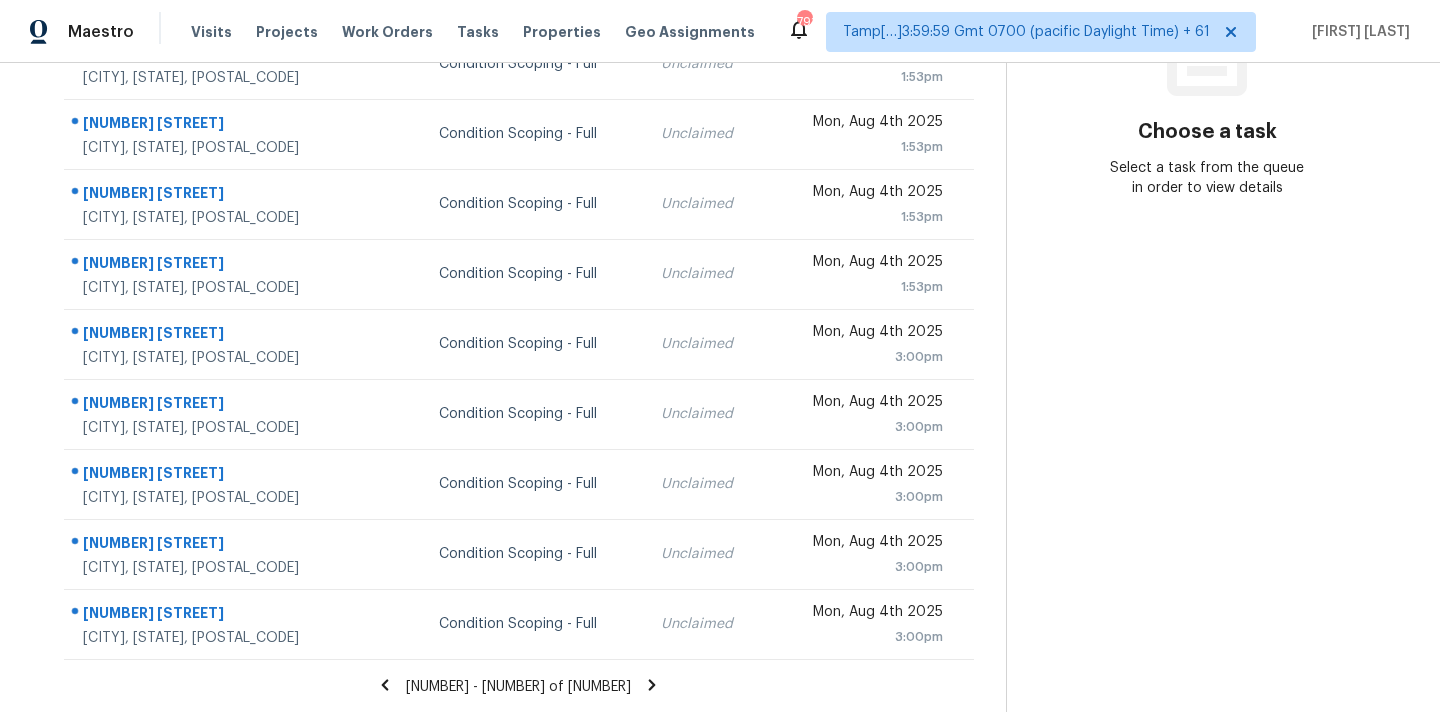click 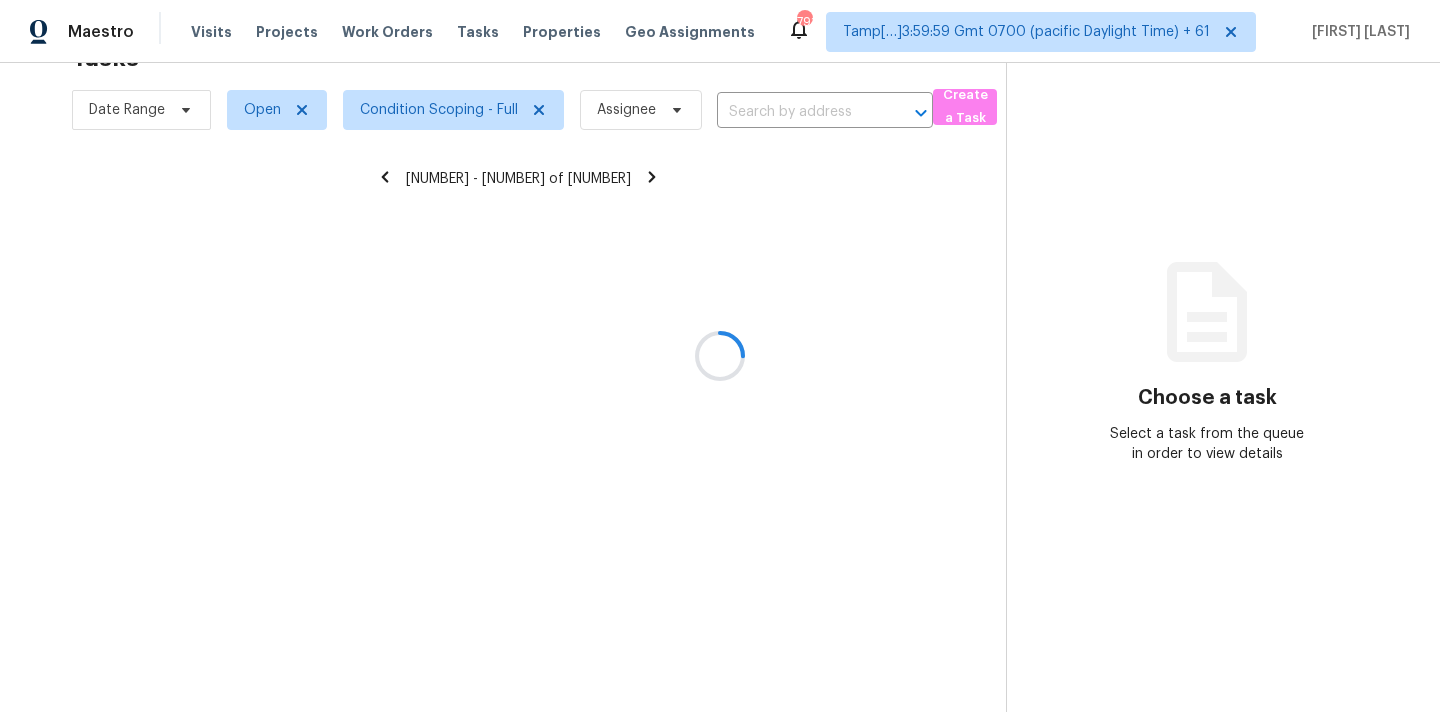 scroll, scrollTop: 329, scrollLeft: 0, axis: vertical 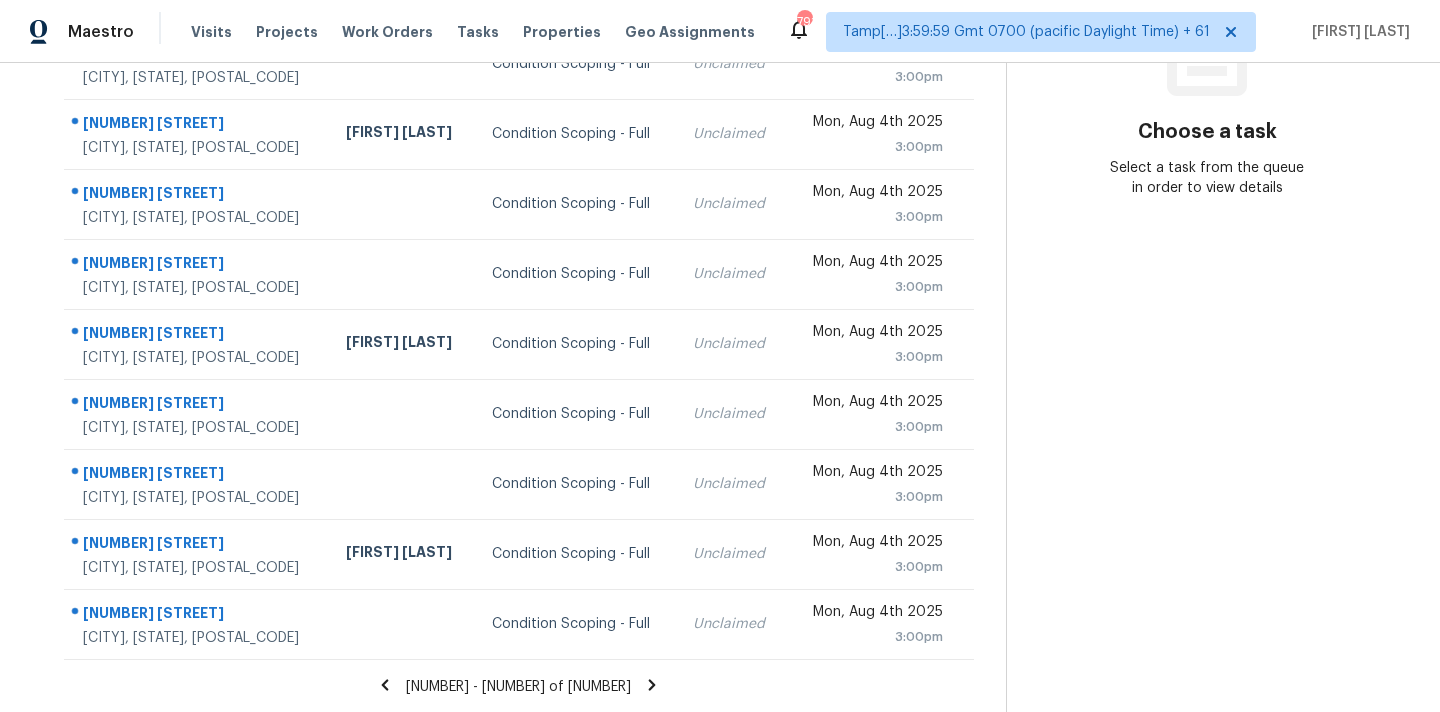 click 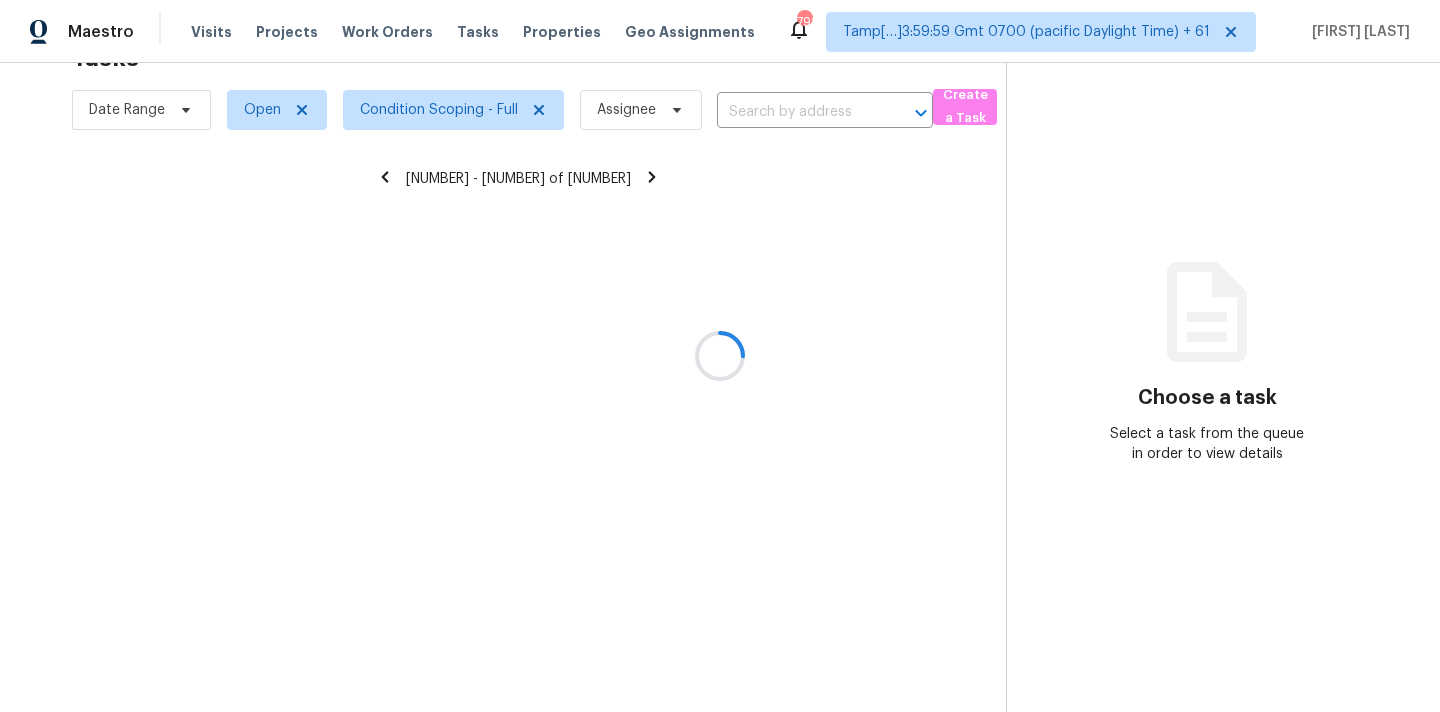 scroll, scrollTop: 63, scrollLeft: 0, axis: vertical 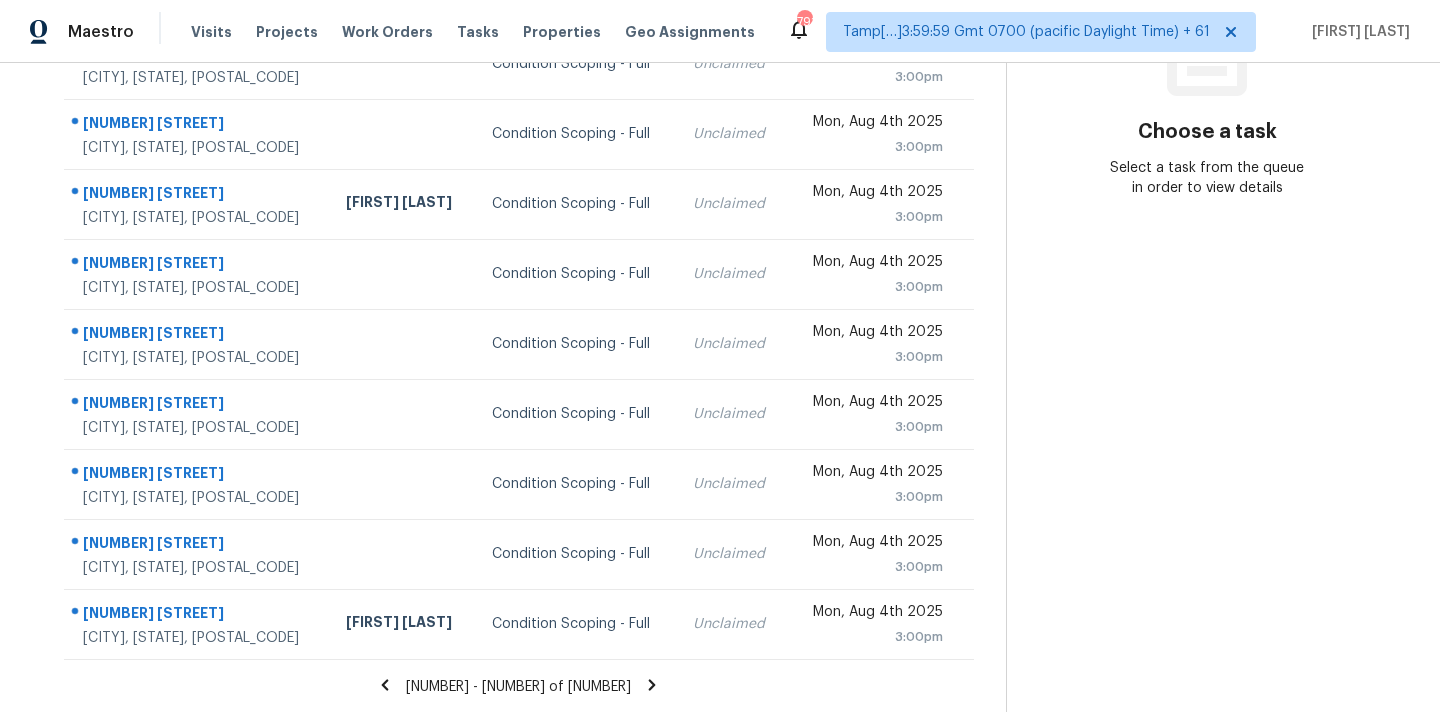 click 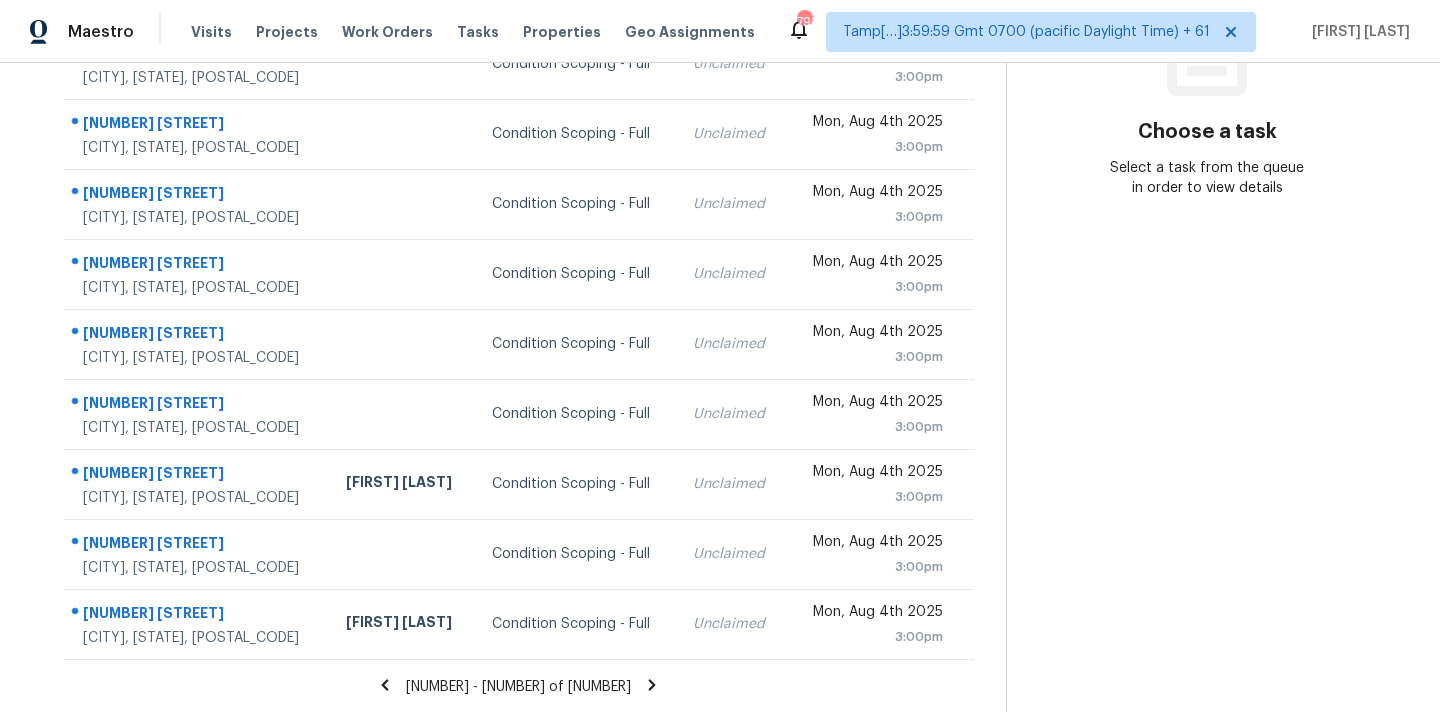 click 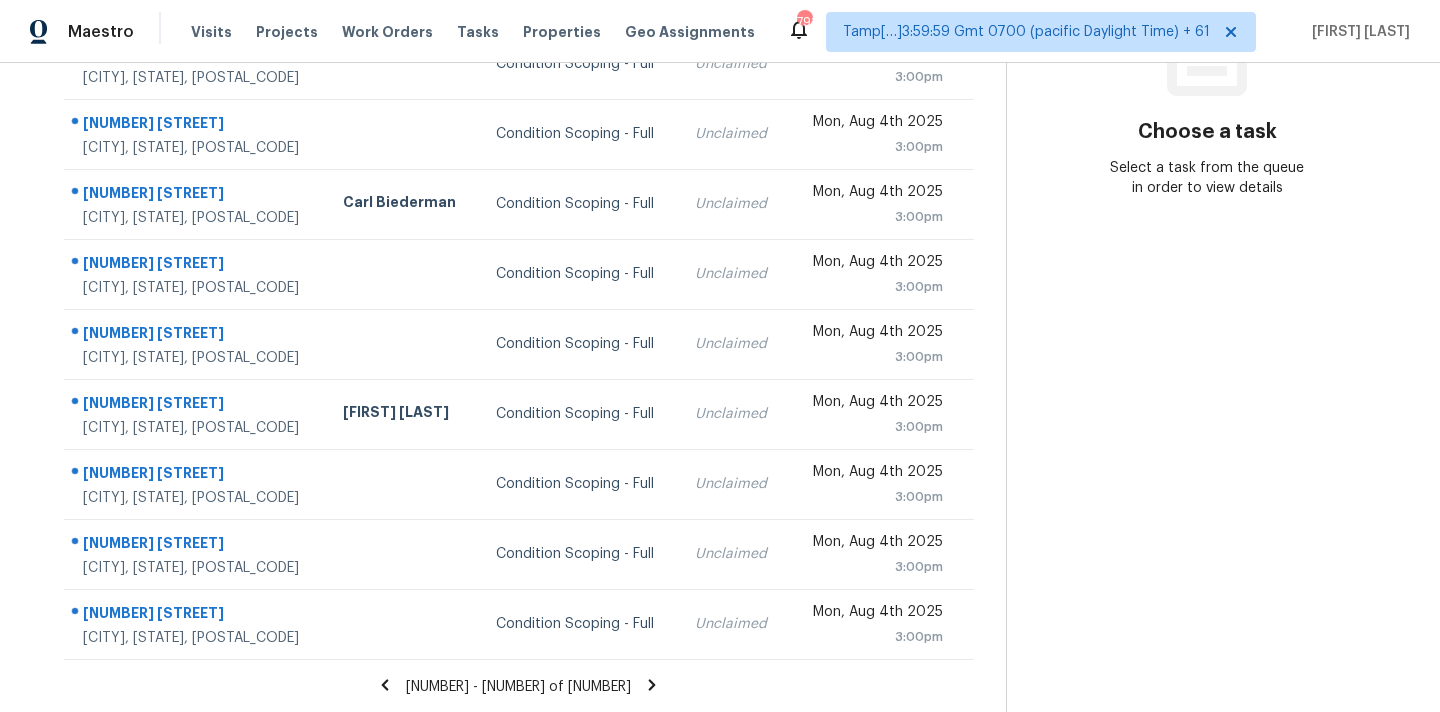 click 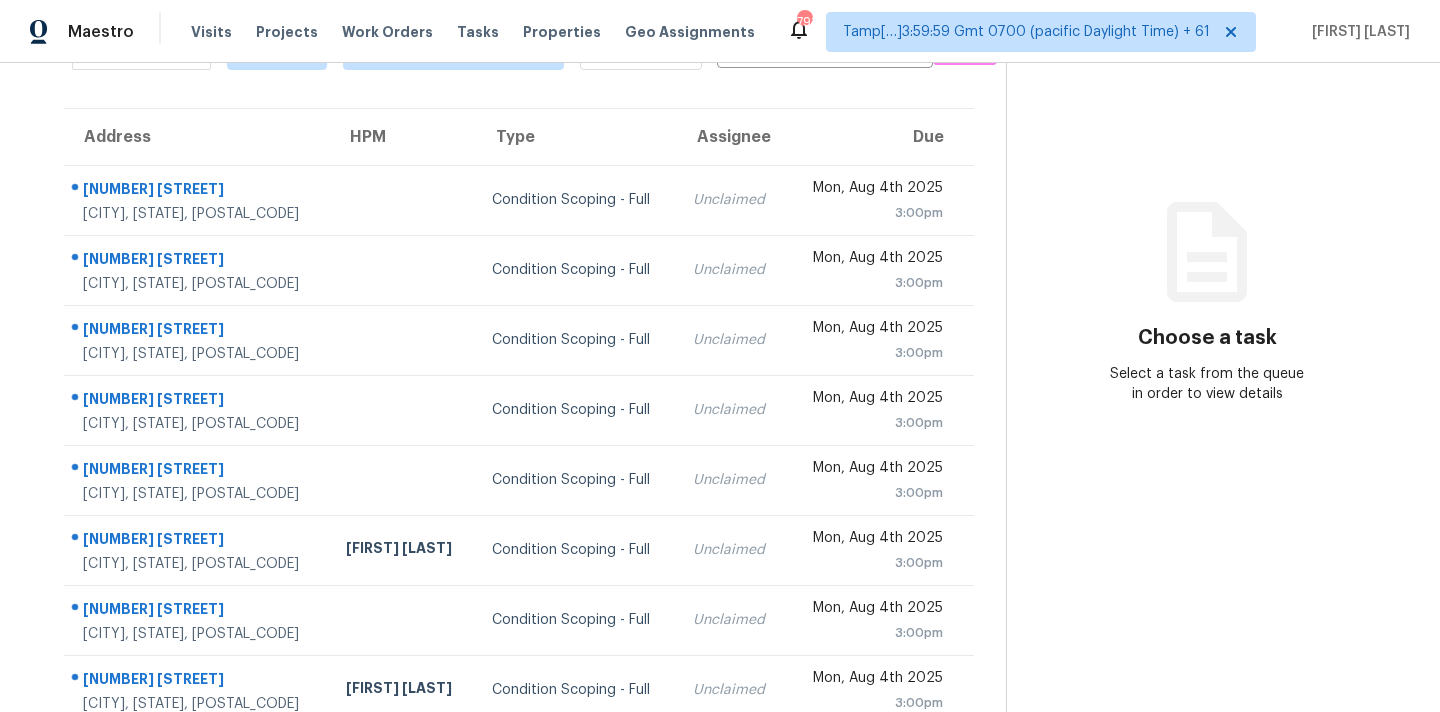 scroll, scrollTop: 108, scrollLeft: 0, axis: vertical 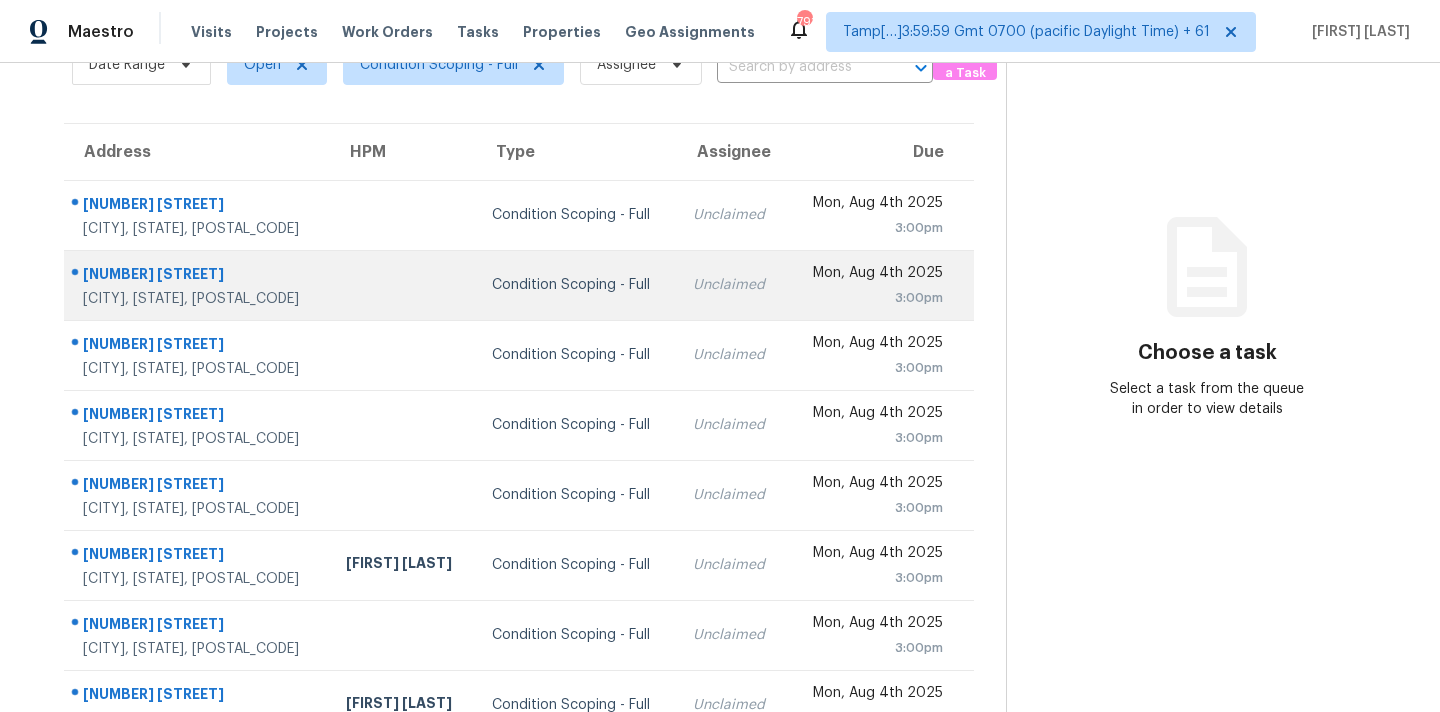 click on "Condition Scoping - Full" at bounding box center (576, 285) 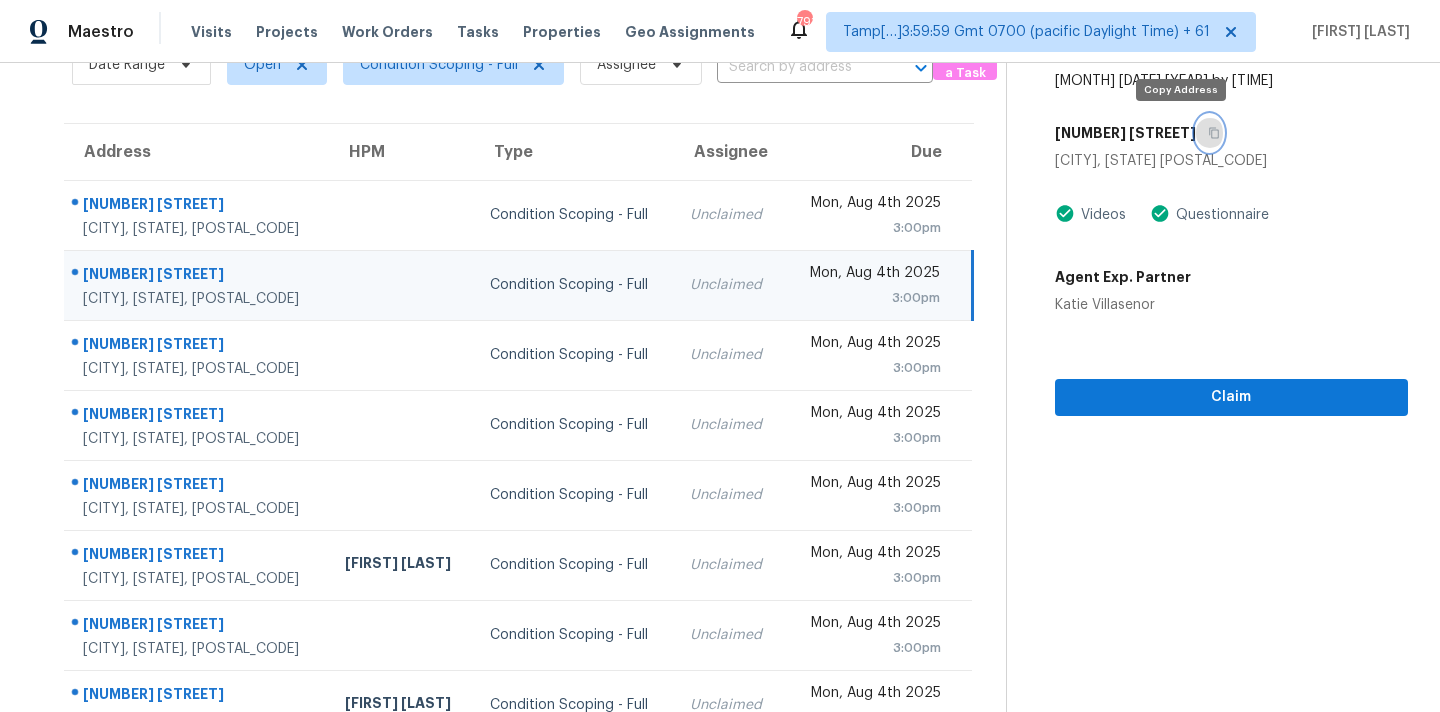 click 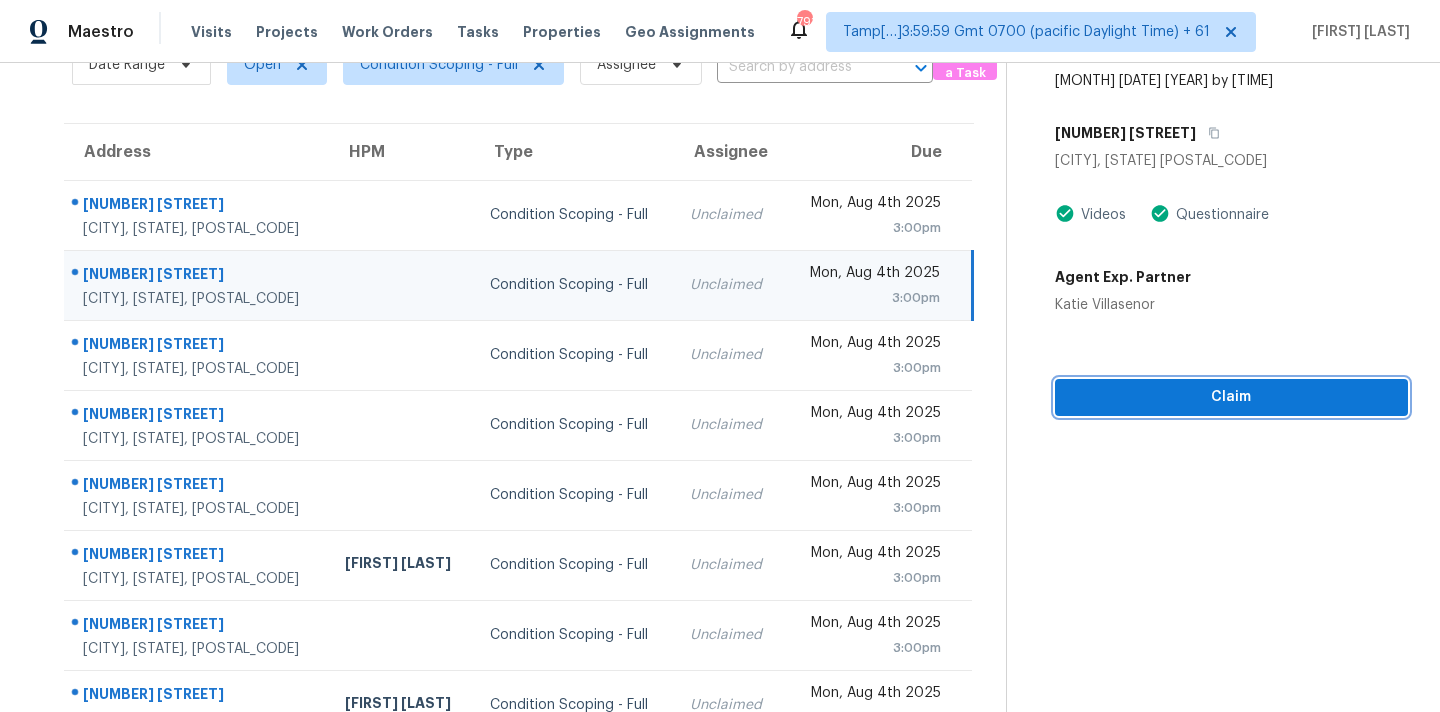 click on "Claim" at bounding box center (1231, 397) 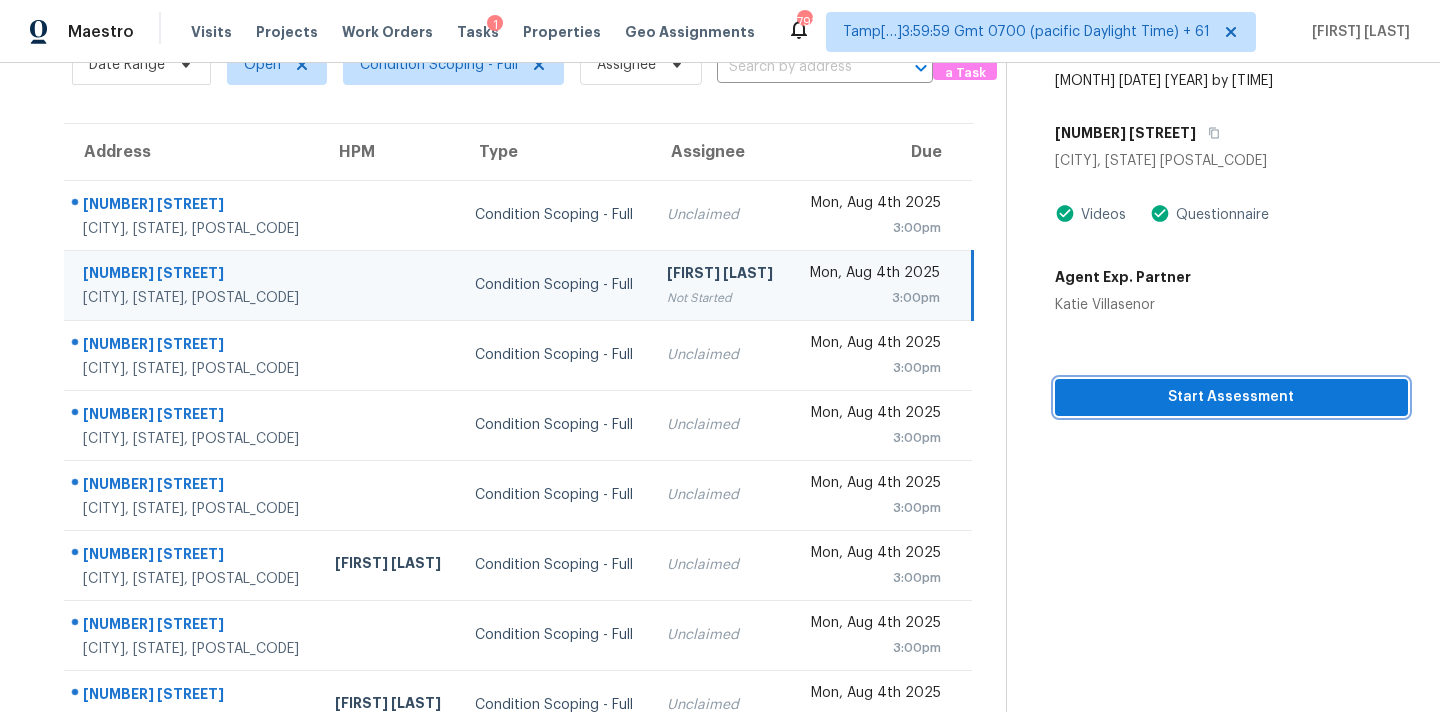 click on "Start Assessment" at bounding box center [1231, 397] 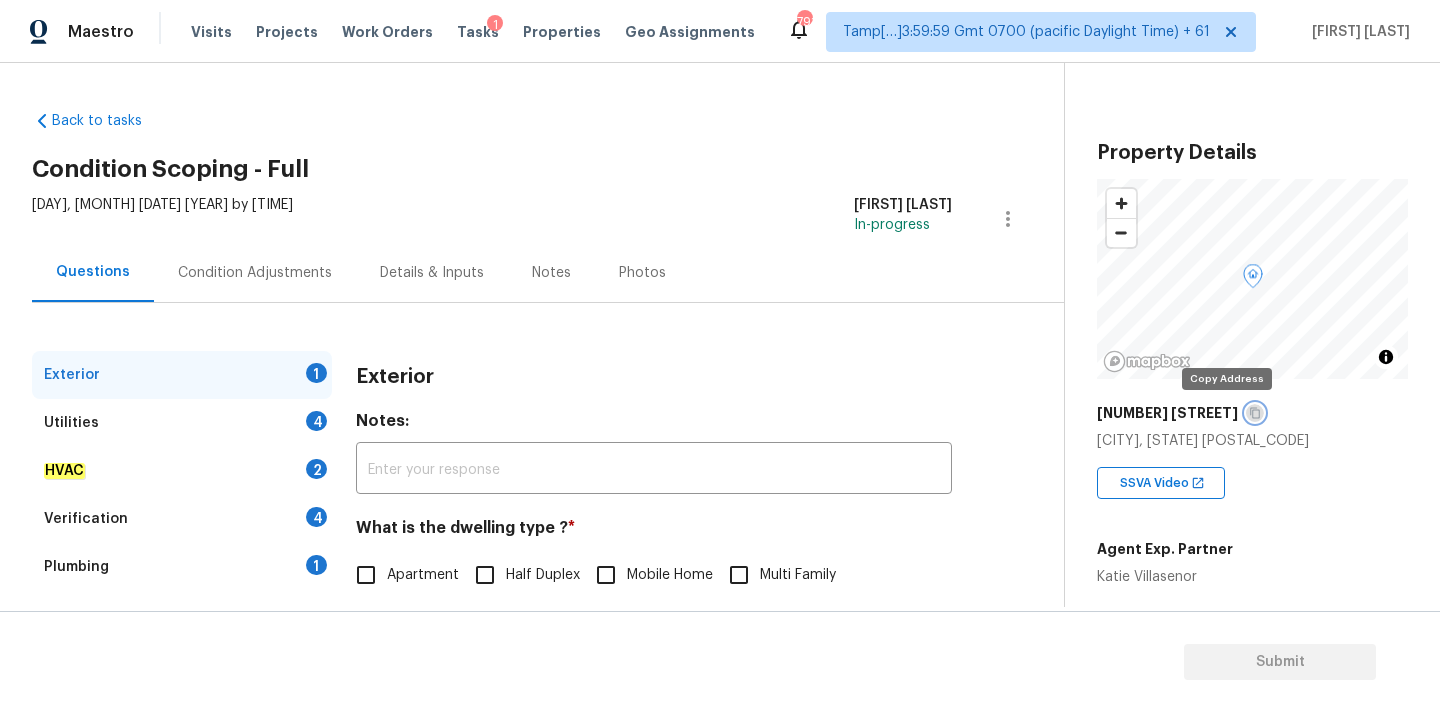 click 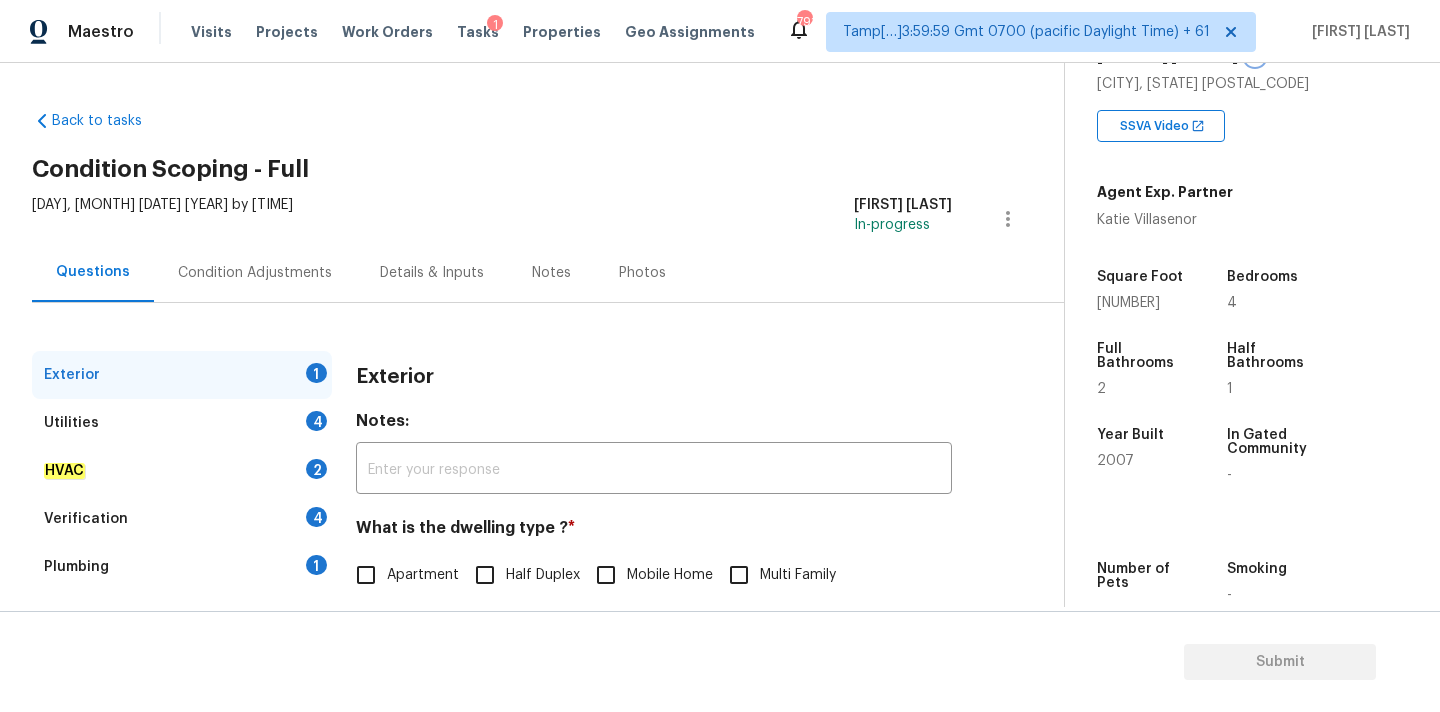 scroll, scrollTop: 492, scrollLeft: 0, axis: vertical 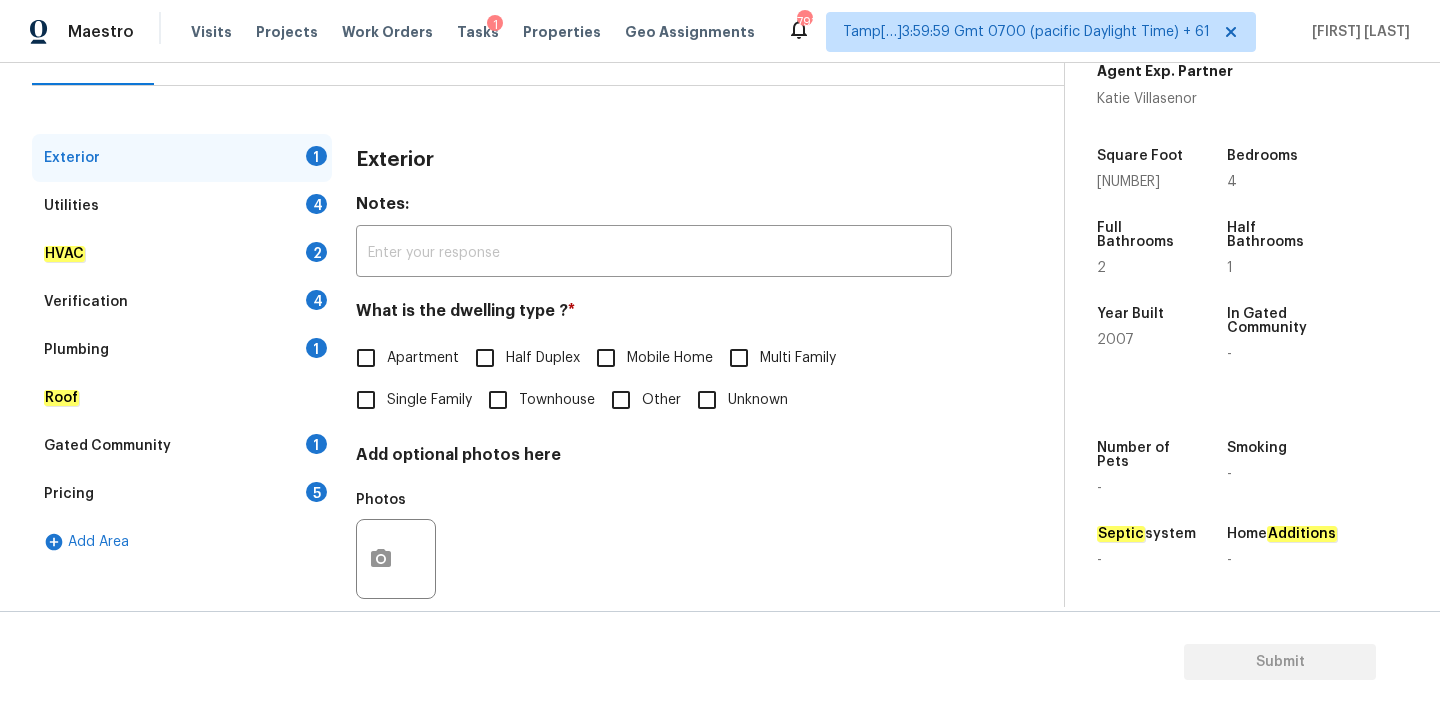 click on "Single Family" at bounding box center [429, 400] 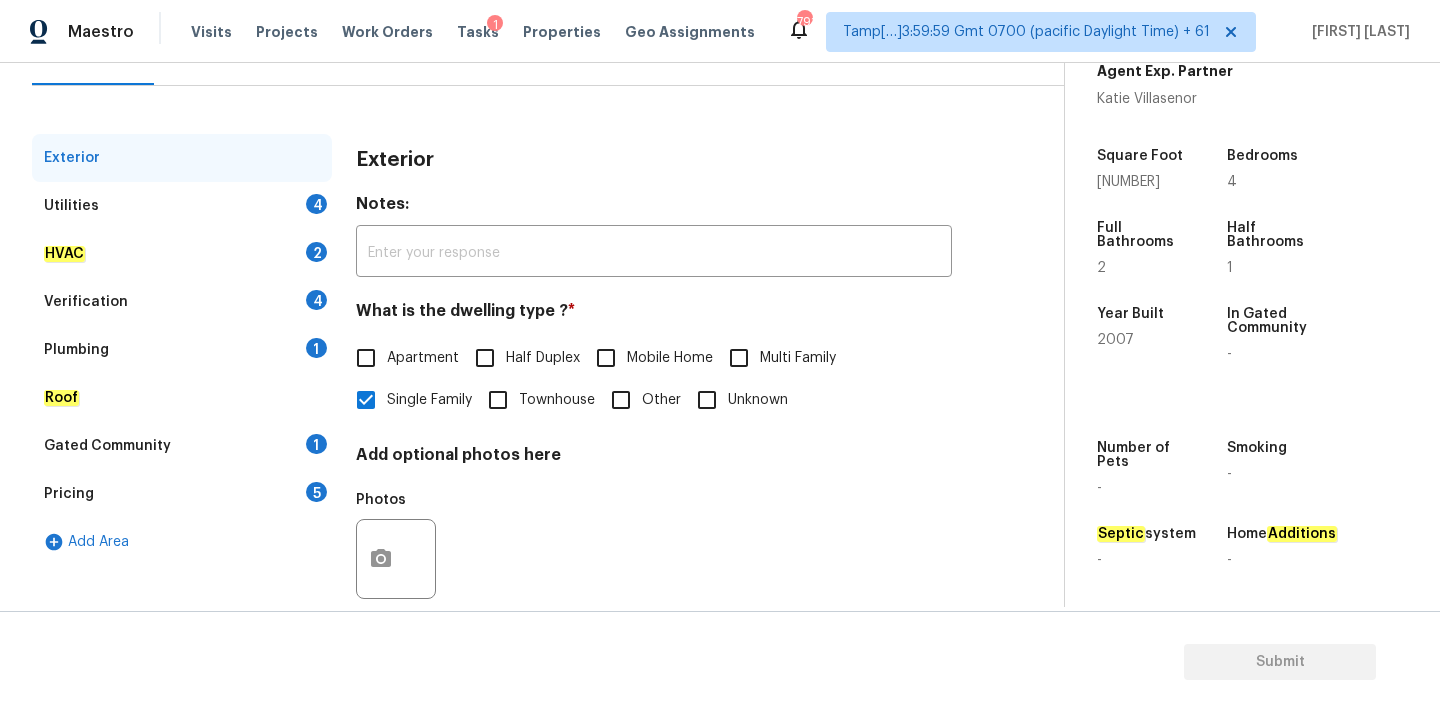 click on "Pricing 5" at bounding box center [182, 494] 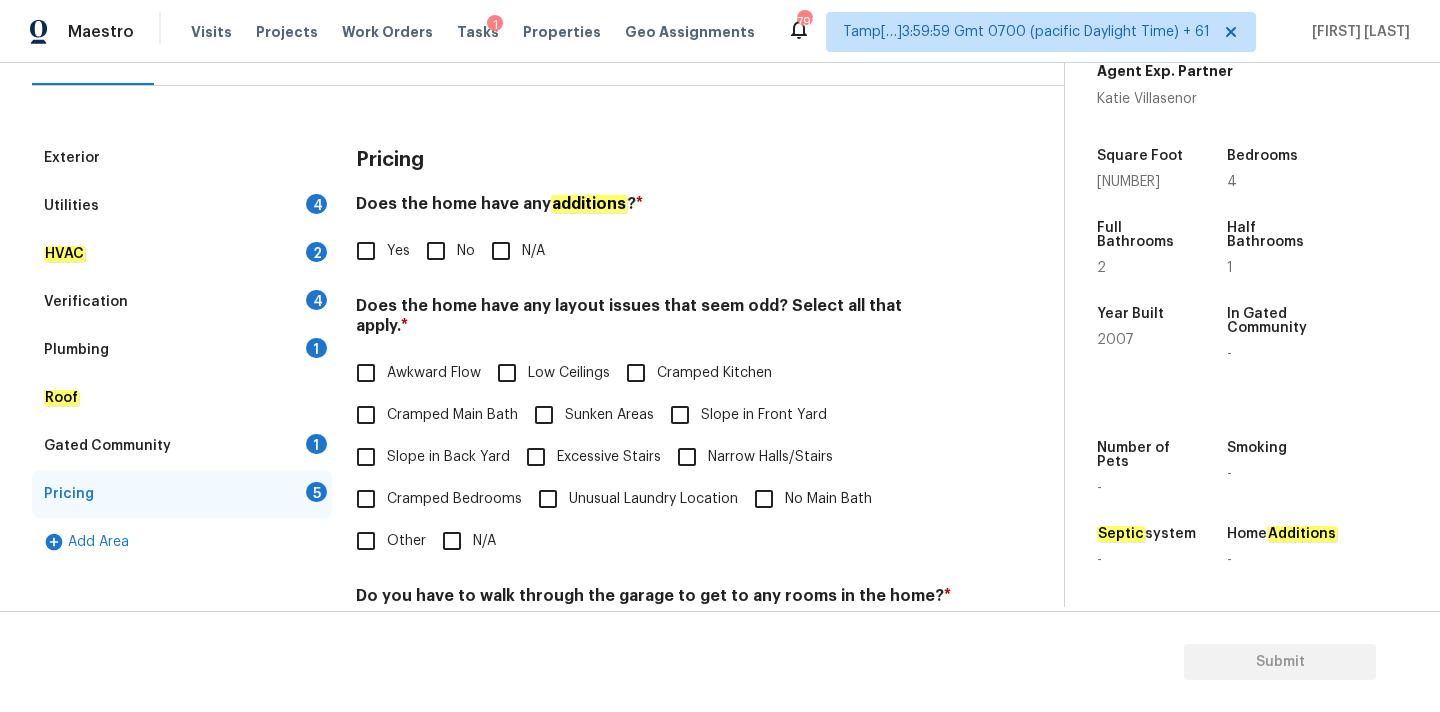 click on "Slope in Front Yard" at bounding box center (764, 415) 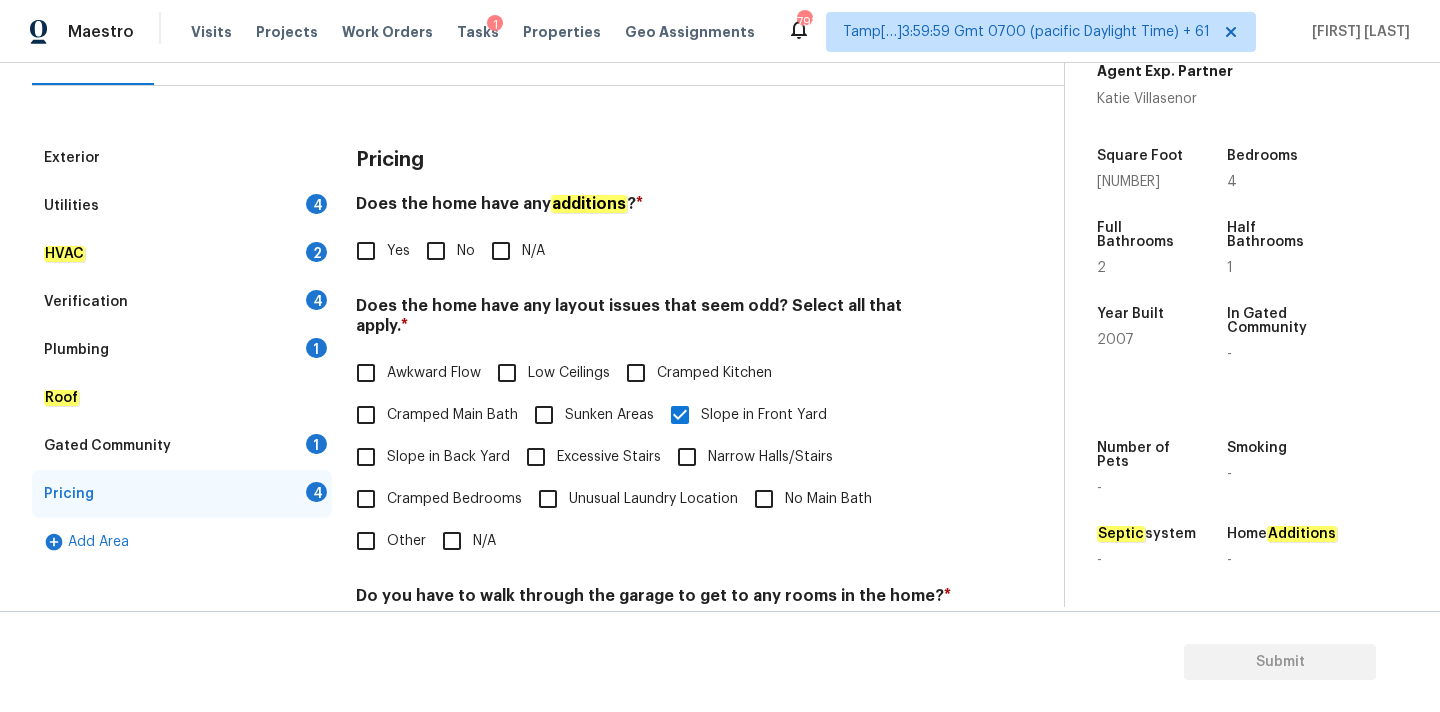 click on "Utilities 4" at bounding box center [182, 206] 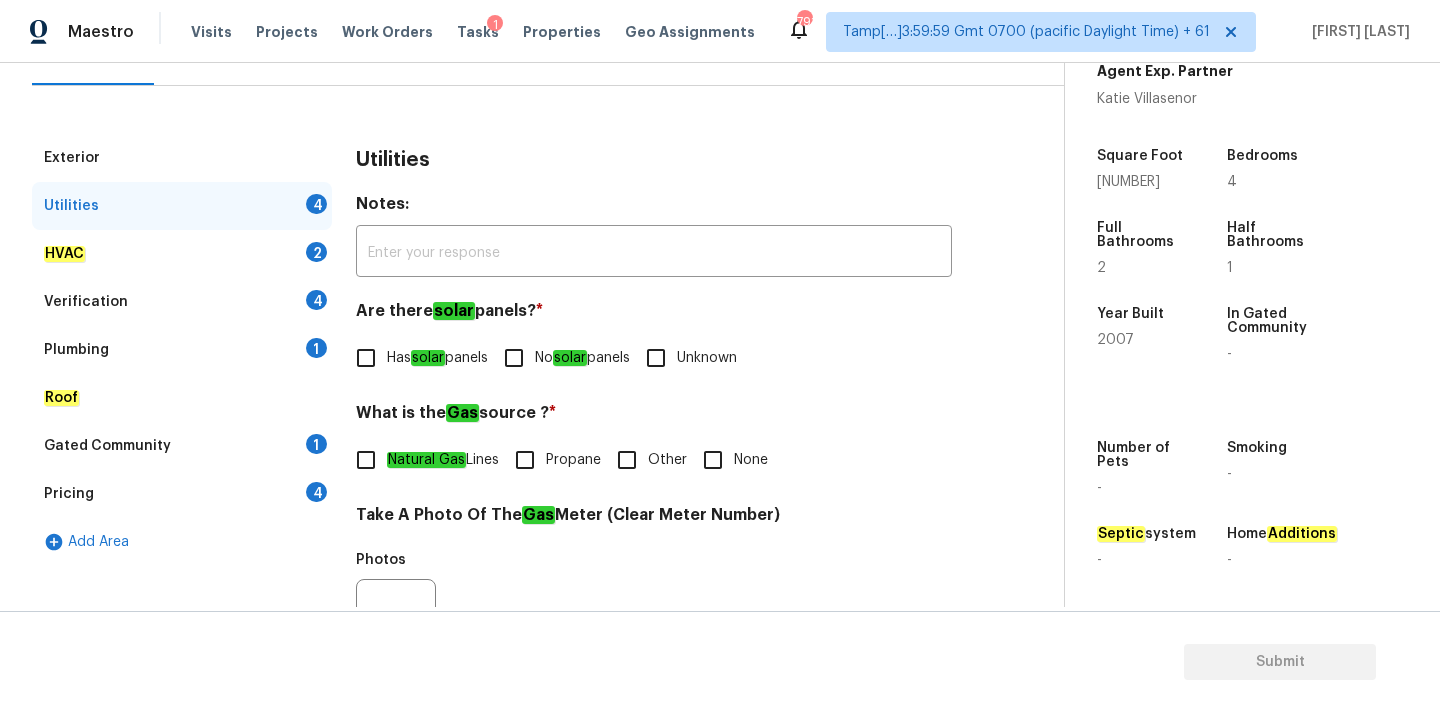 scroll, scrollTop: 793, scrollLeft: 0, axis: vertical 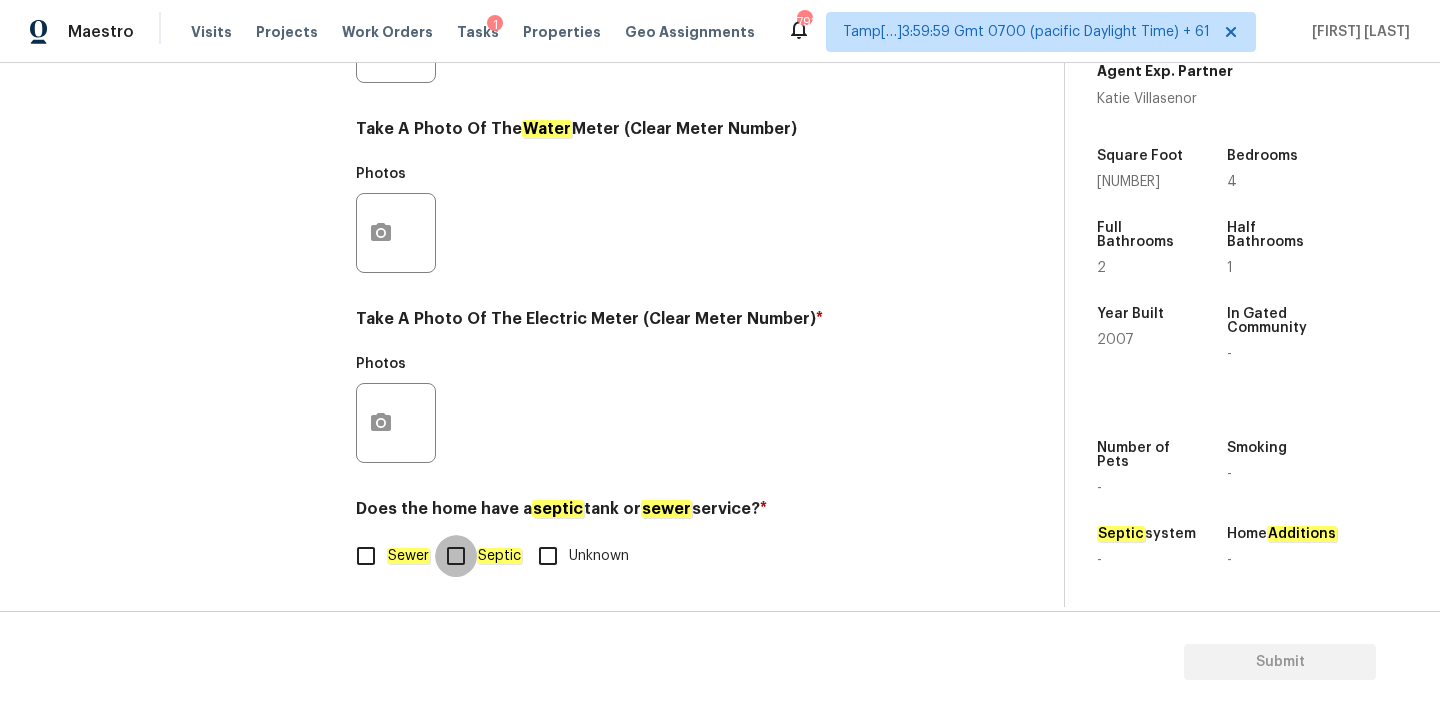click on "Septic" at bounding box center [456, 556] 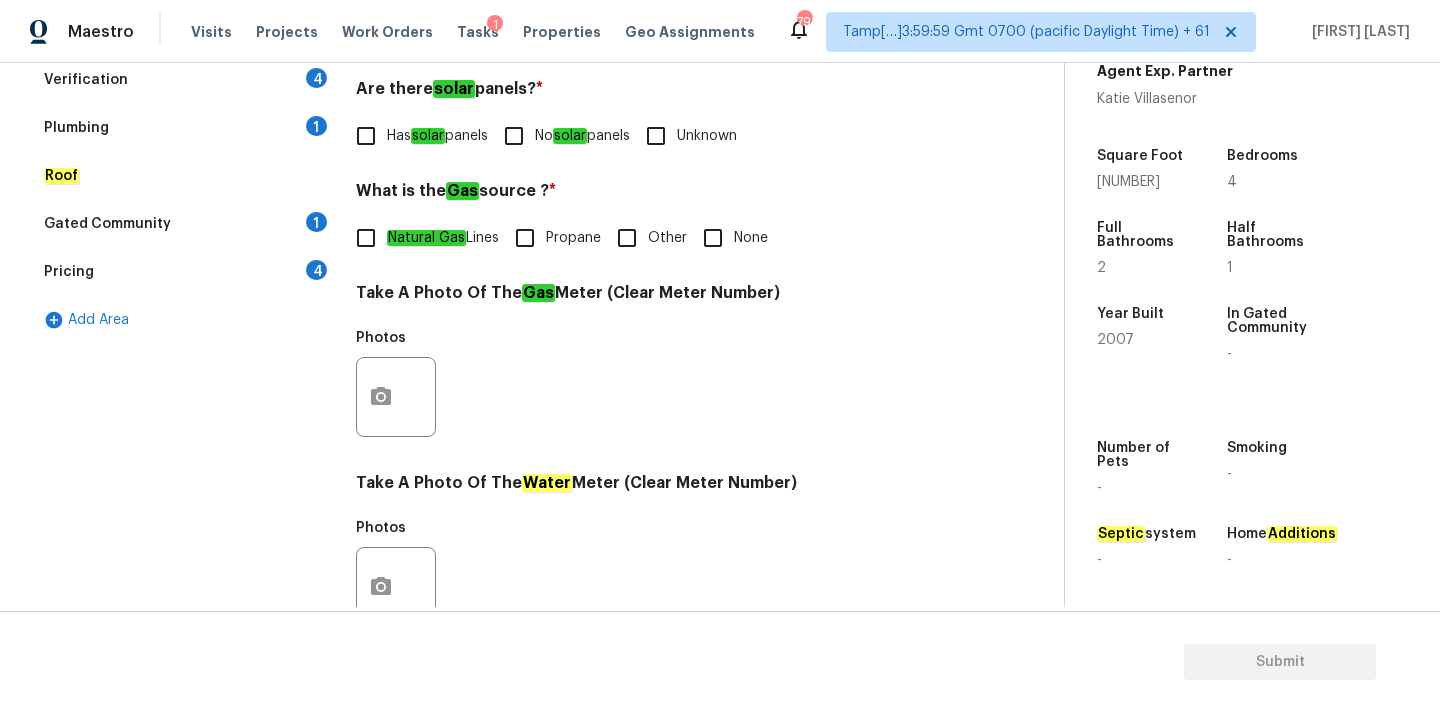 click on "Plumbing 1" at bounding box center (182, 128) 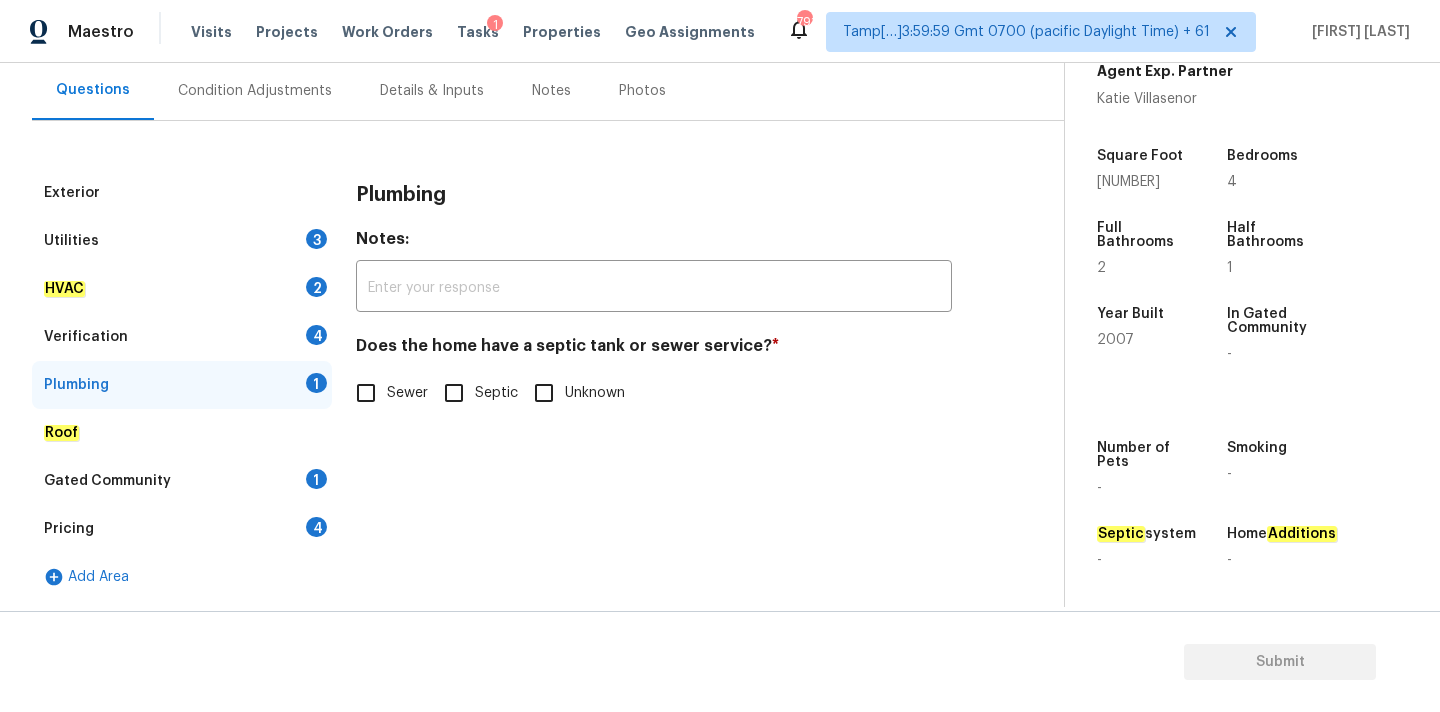 scroll, scrollTop: 182, scrollLeft: 0, axis: vertical 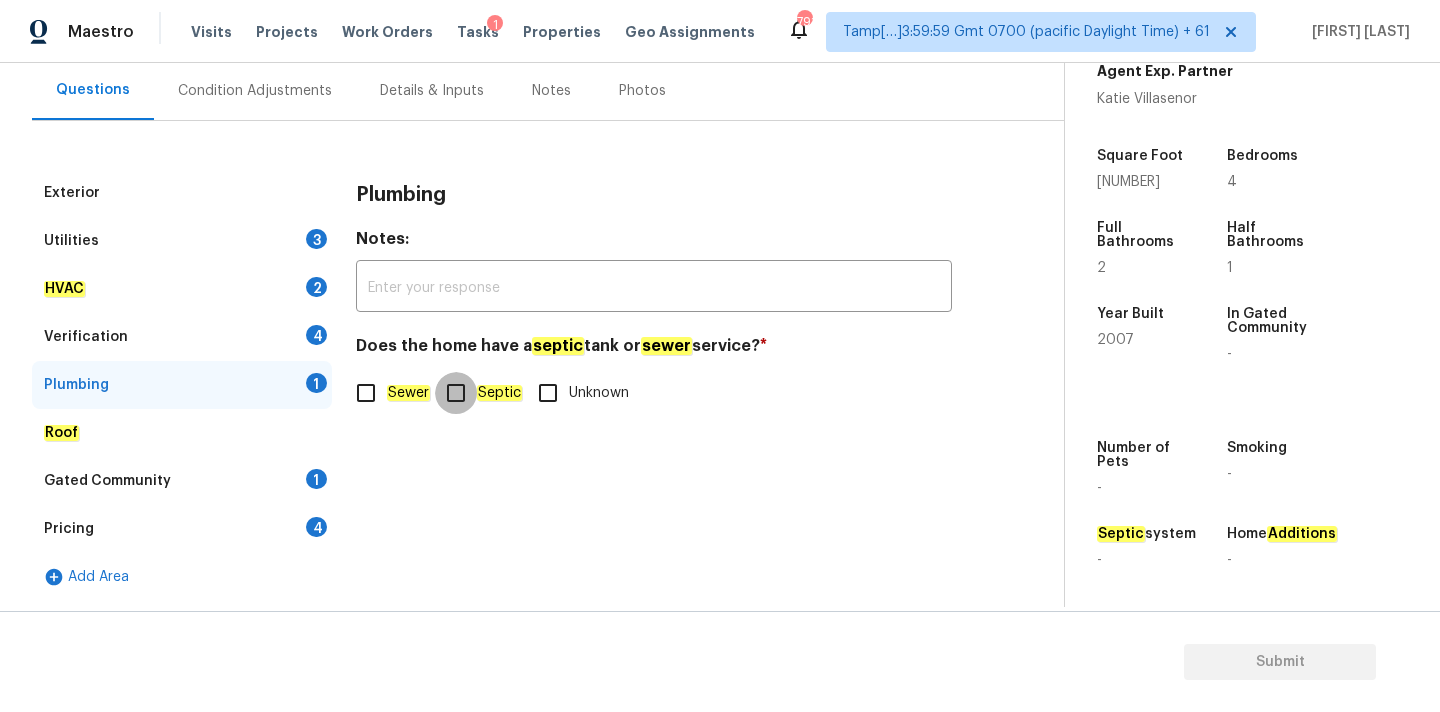 click on "Septic" at bounding box center [456, 393] 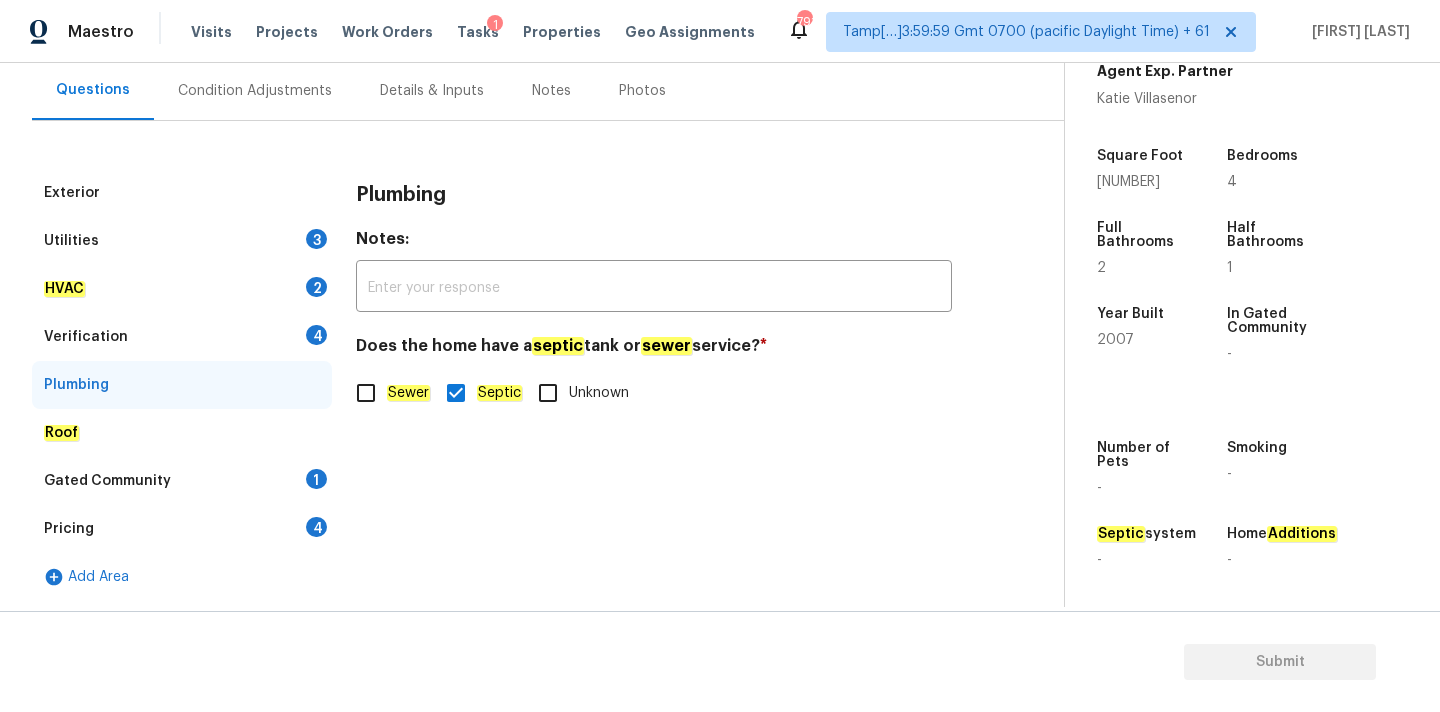 click on "Condition Adjustments" at bounding box center [255, 90] 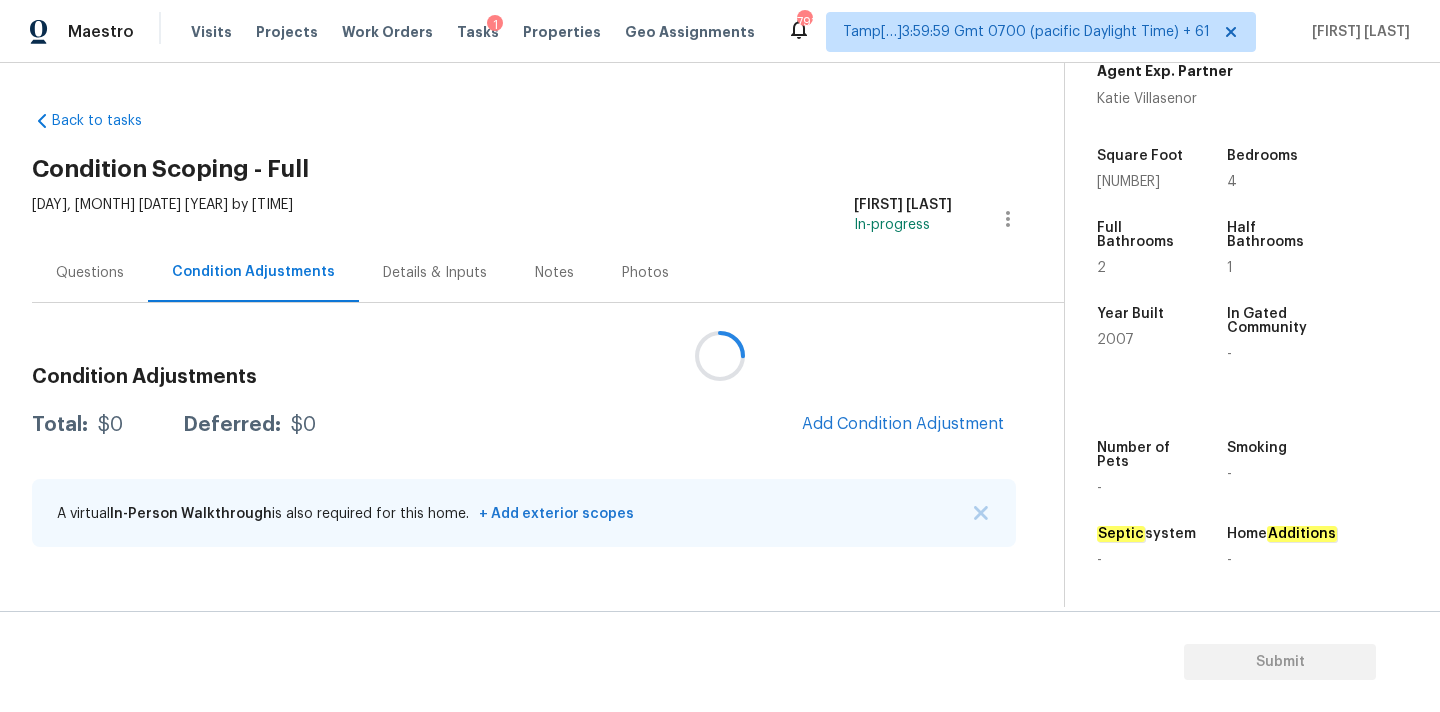 scroll, scrollTop: 0, scrollLeft: 0, axis: both 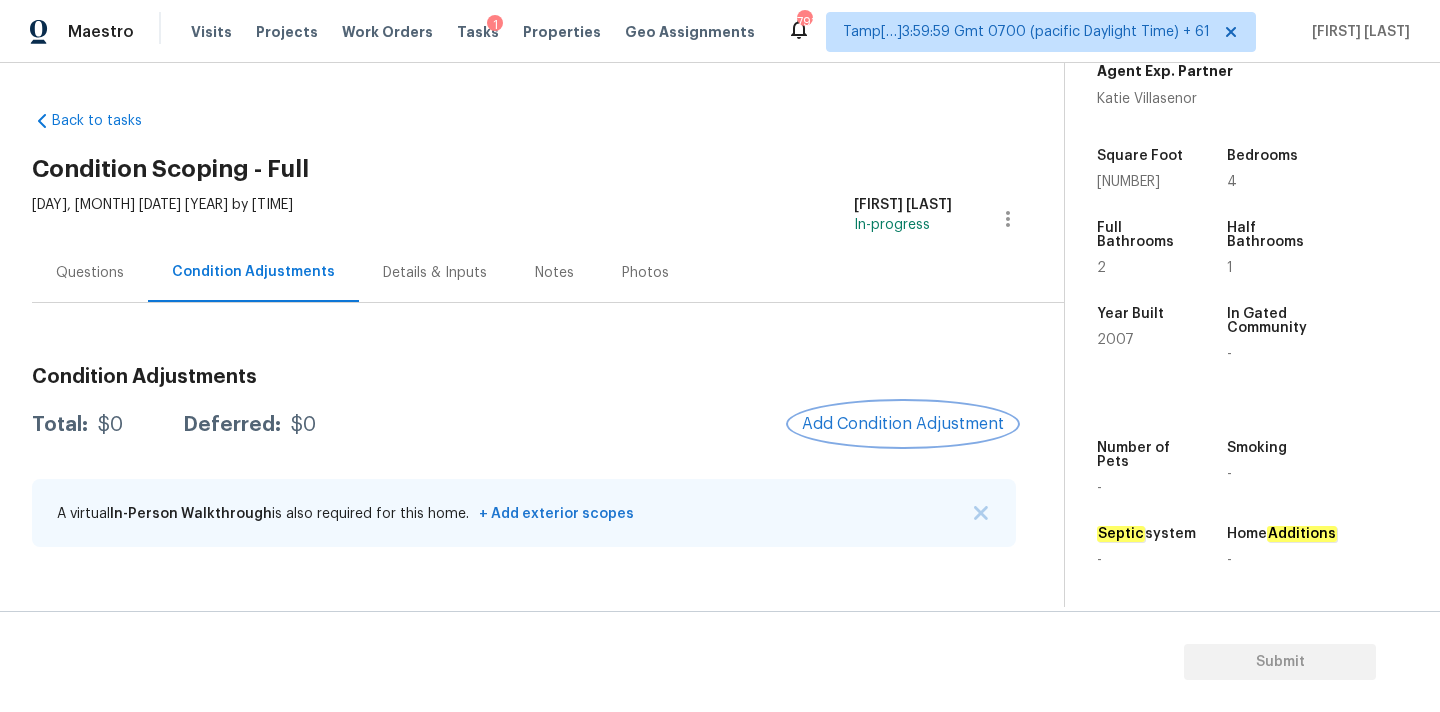 click on "Add Condition Adjustment" at bounding box center (903, 424) 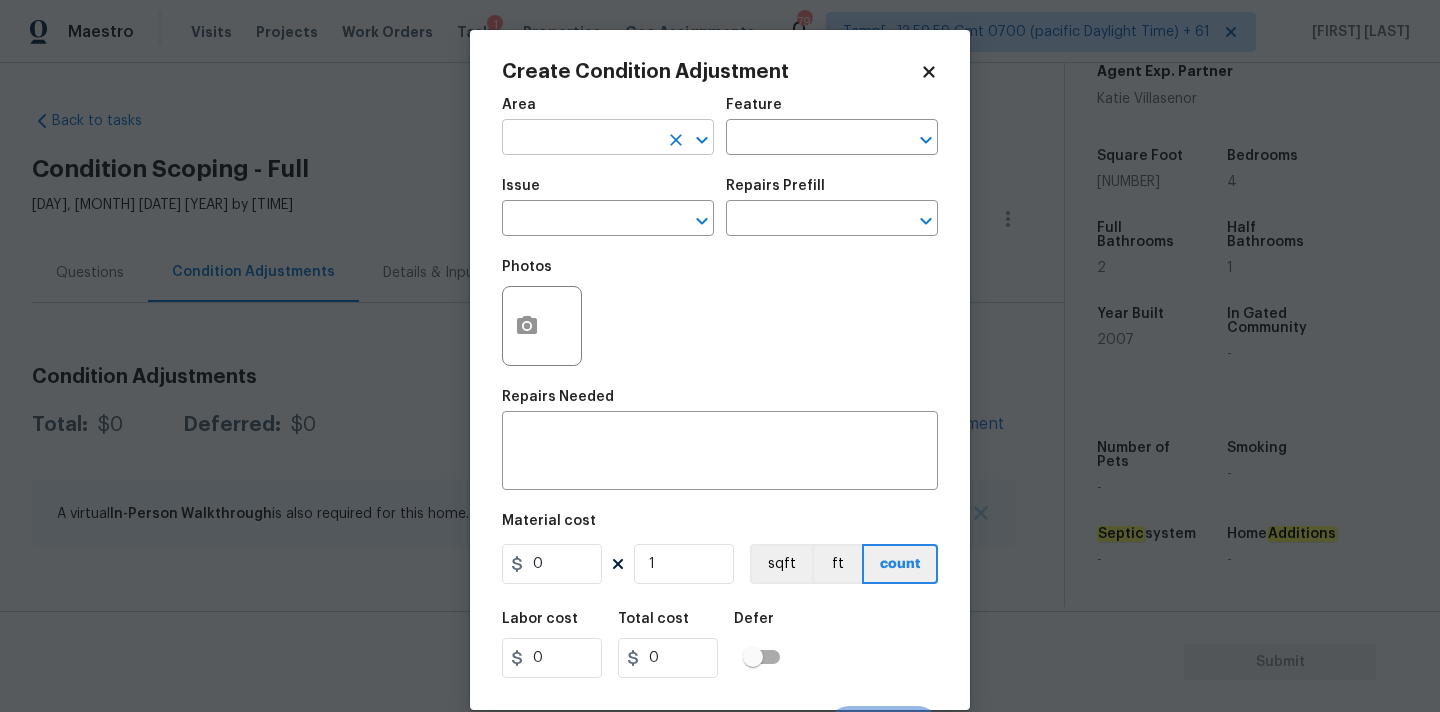 click at bounding box center (580, 139) 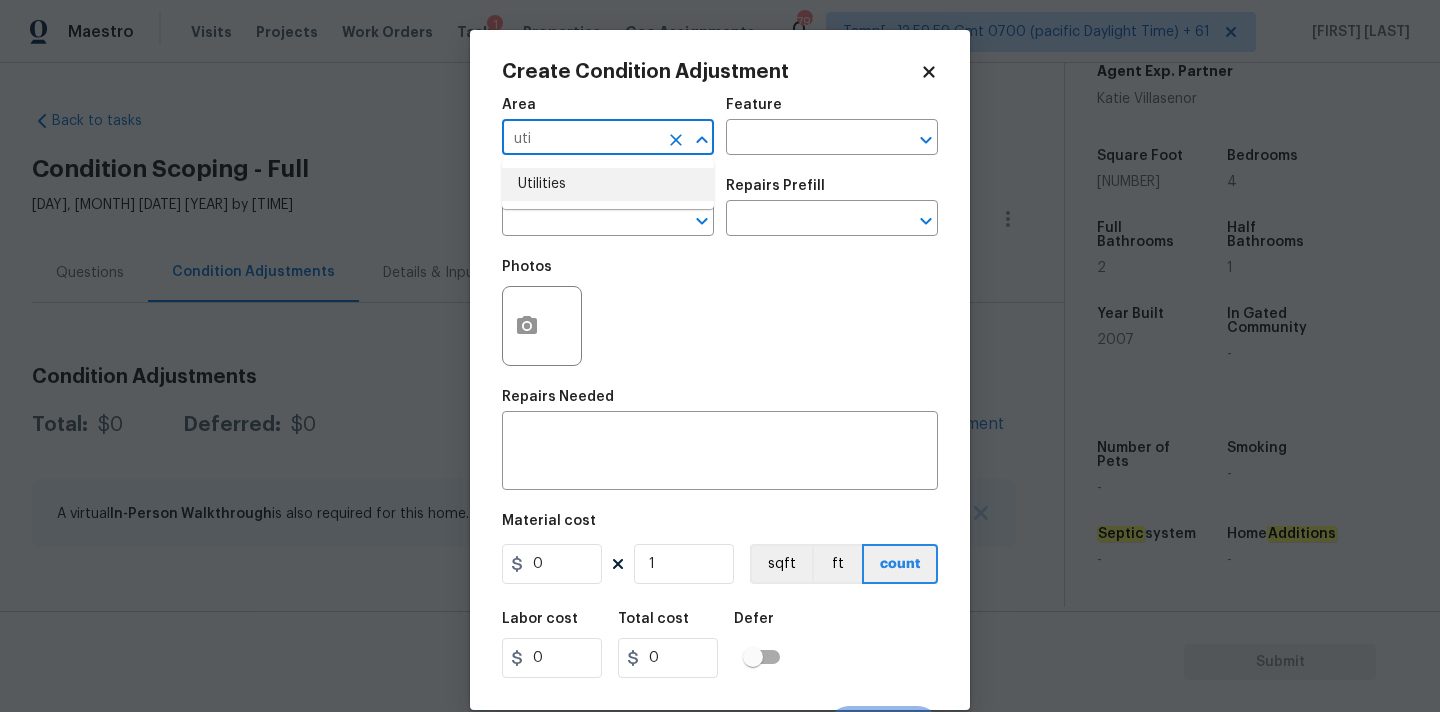 click on "Utilities" at bounding box center [608, 184] 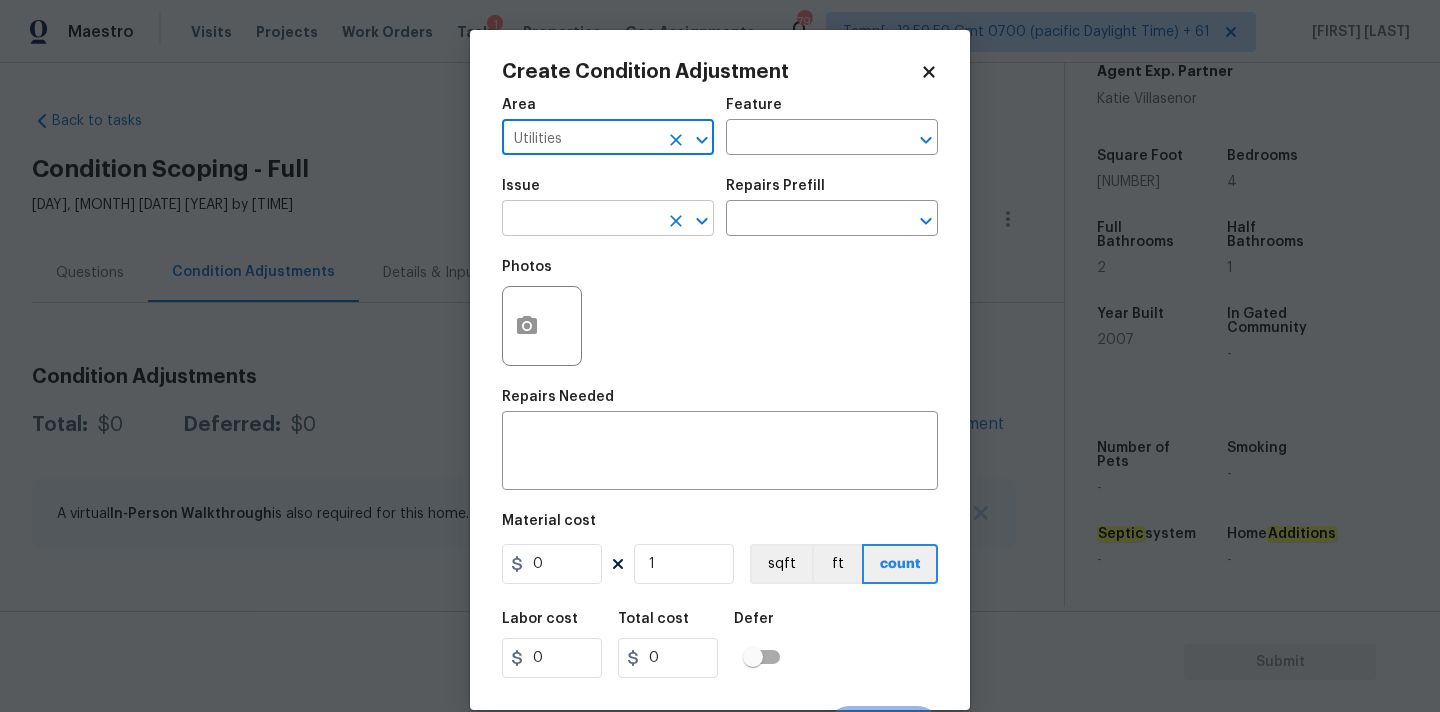 type on "Utilities" 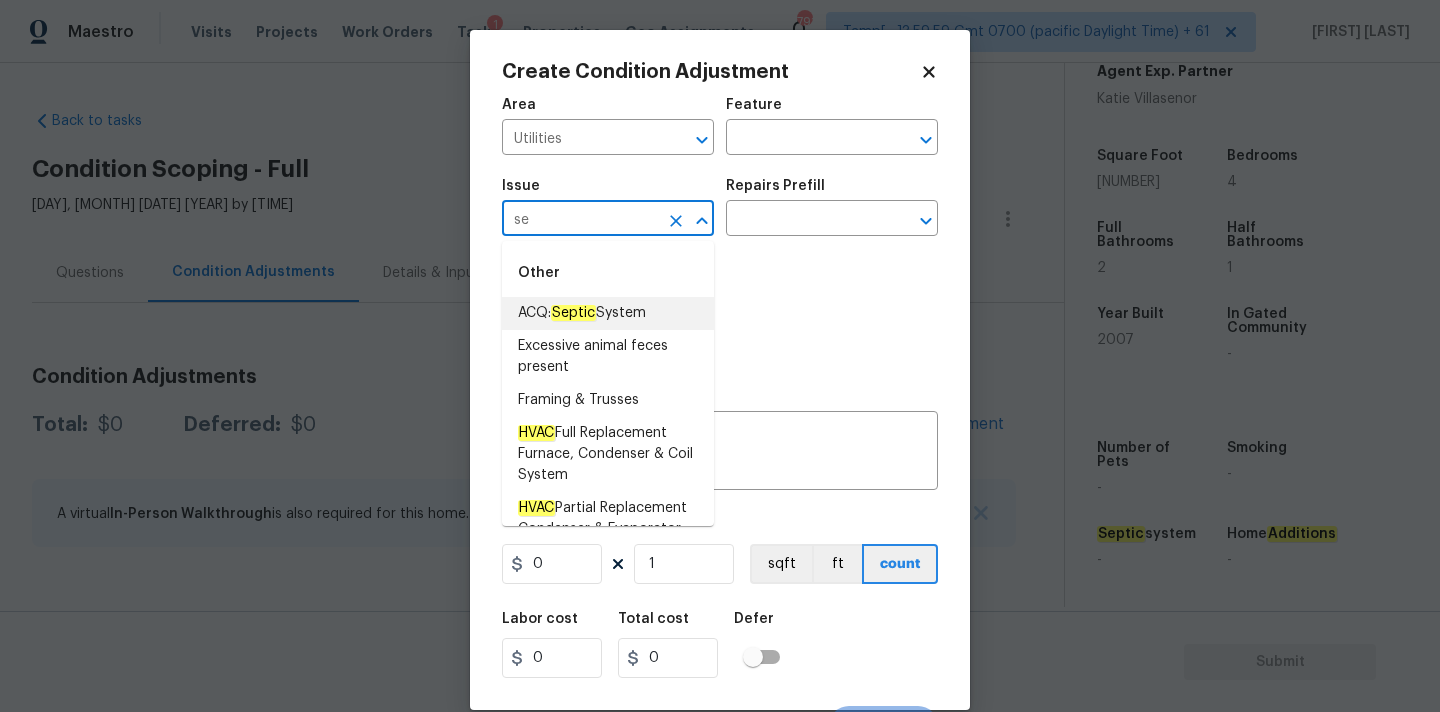 click on "ACQ: Septic System" at bounding box center [582, 313] 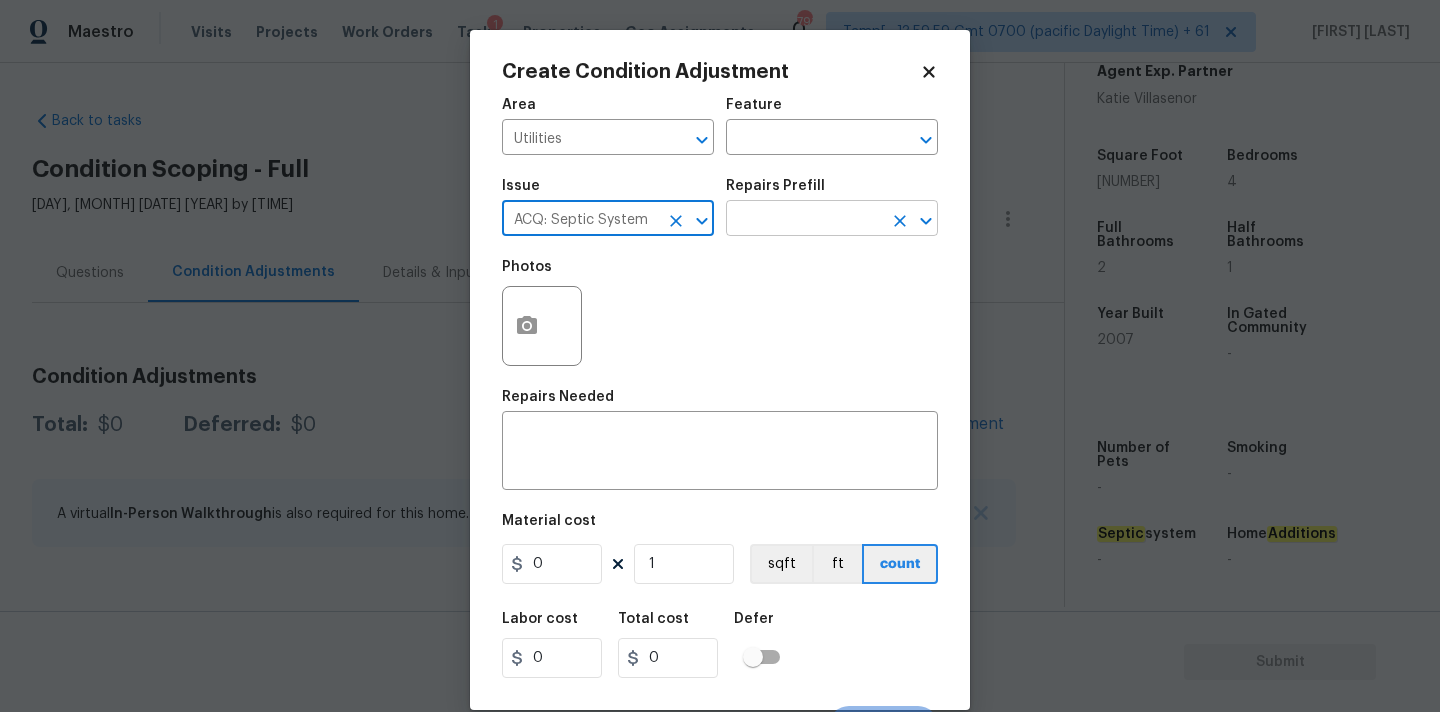 type on "ACQ: Septic System" 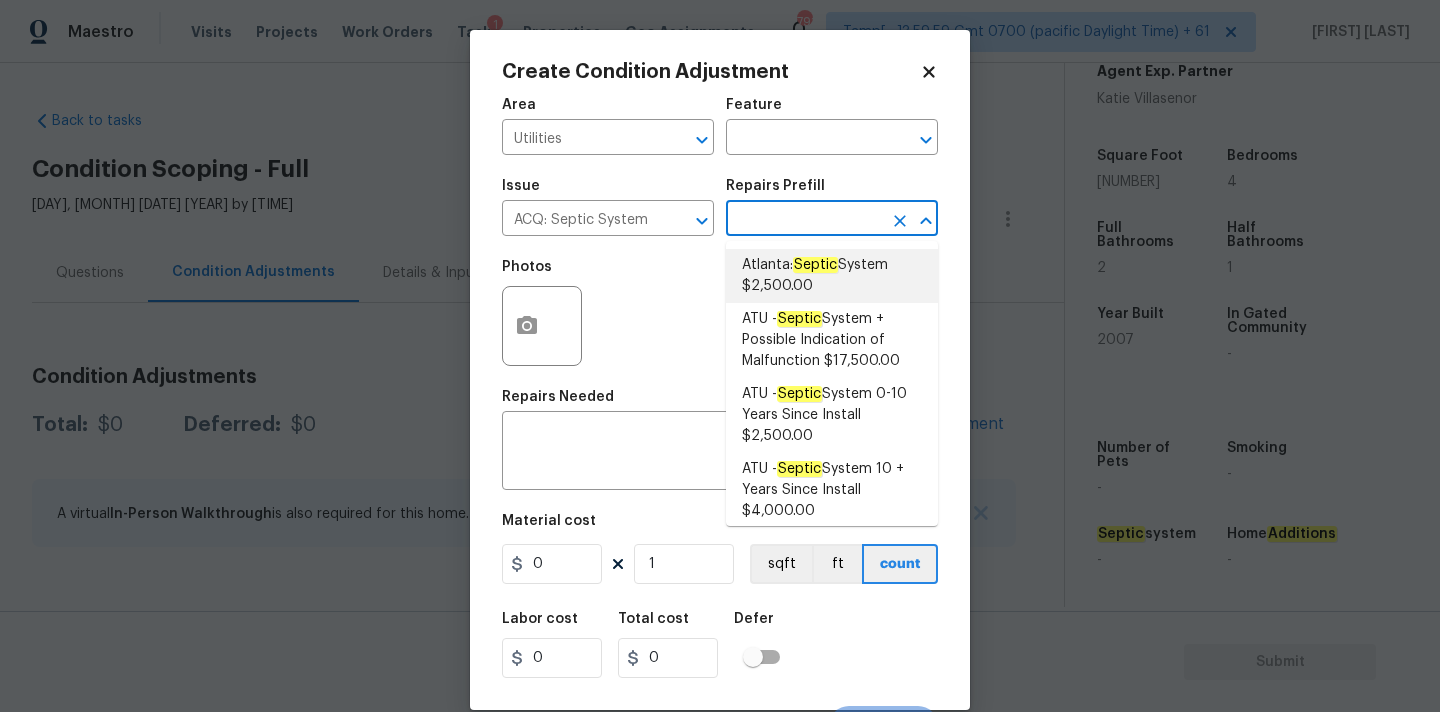 click on "[CITY]: Septic System [PRICE]" at bounding box center [832, 276] 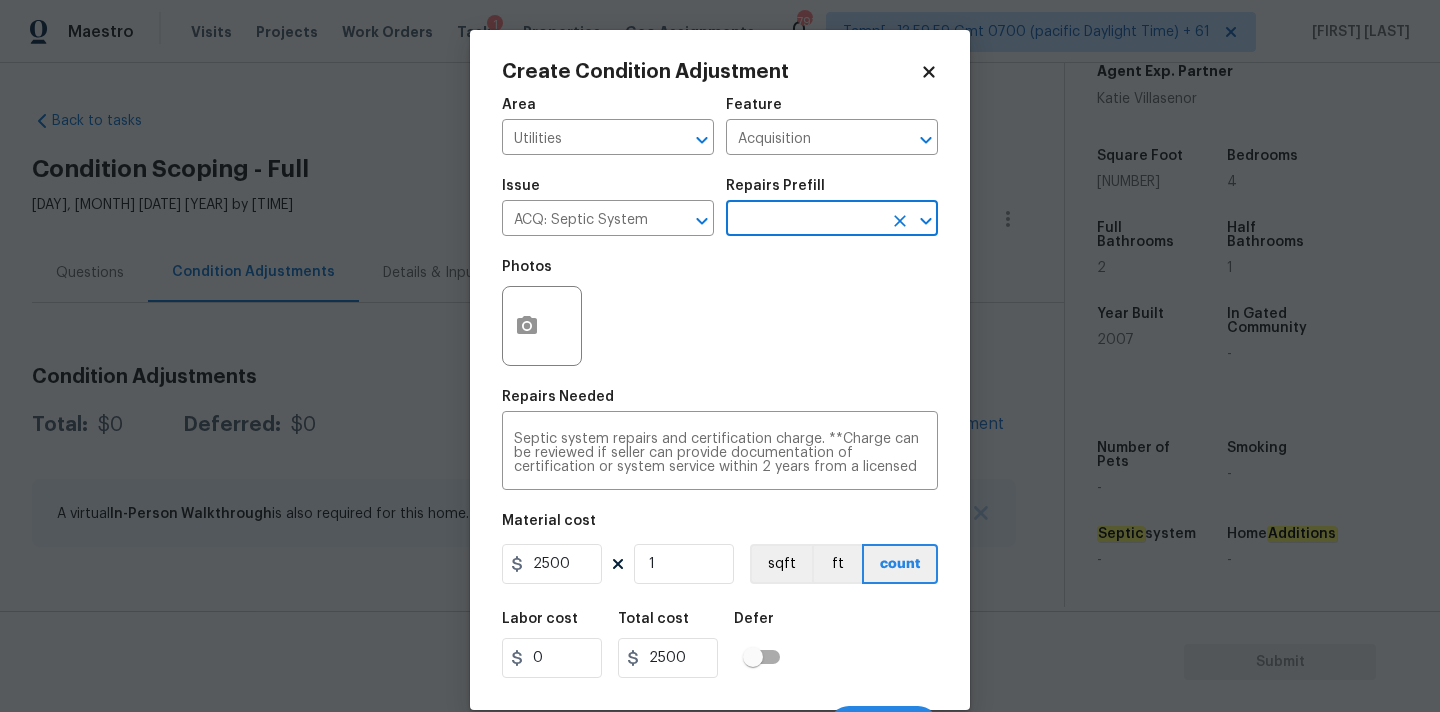 scroll, scrollTop: 35, scrollLeft: 0, axis: vertical 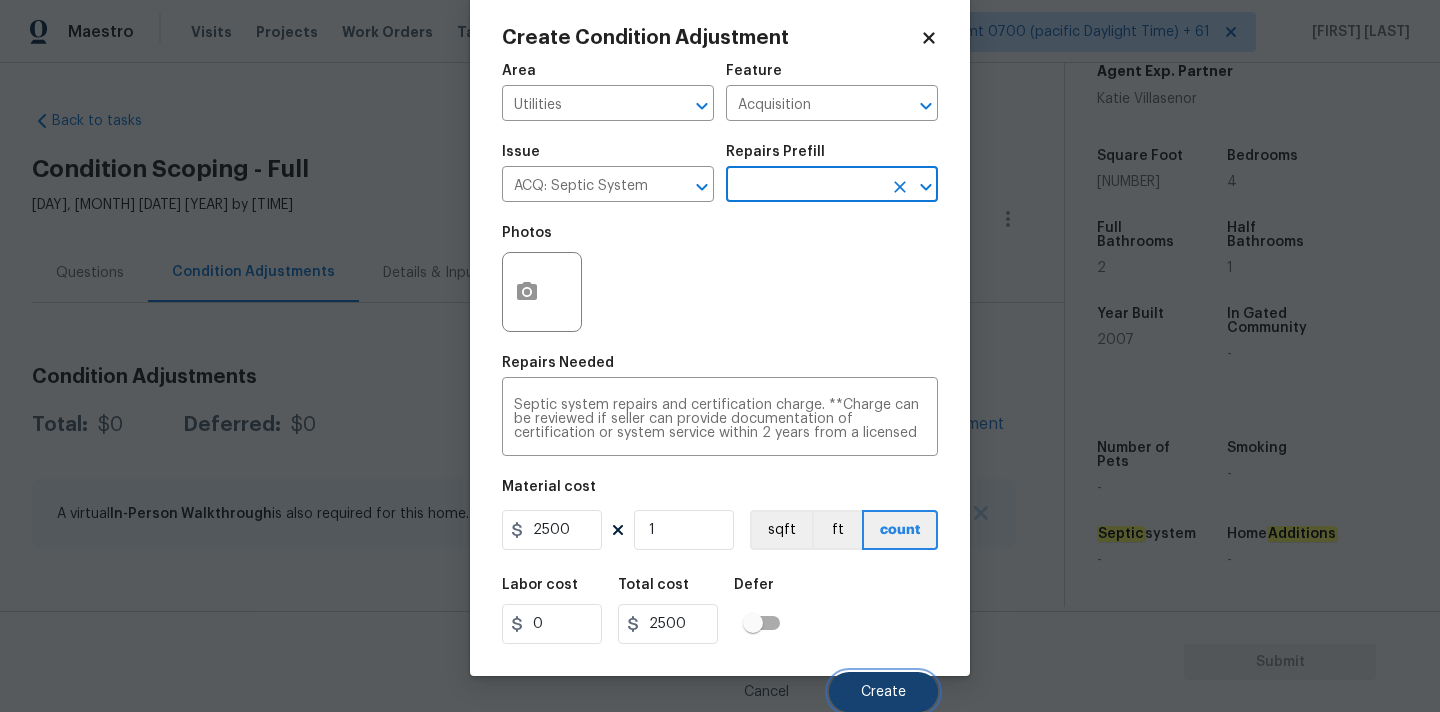 click on "Create" at bounding box center (883, 692) 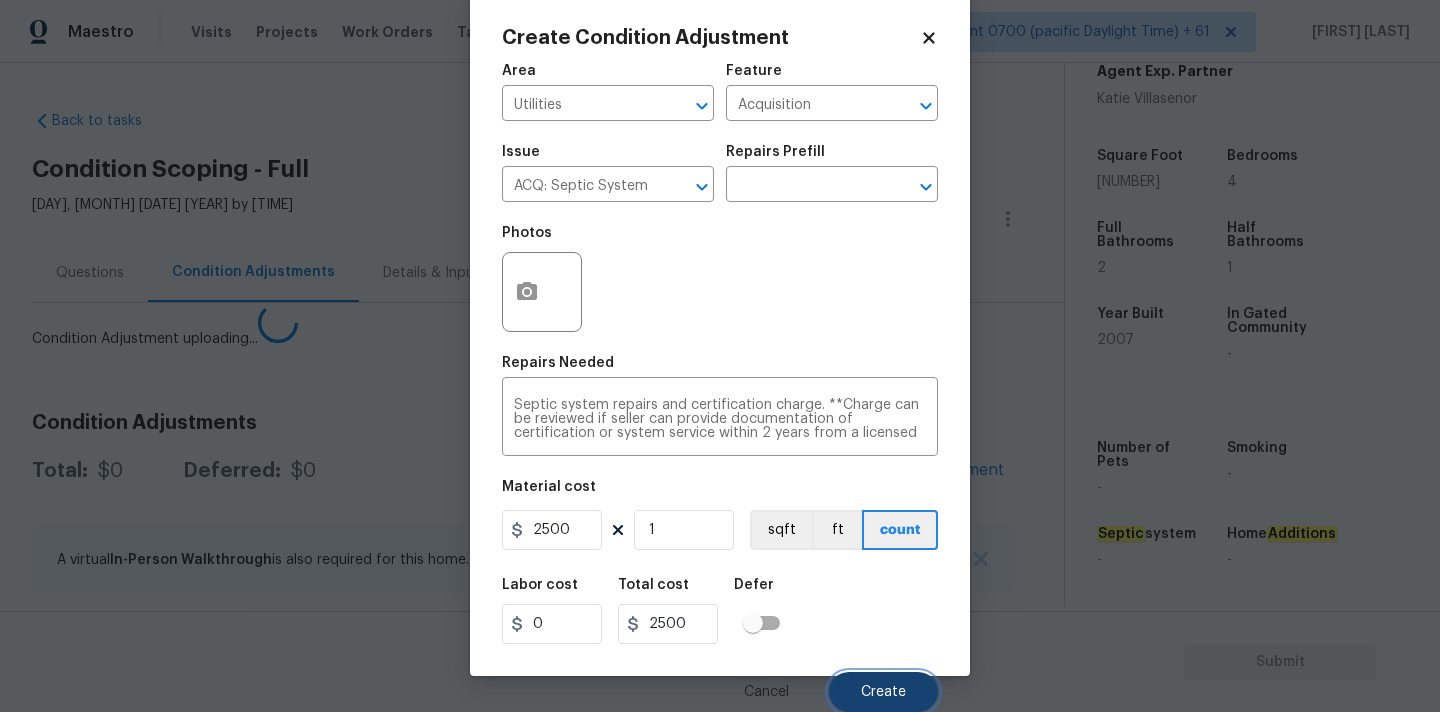 scroll, scrollTop: 28, scrollLeft: 0, axis: vertical 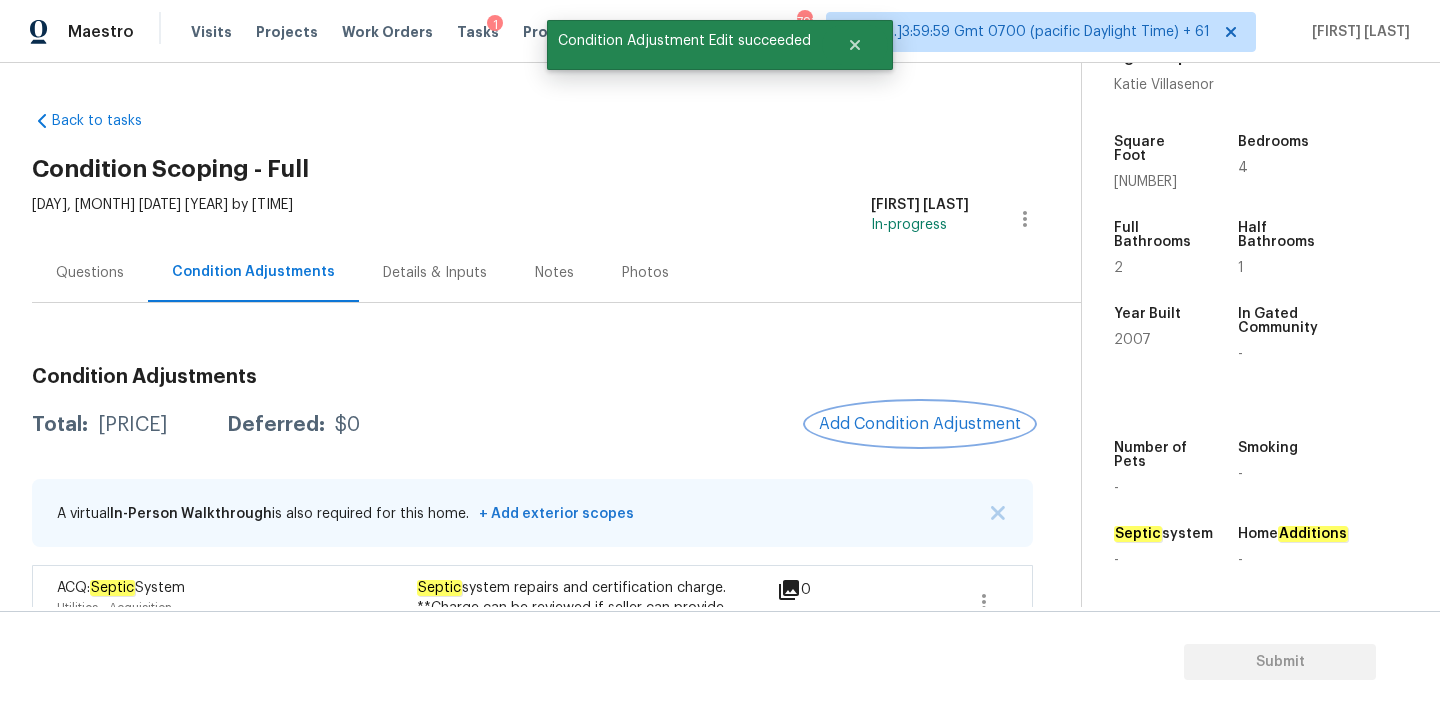 click on "Add Condition Adjustment" at bounding box center [920, 424] 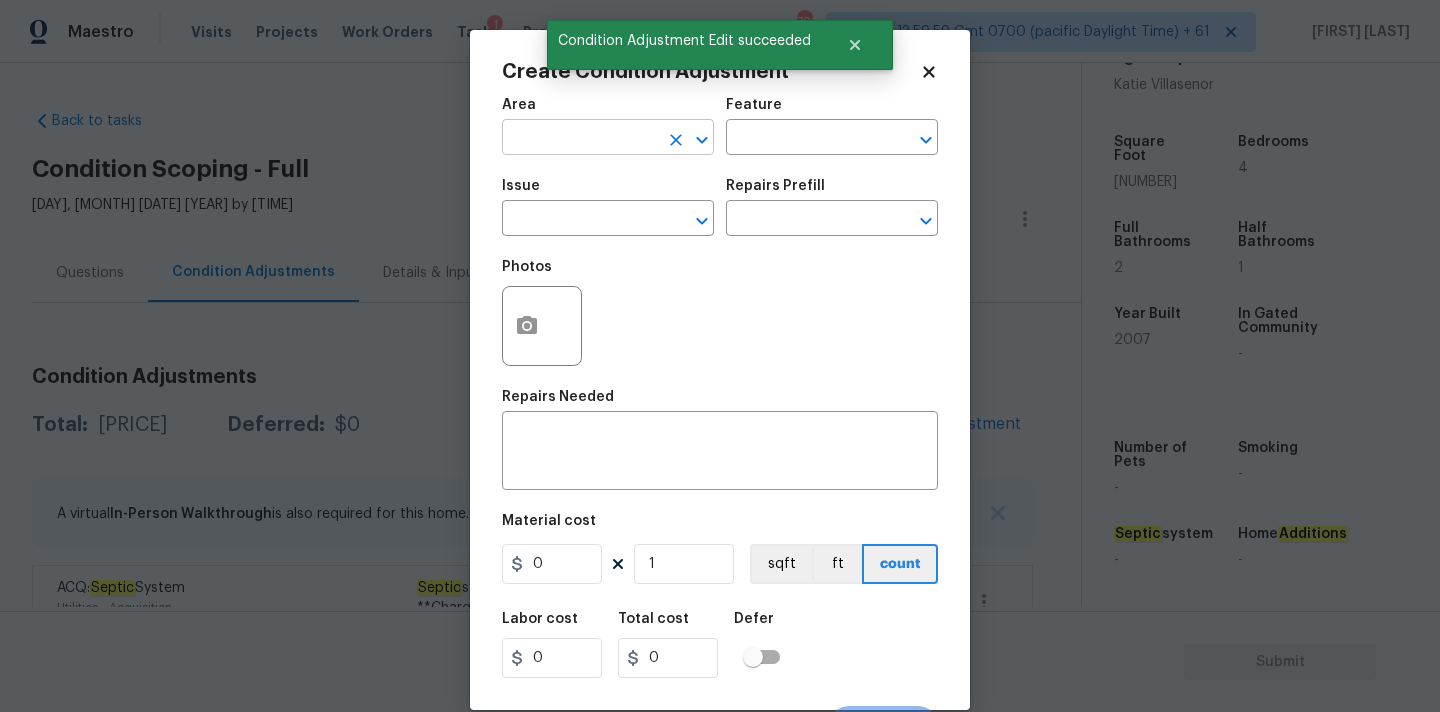 click at bounding box center [580, 139] 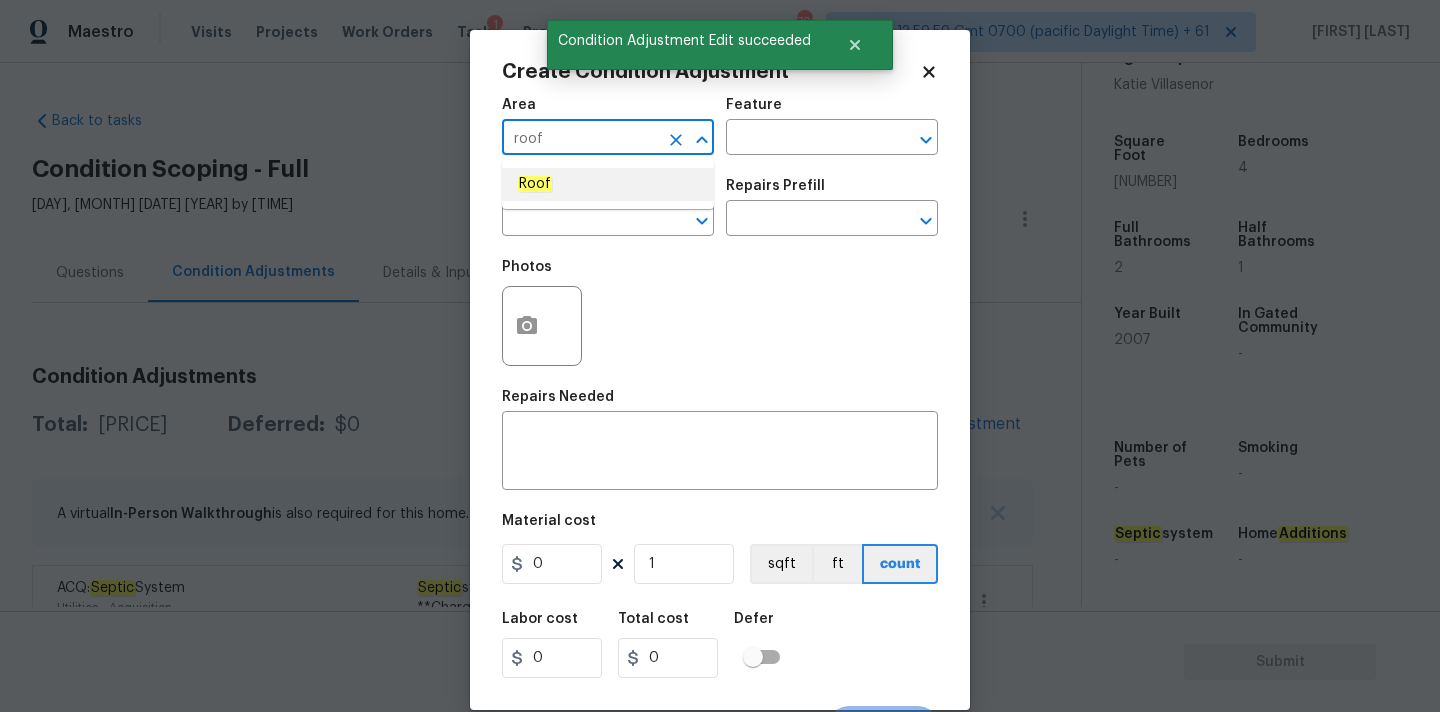 click on "Roof" at bounding box center (608, 184) 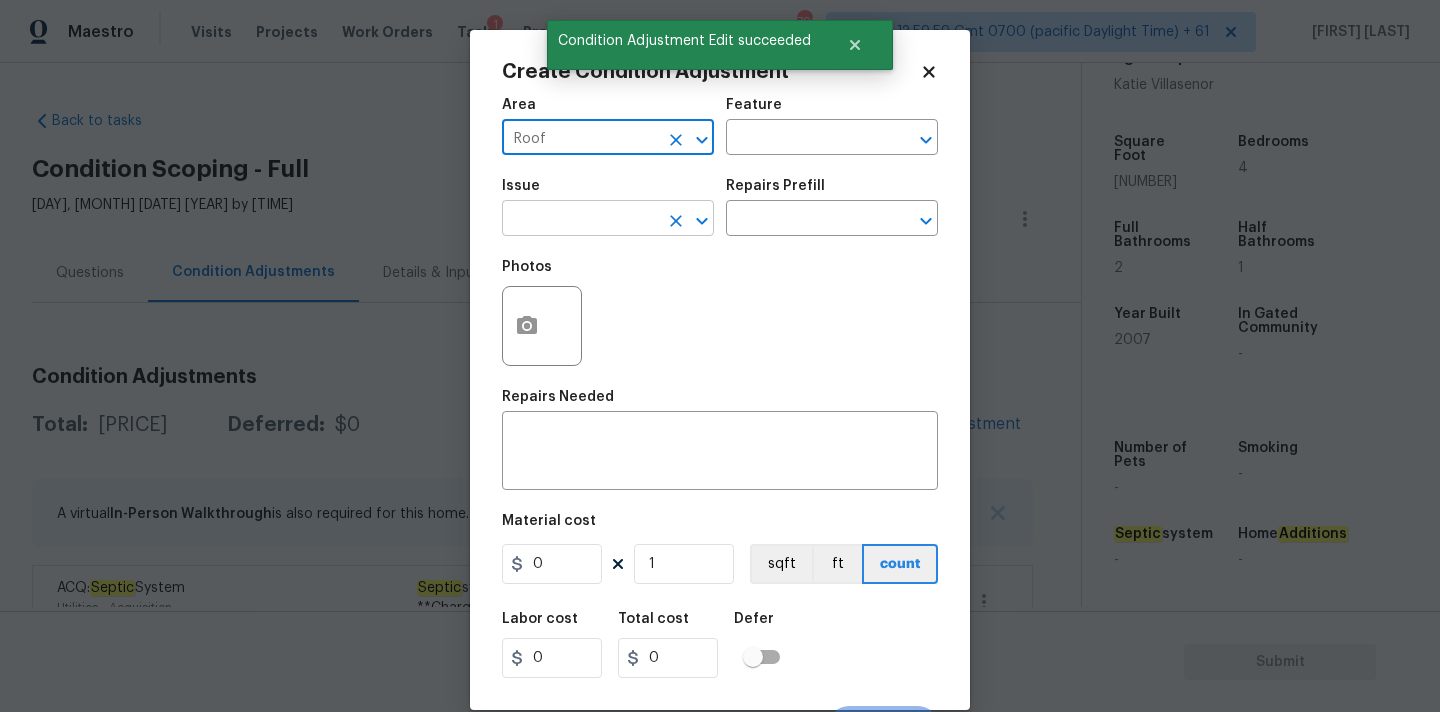 type on "Roof" 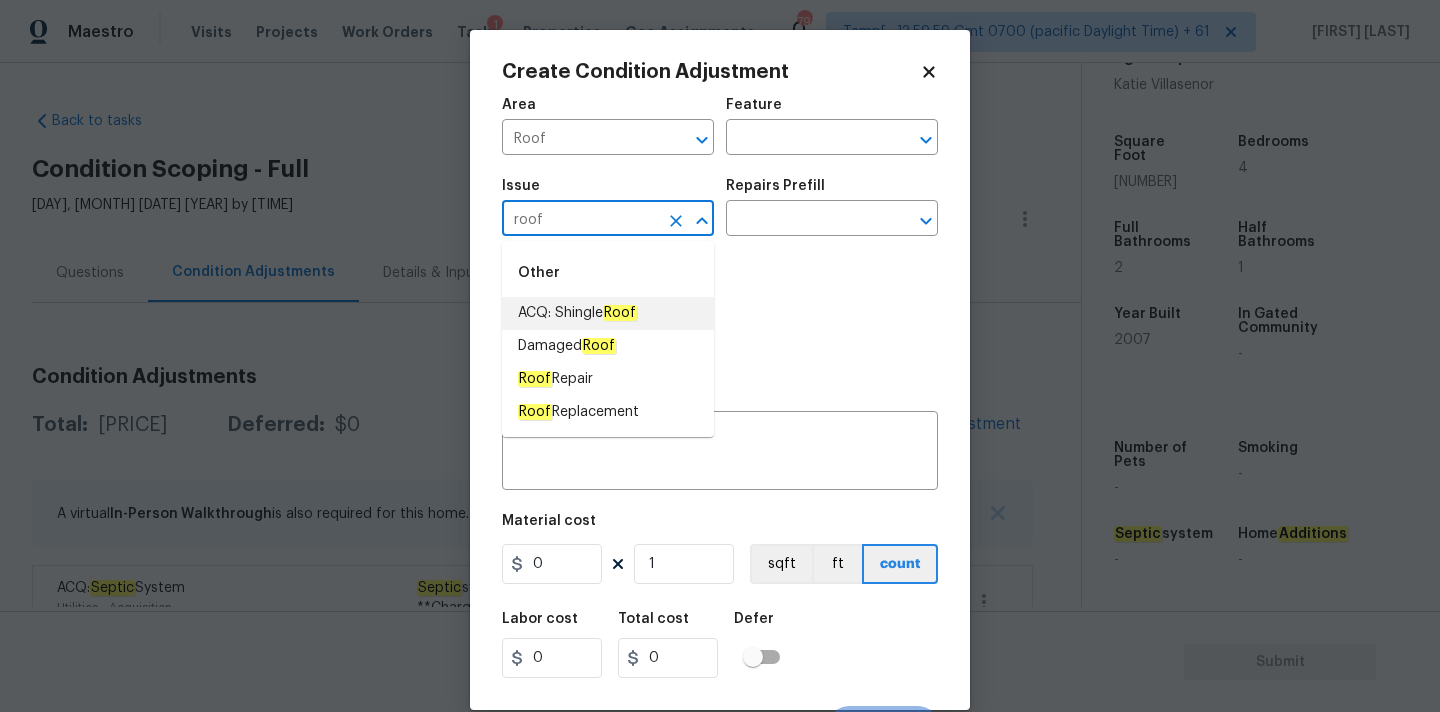 click on "ACQ: Shingle  Roof" at bounding box center (577, 313) 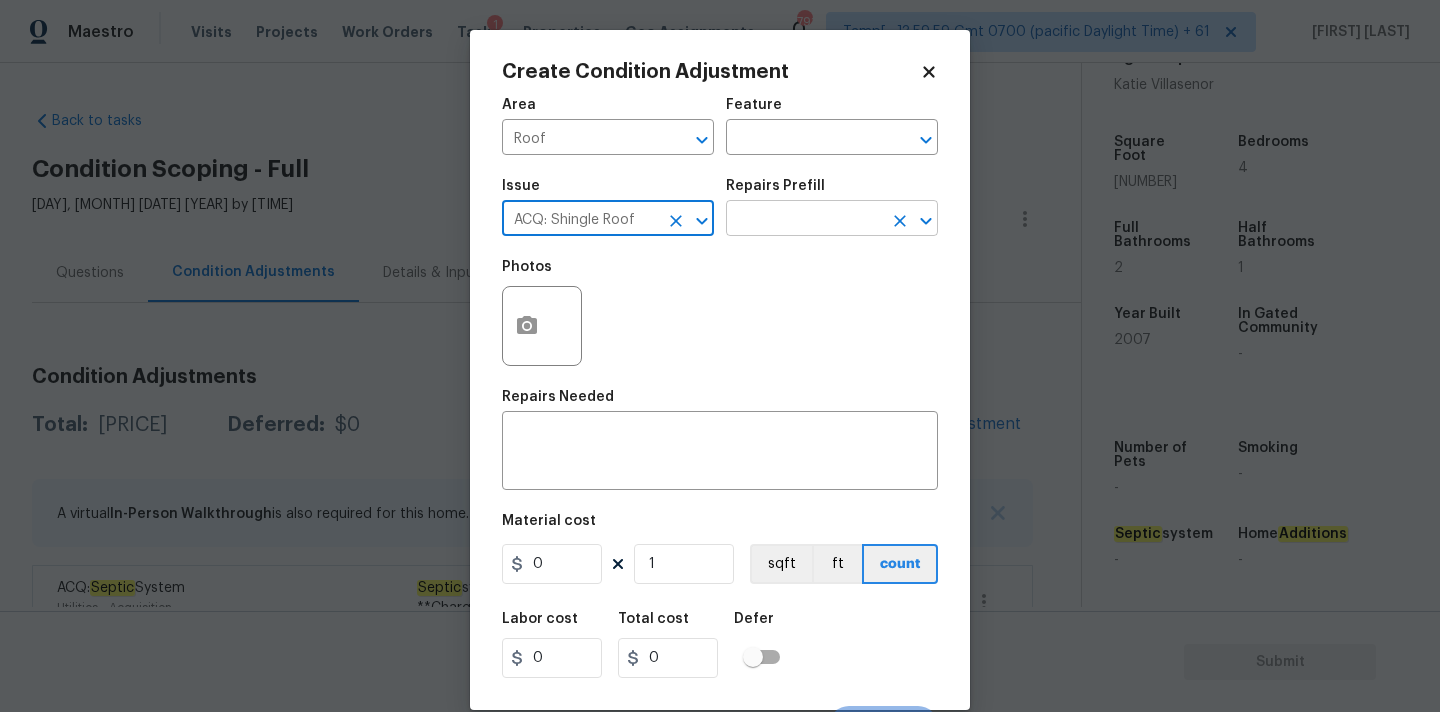 type on "ACQ: Shingle Roof" 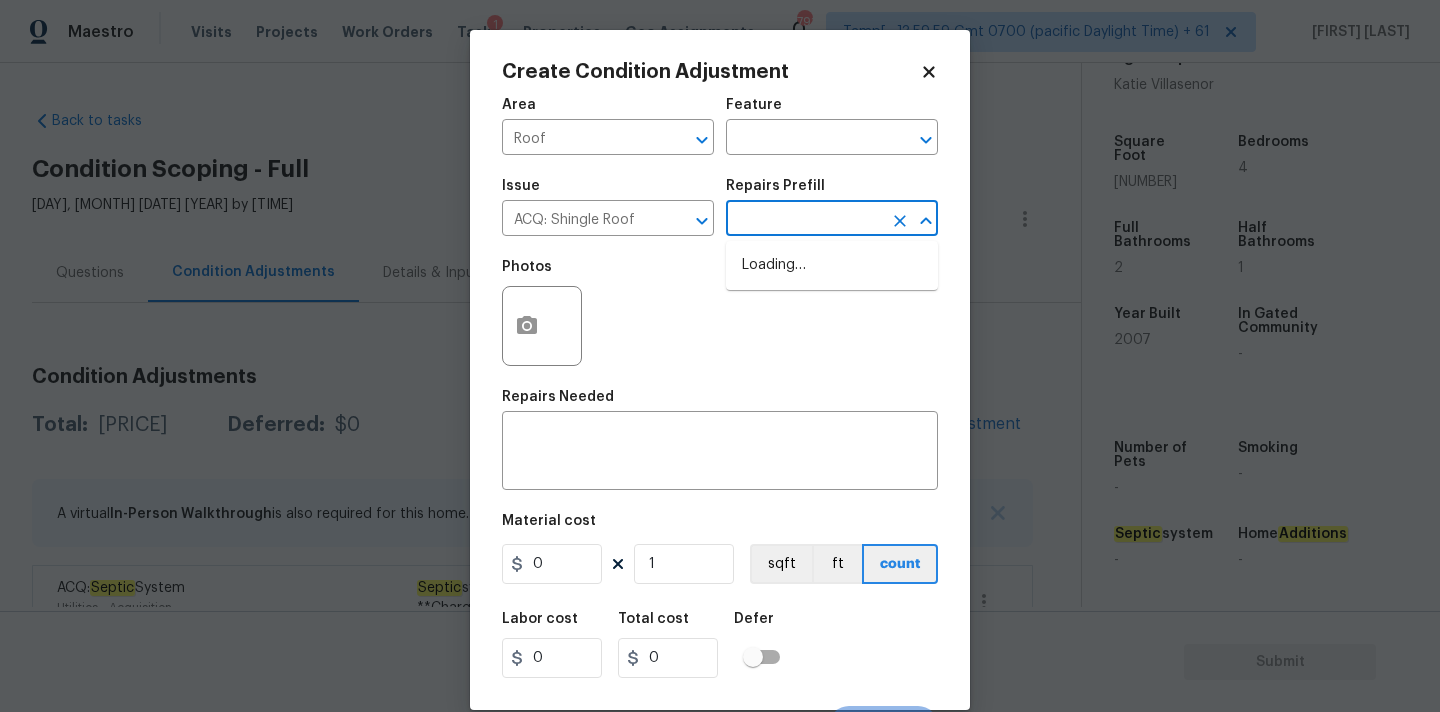 click at bounding box center (804, 220) 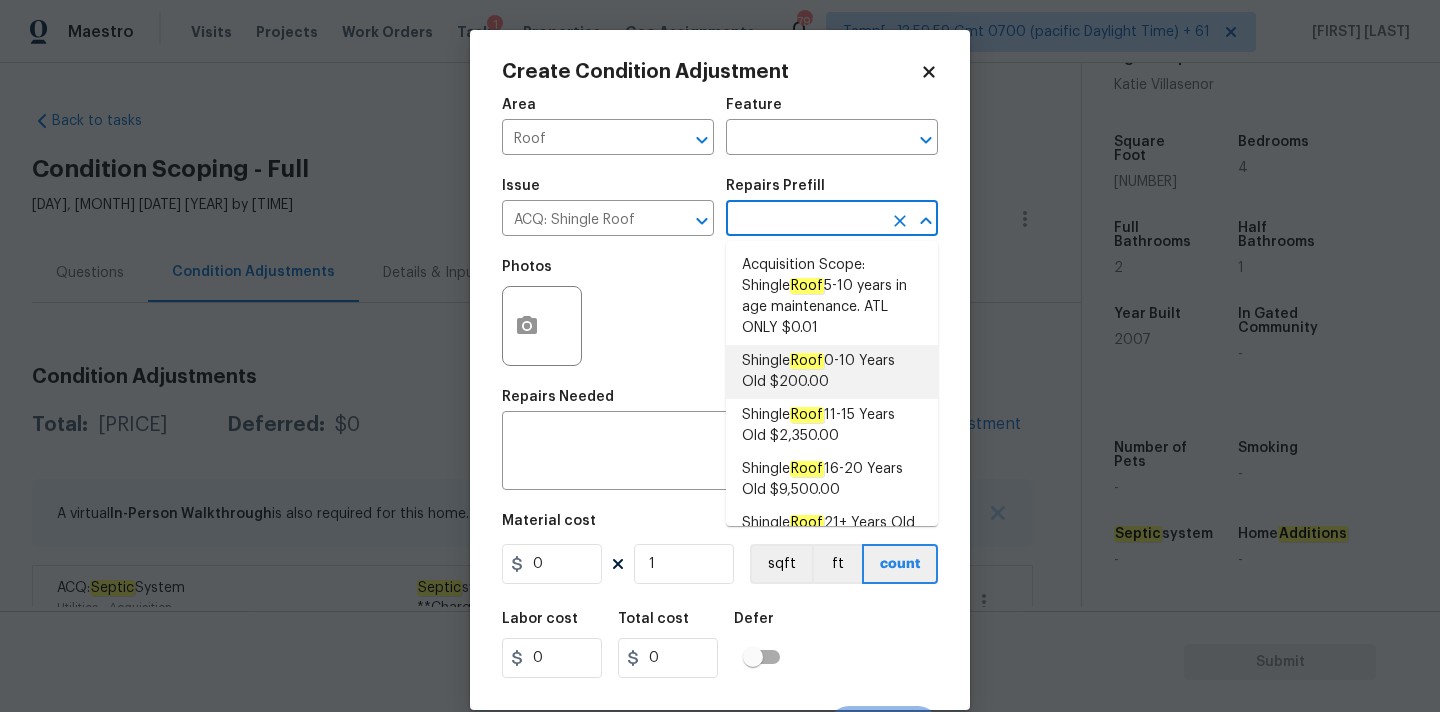 click on "Shingle  Roof  0-10 Years Old $200.00" at bounding box center (832, 372) 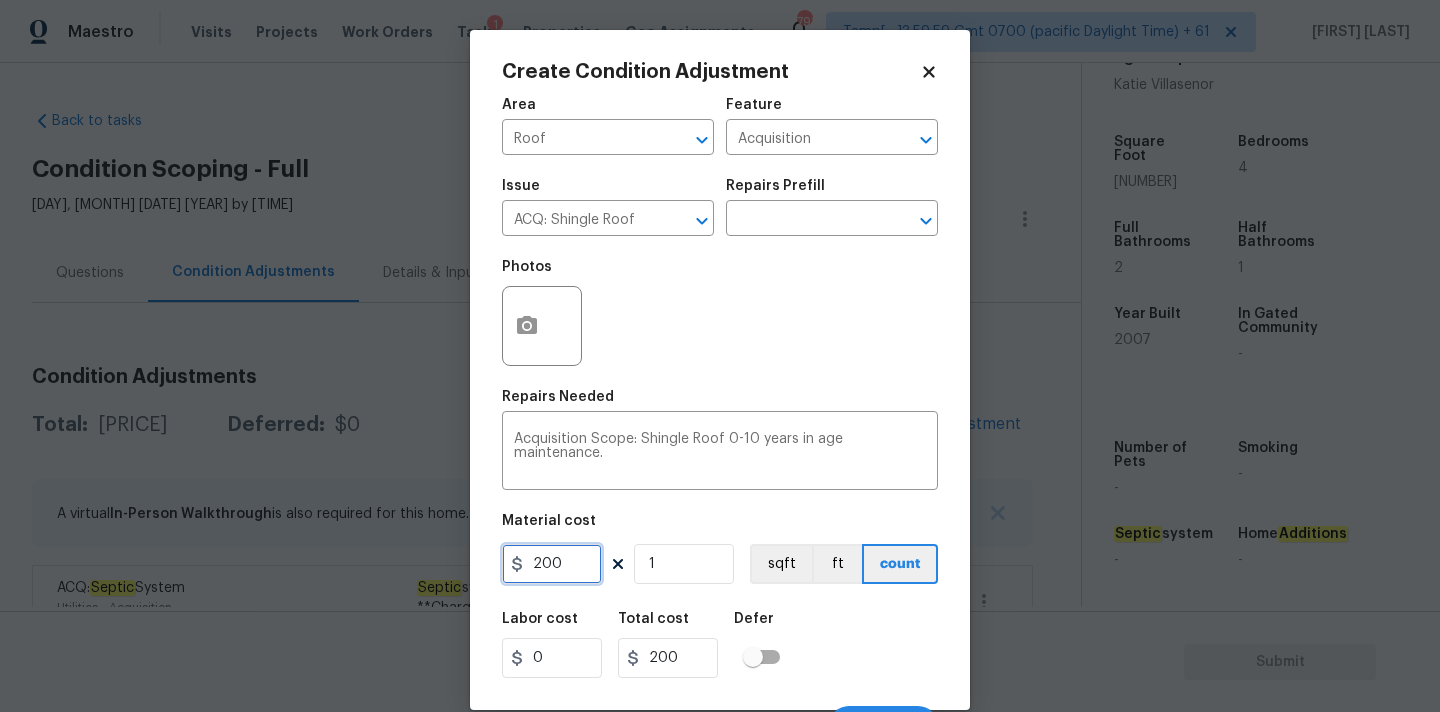 click on "200" at bounding box center (552, 564) 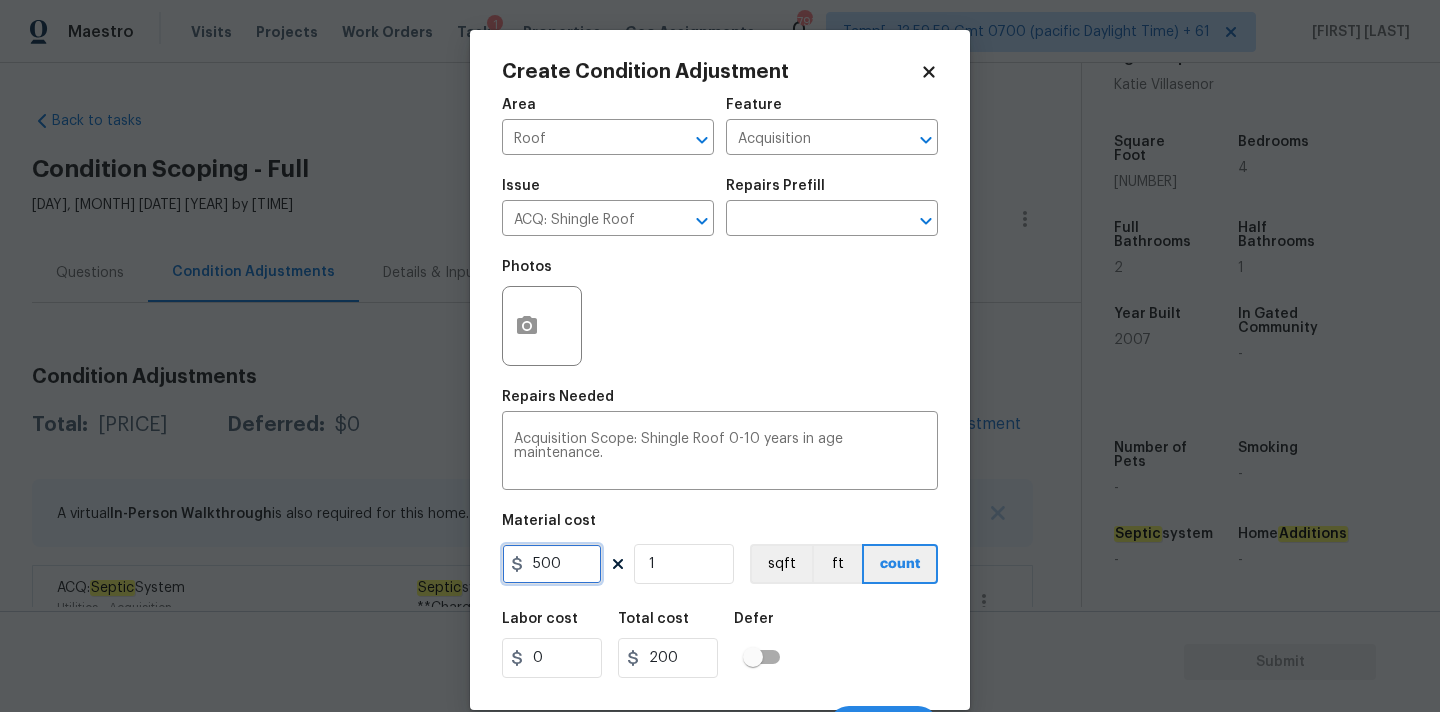 type on "500" 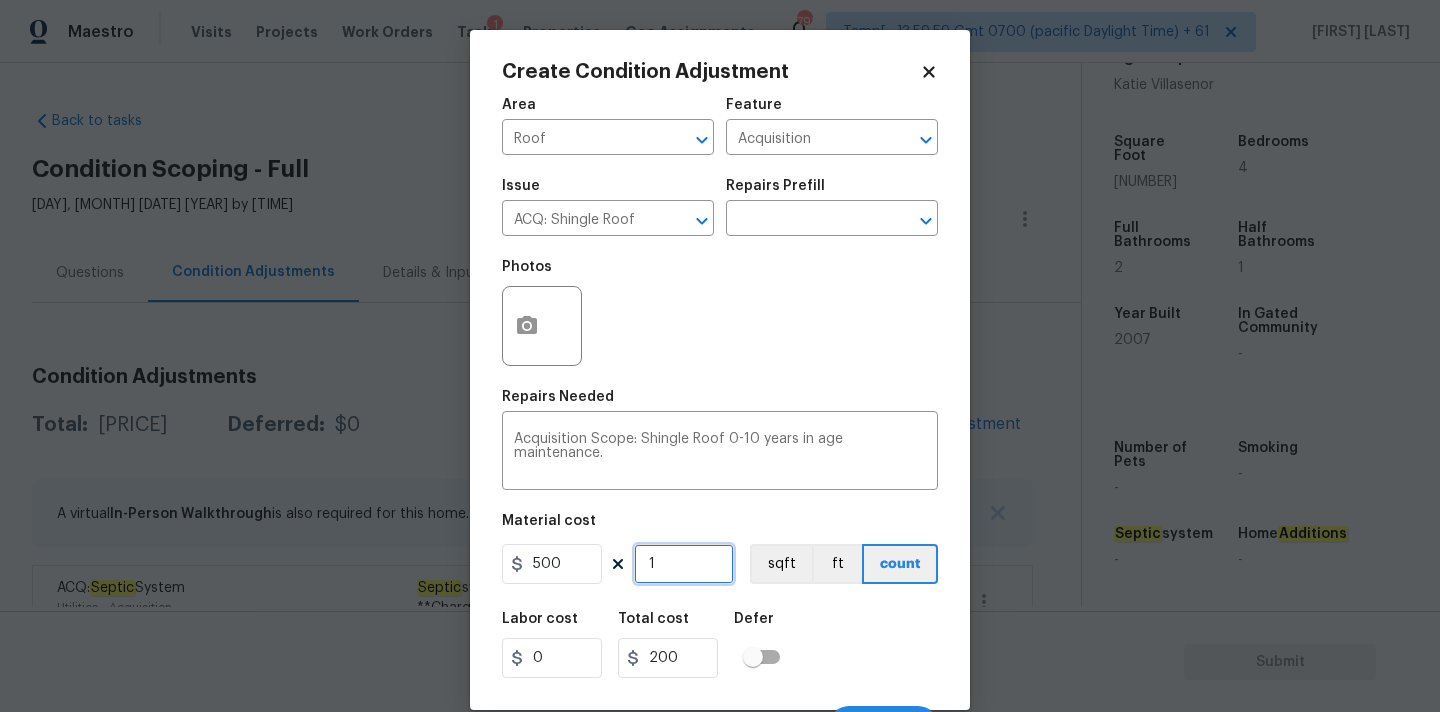 type on "500" 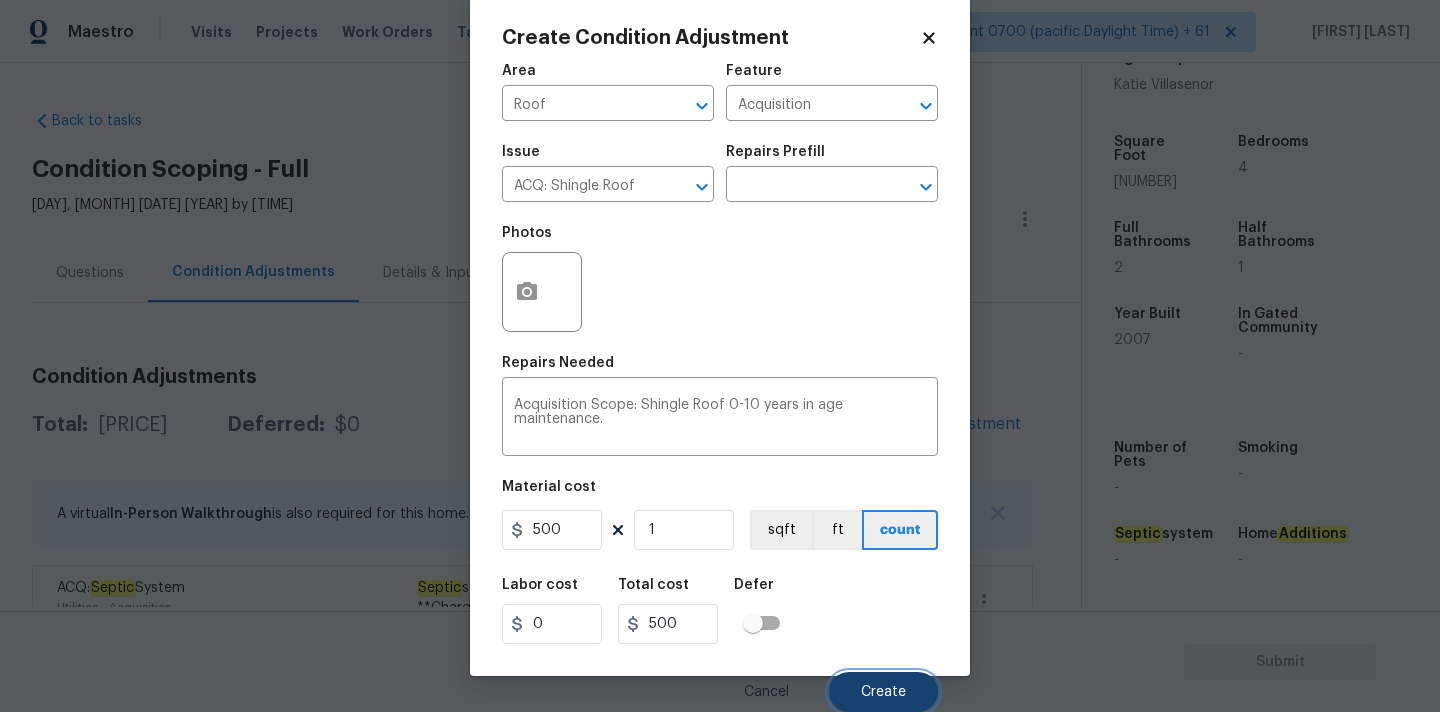 click on "Create" at bounding box center (883, 692) 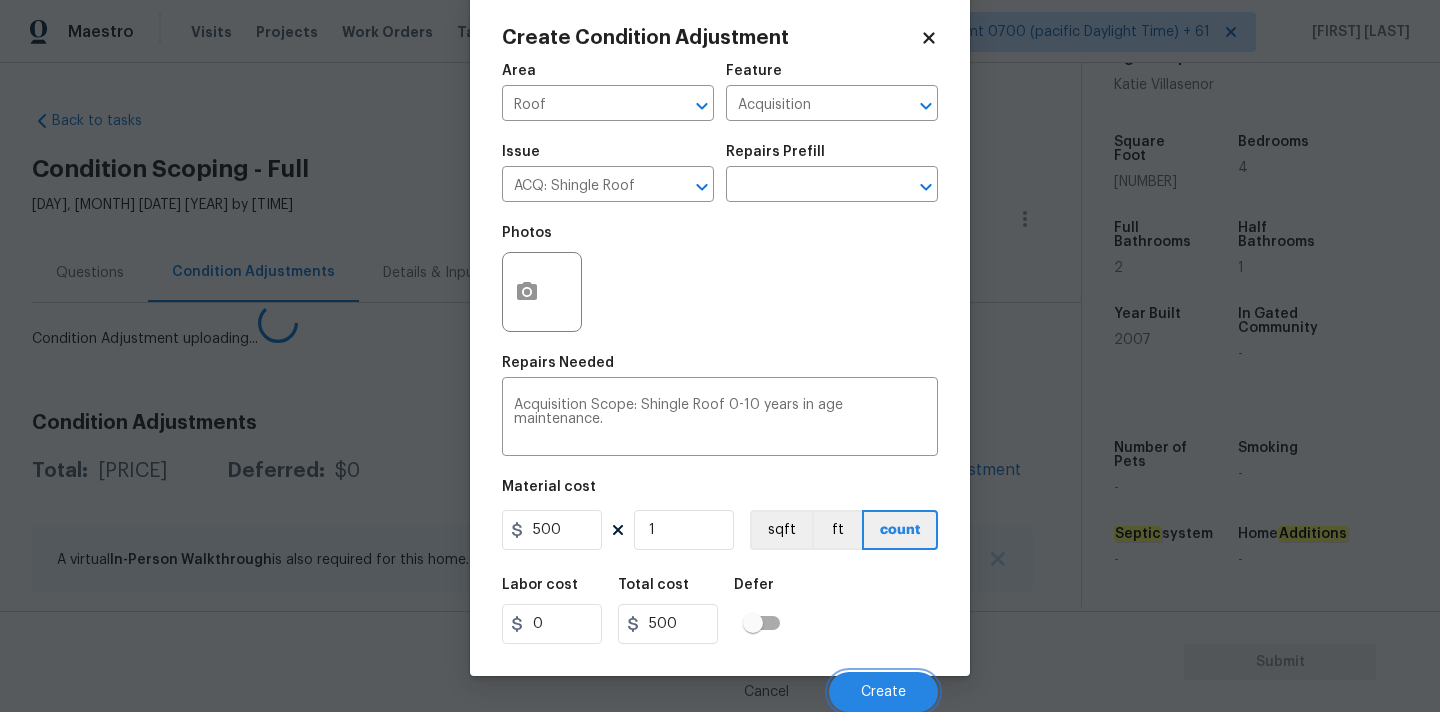 scroll, scrollTop: 28, scrollLeft: 0, axis: vertical 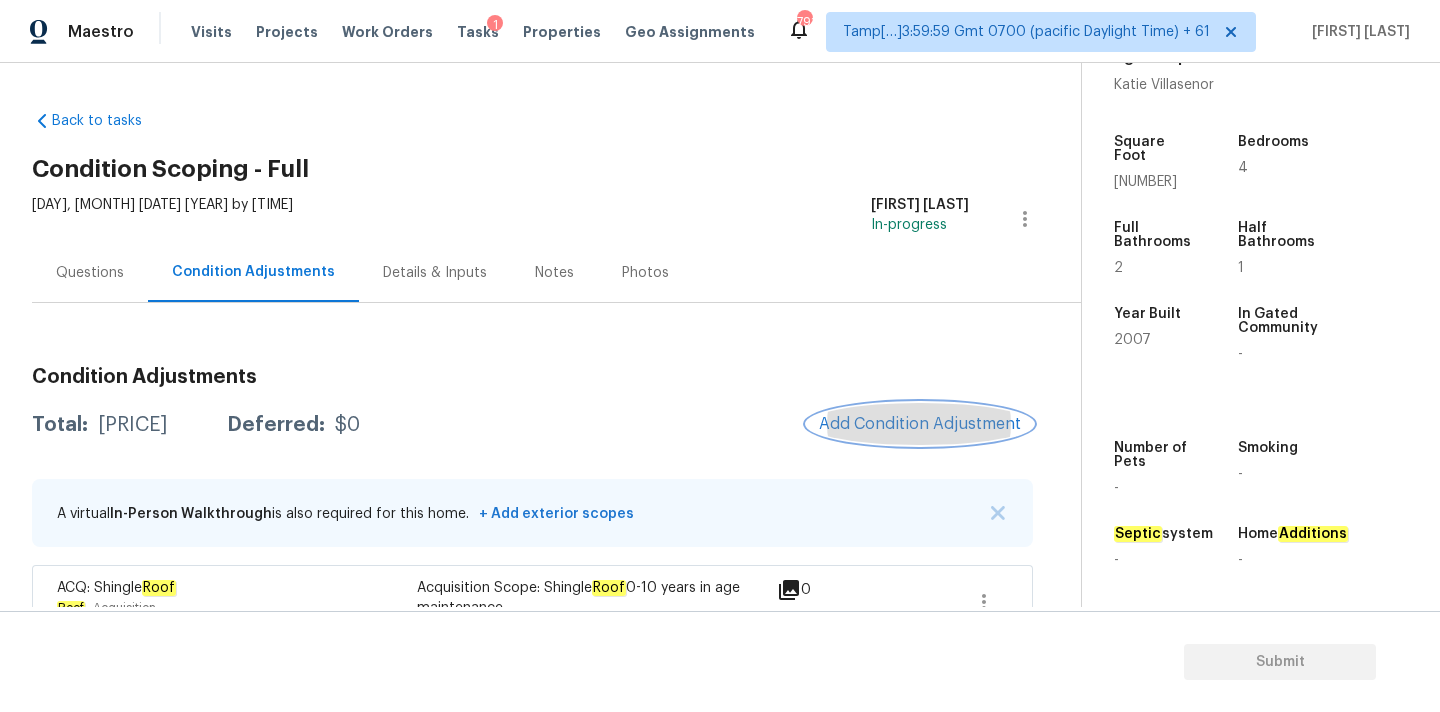 click on "Add Condition Adjustment" at bounding box center (920, 424) 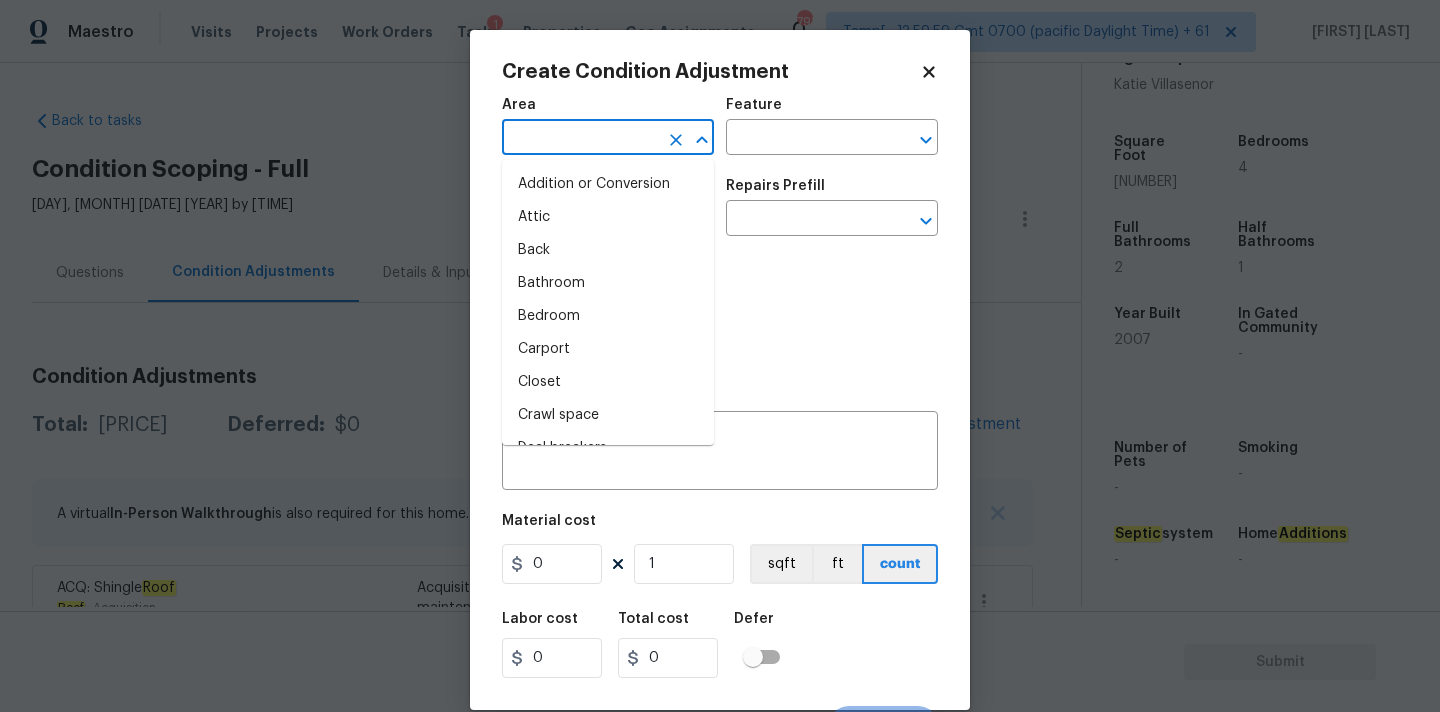click at bounding box center [580, 139] 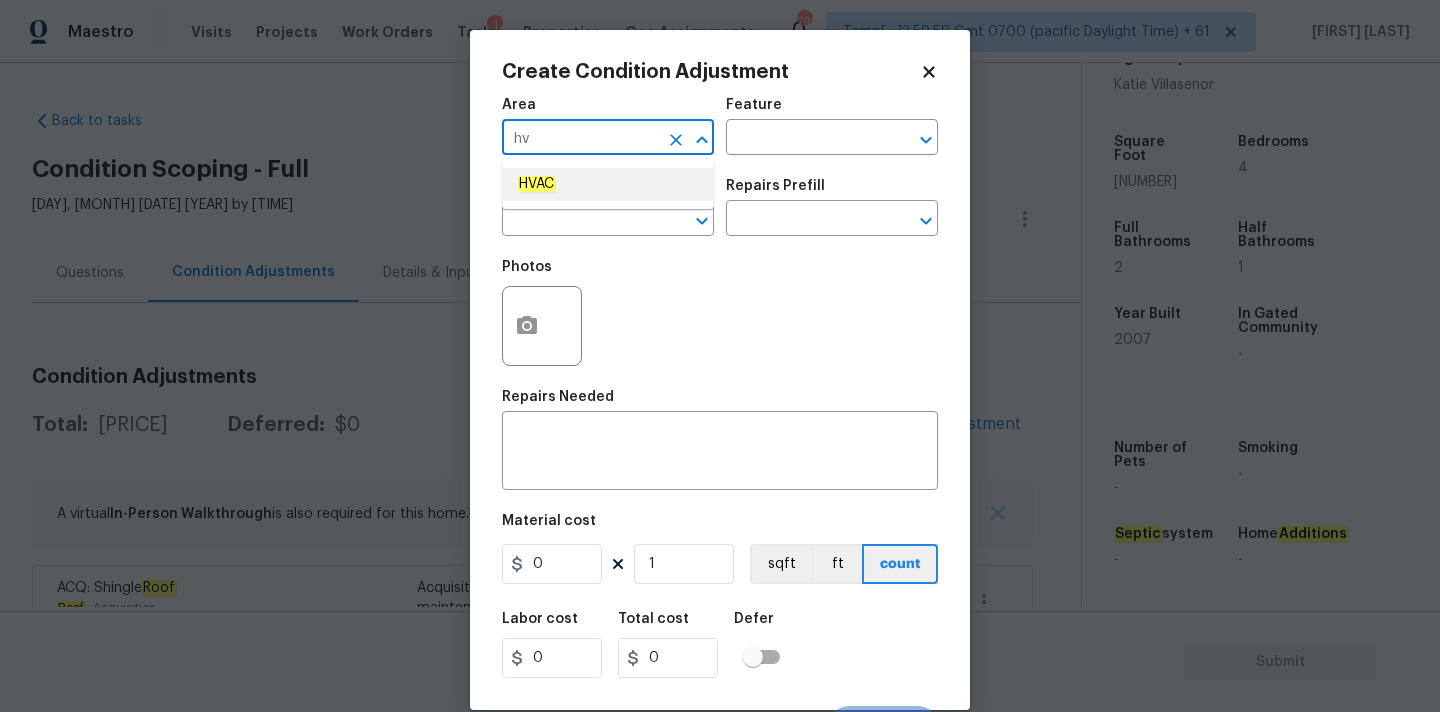 click on "HVAC" at bounding box center [608, 184] 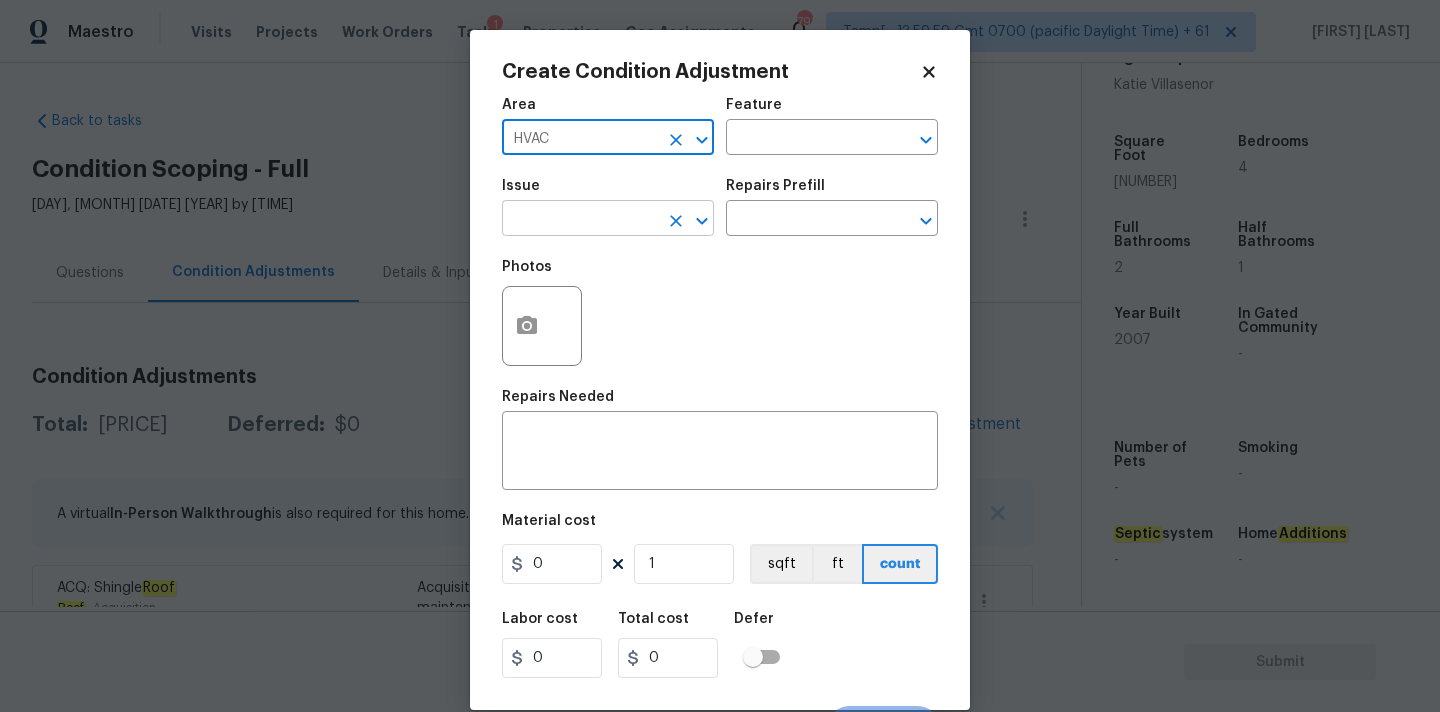 type on "HVAC" 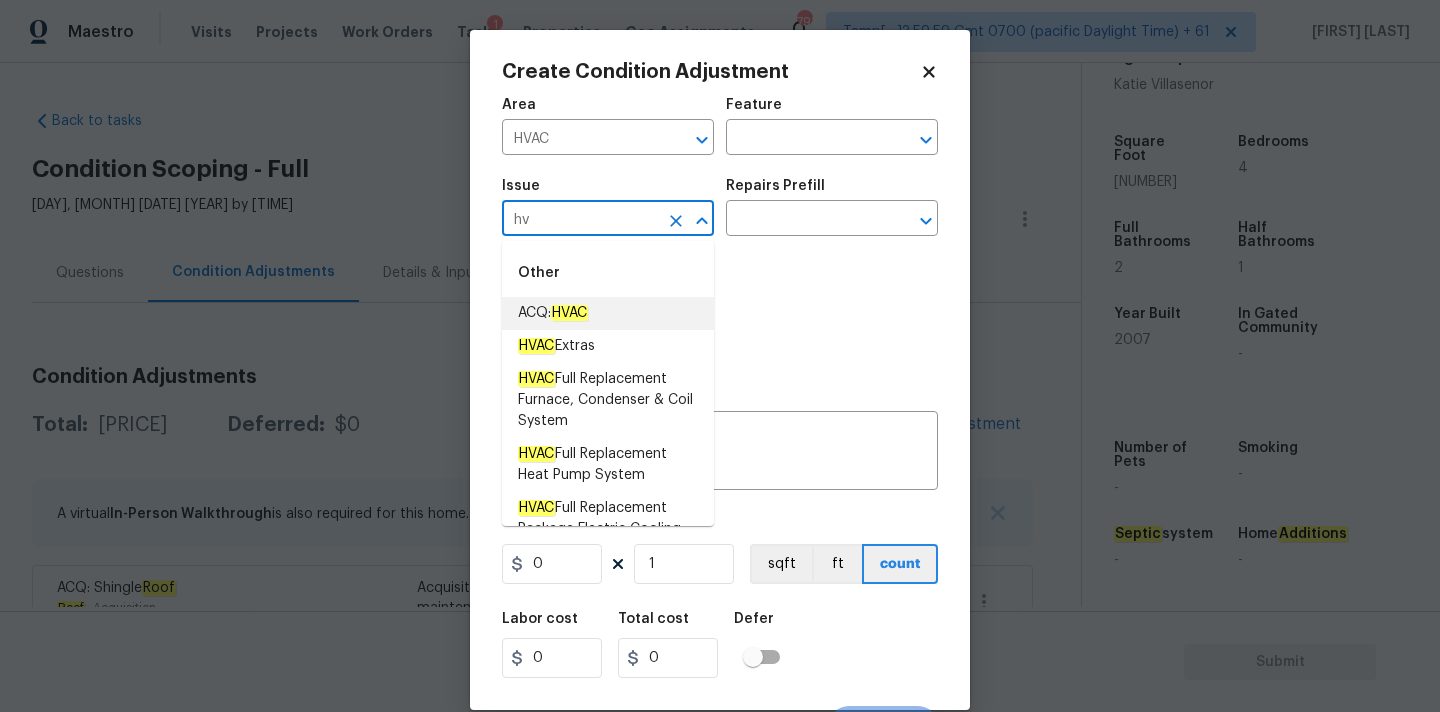 drag, startPoint x: 592, startPoint y: 307, endPoint x: 620, endPoint y: 290, distance: 32.75668 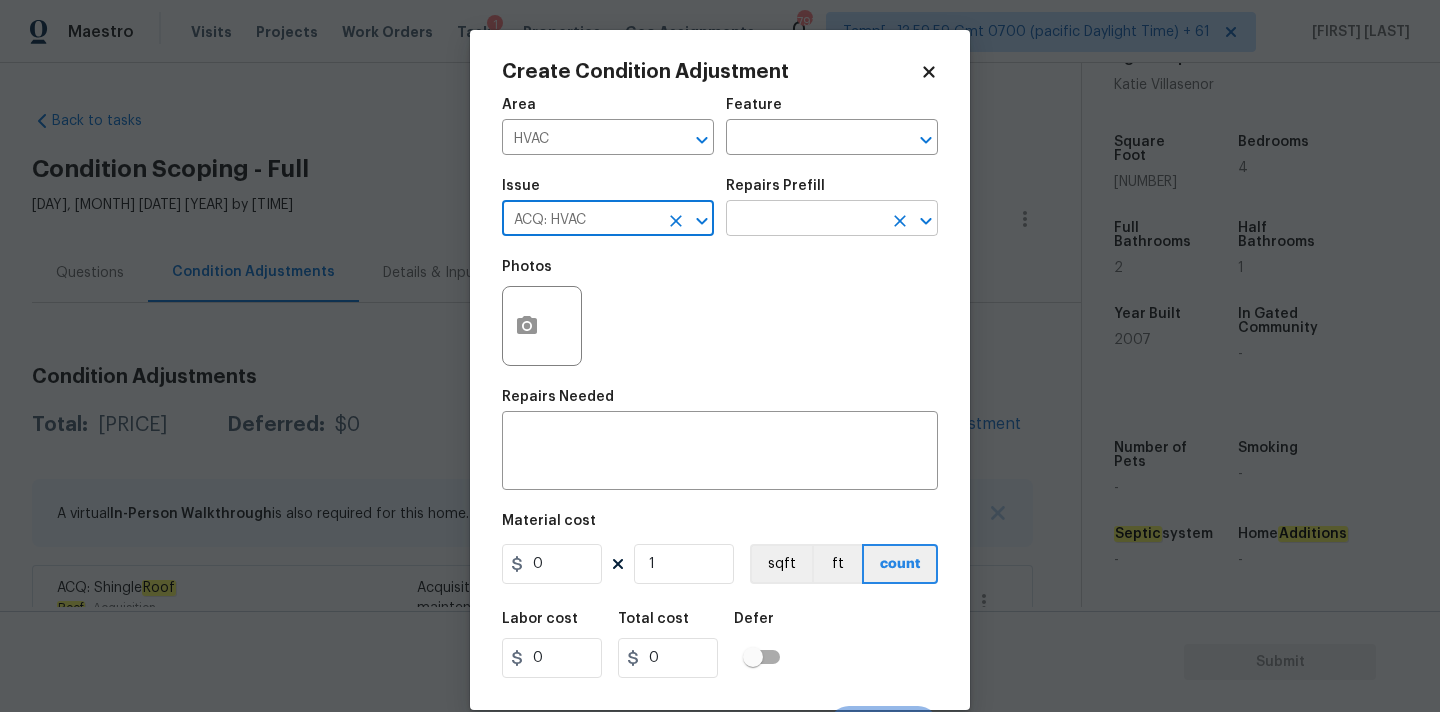 type on "ACQ: HVAC" 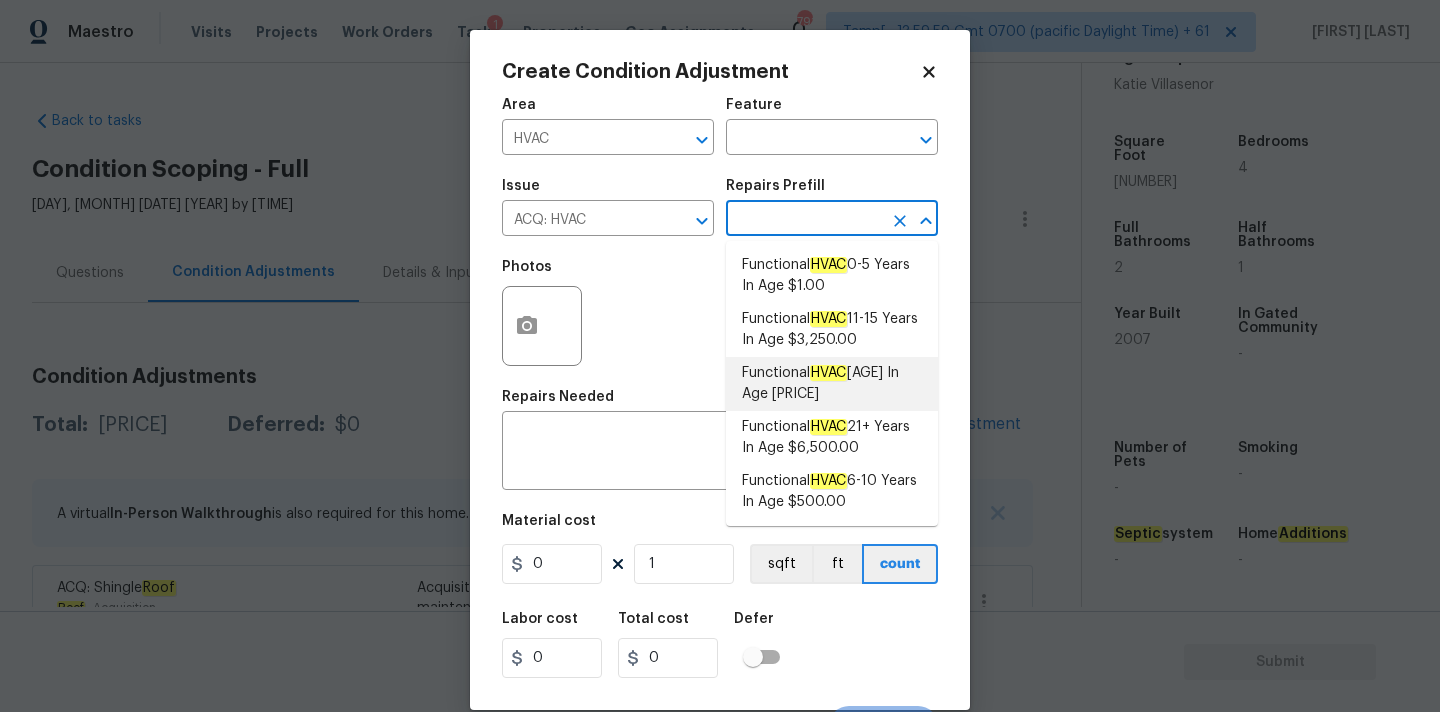 click on "HVAC" at bounding box center [828, 373] 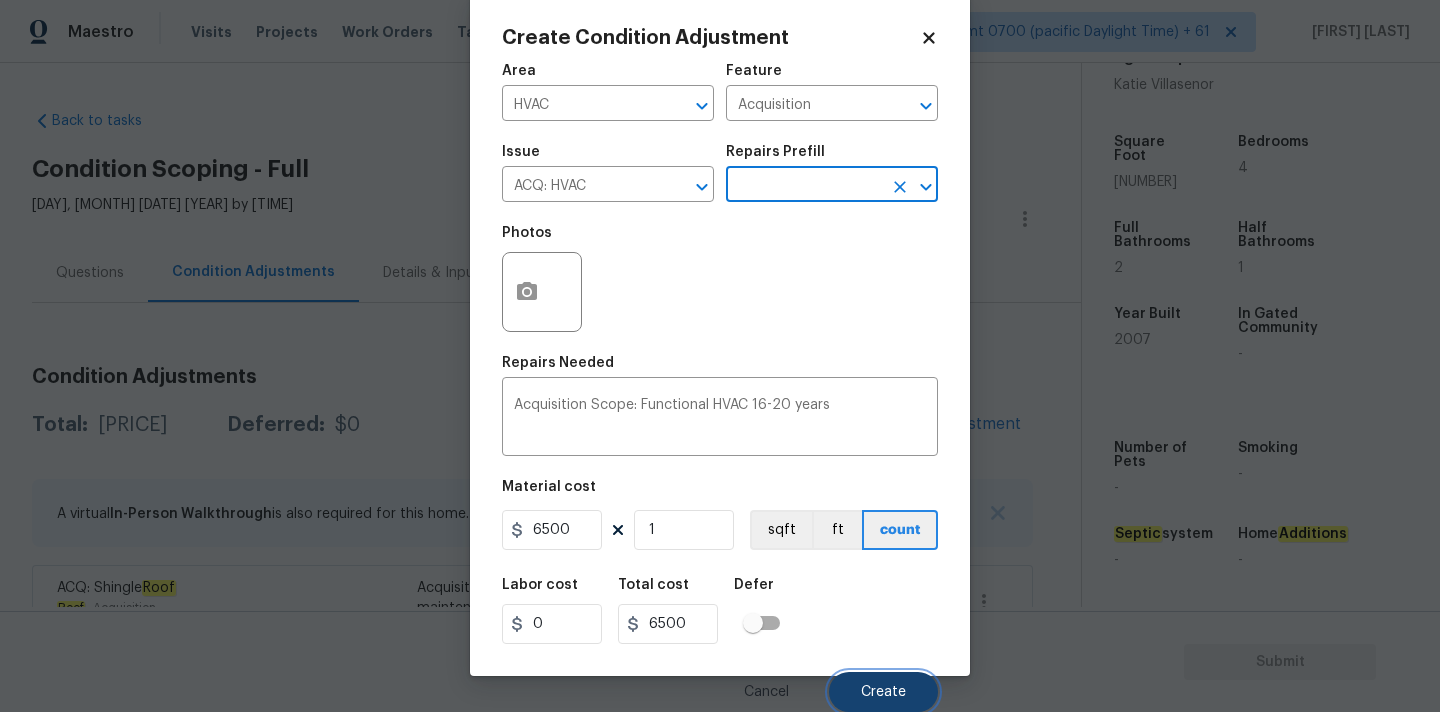 click on "Create" at bounding box center [883, 692] 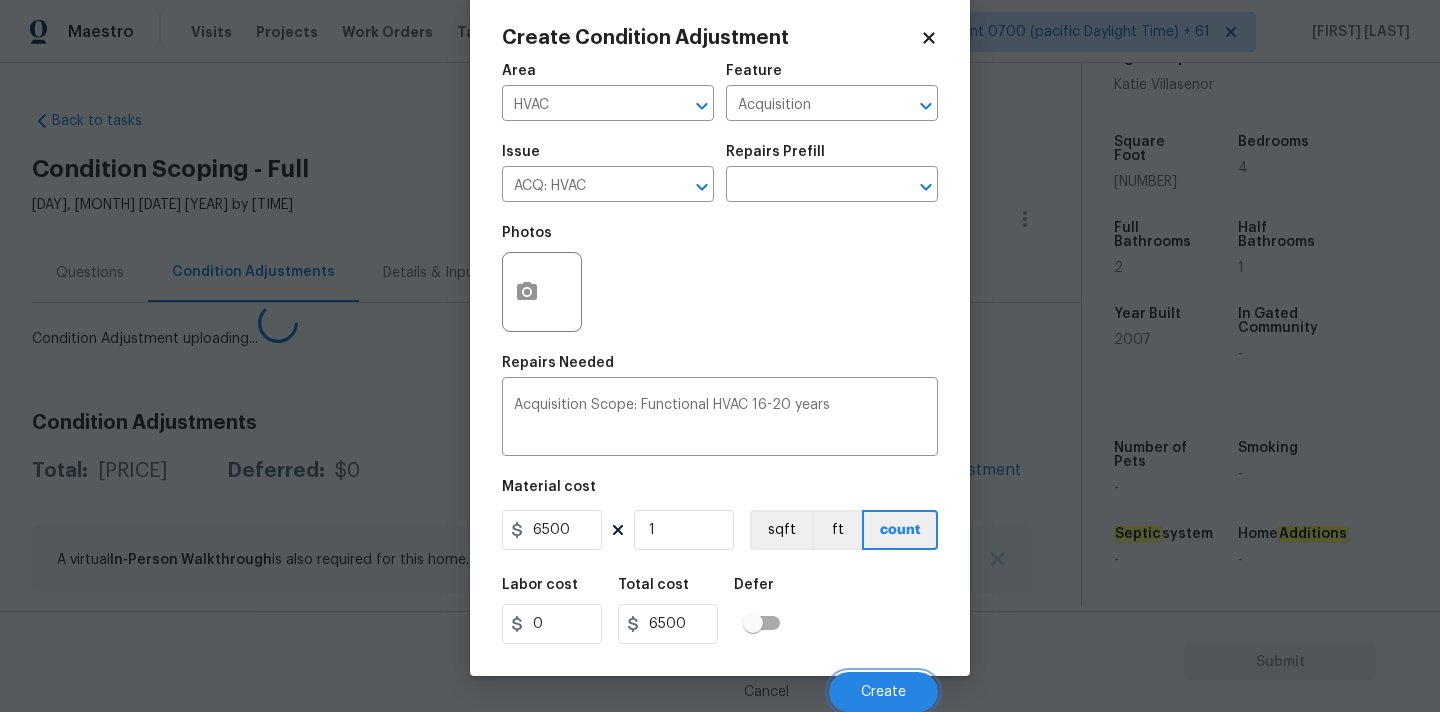 scroll, scrollTop: 28, scrollLeft: 0, axis: vertical 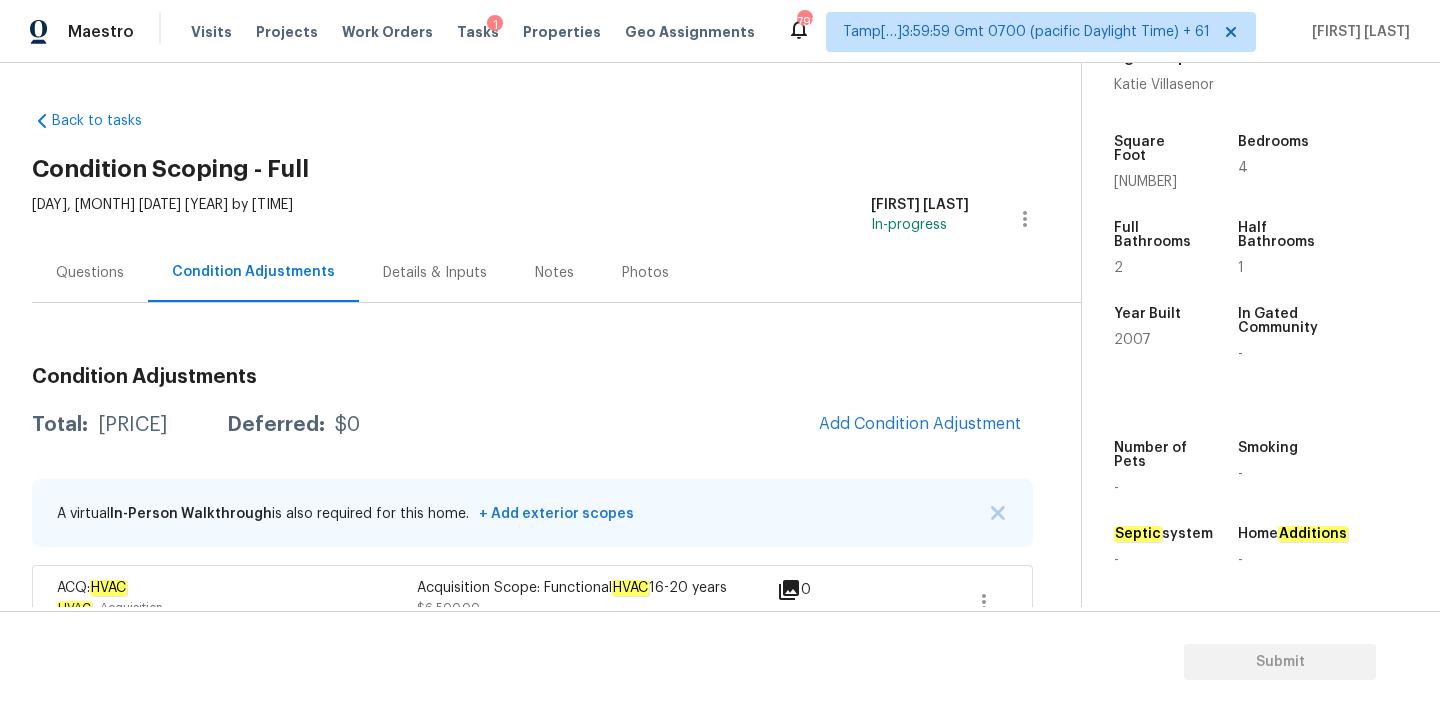 click on "Questions" at bounding box center [90, 272] 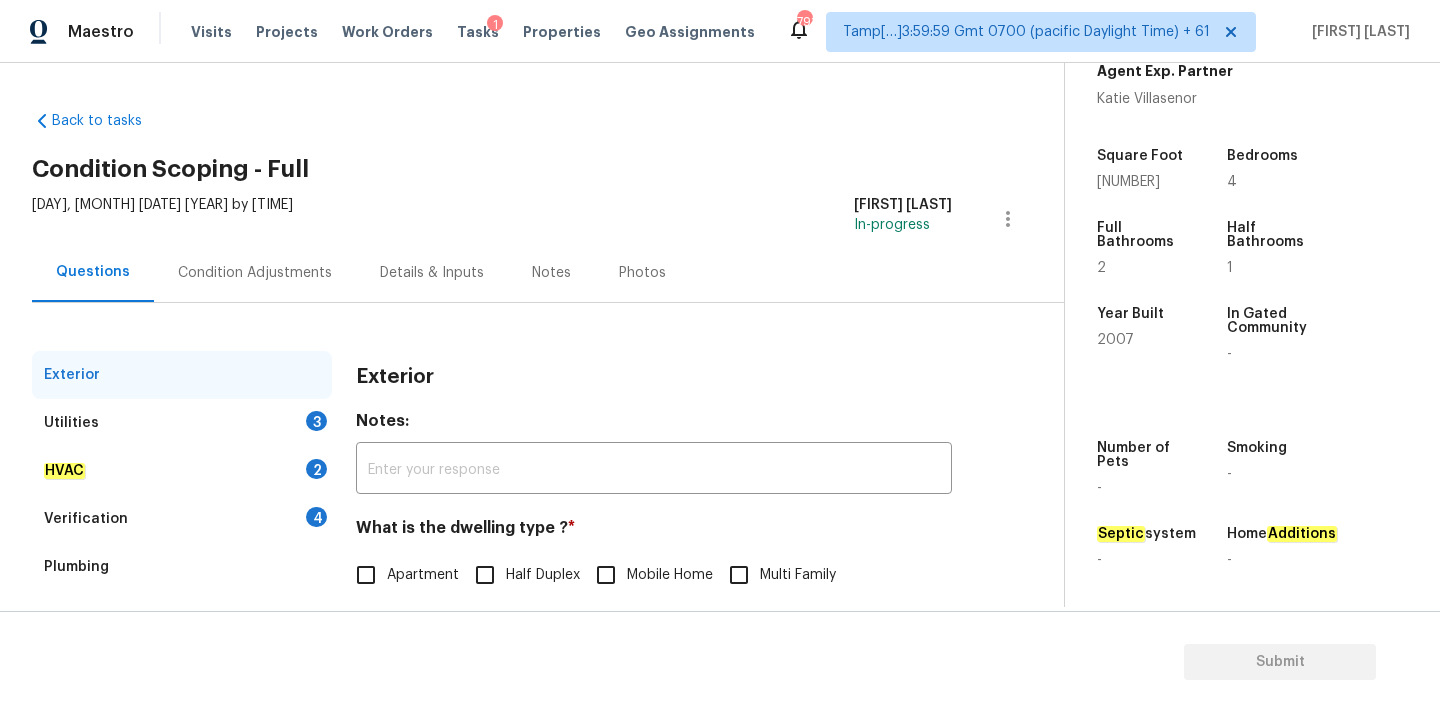 scroll, scrollTop: 241, scrollLeft: 0, axis: vertical 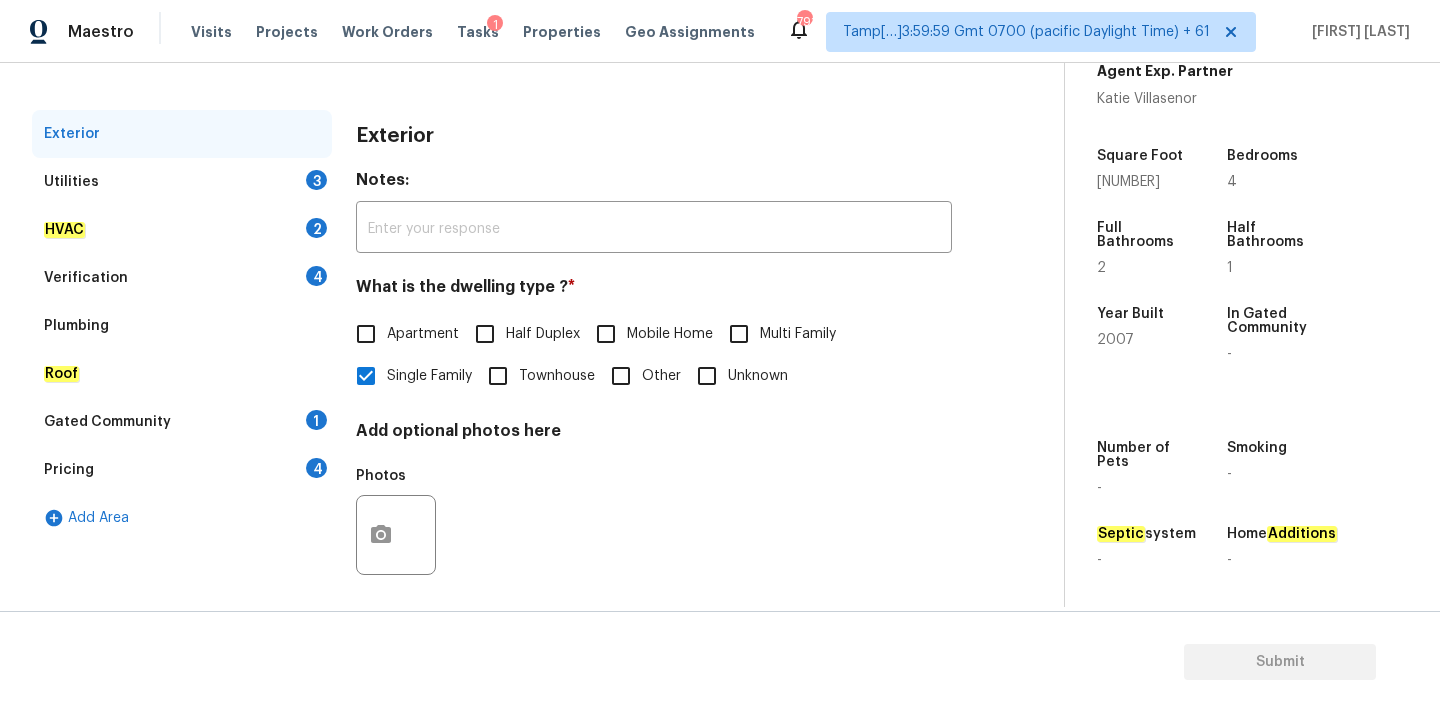 click on "Utilities 3" at bounding box center [182, 182] 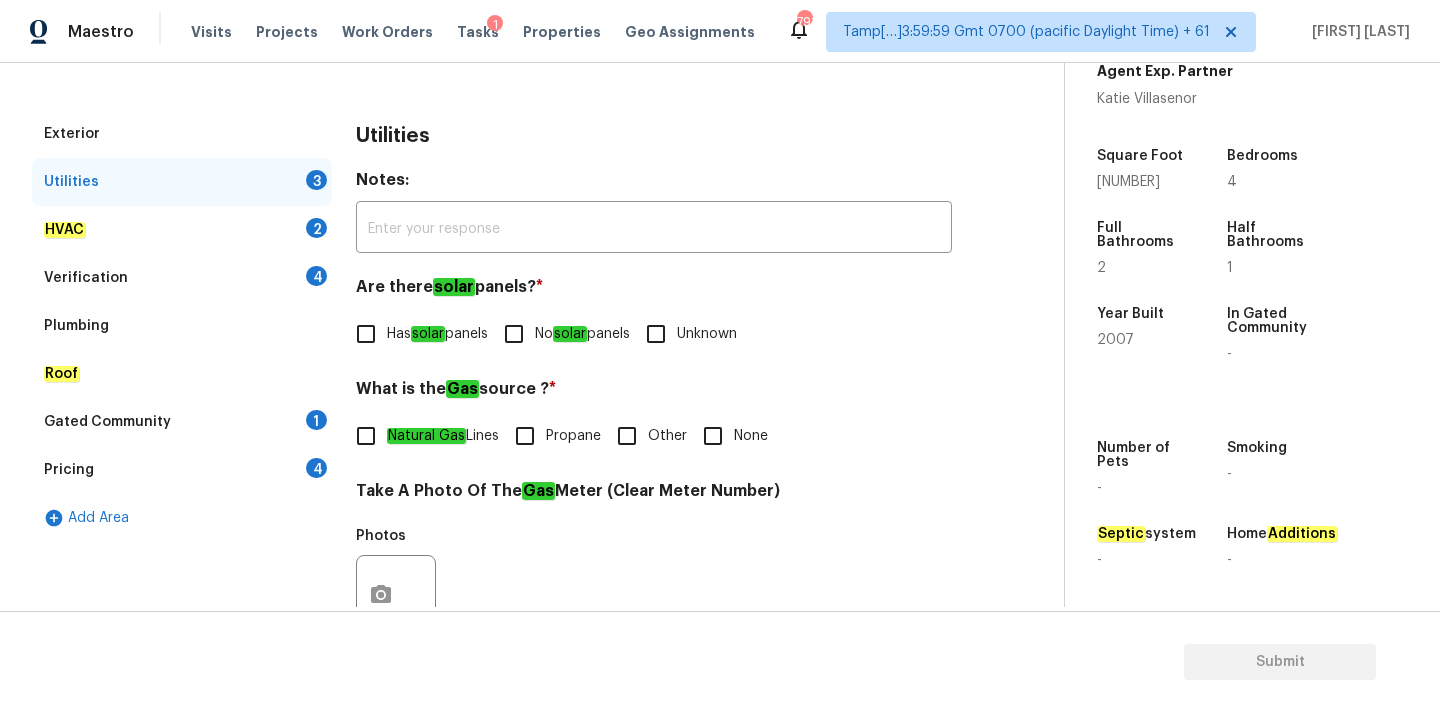 click on "No  solar  panels" at bounding box center [582, 334] 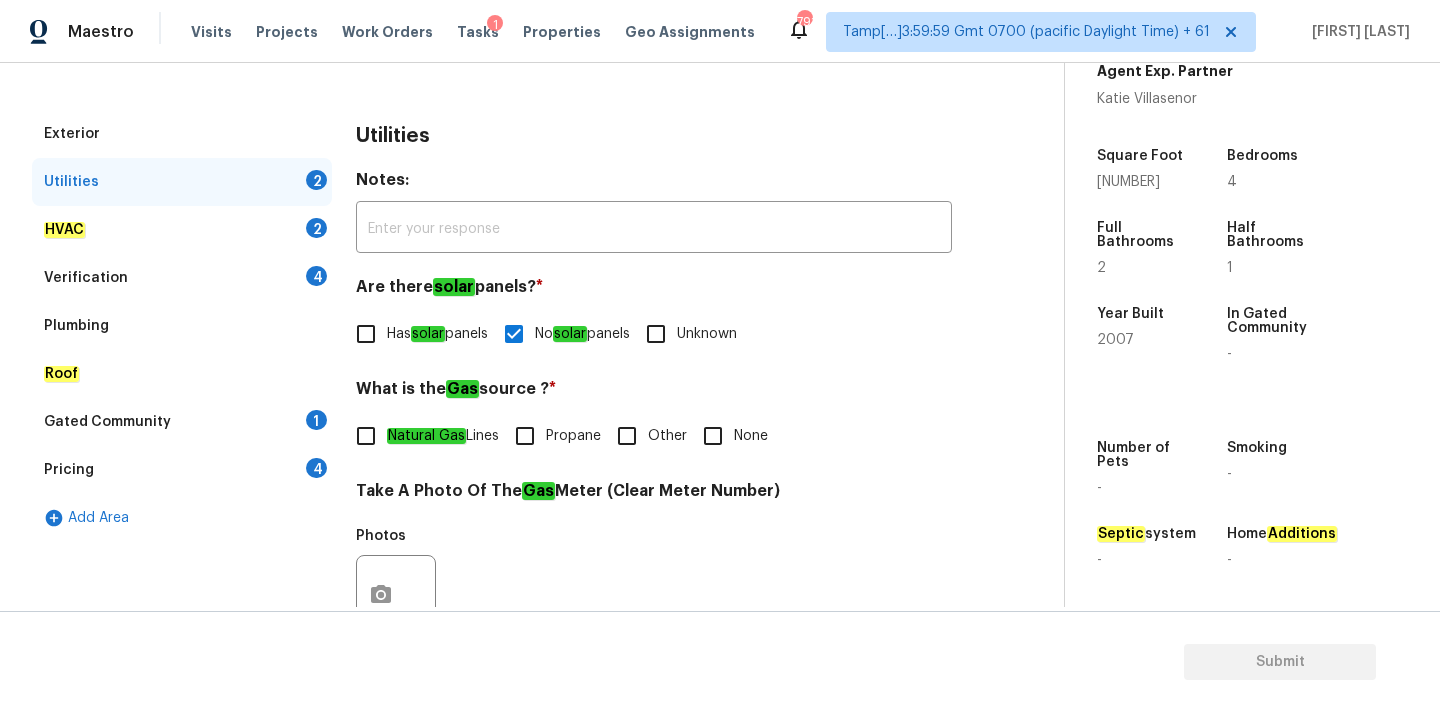 click on "Natural Gas" 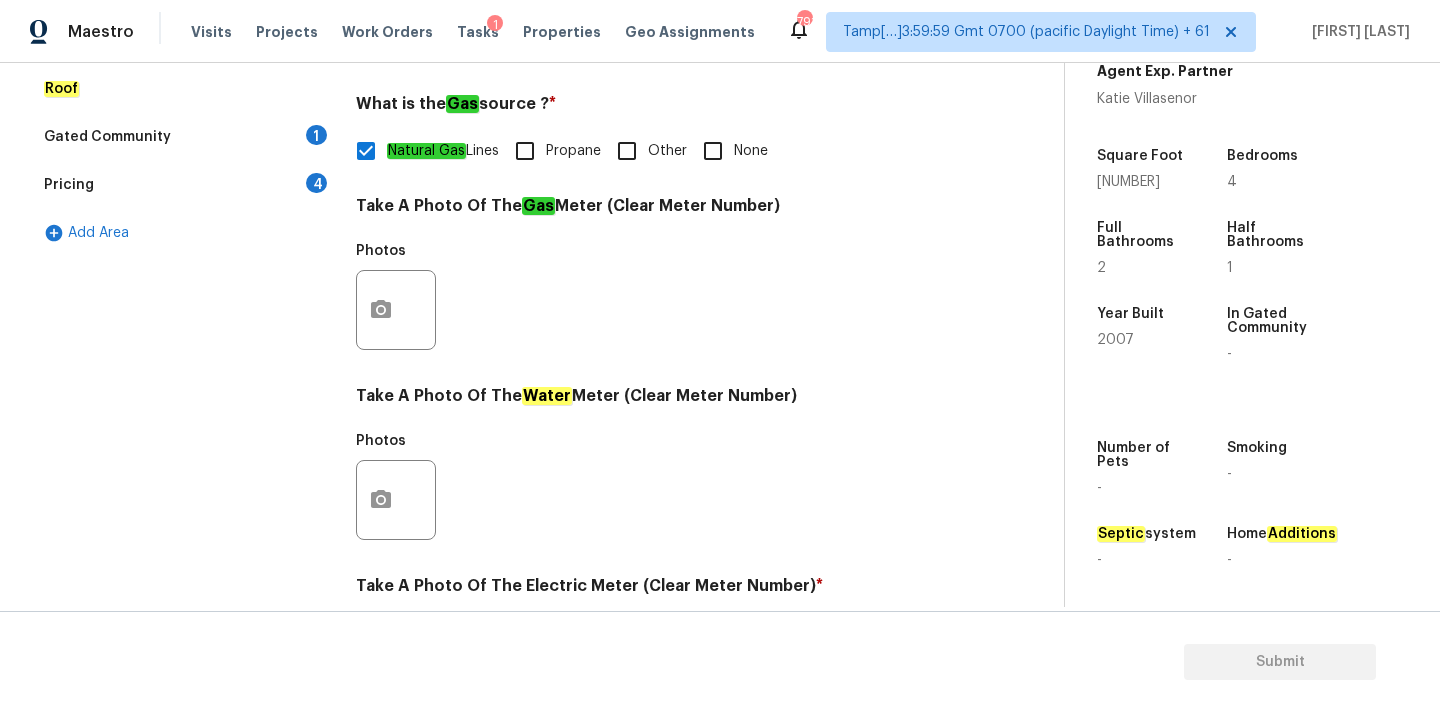 scroll, scrollTop: 793, scrollLeft: 0, axis: vertical 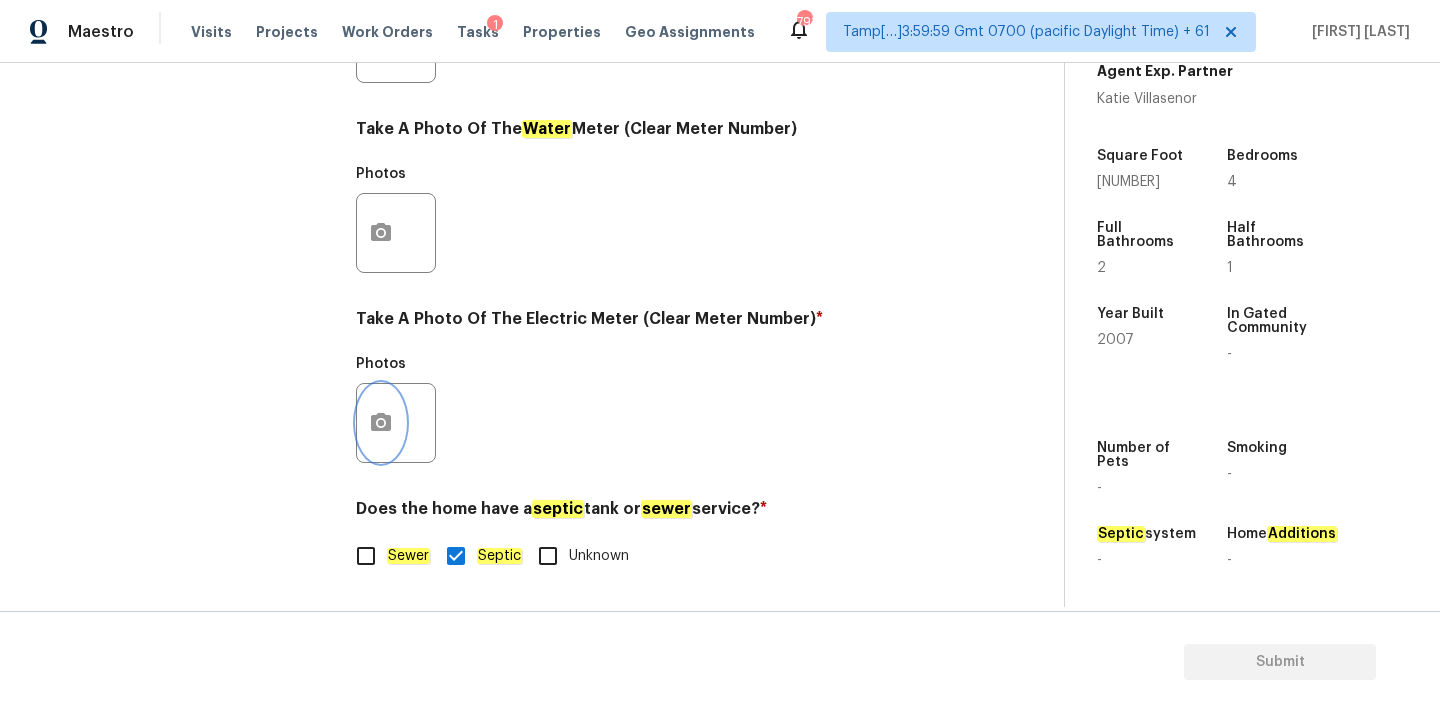 click 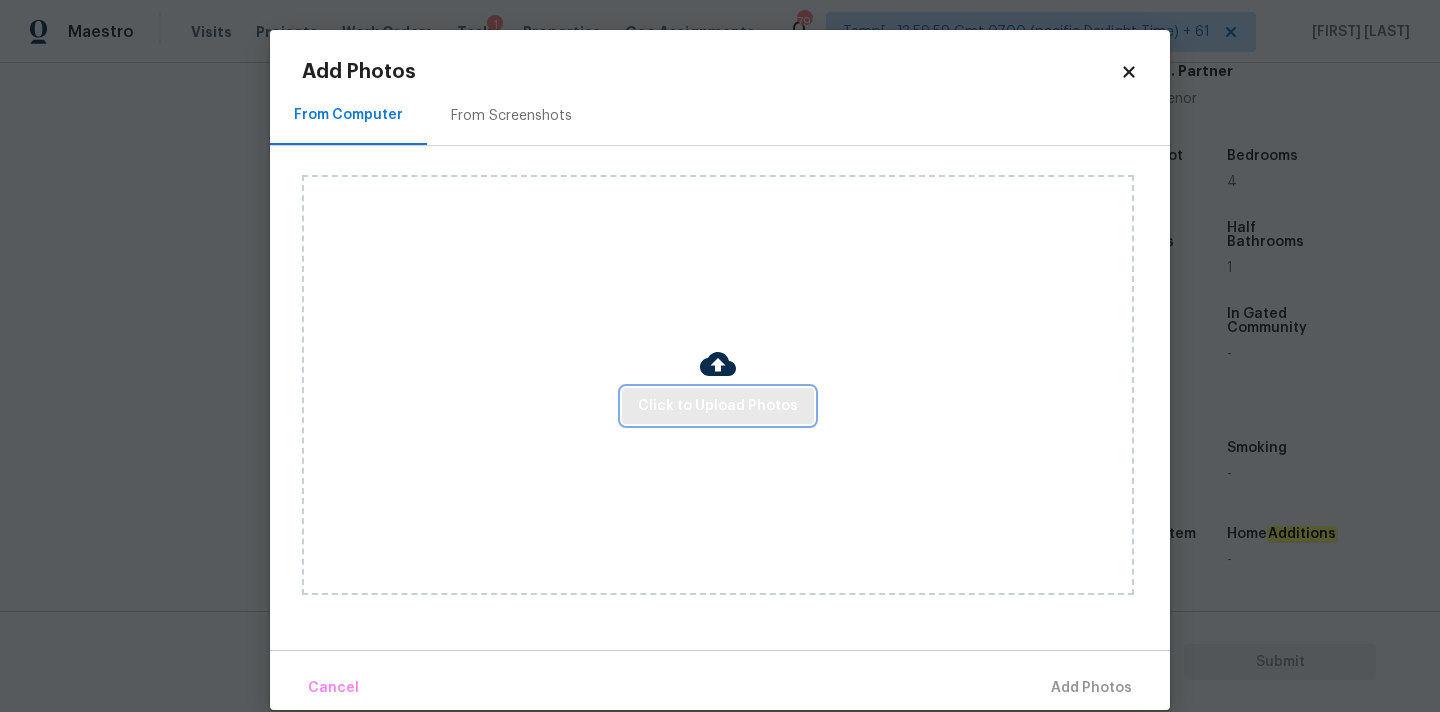 click on "Click to Upload Photos" at bounding box center [718, 406] 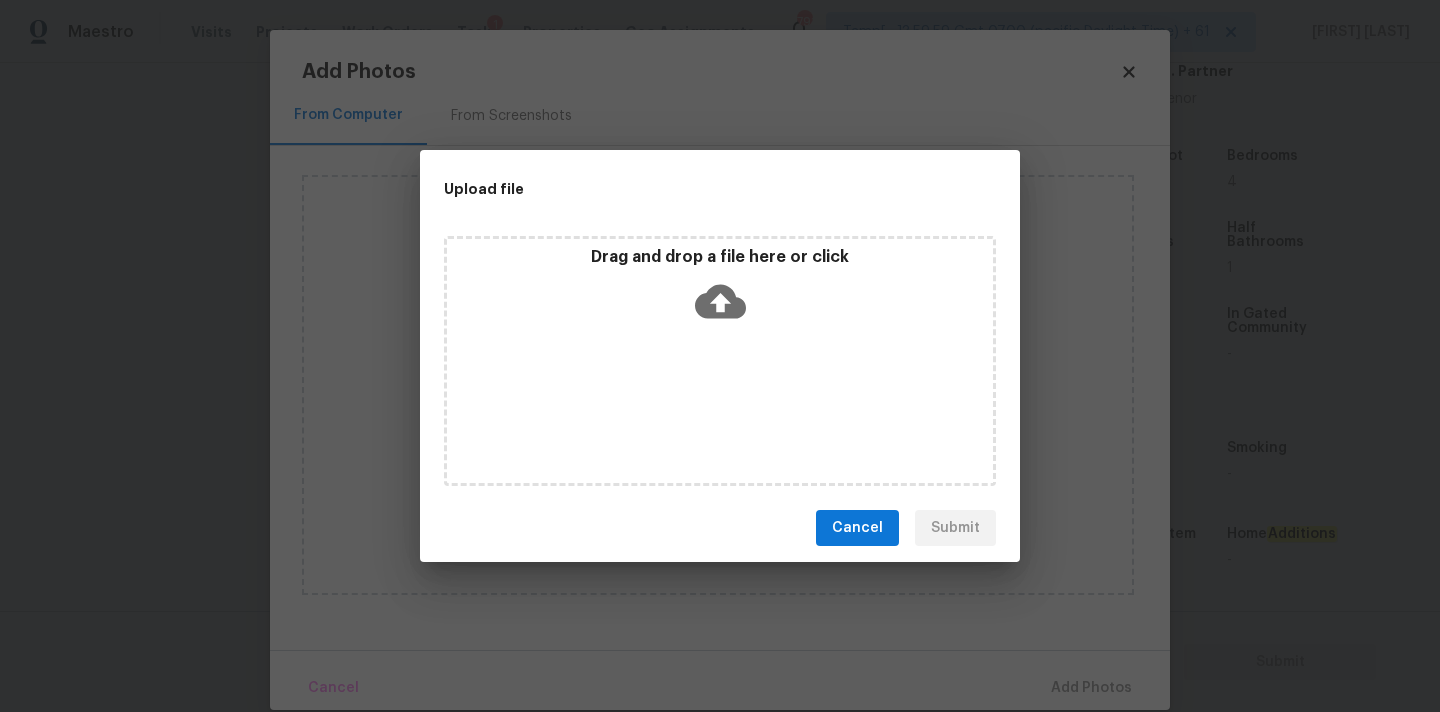 click 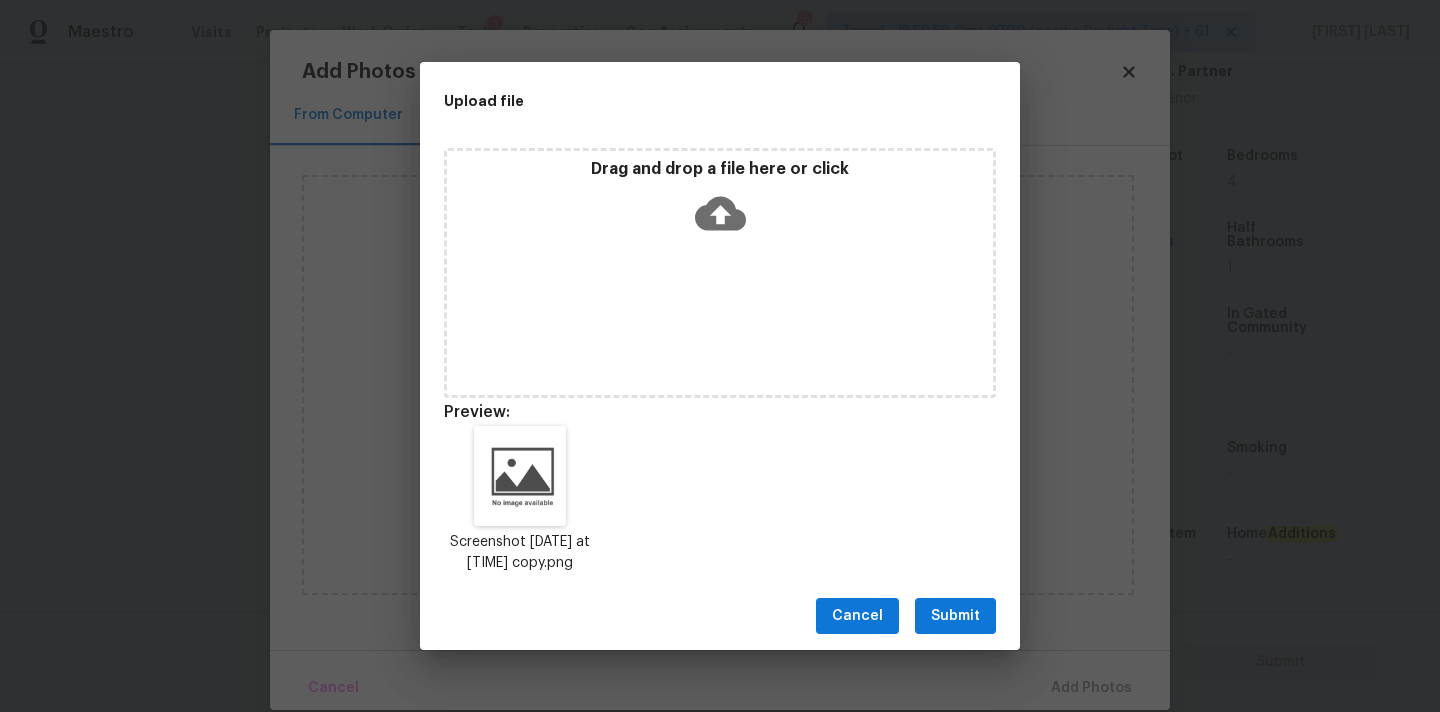 click on "Submit" at bounding box center [955, 616] 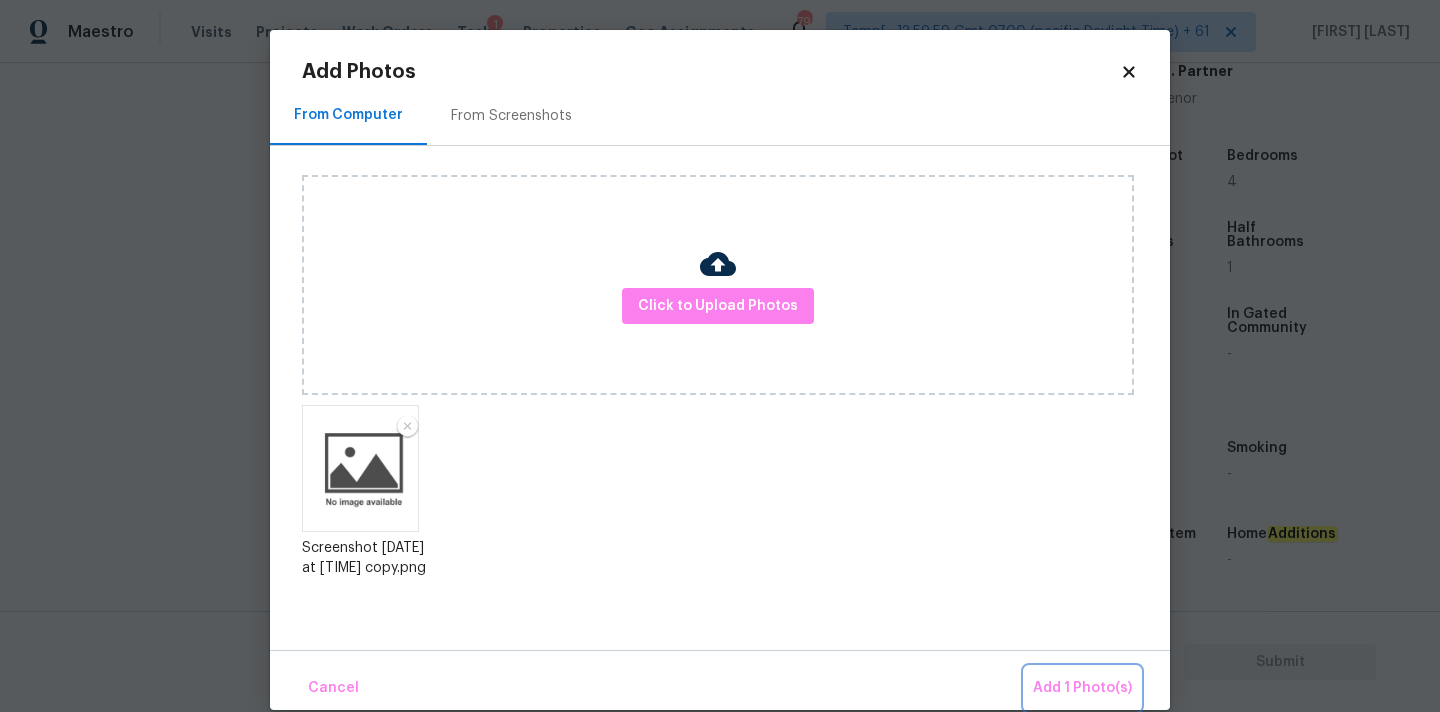 click on "Add 1 Photo(s)" at bounding box center (1082, 688) 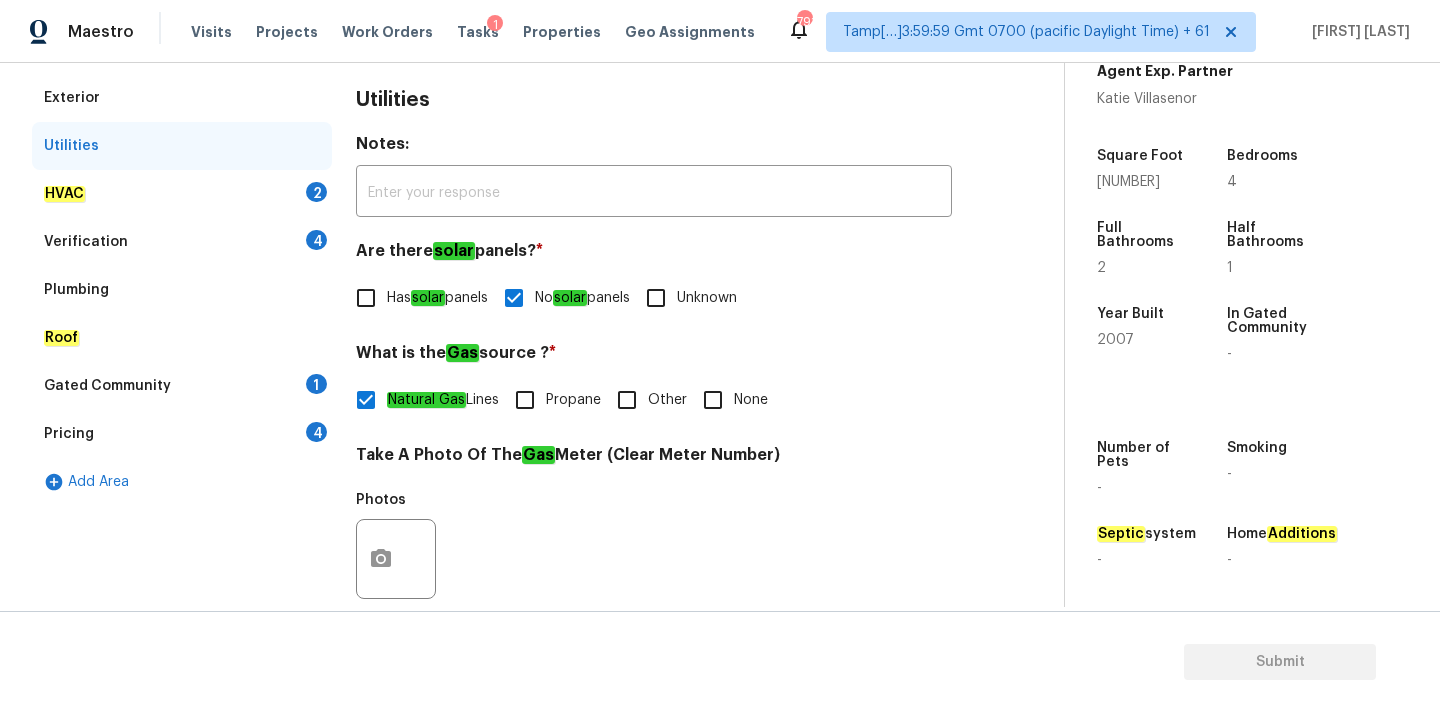 scroll, scrollTop: 235, scrollLeft: 0, axis: vertical 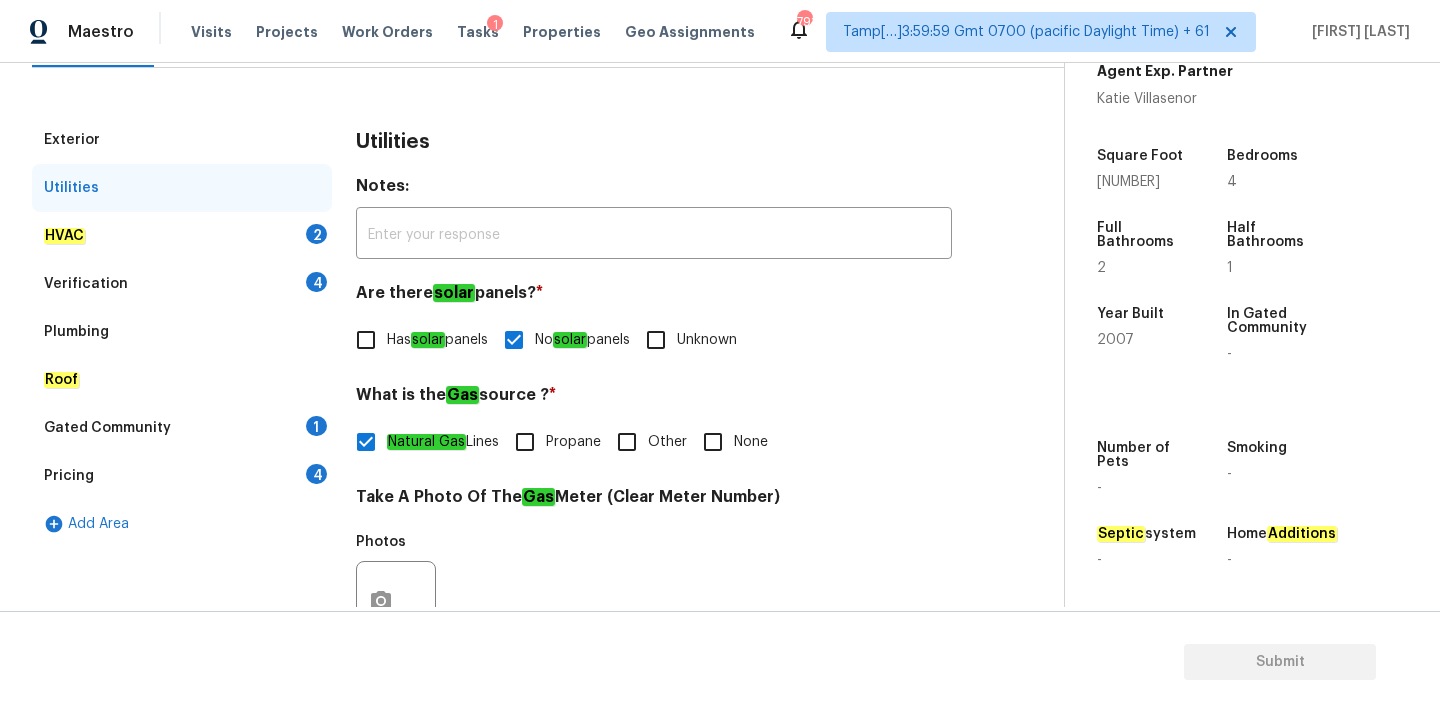 click on "HVAC 2" at bounding box center (182, 236) 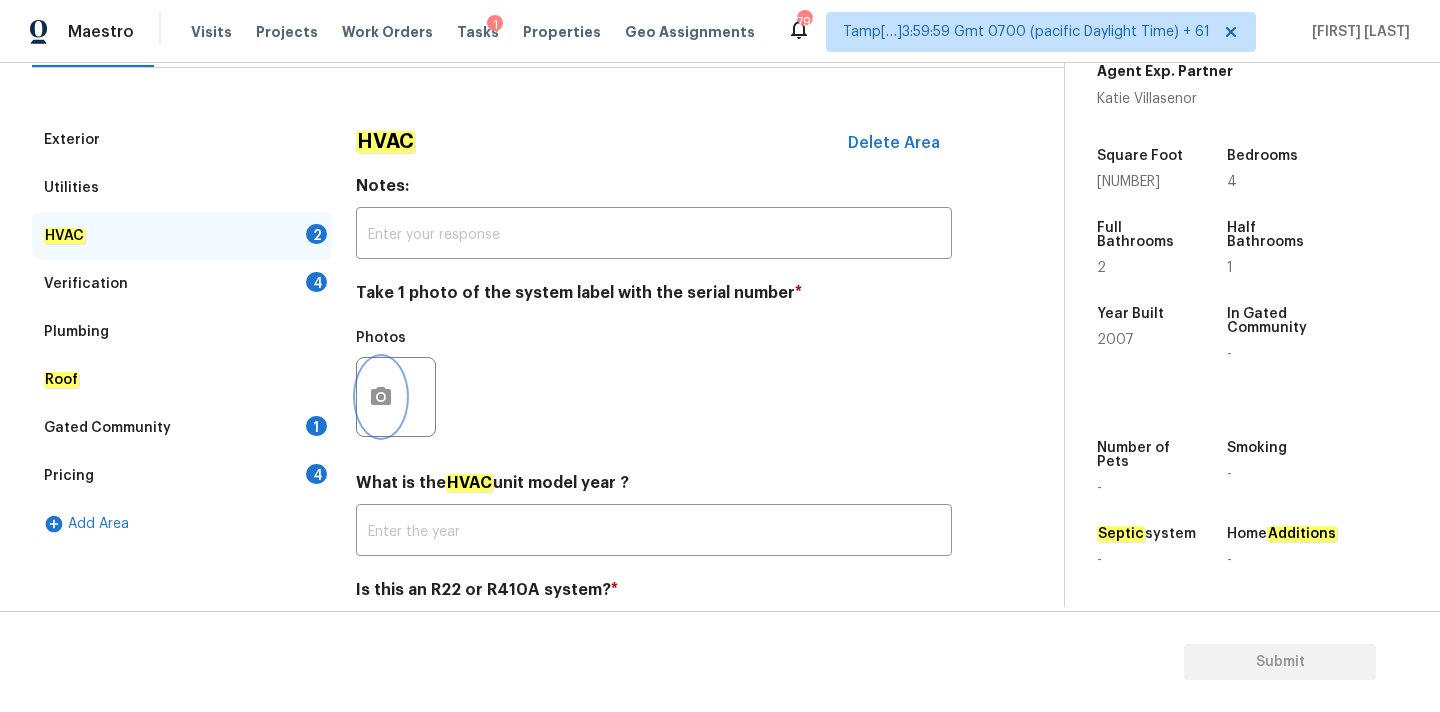 click 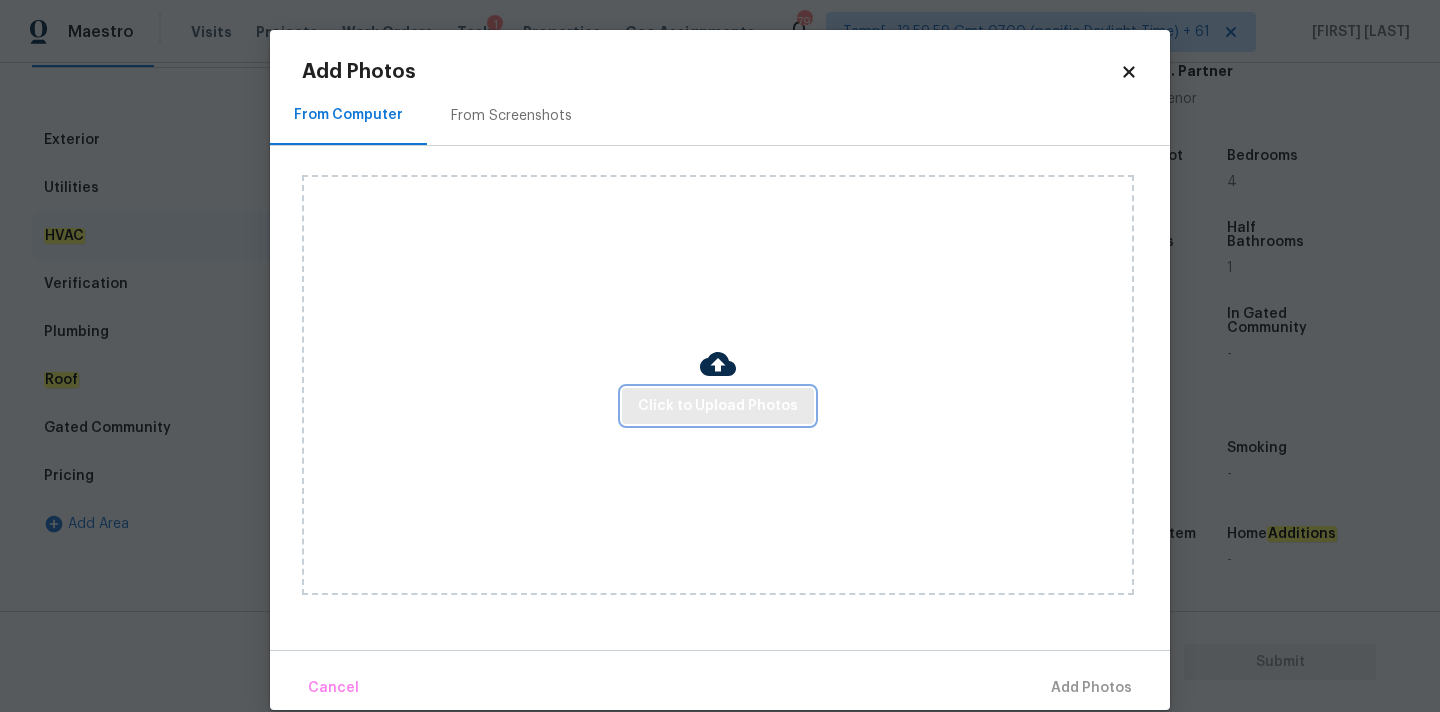 click on "Click to Upload Photos" at bounding box center [718, 406] 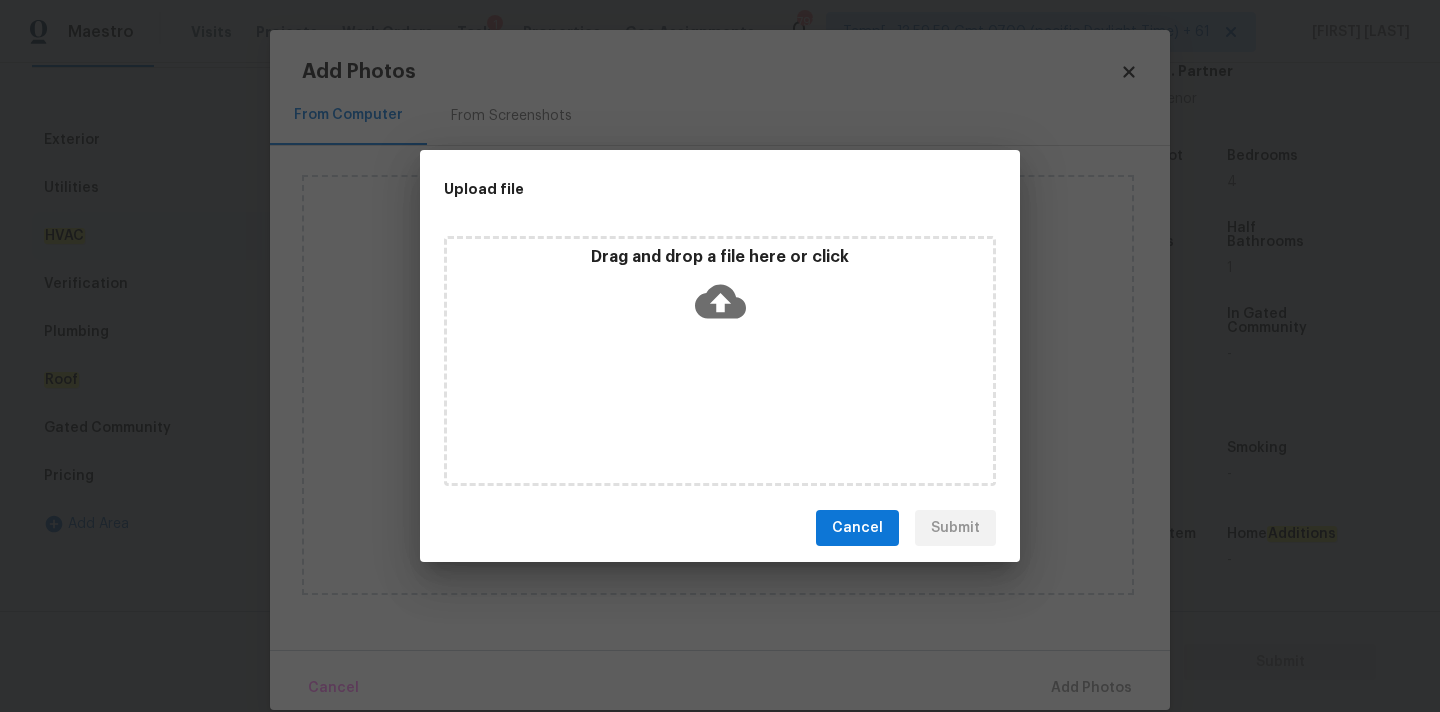 click on "Drag and drop a file here or click" at bounding box center (720, 257) 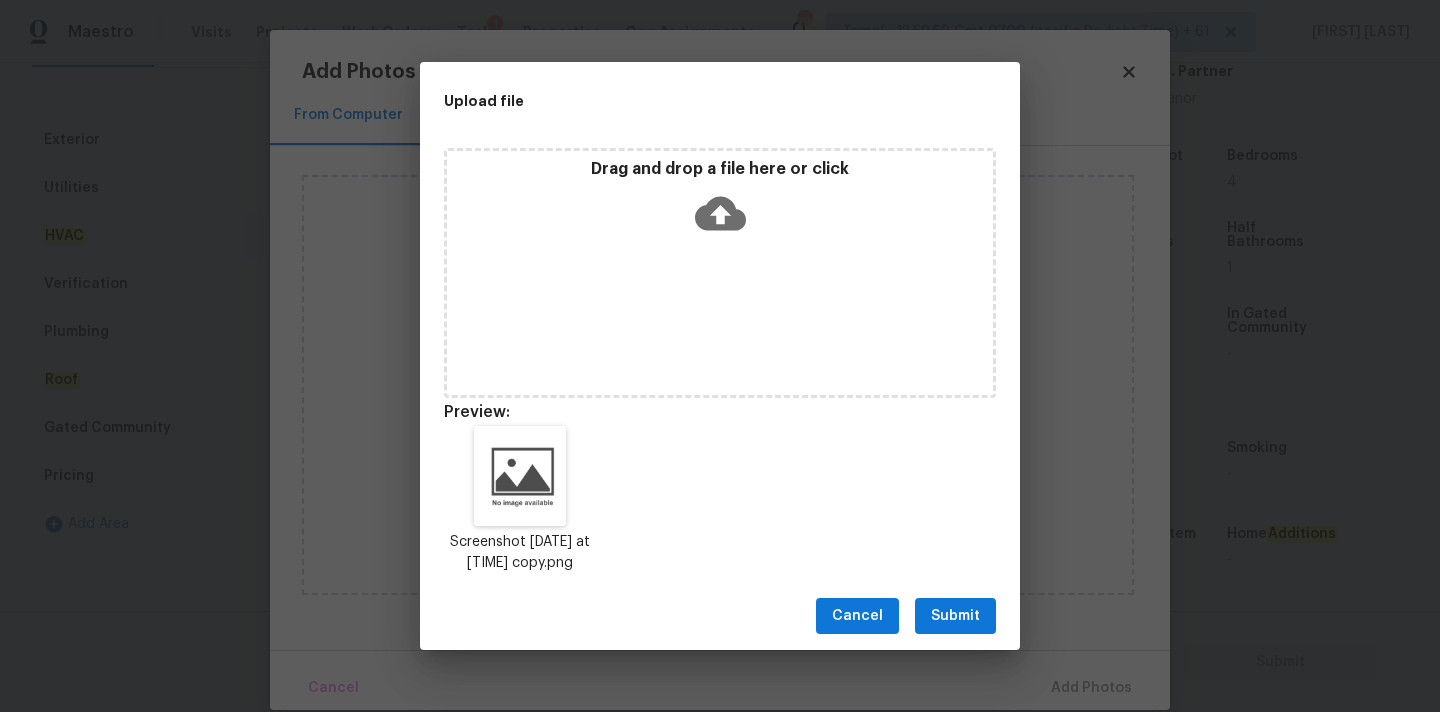 click on "Submit" at bounding box center [955, 616] 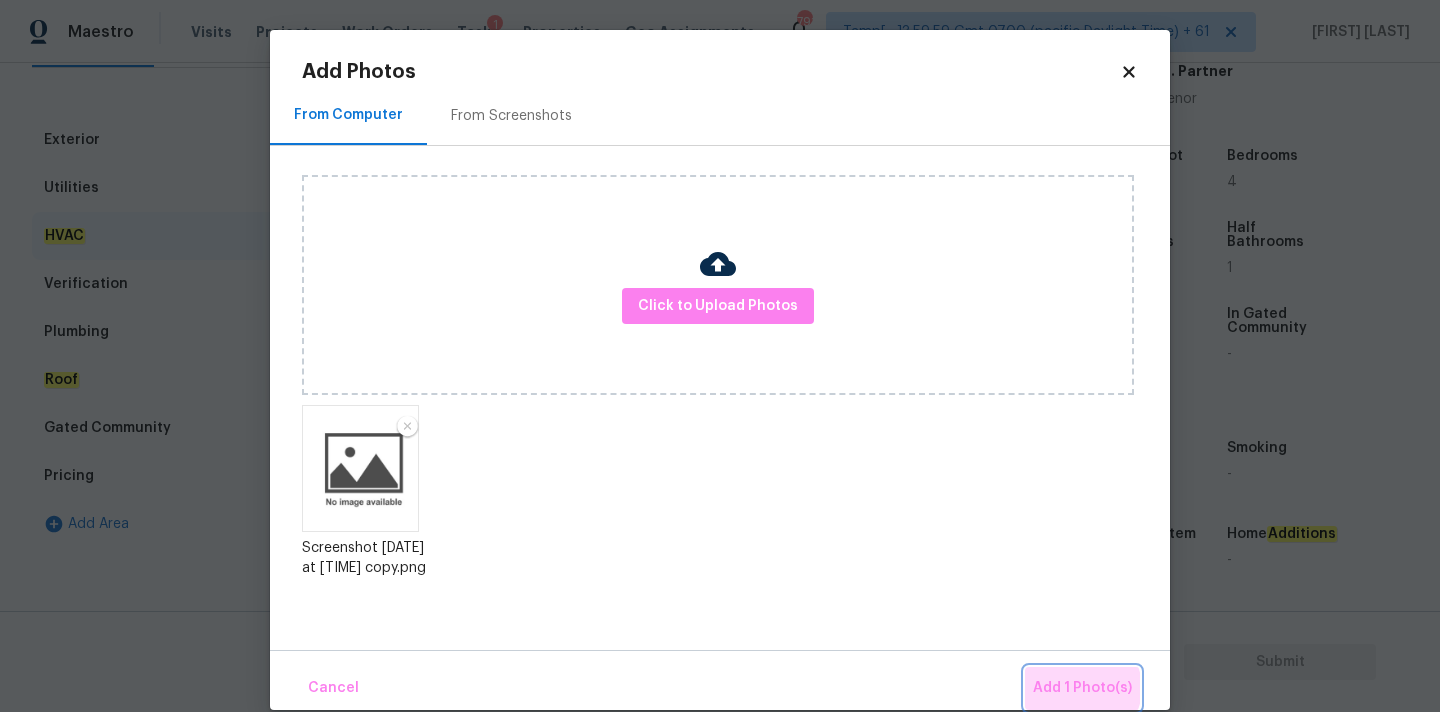 click on "Add 1 Photo(s)" at bounding box center (1082, 688) 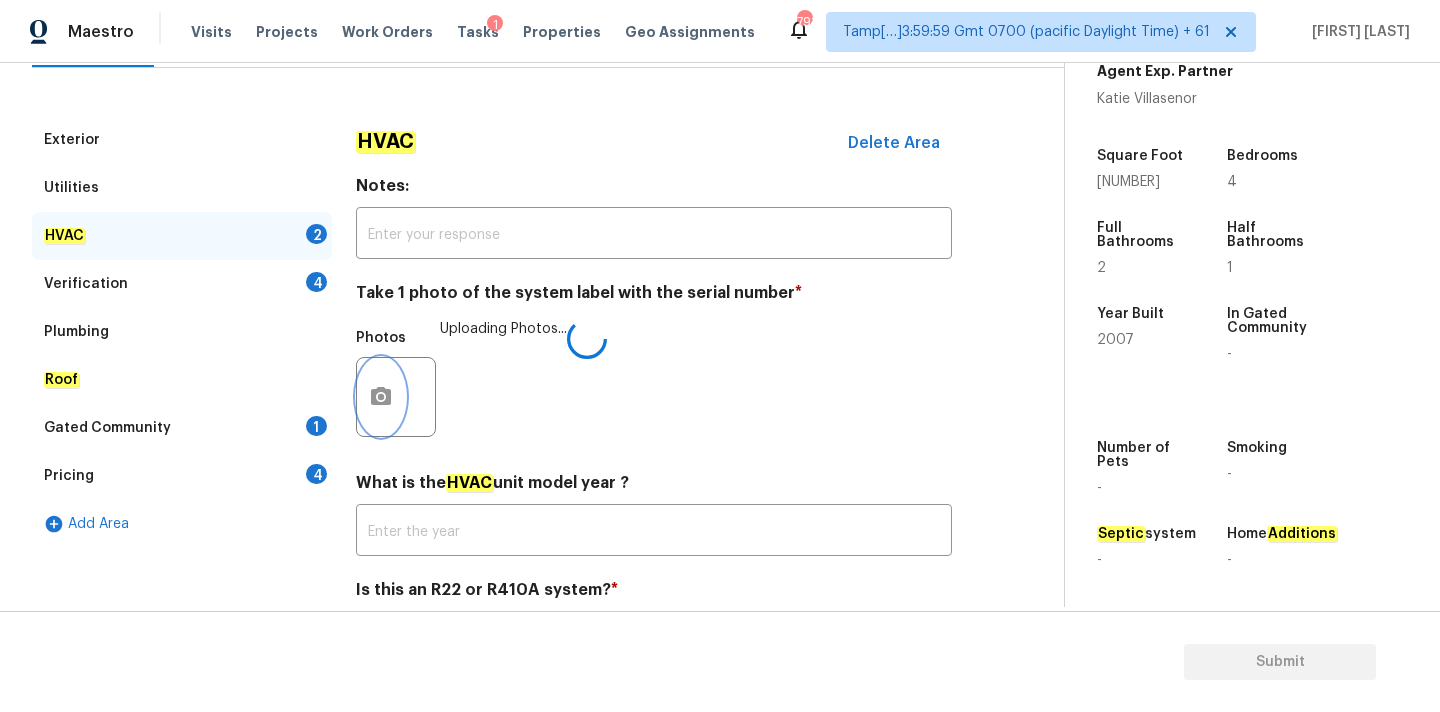 scroll, scrollTop: 317, scrollLeft: 0, axis: vertical 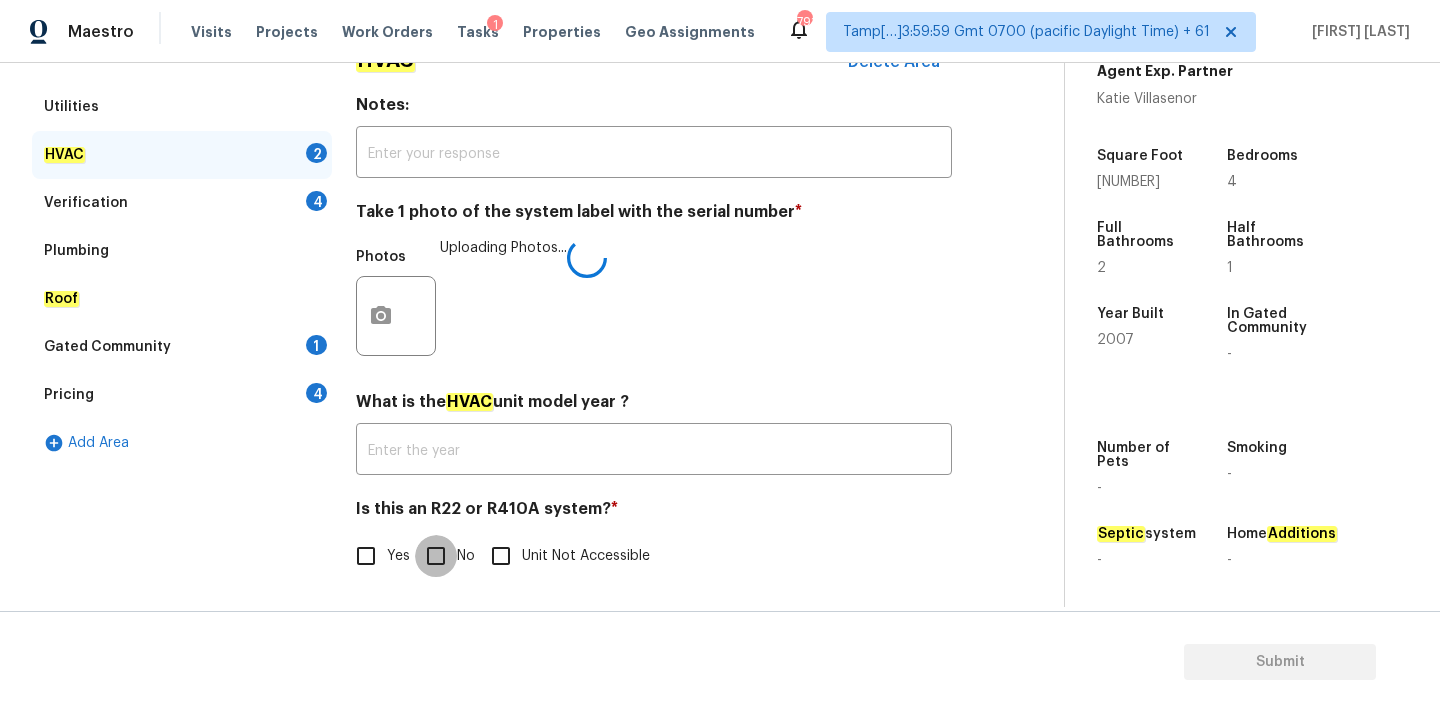 click on "No" at bounding box center (436, 556) 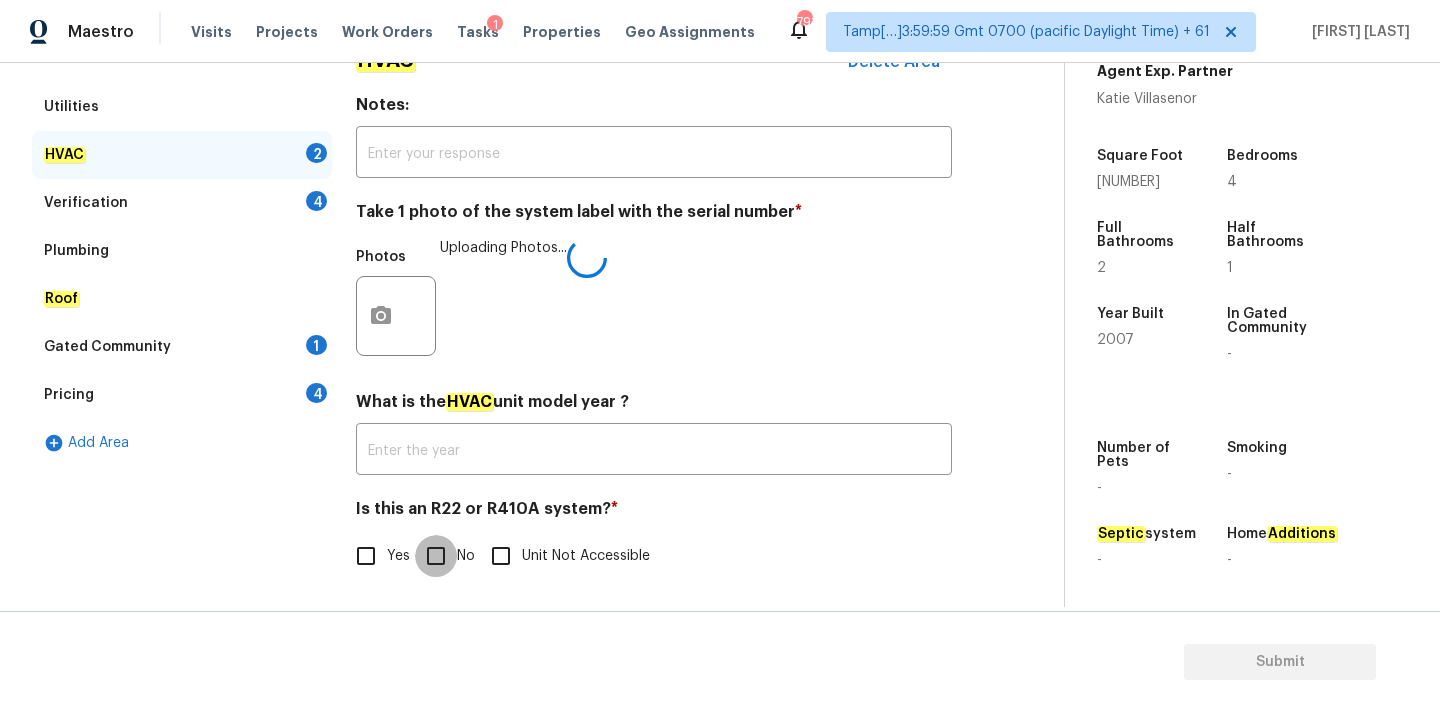 checkbox on "true" 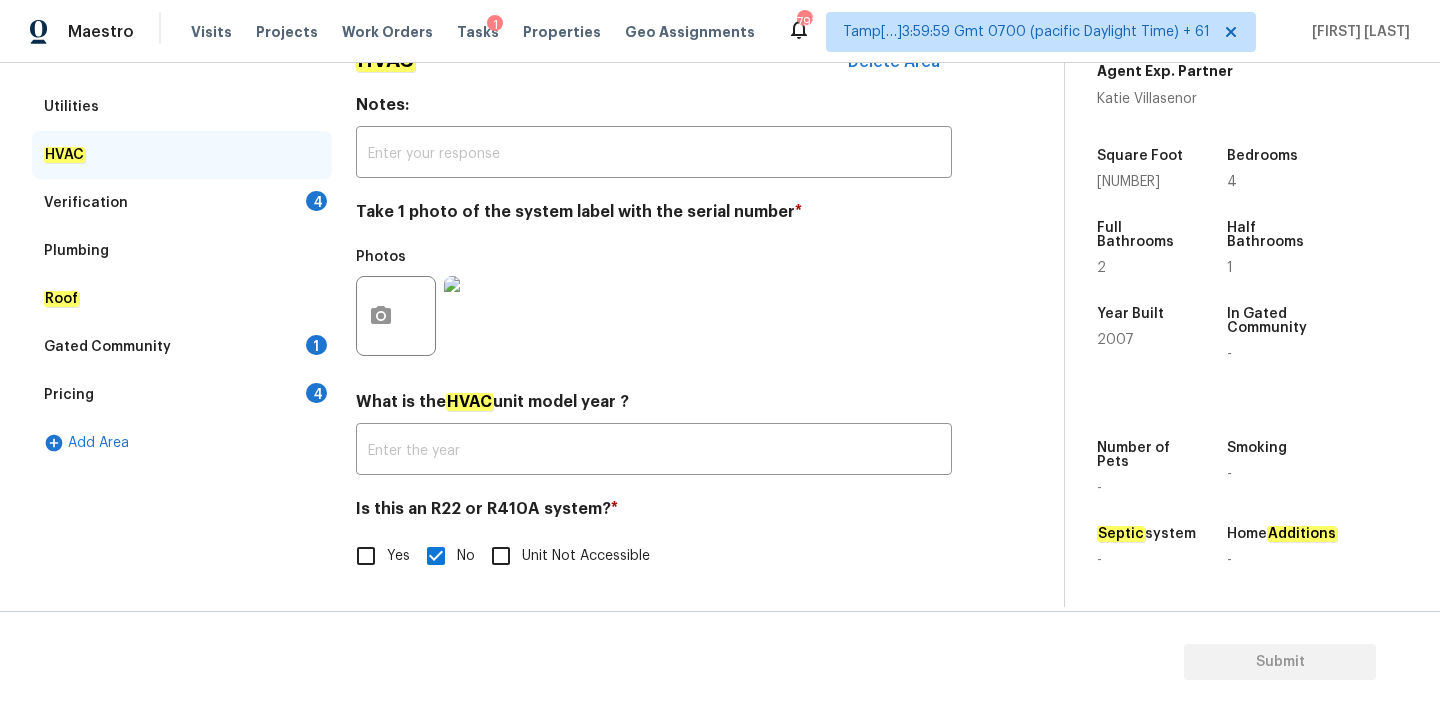 click on "Verification 4" at bounding box center [182, 203] 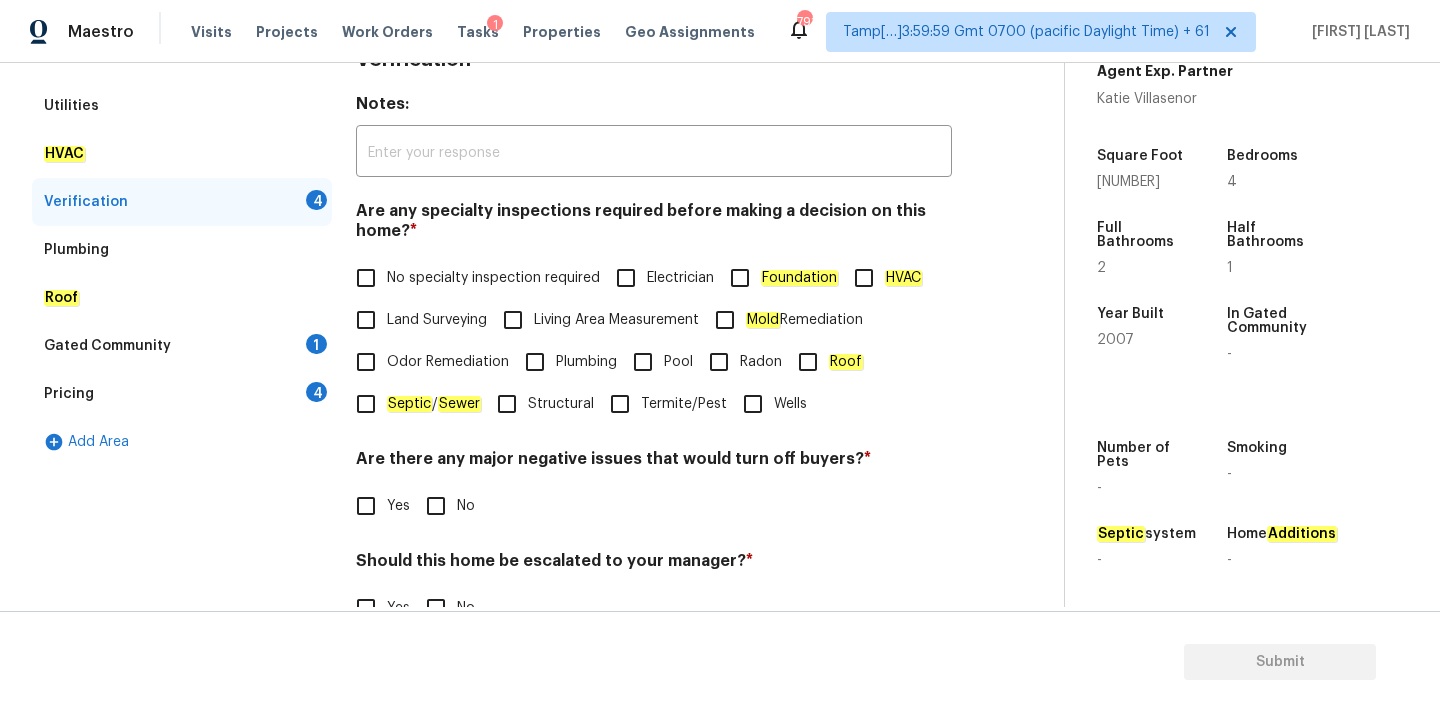 click on "No specialty inspection required" at bounding box center (472, 278) 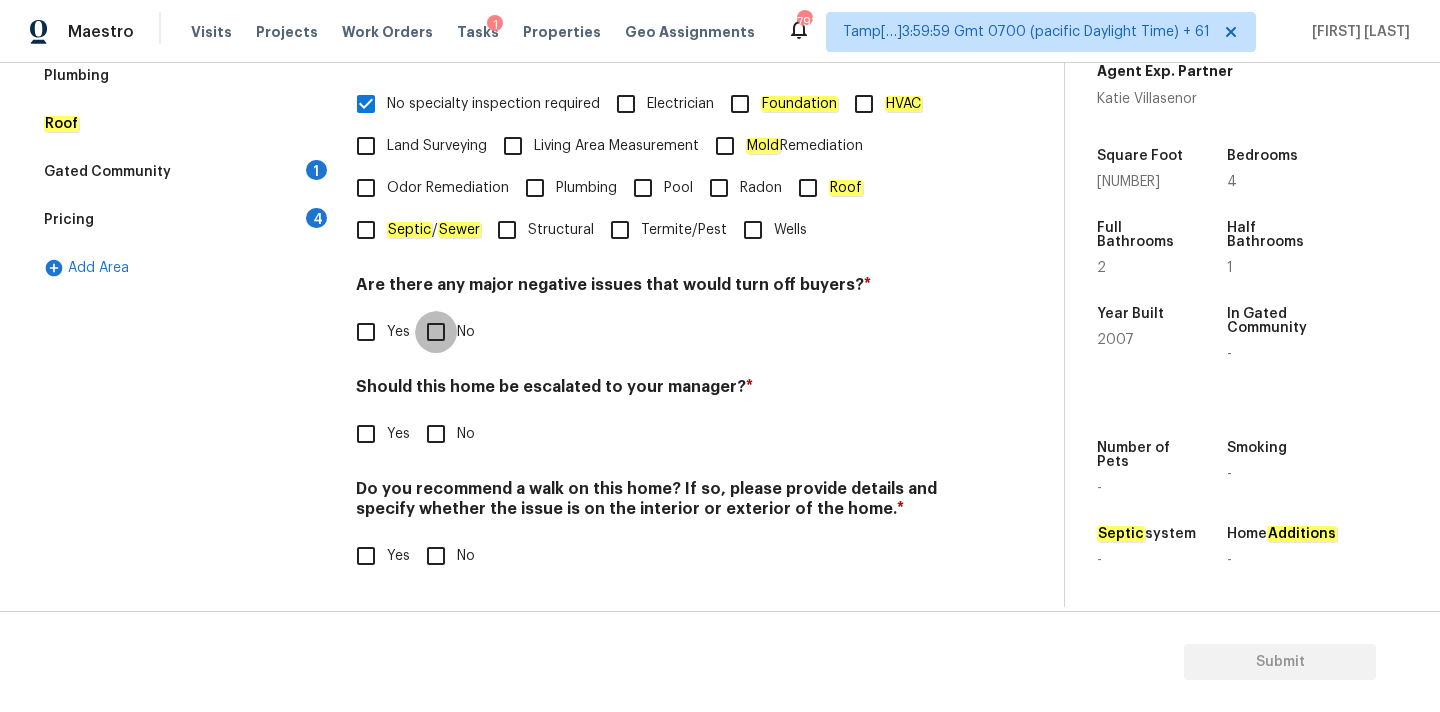 scroll, scrollTop: 491, scrollLeft: 0, axis: vertical 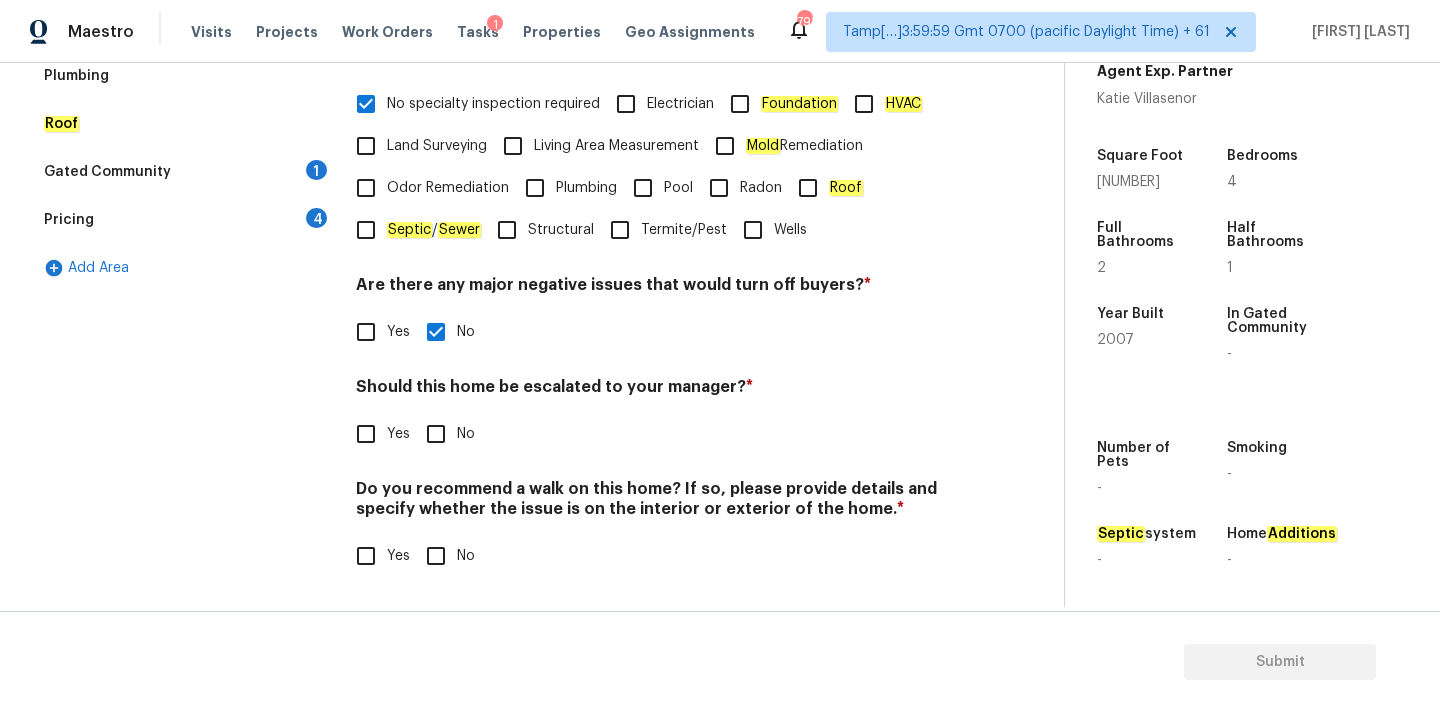 click on "No" at bounding box center (436, 556) 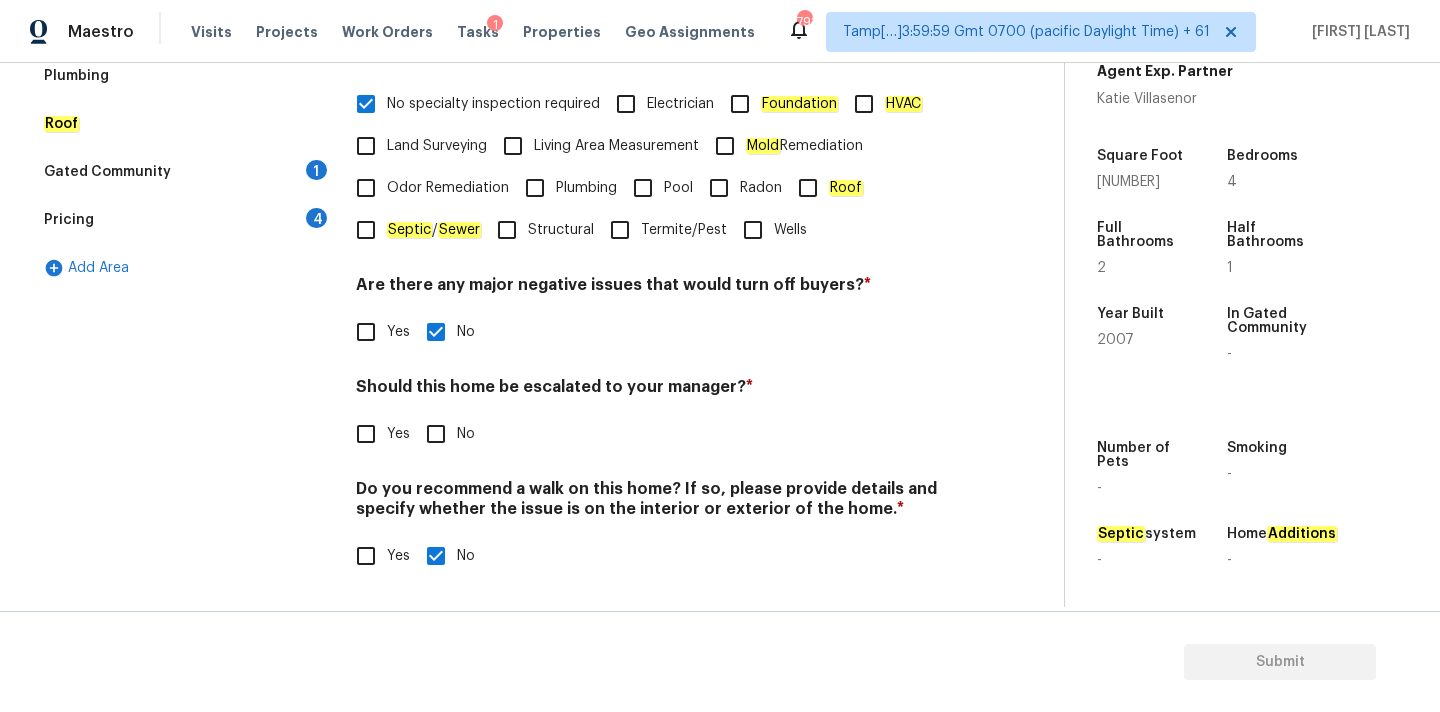 click on "Should this home be escalated to your manager?  * Yes No" at bounding box center (654, 416) 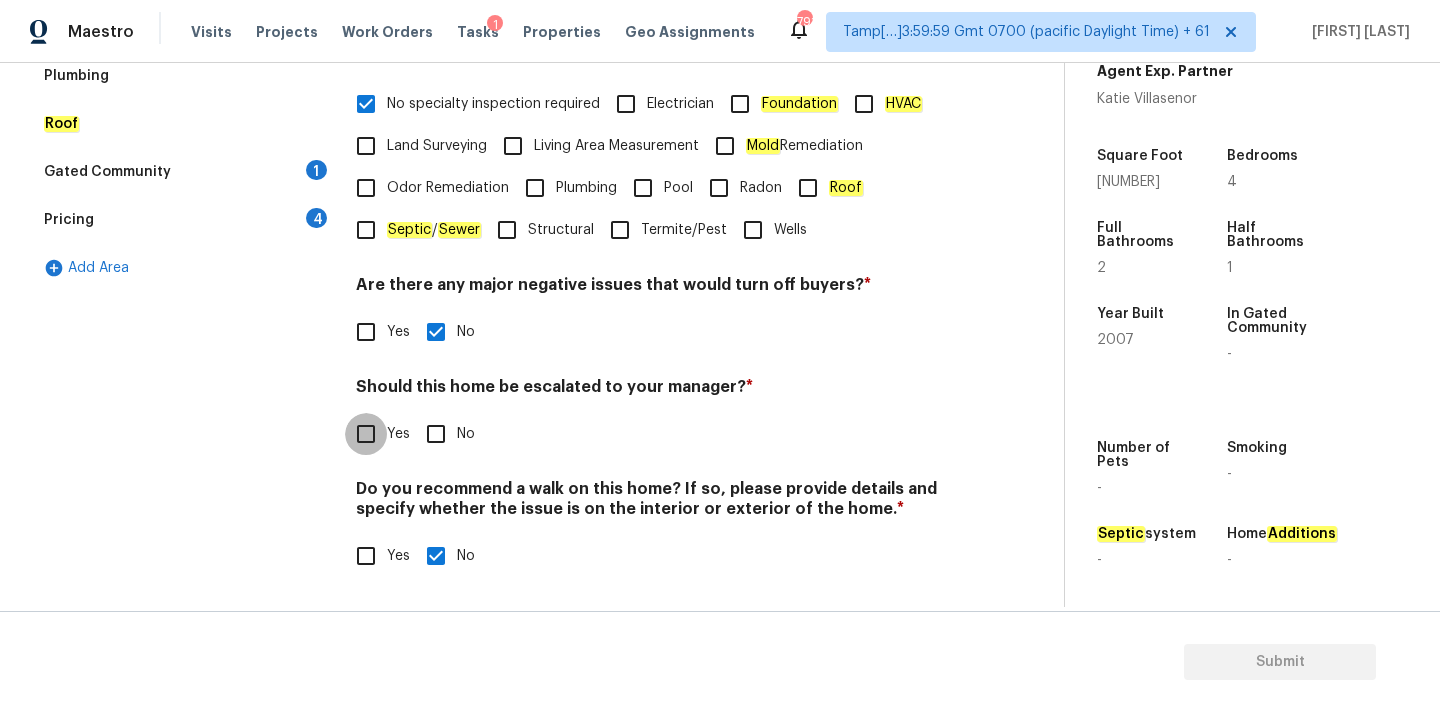 click on "Yes" at bounding box center (366, 434) 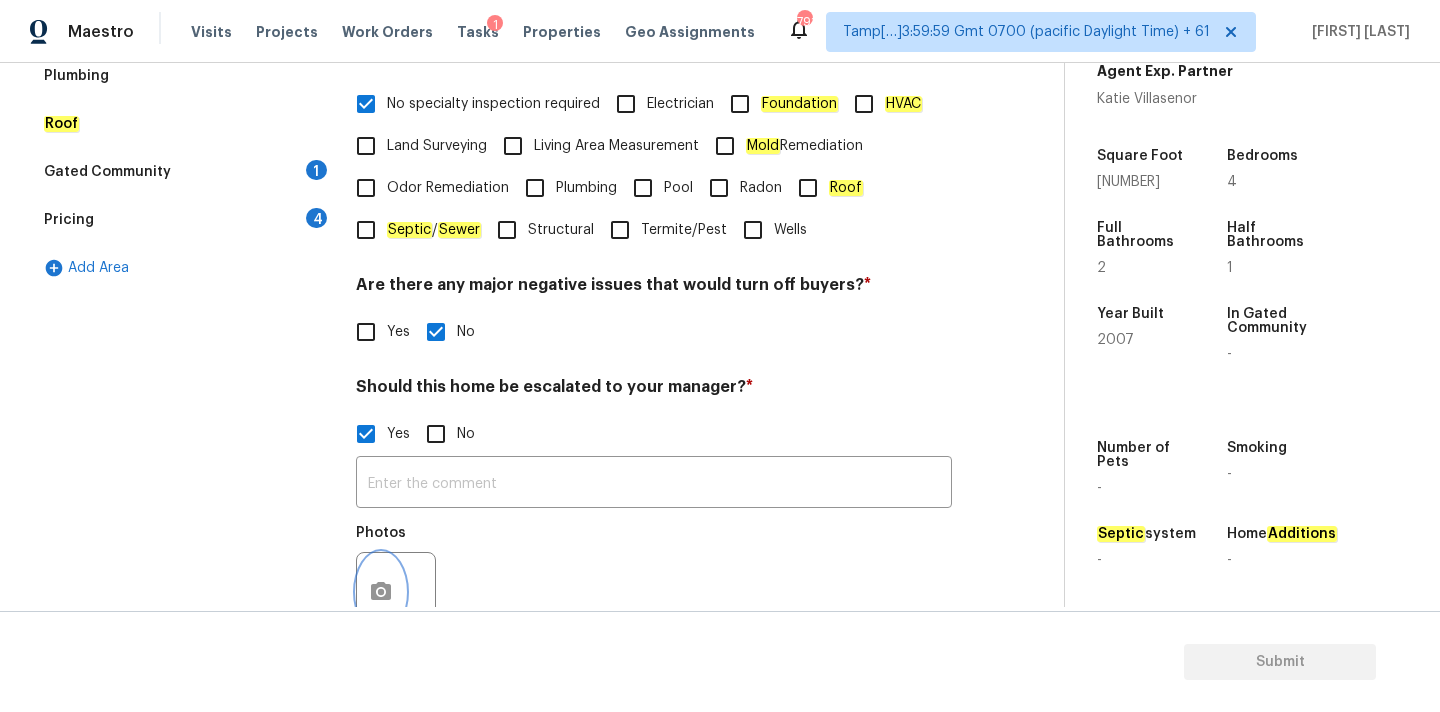 click 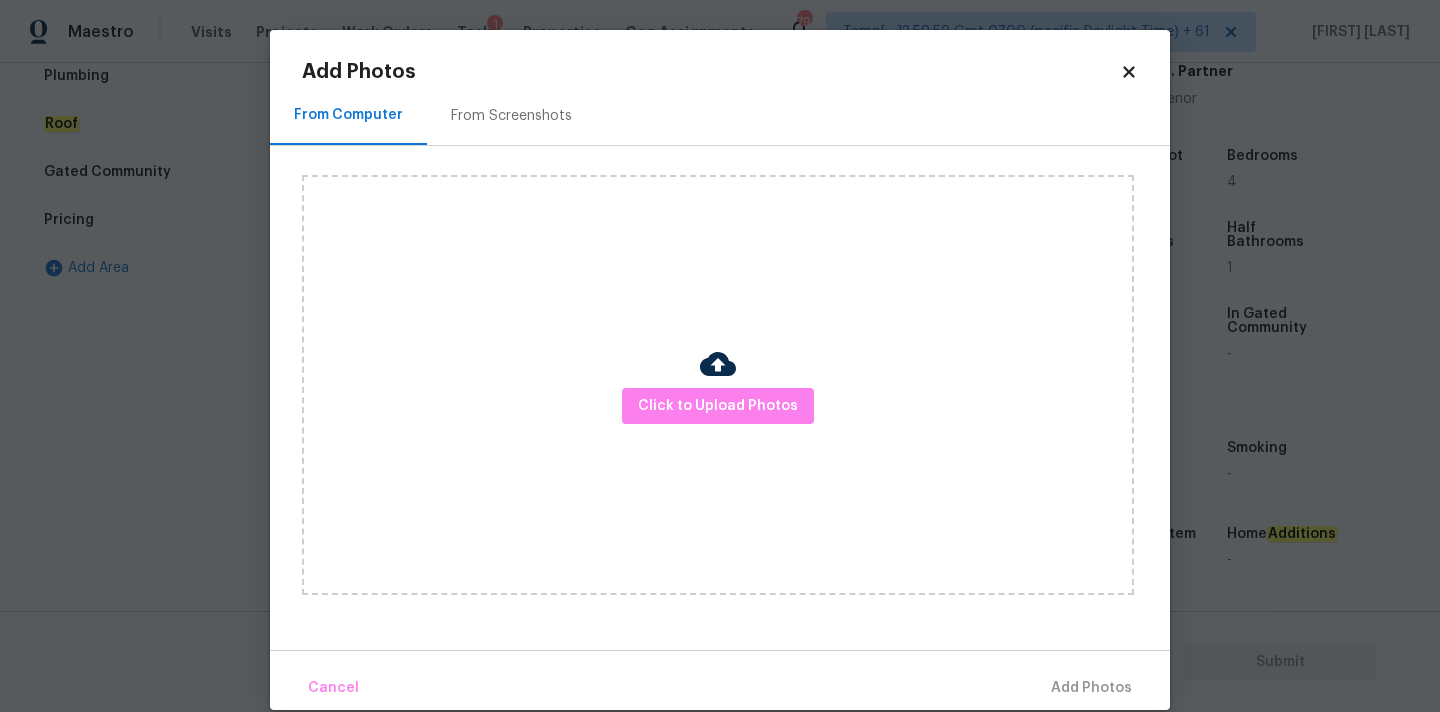 click at bounding box center [718, 364] 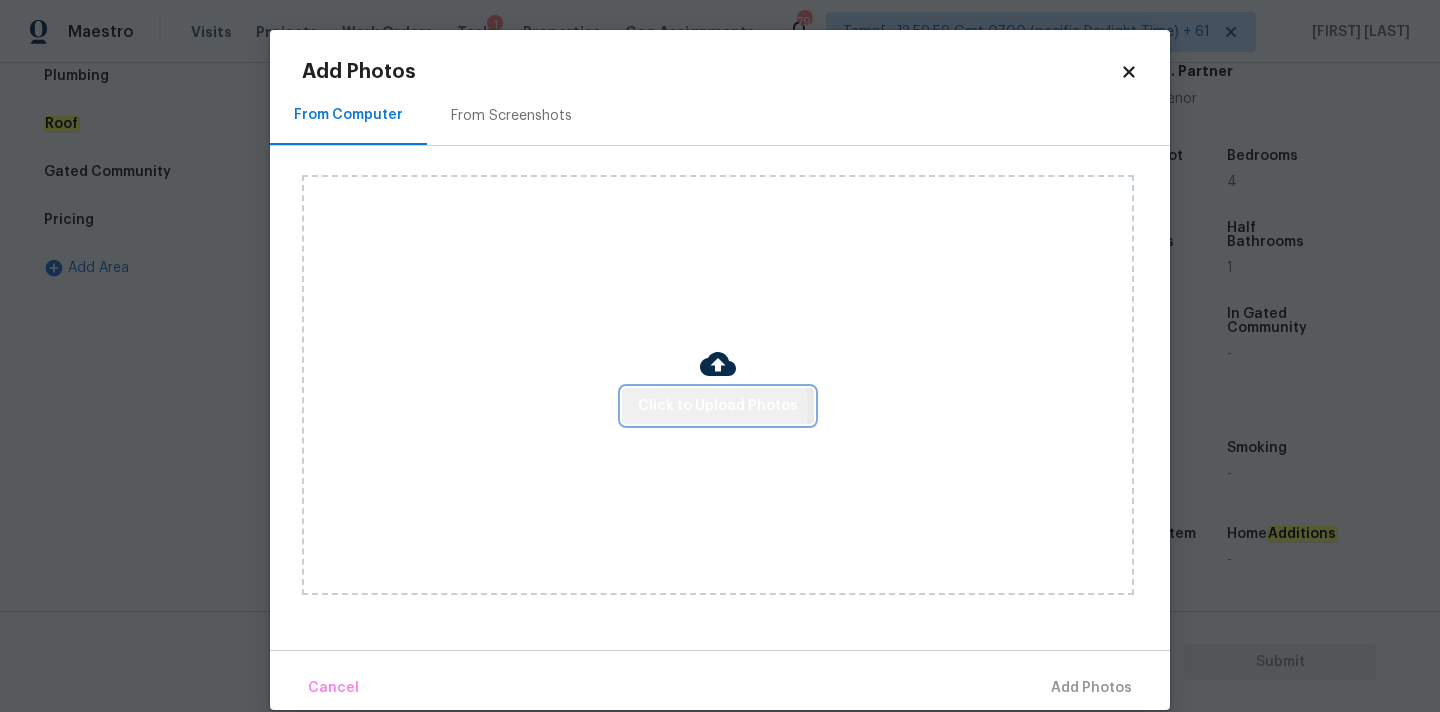 click on "Click to Upload Photos" at bounding box center [718, 406] 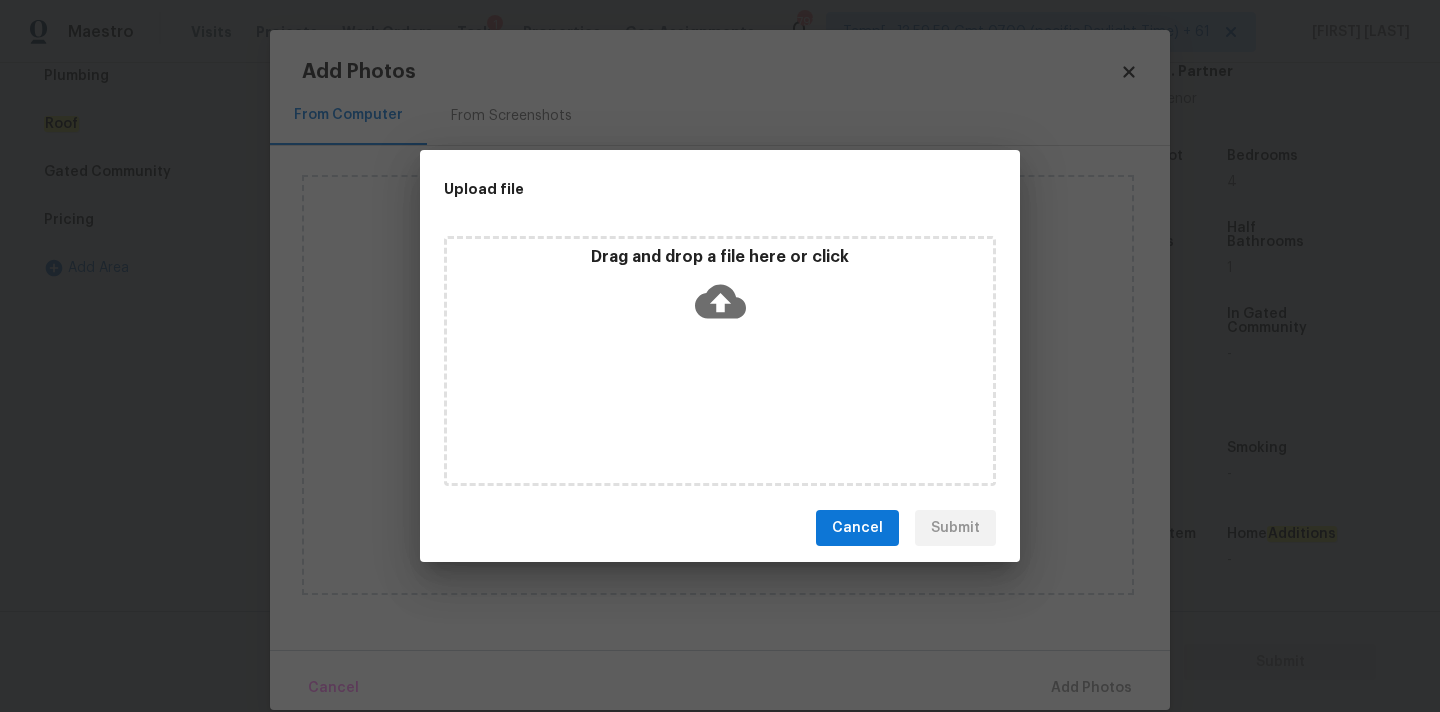 click on "Drag and drop a file here or click" at bounding box center (720, 361) 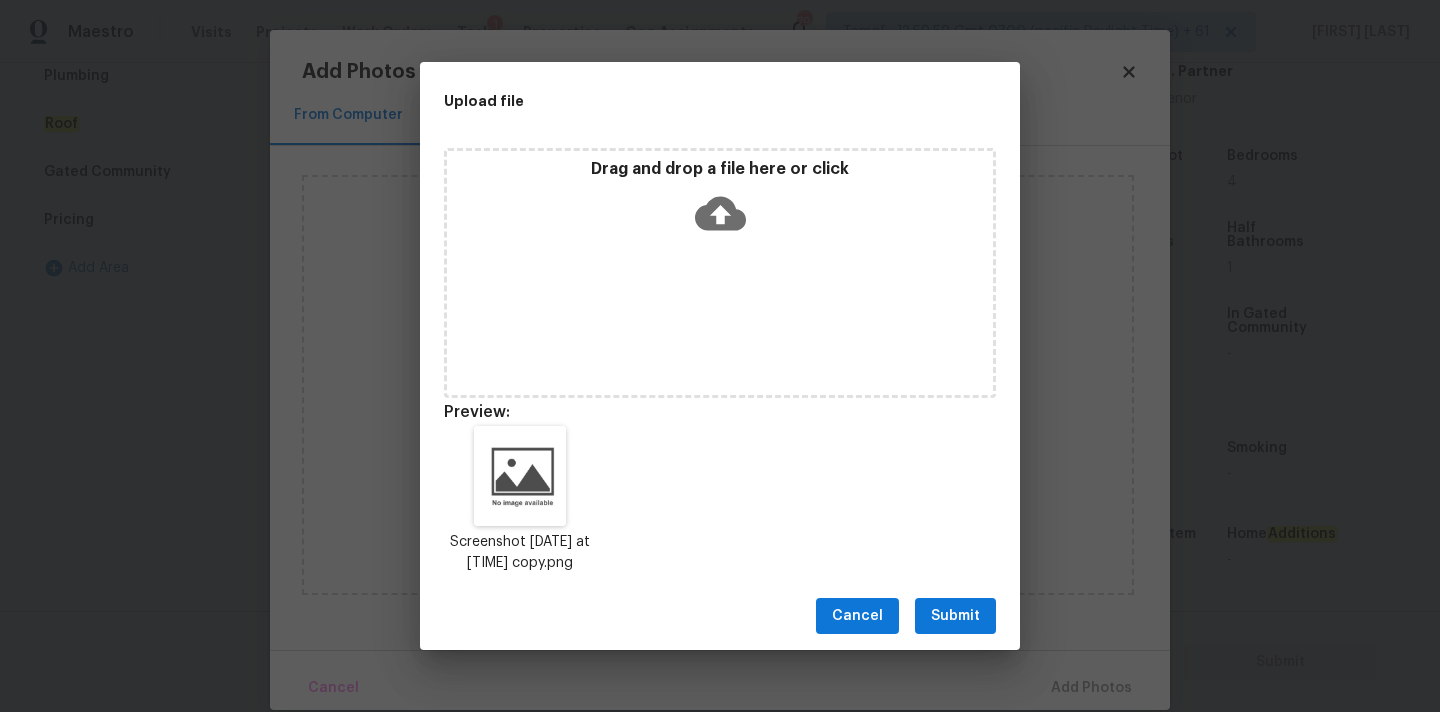 click on "Submit" at bounding box center [955, 616] 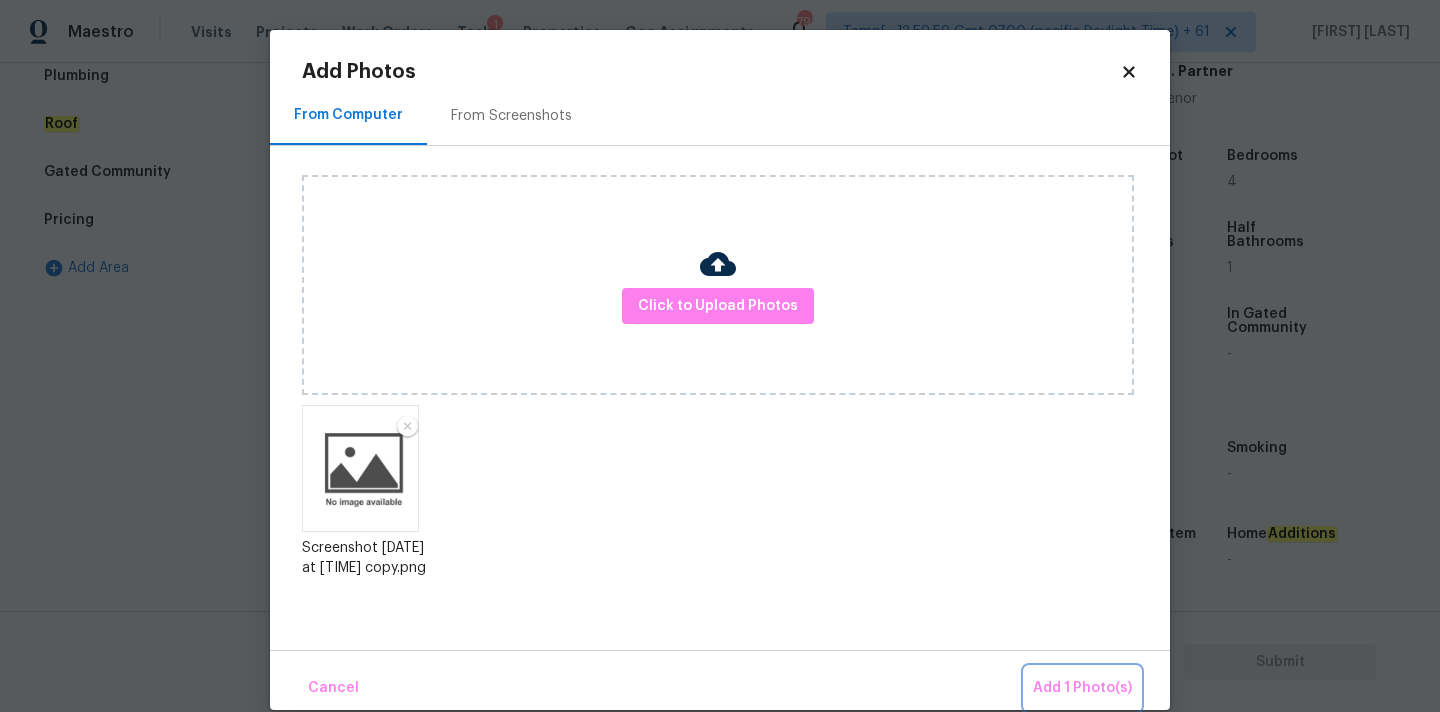 click on "Add 1 Photo(s)" at bounding box center (1082, 688) 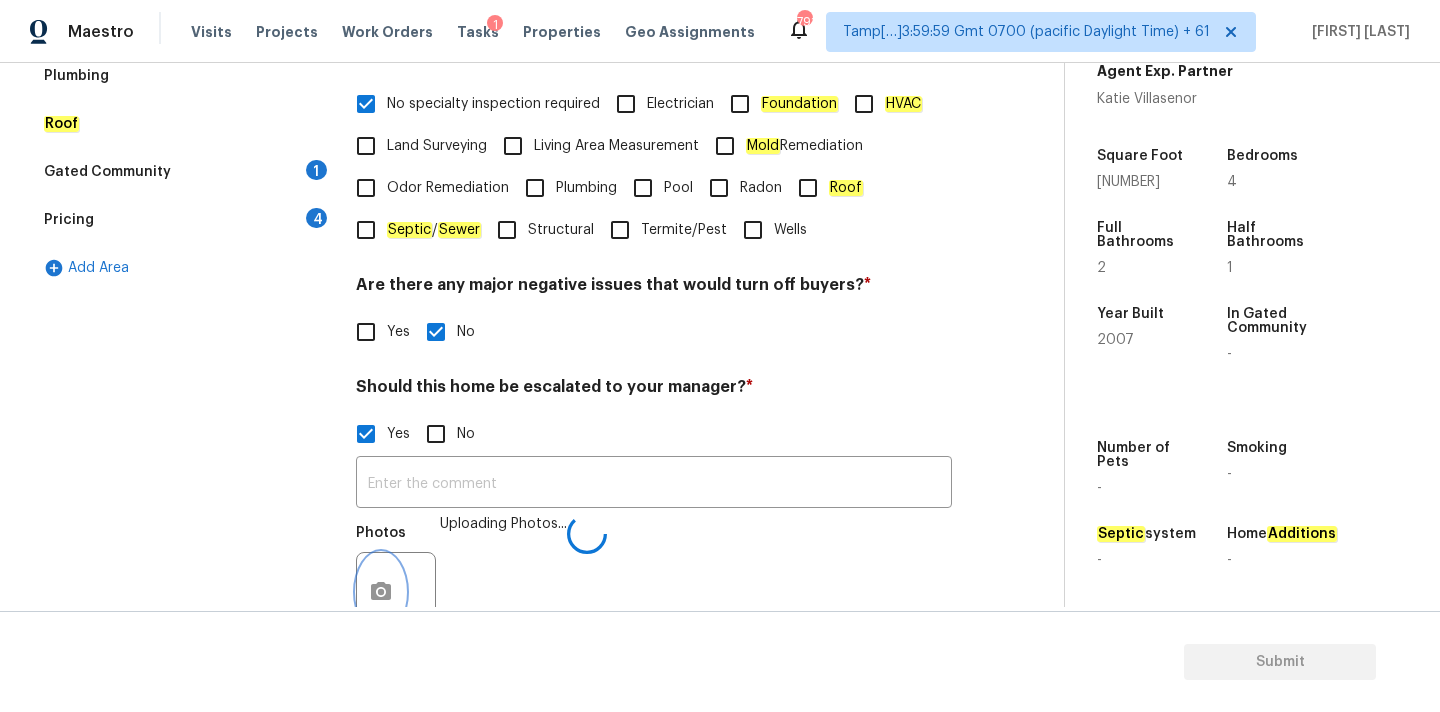 scroll, scrollTop: 516, scrollLeft: 0, axis: vertical 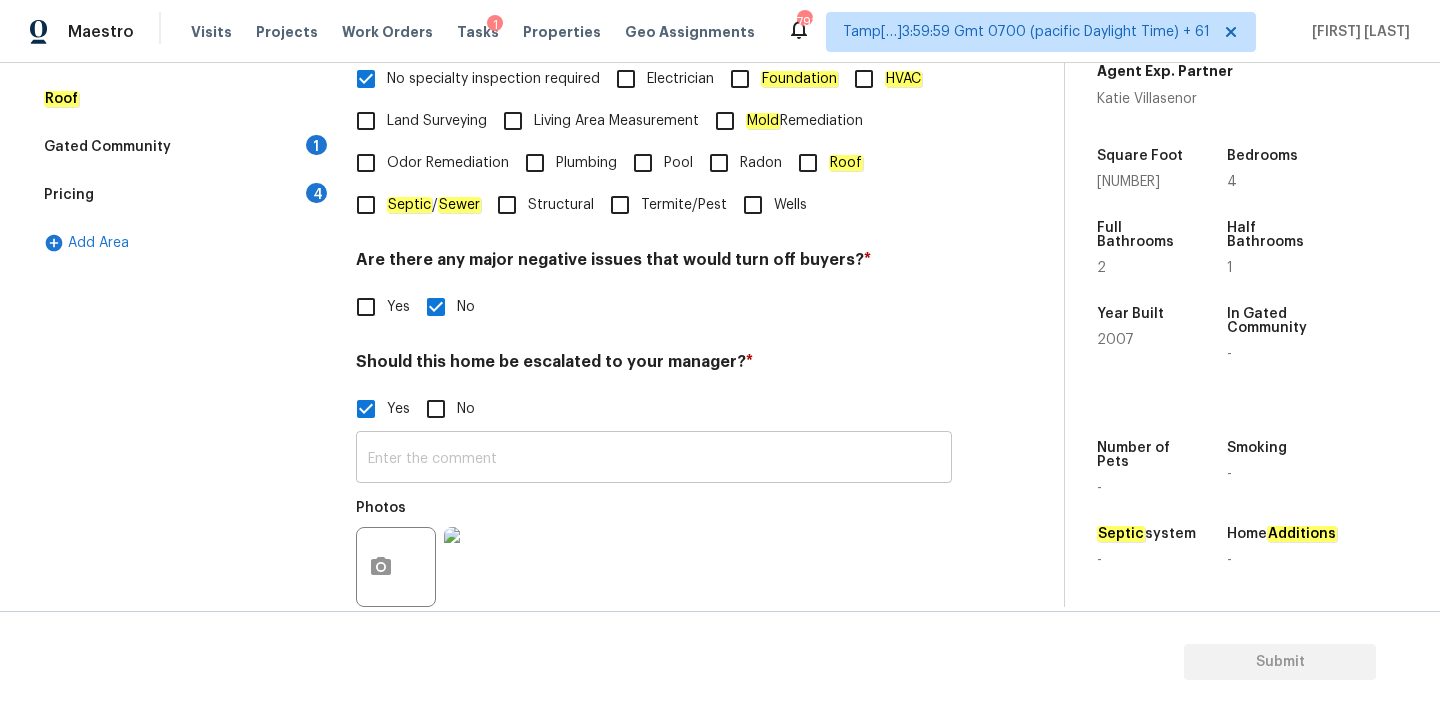 click at bounding box center (654, 459) 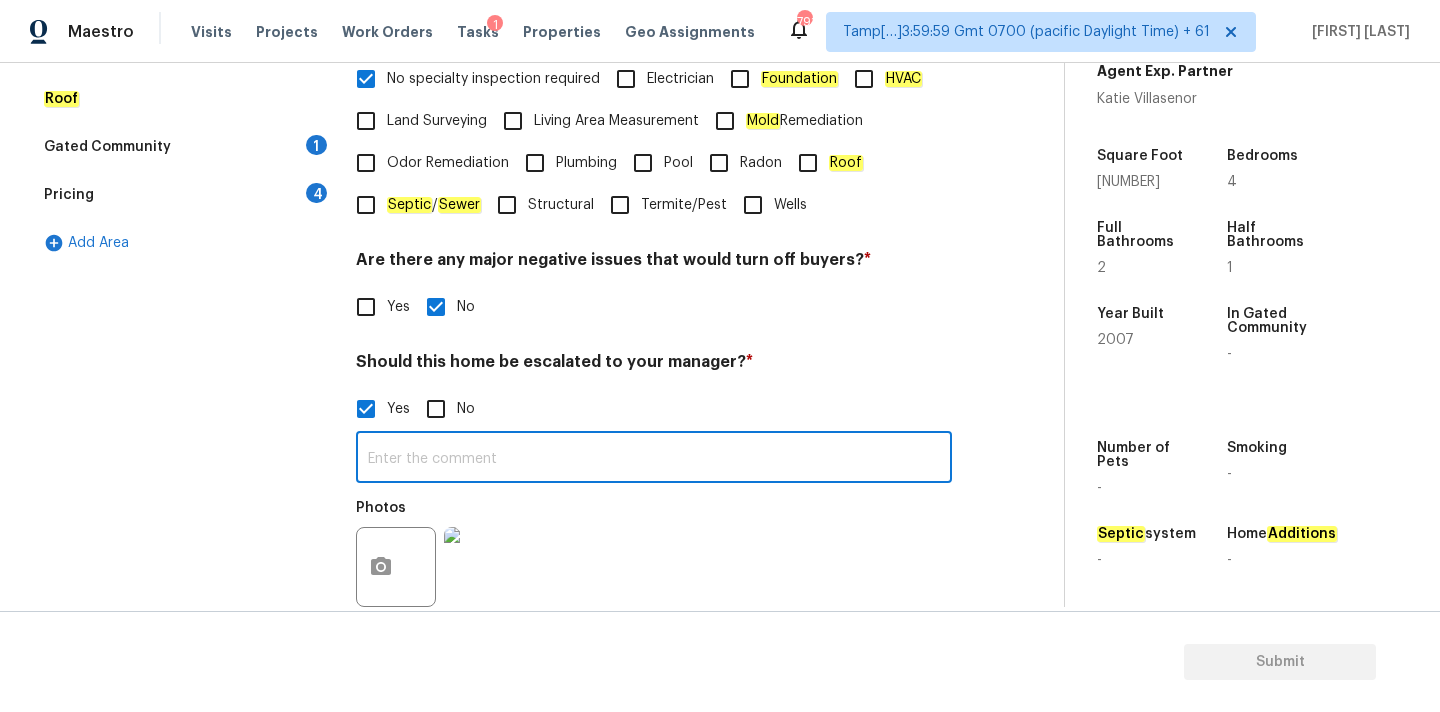 paste on "This is ALA / kitchen table property, needs review. Hence, escalated to MM." 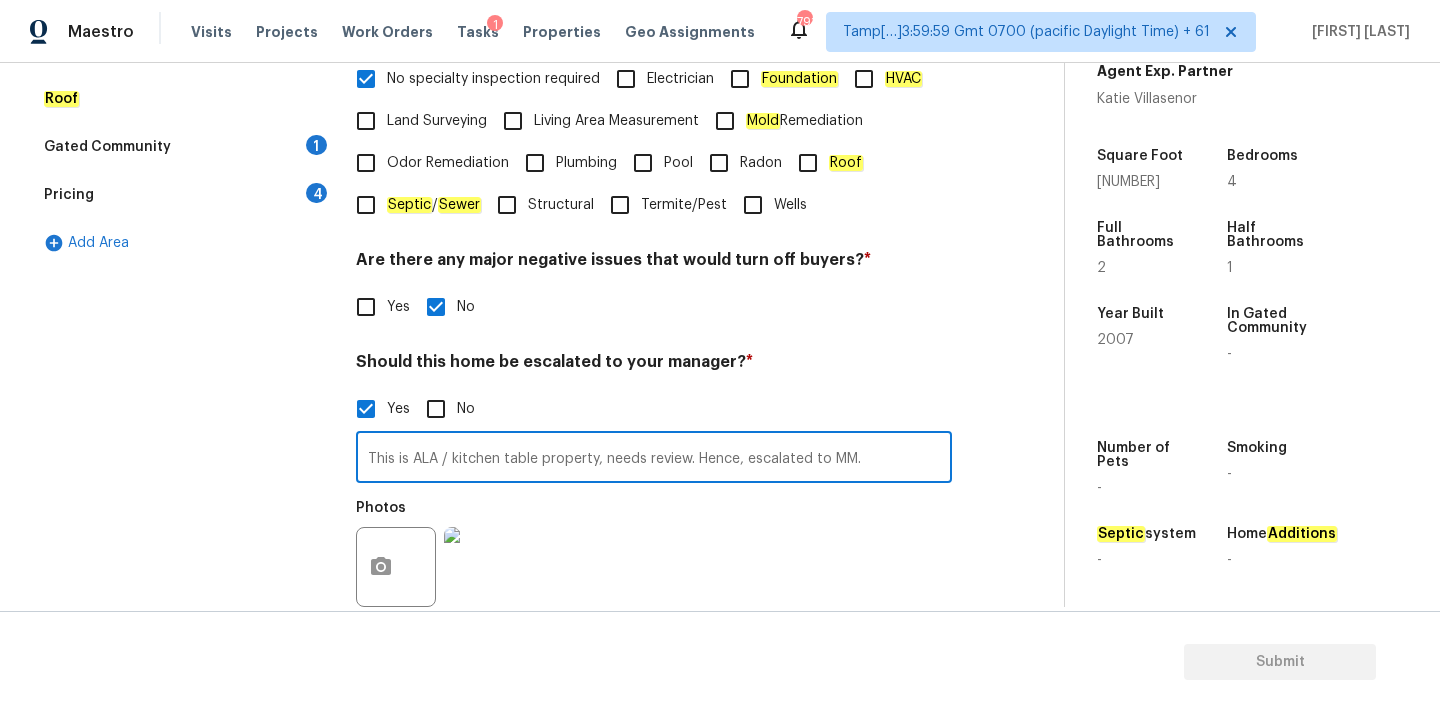 drag, startPoint x: 442, startPoint y: 459, endPoint x: 536, endPoint y: 460, distance: 94.00532 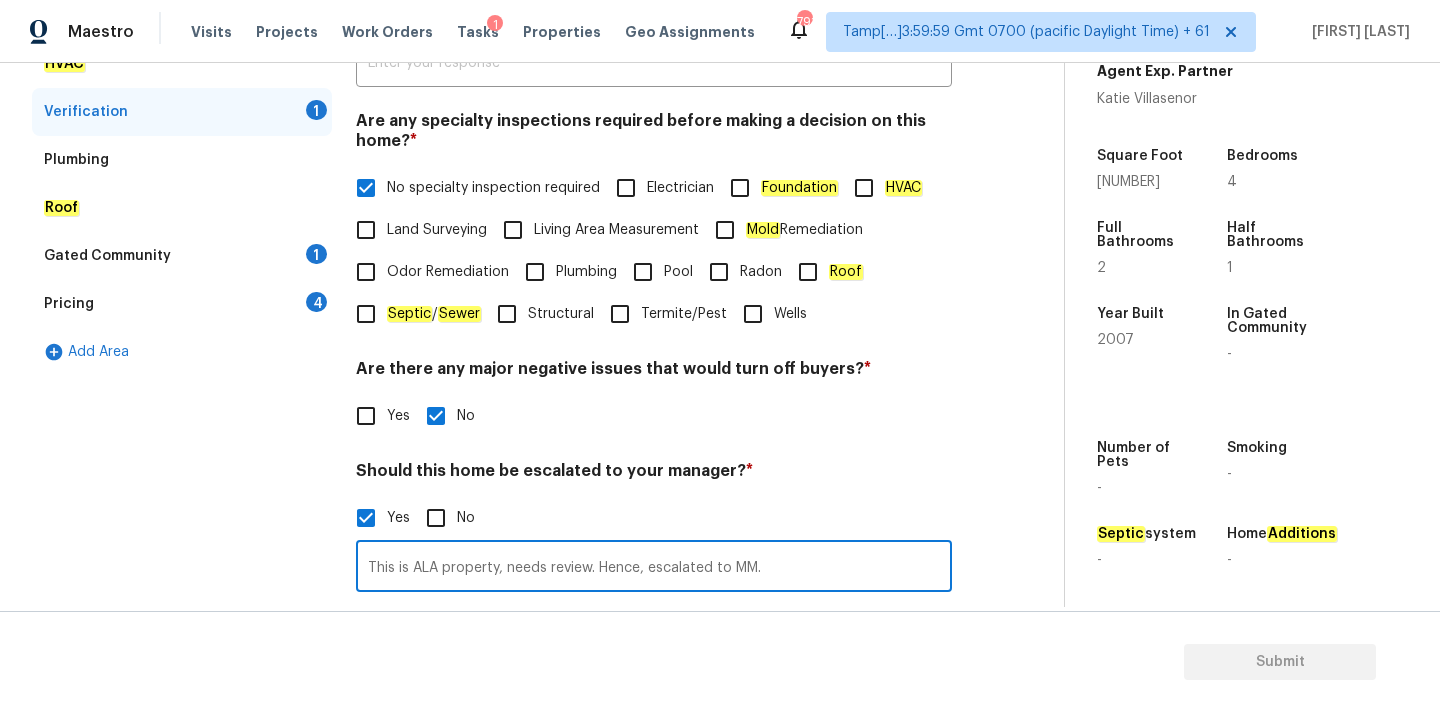 scroll, scrollTop: 343, scrollLeft: 0, axis: vertical 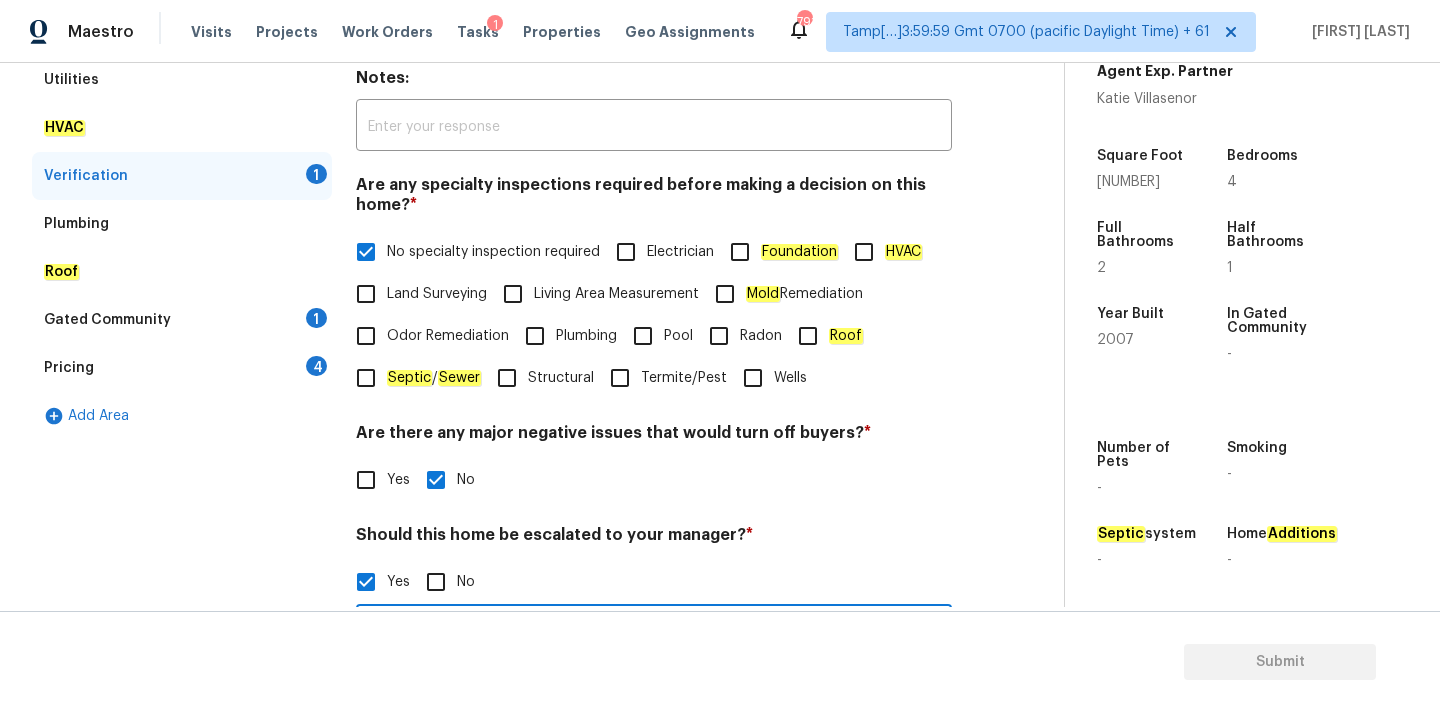 type on "This is ALA property, needs review. Hence, escalated to MM." 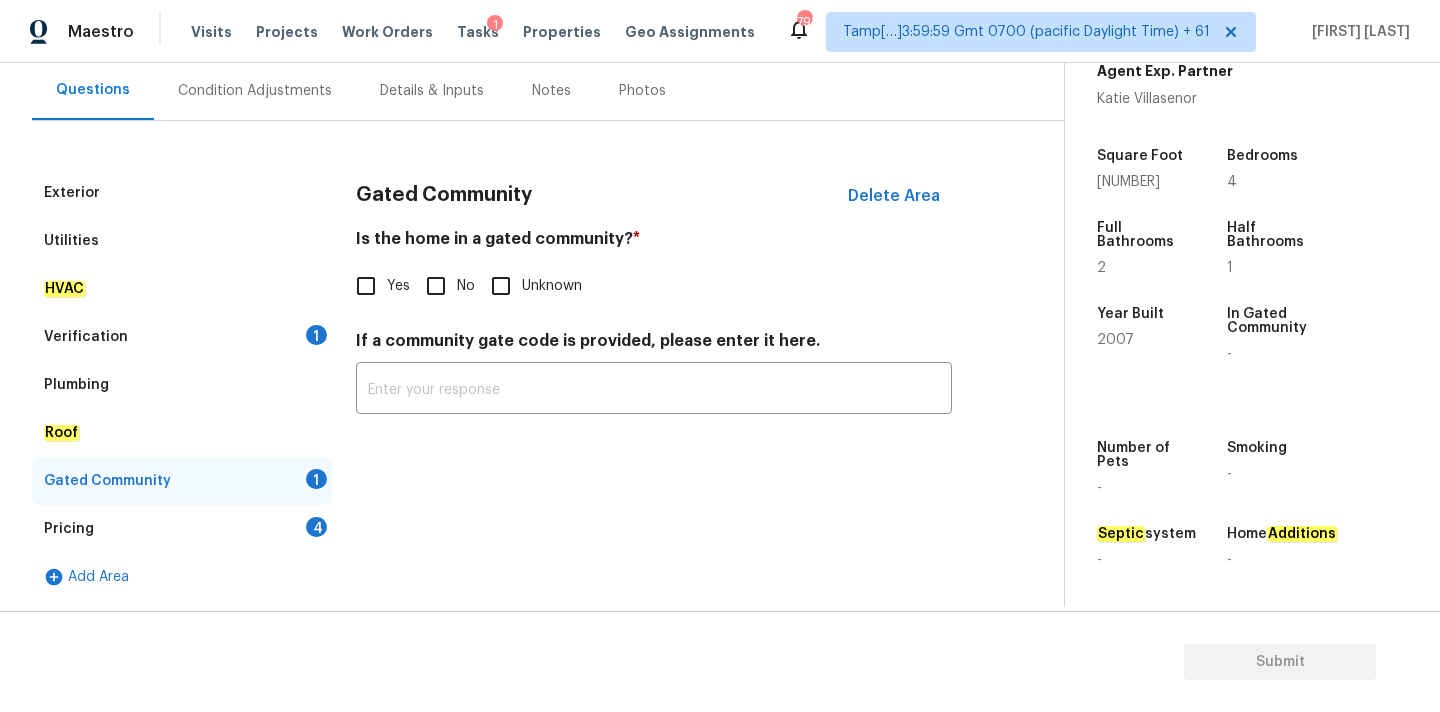 scroll, scrollTop: 182, scrollLeft: 0, axis: vertical 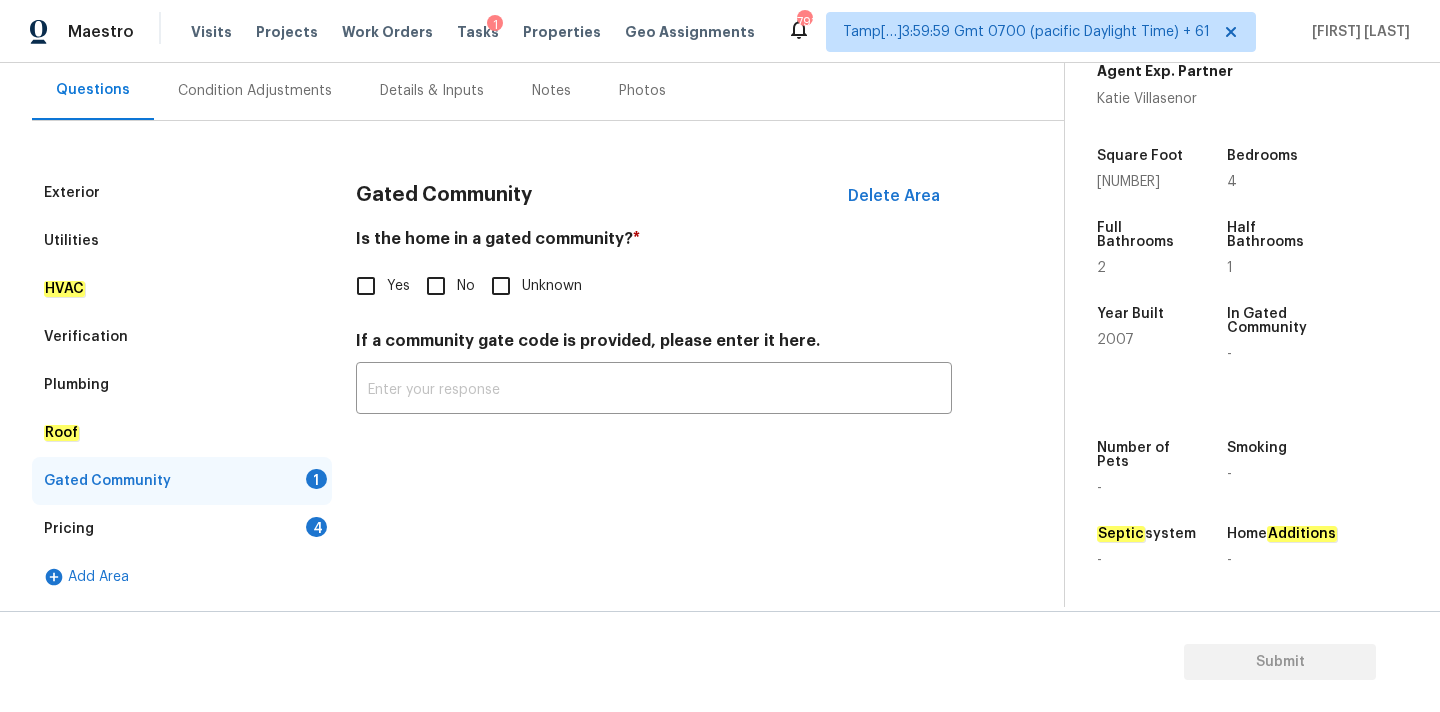 click on "No" at bounding box center [436, 286] 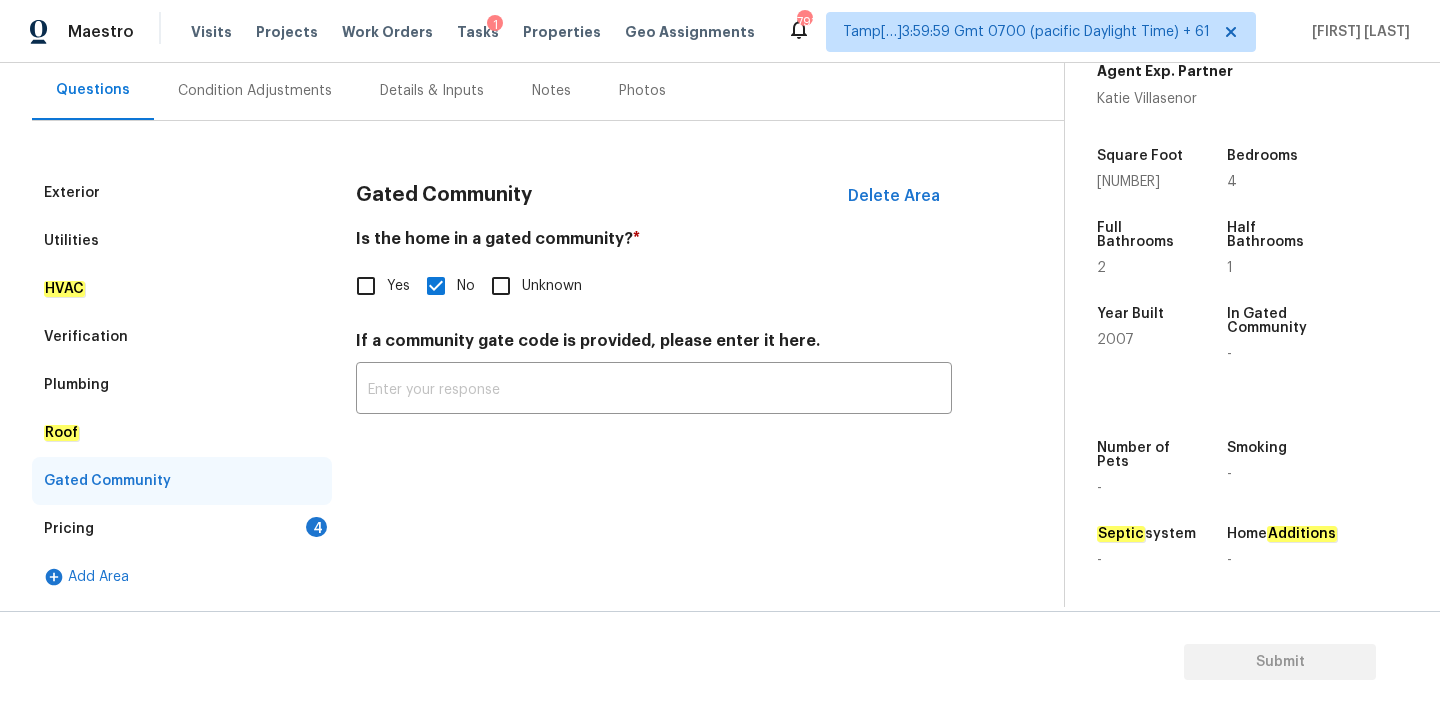 click on "Pricing 4" at bounding box center (182, 529) 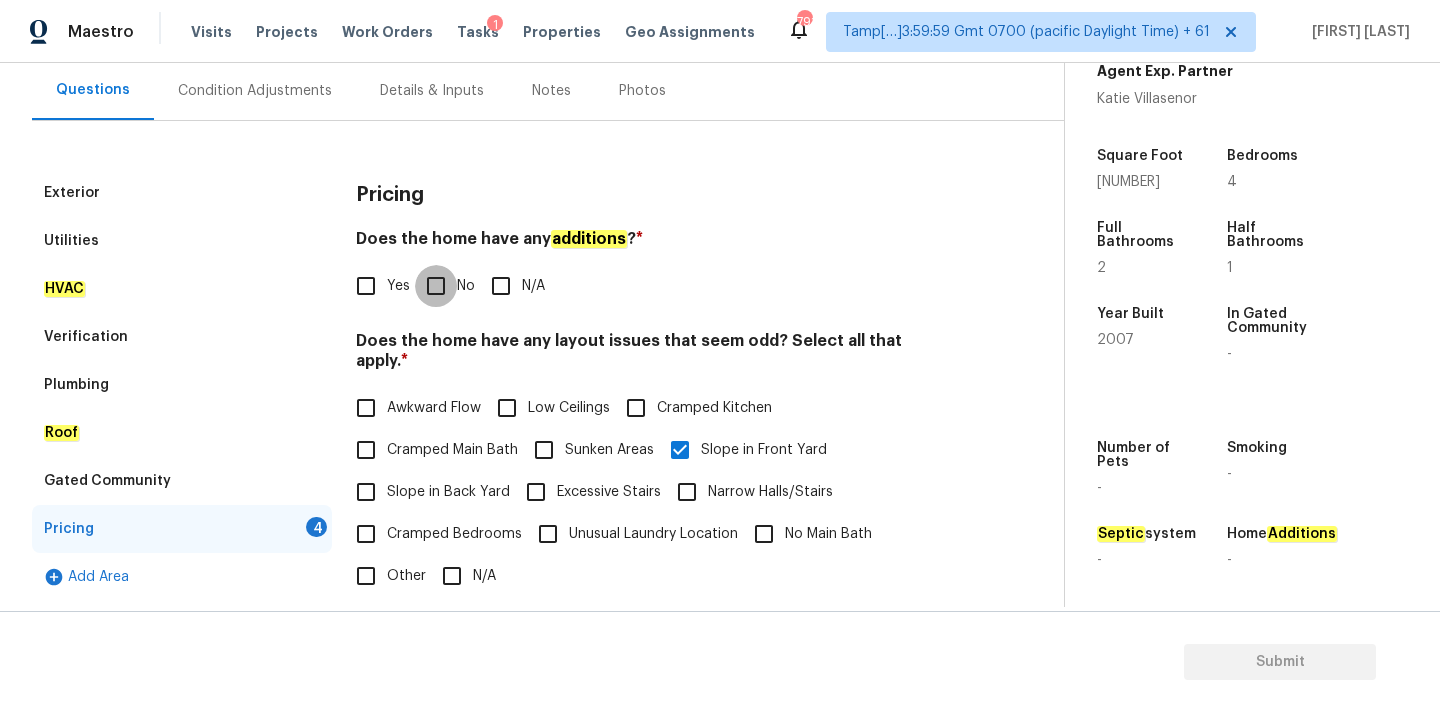 click on "No" at bounding box center [436, 286] 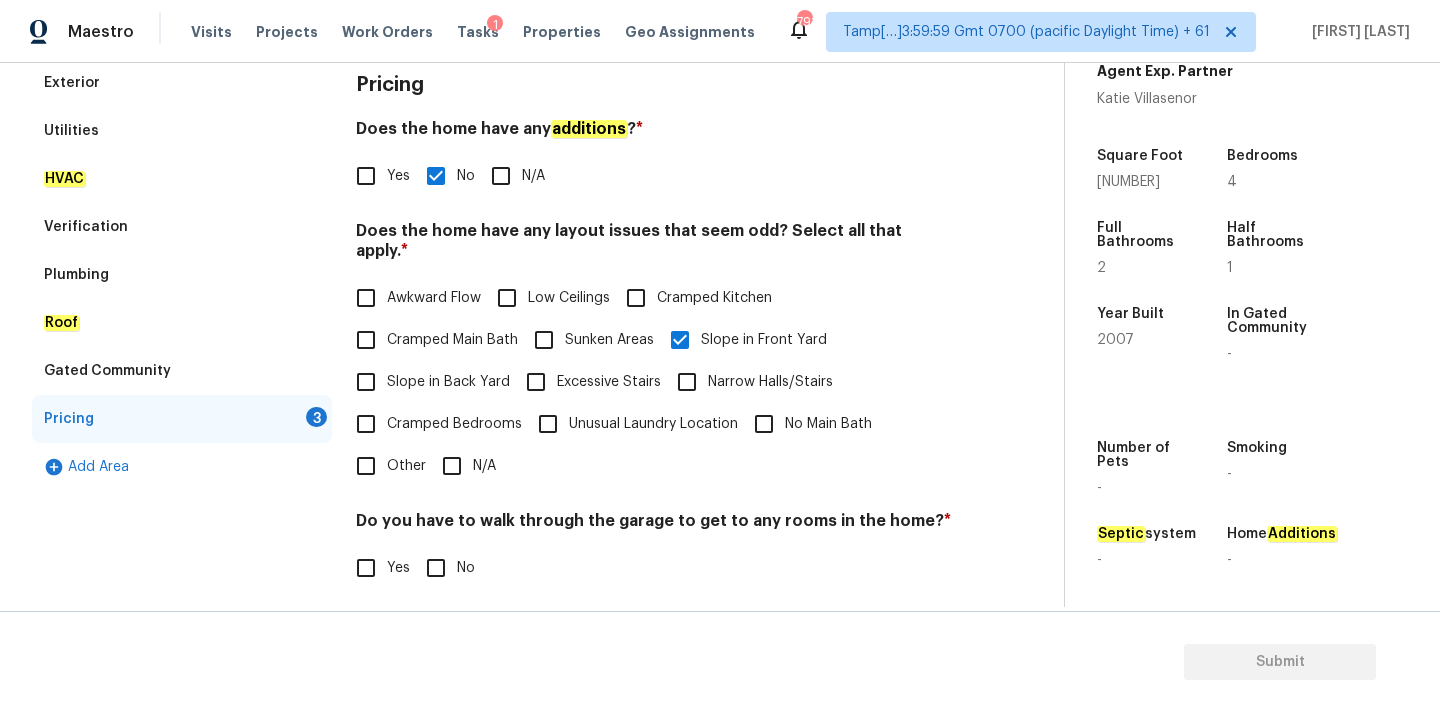 scroll, scrollTop: 488, scrollLeft: 0, axis: vertical 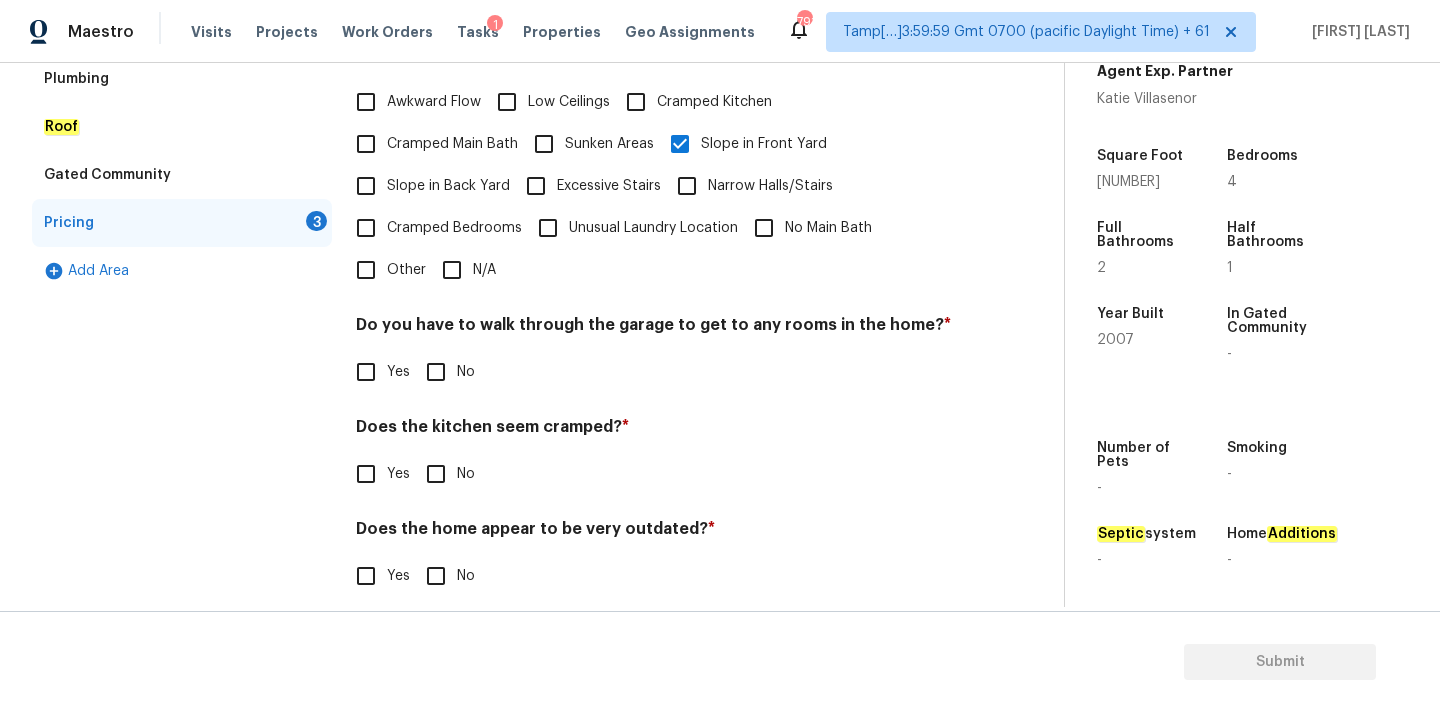 click on "N/A" at bounding box center [452, 270] 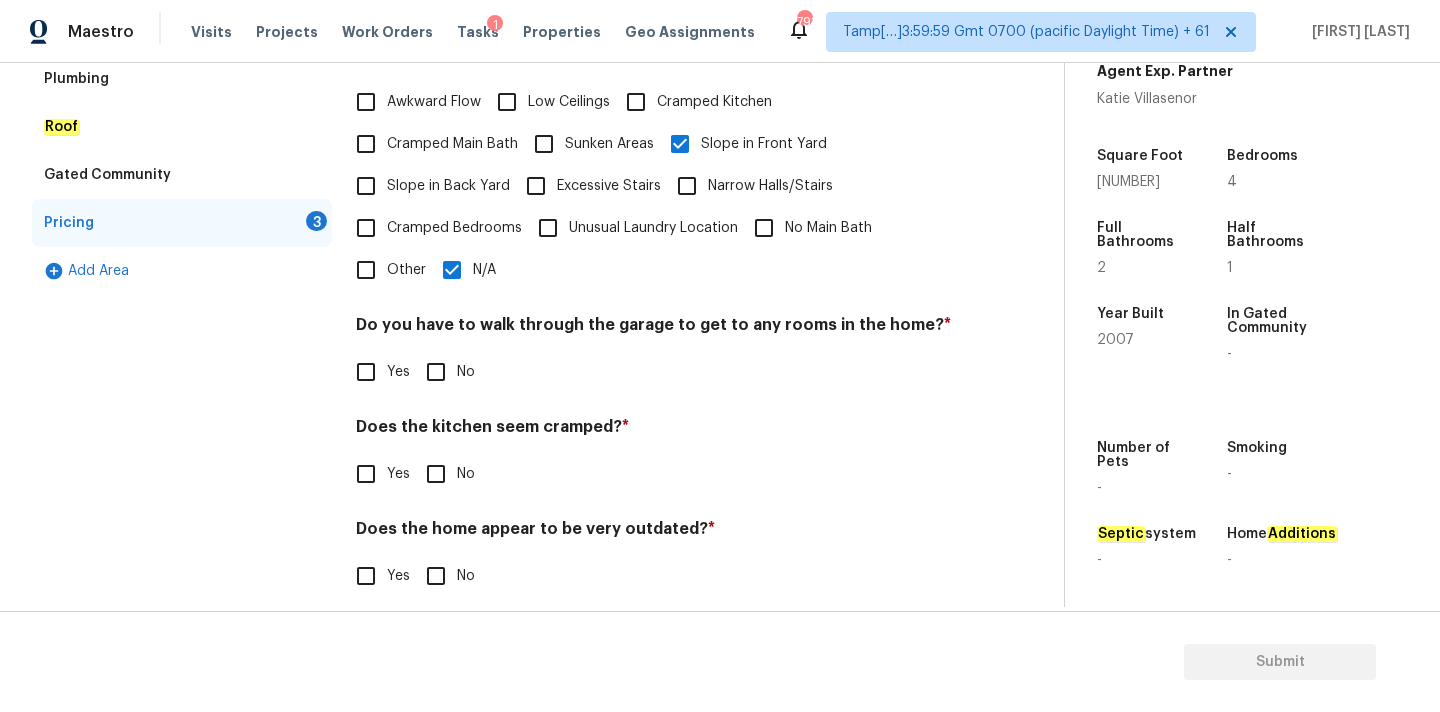click on "No" at bounding box center (436, 372) 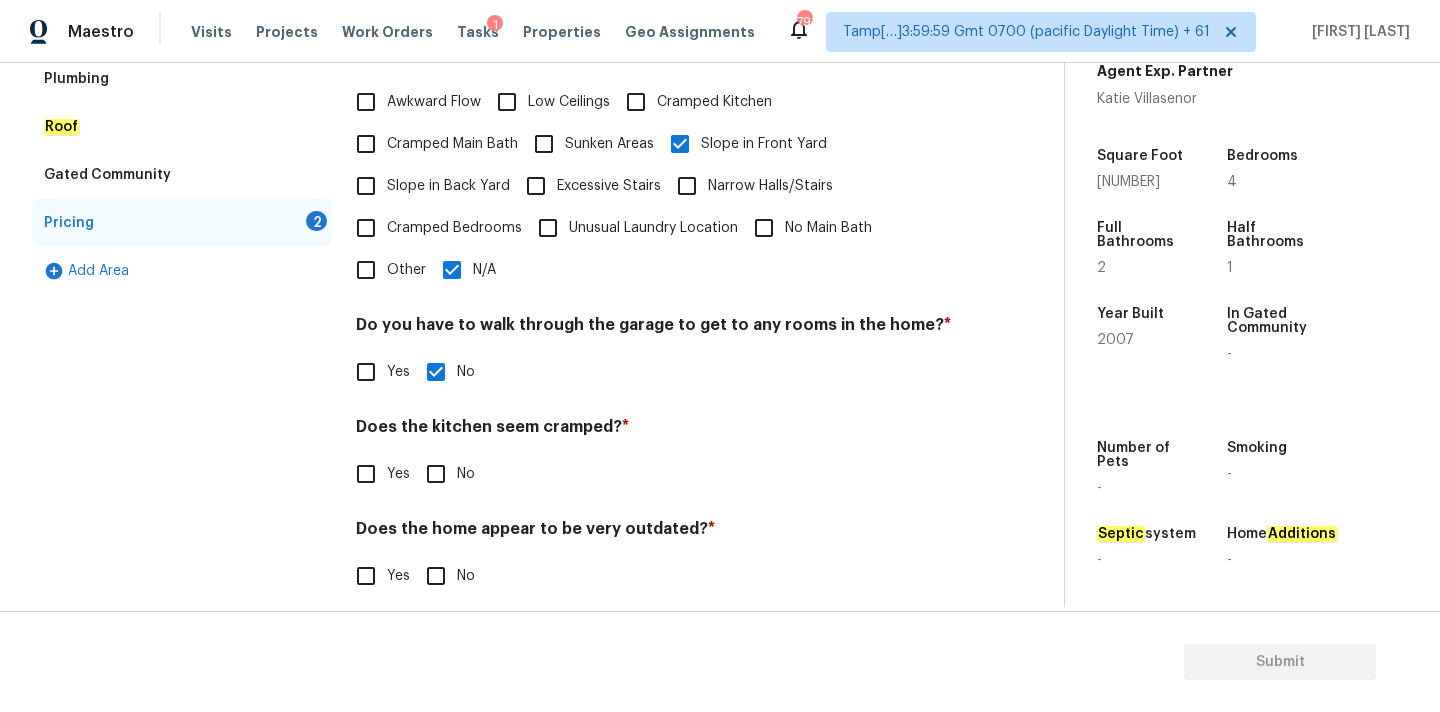 click on "Does the kitchen seem cramped?  *" at bounding box center [654, 431] 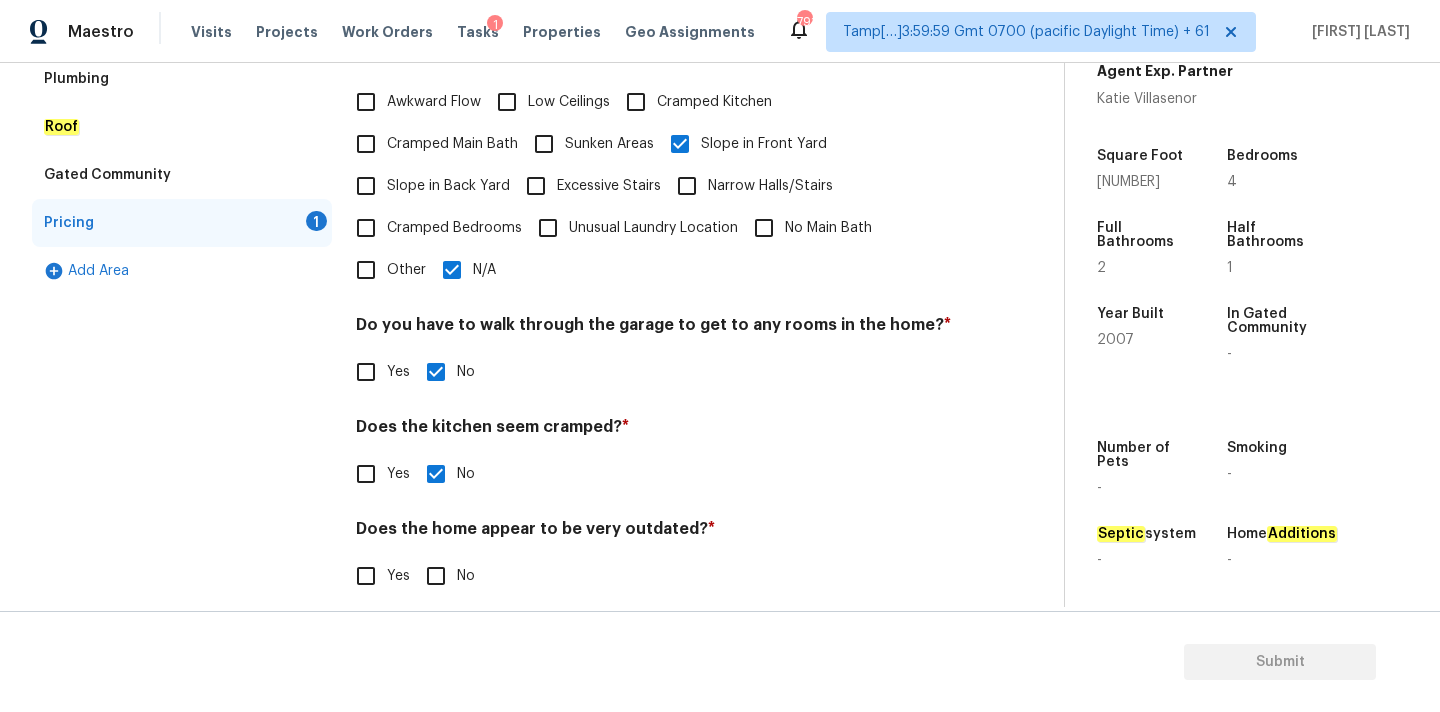 click on "No" at bounding box center [436, 576] 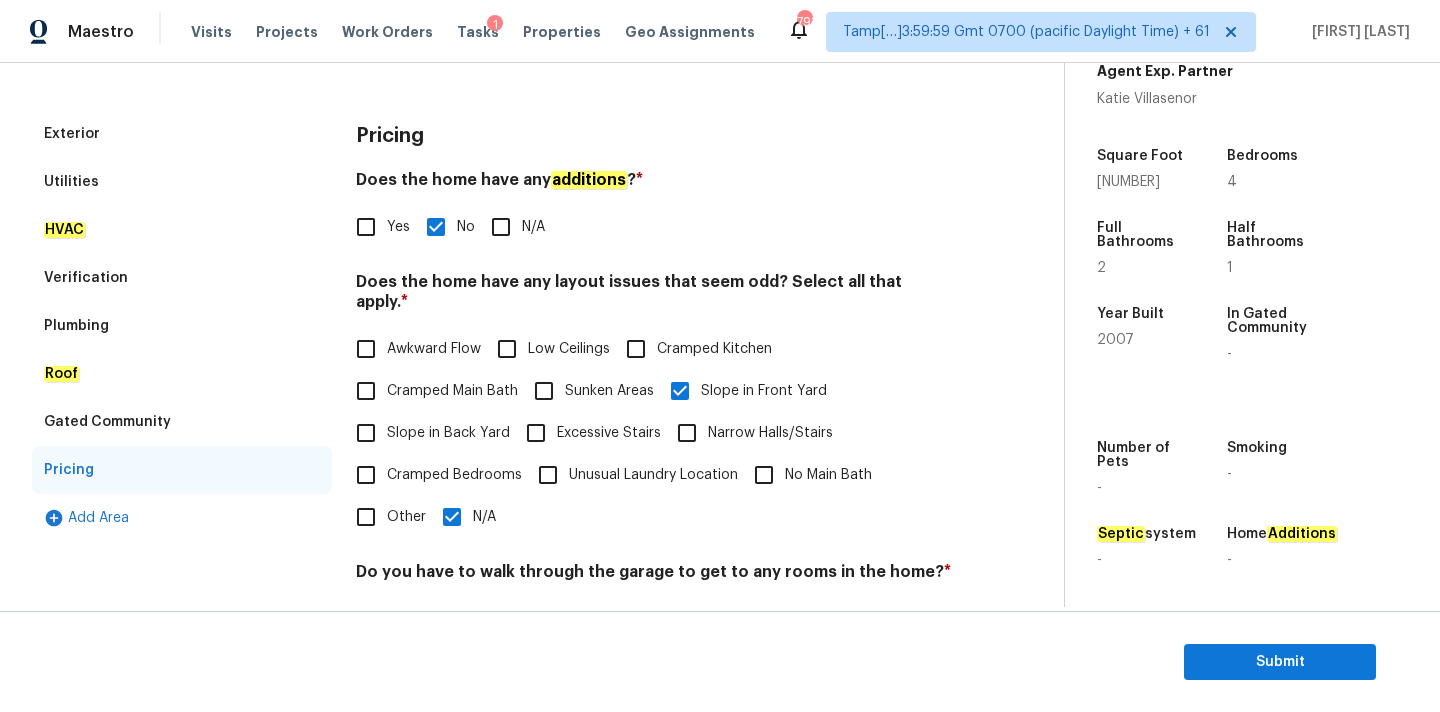 scroll, scrollTop: 51, scrollLeft: 0, axis: vertical 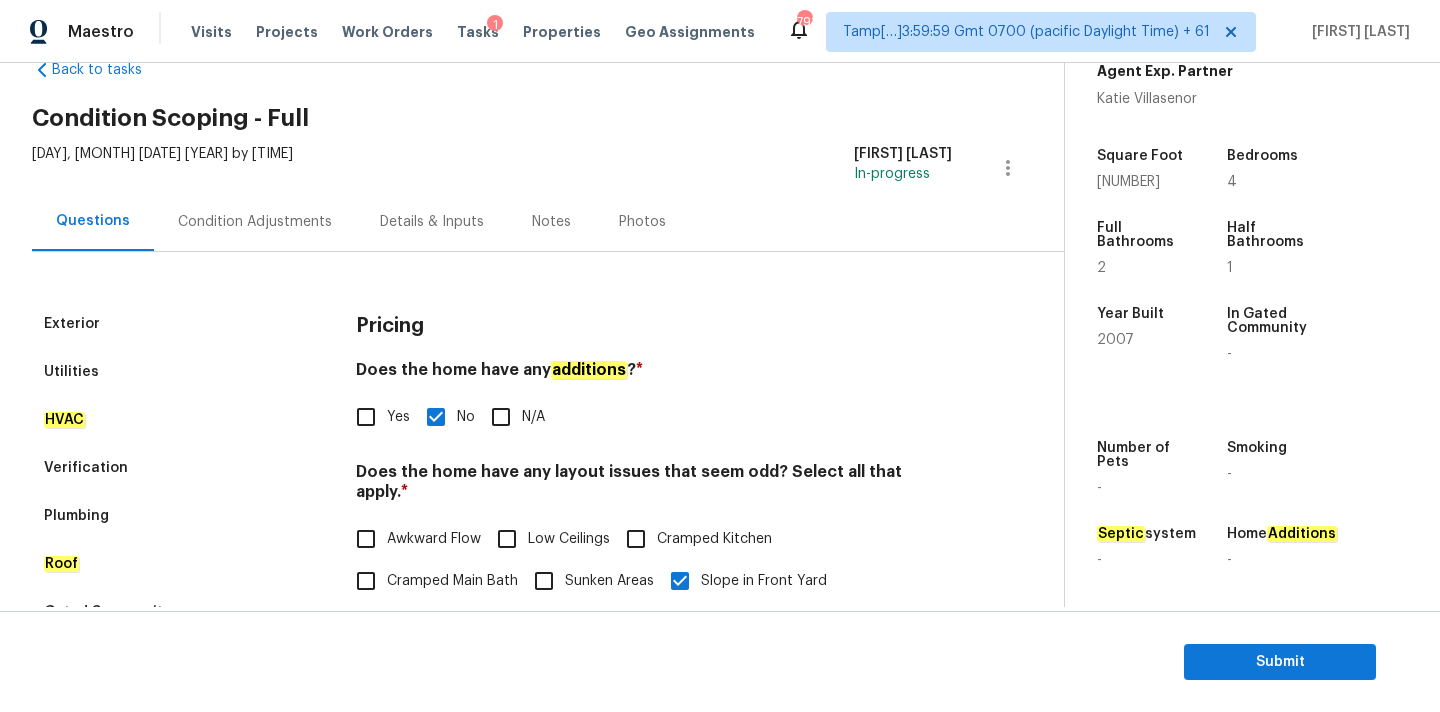 click on "Verification" at bounding box center [182, 468] 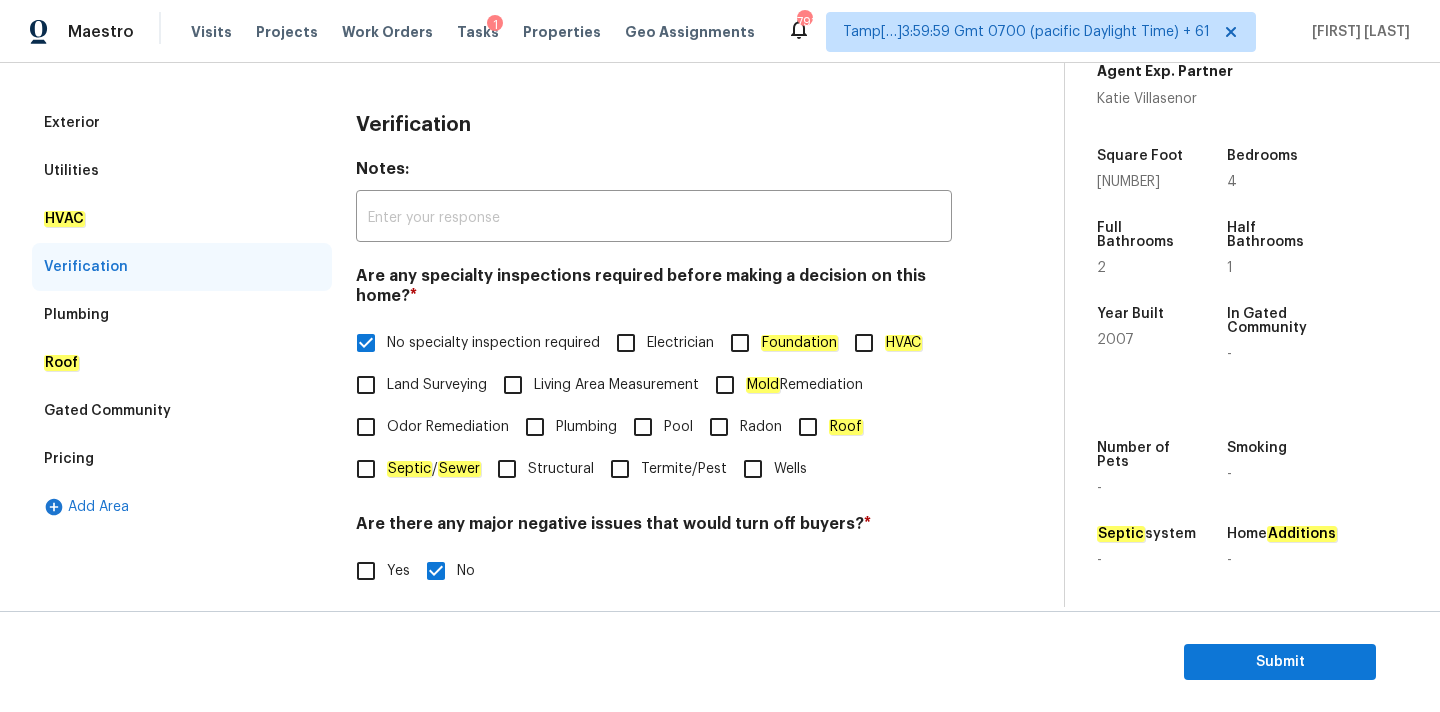 scroll, scrollTop: 129, scrollLeft: 0, axis: vertical 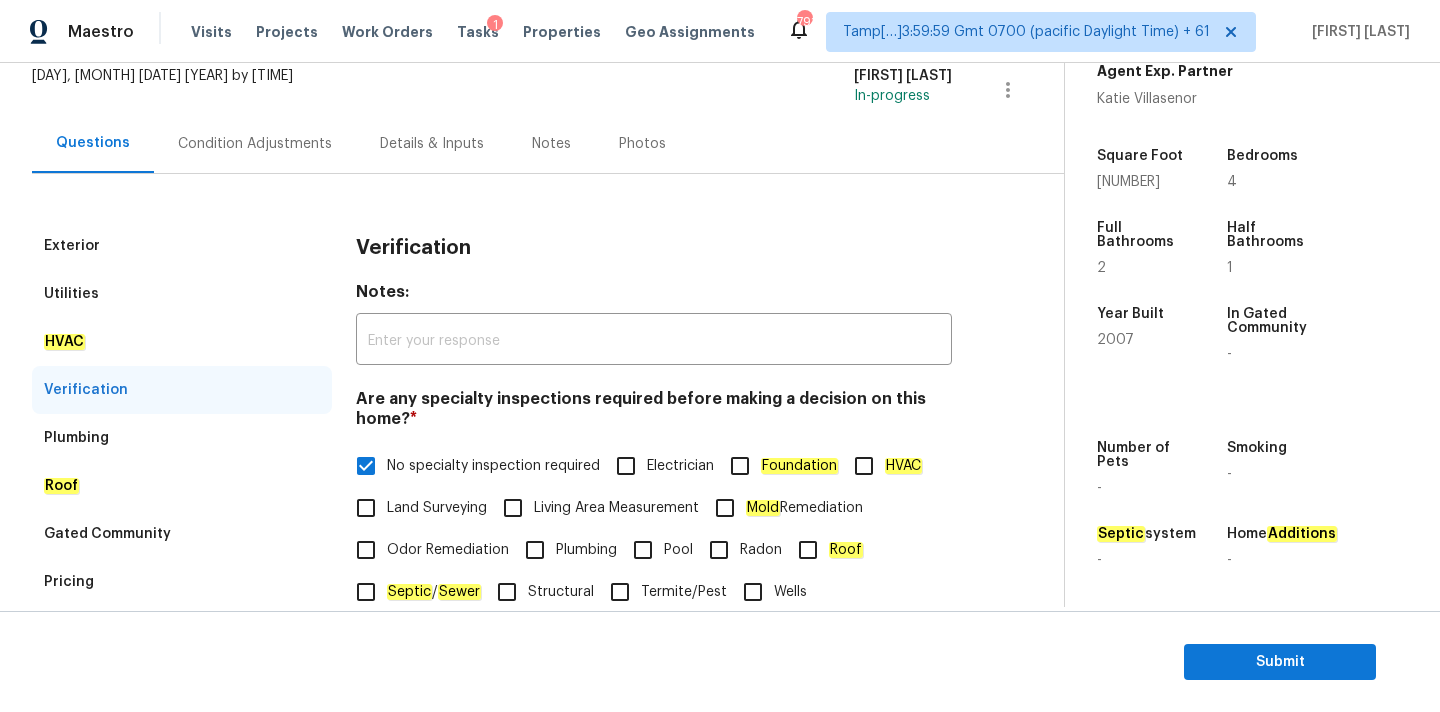 click on "Condition Adjustments" at bounding box center (255, 143) 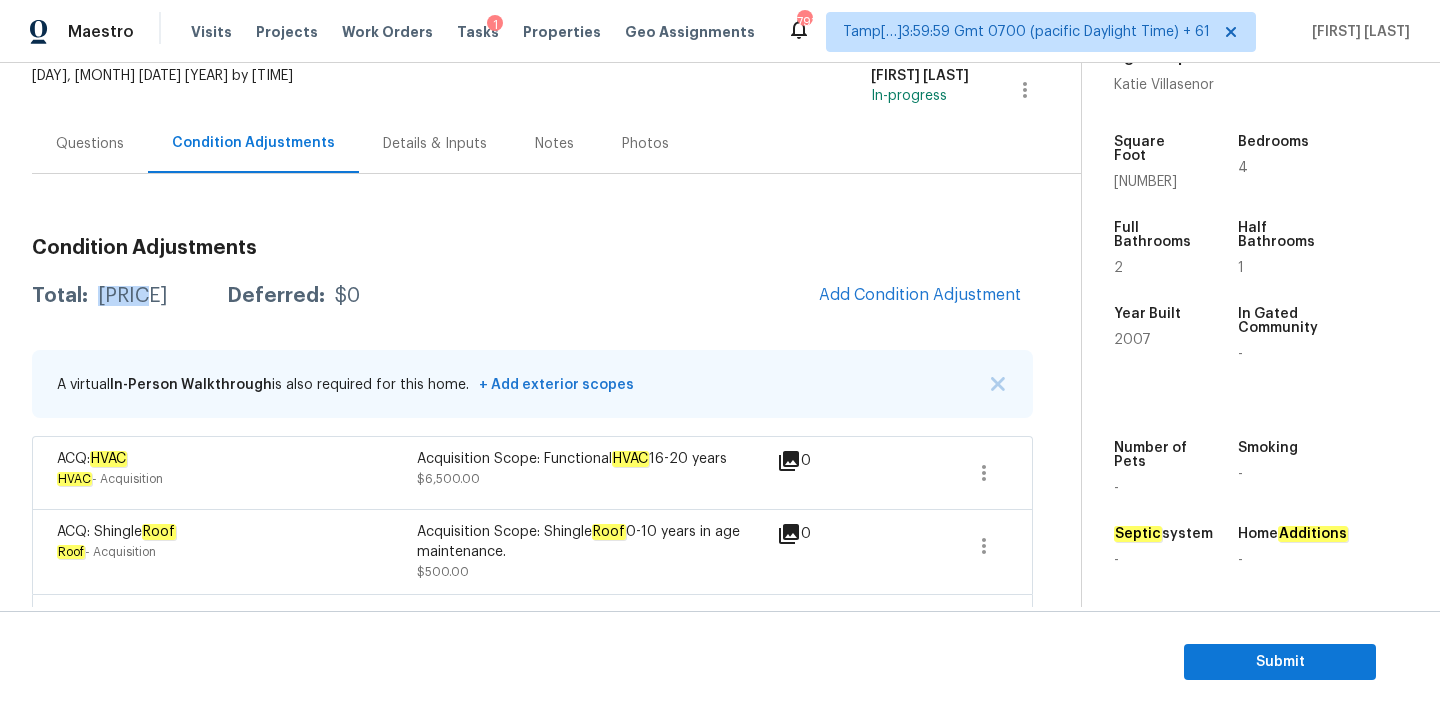 drag, startPoint x: 94, startPoint y: 297, endPoint x: 181, endPoint y: 296, distance: 87.005745 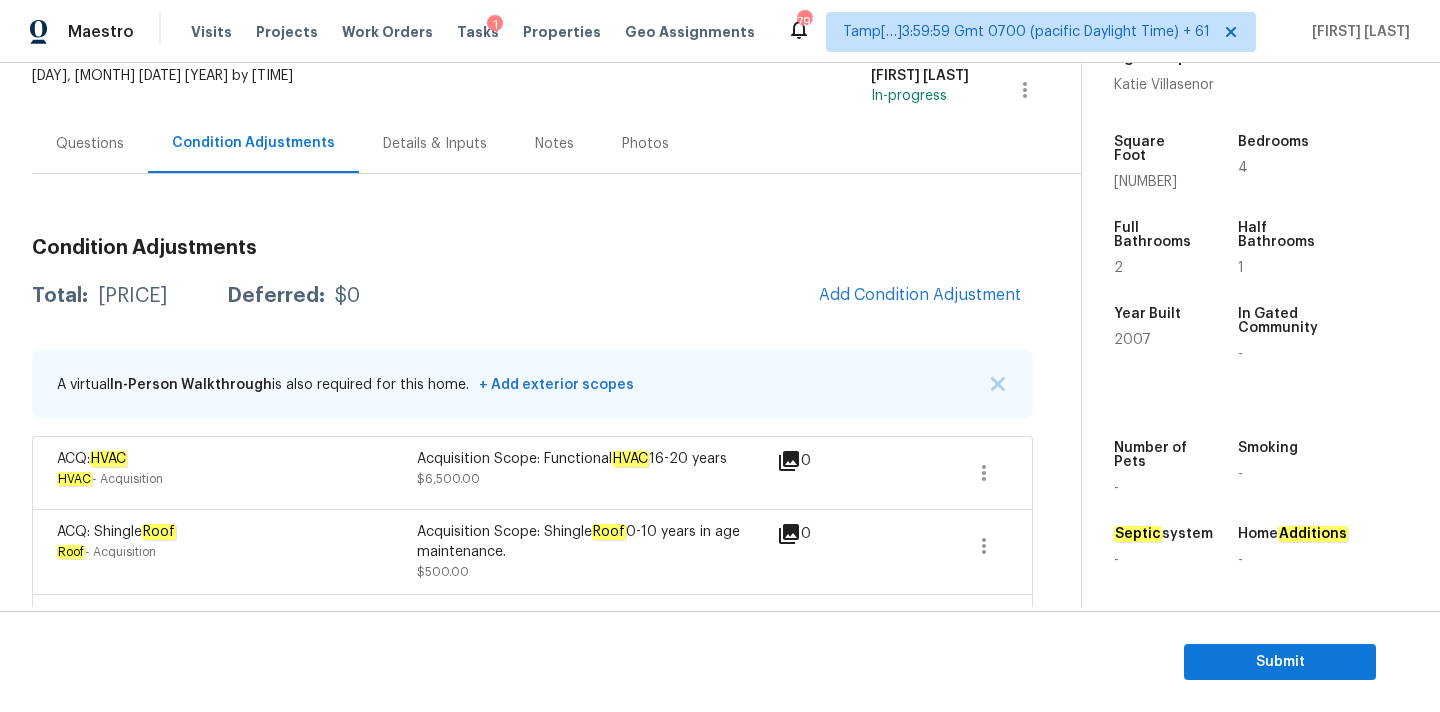 click on "Questions" at bounding box center [90, 144] 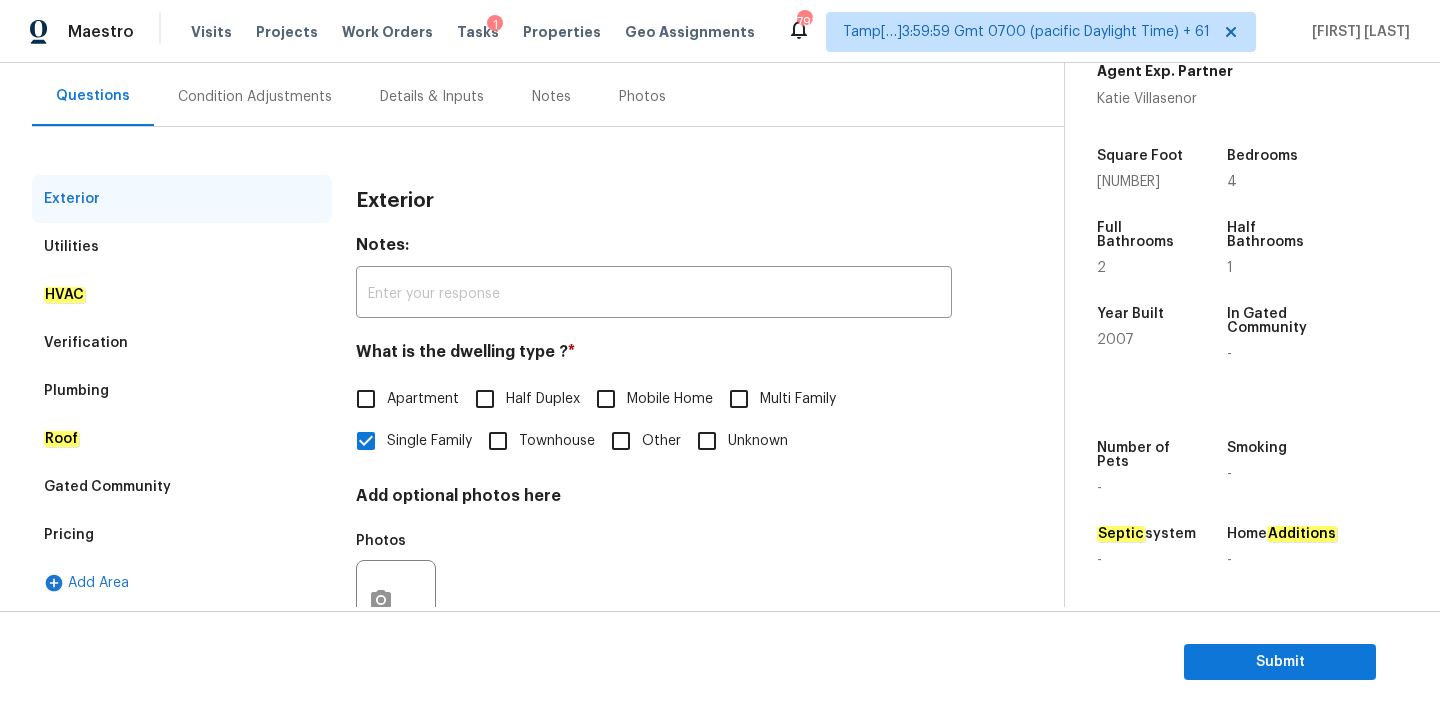 scroll, scrollTop: 225, scrollLeft: 0, axis: vertical 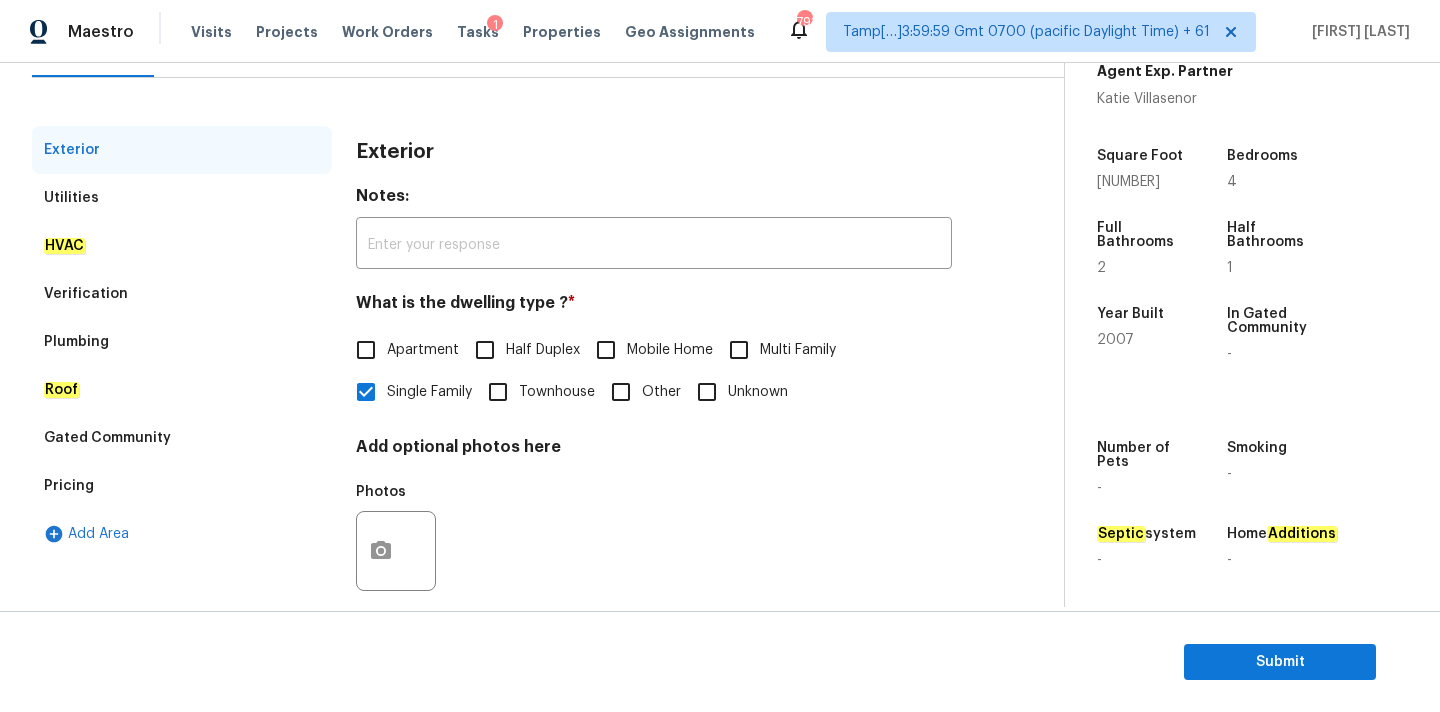 click on "Verification" at bounding box center (182, 294) 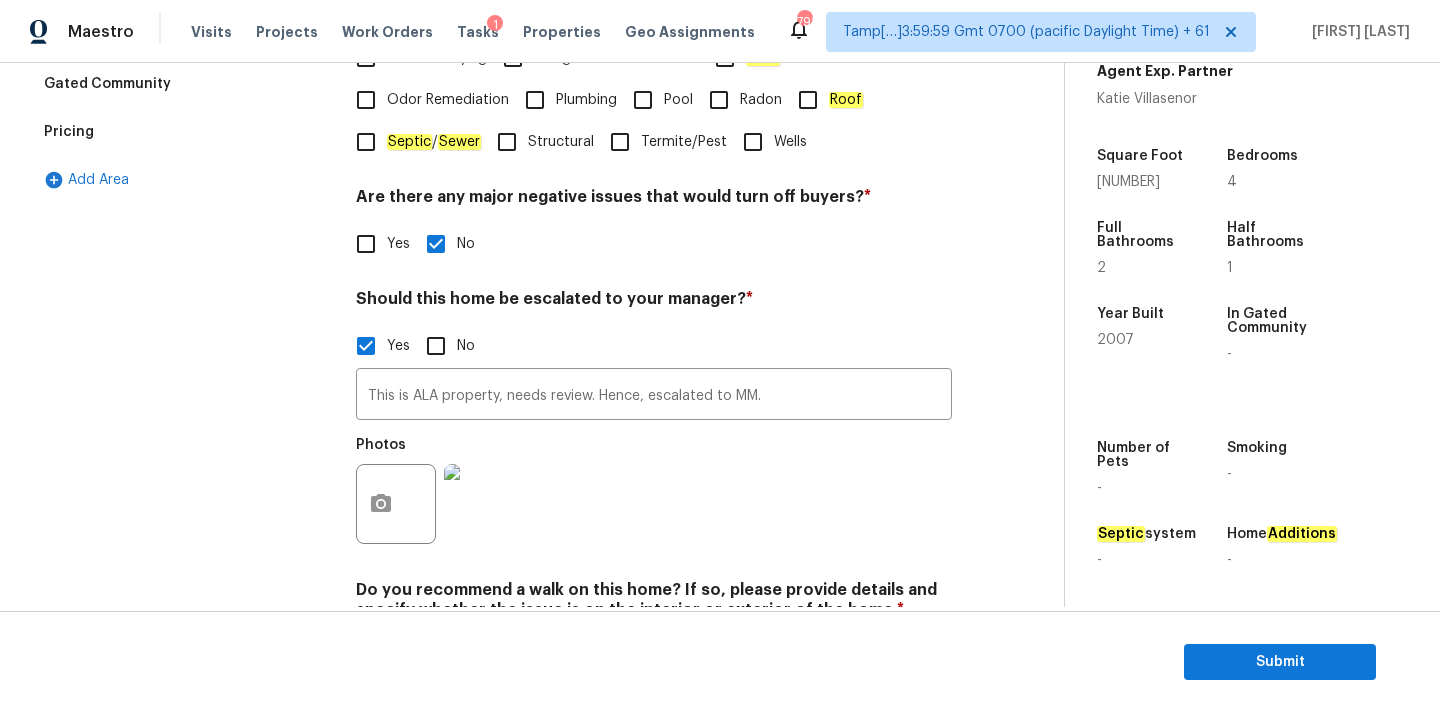 scroll, scrollTop: 531, scrollLeft: 0, axis: vertical 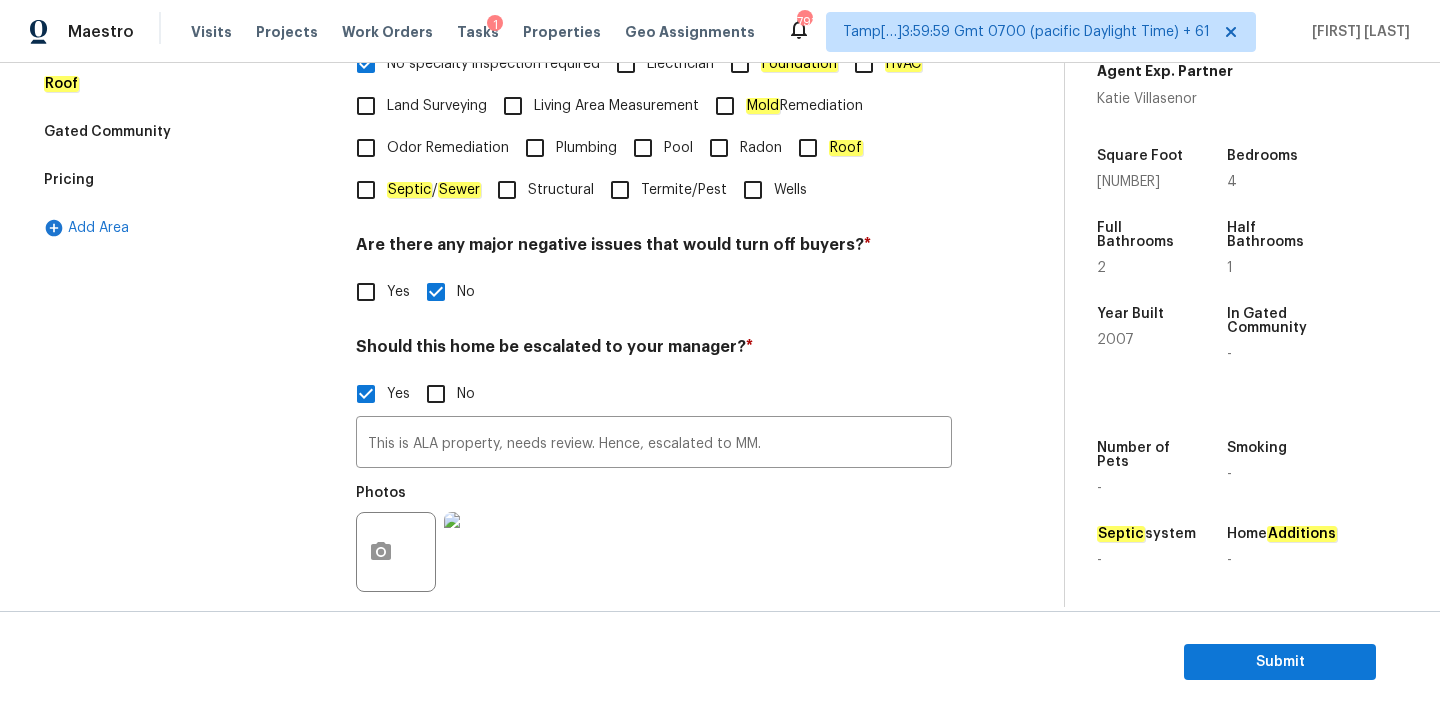 click on "Pricing" at bounding box center (182, 180) 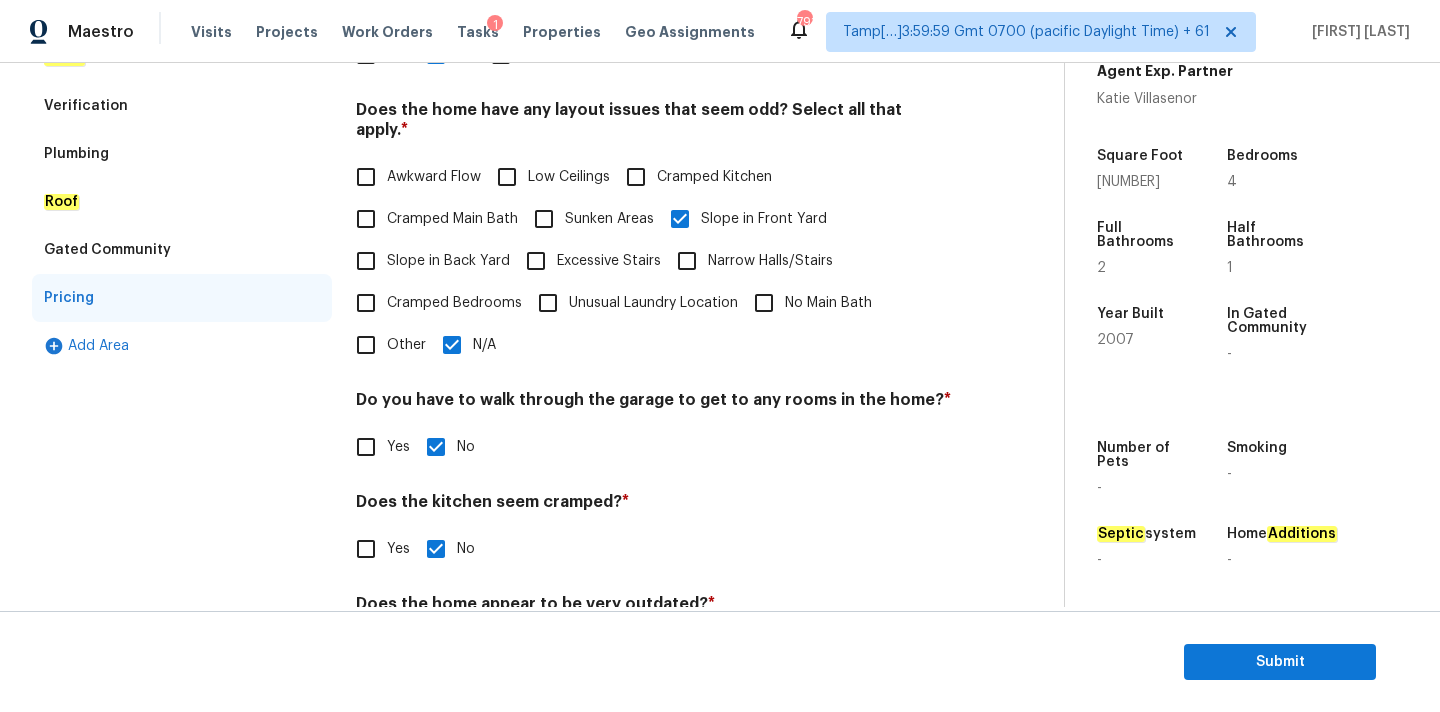 scroll, scrollTop: 389, scrollLeft: 0, axis: vertical 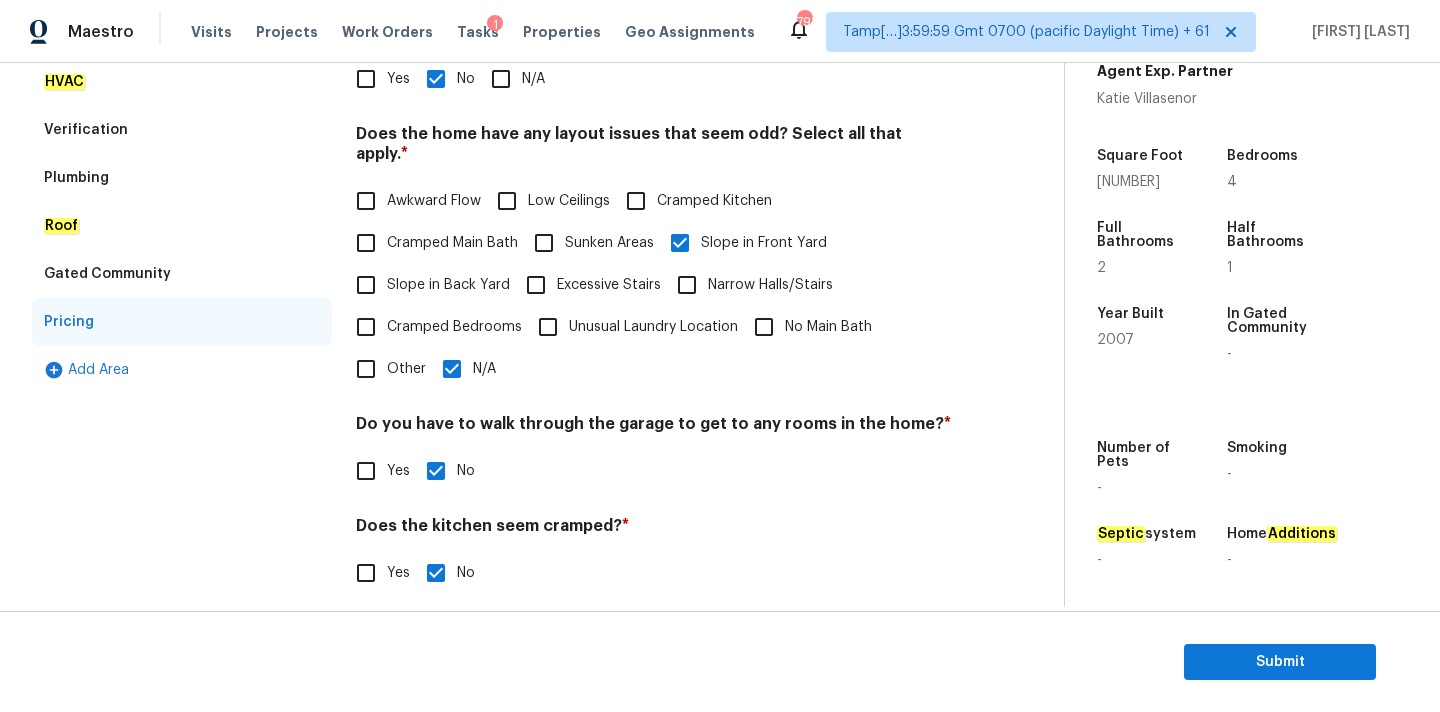 click on "Verification" at bounding box center [182, 130] 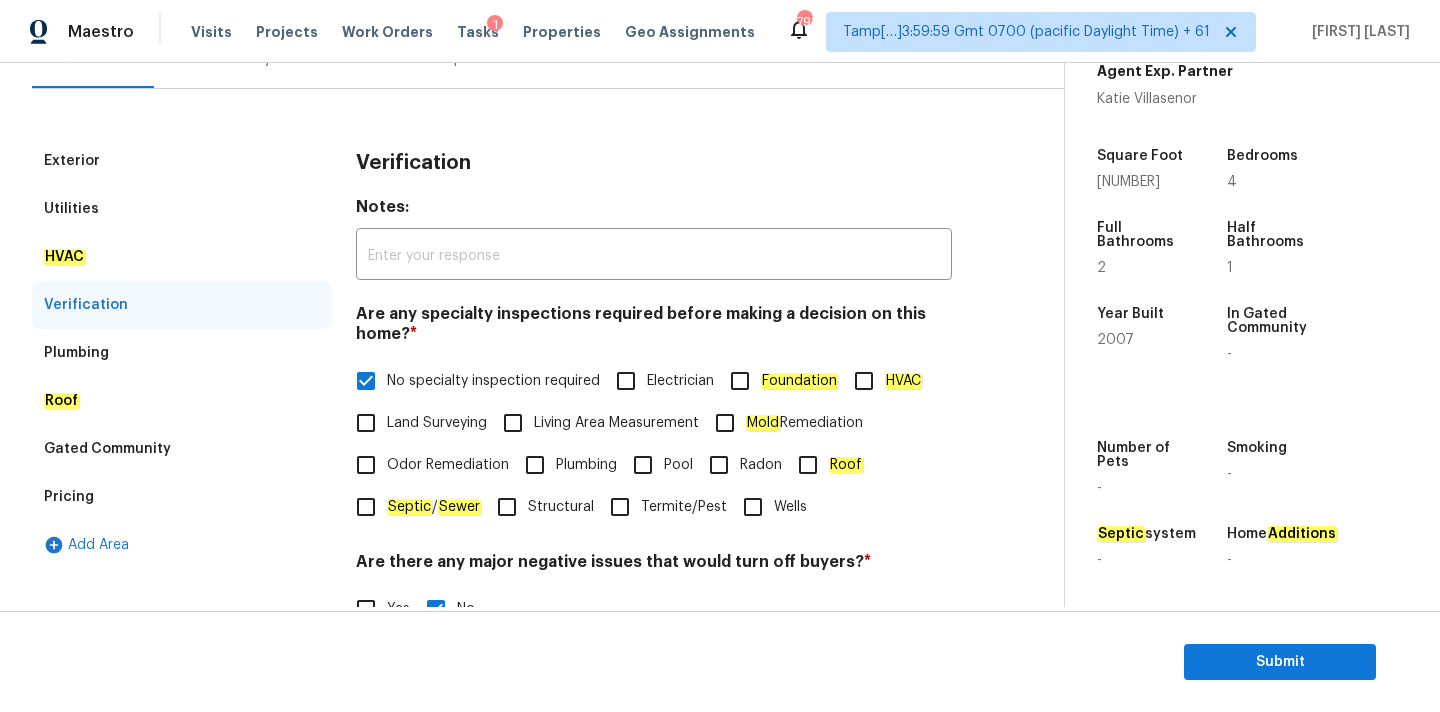 scroll, scrollTop: 148, scrollLeft: 0, axis: vertical 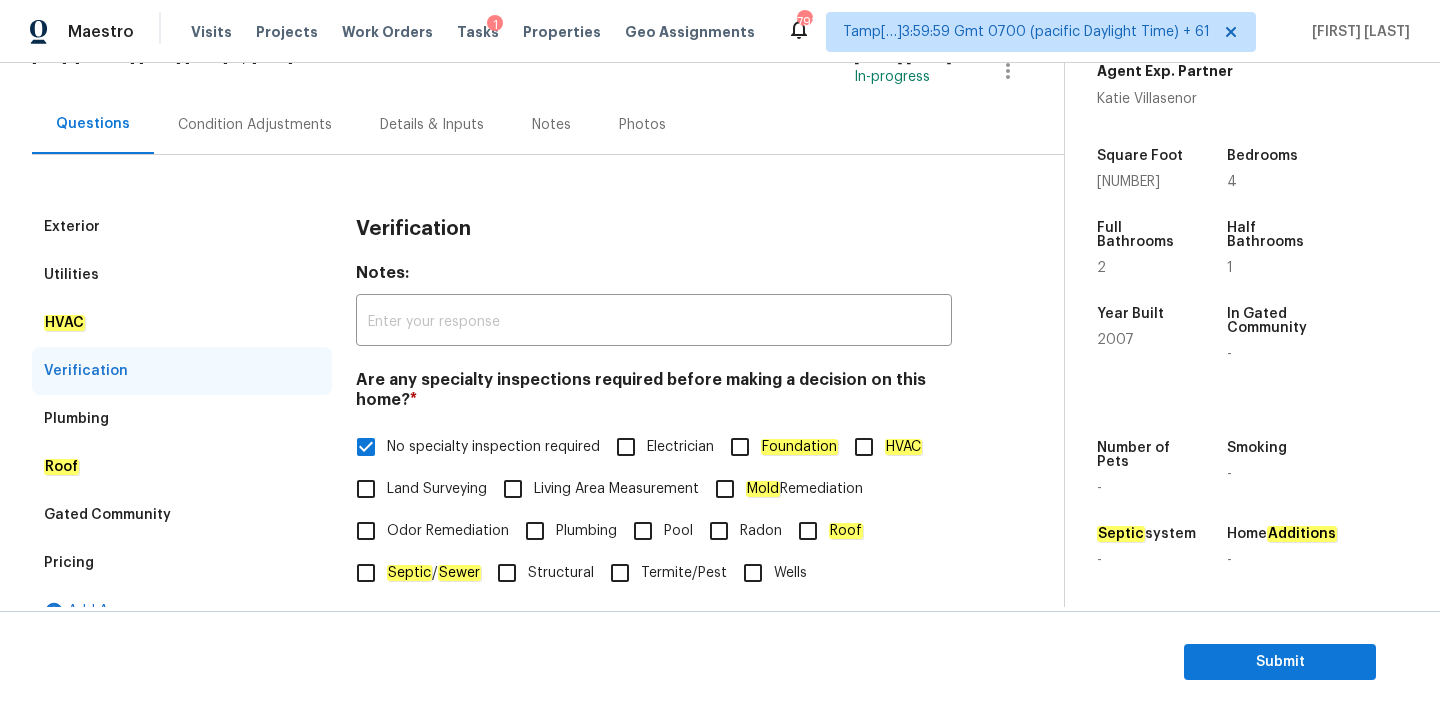 click on "Condition Adjustments" at bounding box center (255, 125) 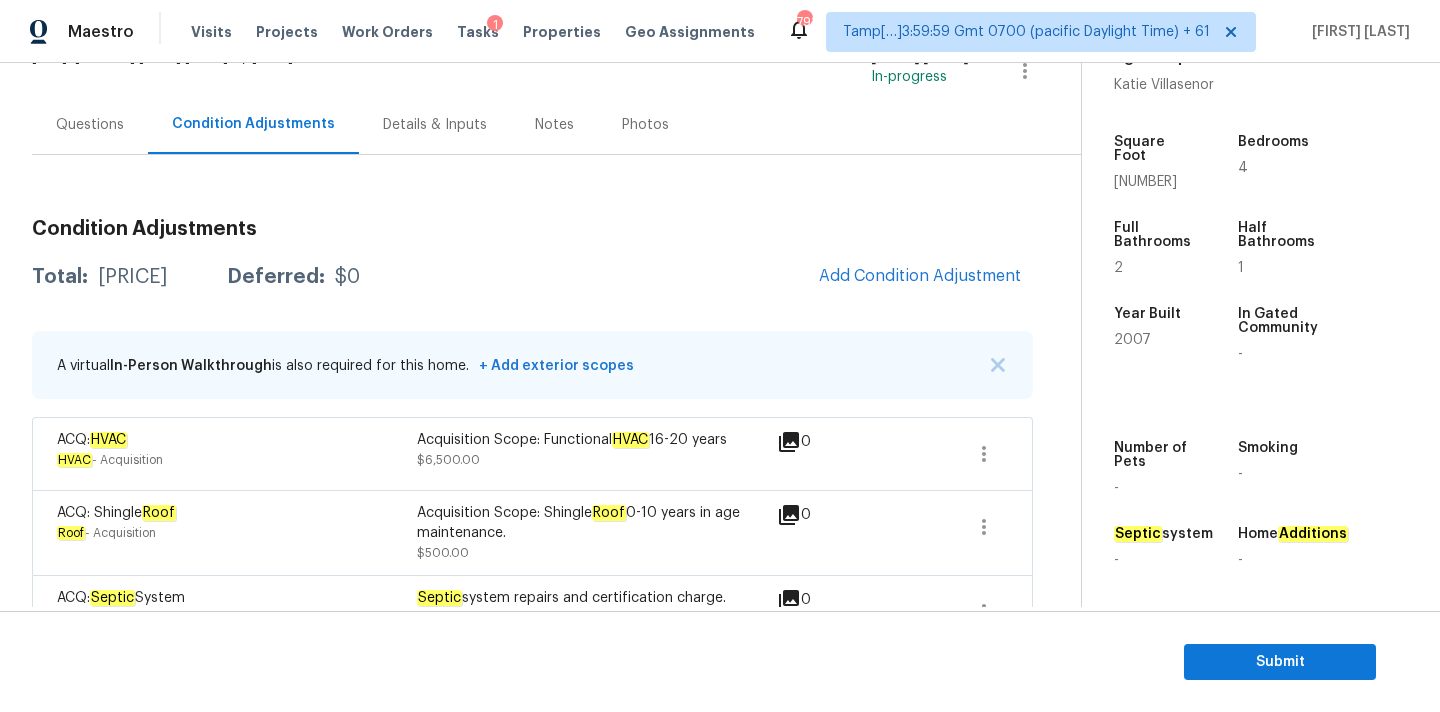 scroll, scrollTop: 249, scrollLeft: 0, axis: vertical 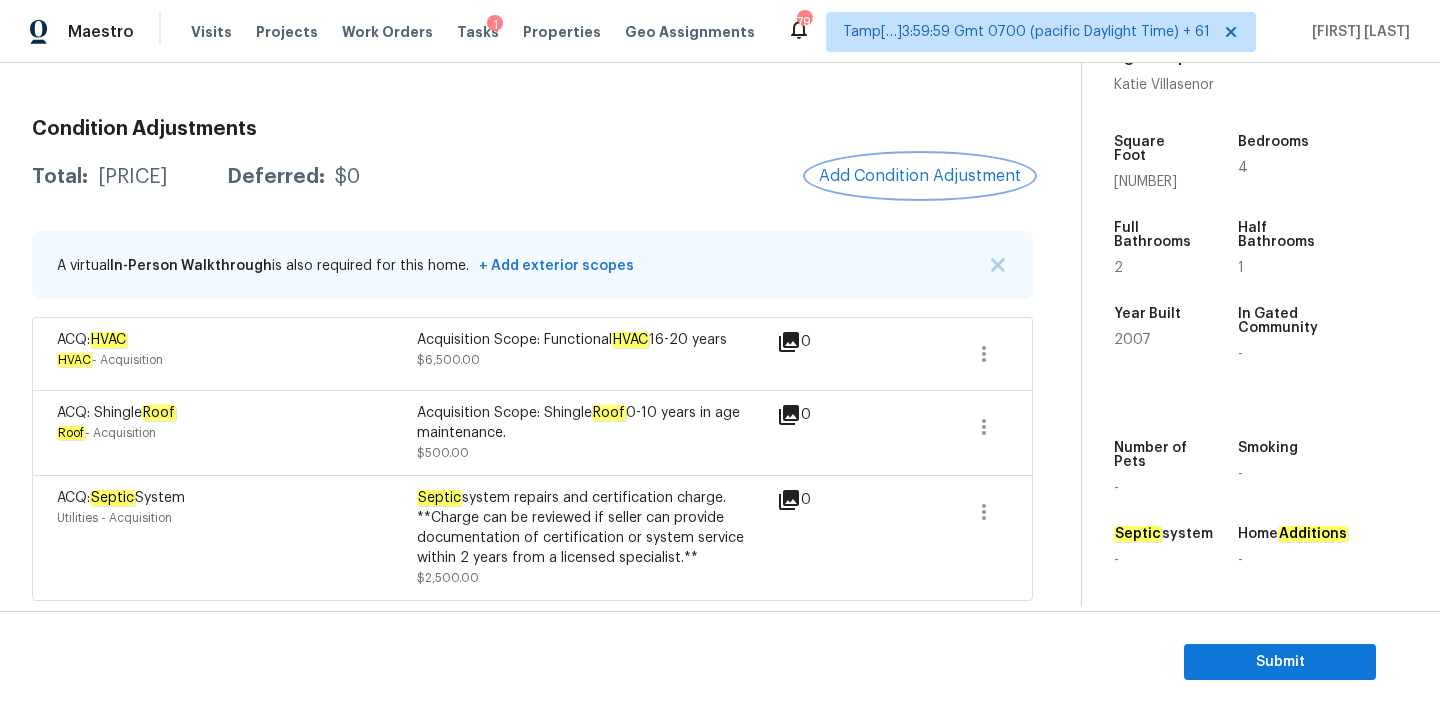 click on "Add Condition Adjustment" at bounding box center [920, 176] 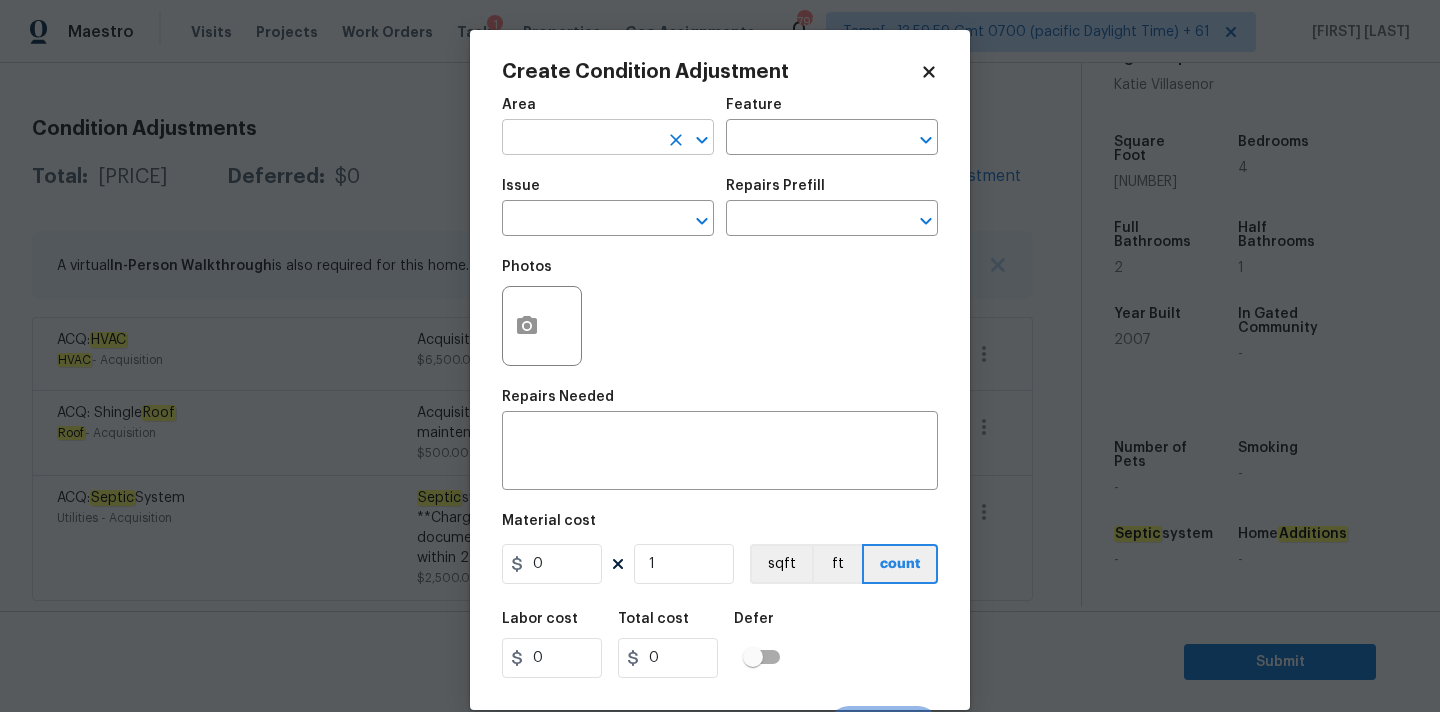 click at bounding box center [580, 139] 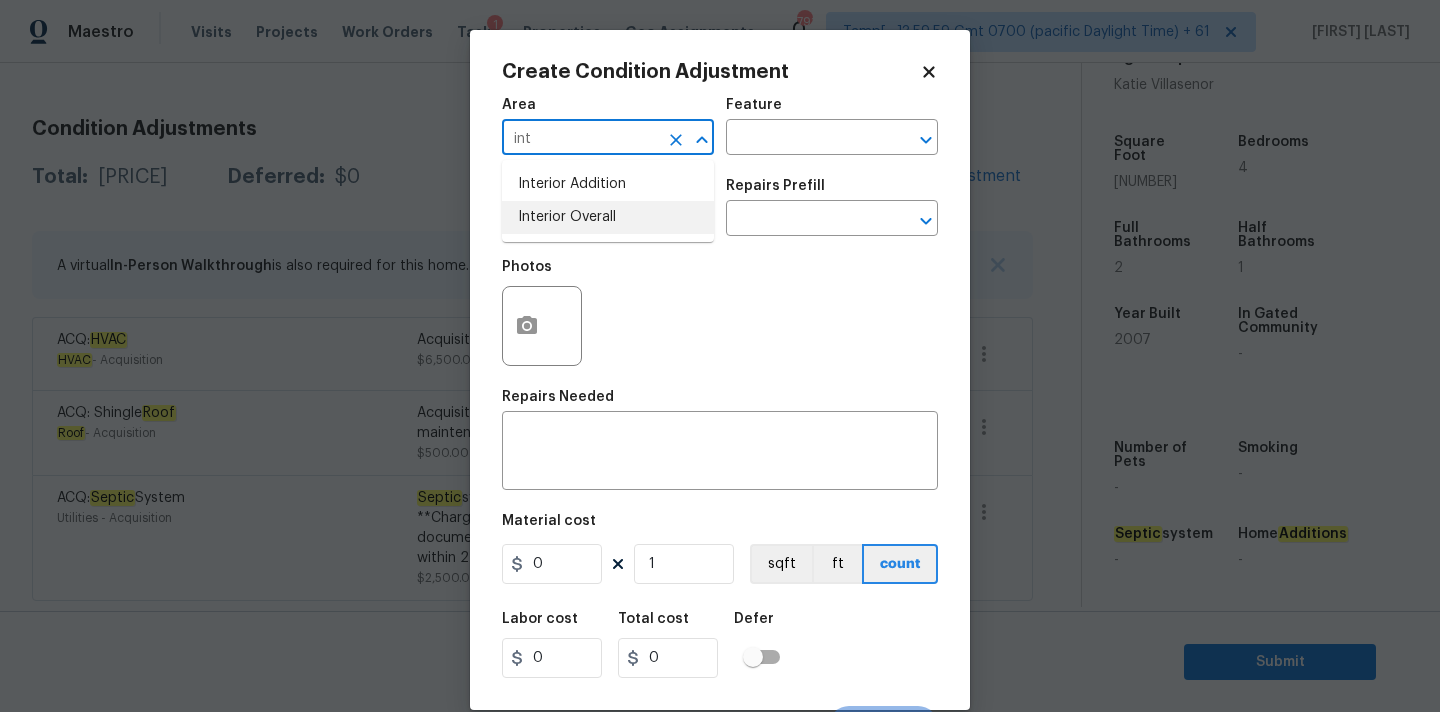 click on "Interior Overall" at bounding box center (608, 217) 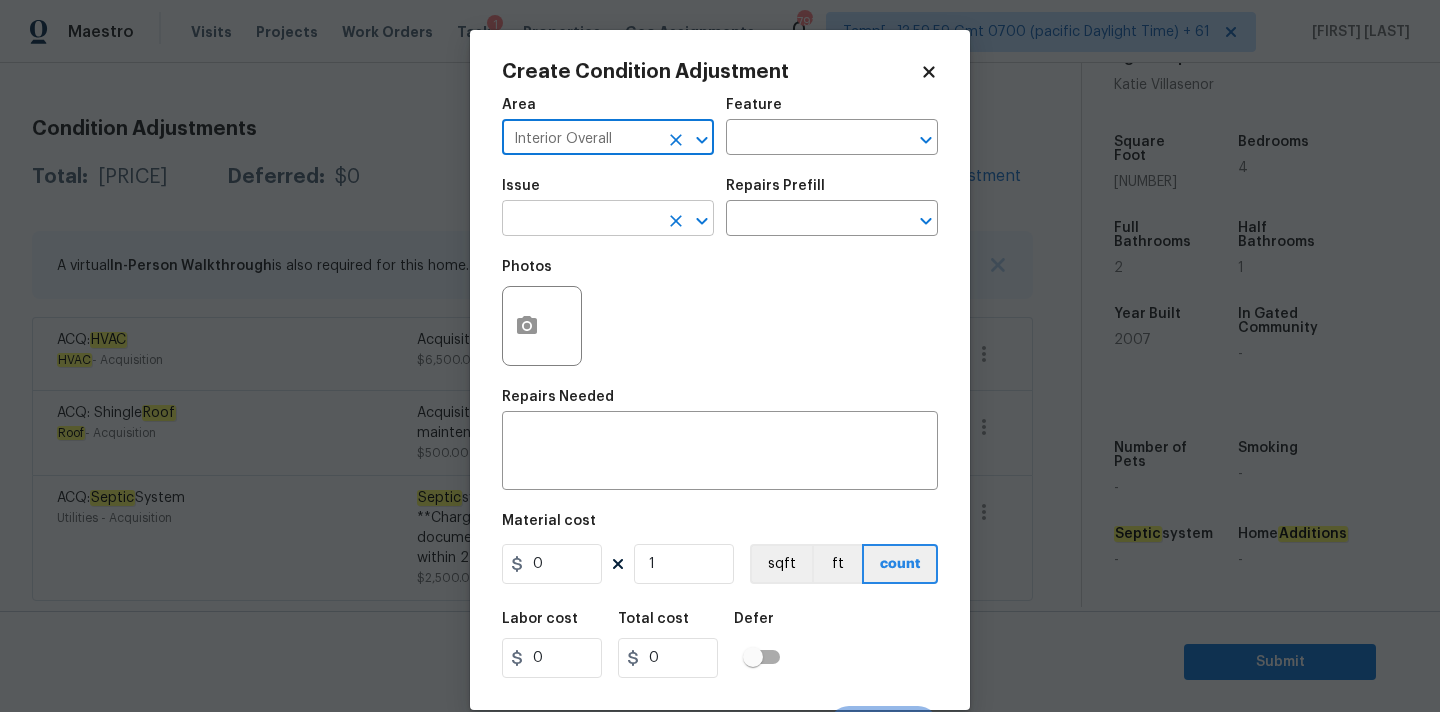 type on "Interior Overall" 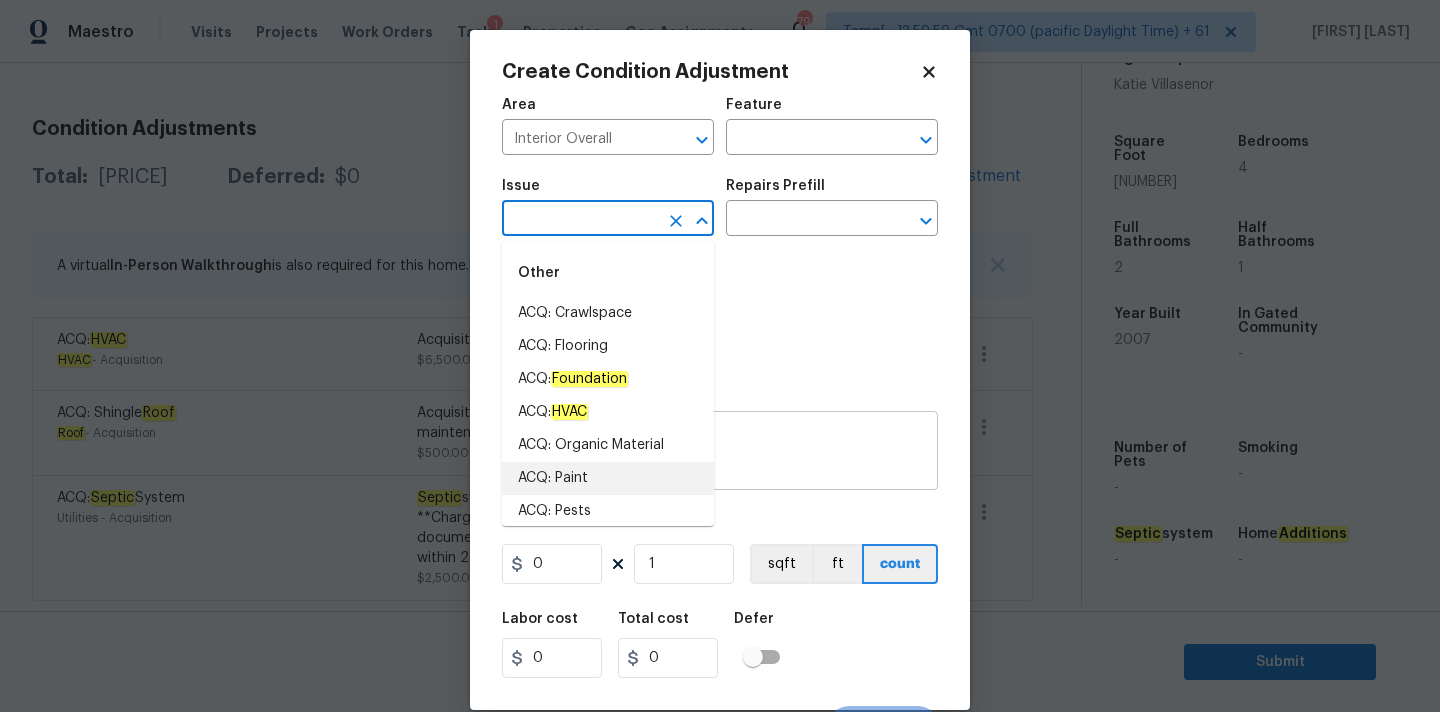 click on "ACQ: Paint" at bounding box center (608, 478) 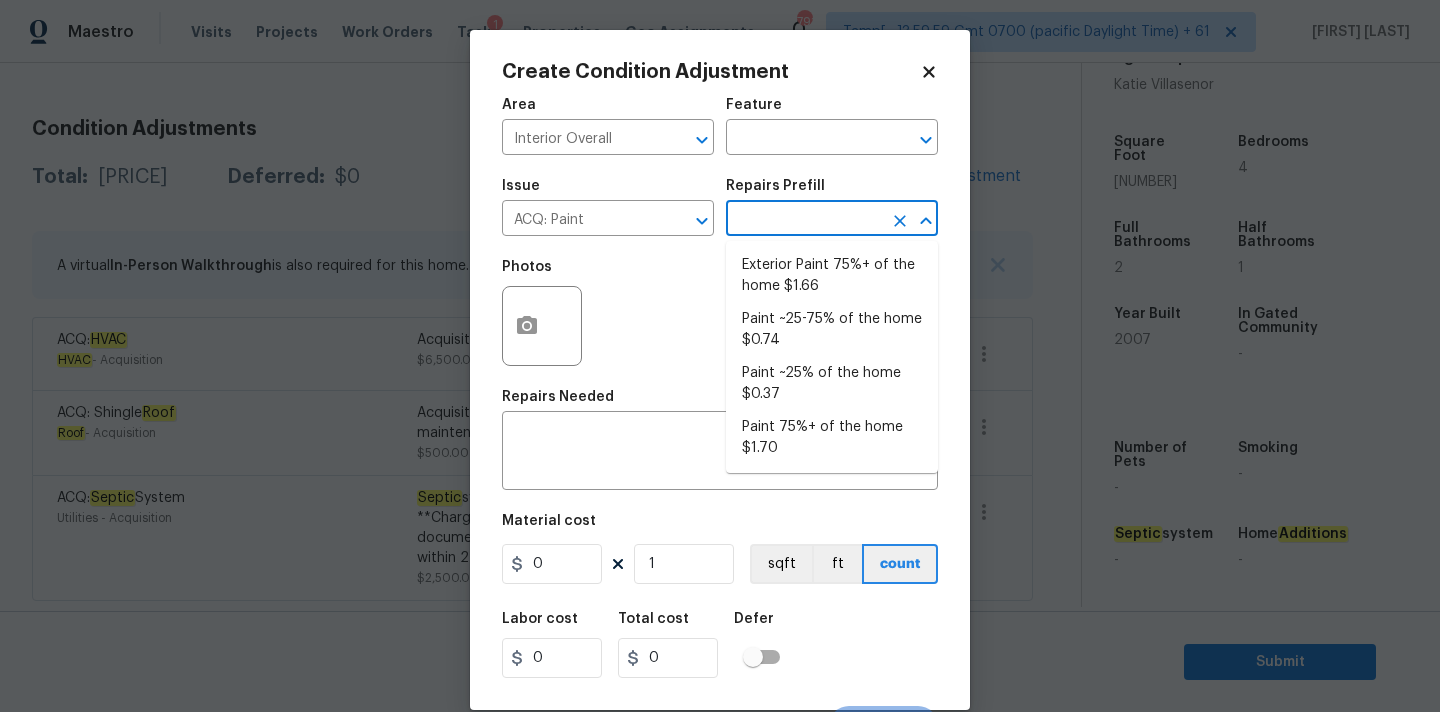 click at bounding box center [804, 220] 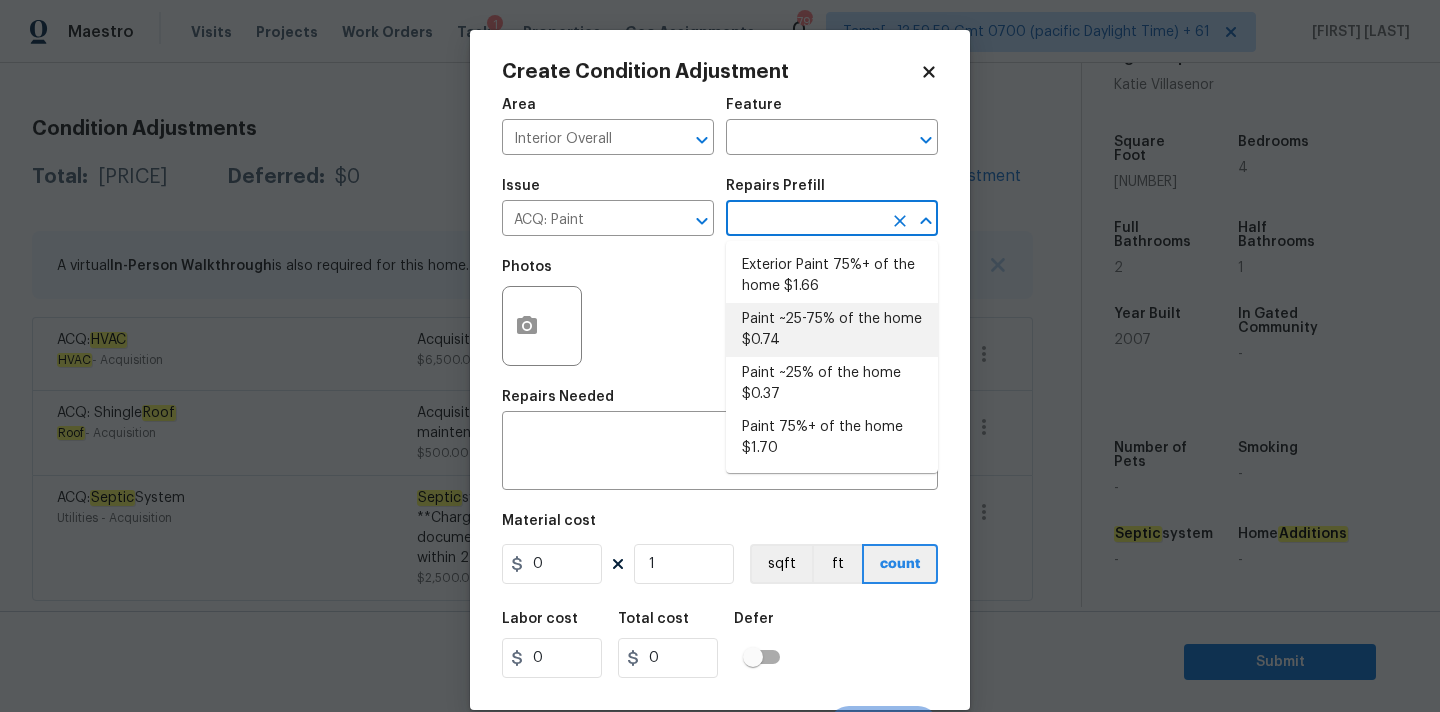 click on "Paint ~25-75% of the home $0.74" at bounding box center [832, 330] 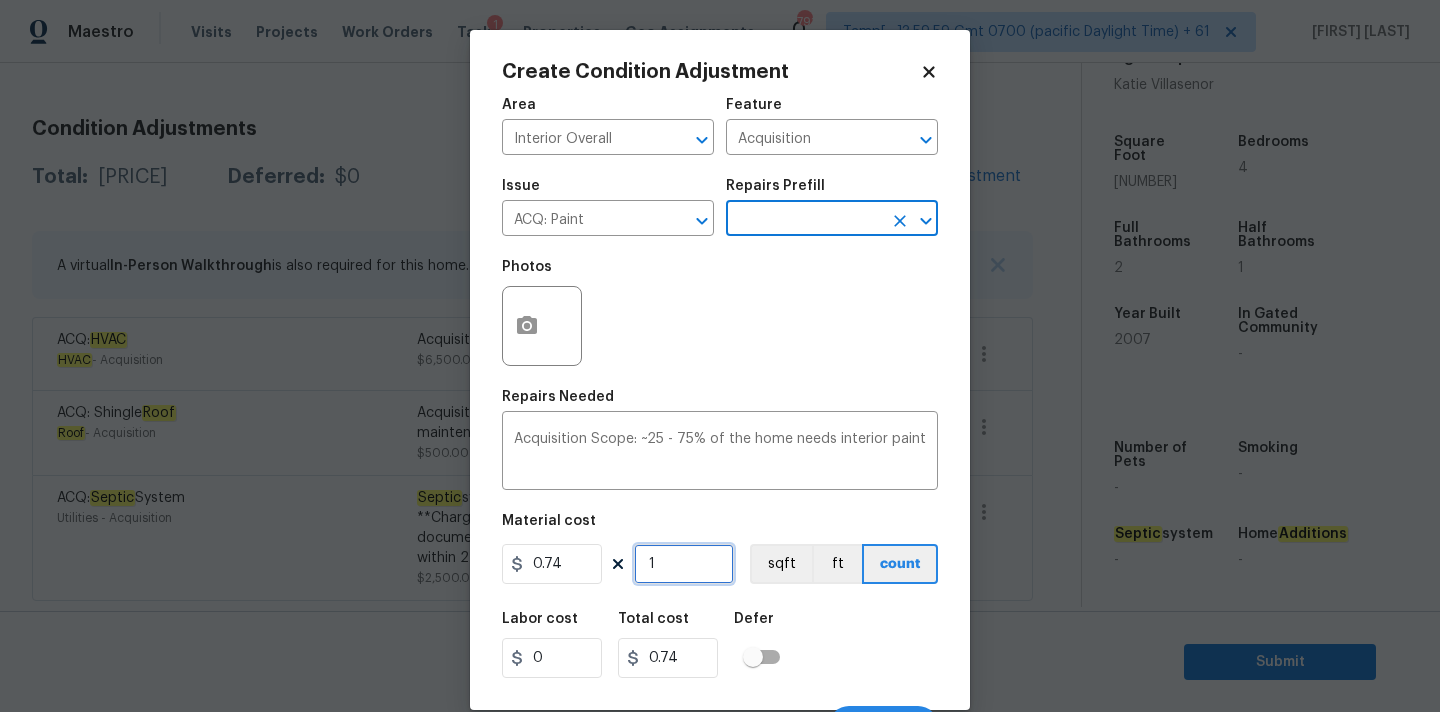 click on "1" at bounding box center [684, 564] 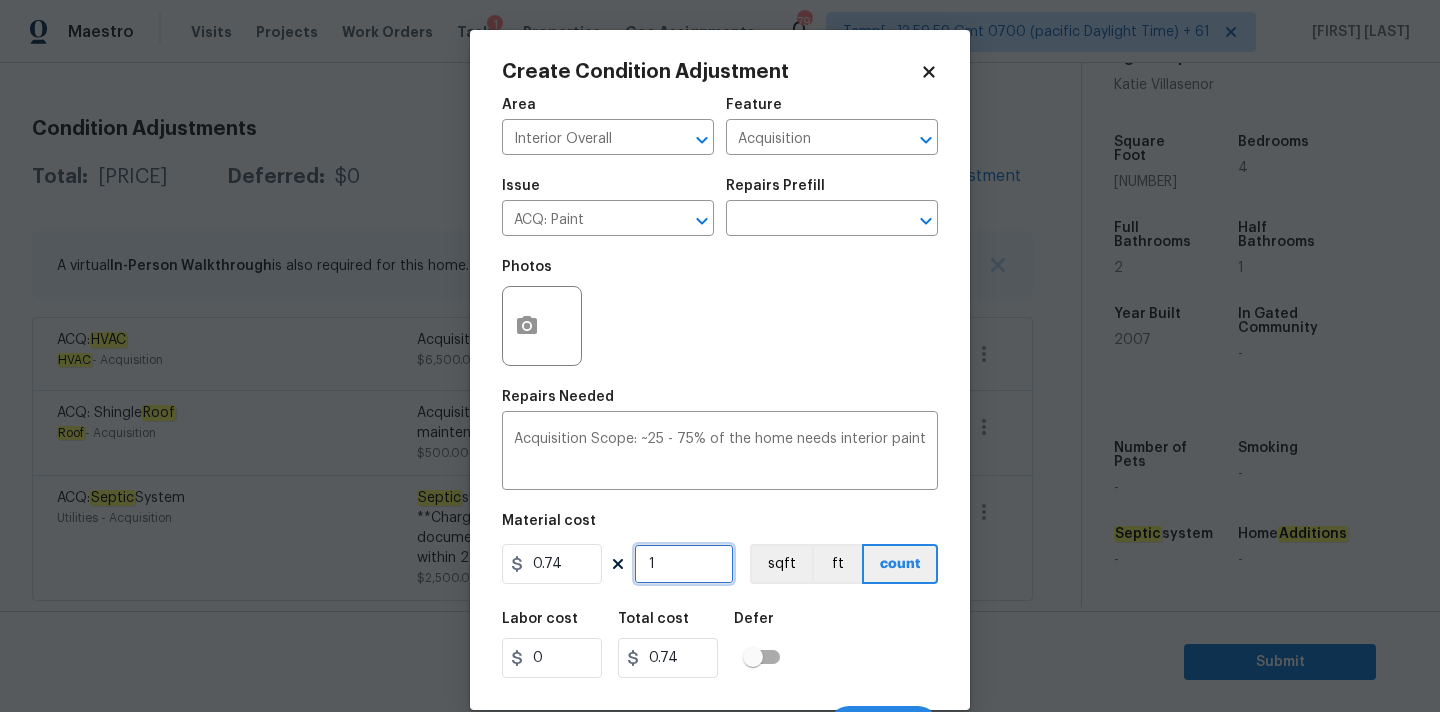 click on "1" at bounding box center (684, 564) 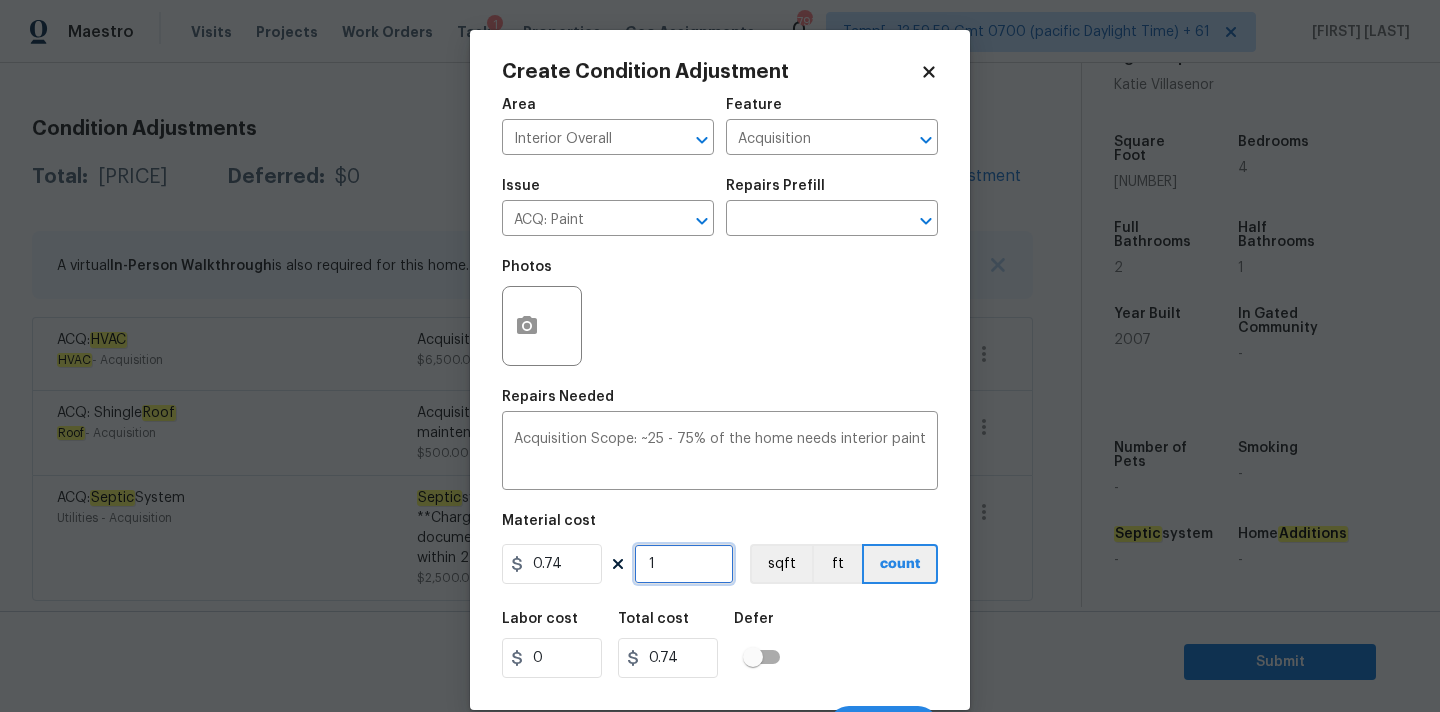 type on "2" 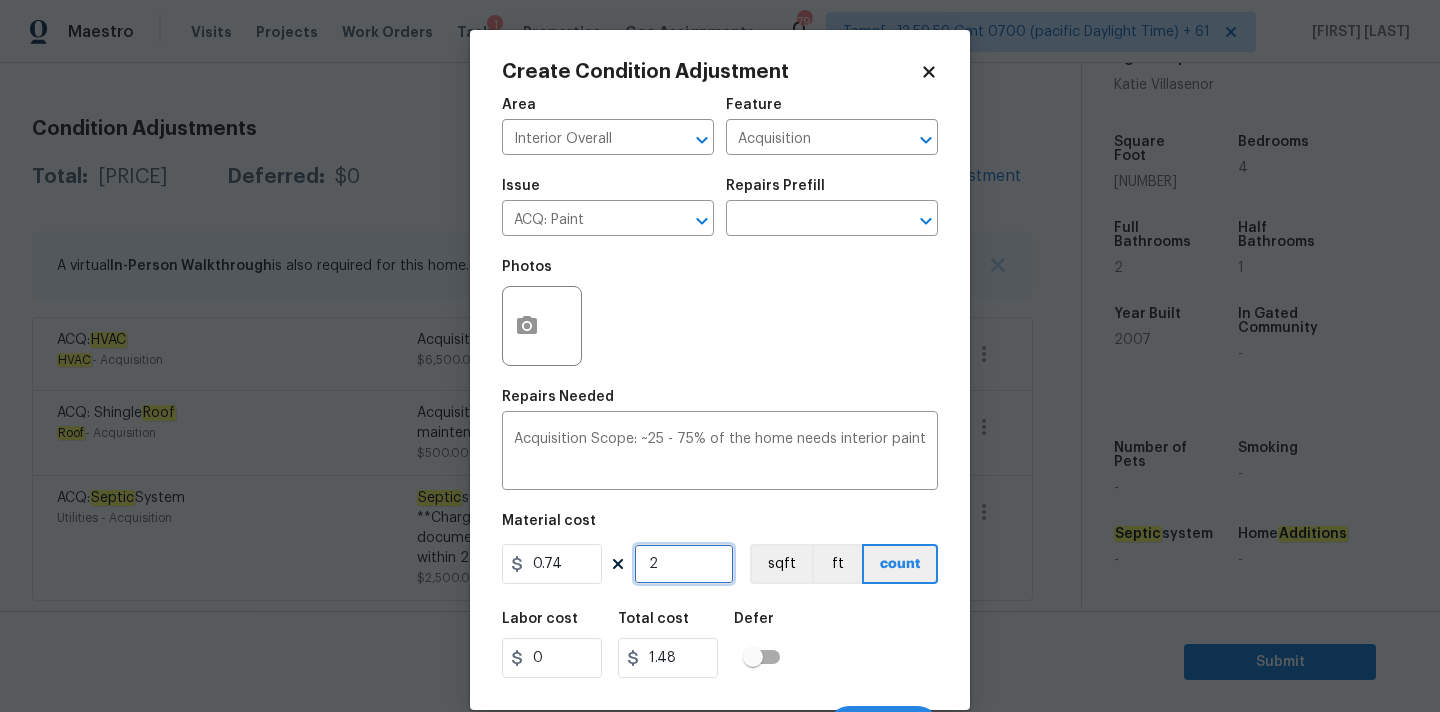 type on "26" 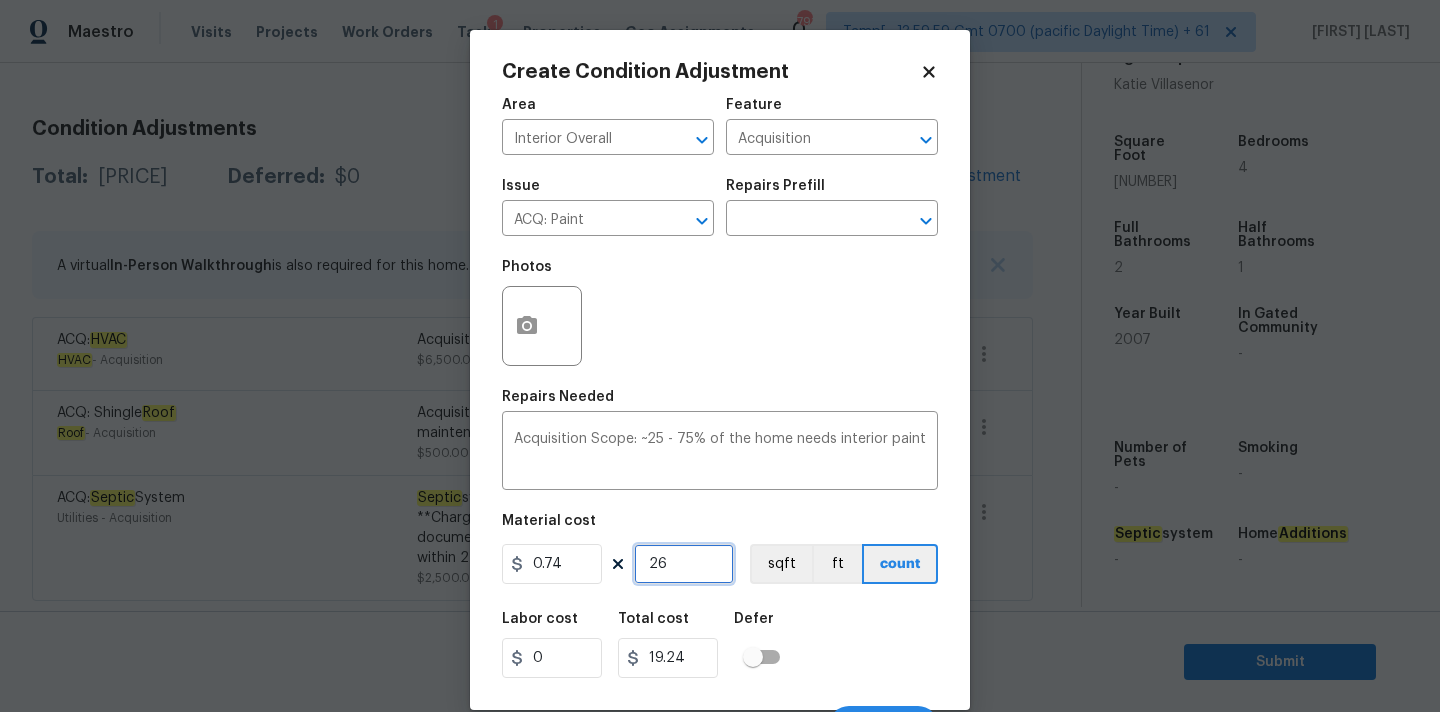 type on "267" 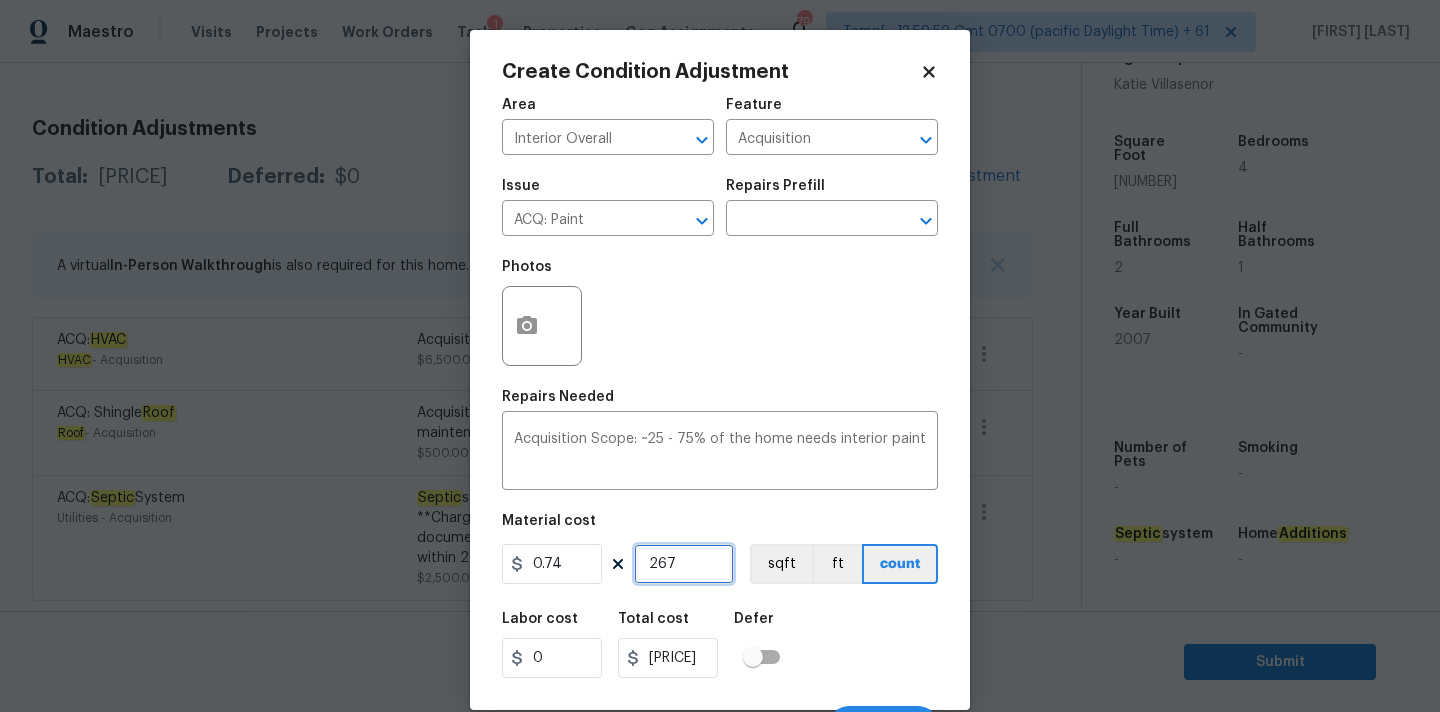 type on "[NUMBER]" 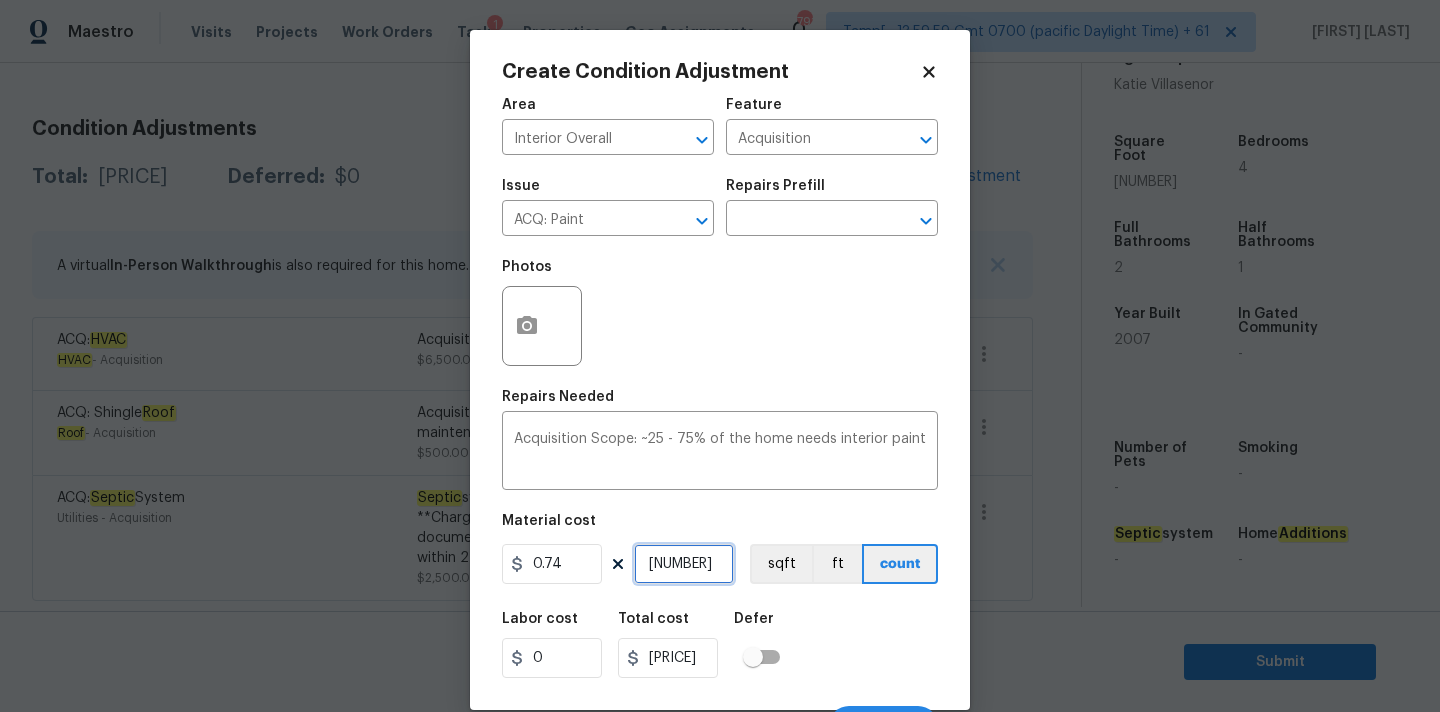 type on "[NUMBER]" 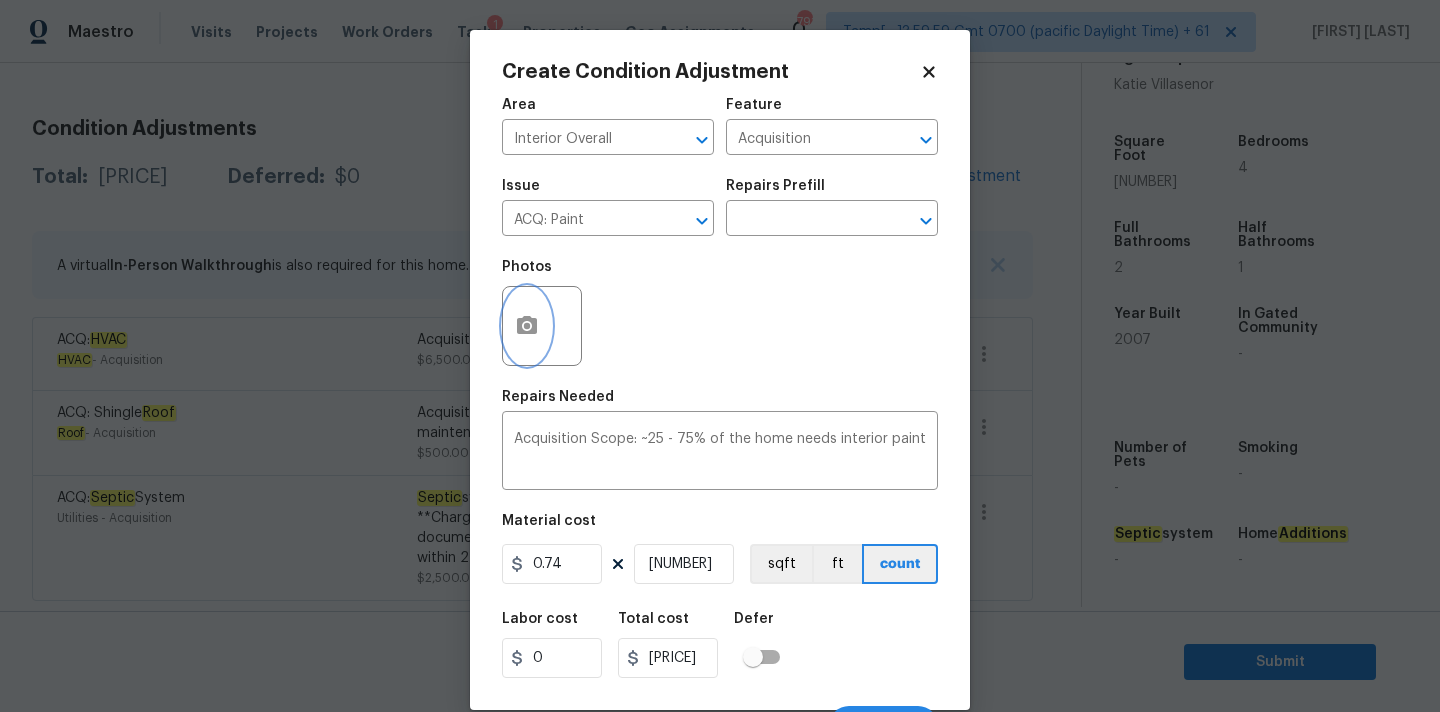 click 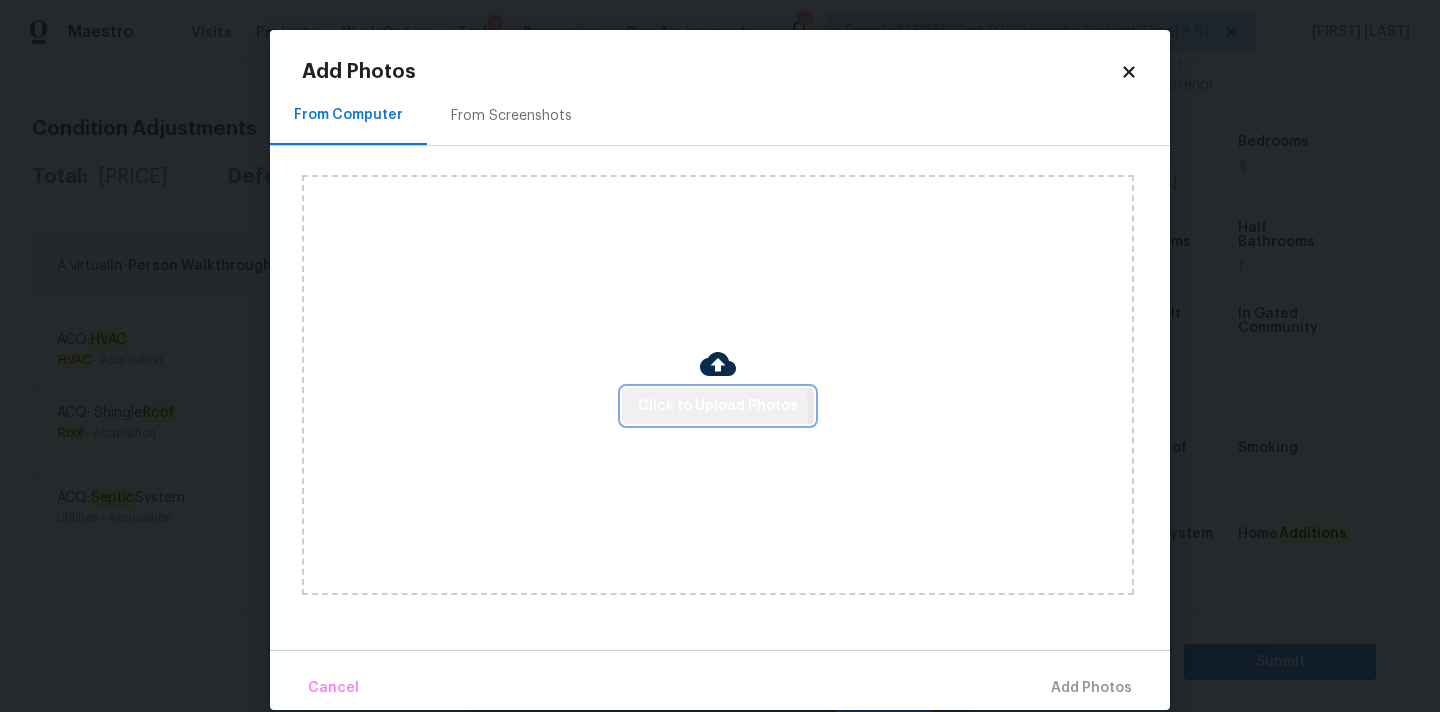 click on "Click to Upload Photos" at bounding box center (718, 406) 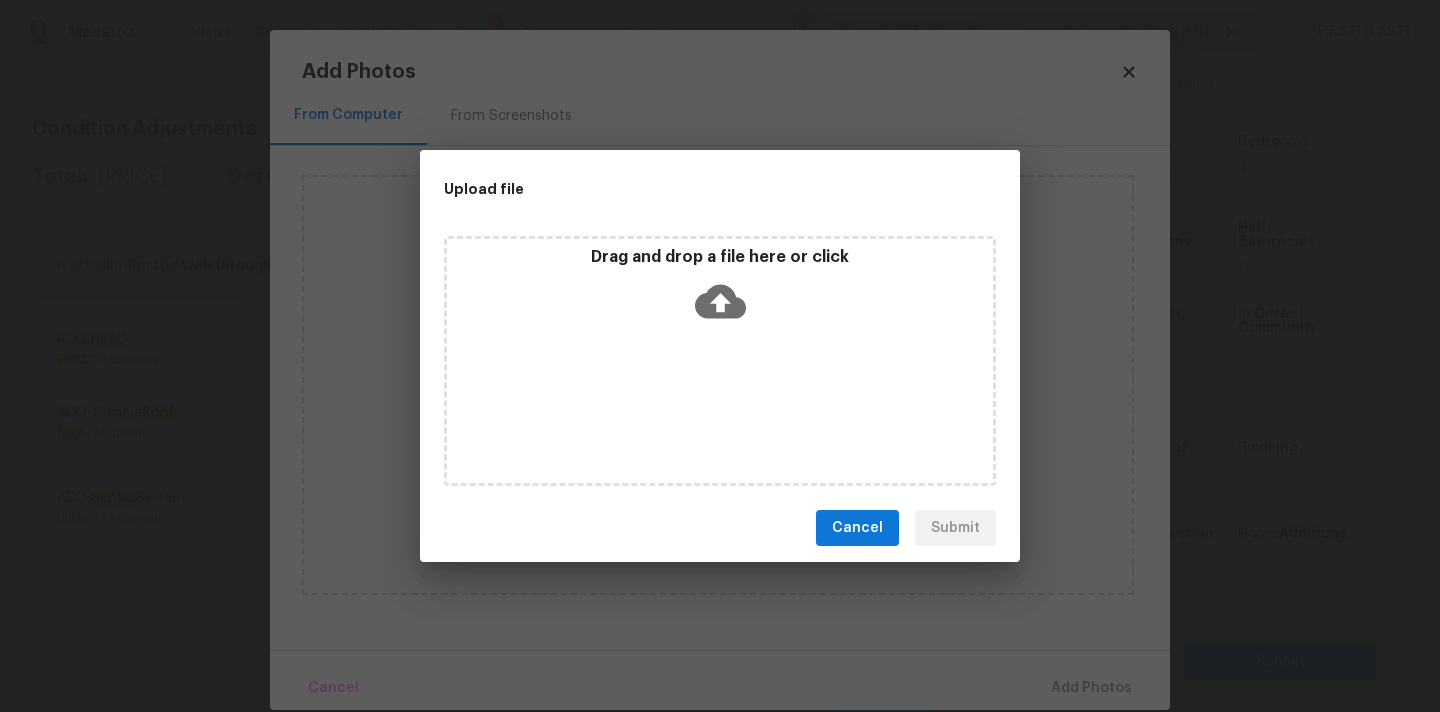 click 